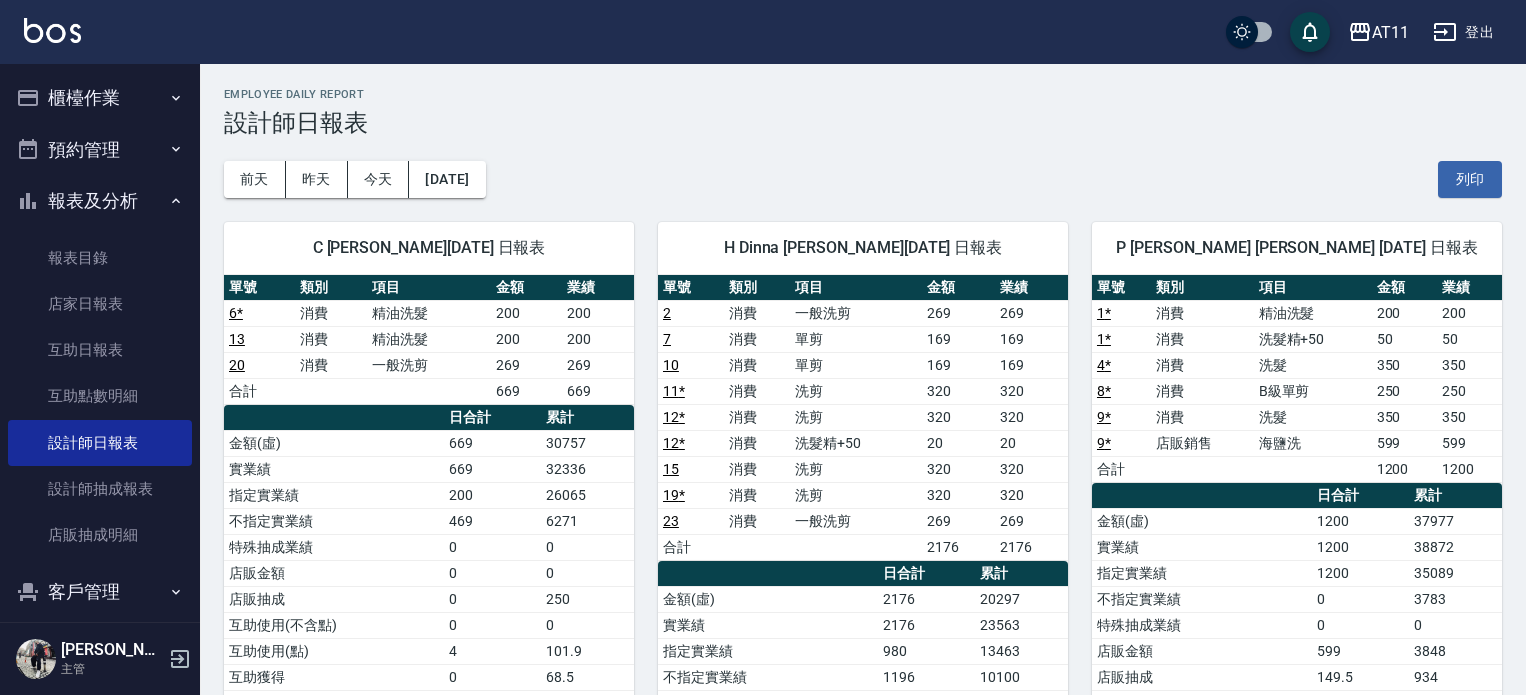 scroll, scrollTop: 0, scrollLeft: 0, axis: both 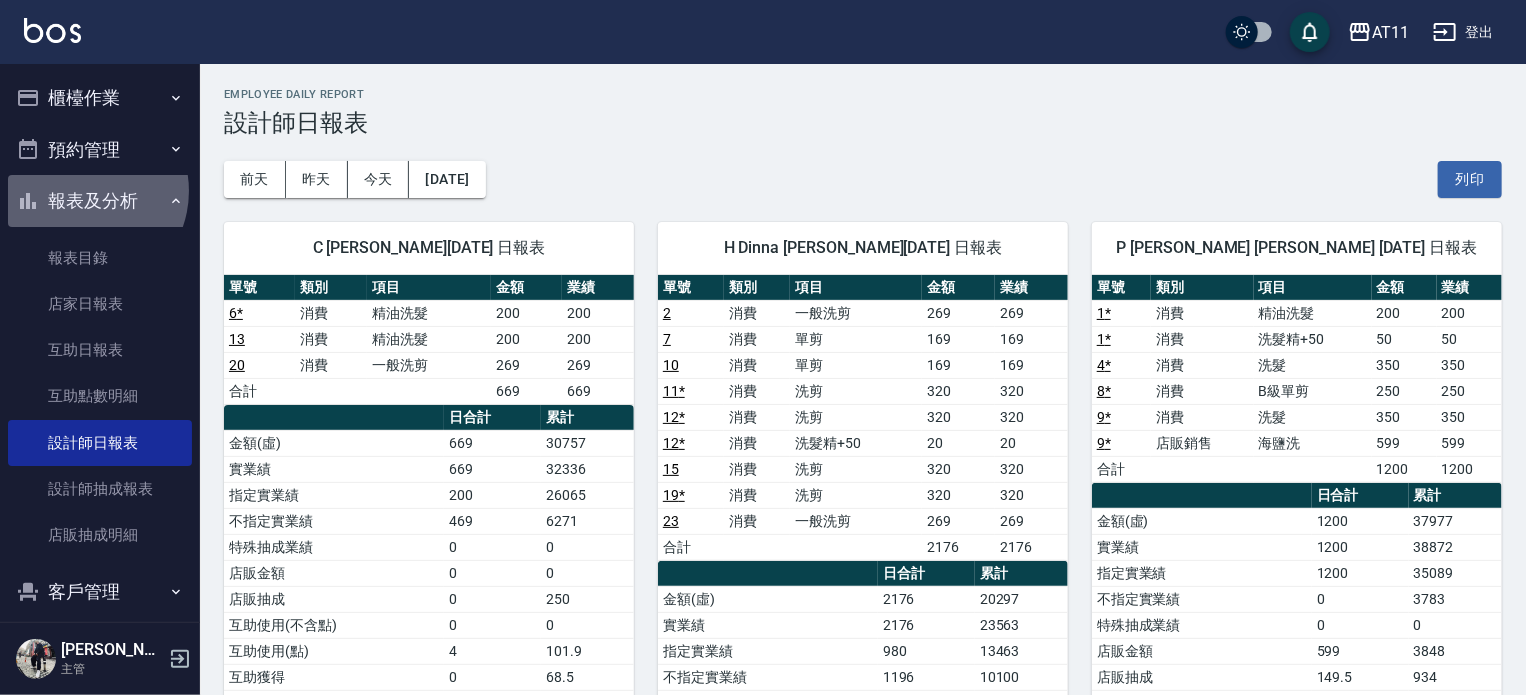 click on "報表及分析" at bounding box center [100, 201] 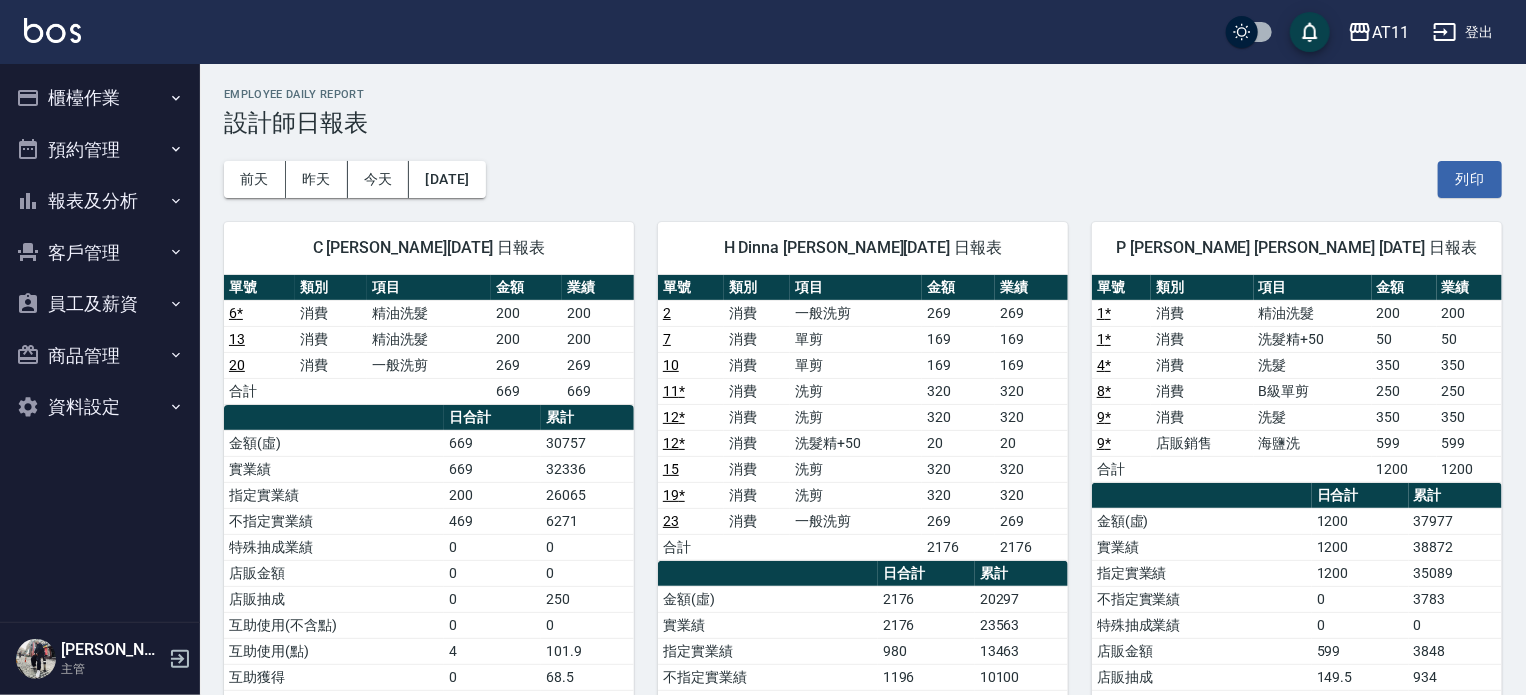 click on "櫃檯作業" at bounding box center [100, 98] 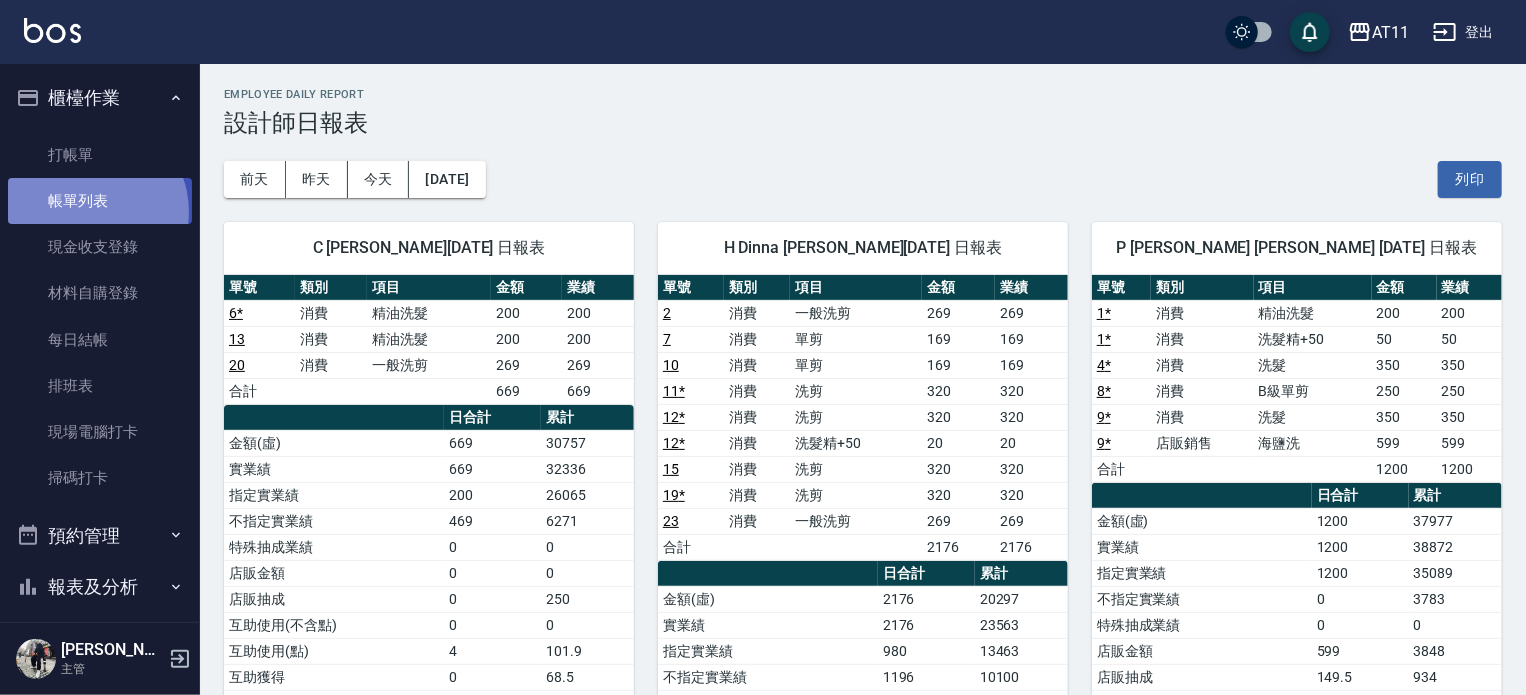 click on "帳單列表" at bounding box center [100, 201] 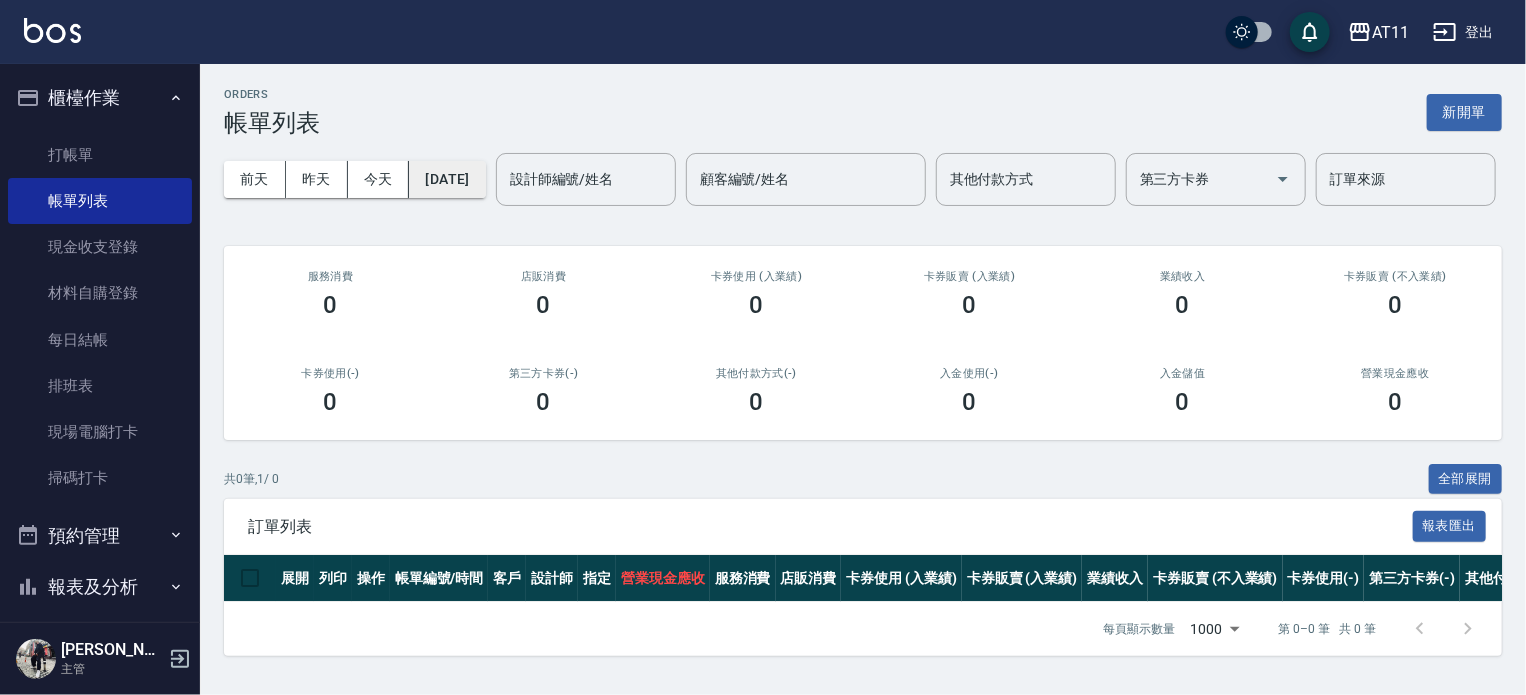 click on "[DATE]" at bounding box center (447, 179) 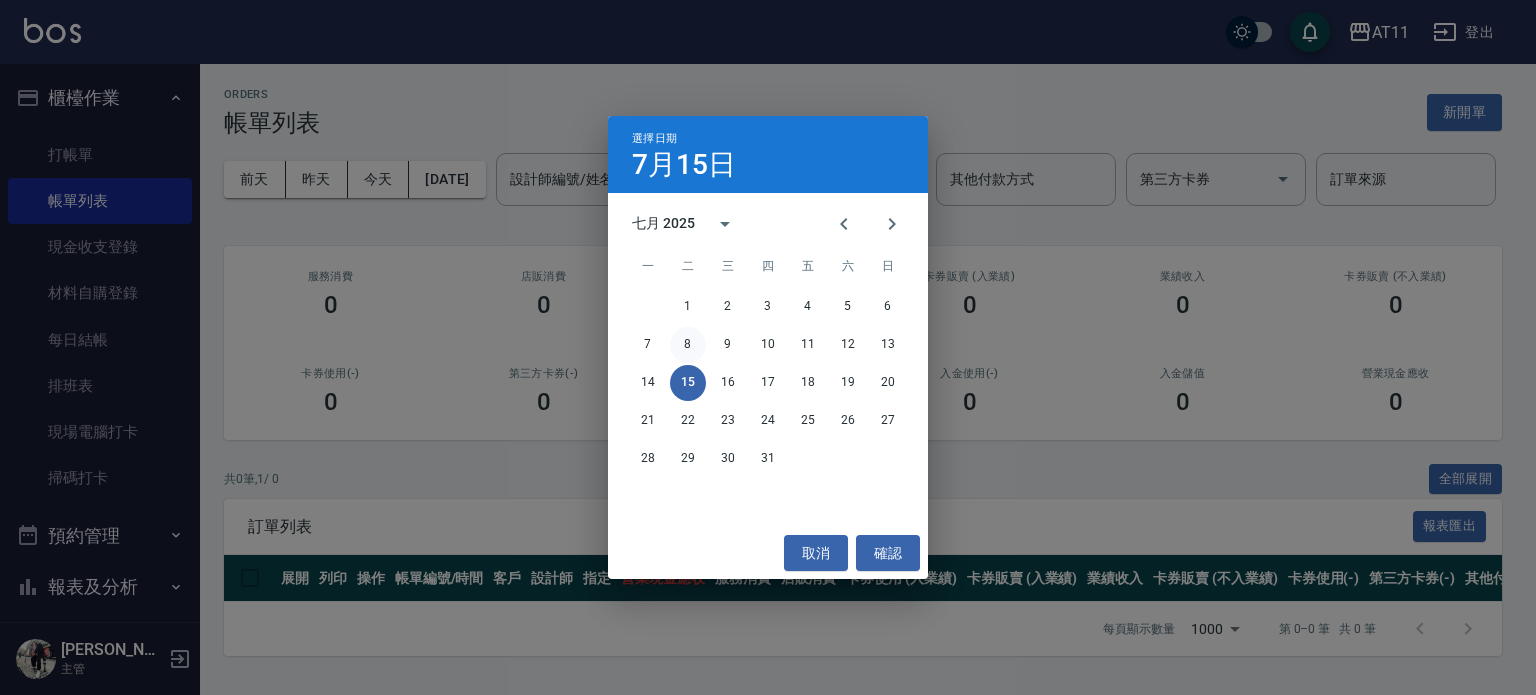 click on "8" at bounding box center [688, 345] 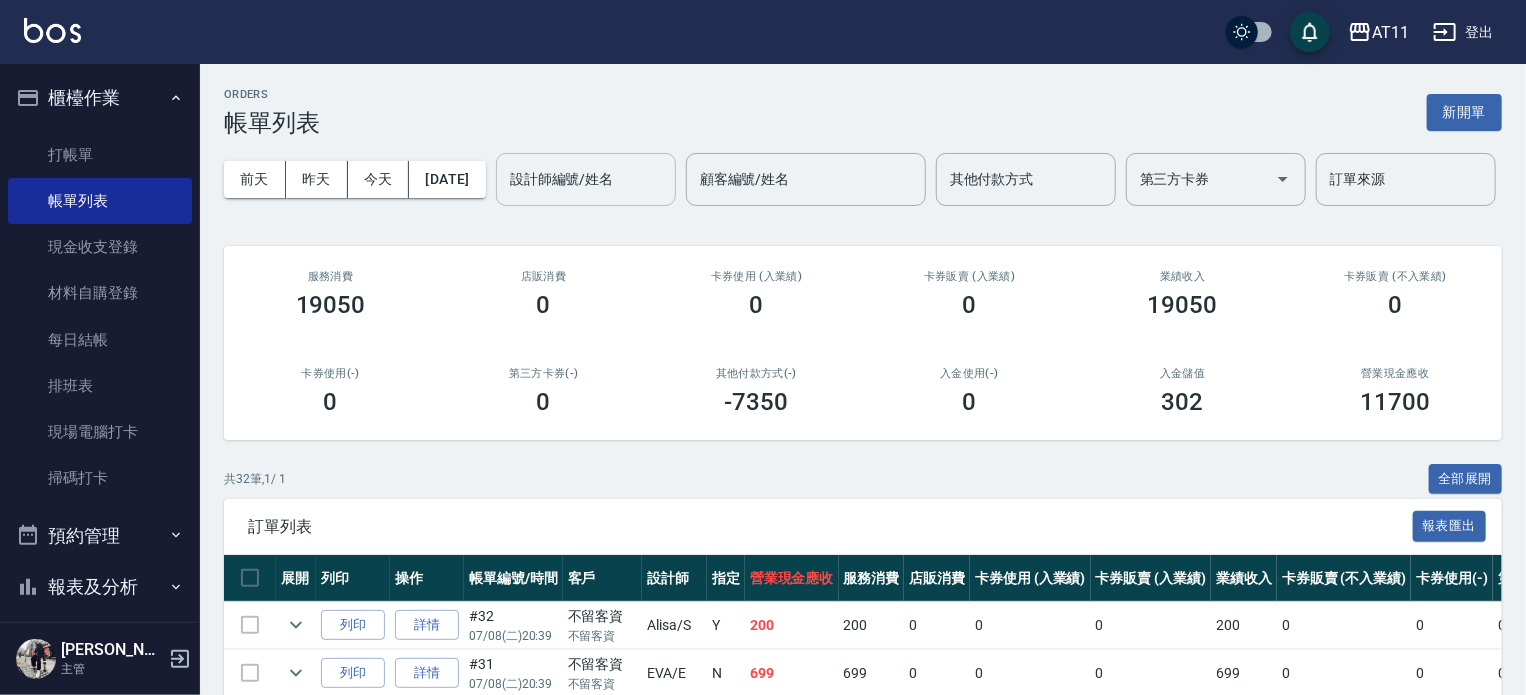 click on "設計師編號/姓名" at bounding box center (586, 179) 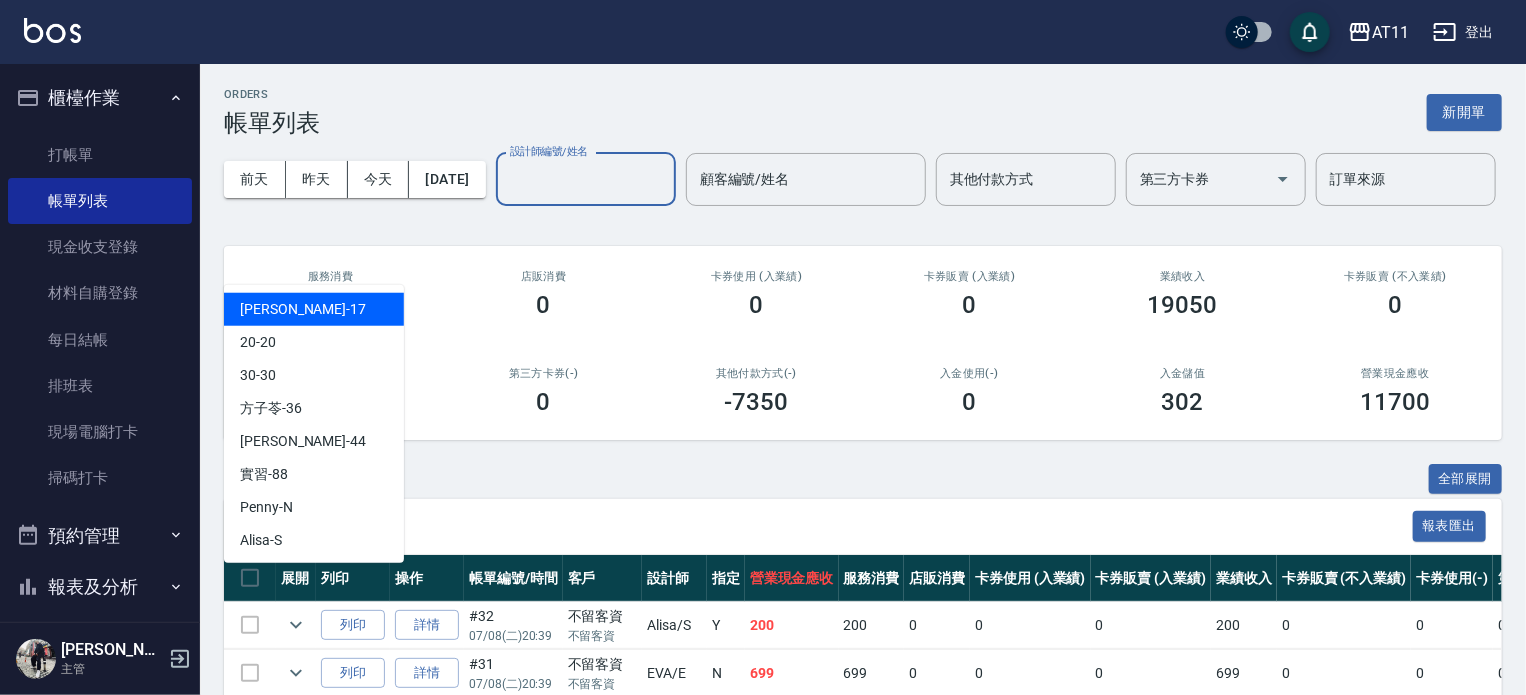type on "ㄣ" 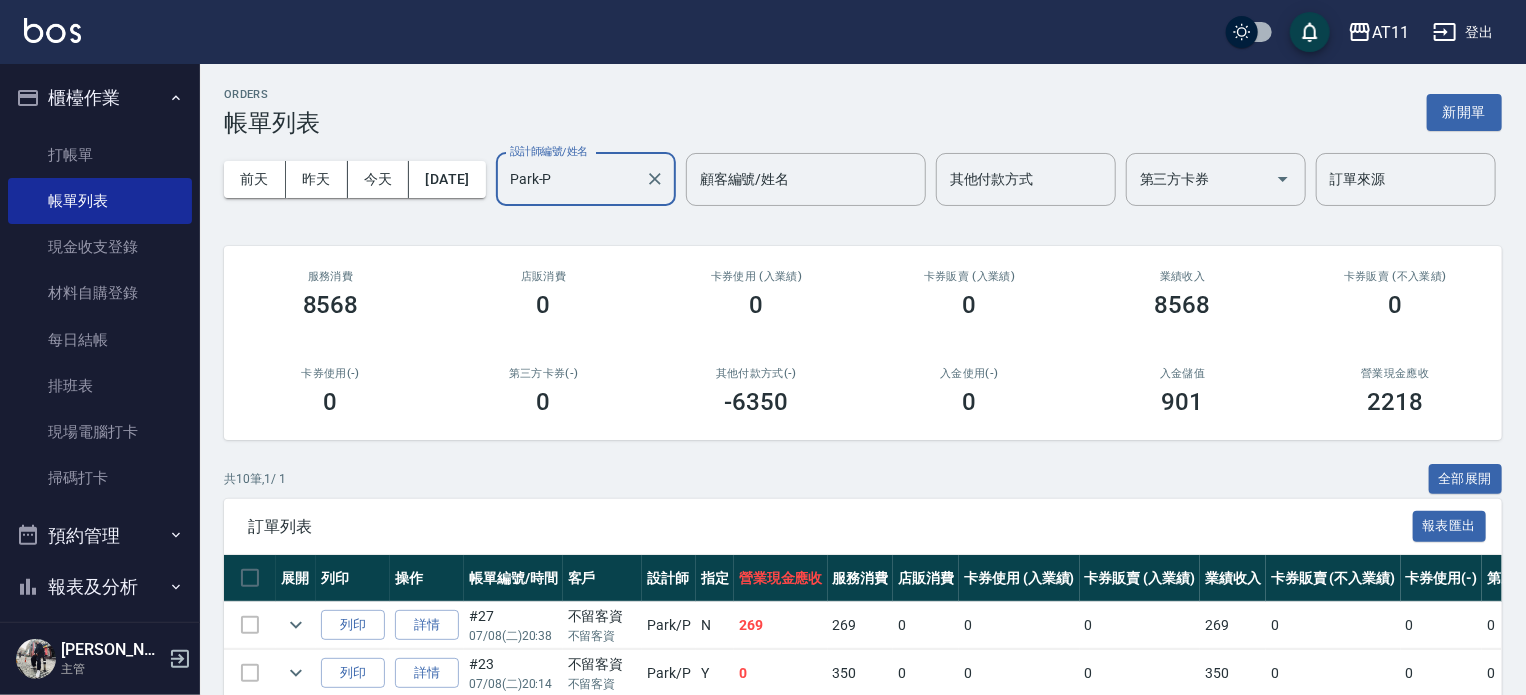 type on "Park-P" 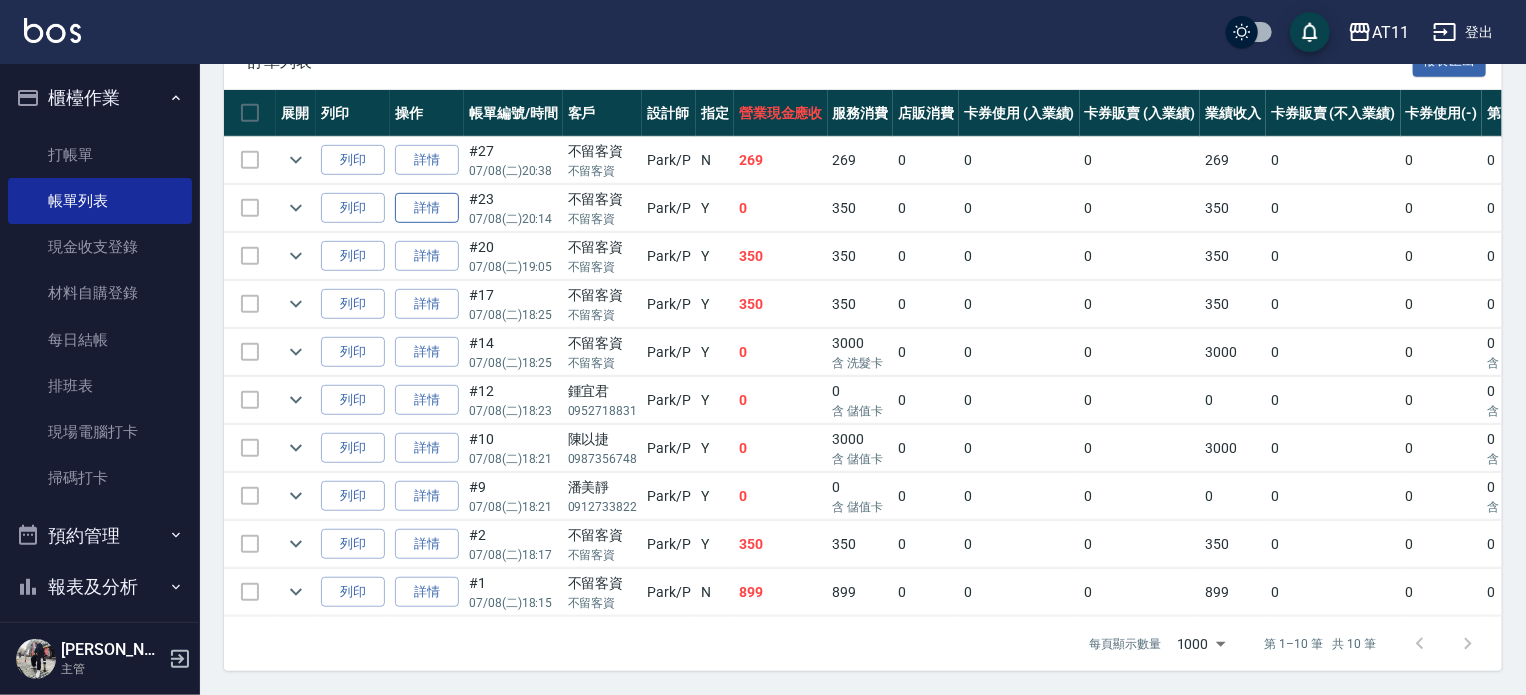 scroll, scrollTop: 500, scrollLeft: 0, axis: vertical 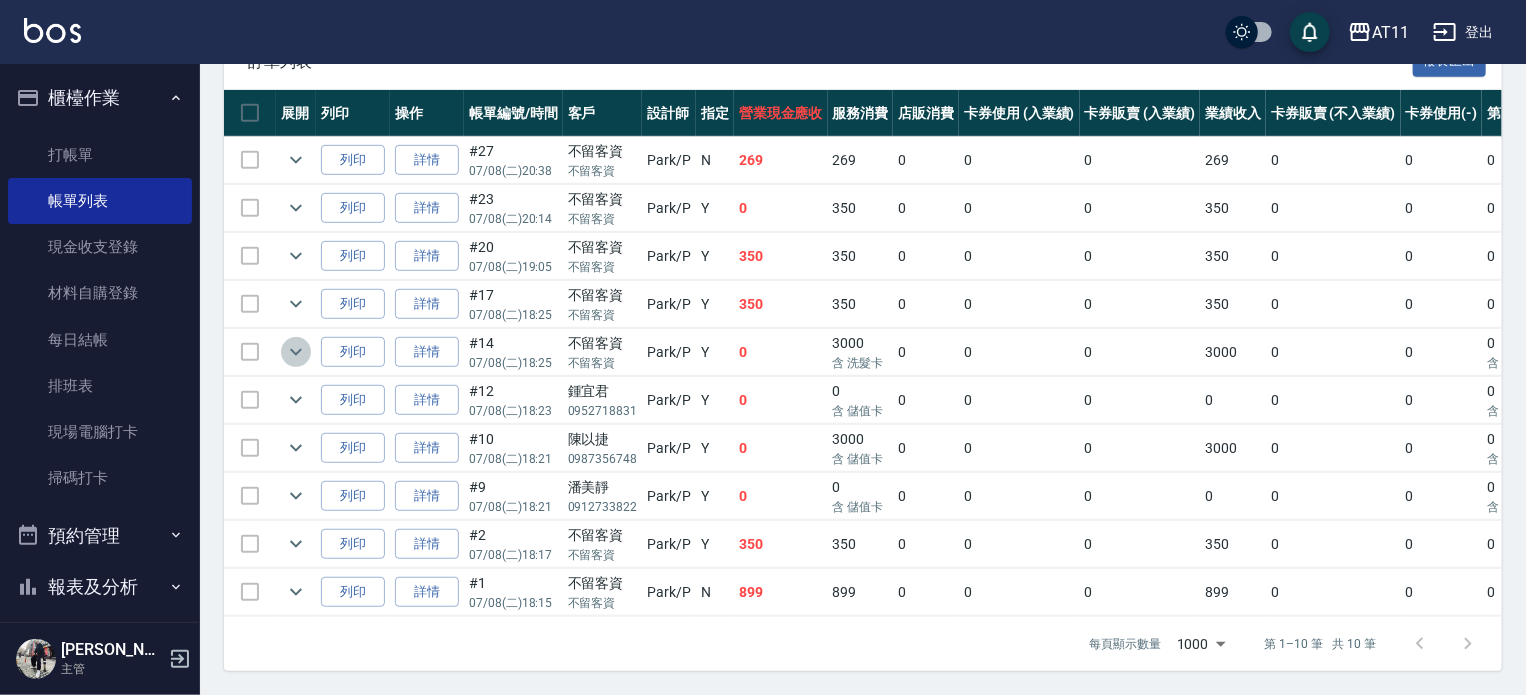 click 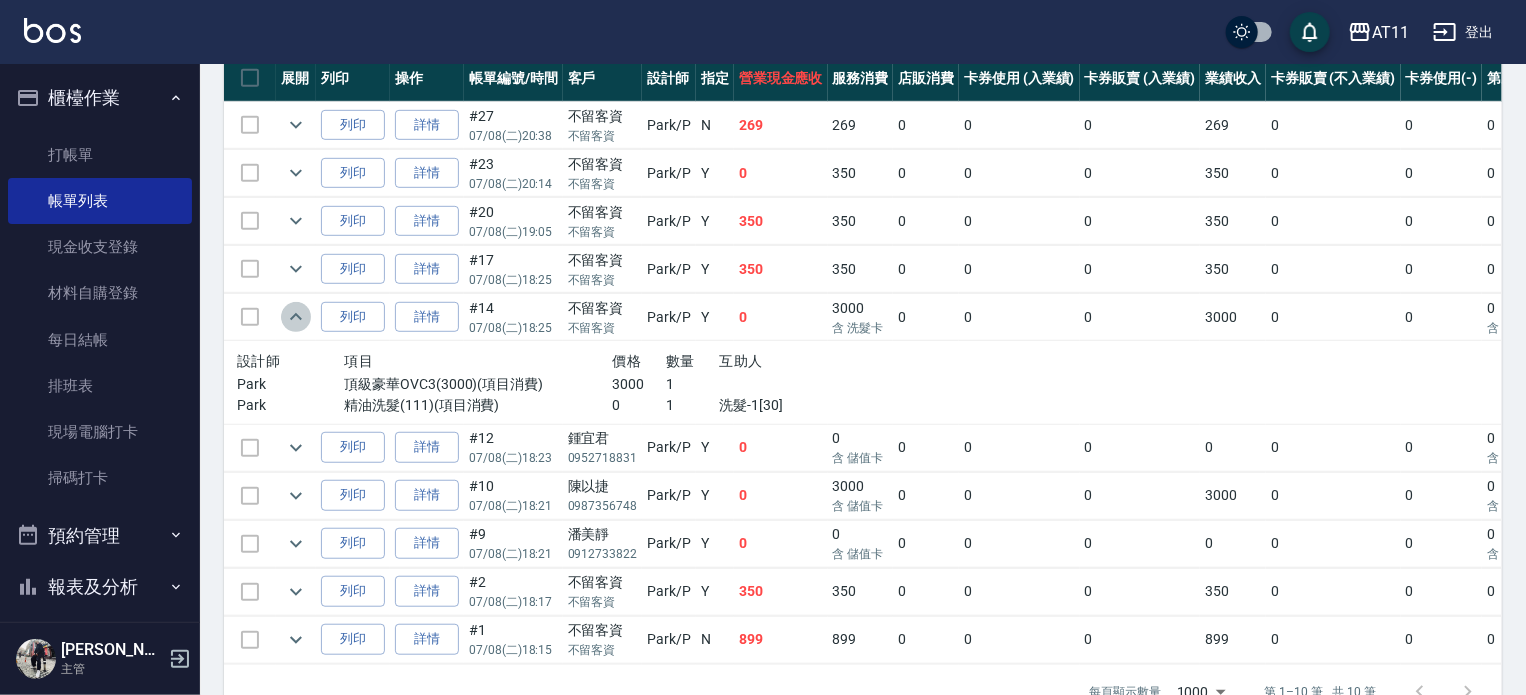 click 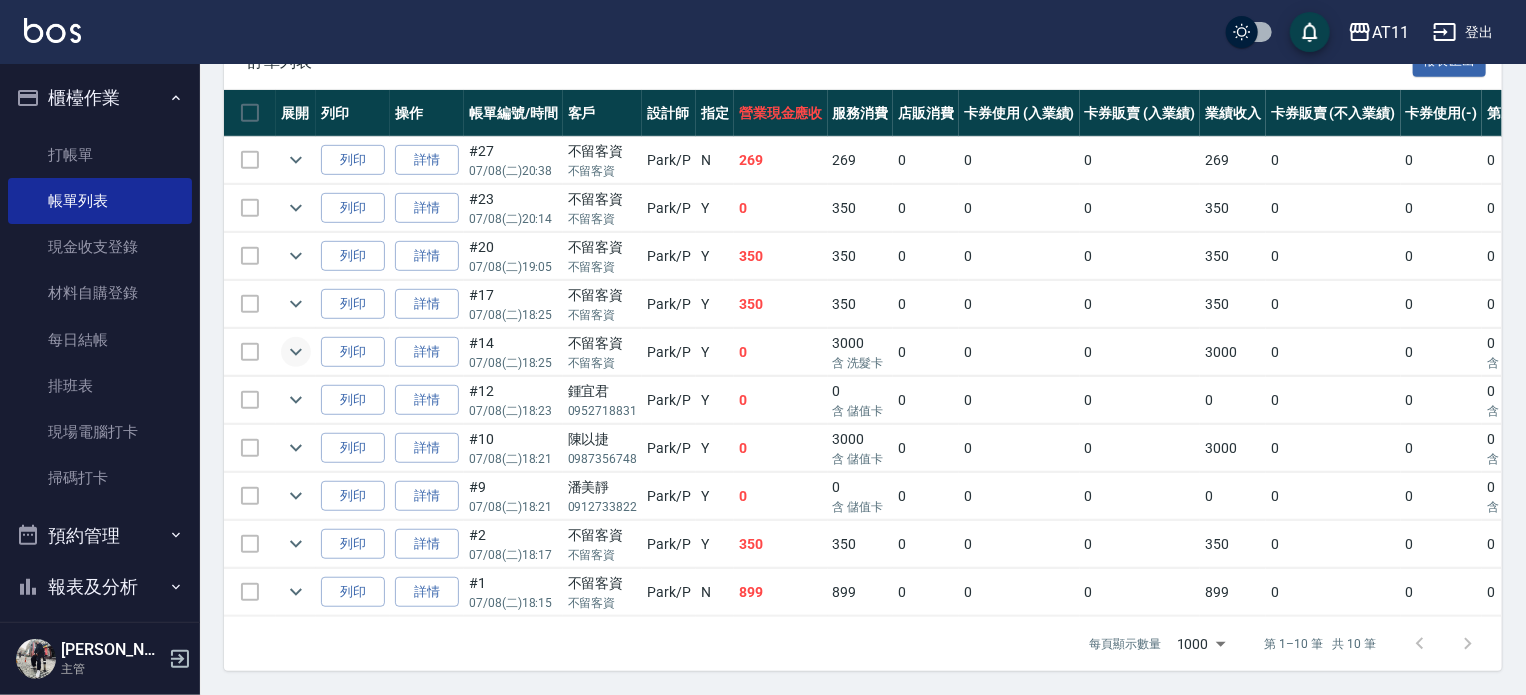 click on "櫃檯作業" at bounding box center (100, 98) 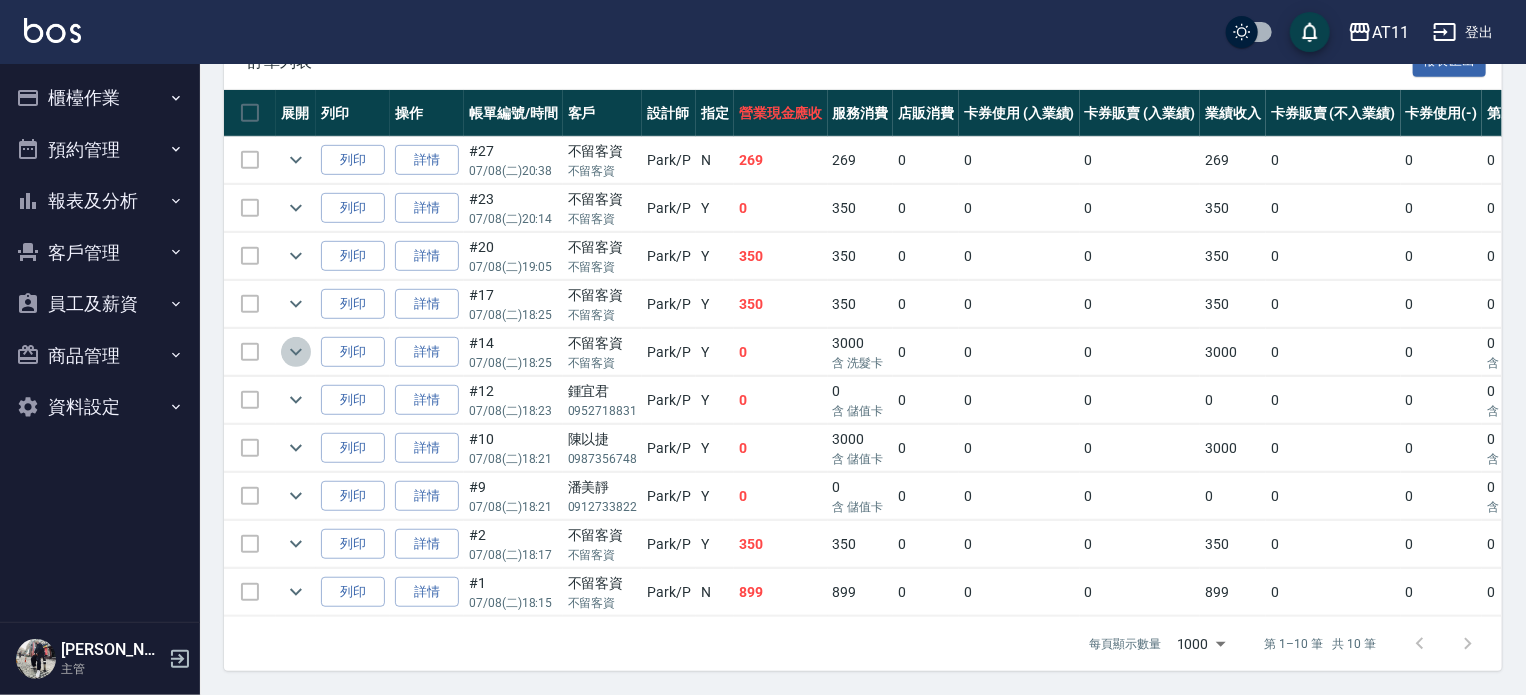 click 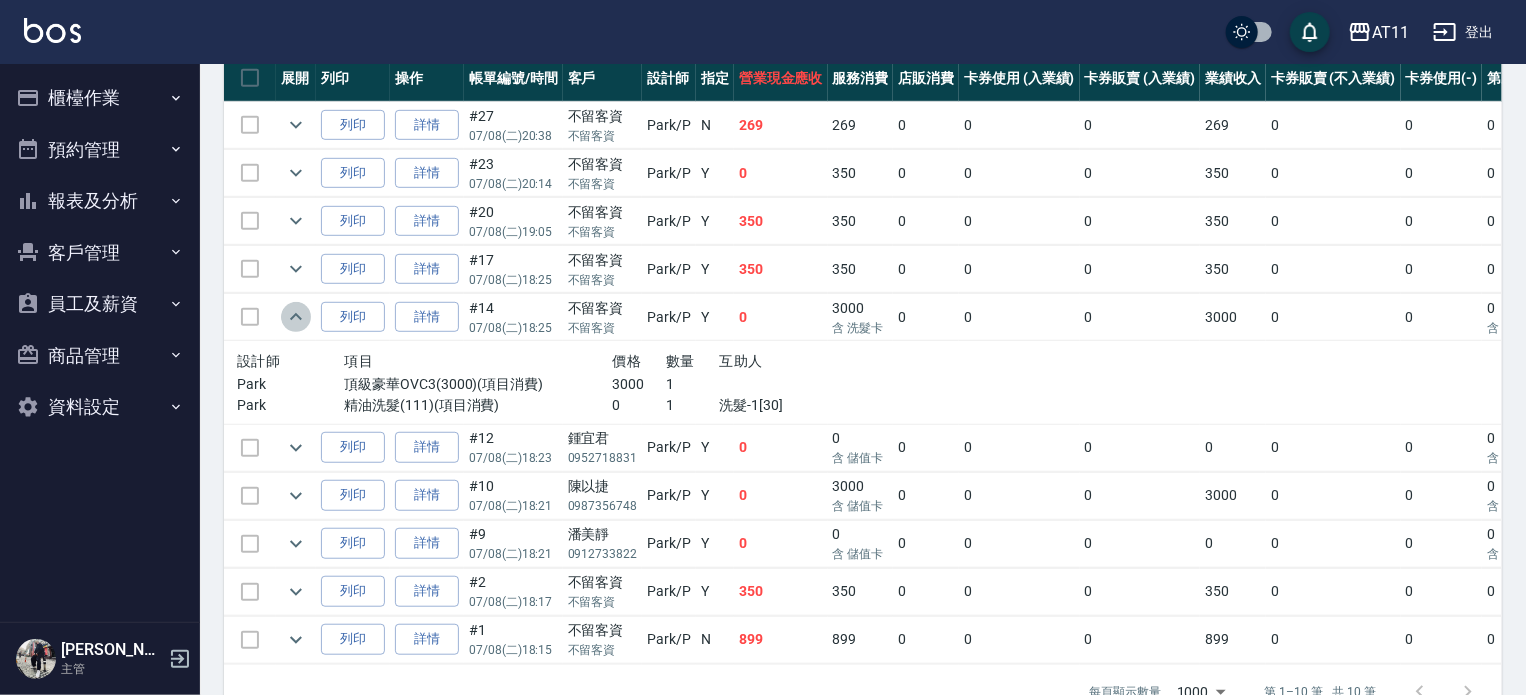 click 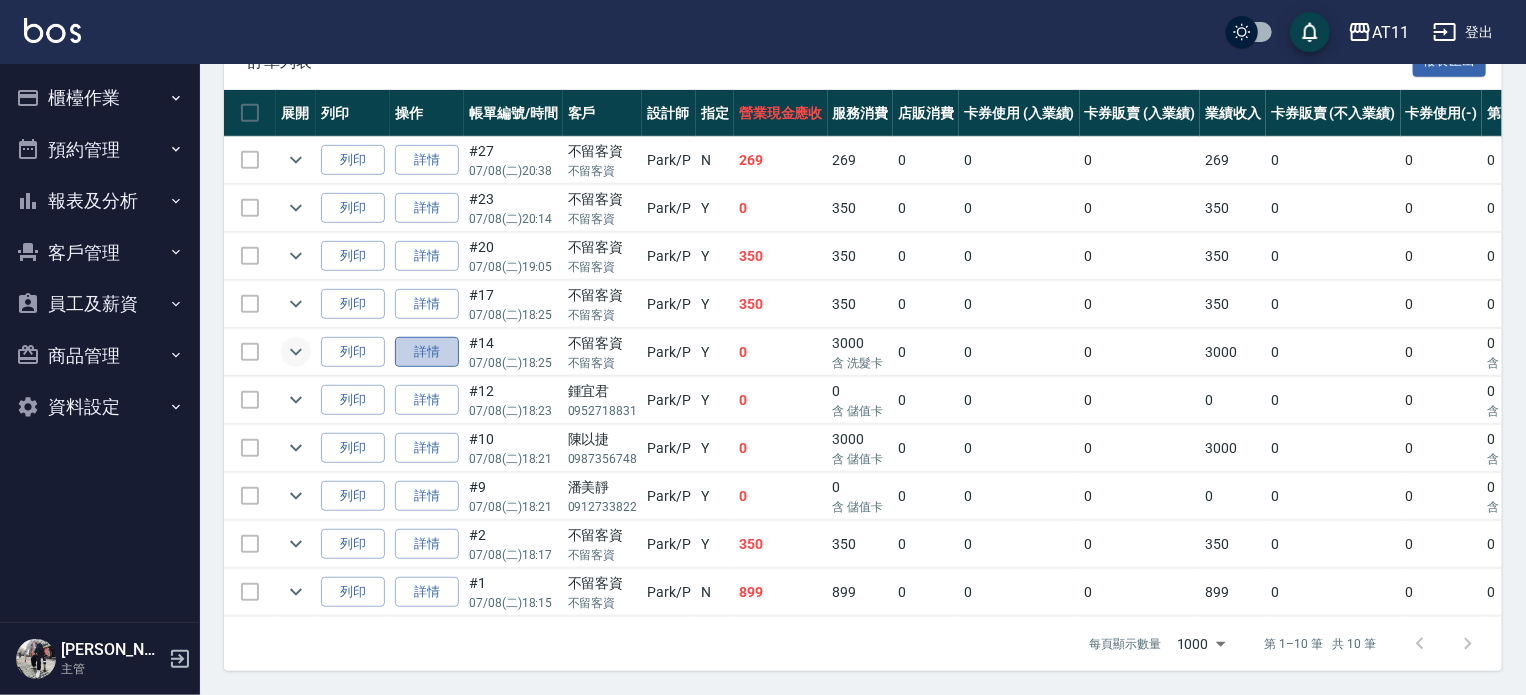 click on "詳情" at bounding box center [427, 352] 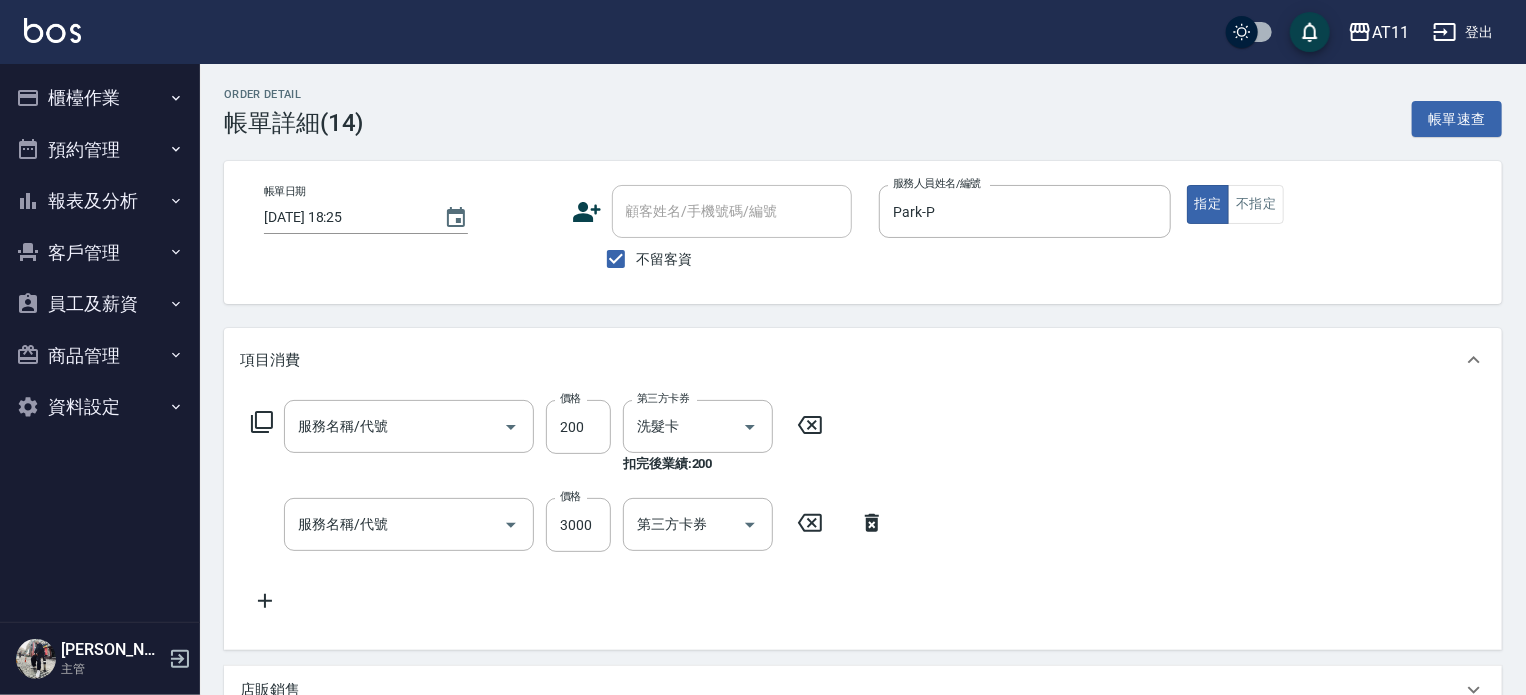 type on "2025/07/08 18:25" 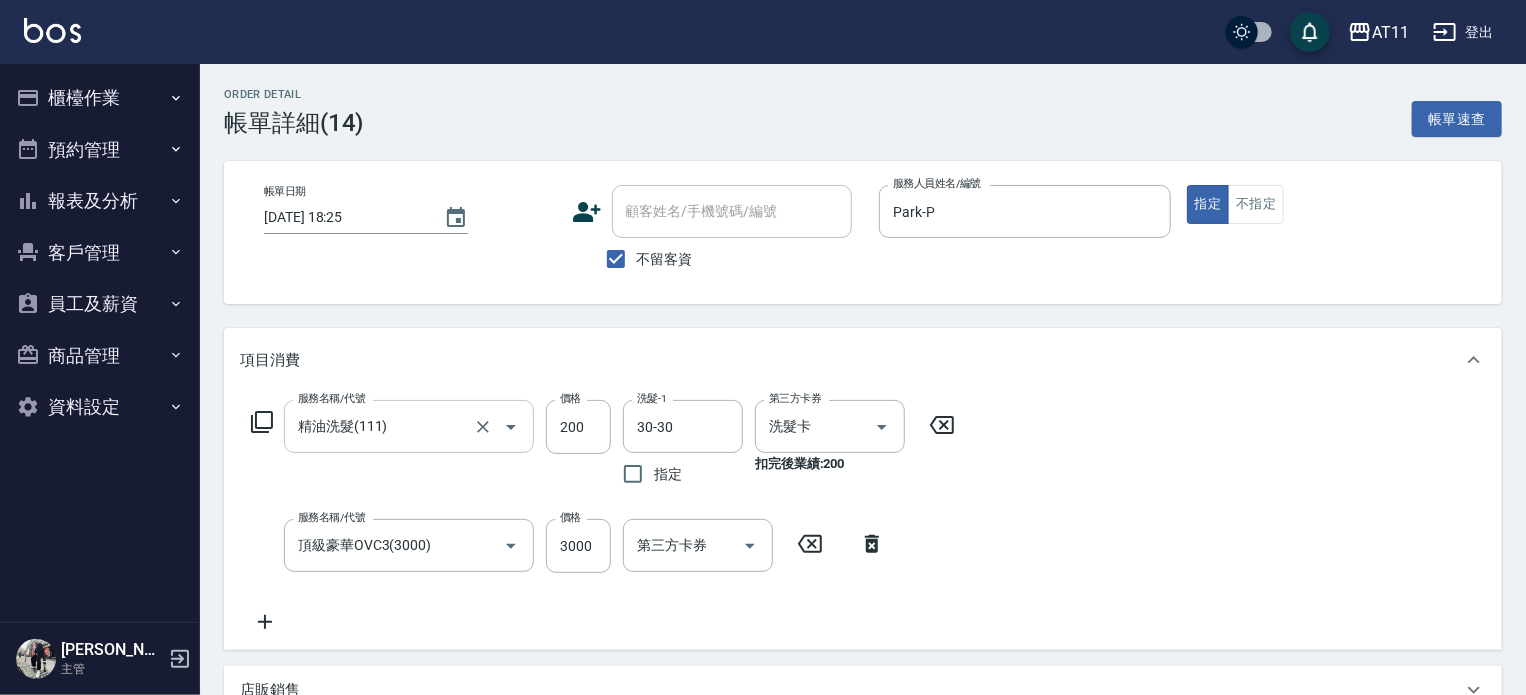 type on "精油洗髮(111)" 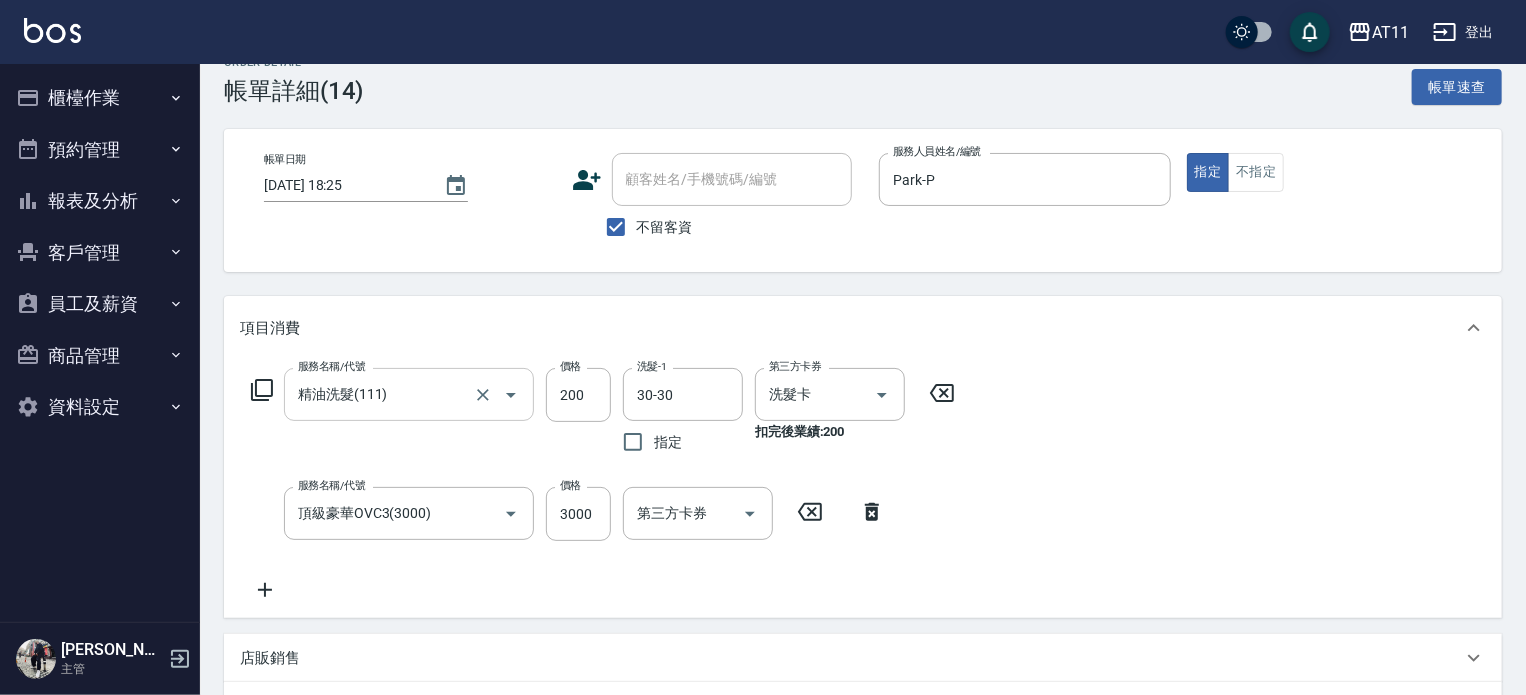 scroll, scrollTop: 0, scrollLeft: 0, axis: both 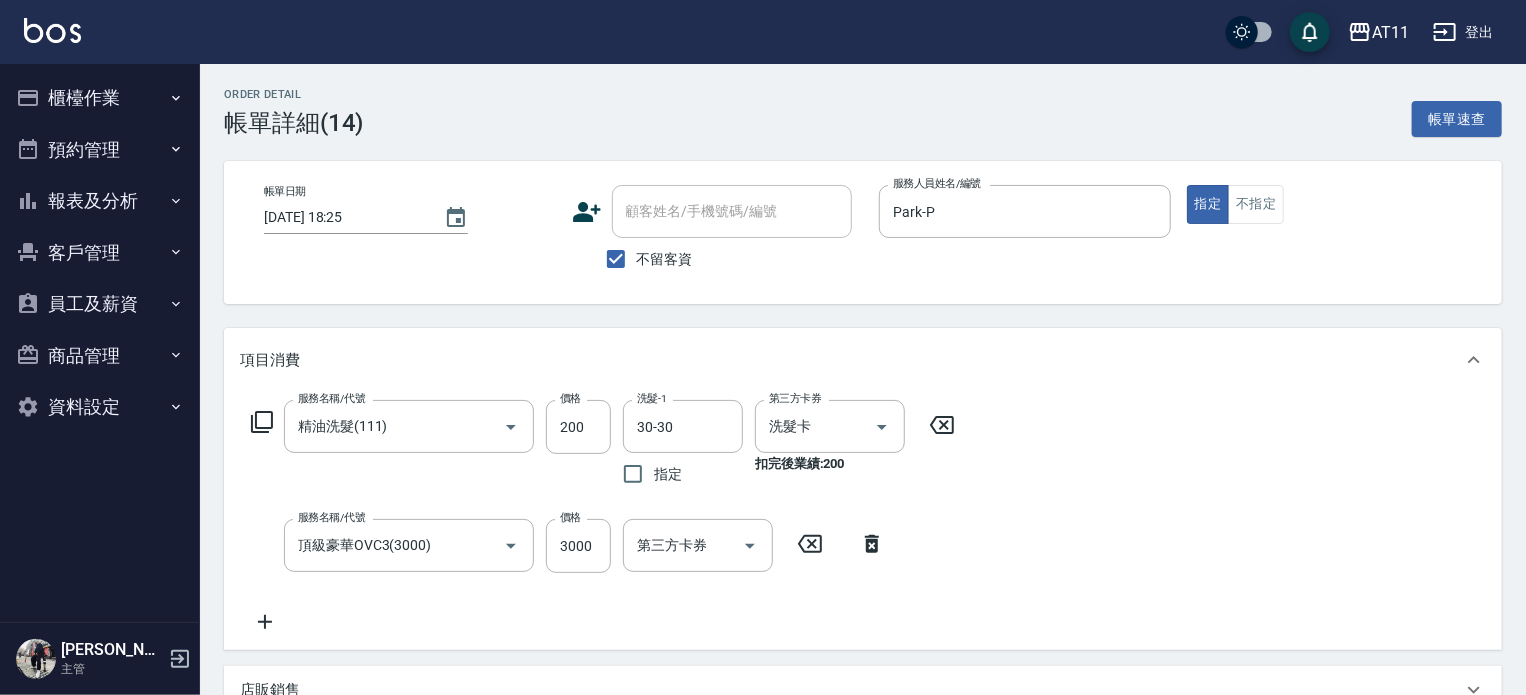 click on "櫃檯作業" at bounding box center (100, 98) 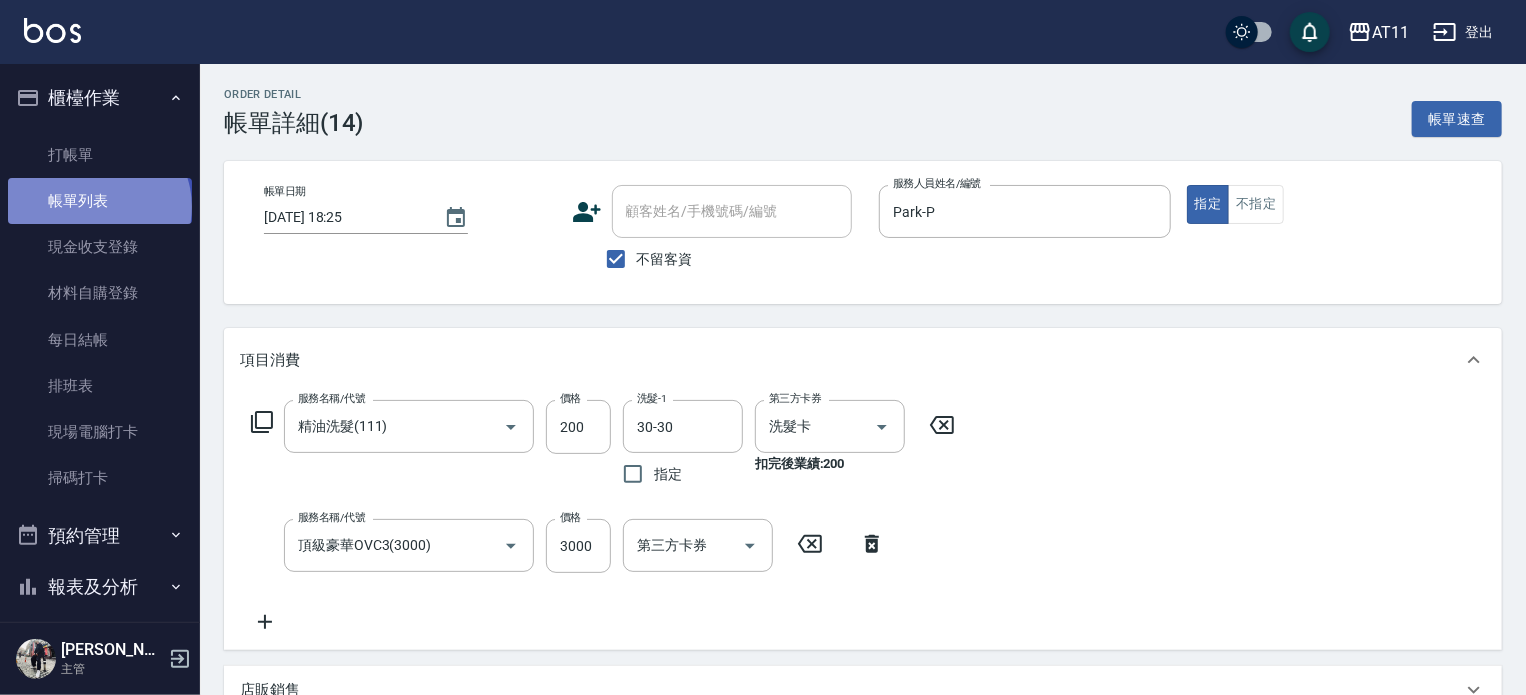 click on "帳單列表" at bounding box center (100, 201) 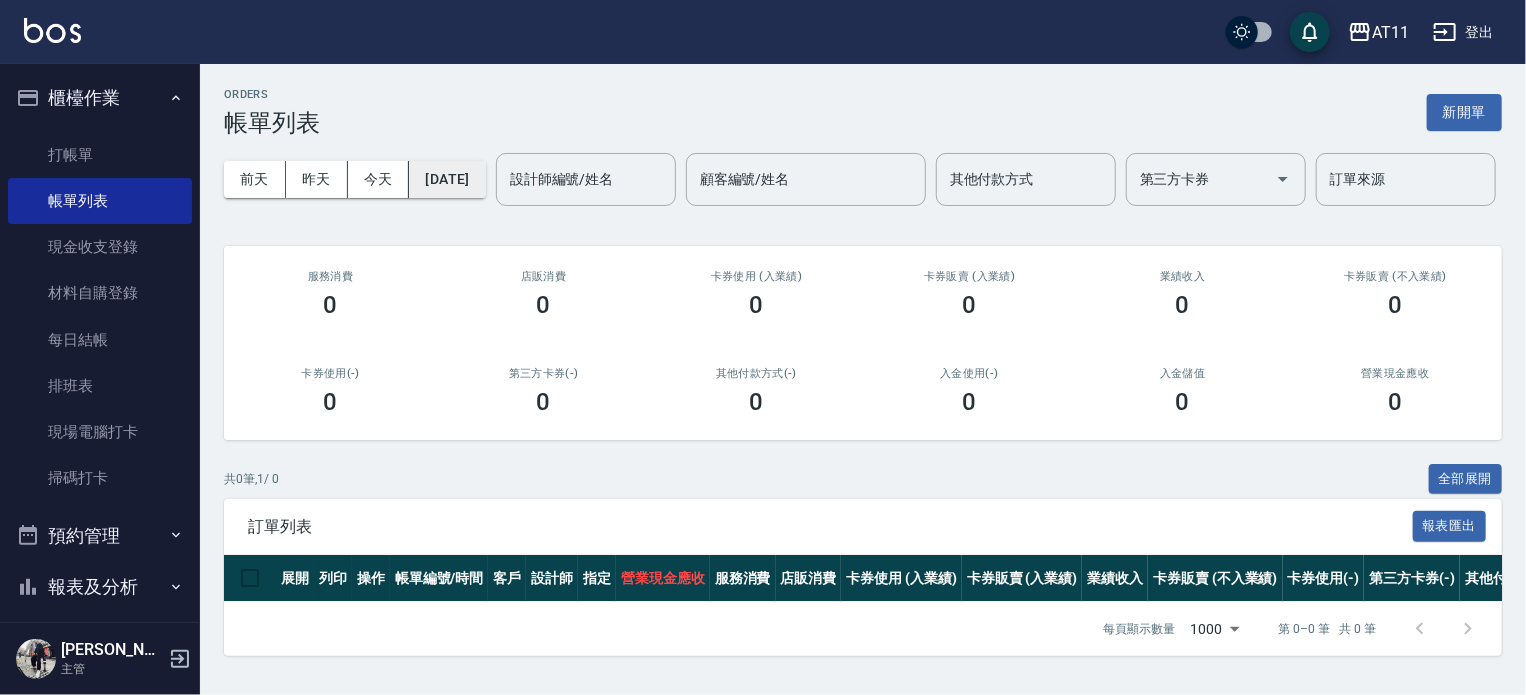 click on "[DATE]" at bounding box center [447, 179] 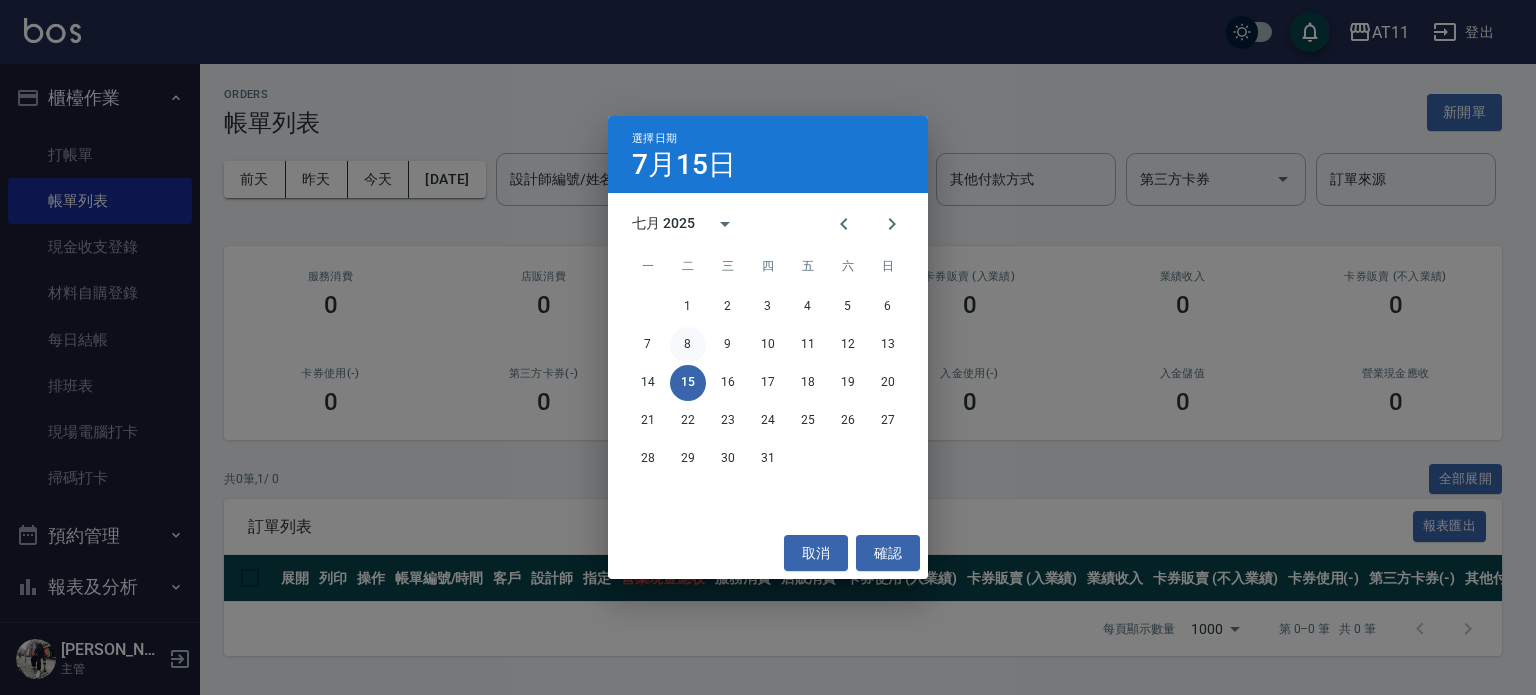 click on "8" at bounding box center (688, 345) 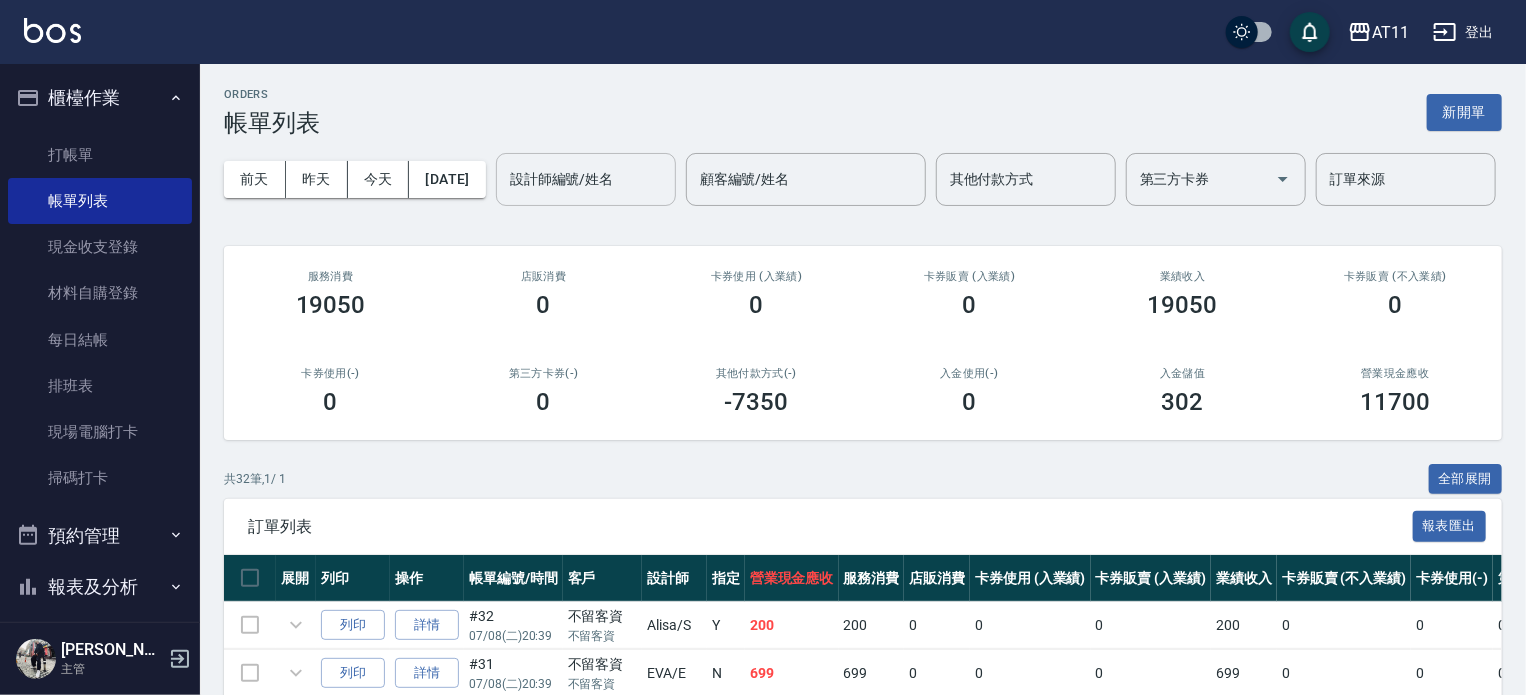click on "設計師編號/姓名" at bounding box center (586, 179) 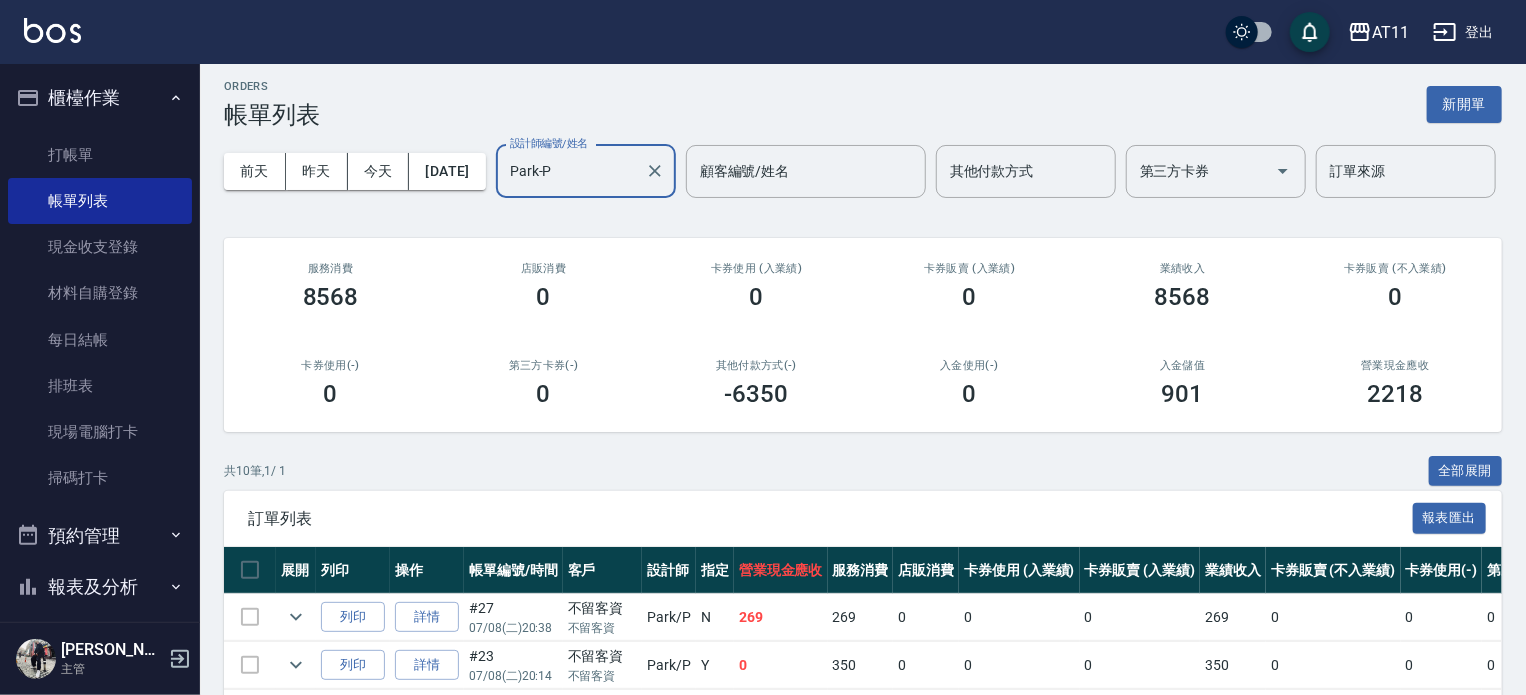 scroll, scrollTop: 500, scrollLeft: 0, axis: vertical 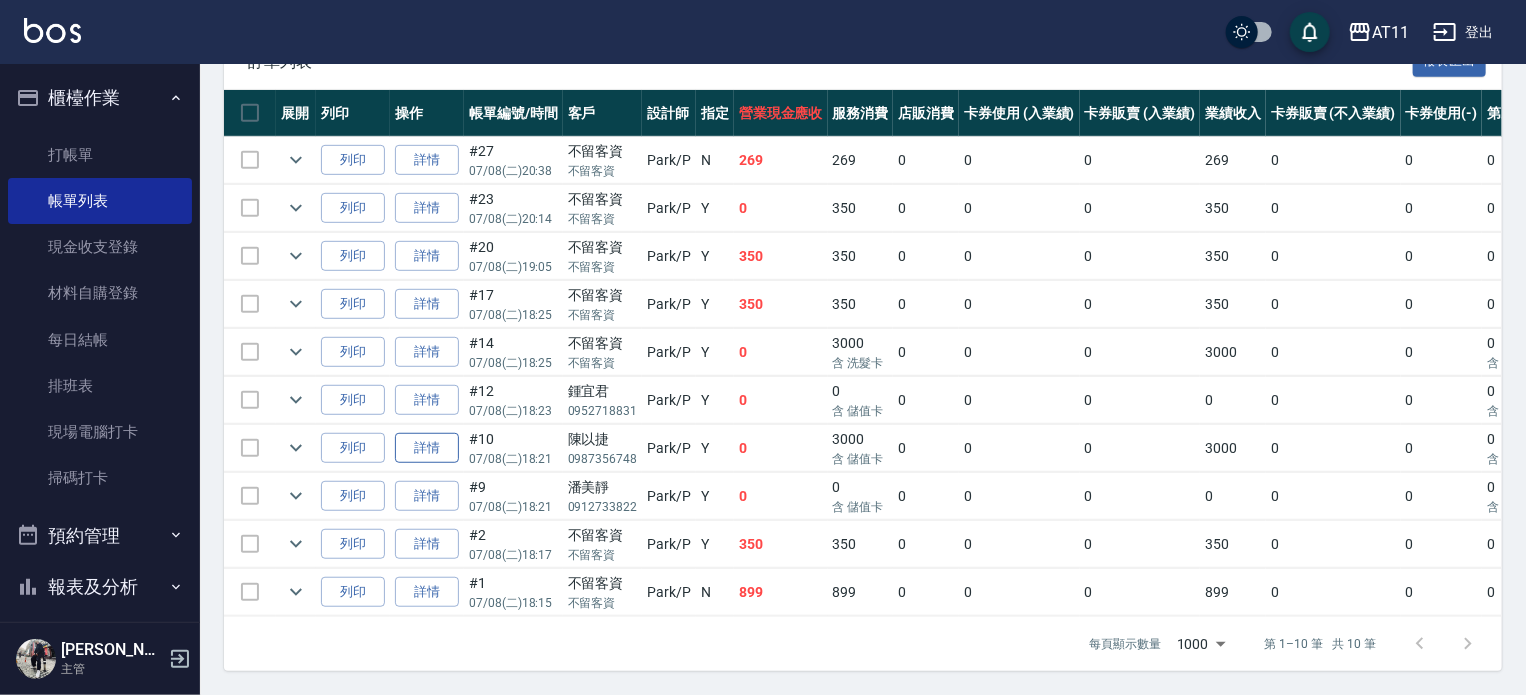 type on "Park-P" 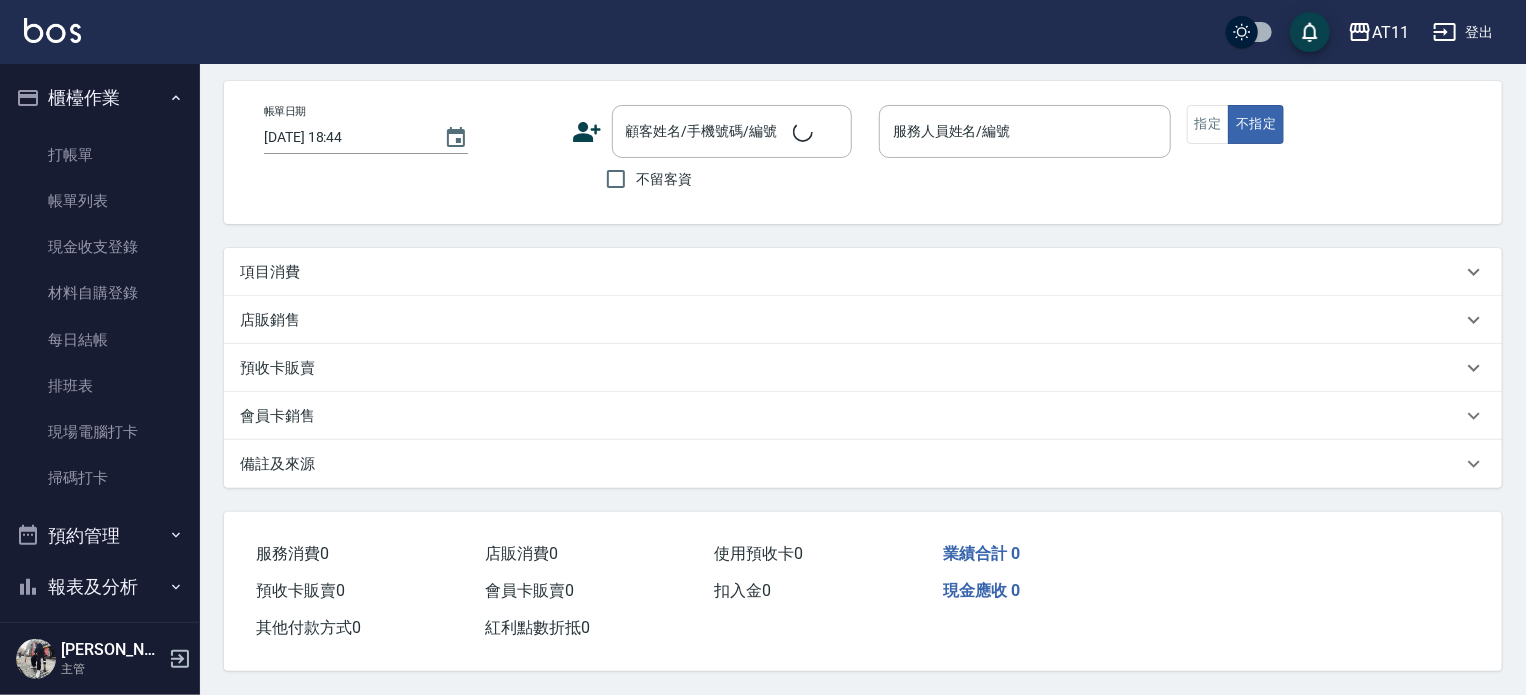 scroll, scrollTop: 0, scrollLeft: 0, axis: both 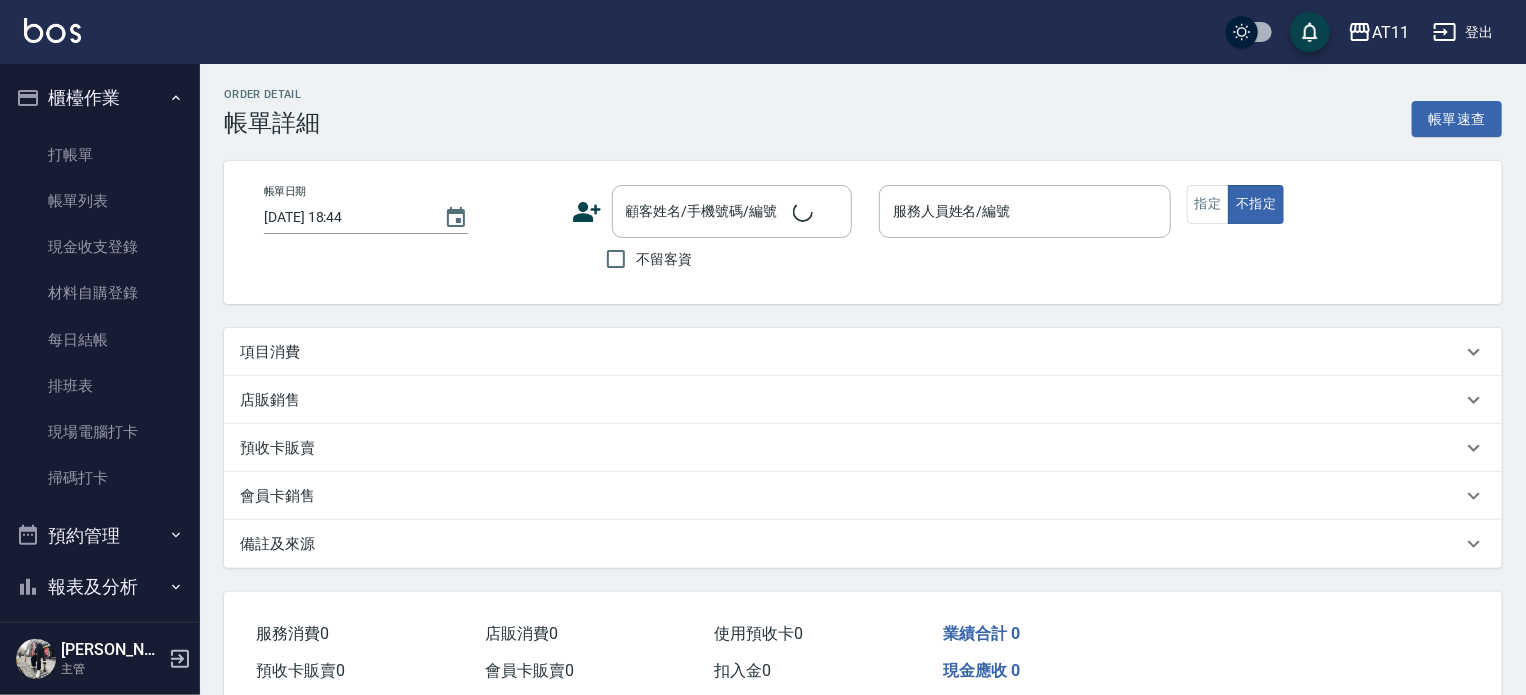 type on "2025/07/08 18:21" 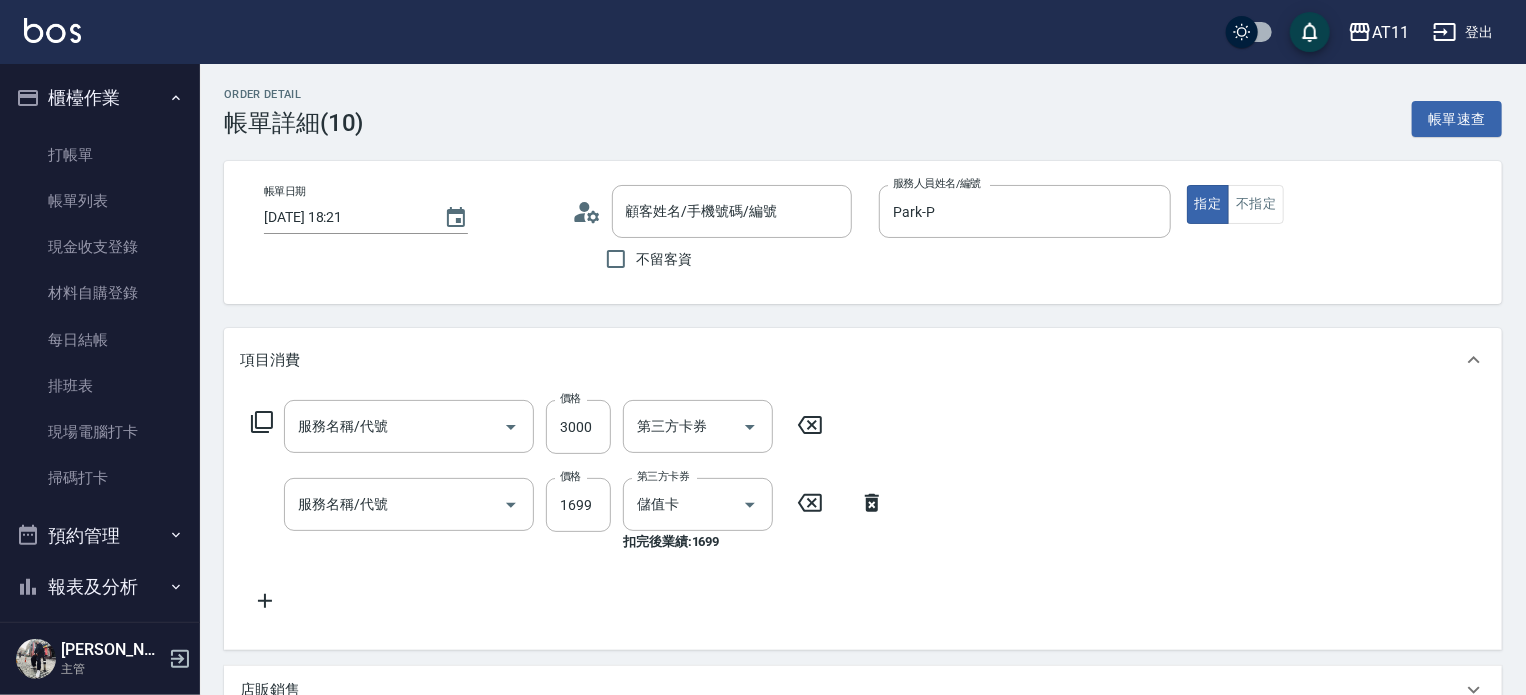 type on "陳以捷/0987356748/null" 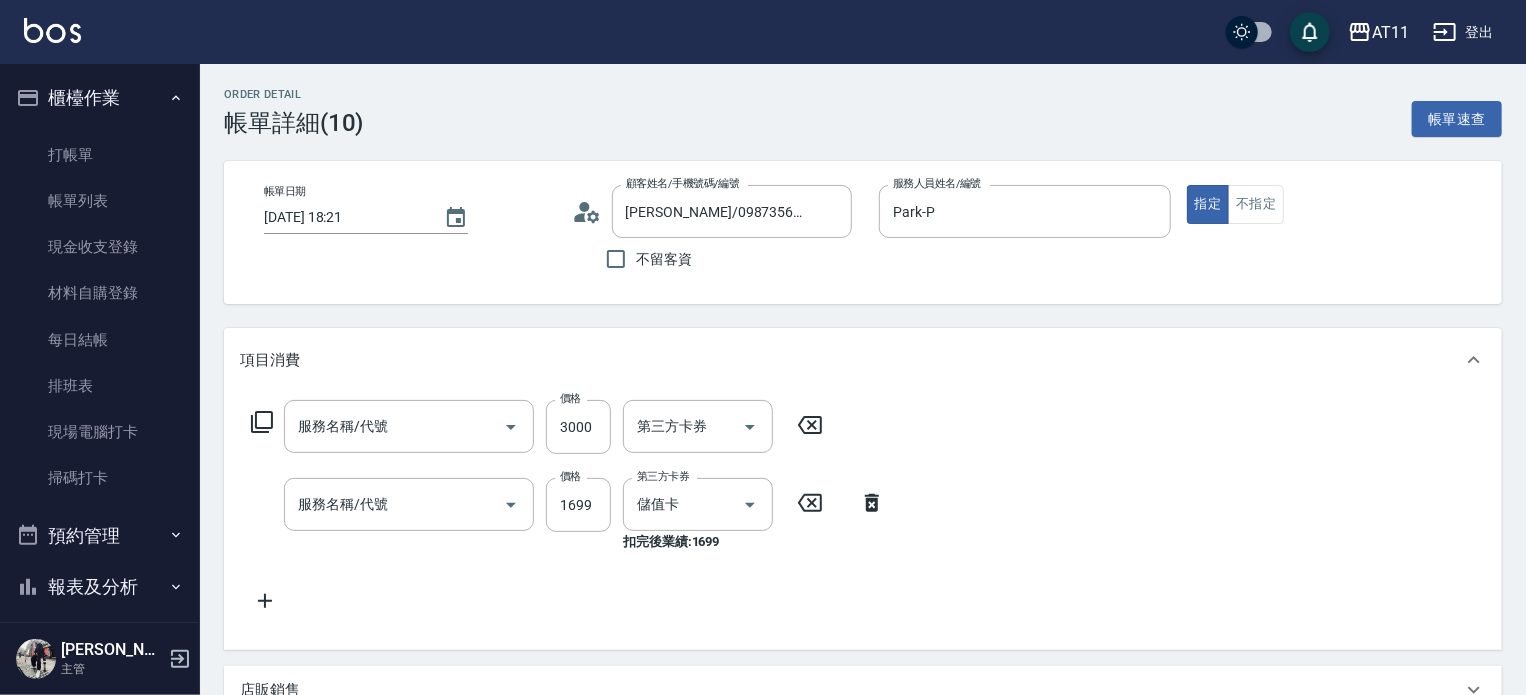 type on "頂級豪華OVC3(3000)" 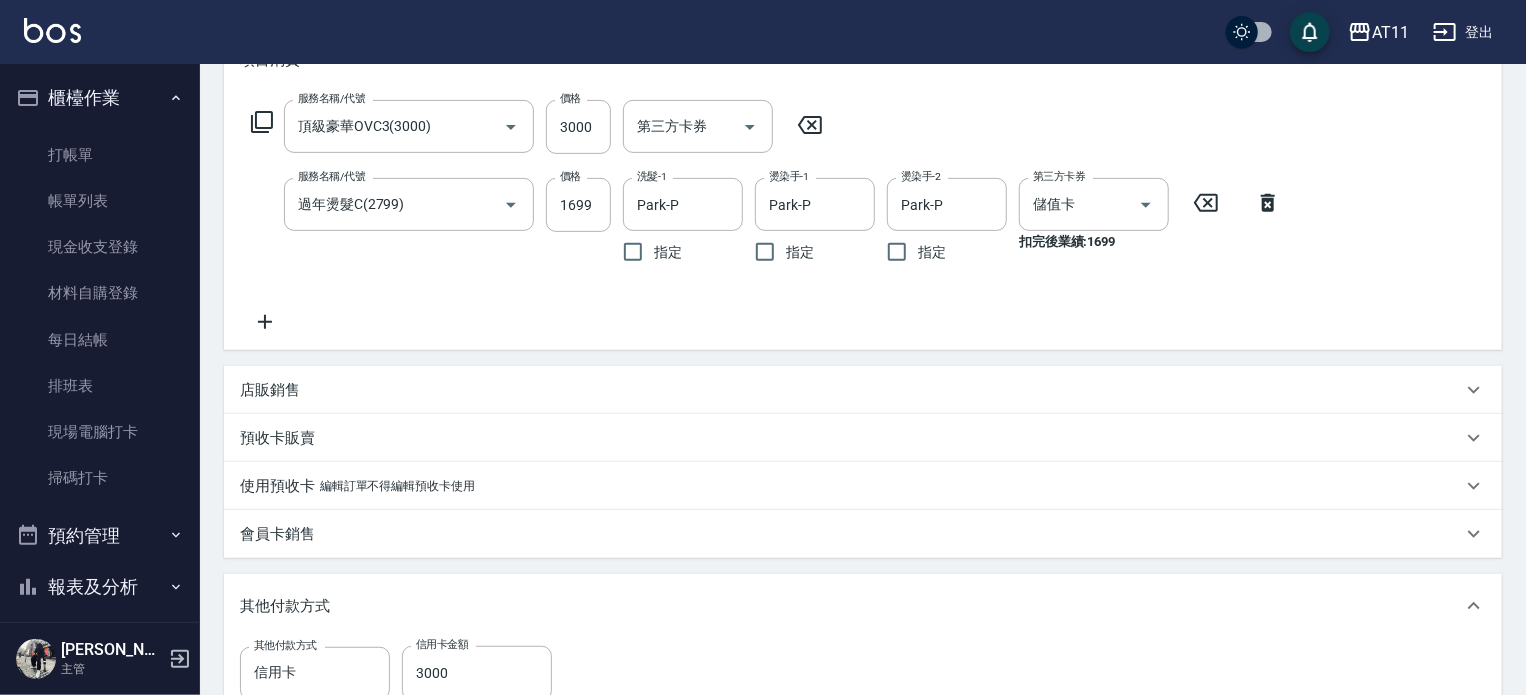 scroll, scrollTop: 300, scrollLeft: 0, axis: vertical 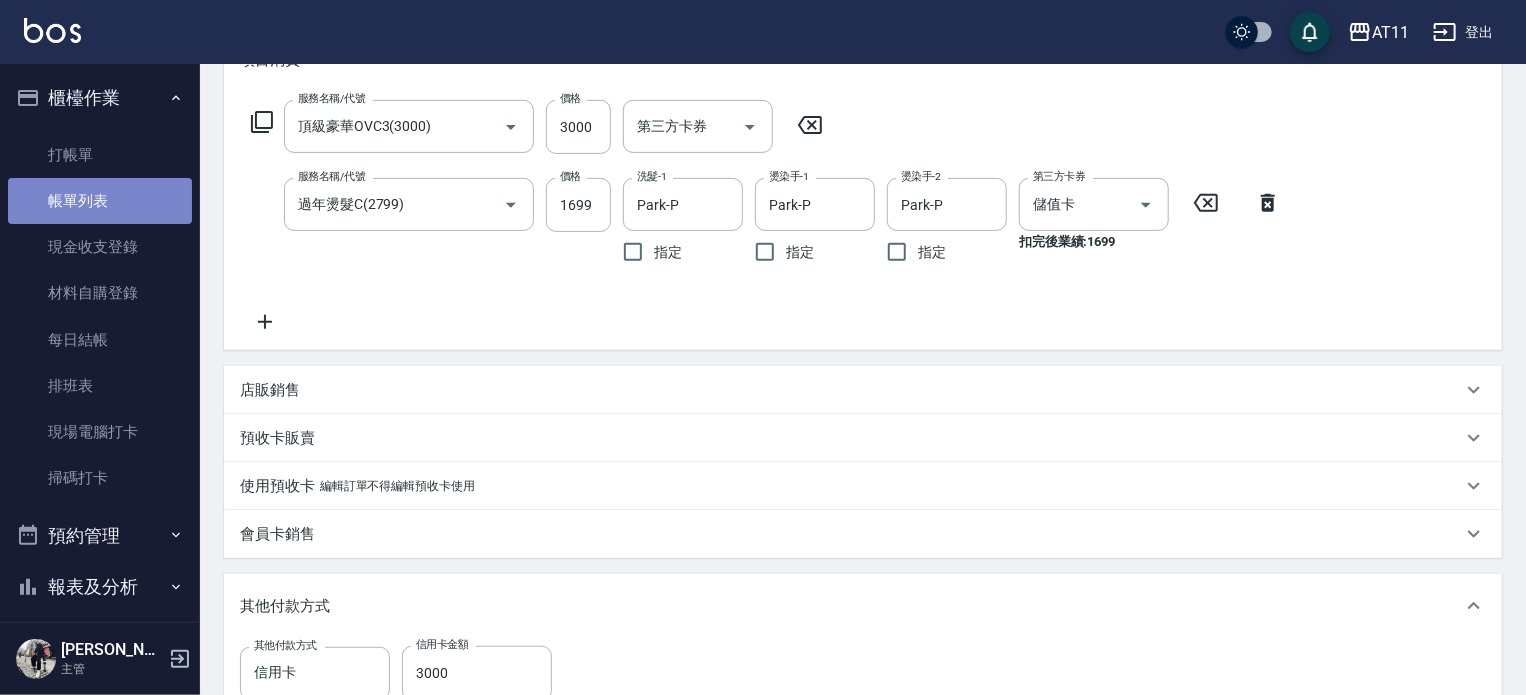 click on "帳單列表" at bounding box center (100, 201) 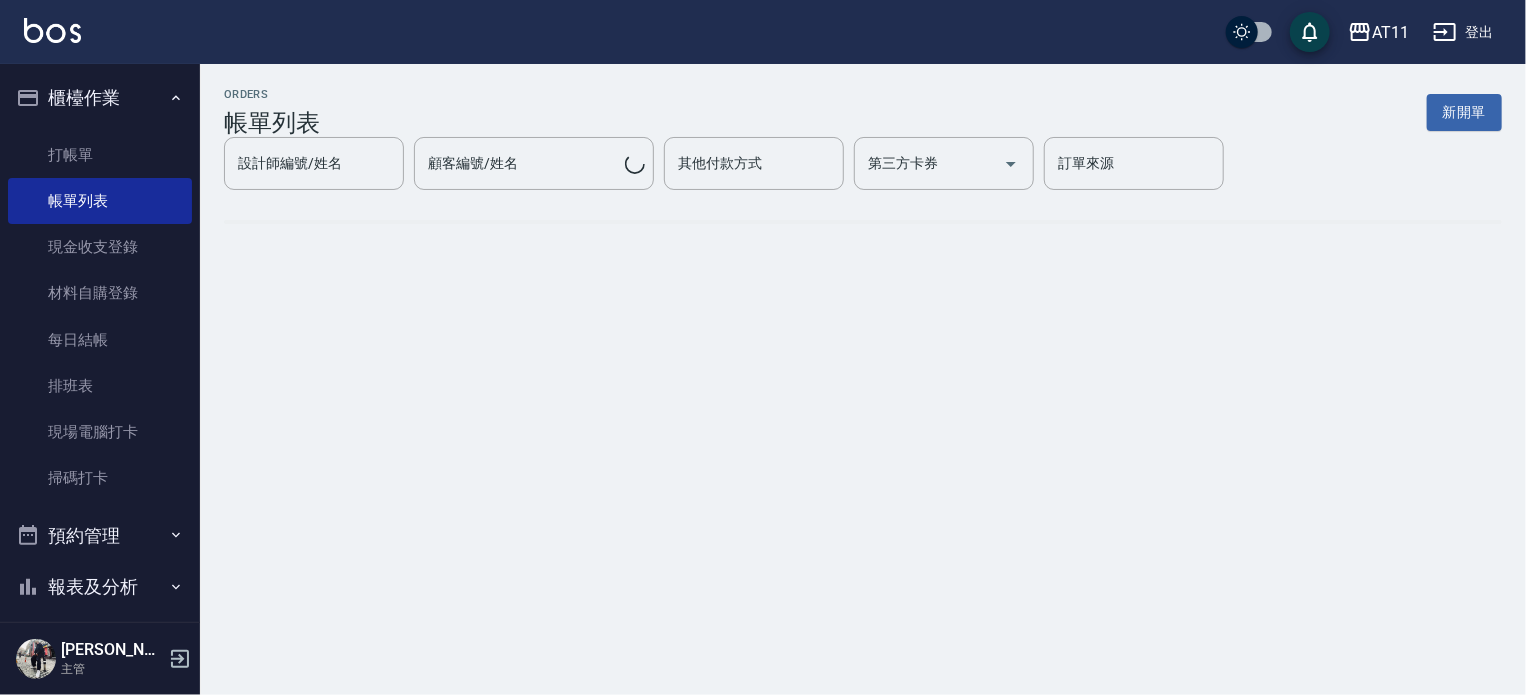 scroll, scrollTop: 0, scrollLeft: 0, axis: both 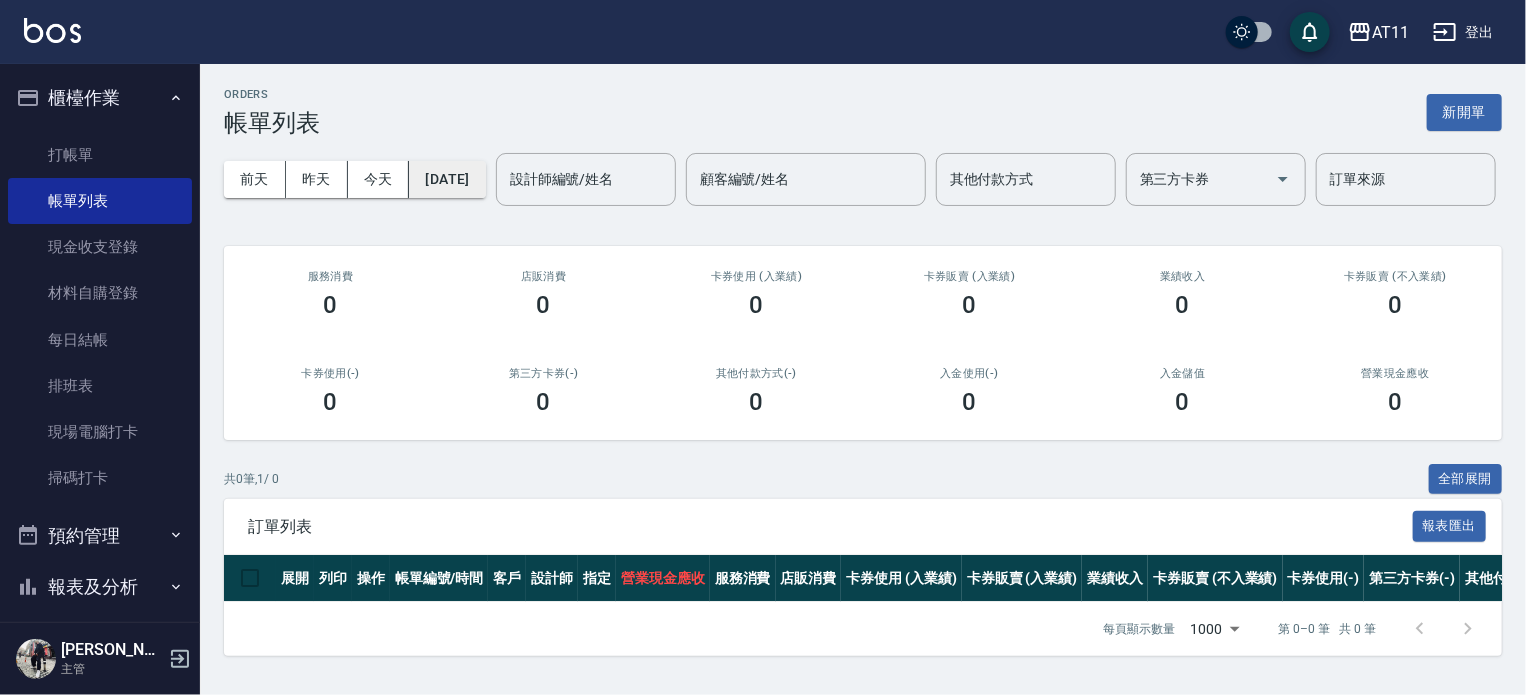 click on "[DATE]" at bounding box center (447, 179) 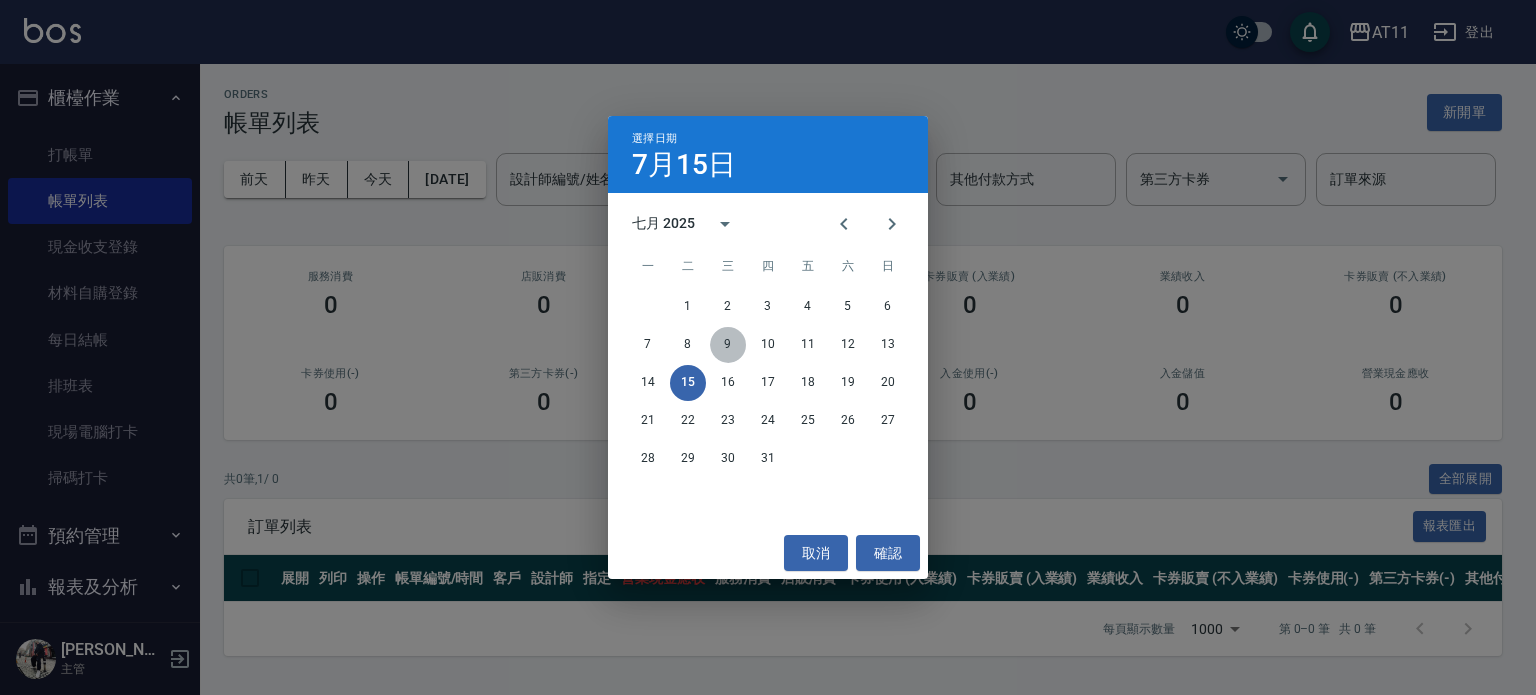 click on "9" at bounding box center [728, 345] 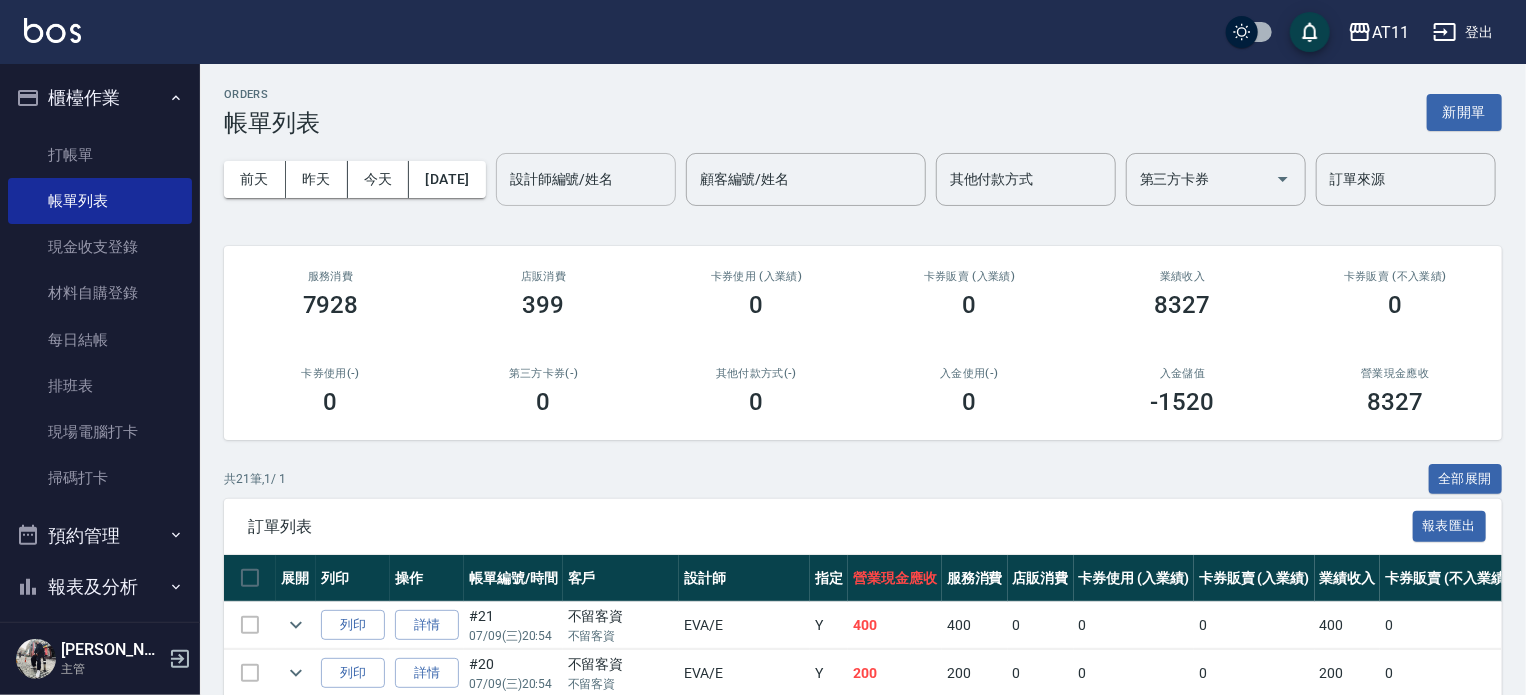 click on "設計師編號/姓名" at bounding box center (586, 179) 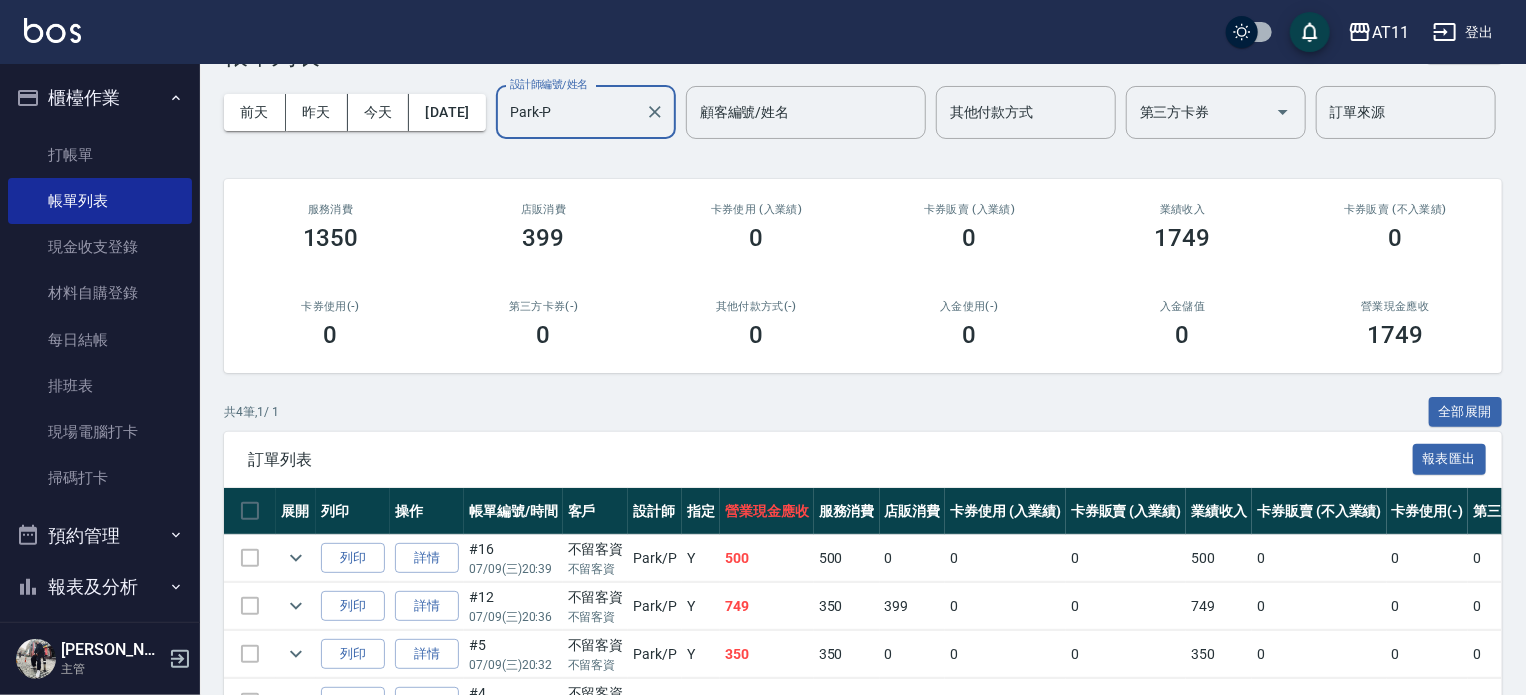 scroll, scrollTop: 0, scrollLeft: 0, axis: both 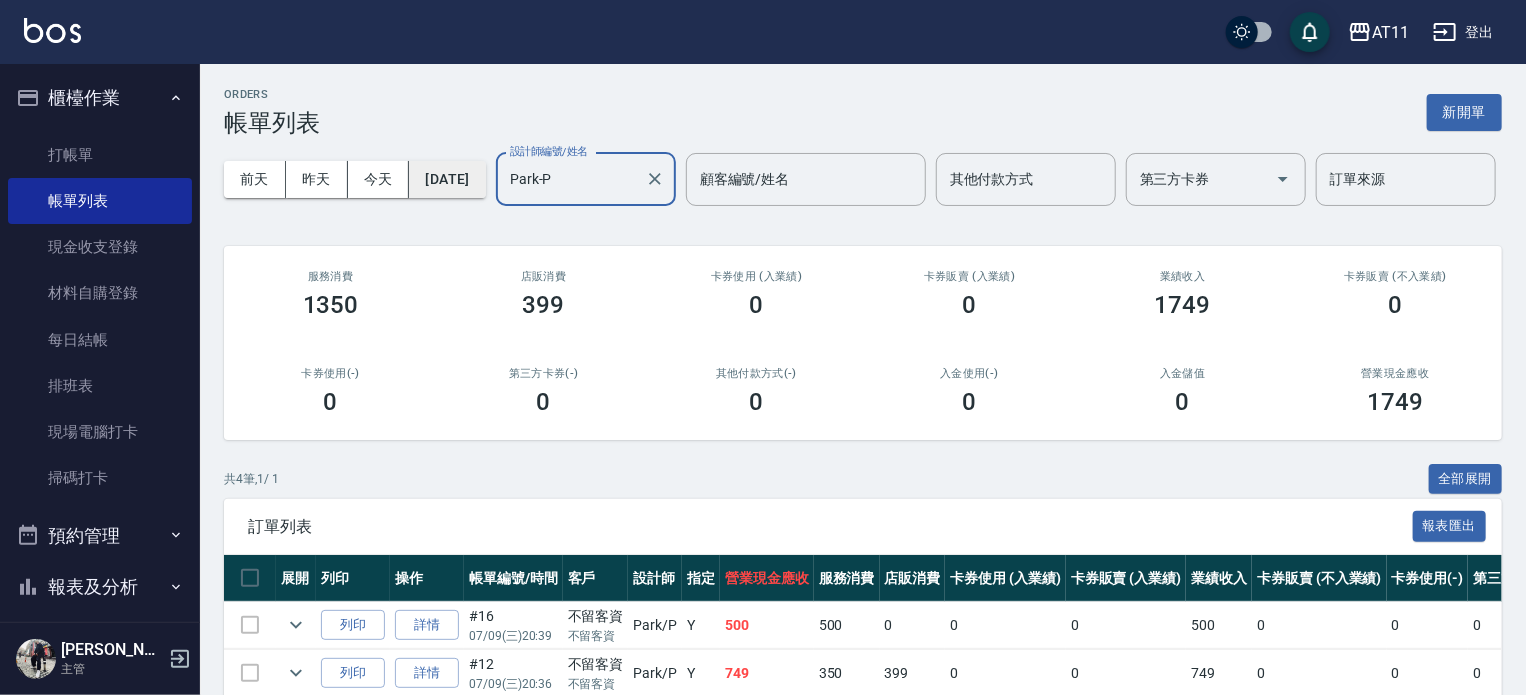 type on "Park-P" 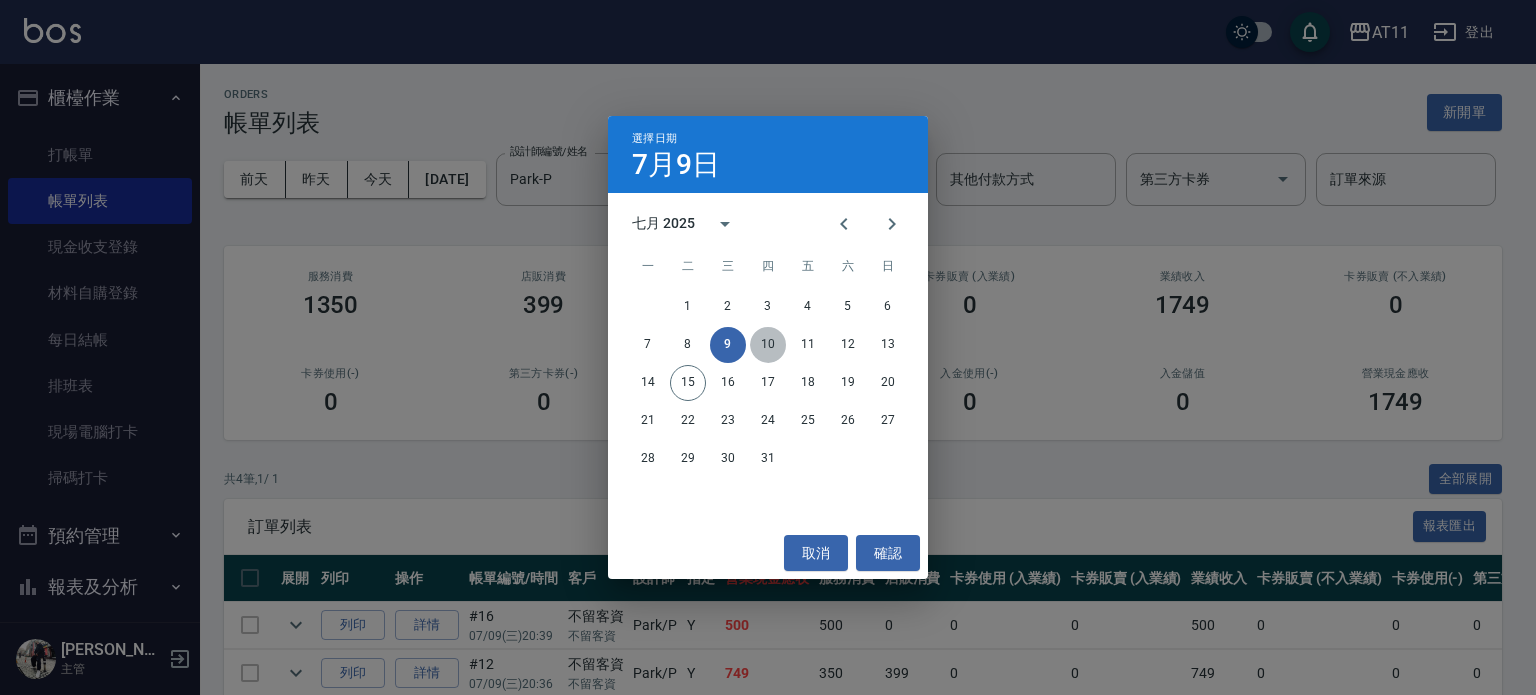 click on "10" at bounding box center [768, 345] 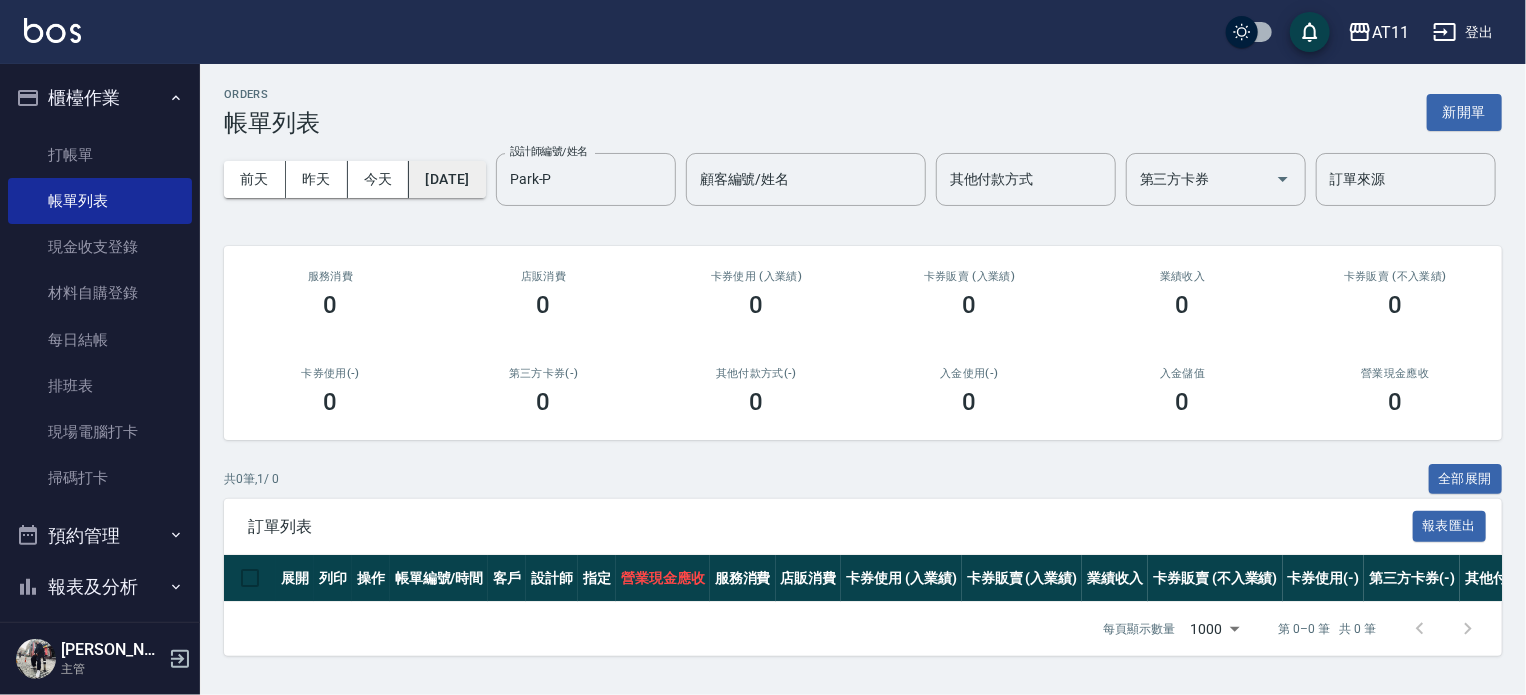 click on "[DATE]" at bounding box center [447, 179] 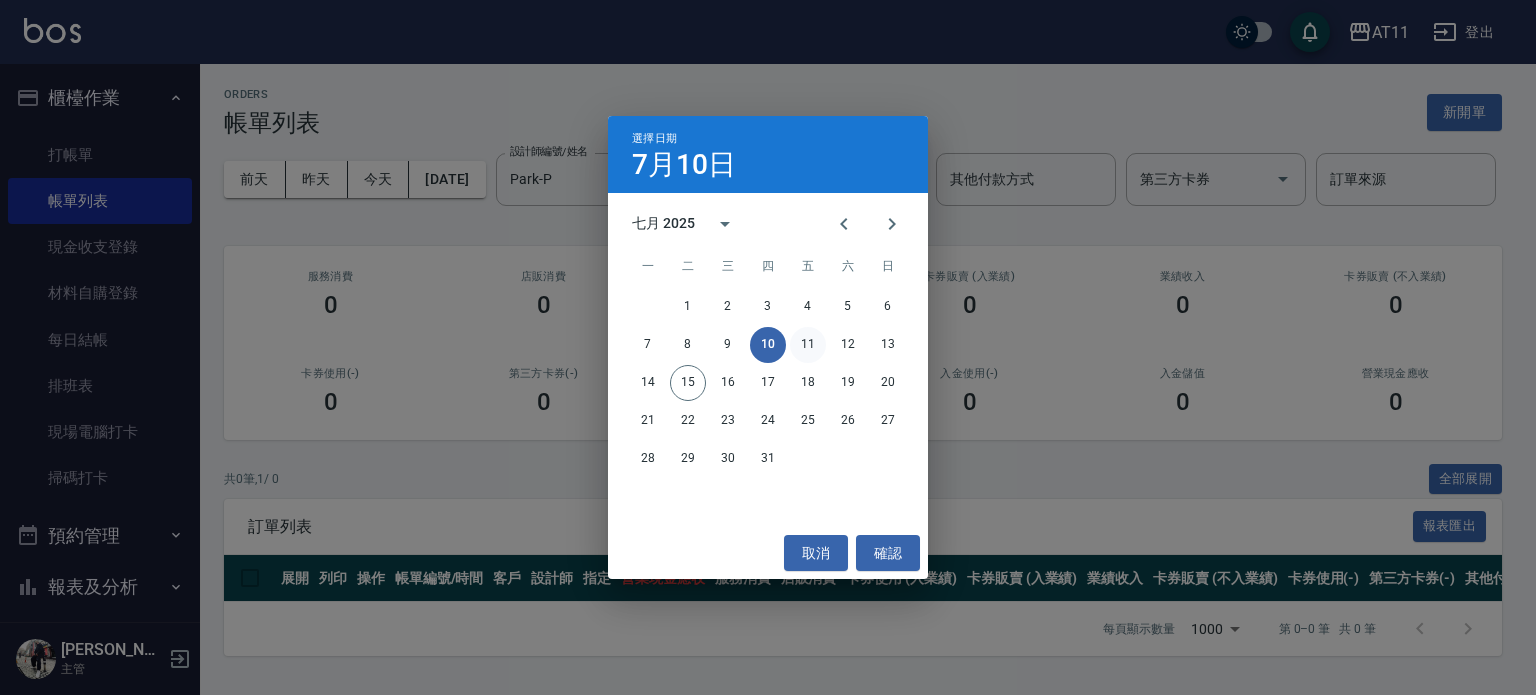 click on "11" at bounding box center [808, 345] 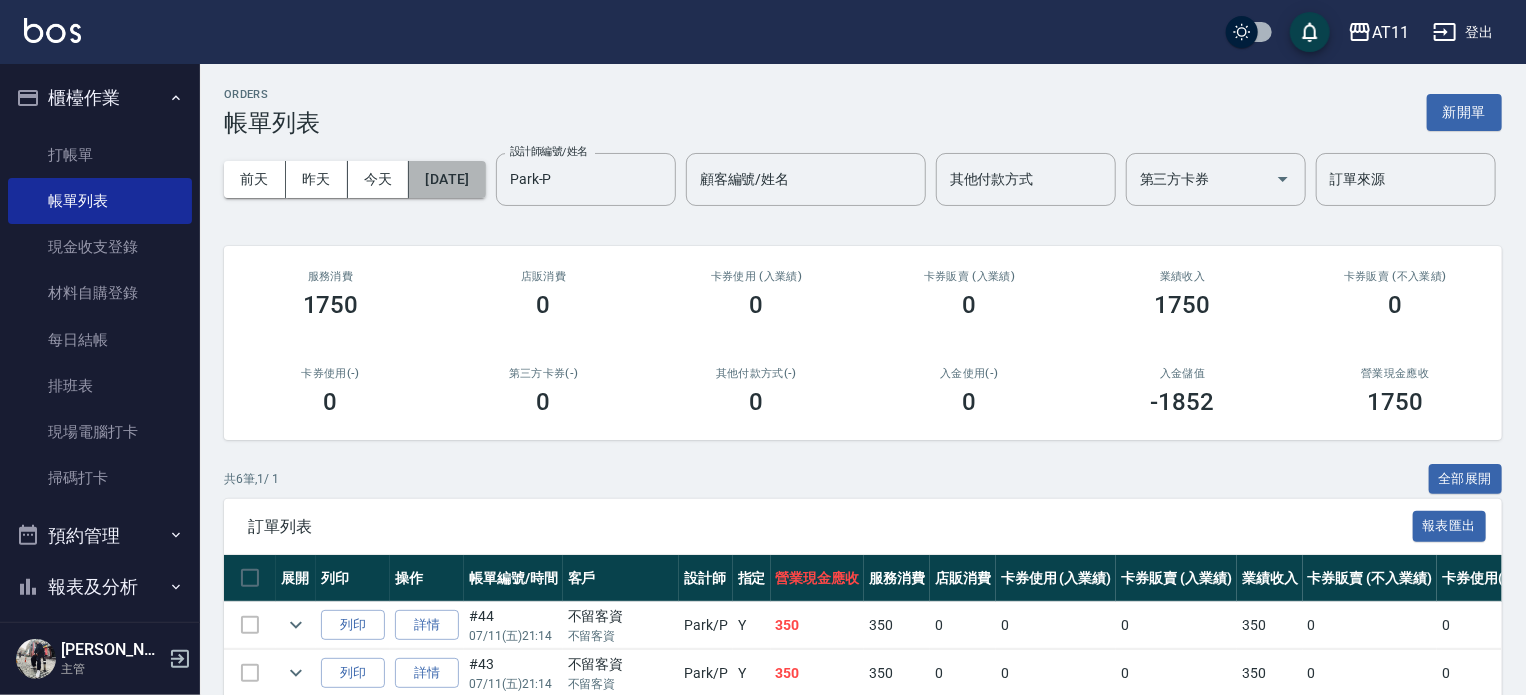 click on "[DATE]" at bounding box center (447, 179) 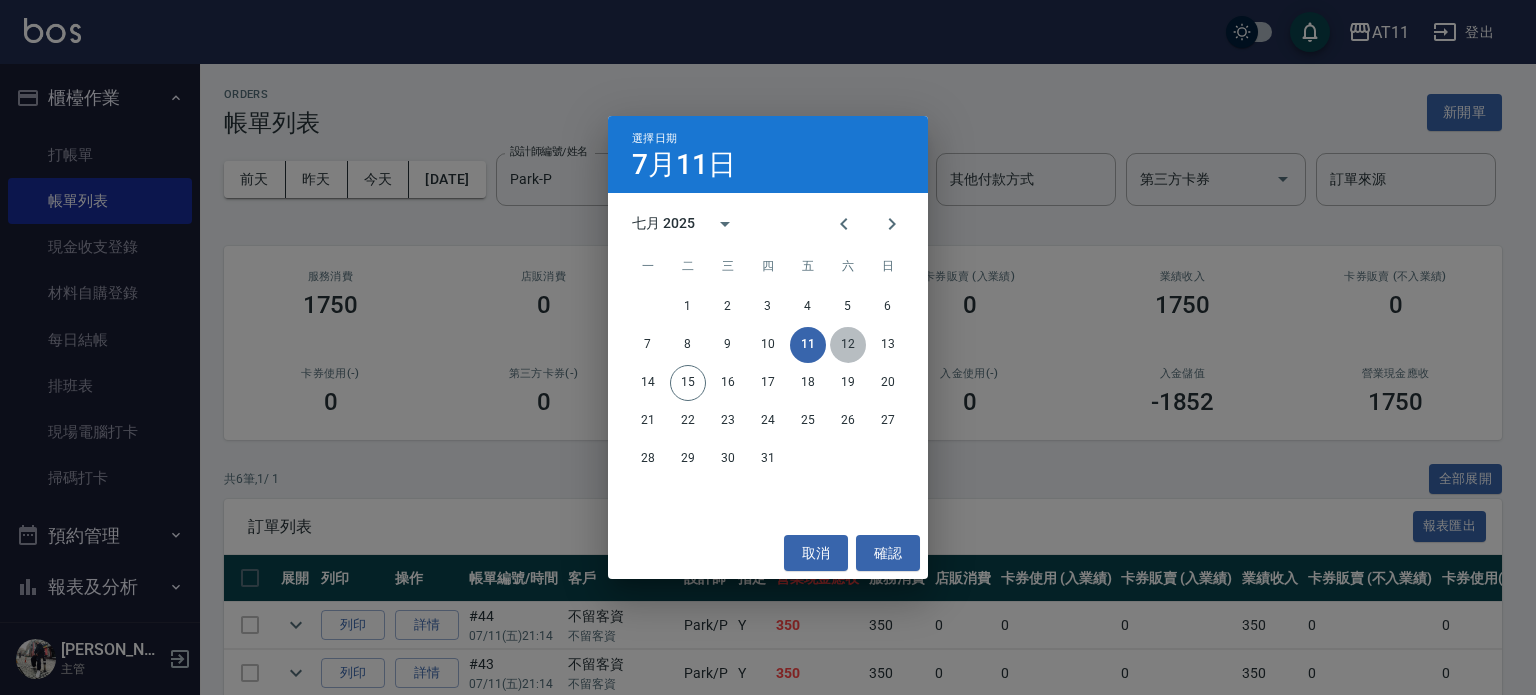click on "12" at bounding box center [848, 345] 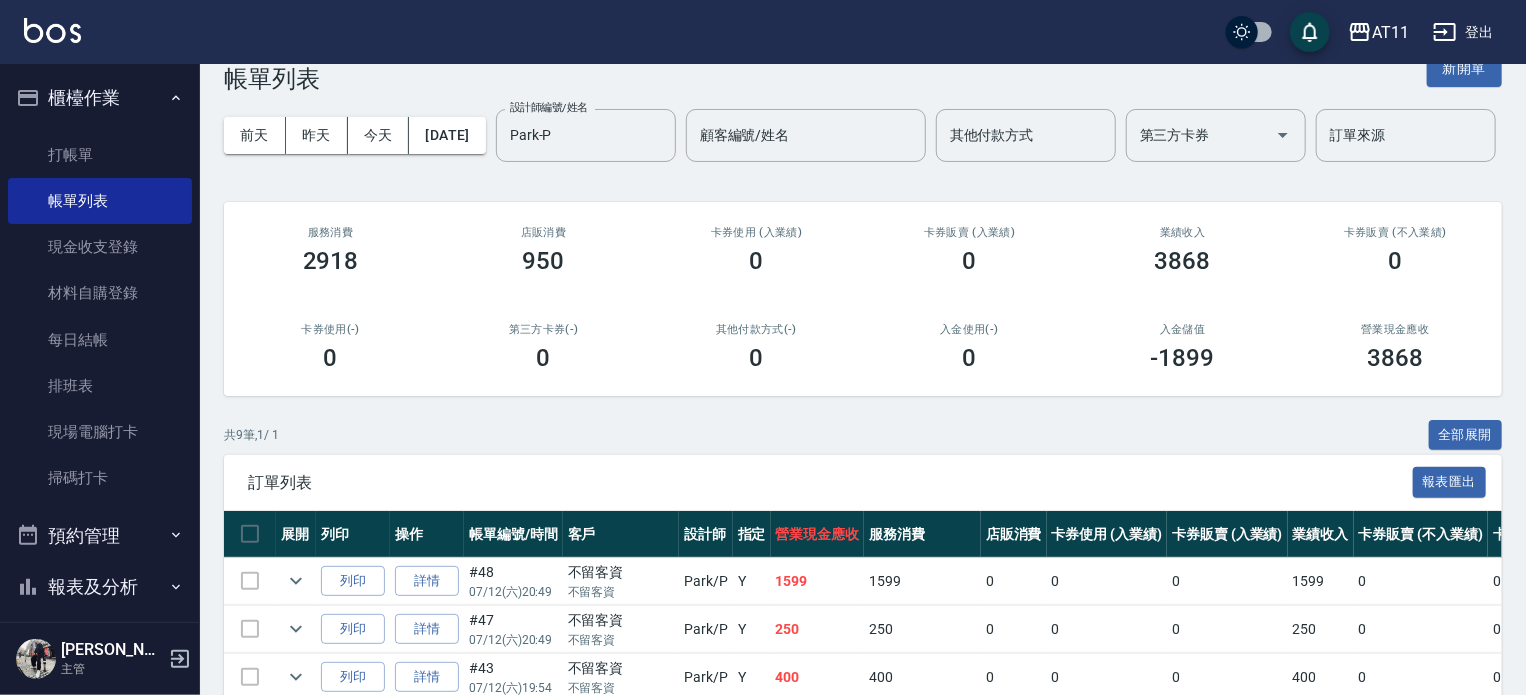 scroll, scrollTop: 0, scrollLeft: 0, axis: both 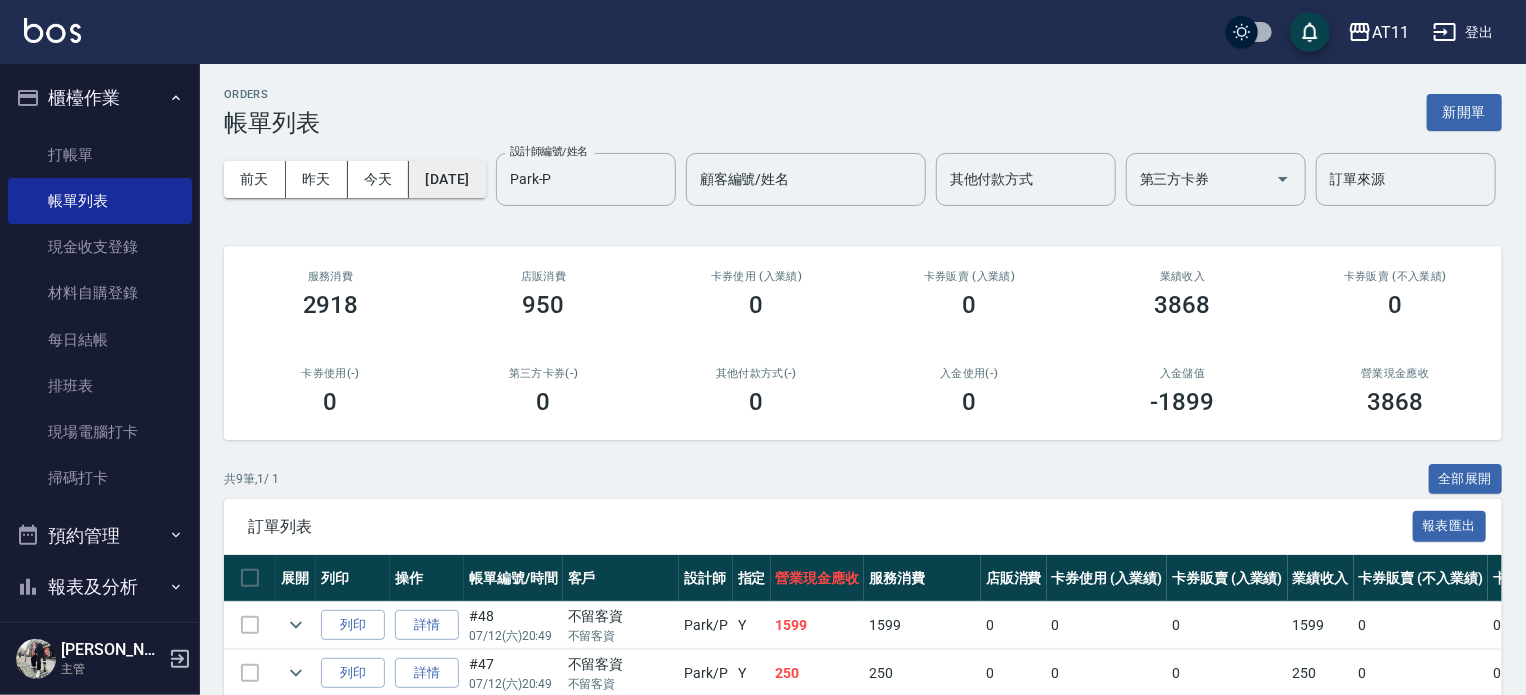 click on "[DATE]" at bounding box center [447, 179] 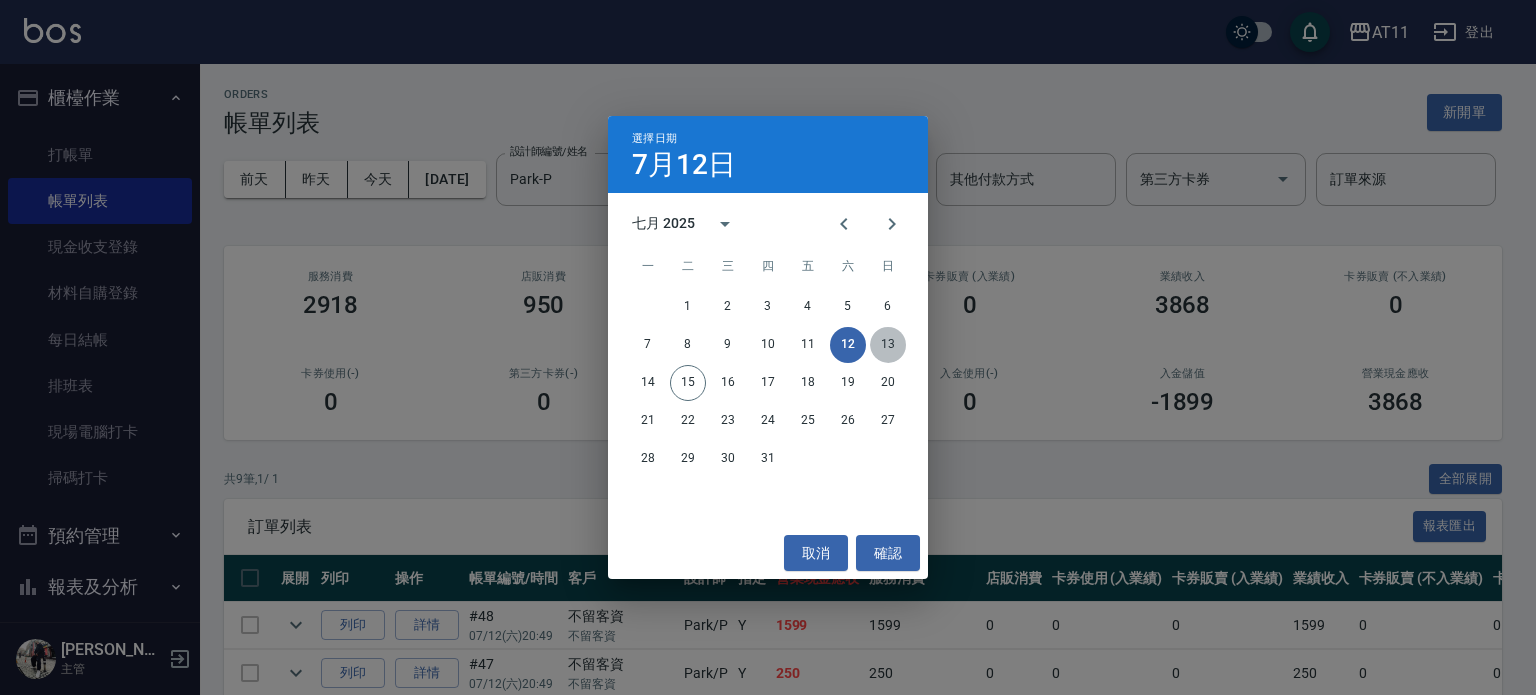 click on "13" at bounding box center (888, 345) 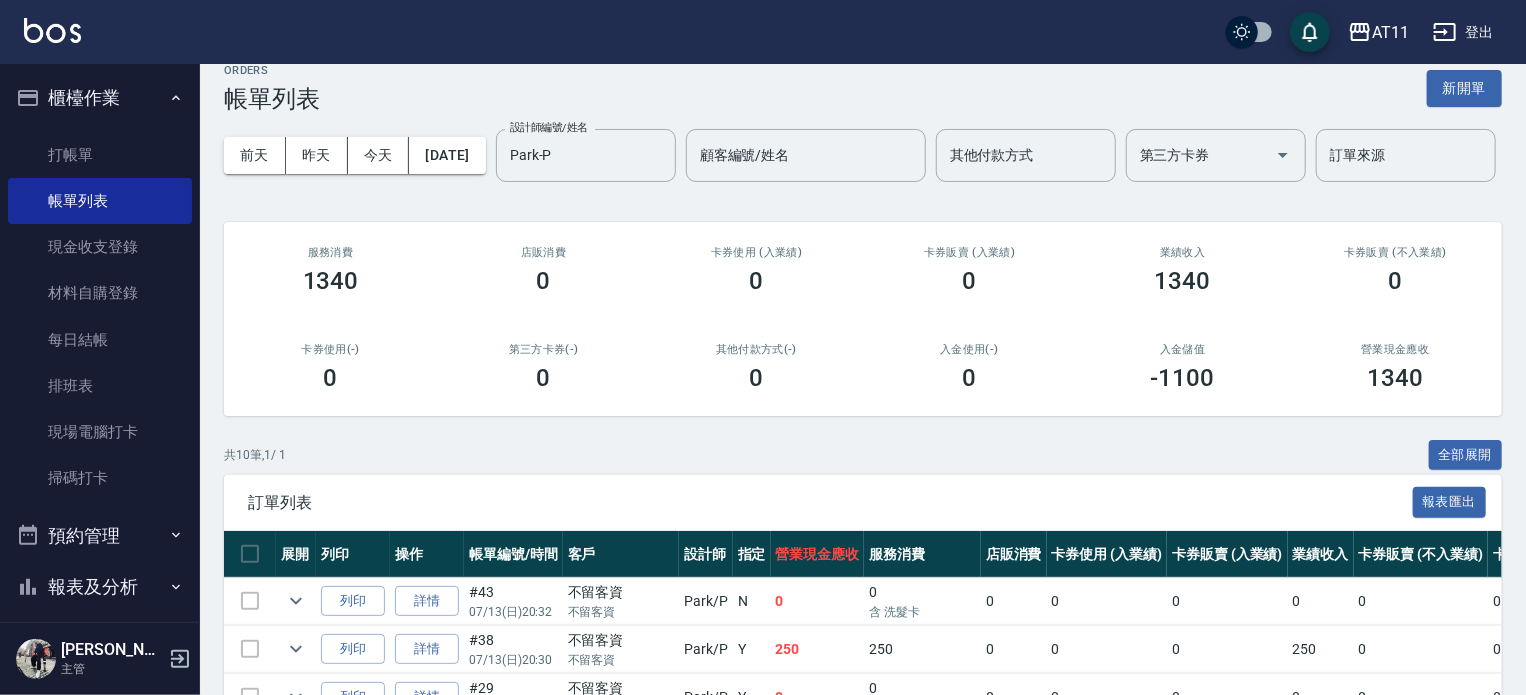 scroll, scrollTop: 0, scrollLeft: 0, axis: both 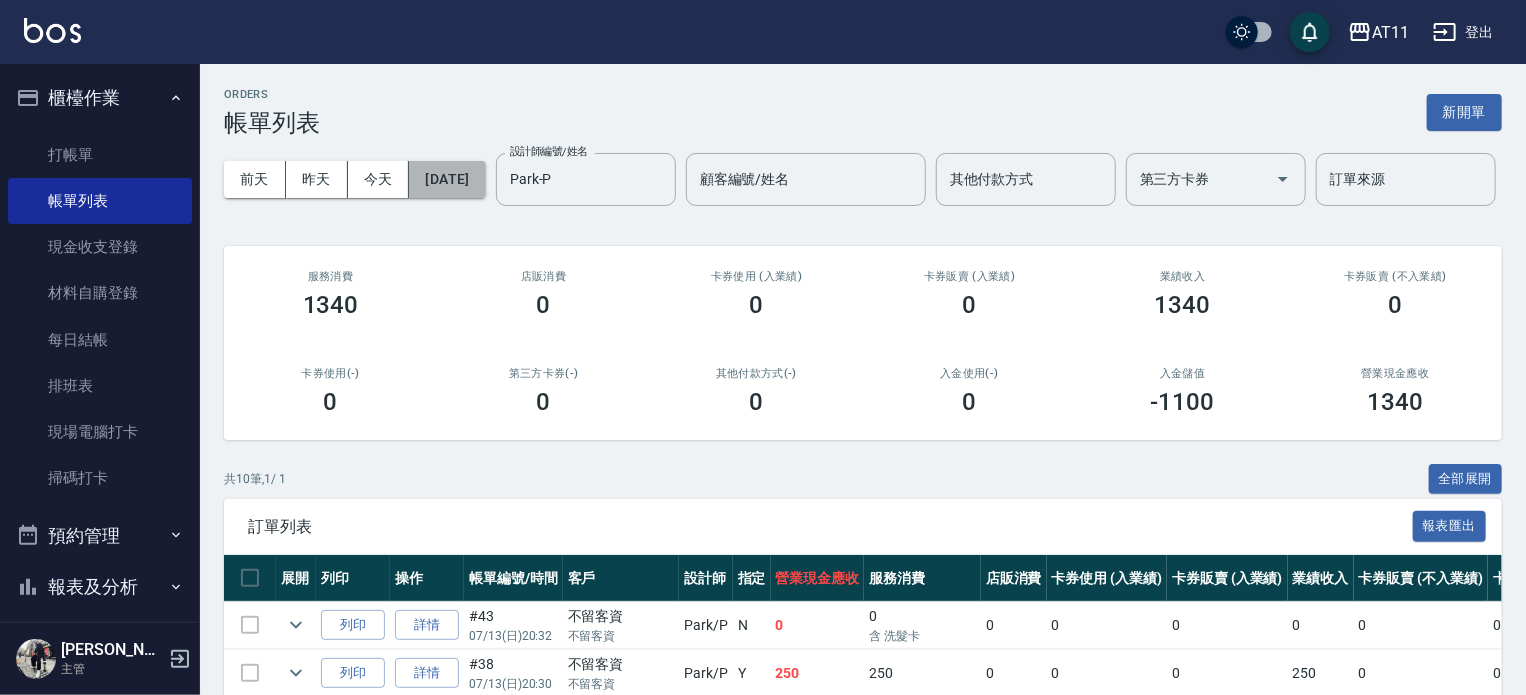 click on "[DATE]" at bounding box center (447, 179) 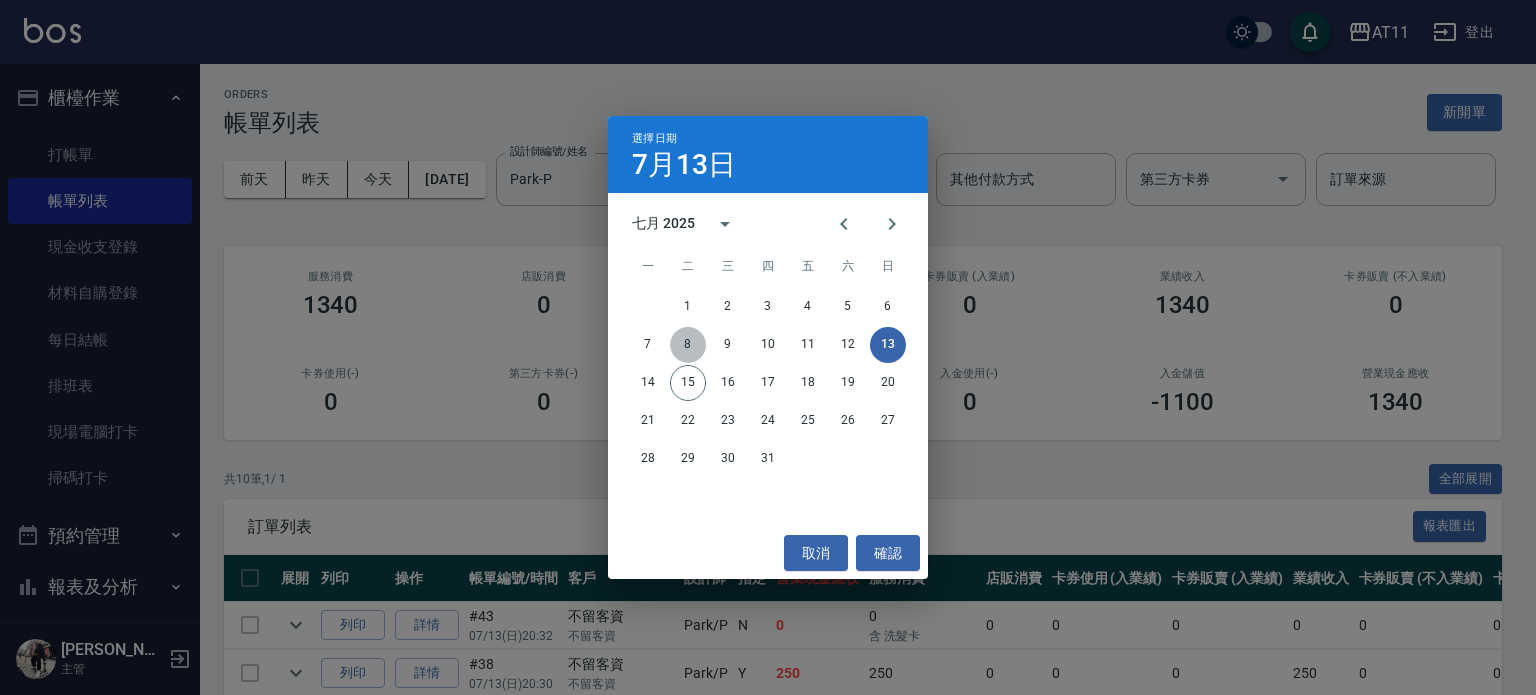 click on "8" at bounding box center (688, 345) 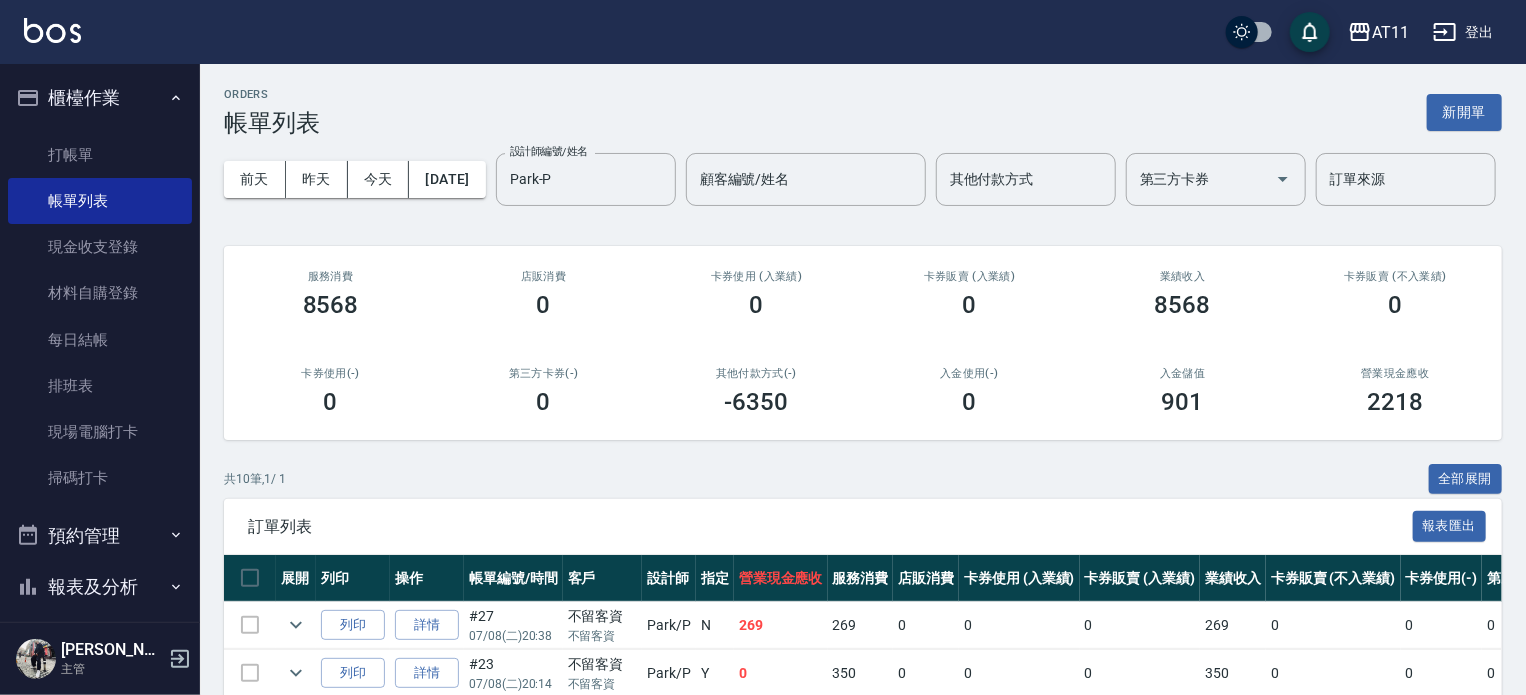 scroll, scrollTop: 0, scrollLeft: 0, axis: both 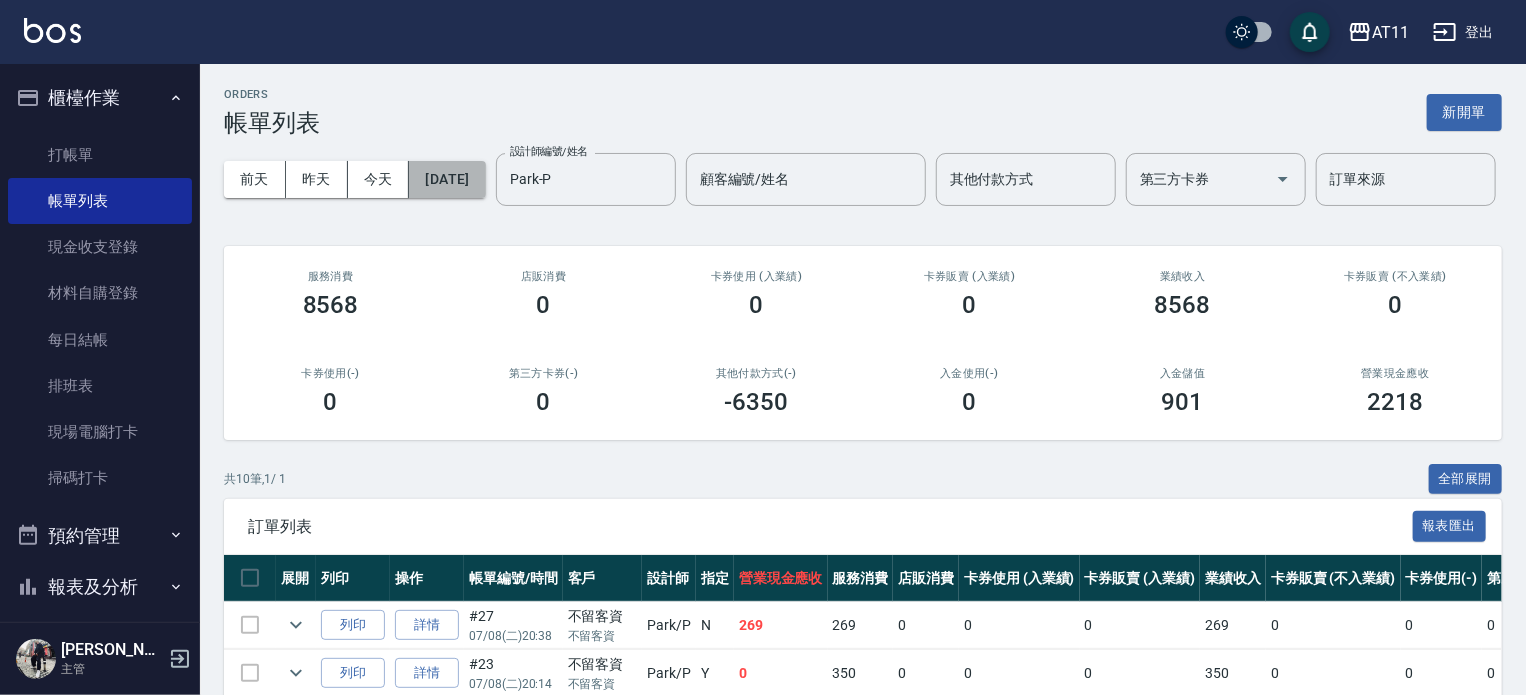 click on "[DATE]" at bounding box center [447, 179] 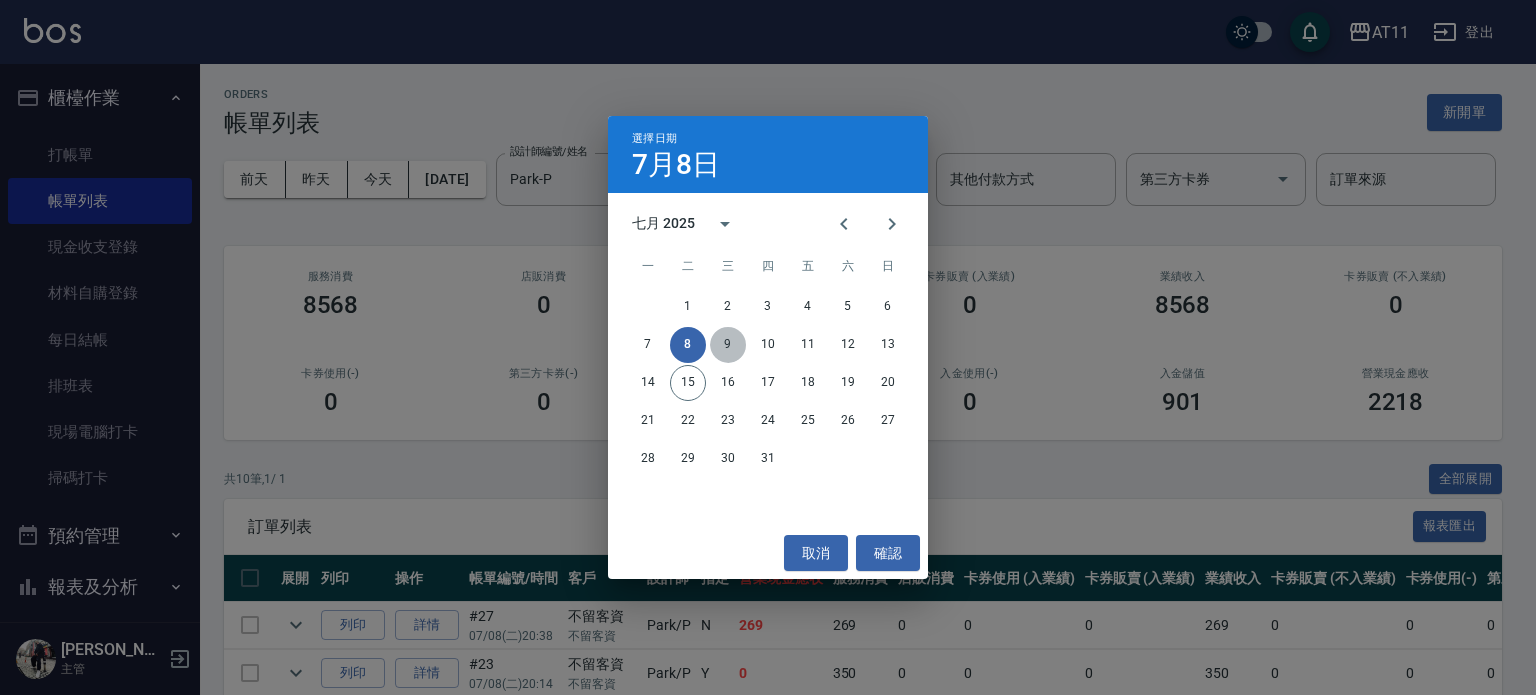 click on "9" at bounding box center [728, 345] 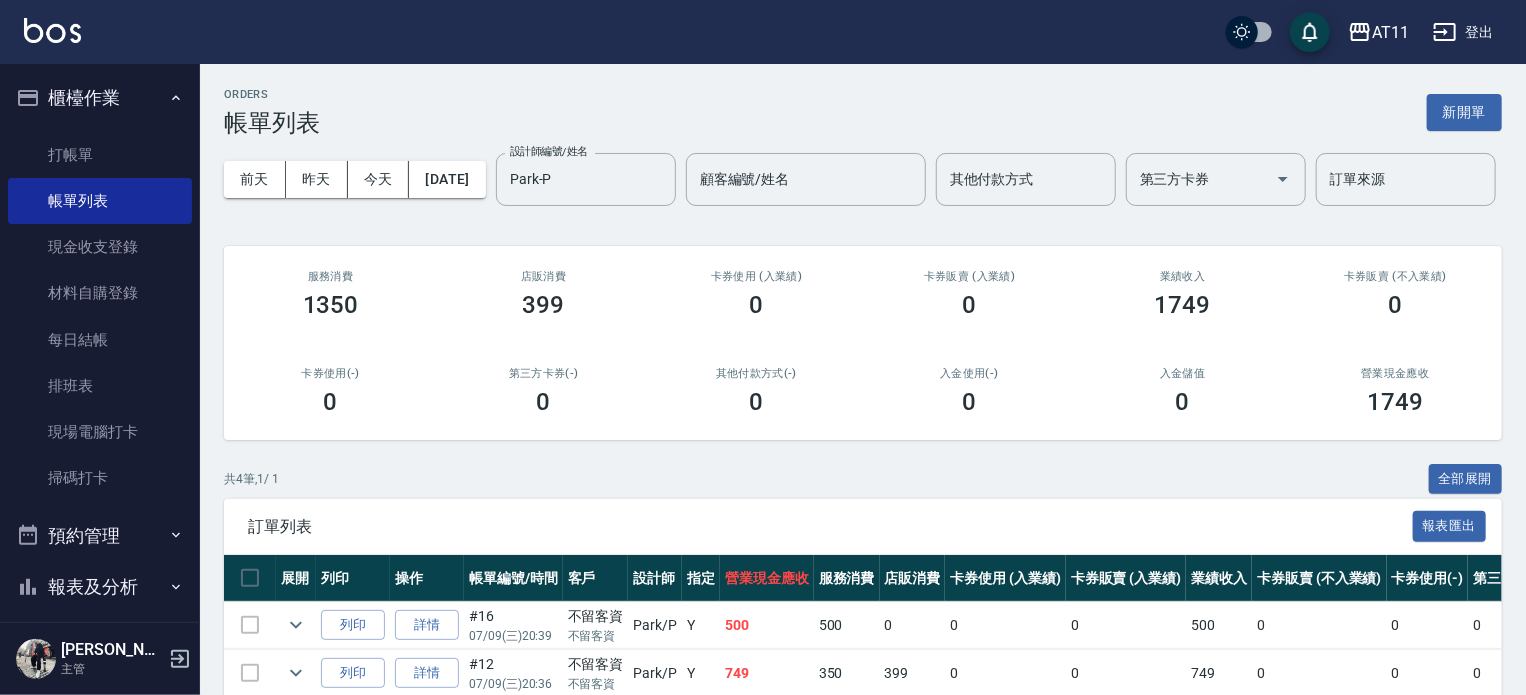 scroll, scrollTop: 0, scrollLeft: 0, axis: both 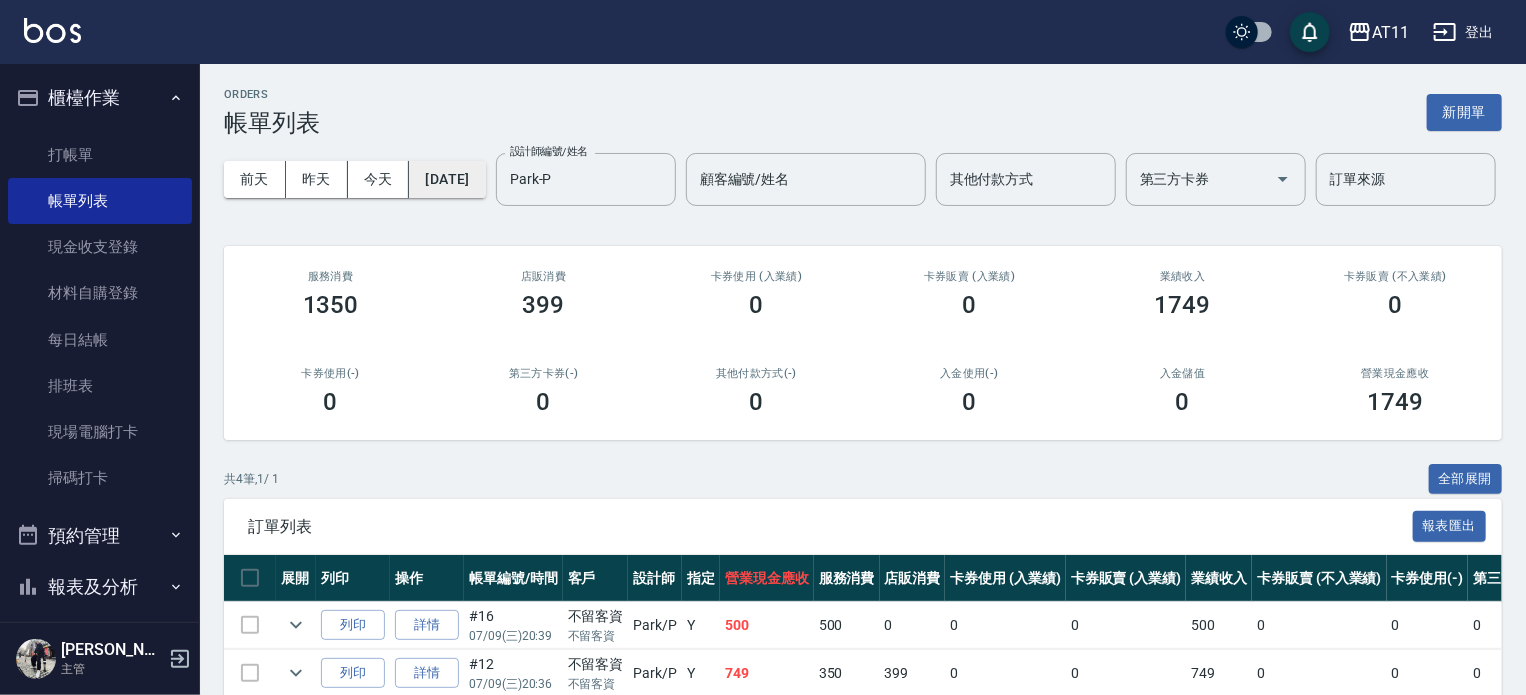 click on "[DATE]" at bounding box center (447, 179) 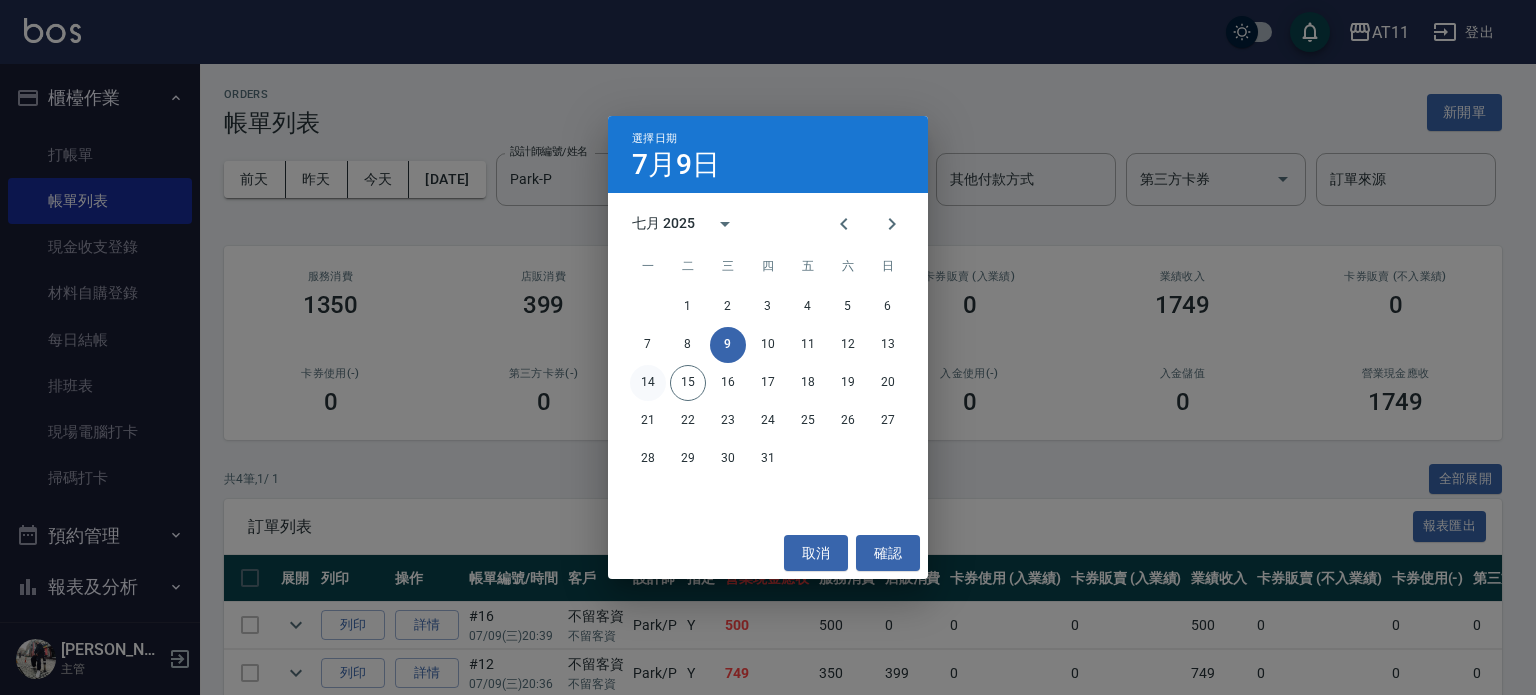 click on "14" at bounding box center [648, 383] 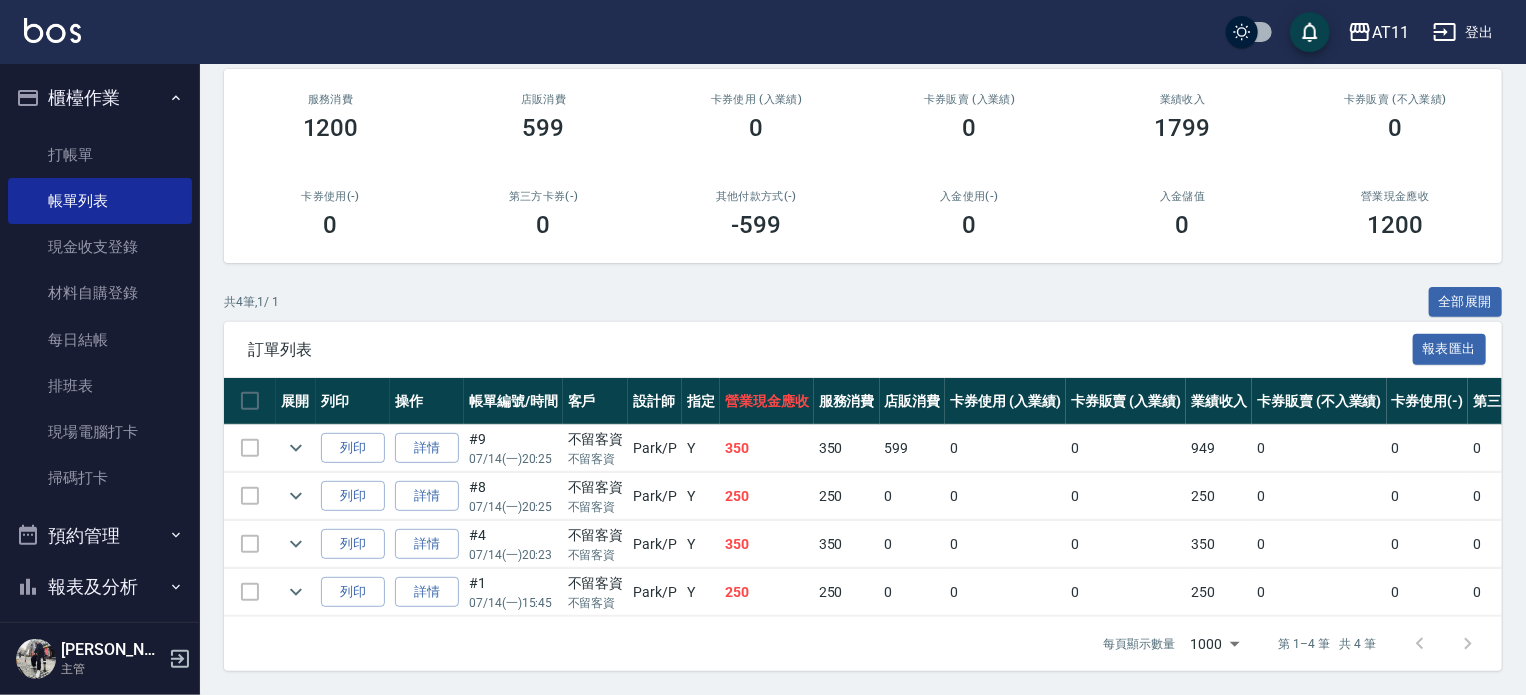 scroll, scrollTop: 0, scrollLeft: 0, axis: both 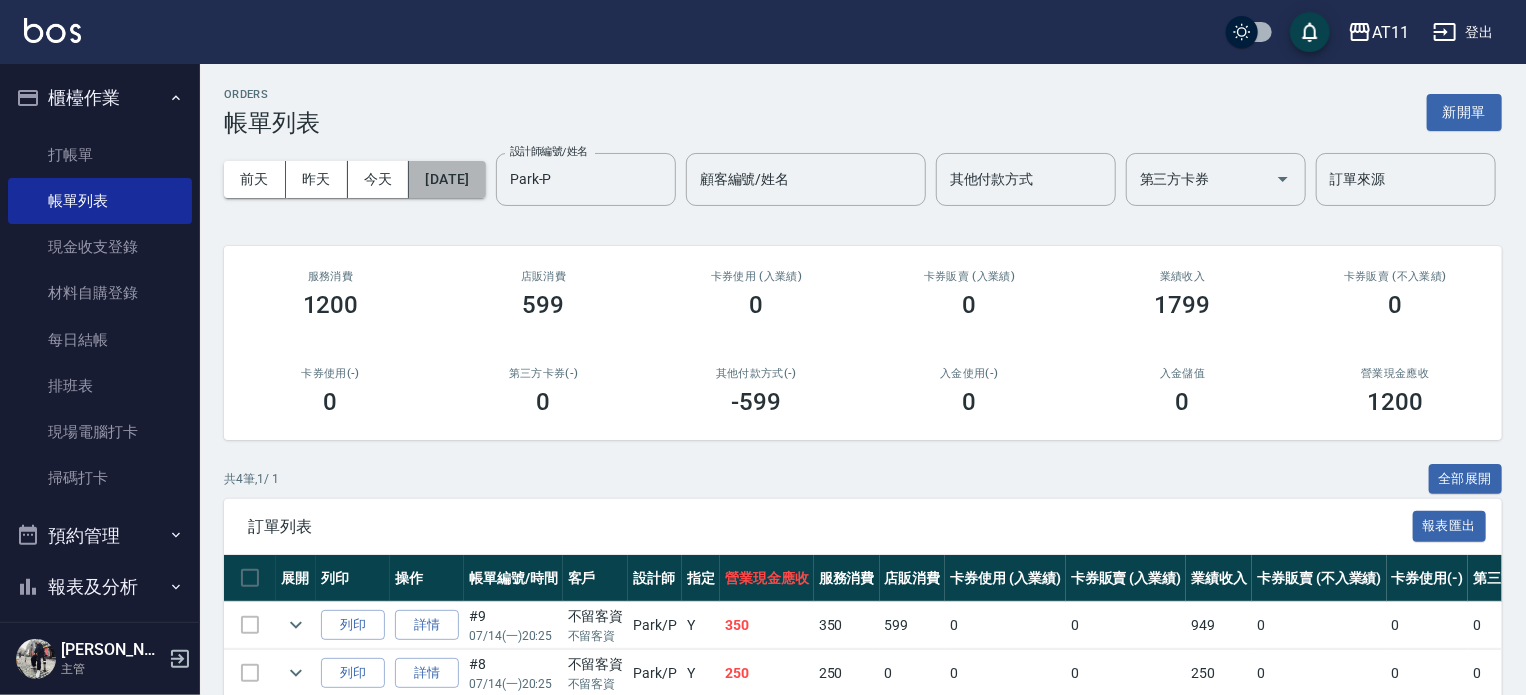 click on "[DATE]" at bounding box center (447, 179) 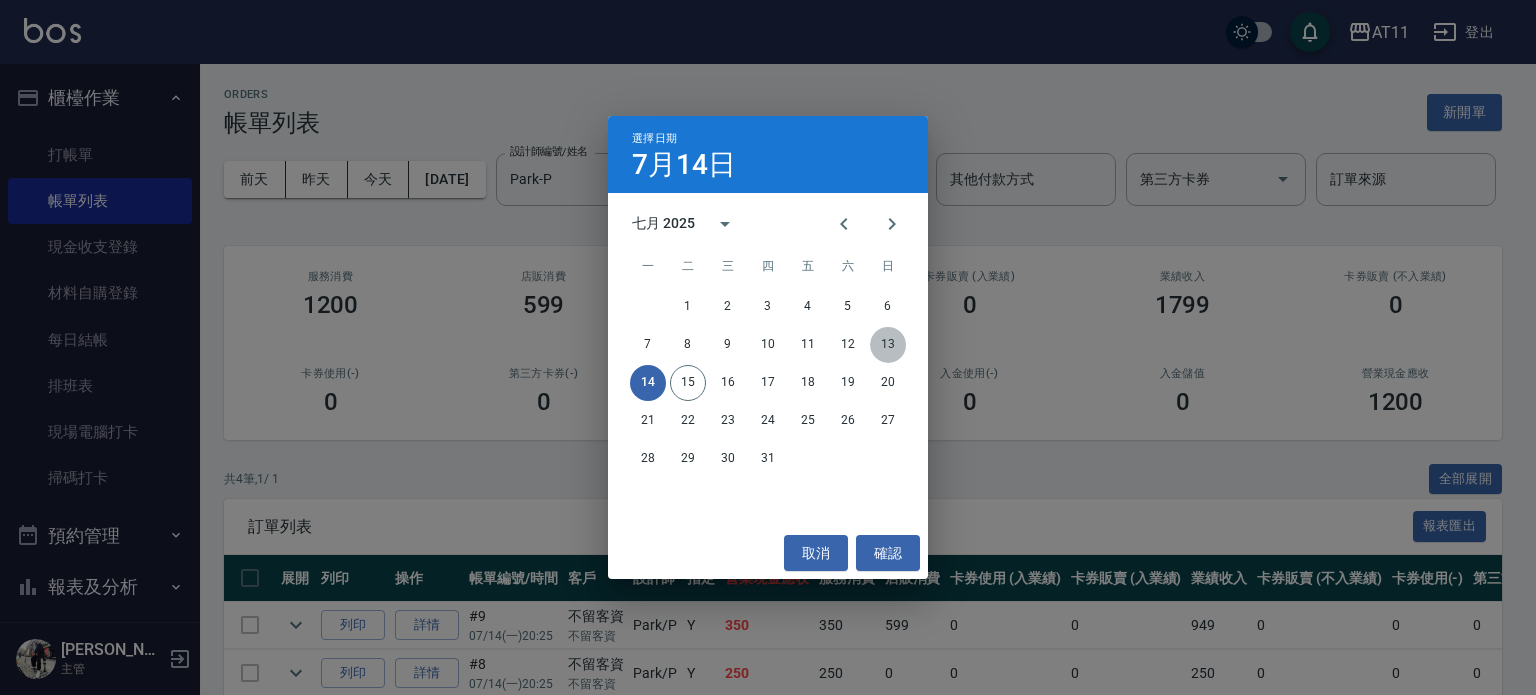 click on "13" at bounding box center (888, 345) 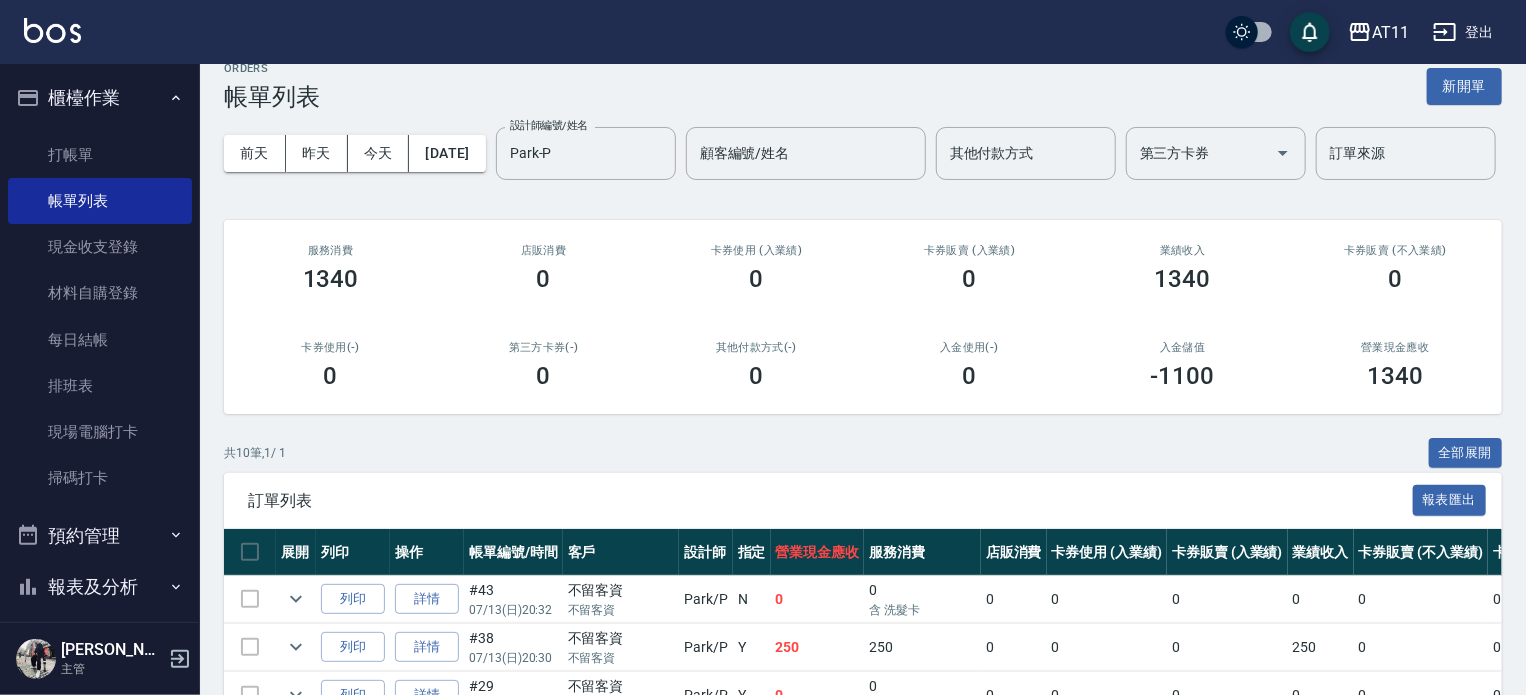 scroll, scrollTop: 0, scrollLeft: 0, axis: both 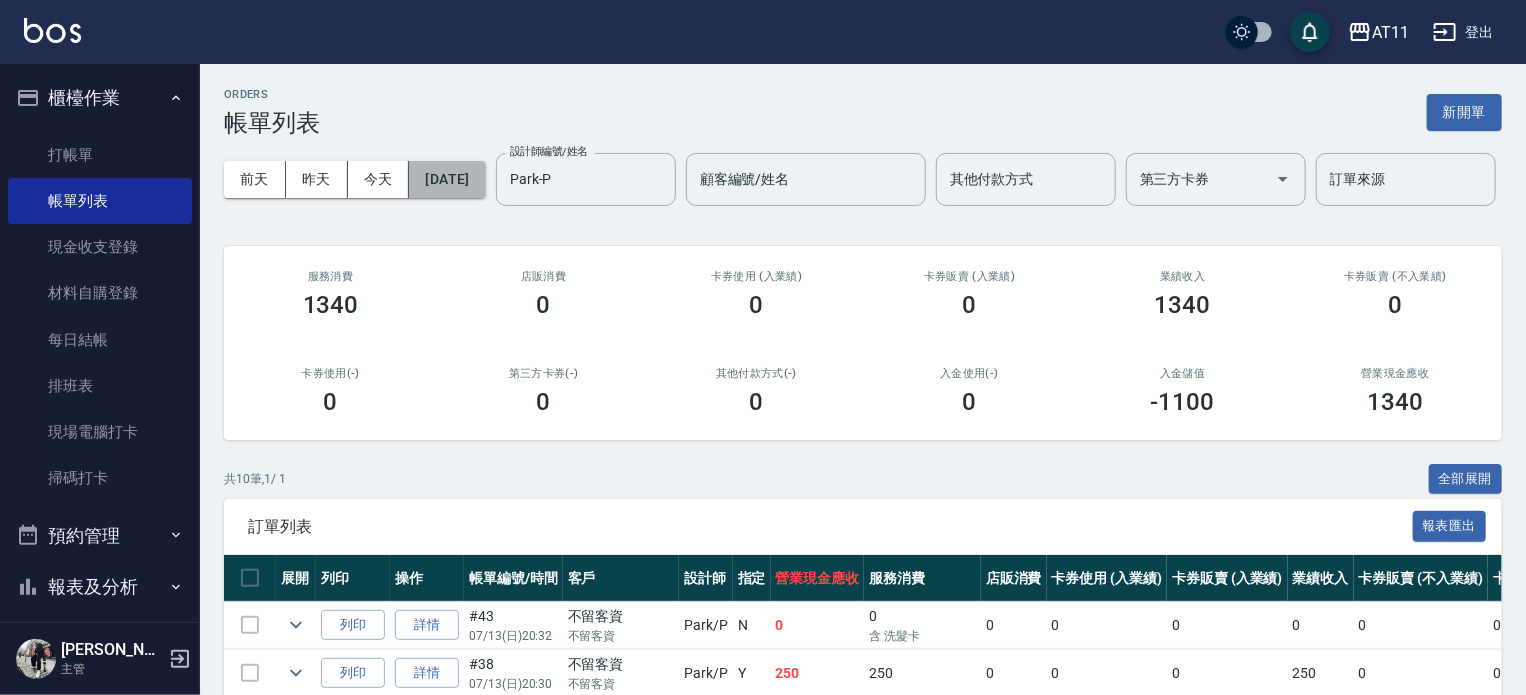click on "[DATE]" at bounding box center [447, 179] 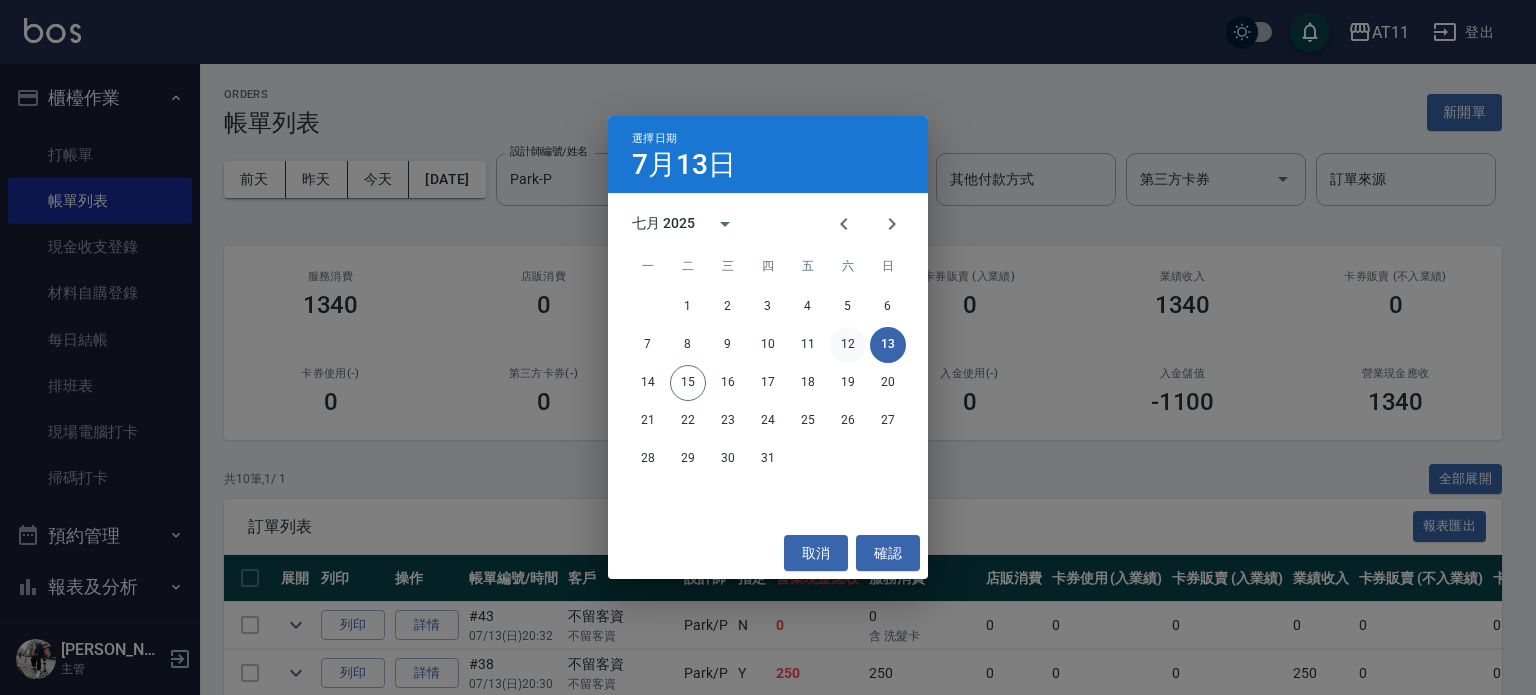 click on "12" at bounding box center (848, 345) 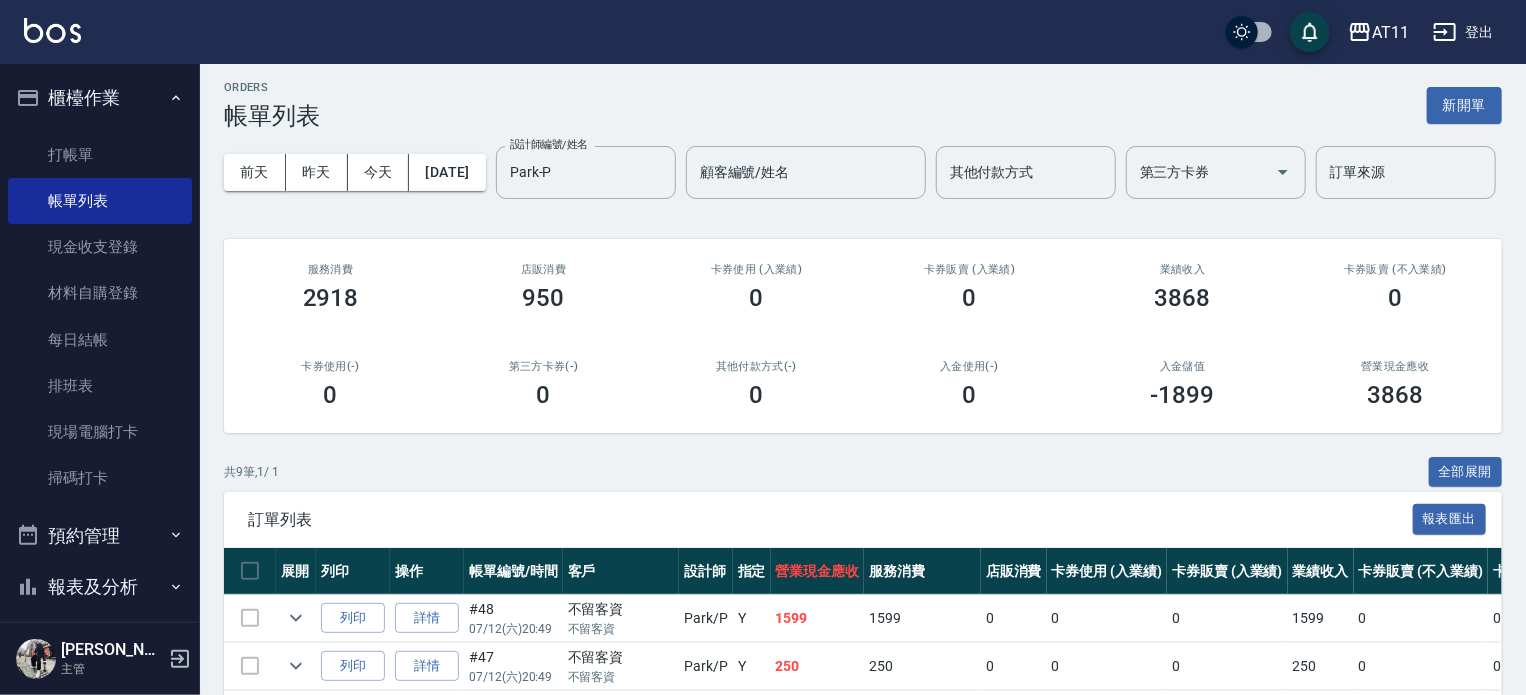 scroll, scrollTop: 0, scrollLeft: 0, axis: both 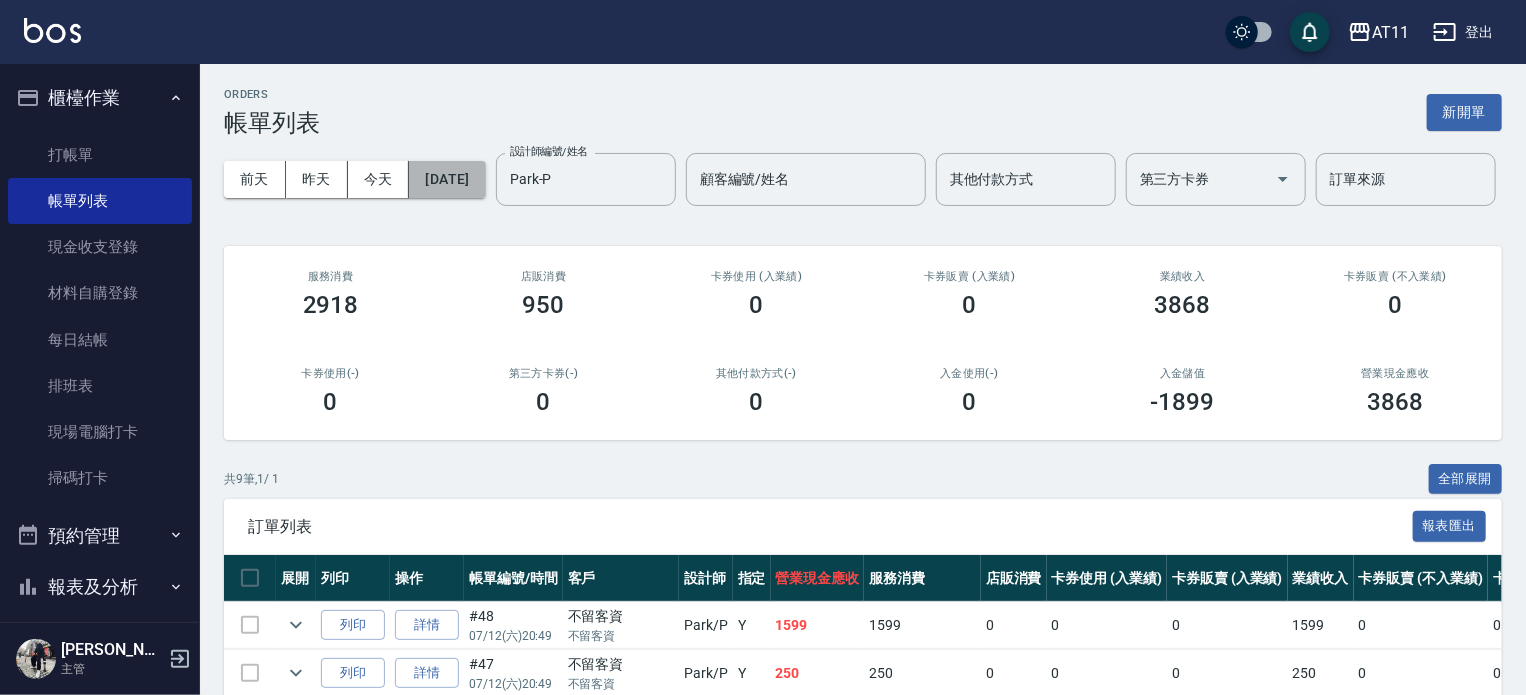 click on "[DATE]" at bounding box center (447, 179) 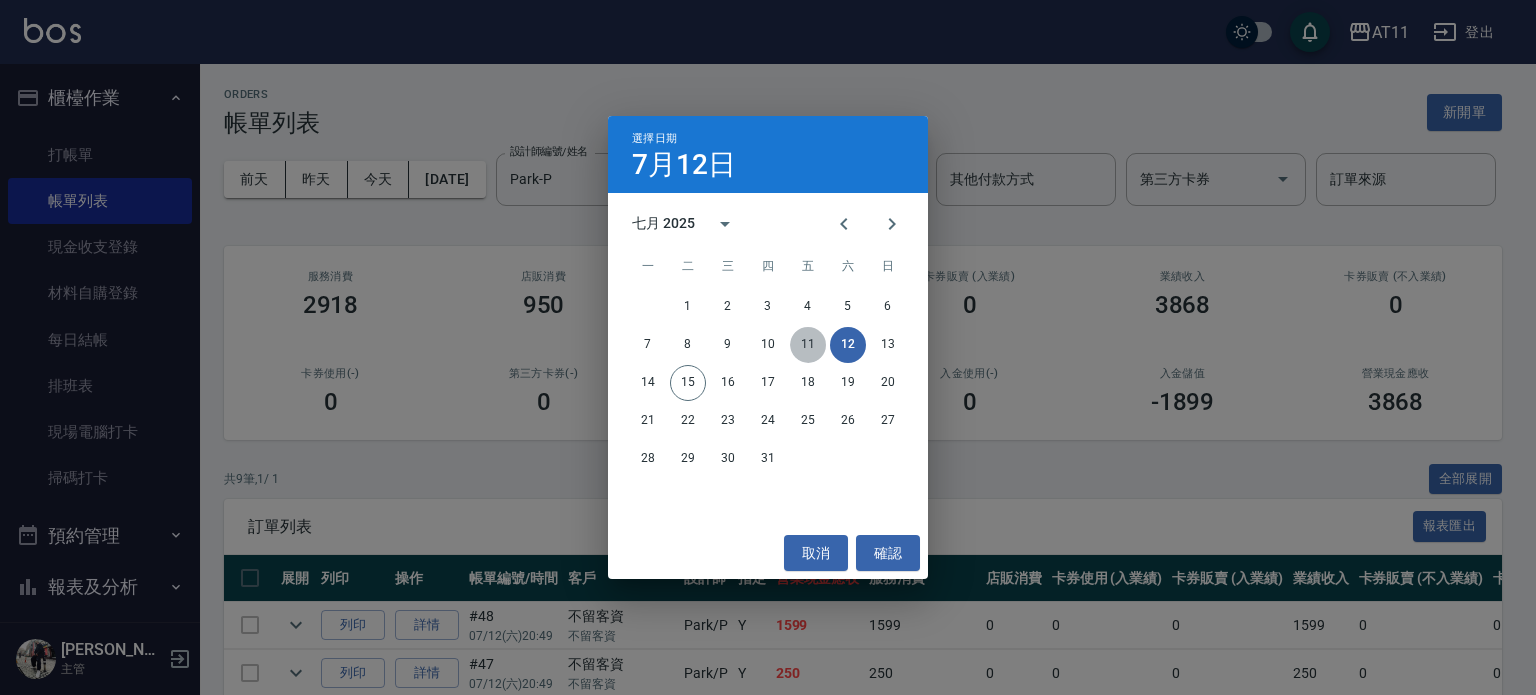 click on "11" at bounding box center [808, 345] 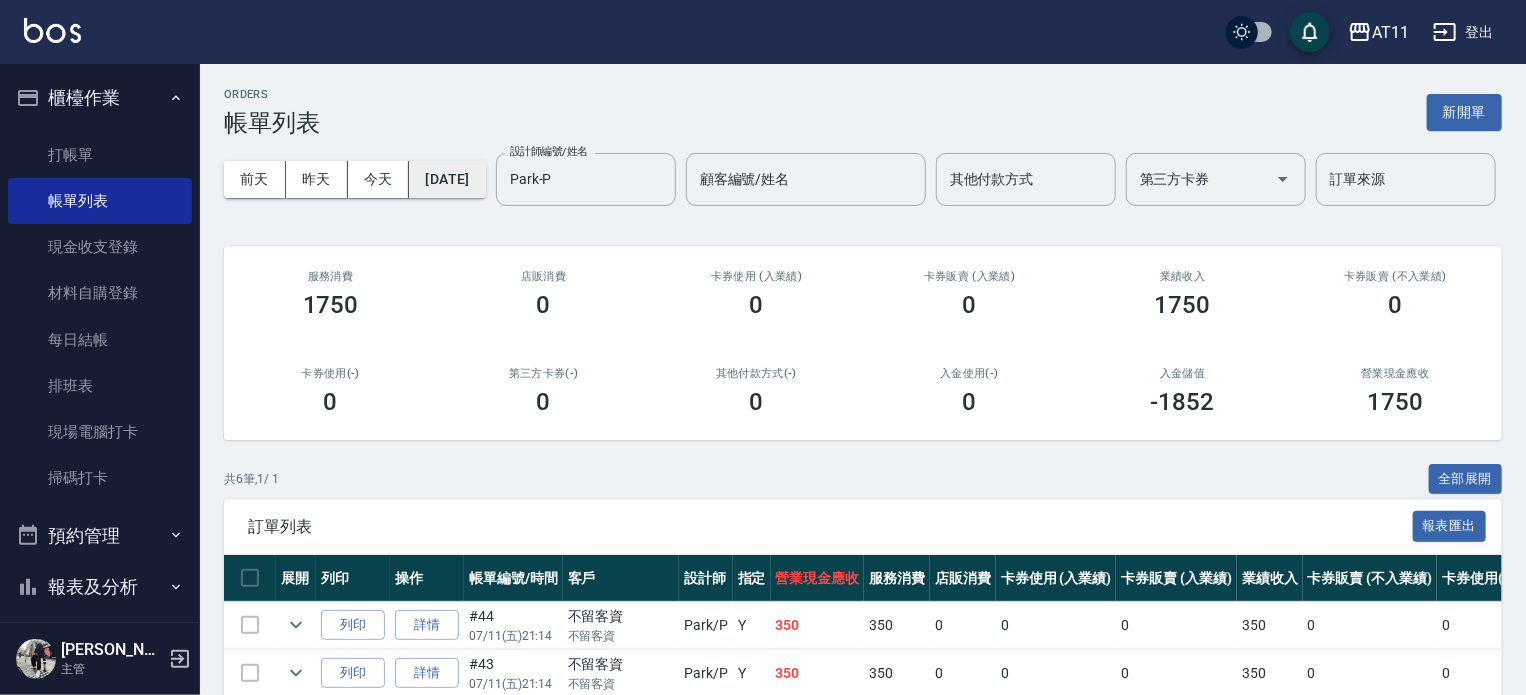 click on "[DATE]" at bounding box center [447, 179] 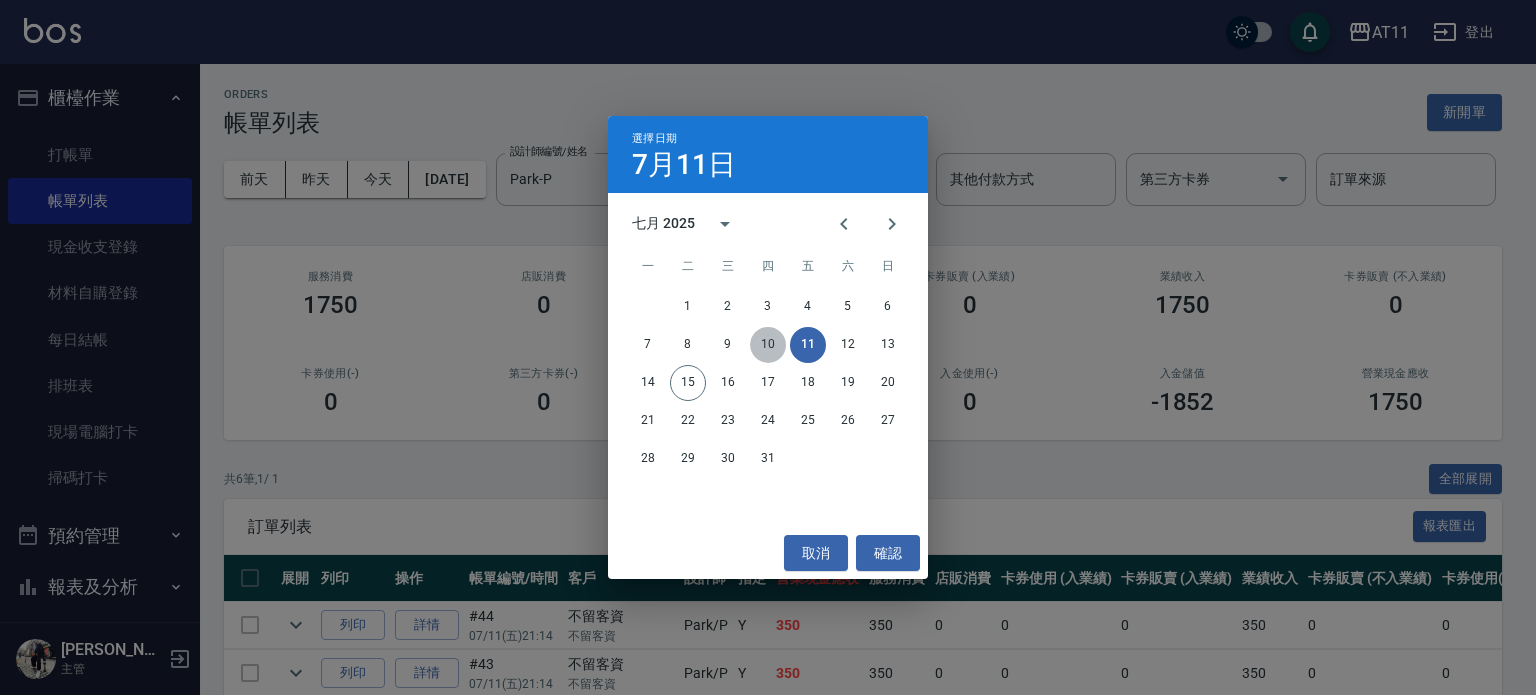 click on "10" at bounding box center (768, 345) 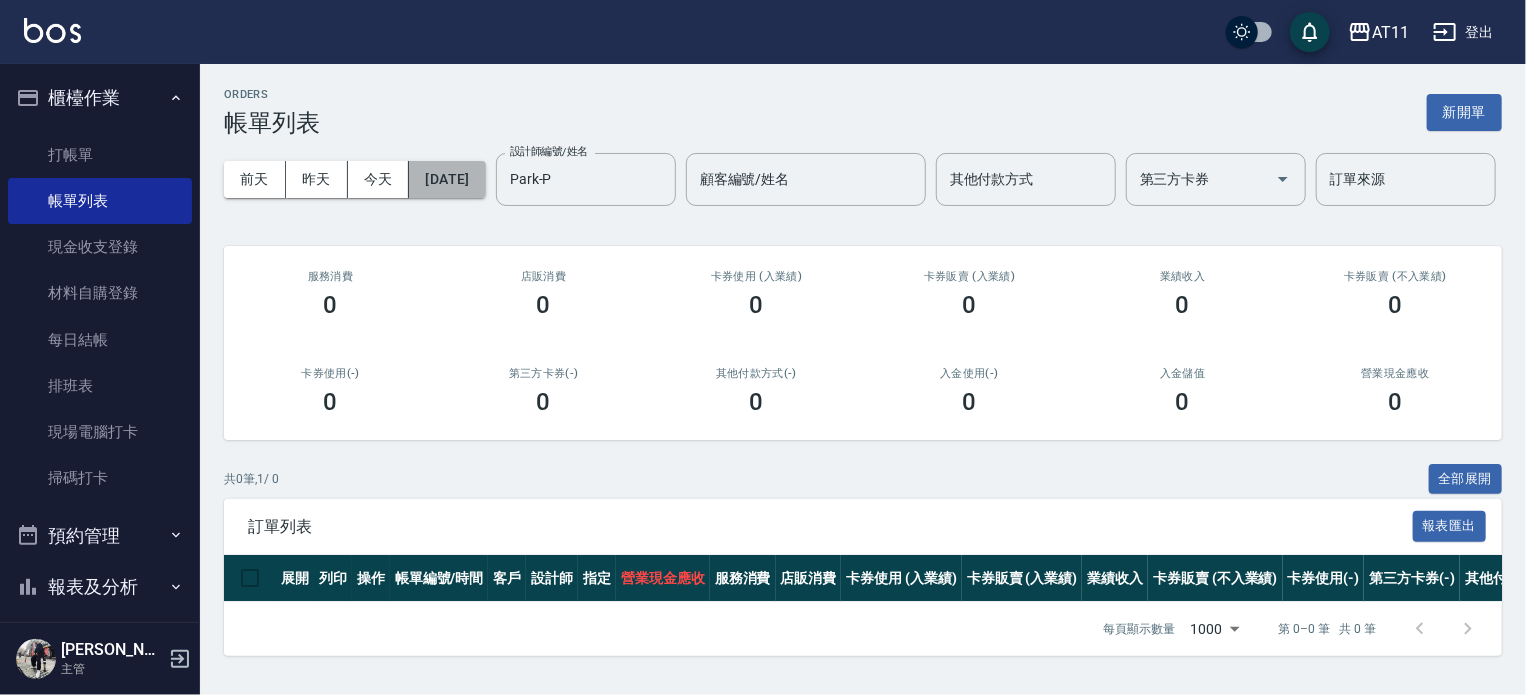 click on "[DATE]" at bounding box center (447, 179) 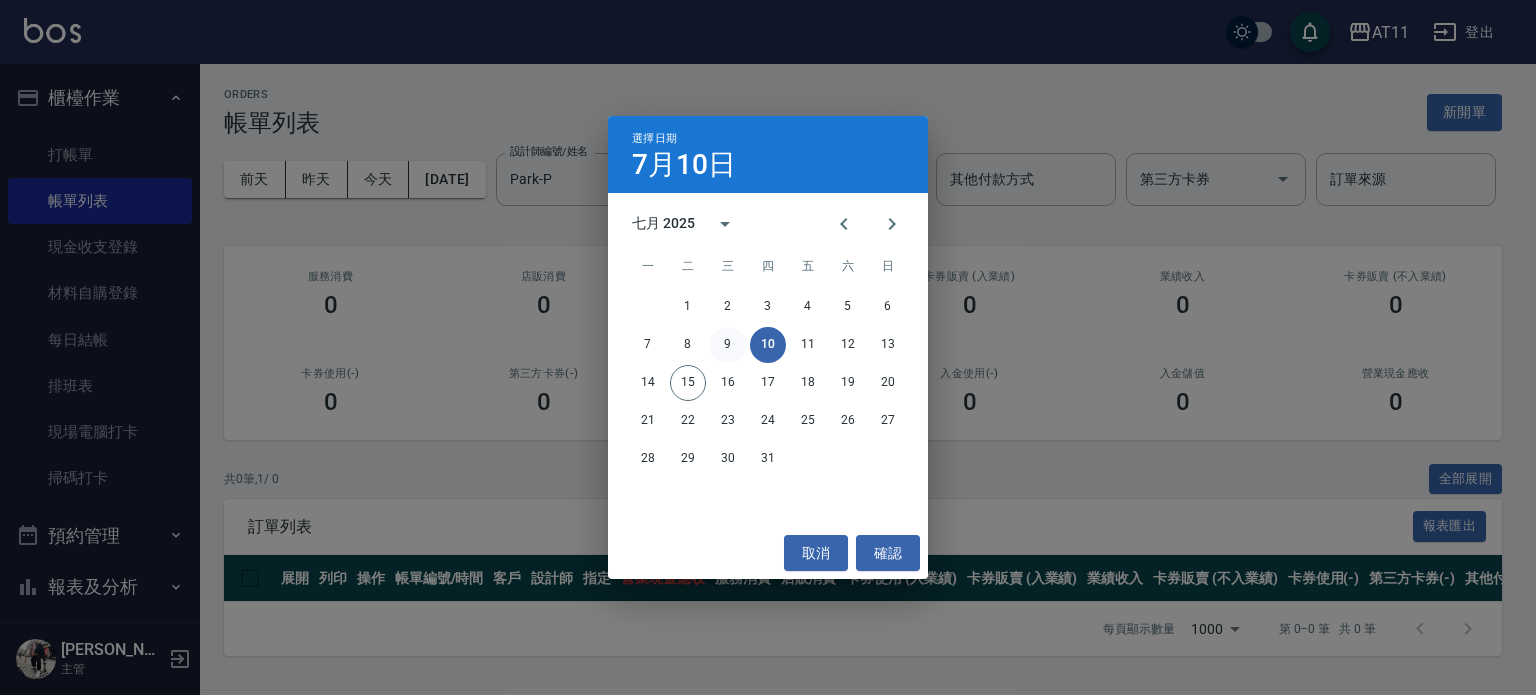 click on "9" at bounding box center (728, 345) 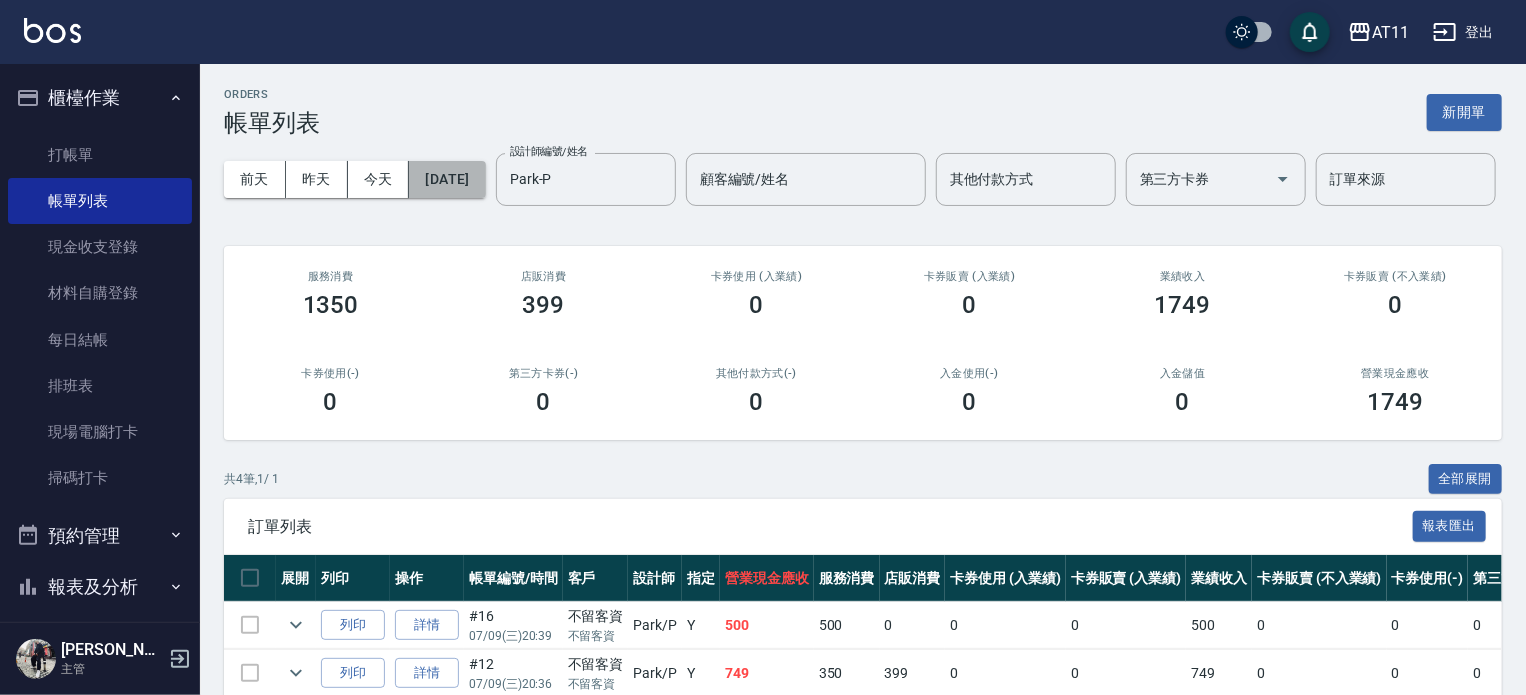 click on "[DATE]" at bounding box center [447, 179] 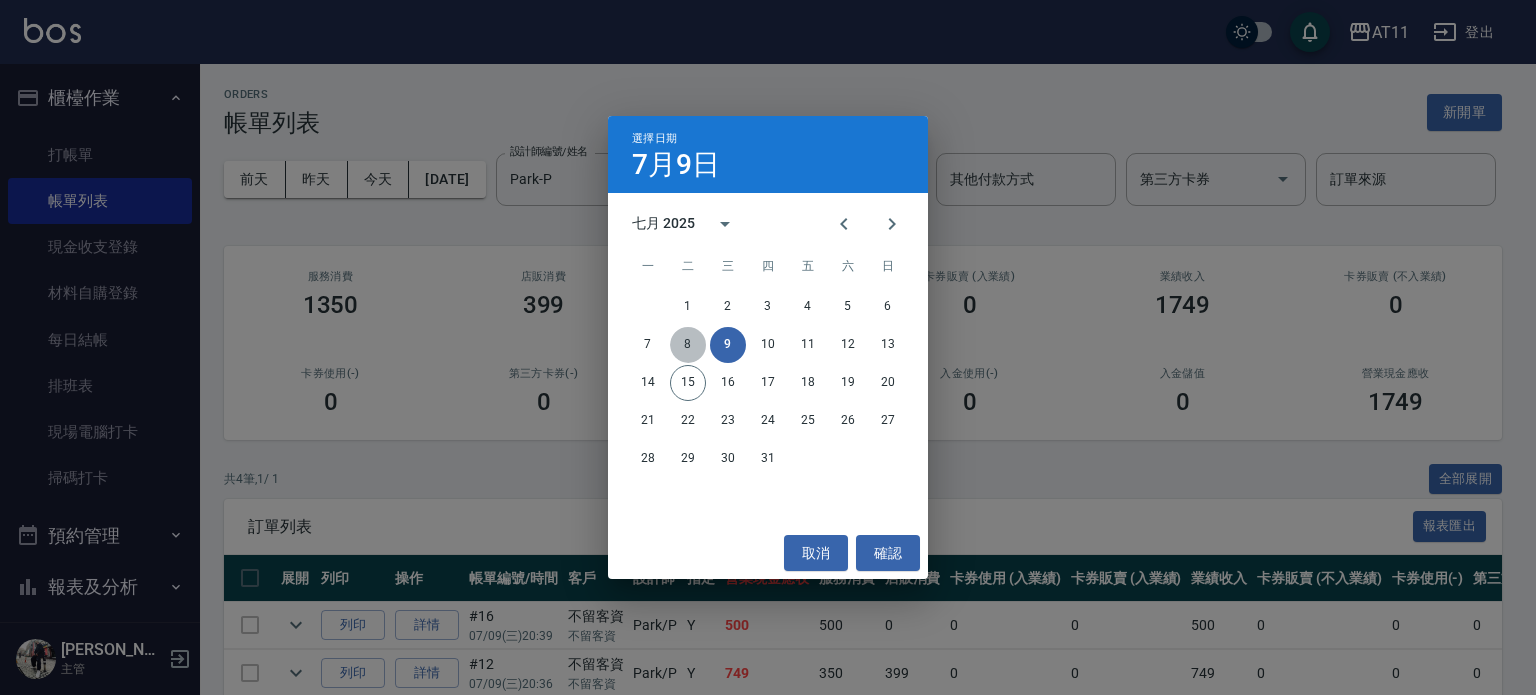 click on "8" at bounding box center [688, 345] 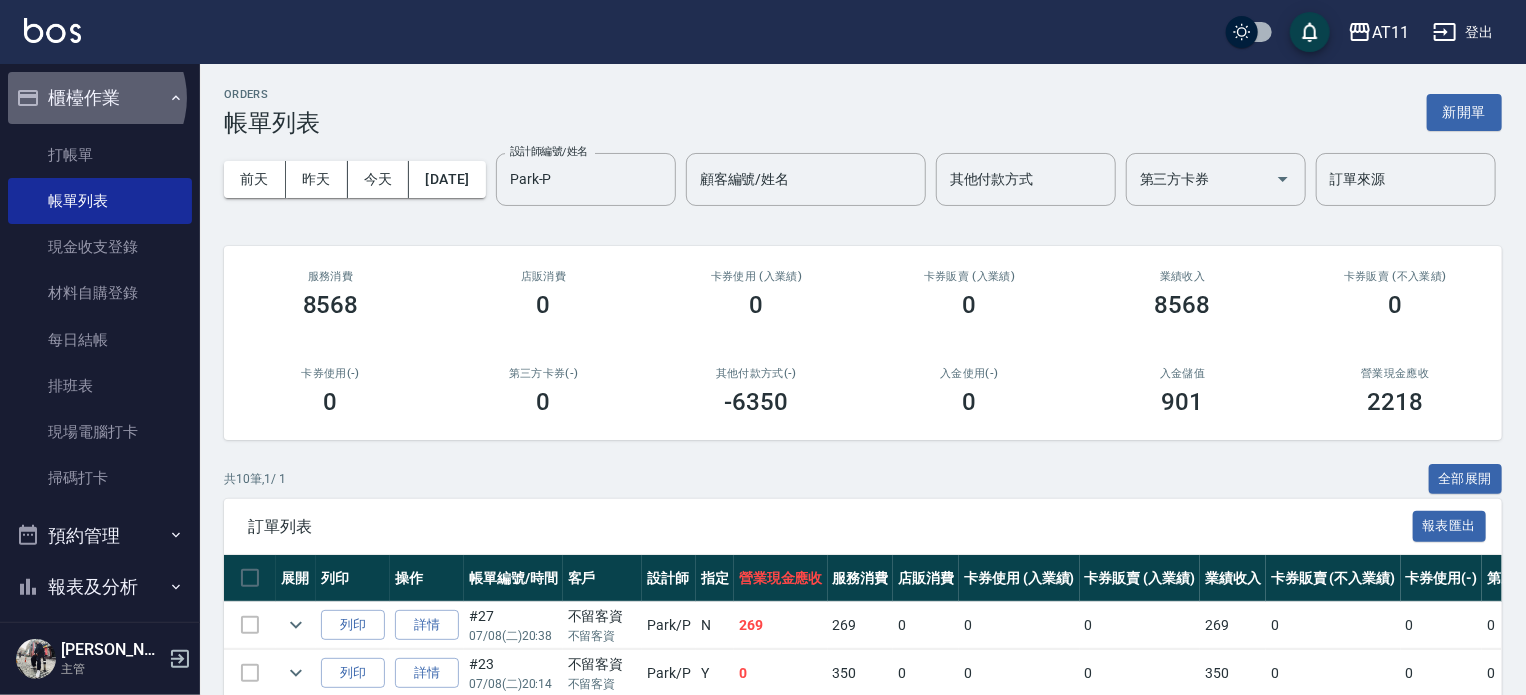 click on "櫃檯作業" at bounding box center (100, 98) 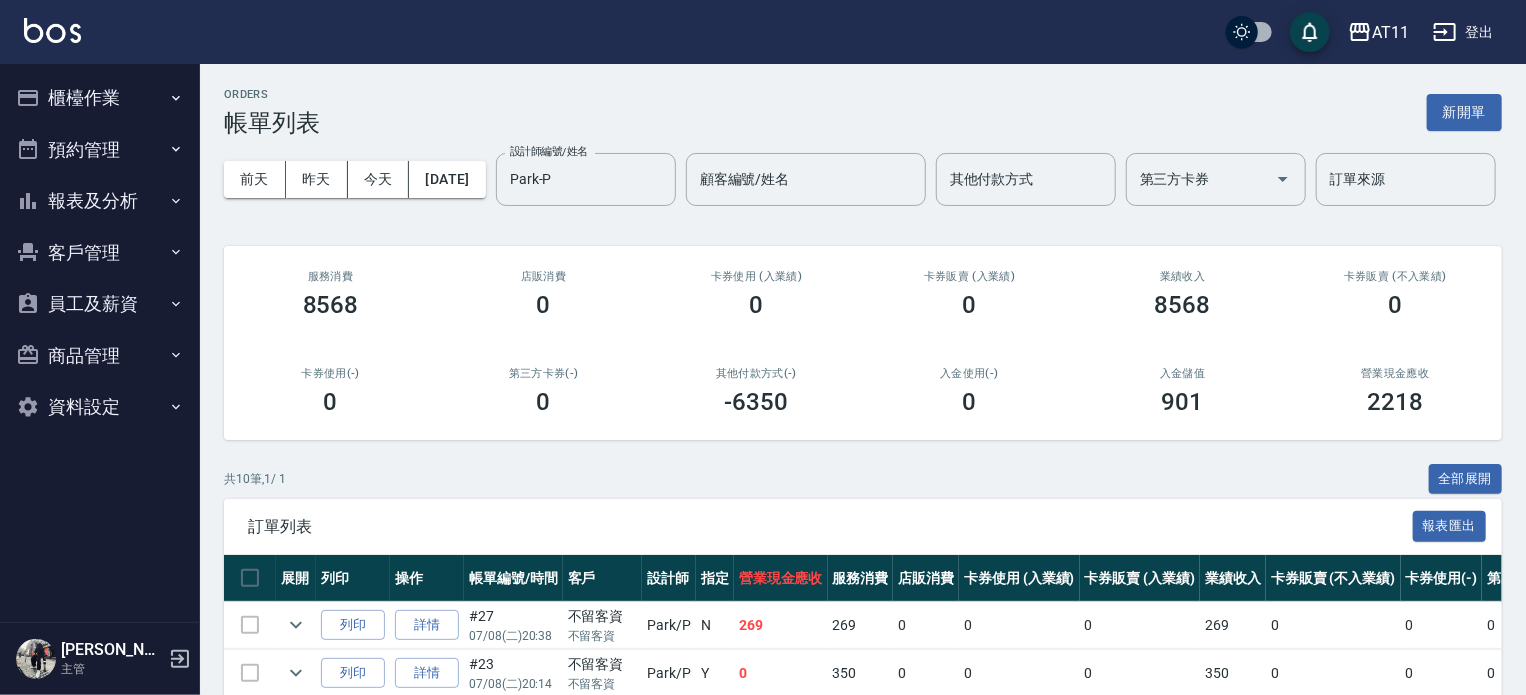 click on "報表及分析" at bounding box center (100, 201) 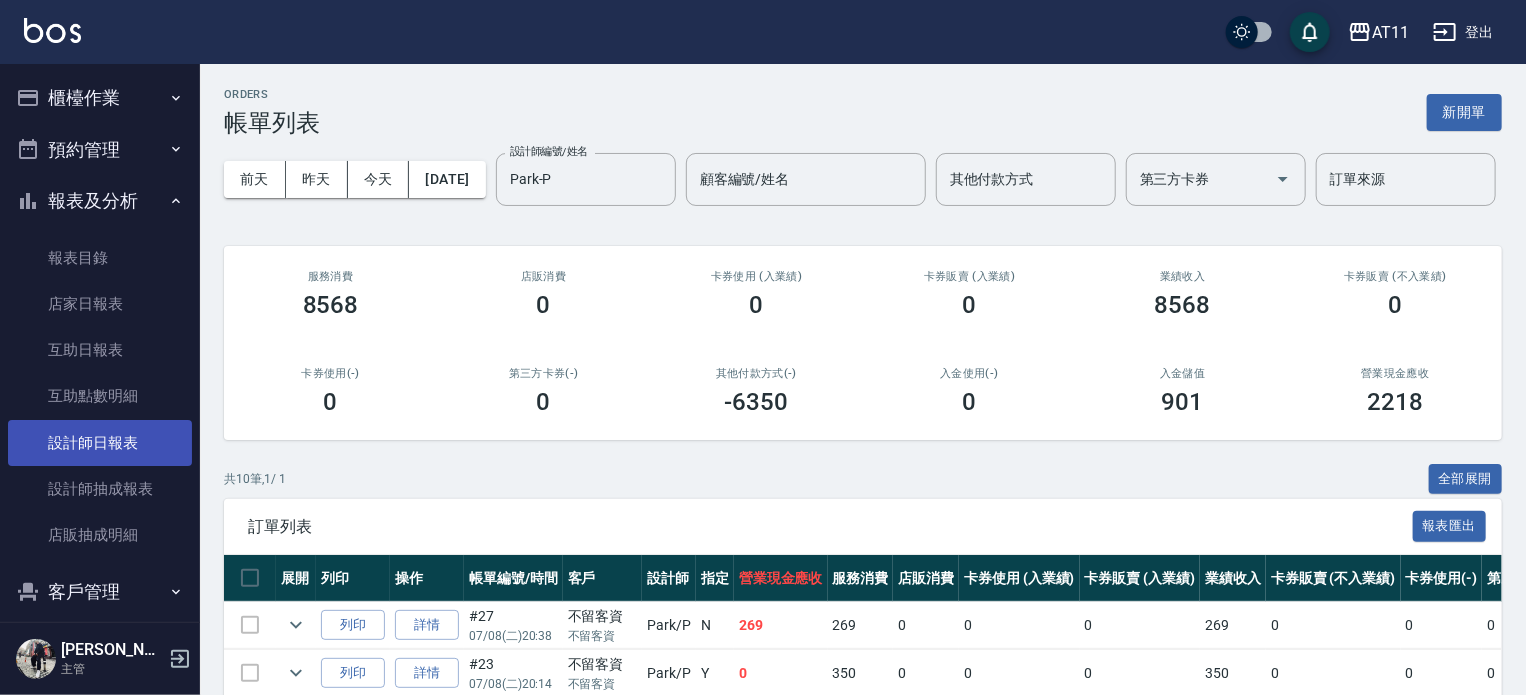 click on "設計師日報表" at bounding box center (100, 443) 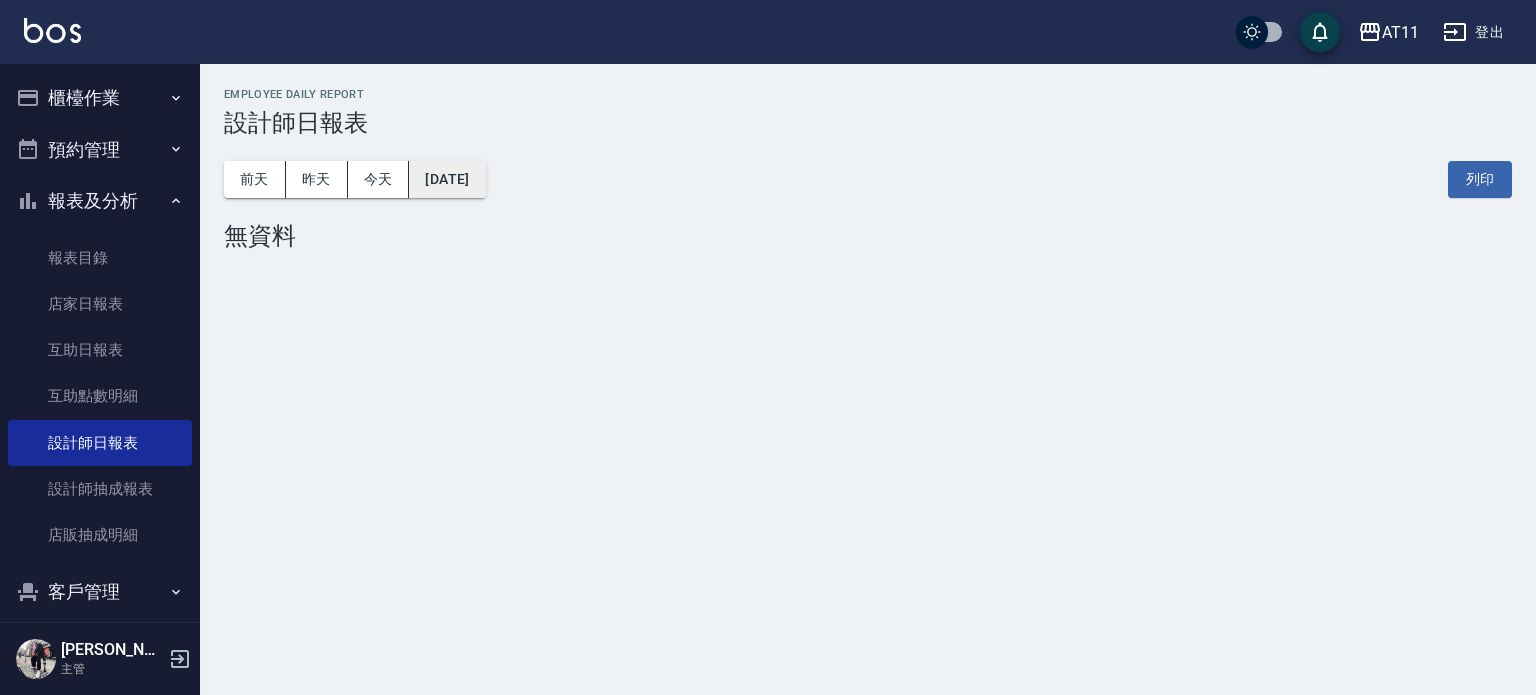 click on "[DATE]" at bounding box center (447, 179) 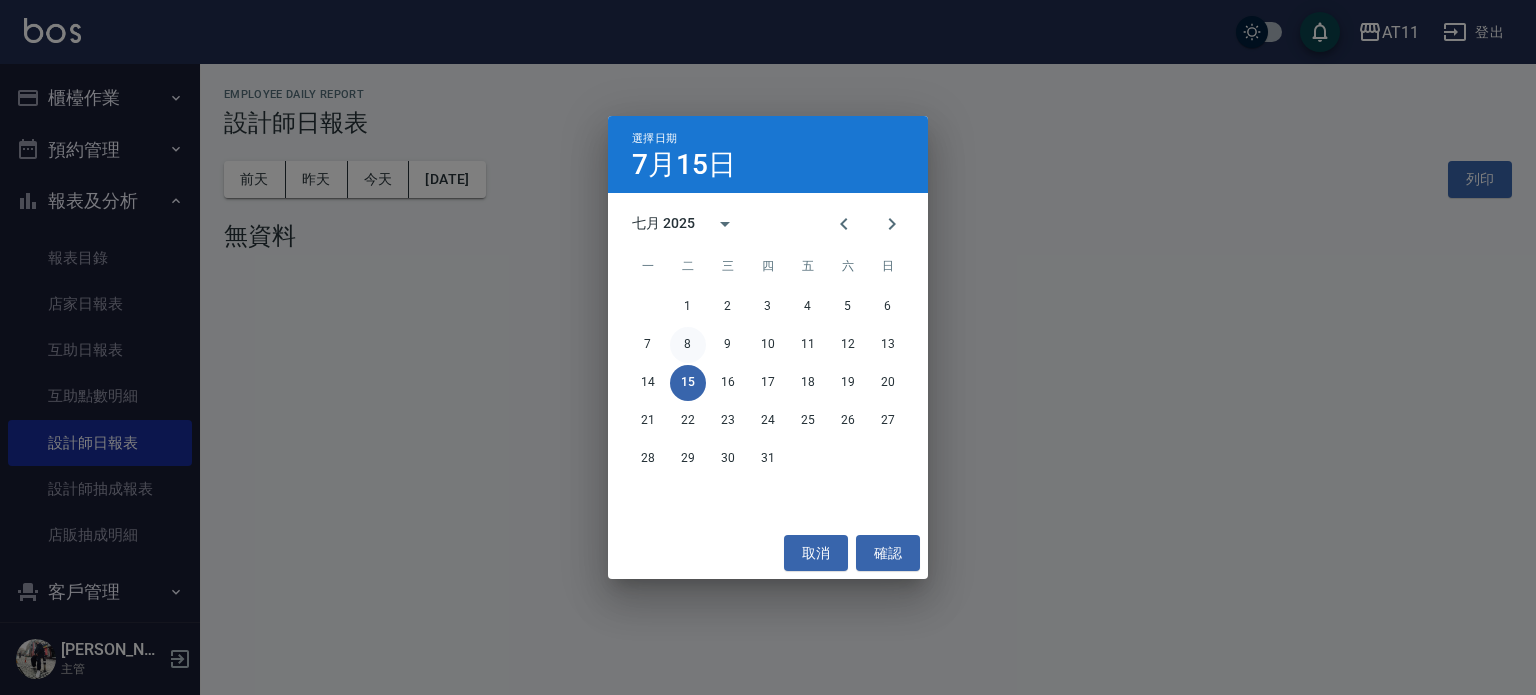 click on "8" at bounding box center [688, 345] 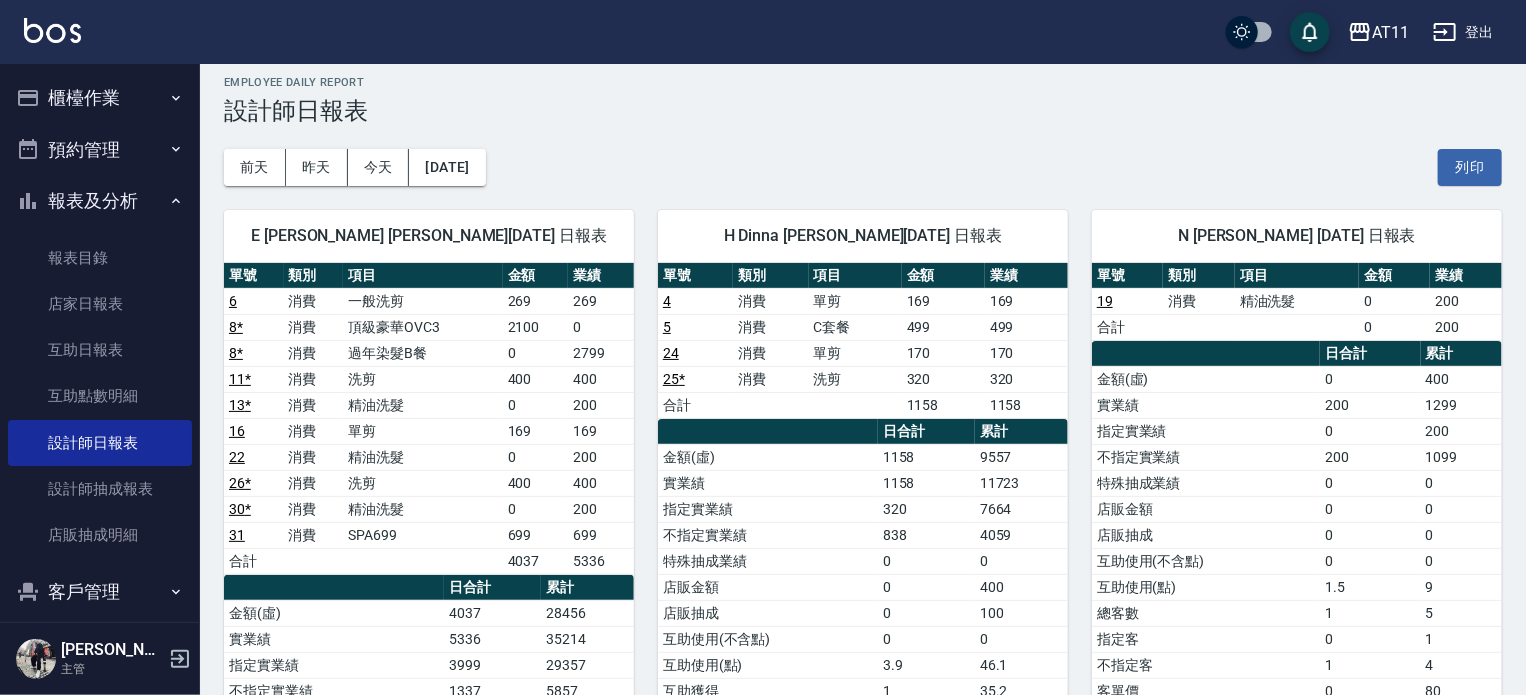 scroll, scrollTop: 0, scrollLeft: 0, axis: both 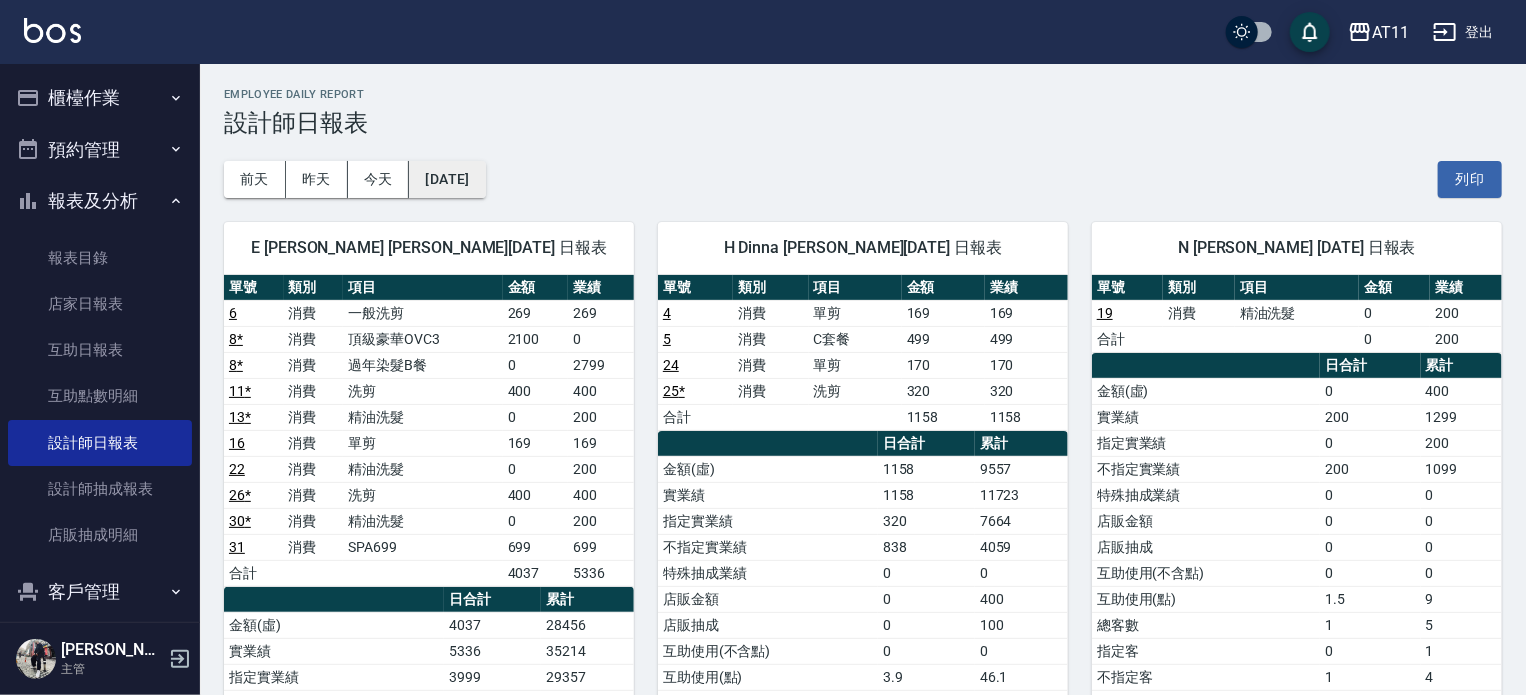 click on "[DATE]" at bounding box center (447, 179) 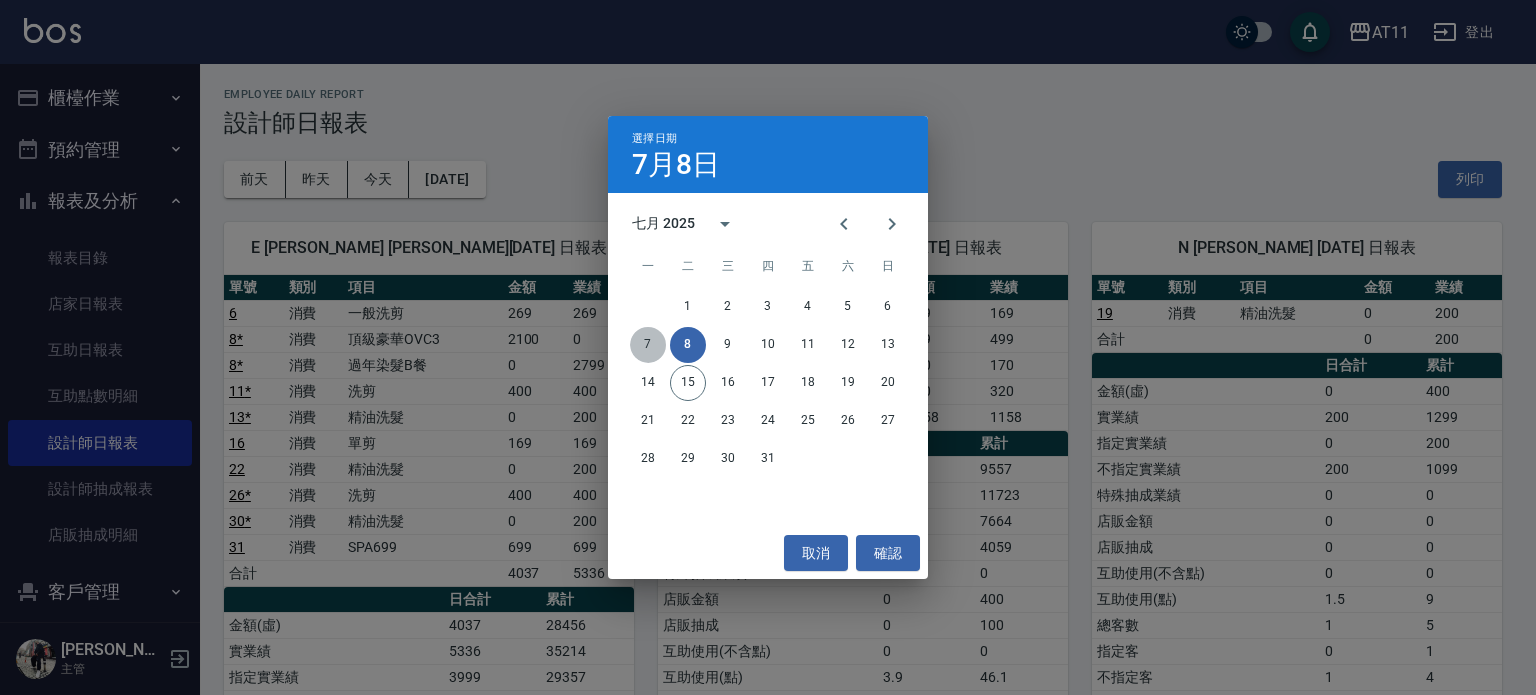 click on "7" at bounding box center [648, 345] 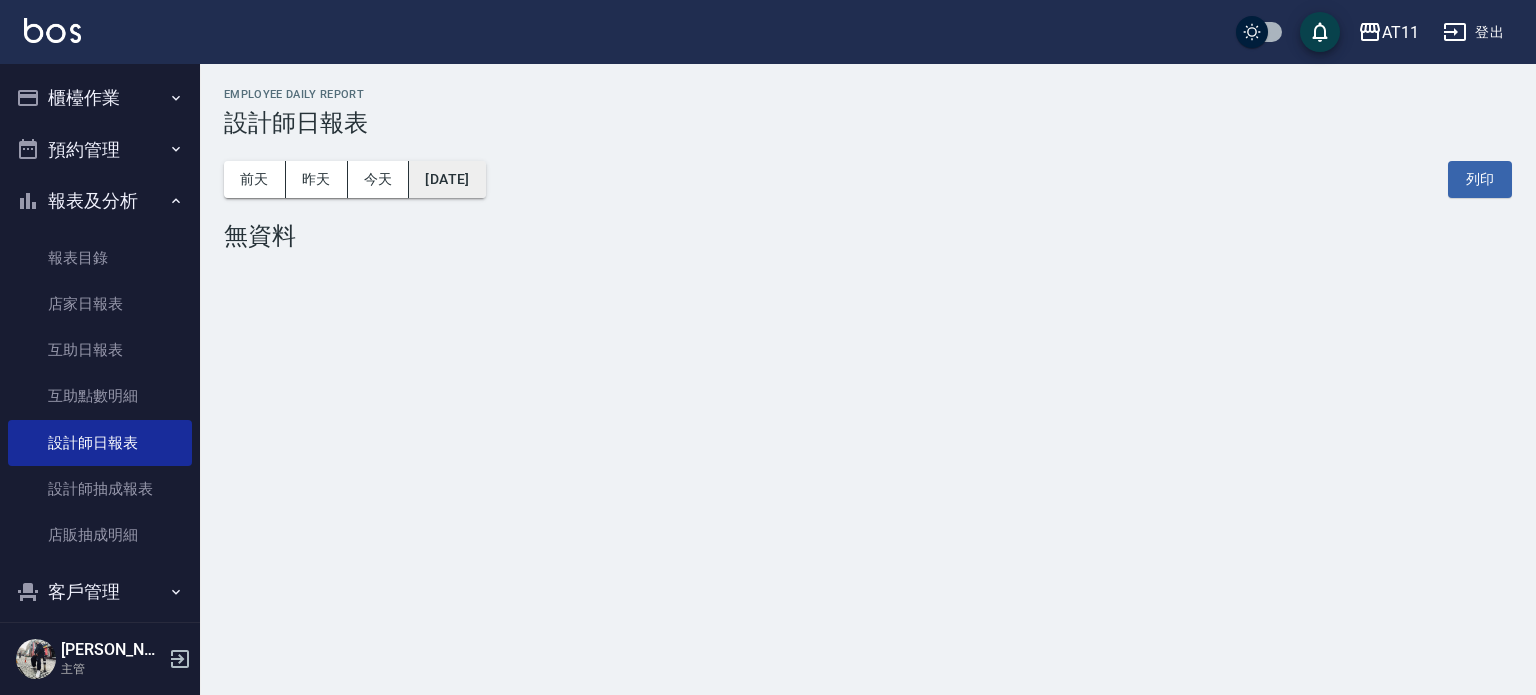 click on "[DATE]" at bounding box center [447, 179] 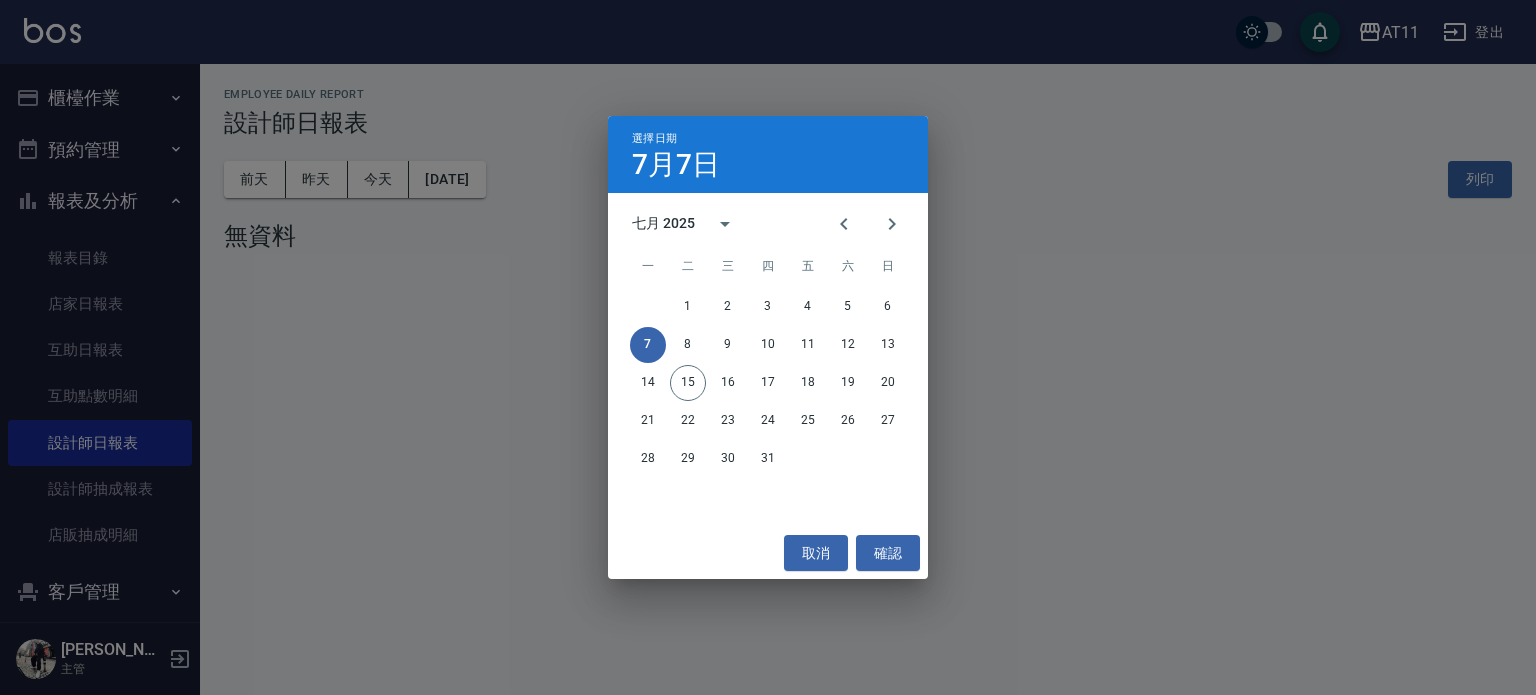 click on "7" at bounding box center [648, 345] 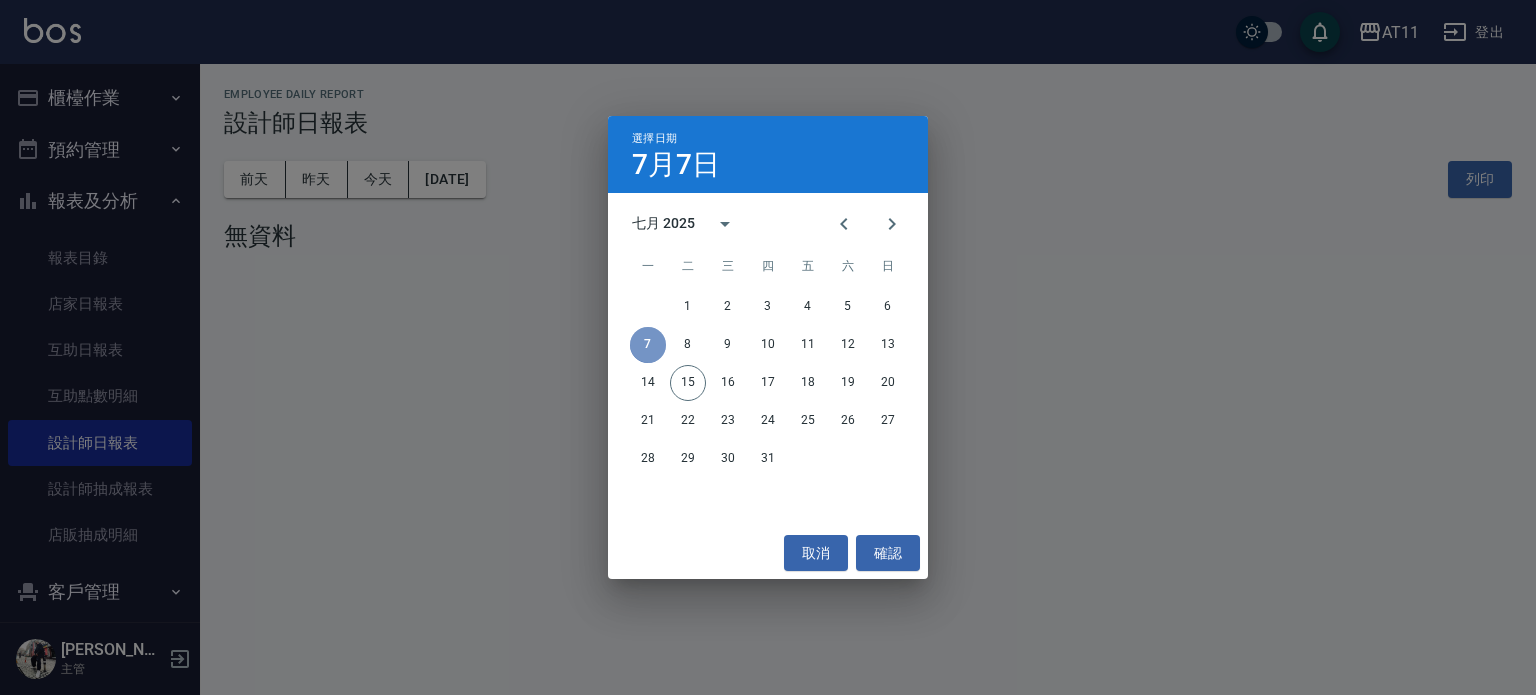 click on "7" at bounding box center [648, 345] 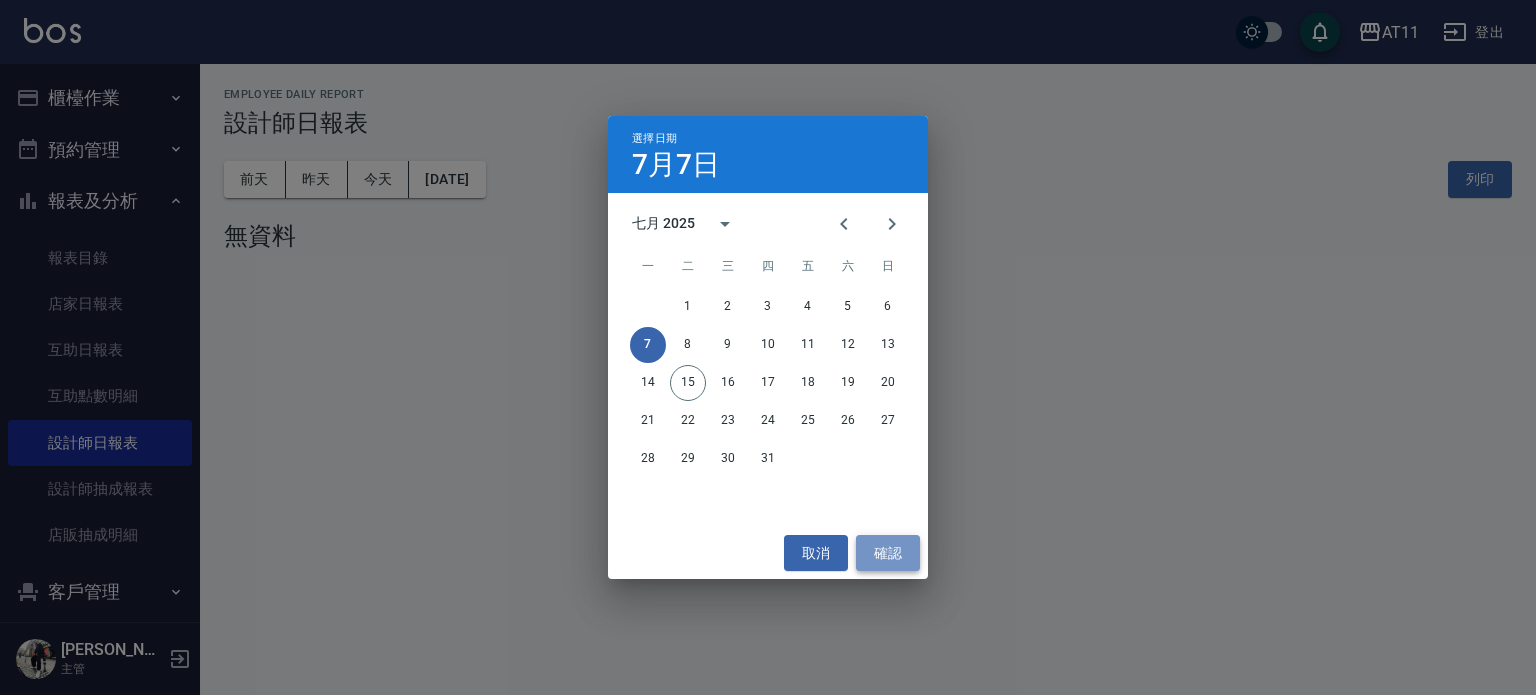 click on "確認" at bounding box center (888, 553) 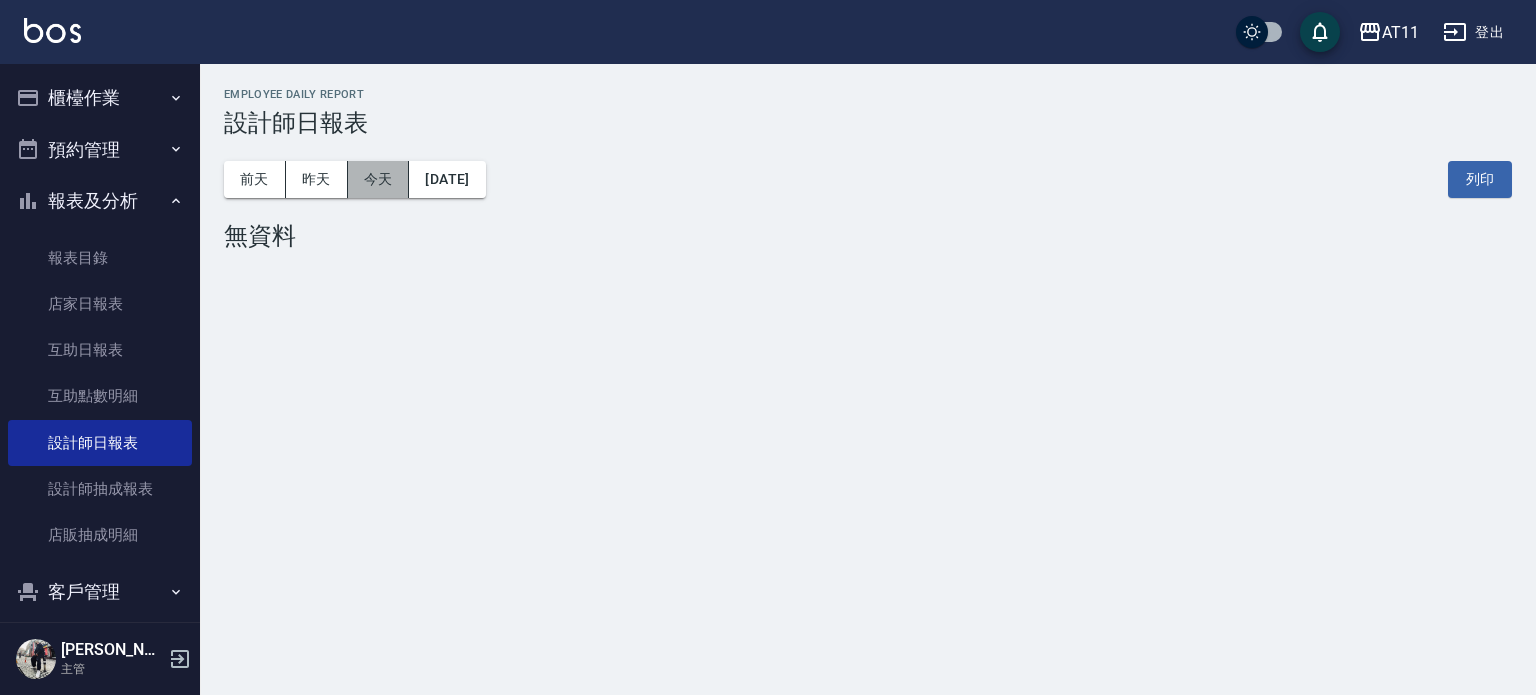 click on "今天" at bounding box center (379, 179) 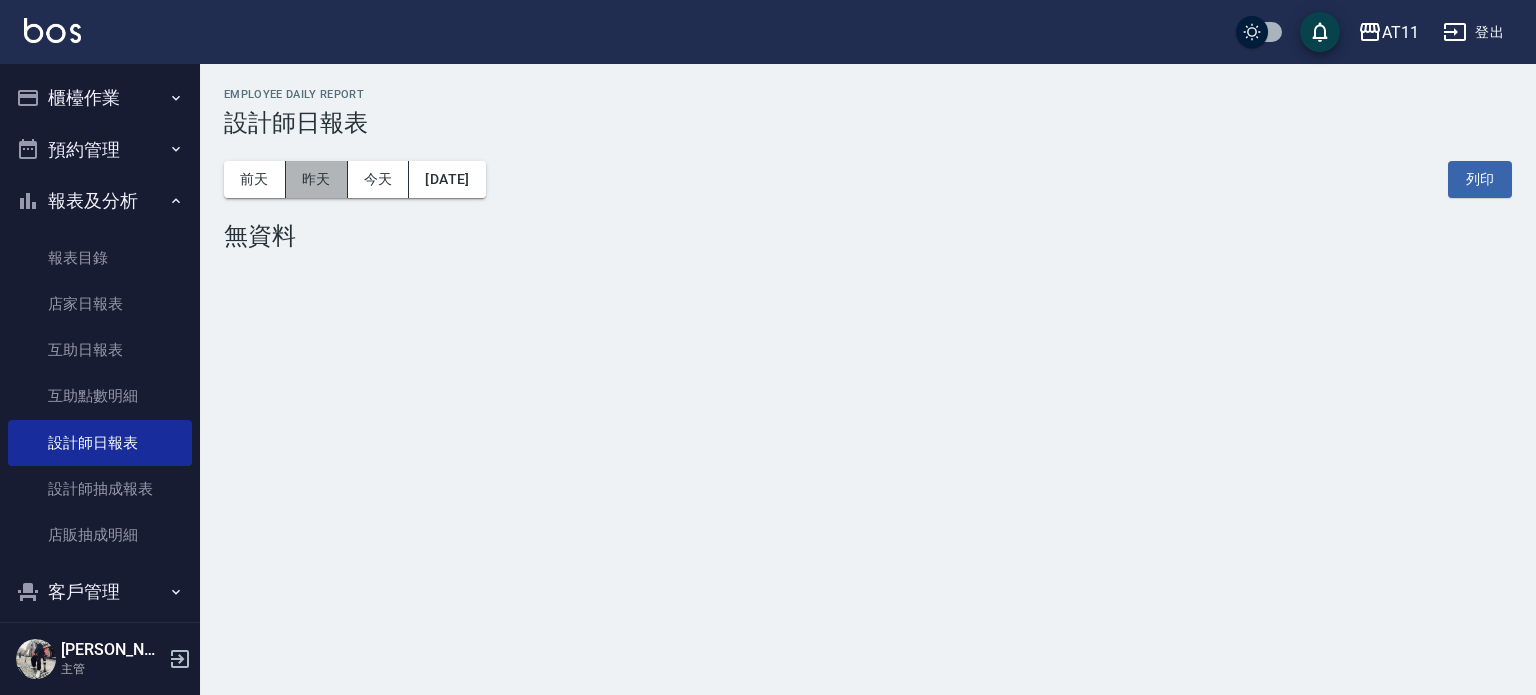 click on "昨天" at bounding box center (317, 179) 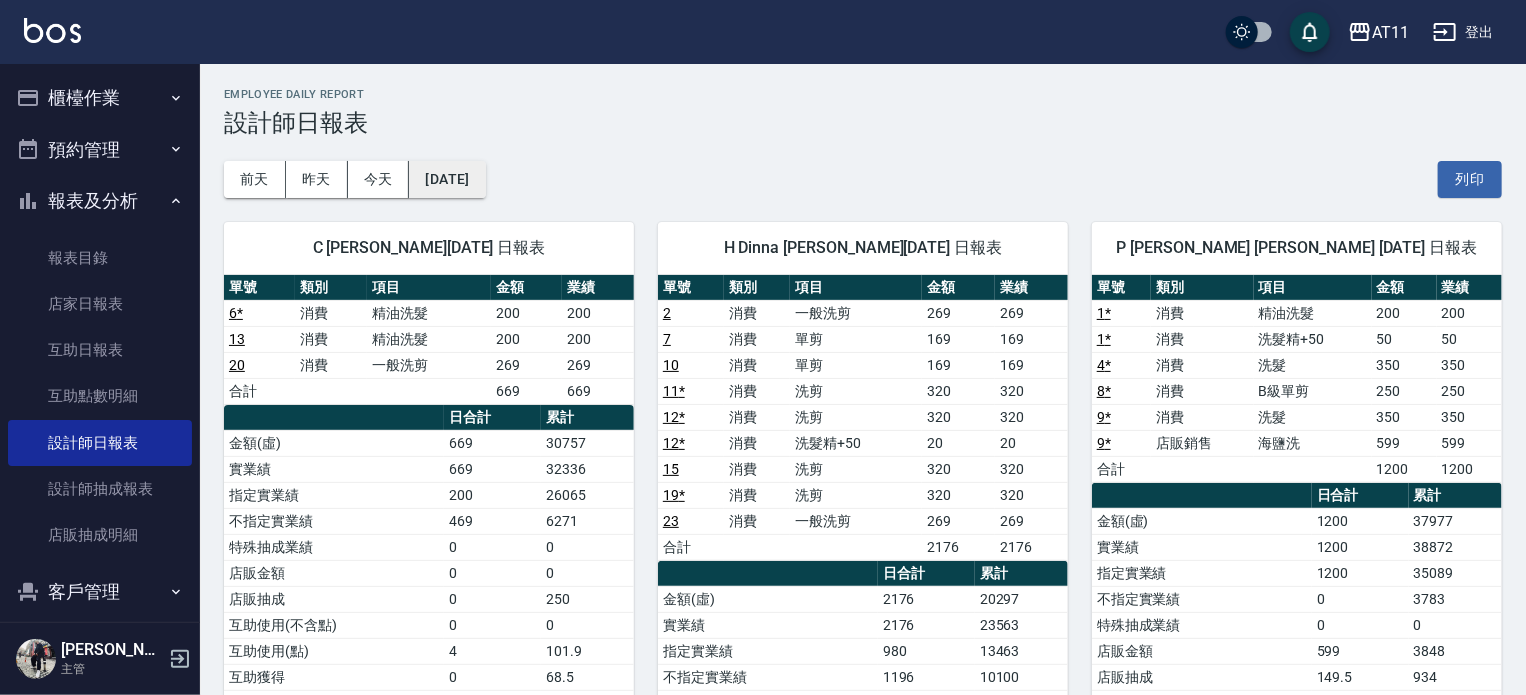click on "[DATE]" at bounding box center (447, 179) 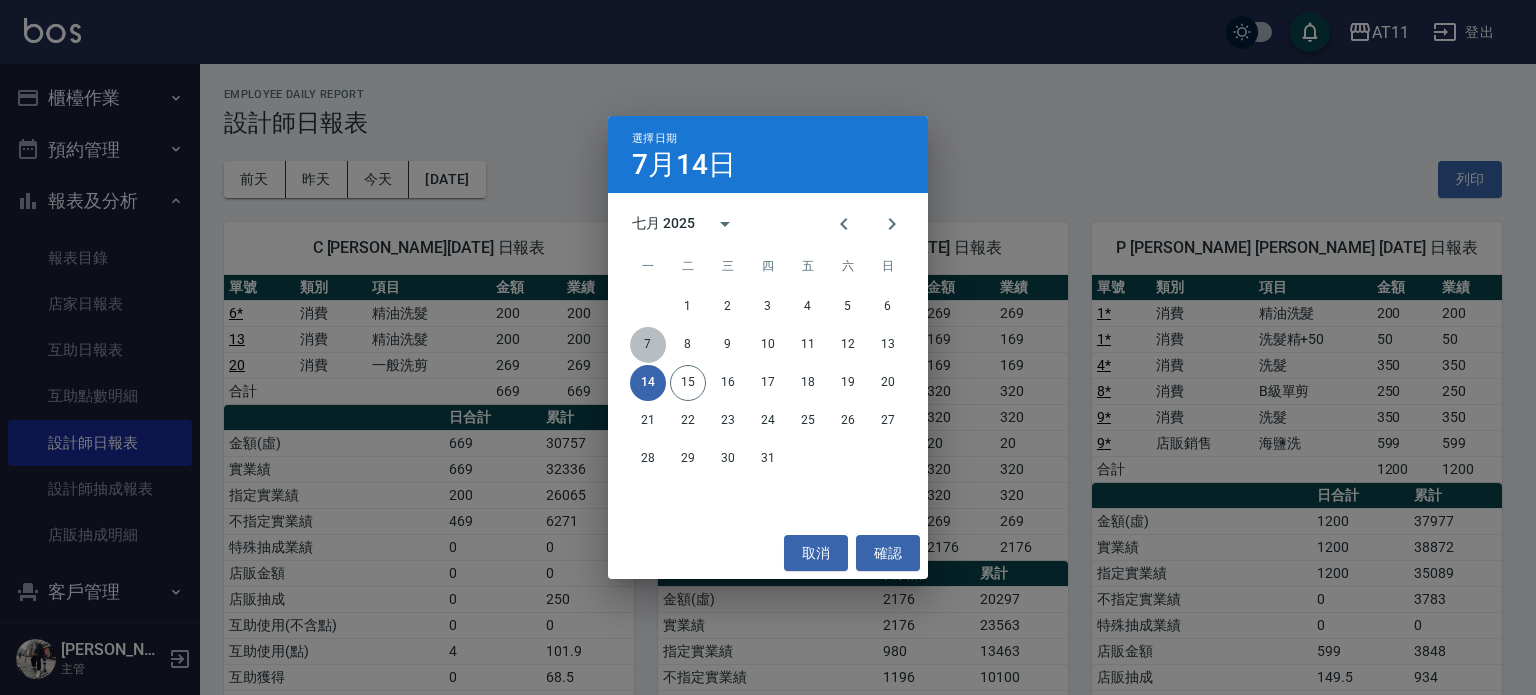 click on "7" at bounding box center (648, 345) 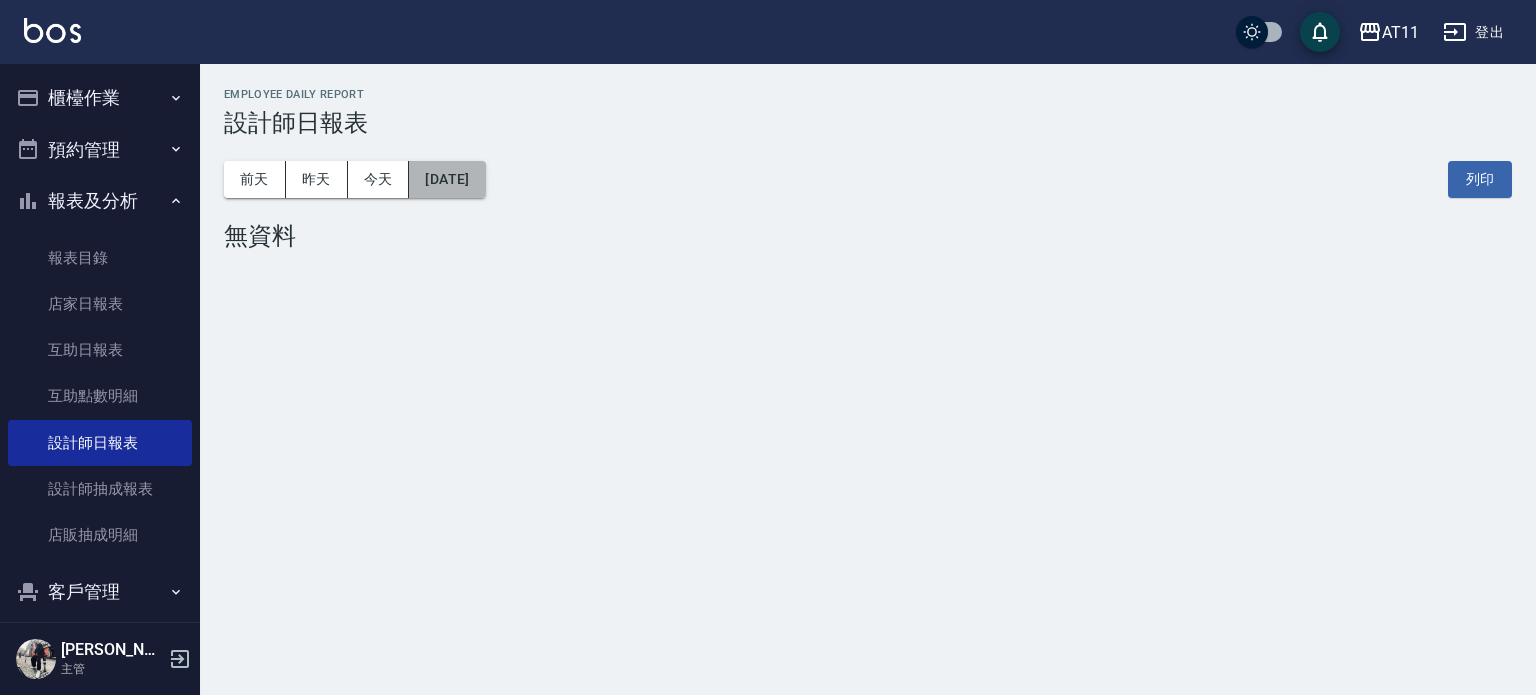 click on "[DATE]" at bounding box center (447, 179) 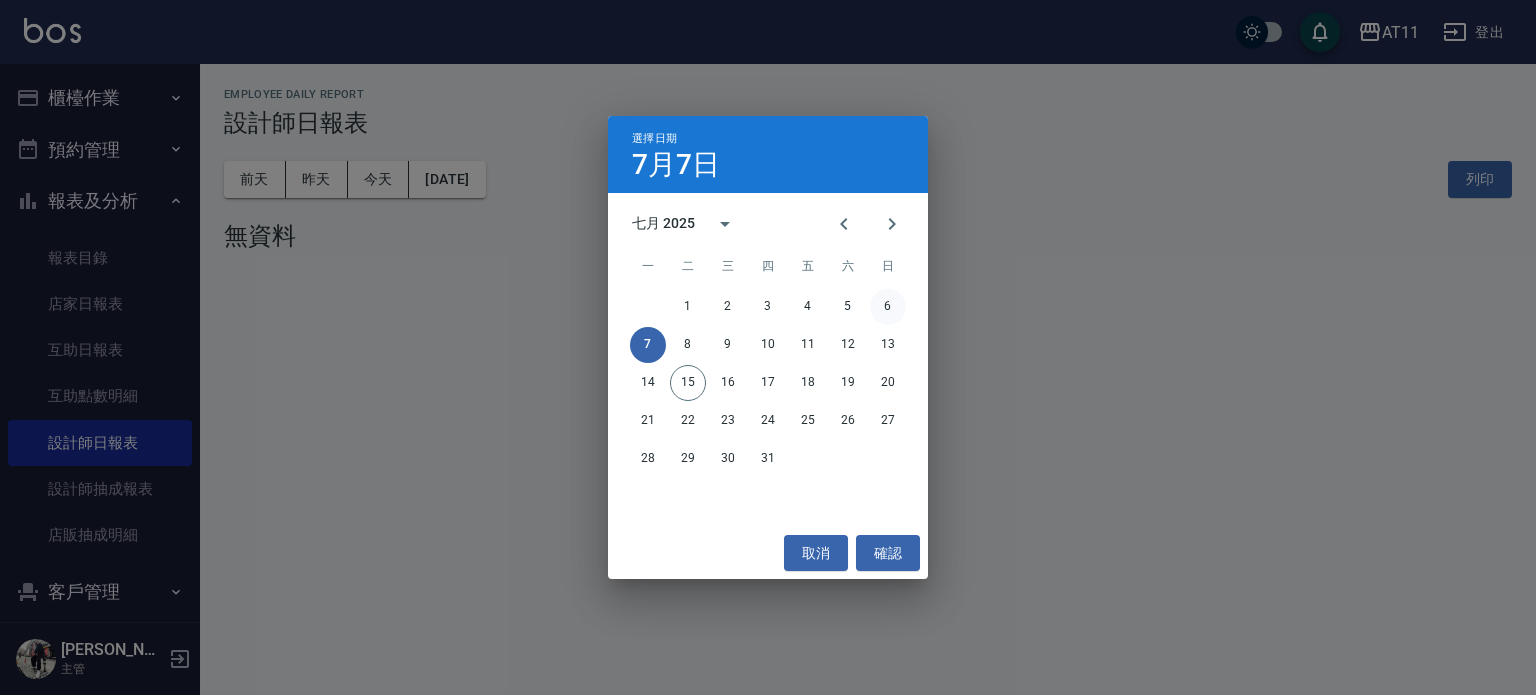 click on "6" at bounding box center [888, 307] 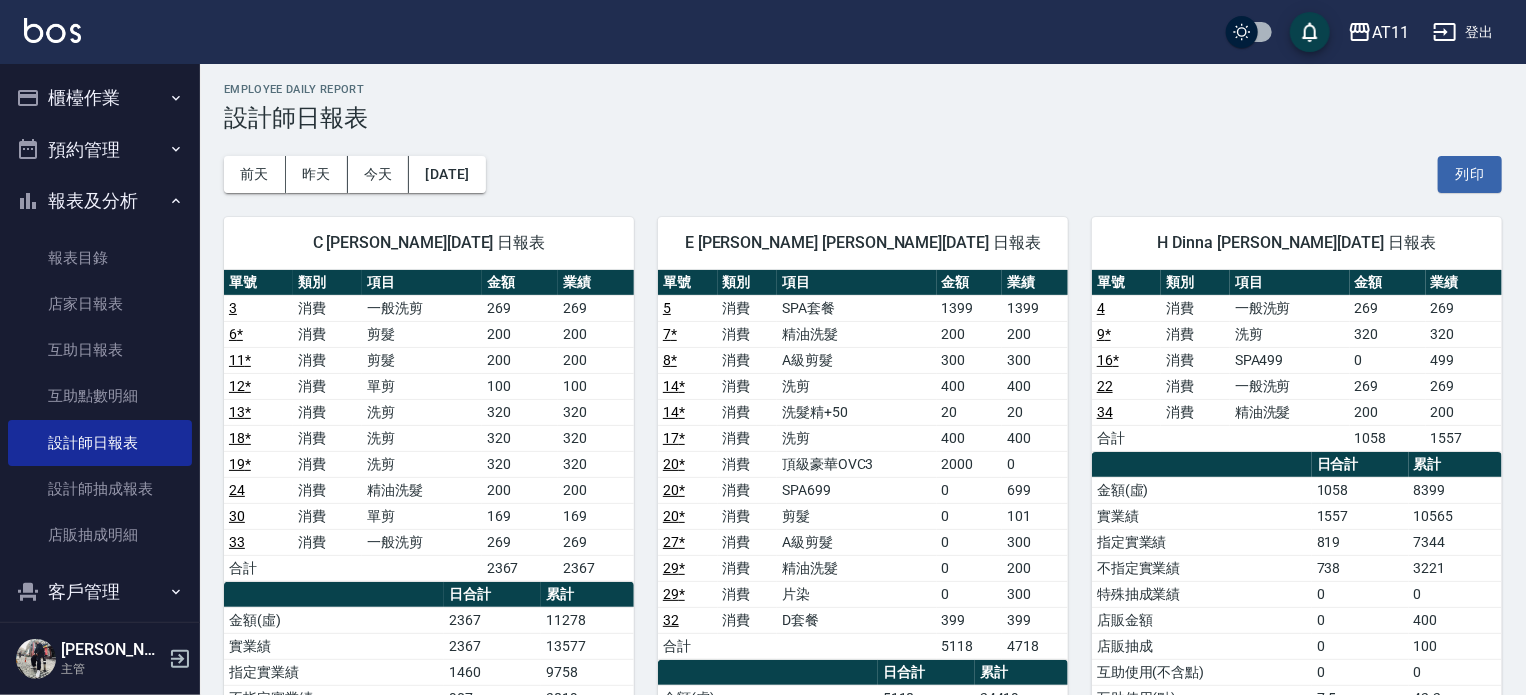 scroll, scrollTop: 0, scrollLeft: 0, axis: both 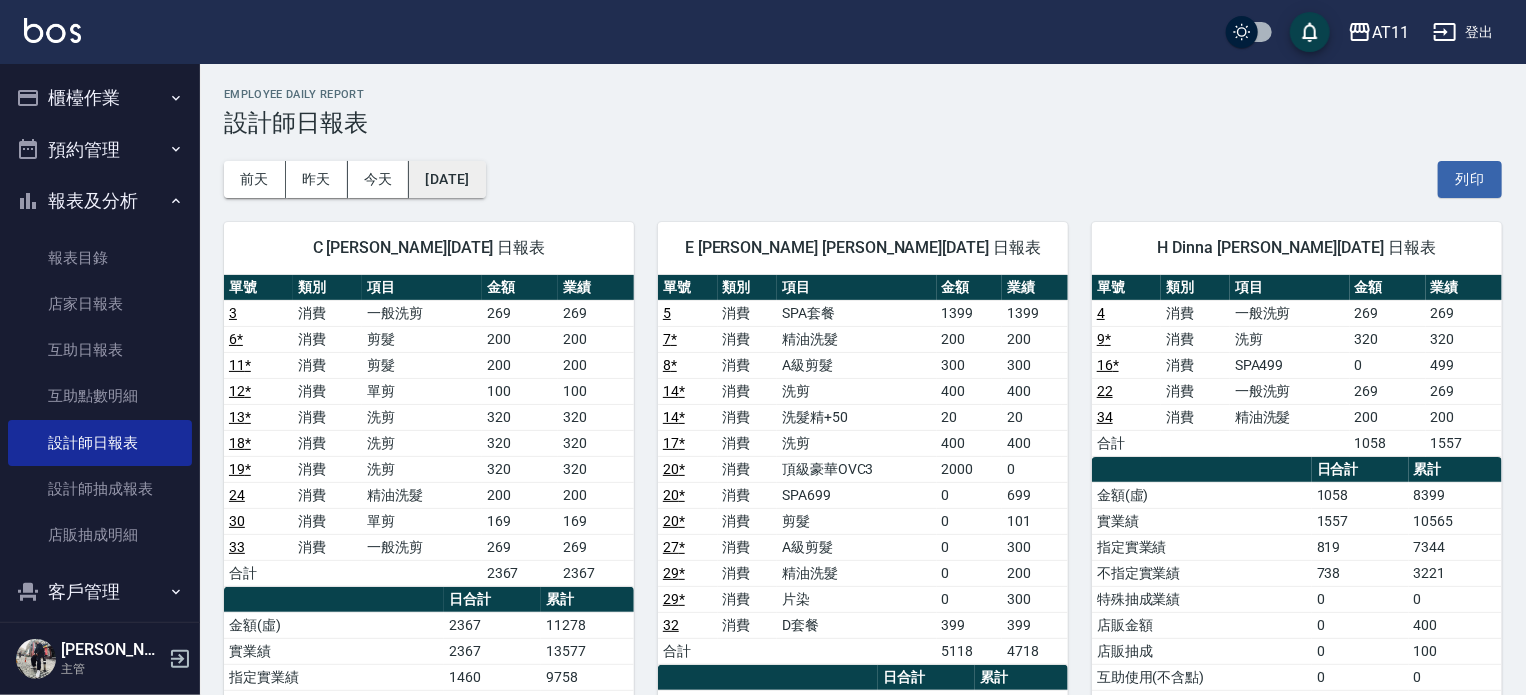 click on "[DATE]" at bounding box center [447, 179] 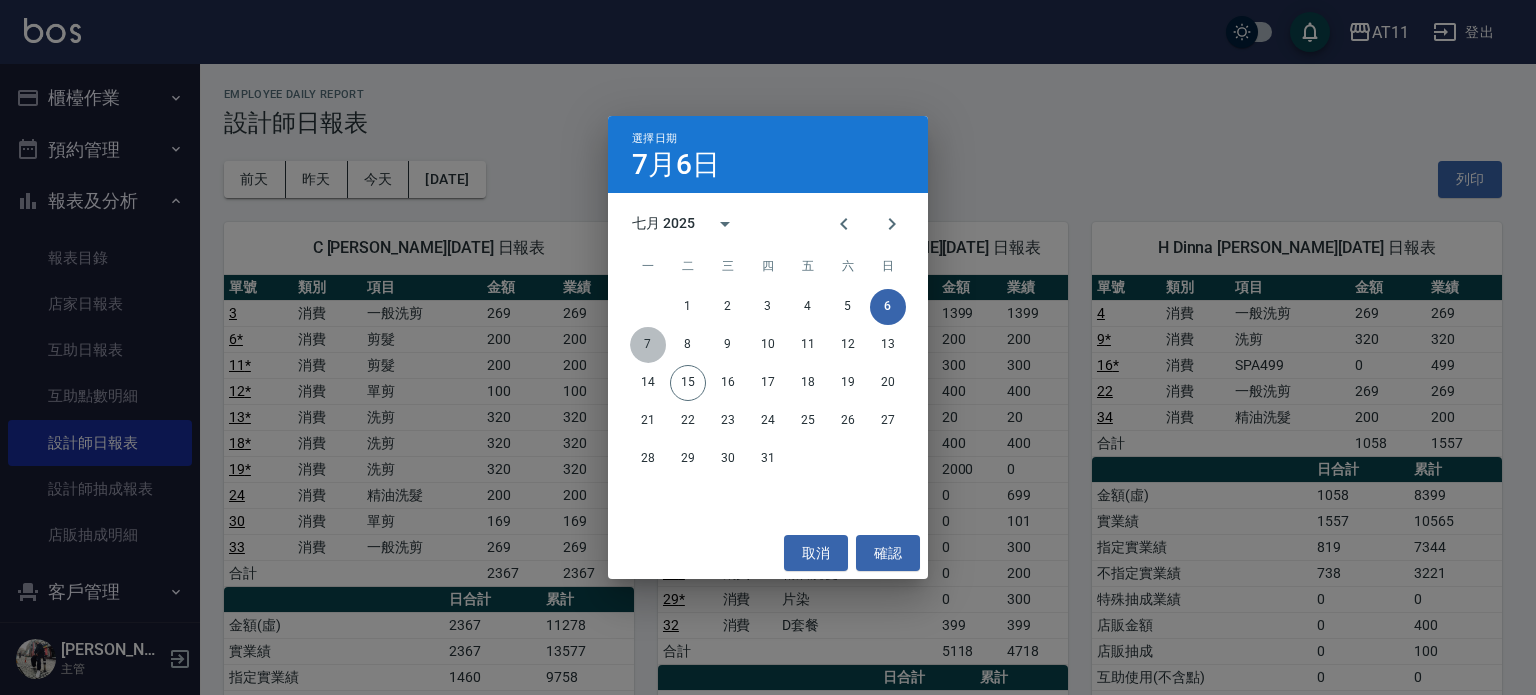 click on "7" at bounding box center [648, 345] 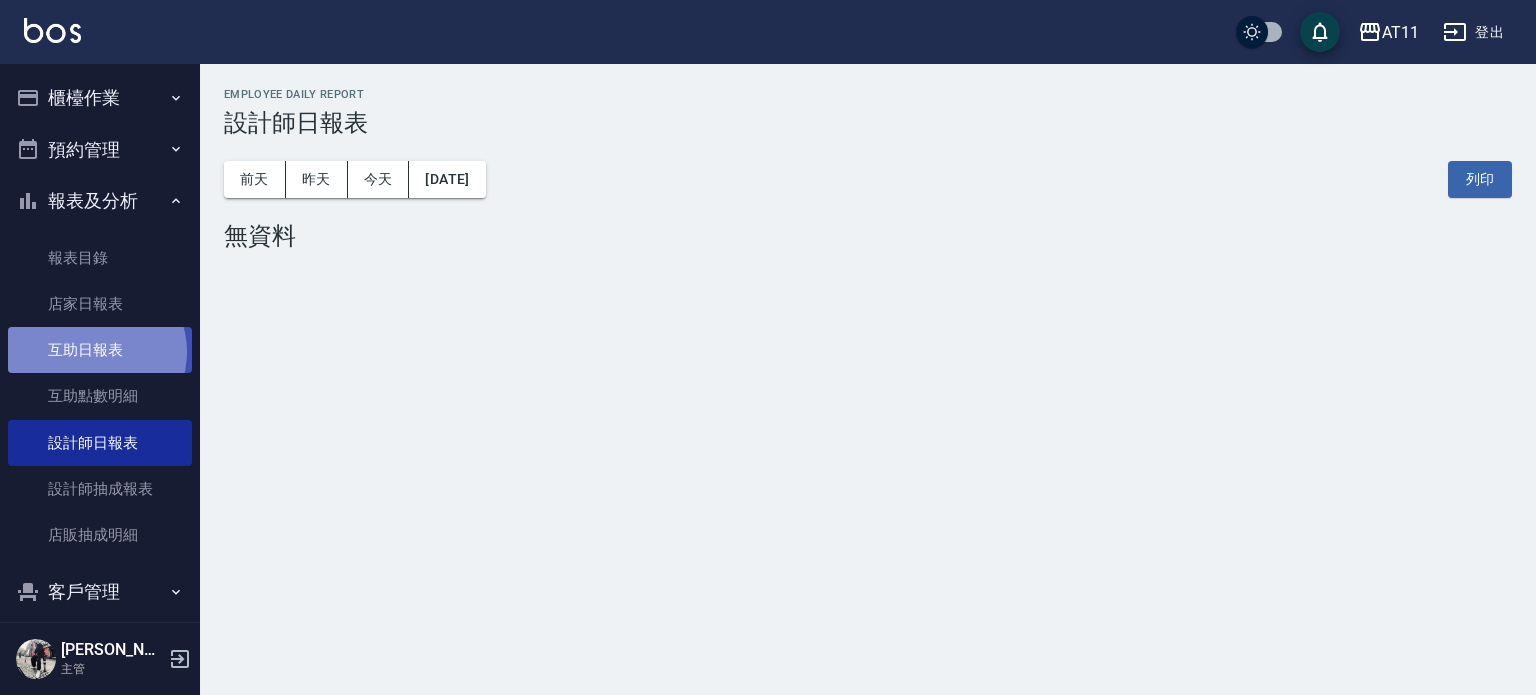 click on "互助日報表" at bounding box center [100, 350] 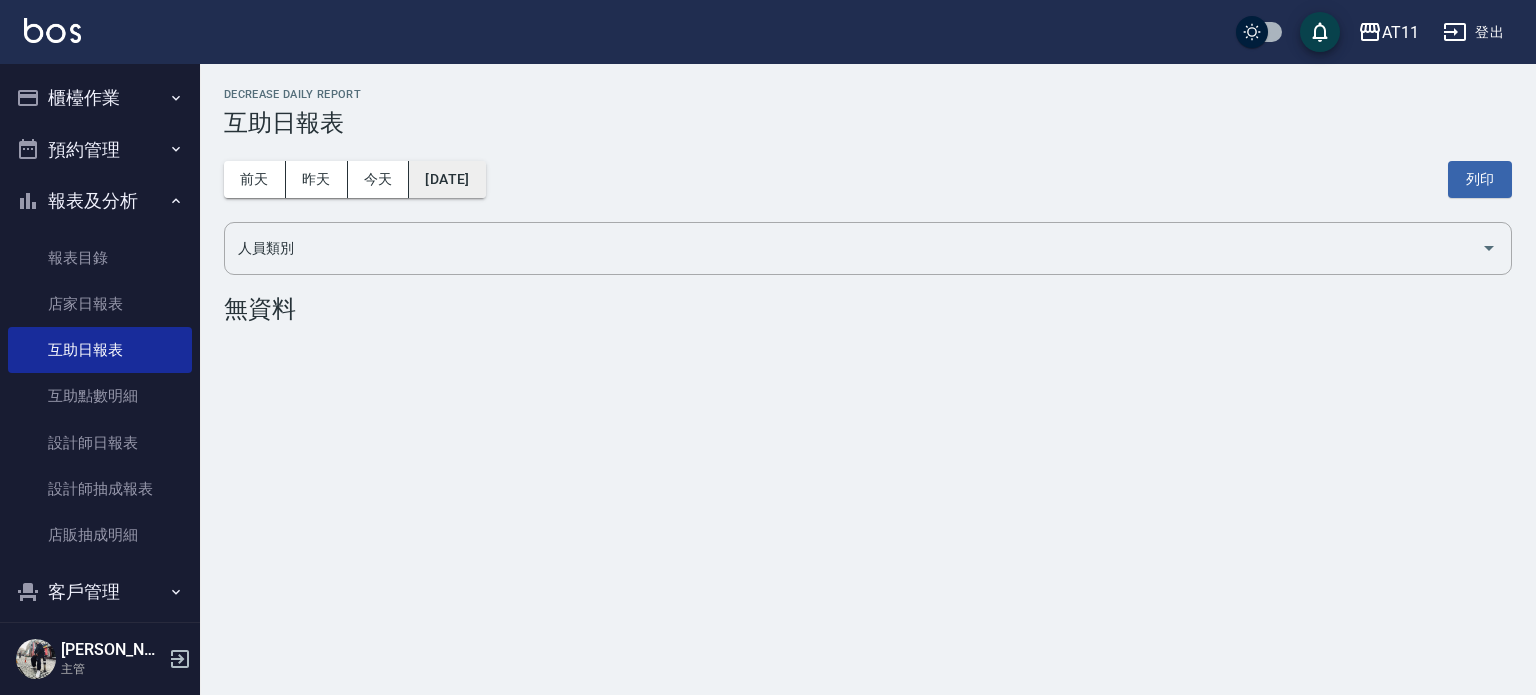 click on "[DATE]" at bounding box center (447, 179) 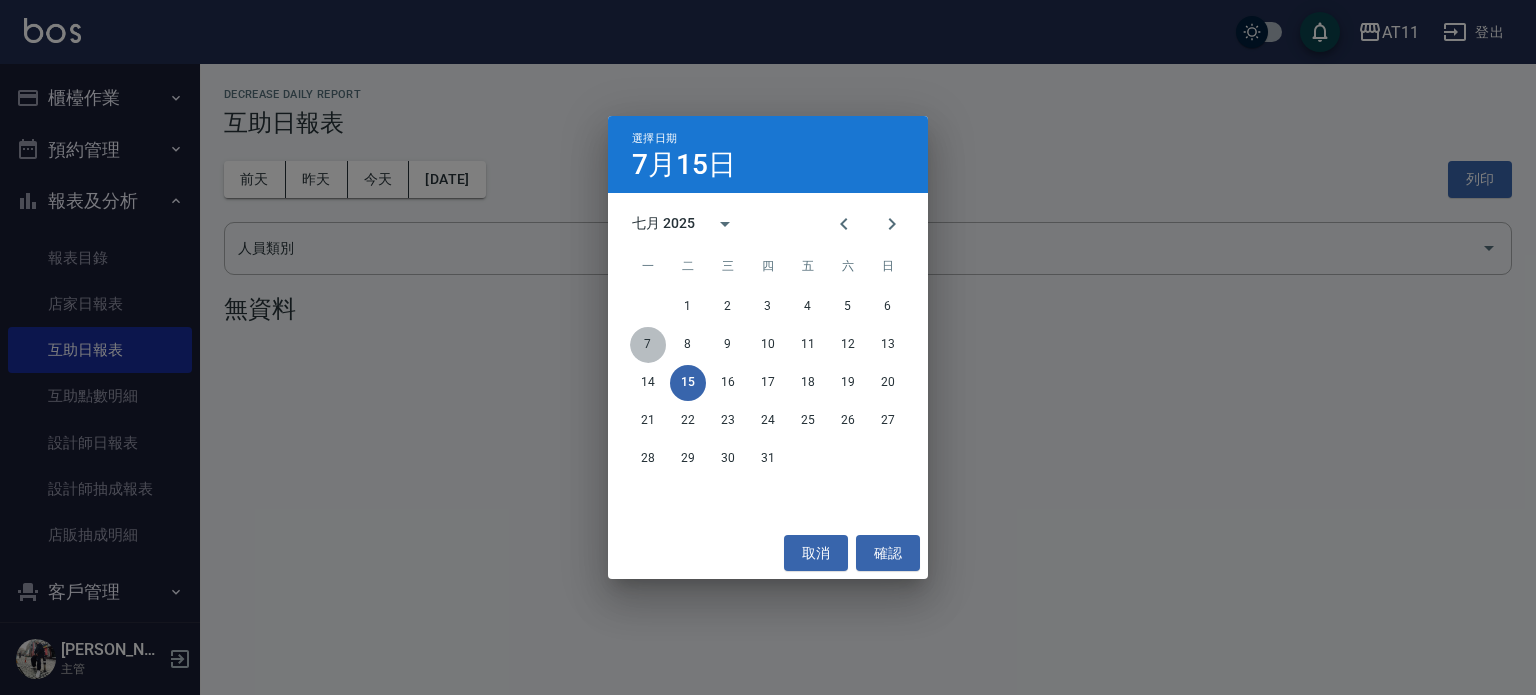 click on "7" at bounding box center (648, 345) 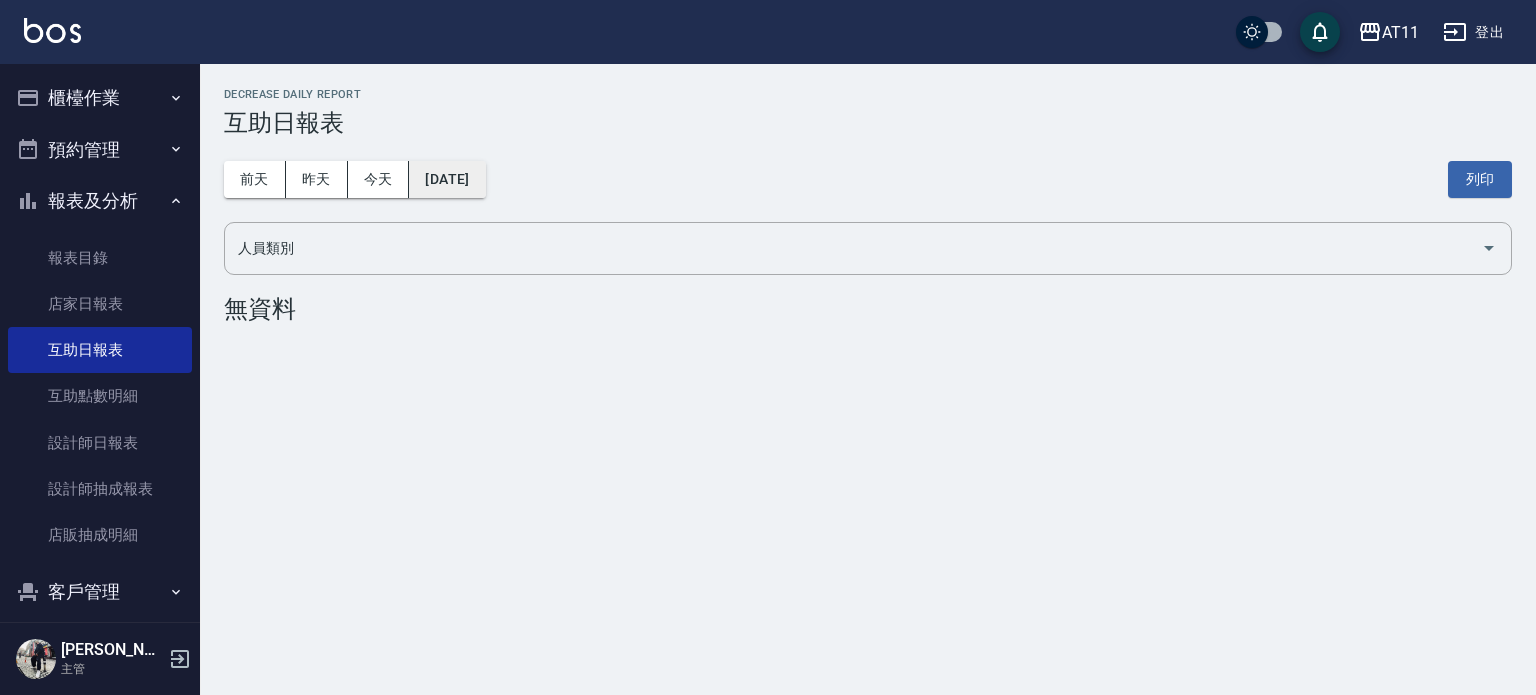 click on "[DATE]" at bounding box center (447, 179) 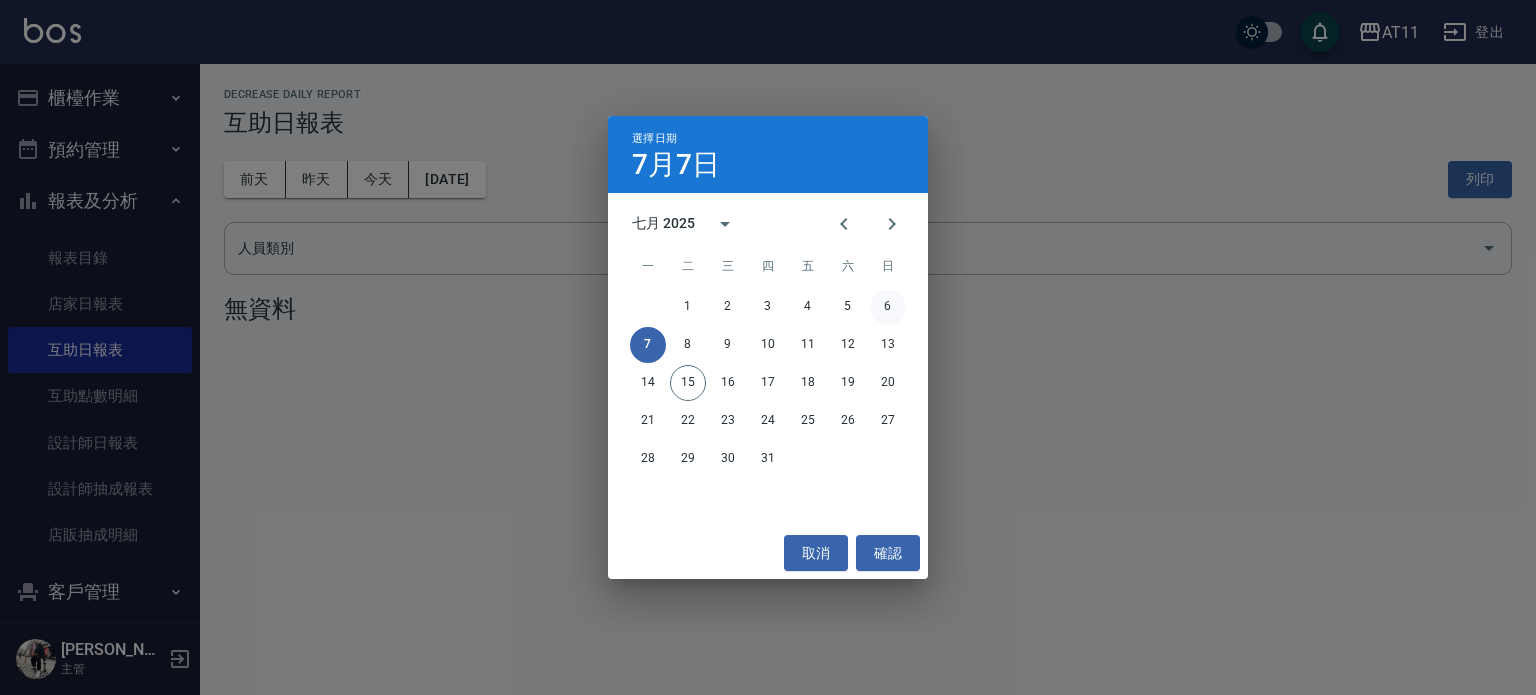 click on "6" at bounding box center (888, 307) 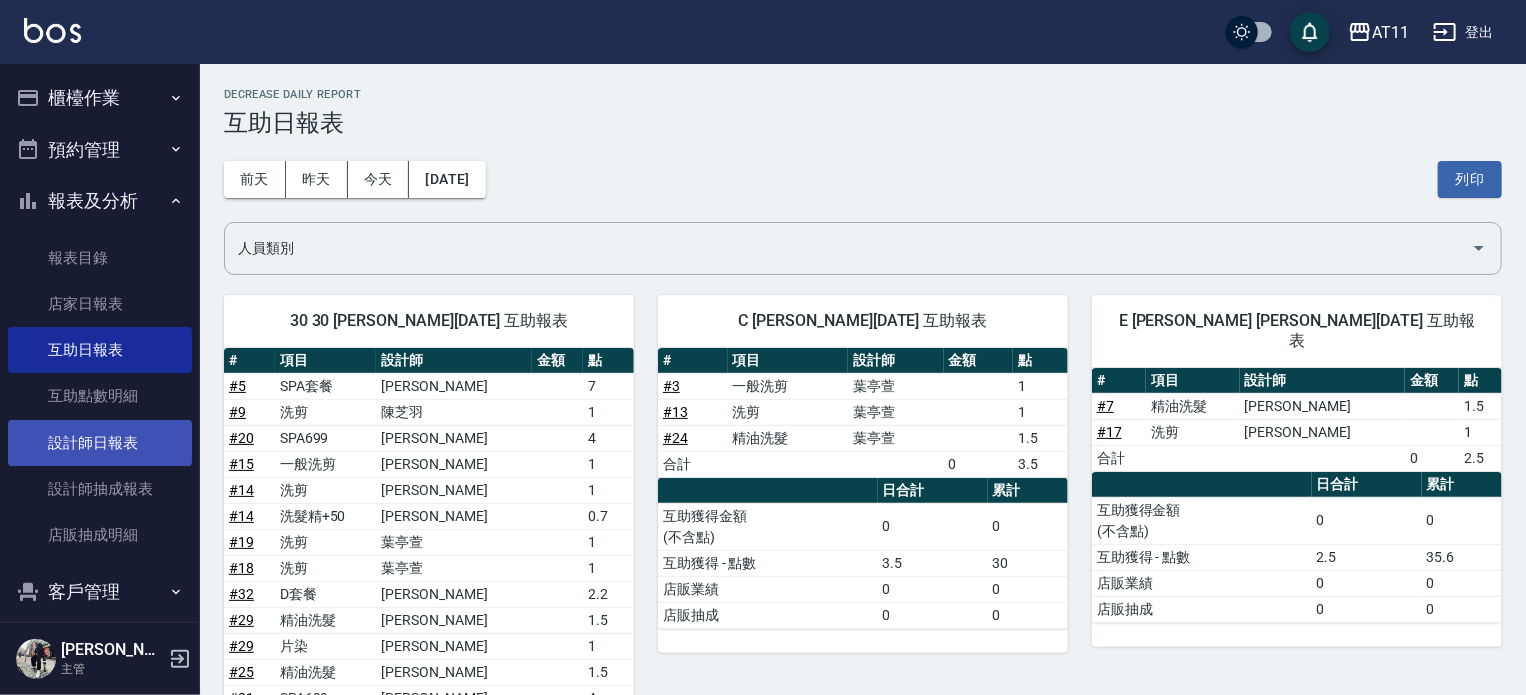 click on "設計師日報表" at bounding box center [100, 443] 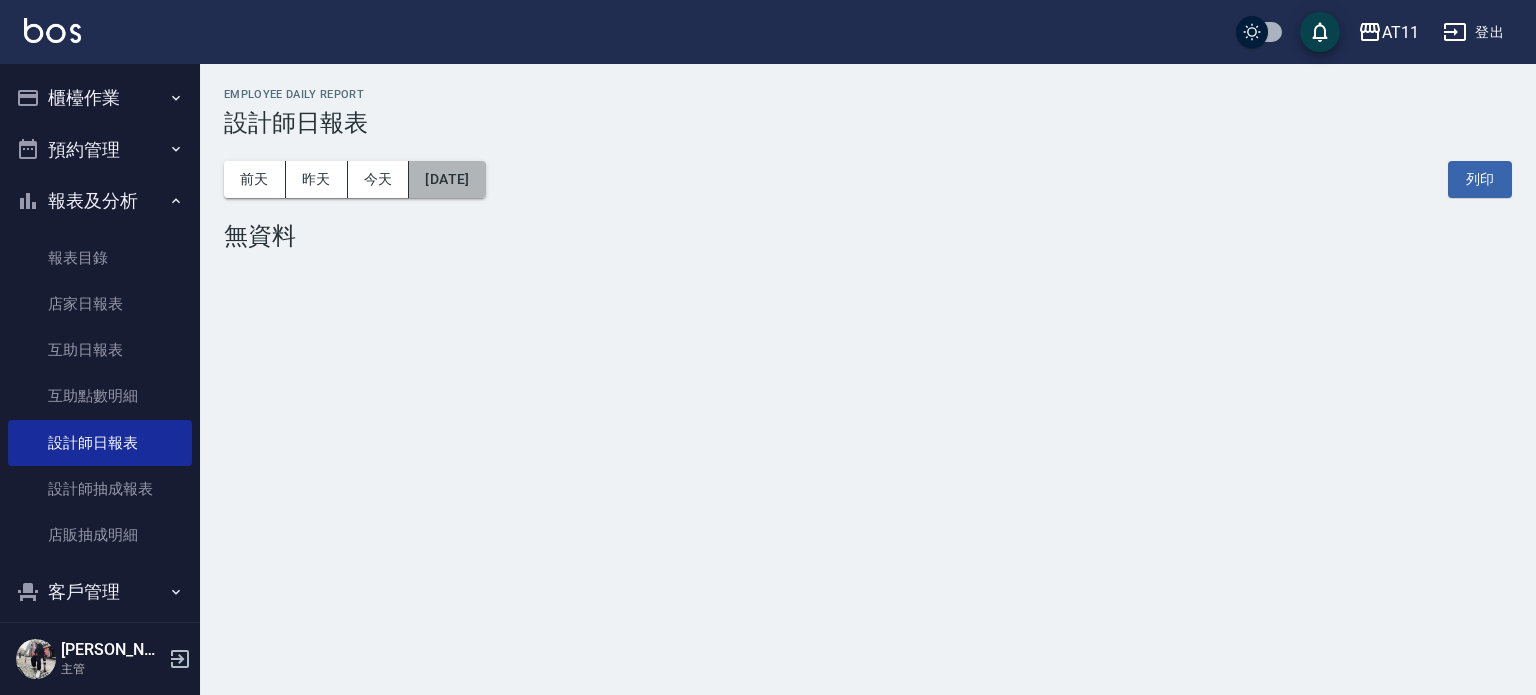 click on "[DATE]" at bounding box center [447, 179] 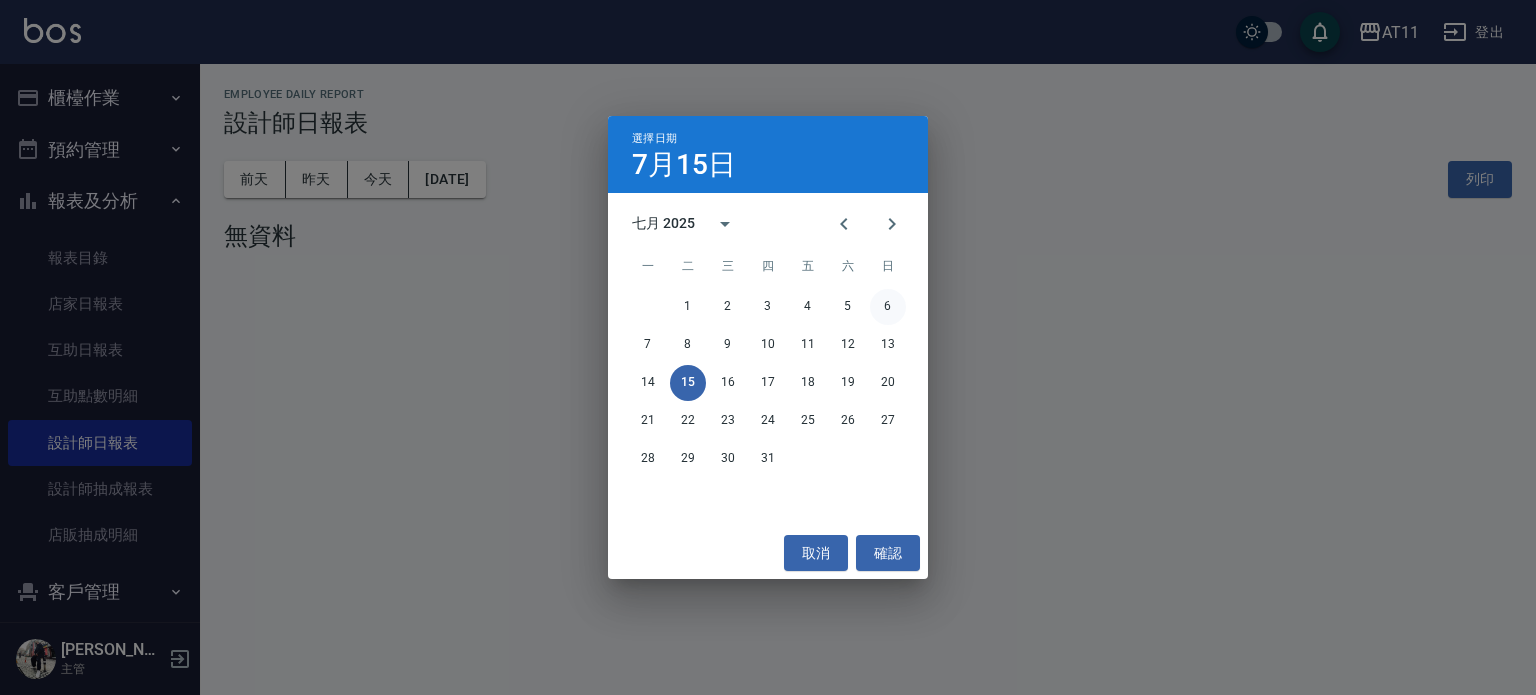 click on "6" at bounding box center (888, 307) 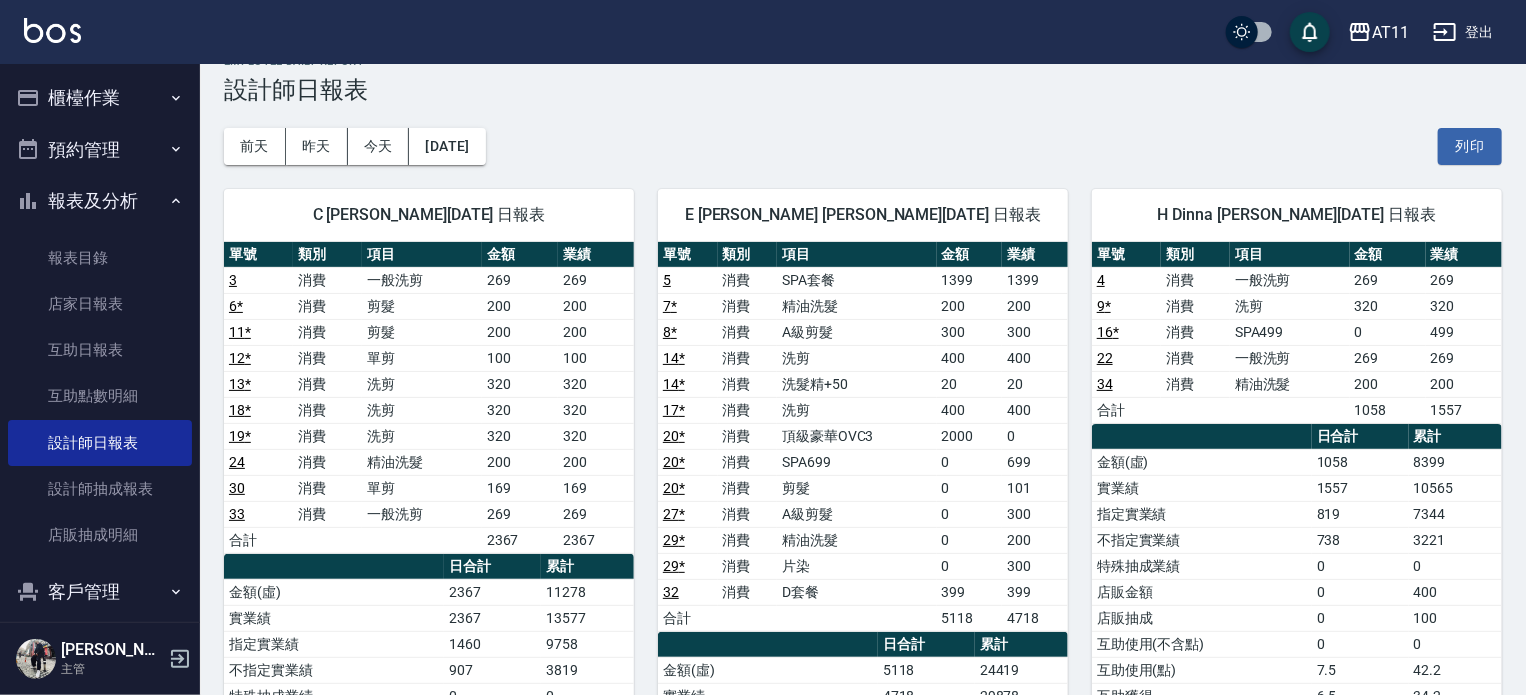 scroll, scrollTop: 0, scrollLeft: 0, axis: both 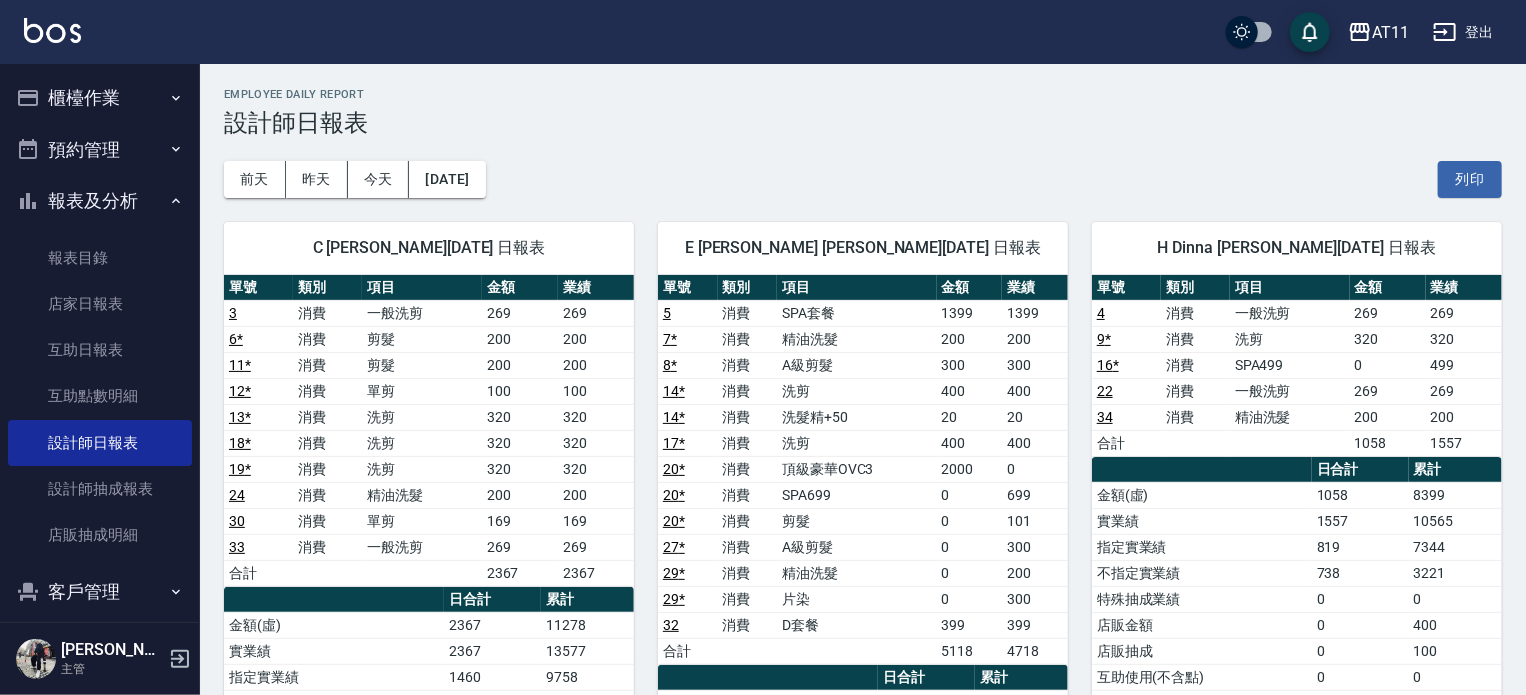 click on "前天 昨天 今天 2025/07/06 列印" at bounding box center [863, 179] 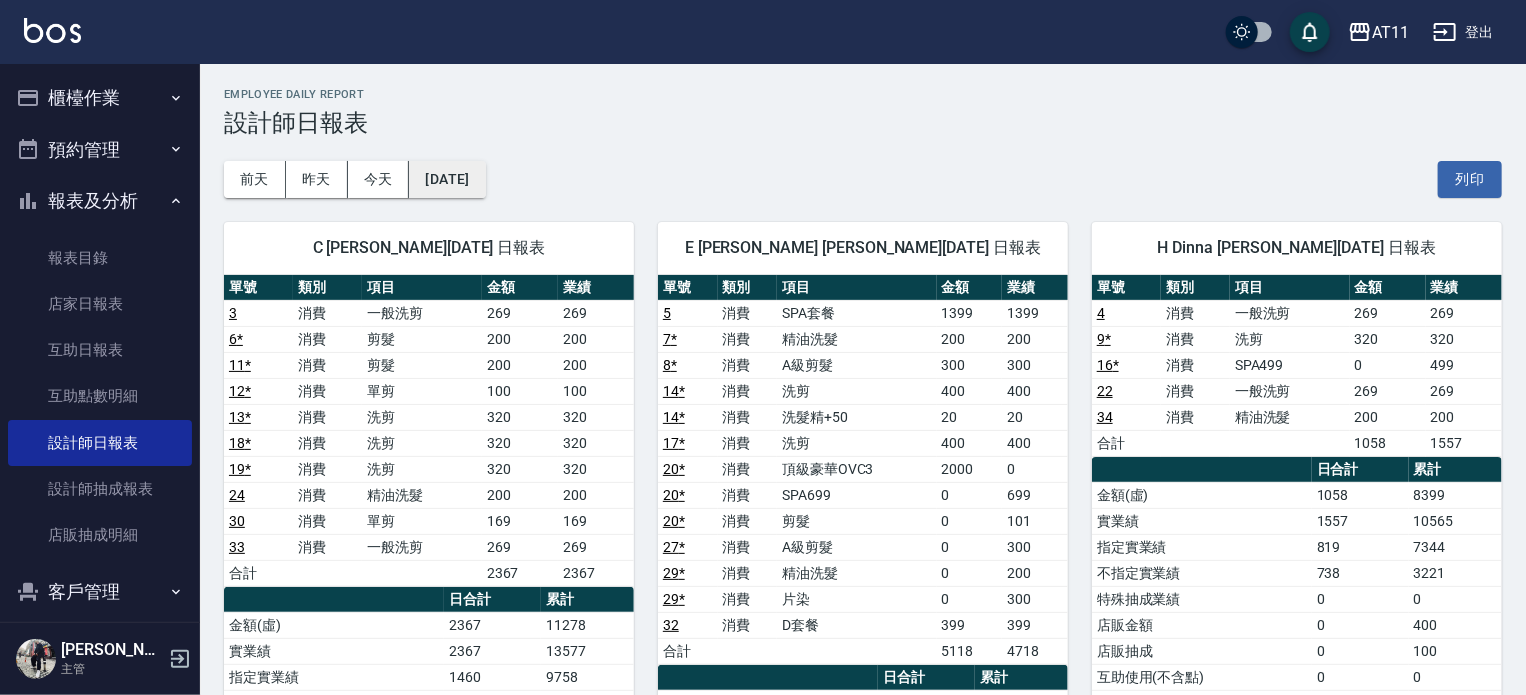 click on "[DATE]" at bounding box center (447, 179) 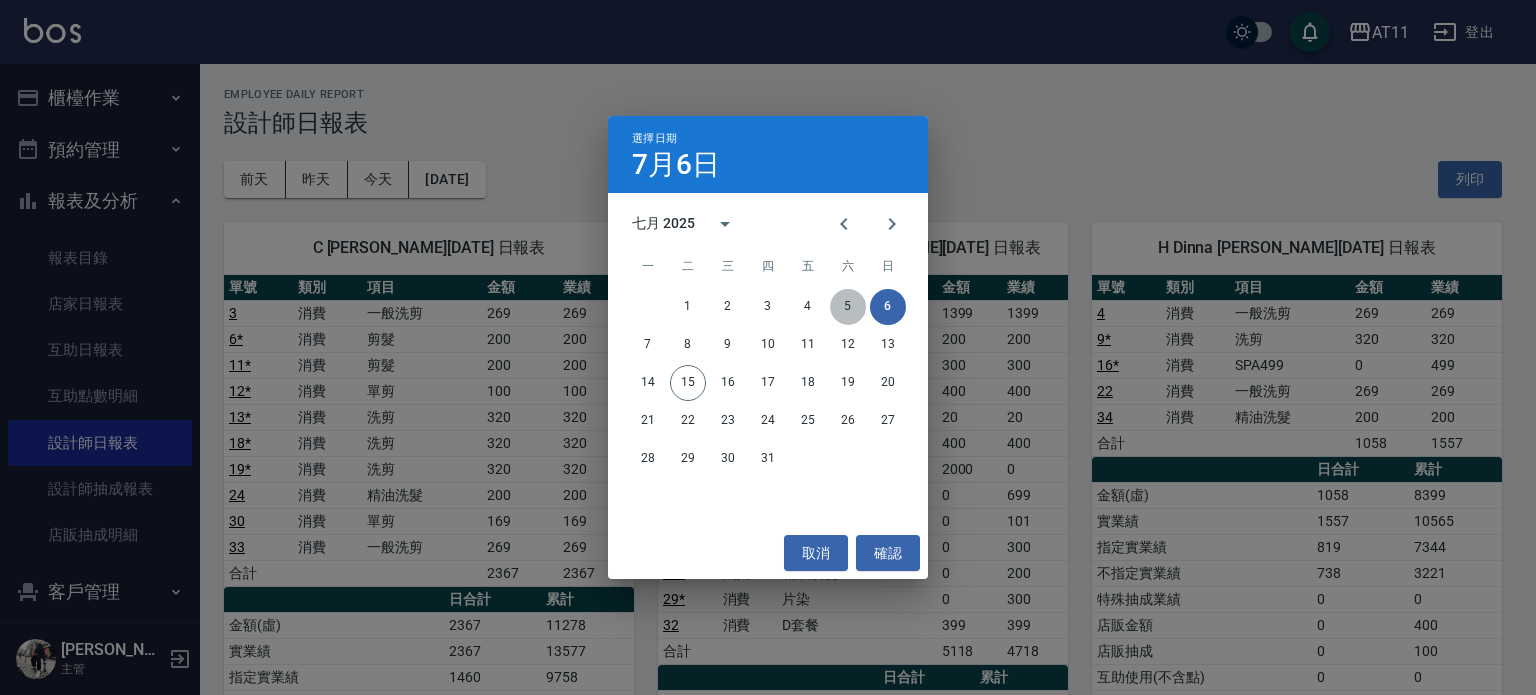 click on "5" at bounding box center (848, 307) 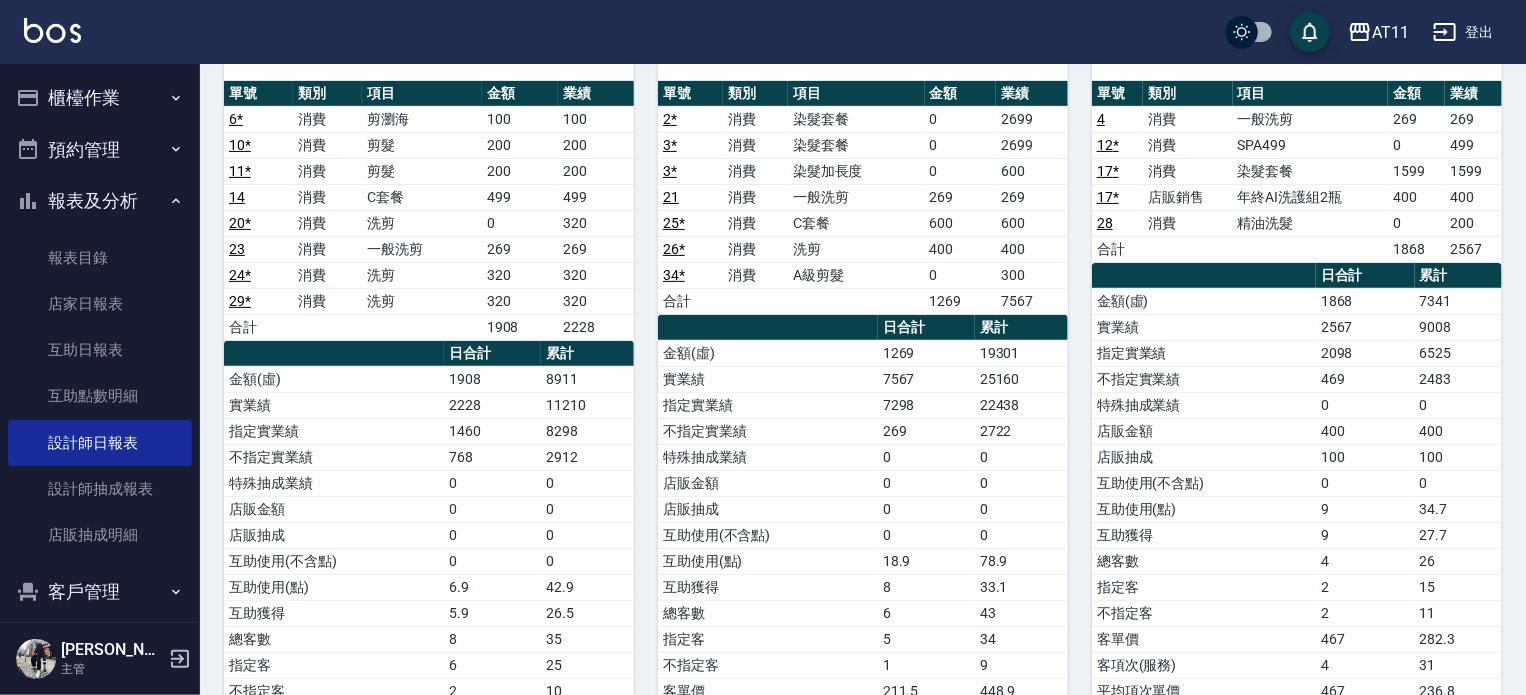 scroll, scrollTop: 0, scrollLeft: 0, axis: both 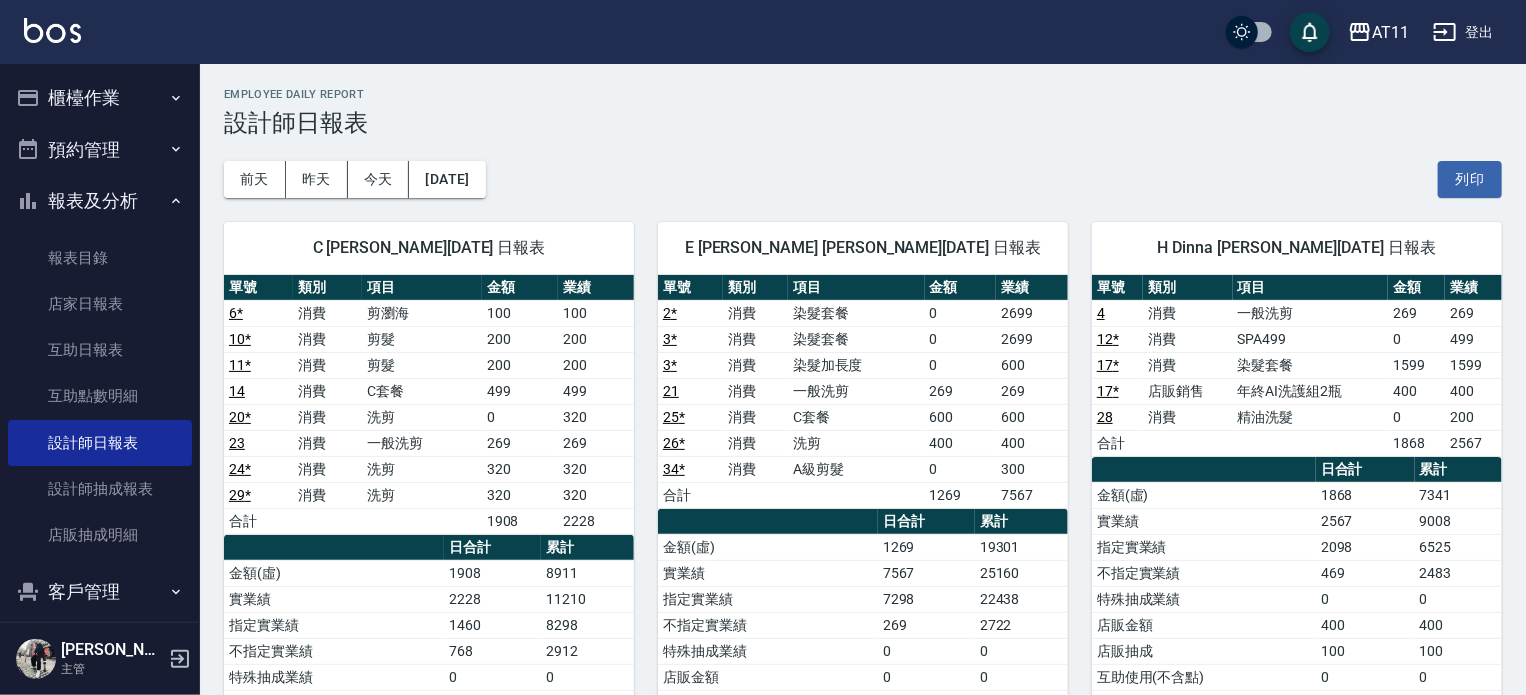 click on "前天 昨天 今天 2025/07/05 列印" at bounding box center (863, 179) 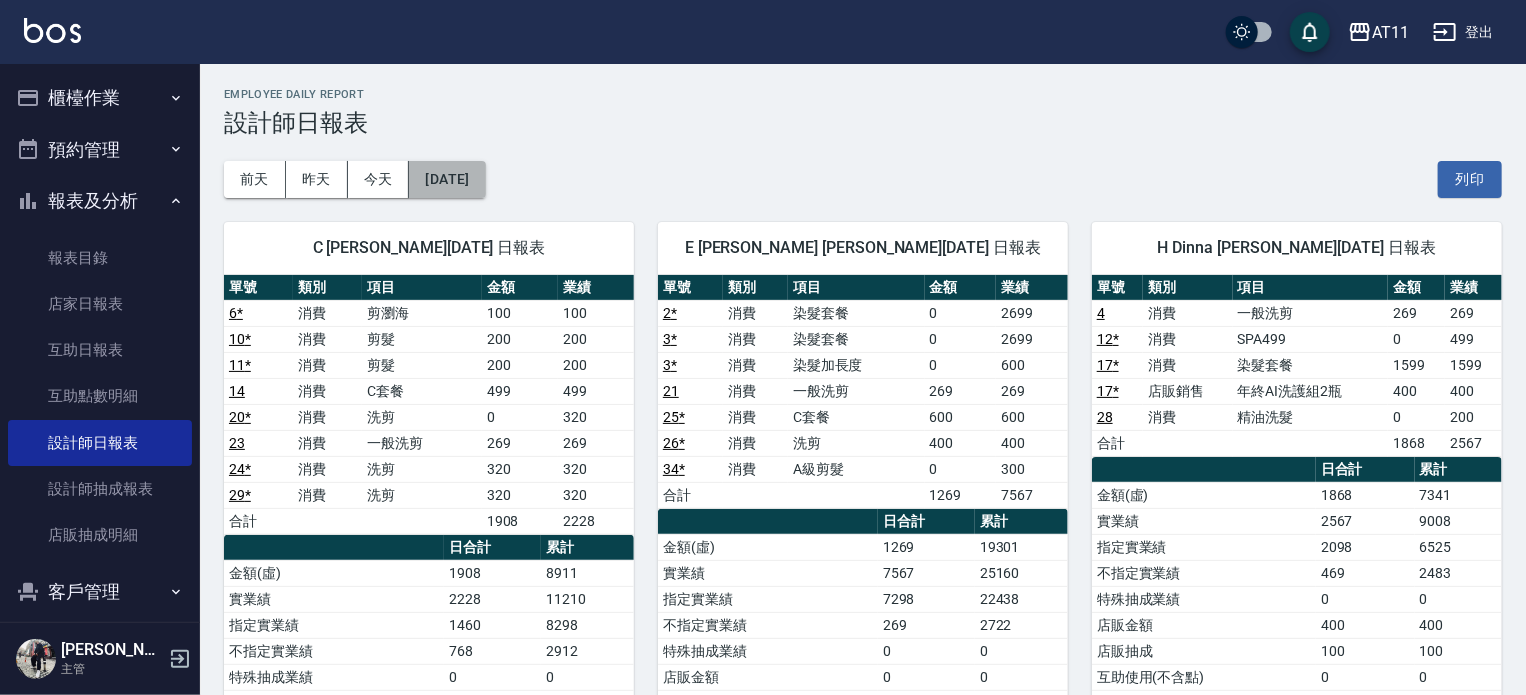 click on "[DATE]" at bounding box center (447, 179) 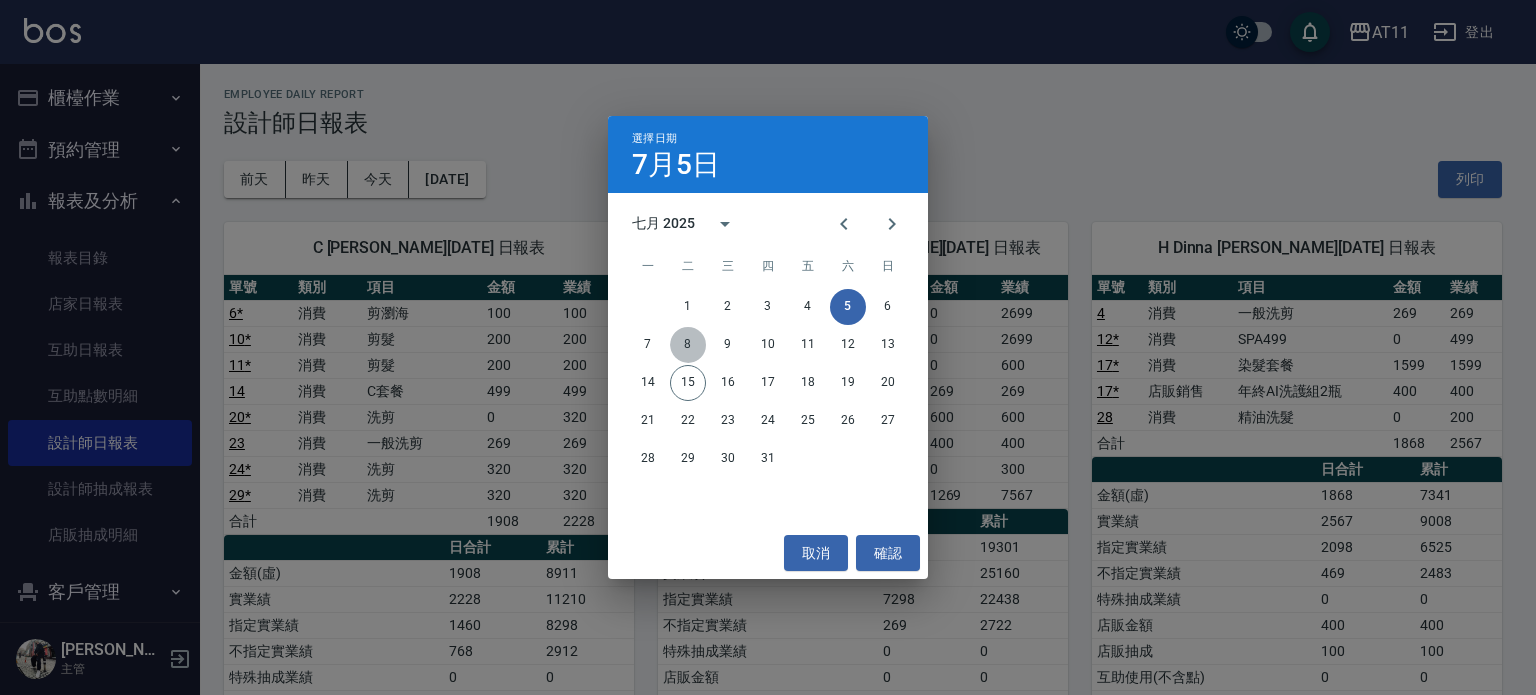 click on "8" at bounding box center [688, 345] 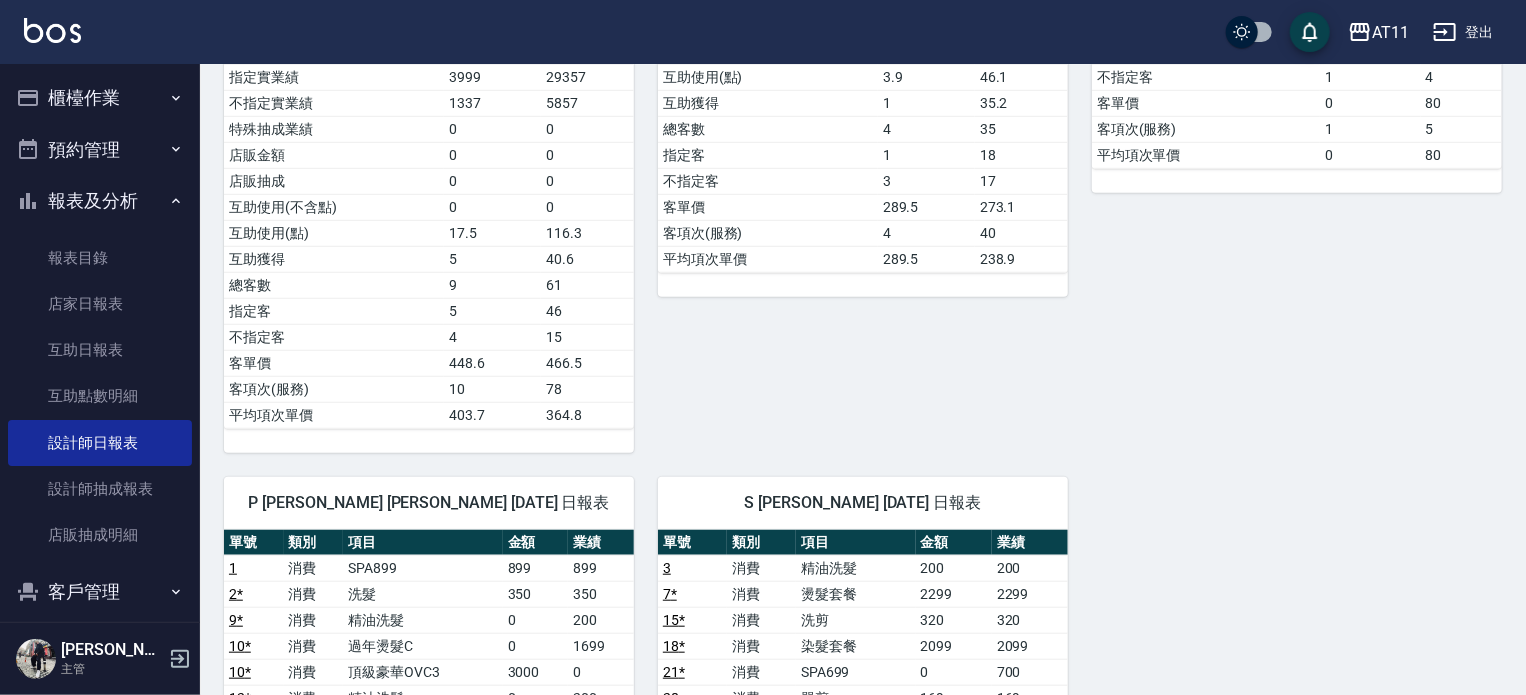 scroll, scrollTop: 900, scrollLeft: 0, axis: vertical 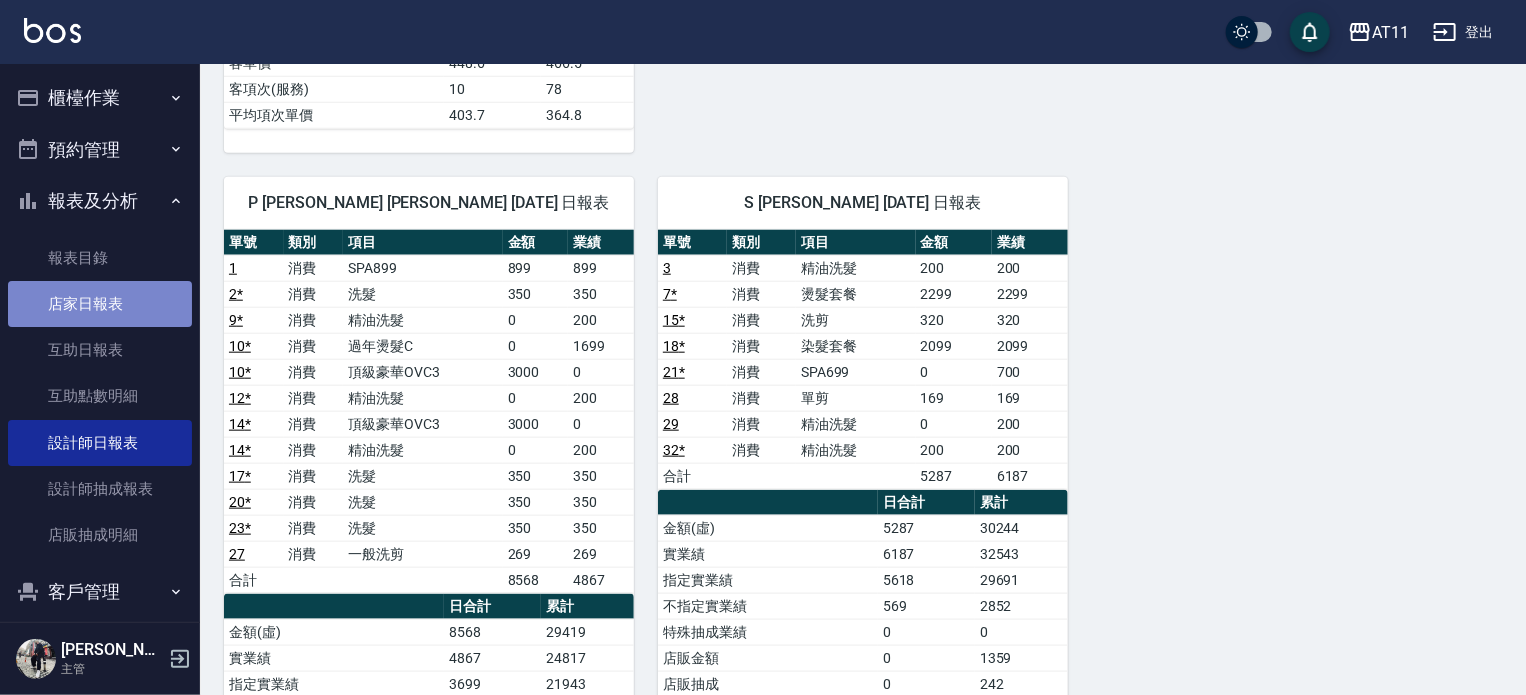 click on "店家日報表" at bounding box center [100, 304] 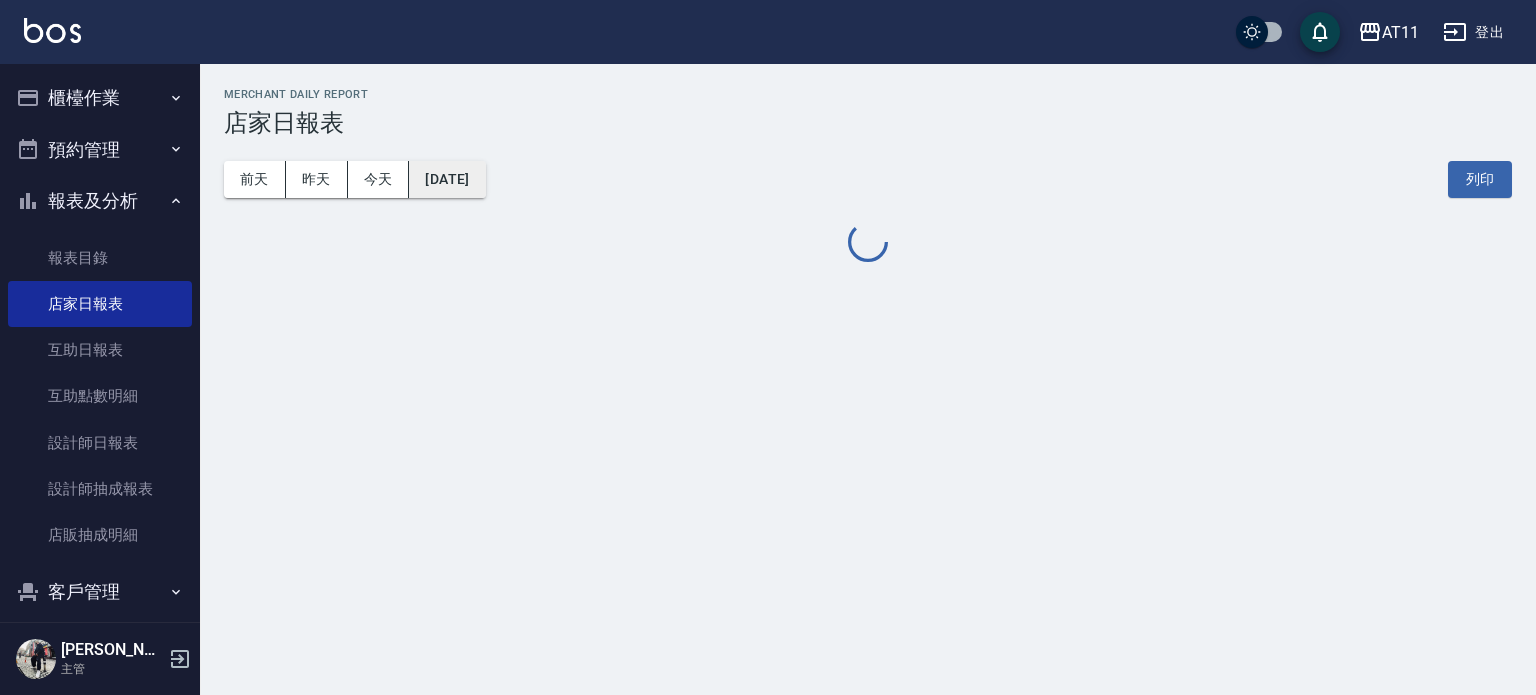 click on "[DATE]" at bounding box center (447, 179) 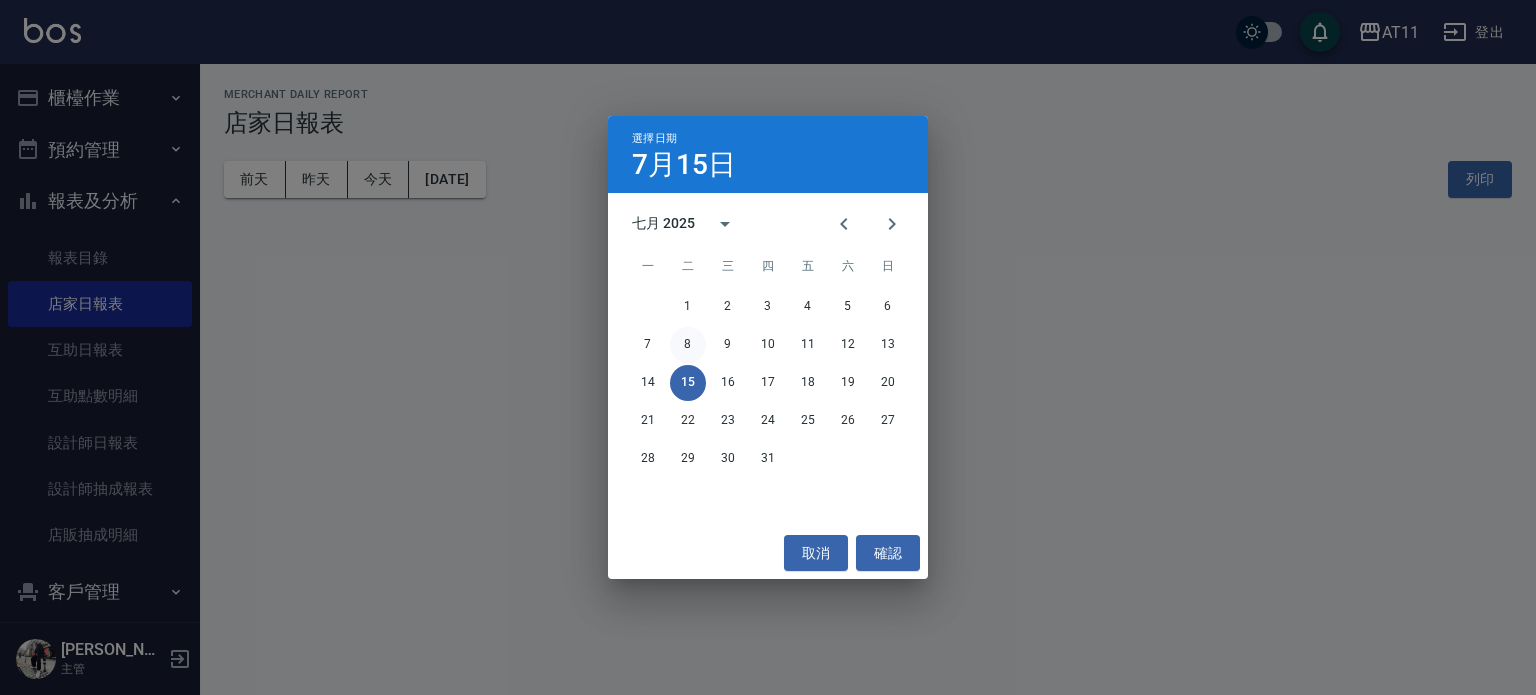 click on "8" at bounding box center (688, 345) 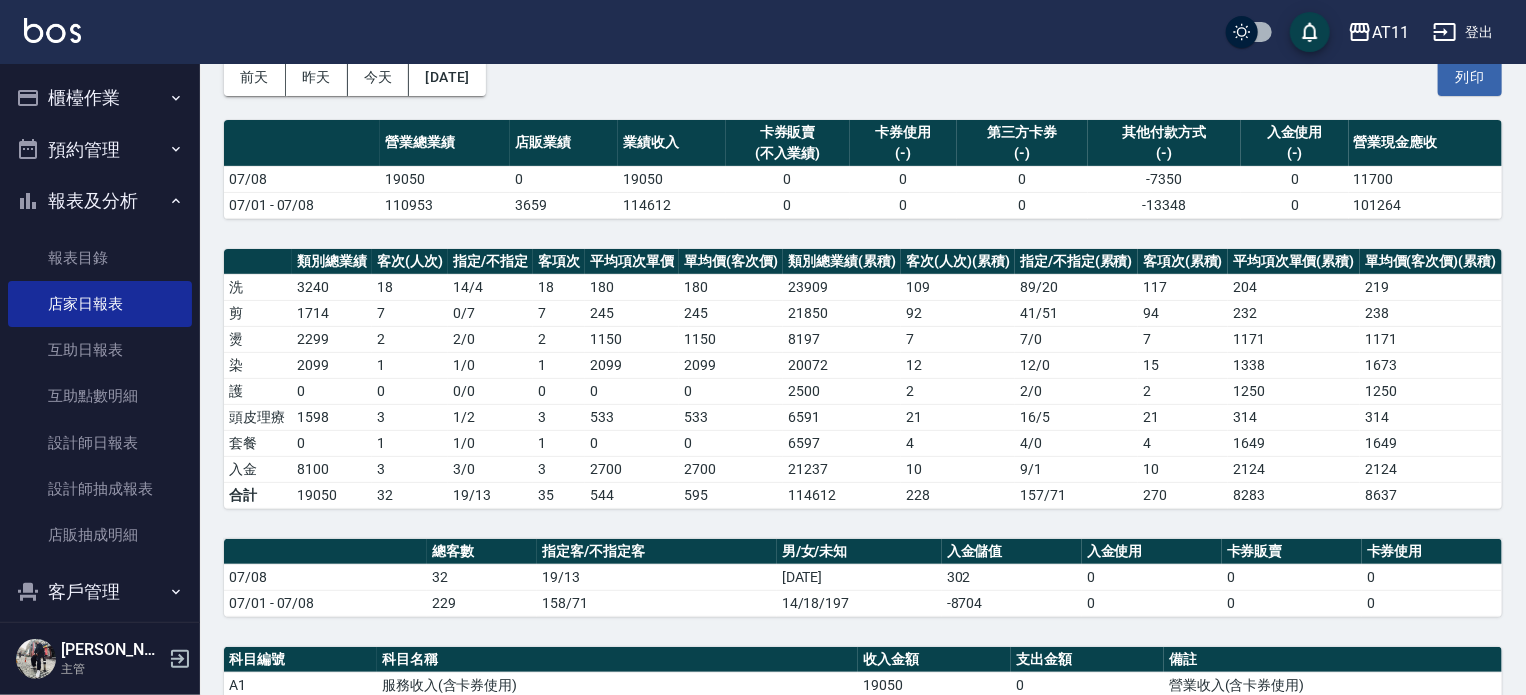 scroll, scrollTop: 100, scrollLeft: 0, axis: vertical 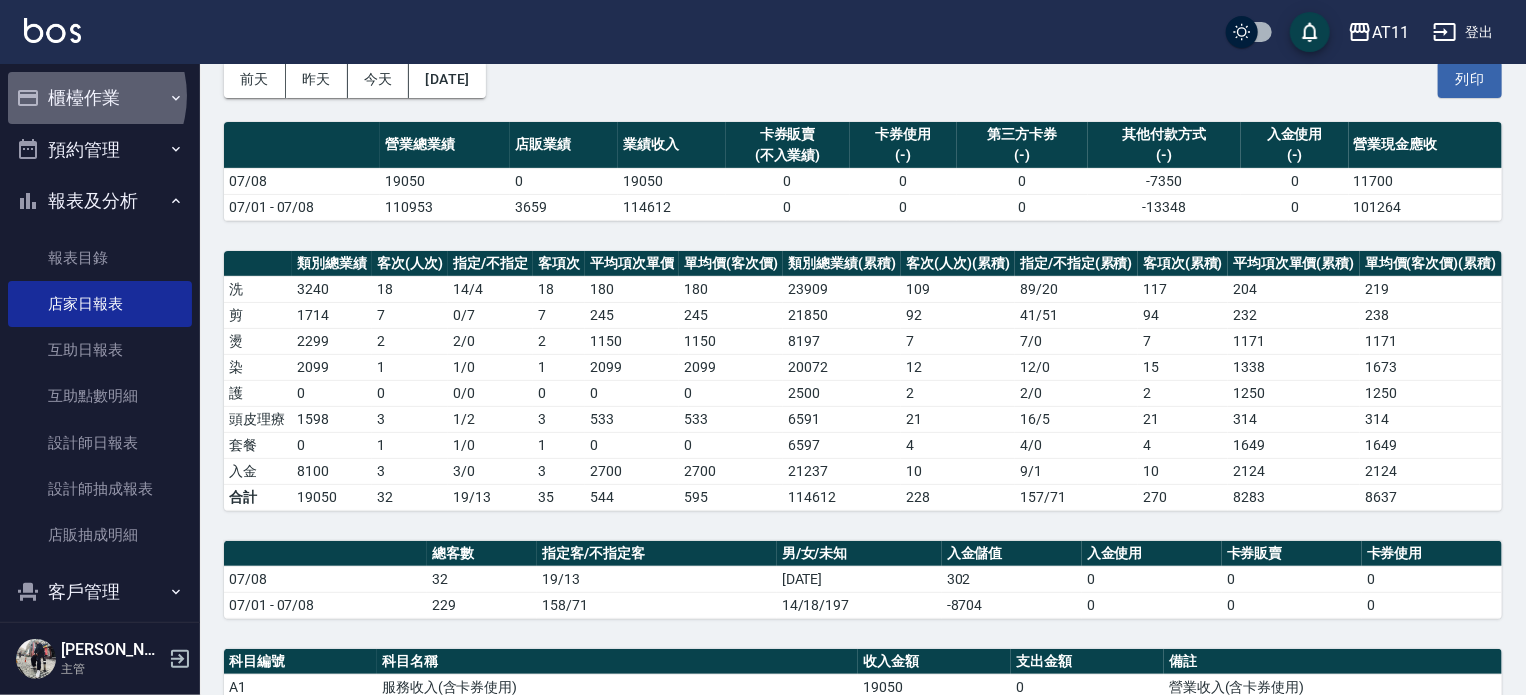 click on "櫃檯作業" at bounding box center (100, 98) 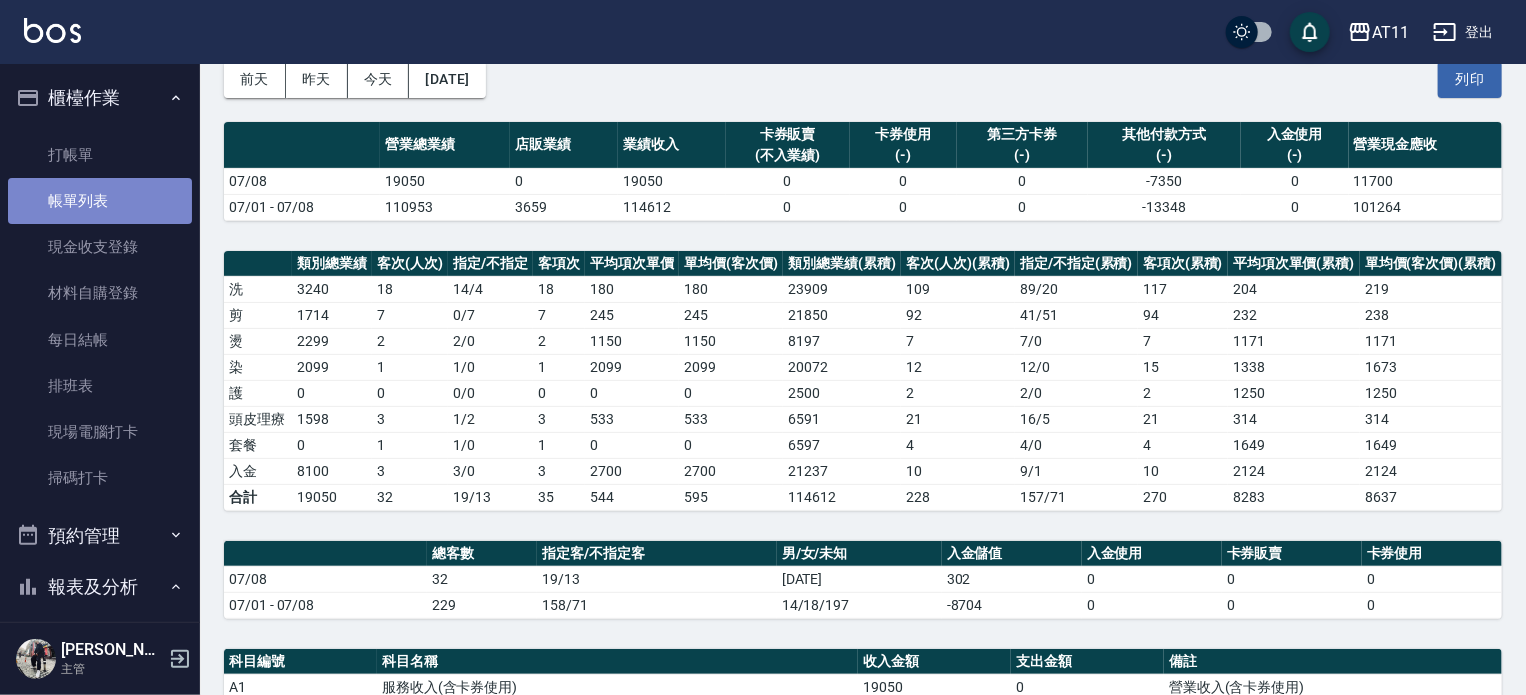 click on "帳單列表" at bounding box center [100, 201] 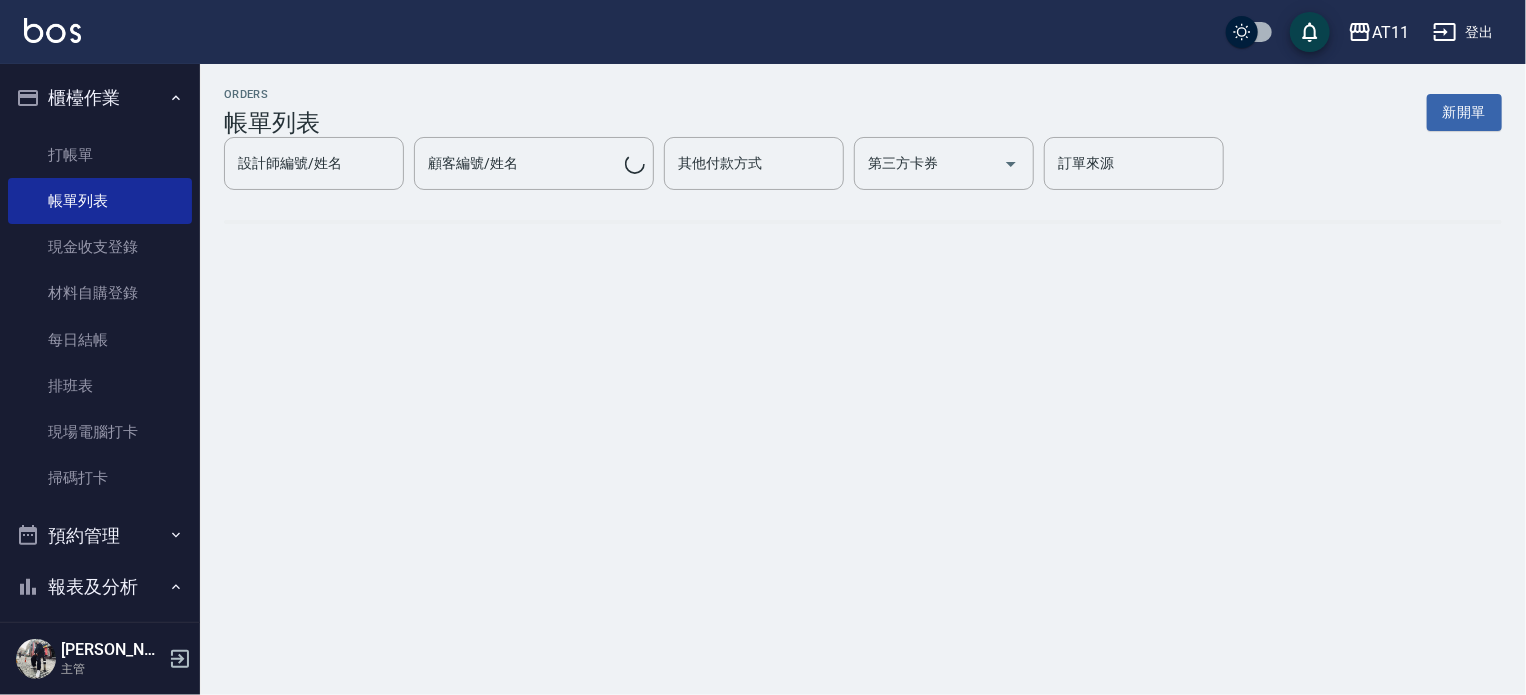 scroll, scrollTop: 0, scrollLeft: 0, axis: both 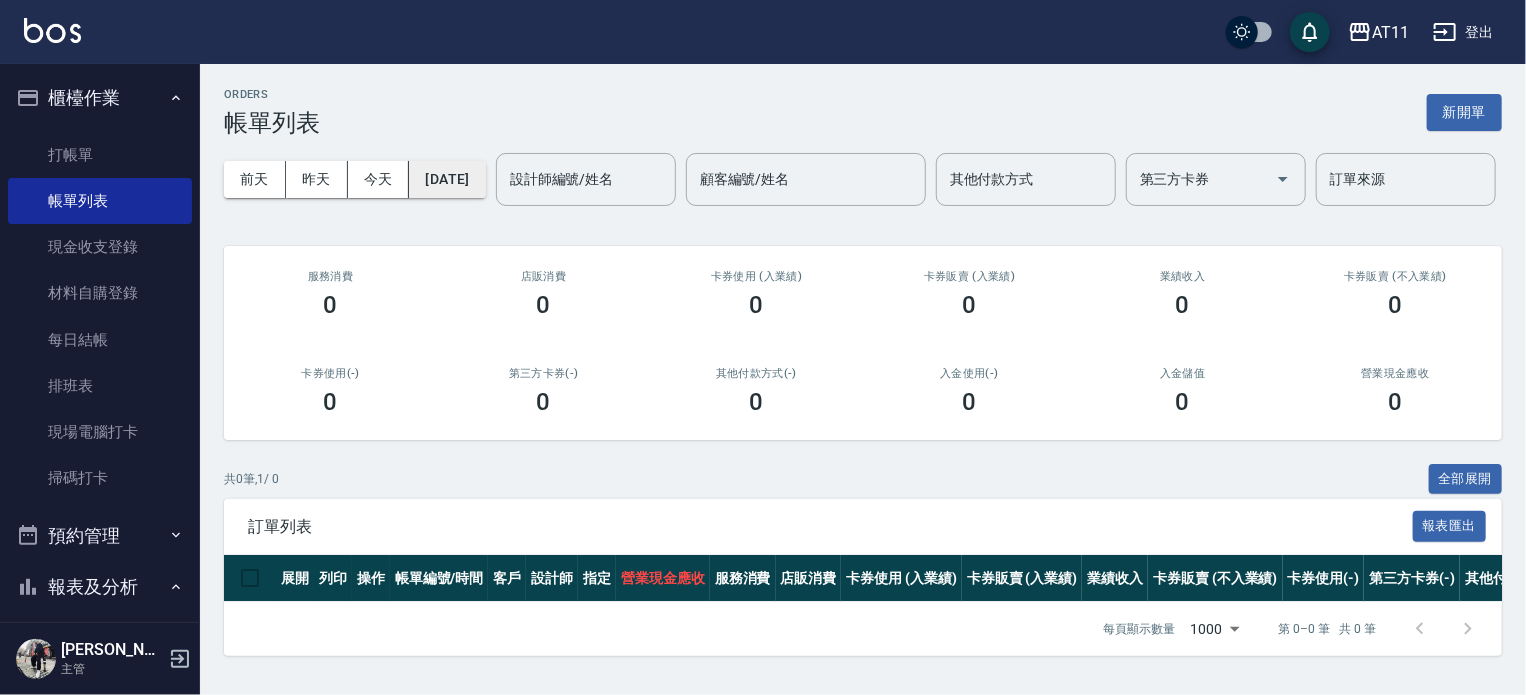 click on "[DATE]" at bounding box center (447, 179) 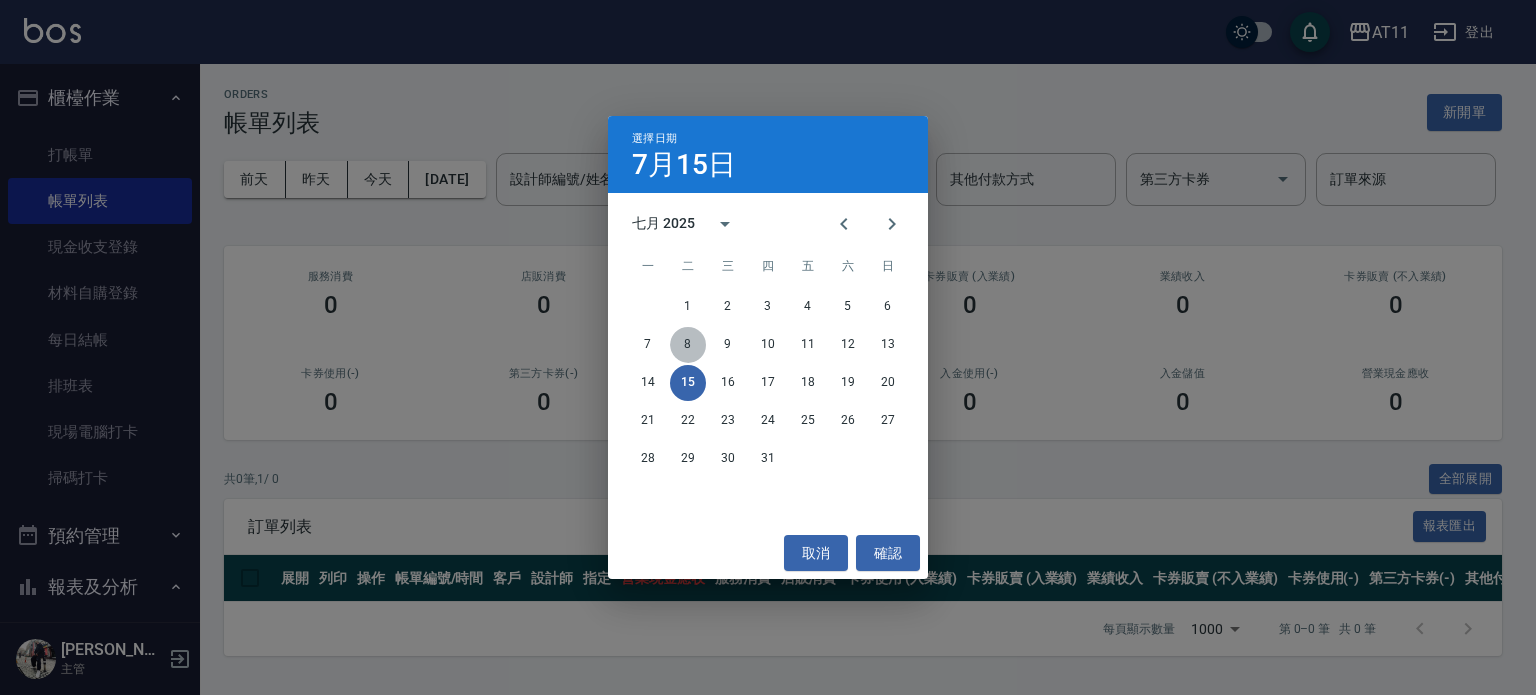 click on "8" at bounding box center [688, 345] 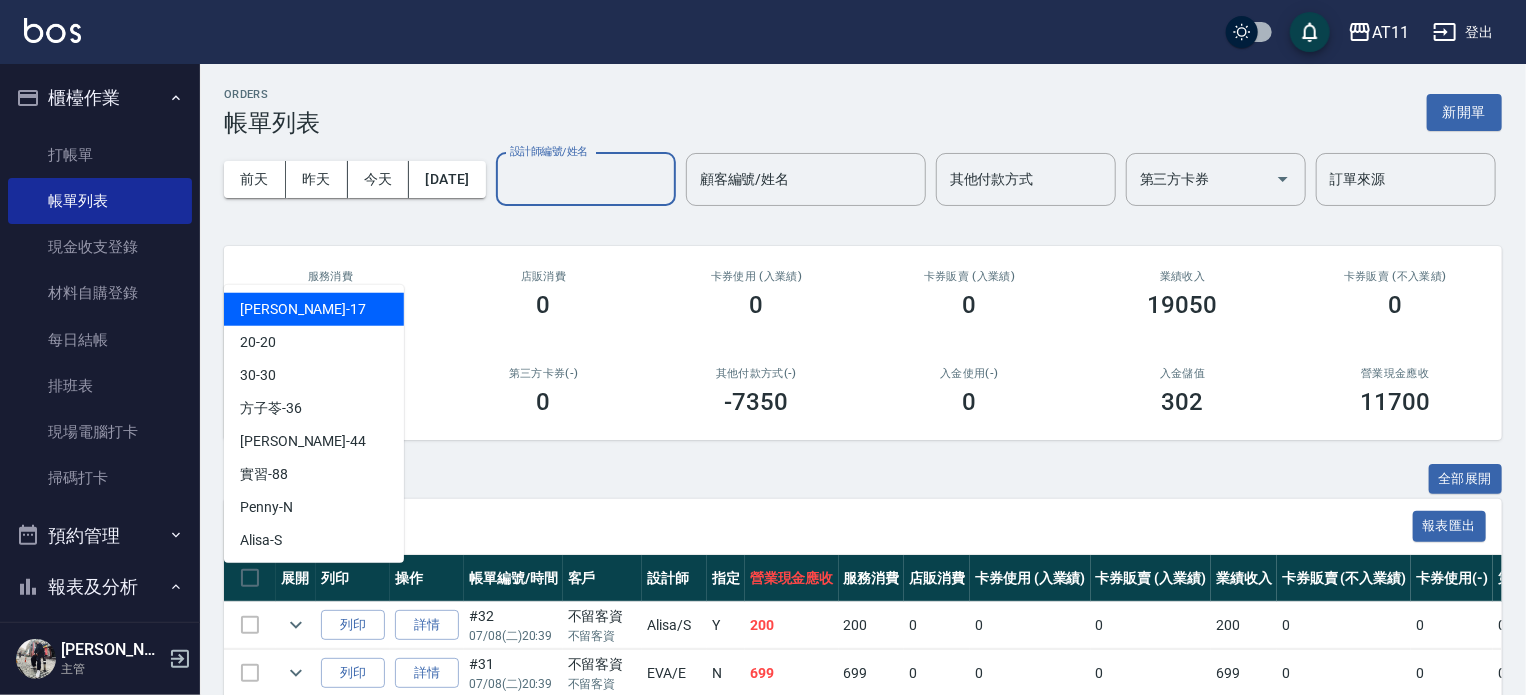 click on "設計師編號/姓名" at bounding box center (586, 179) 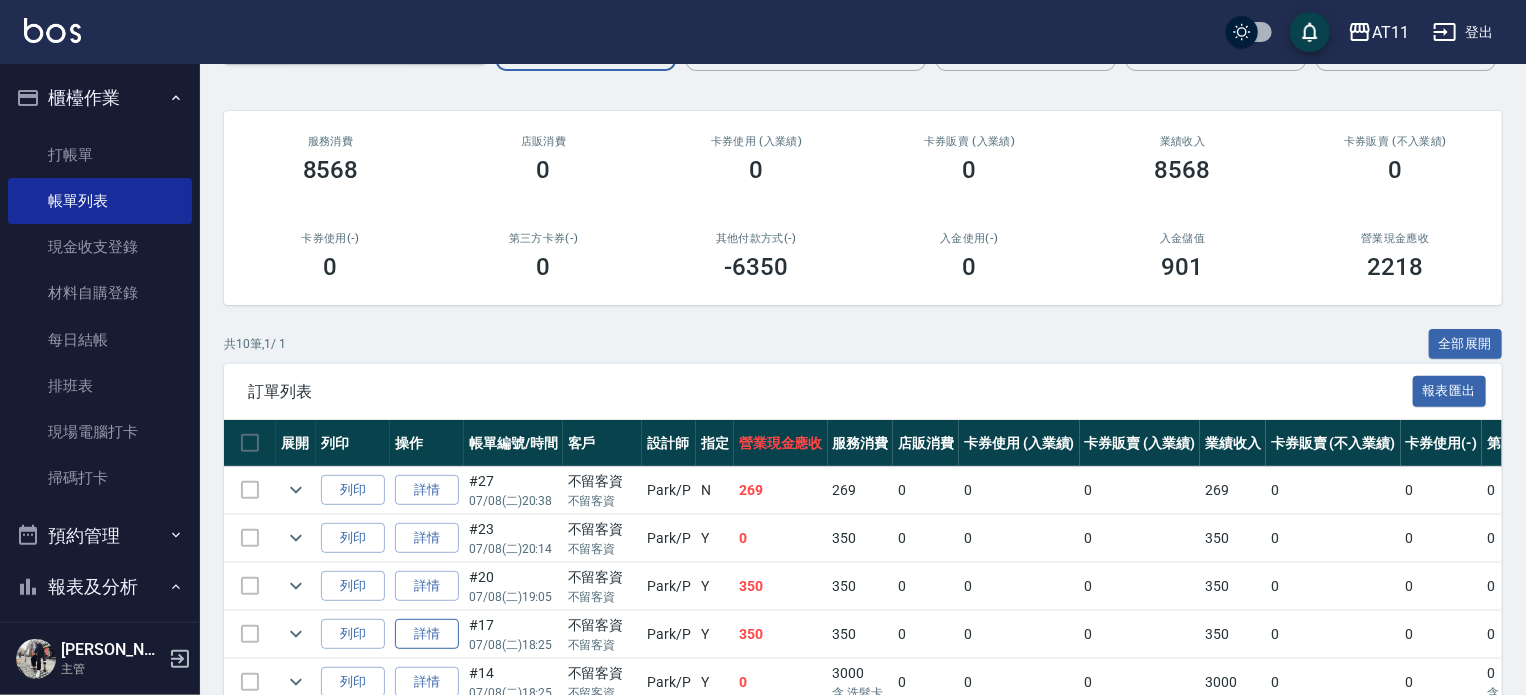 scroll, scrollTop: 500, scrollLeft: 0, axis: vertical 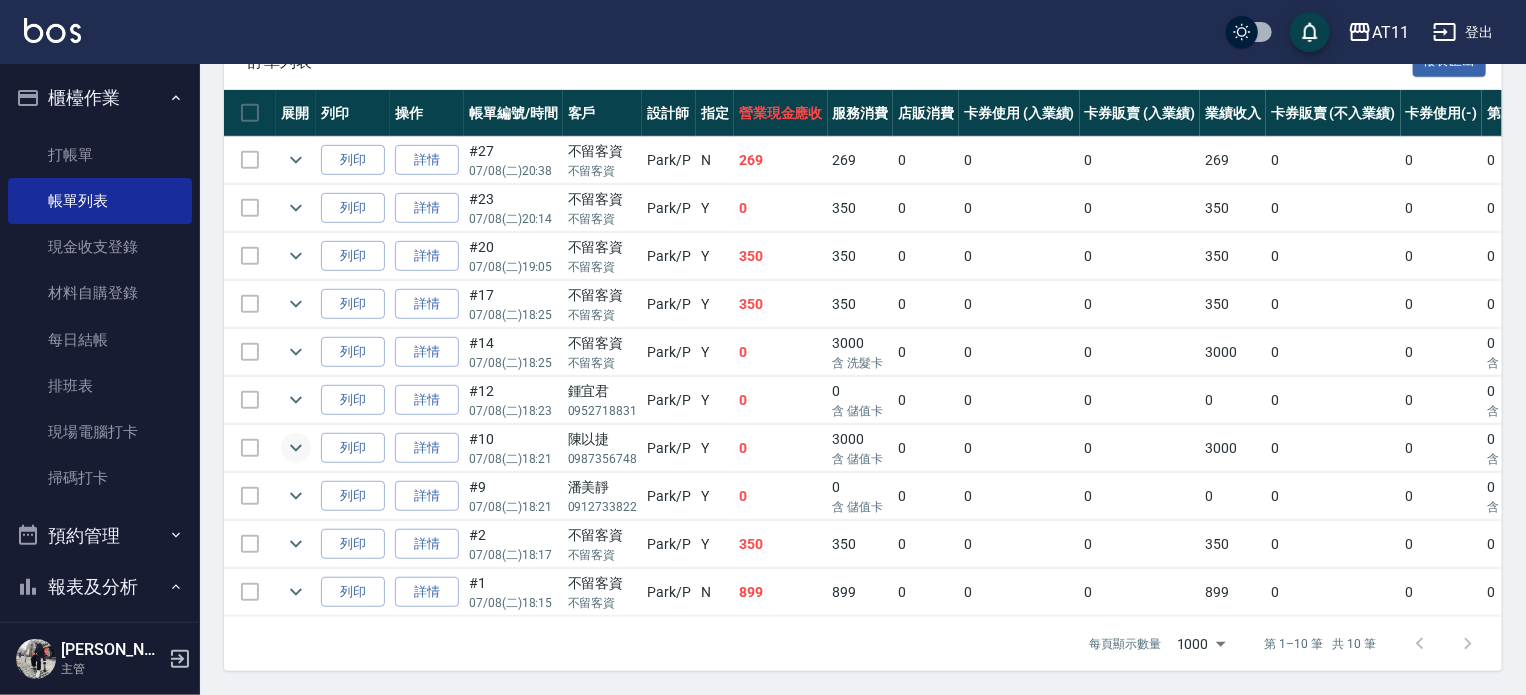 type on "Park-P" 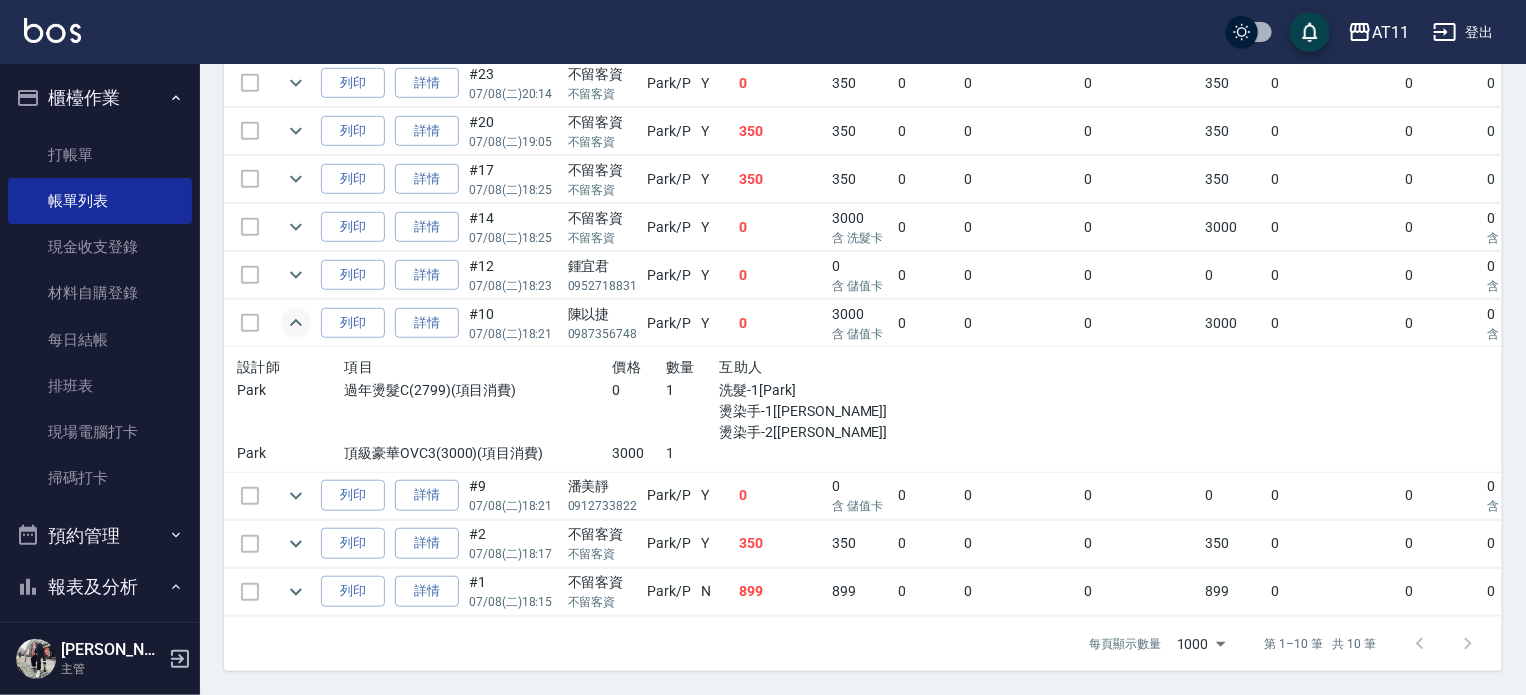 scroll, scrollTop: 663, scrollLeft: 0, axis: vertical 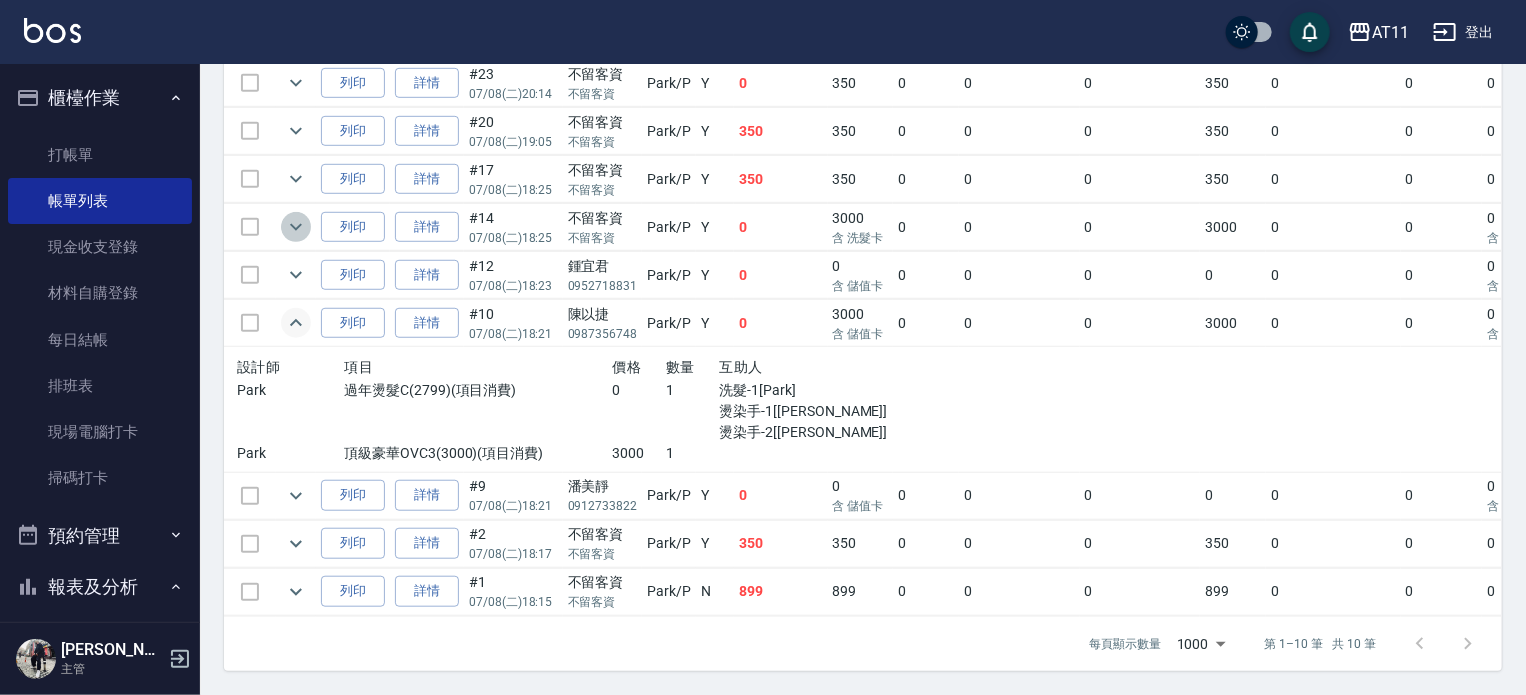 click 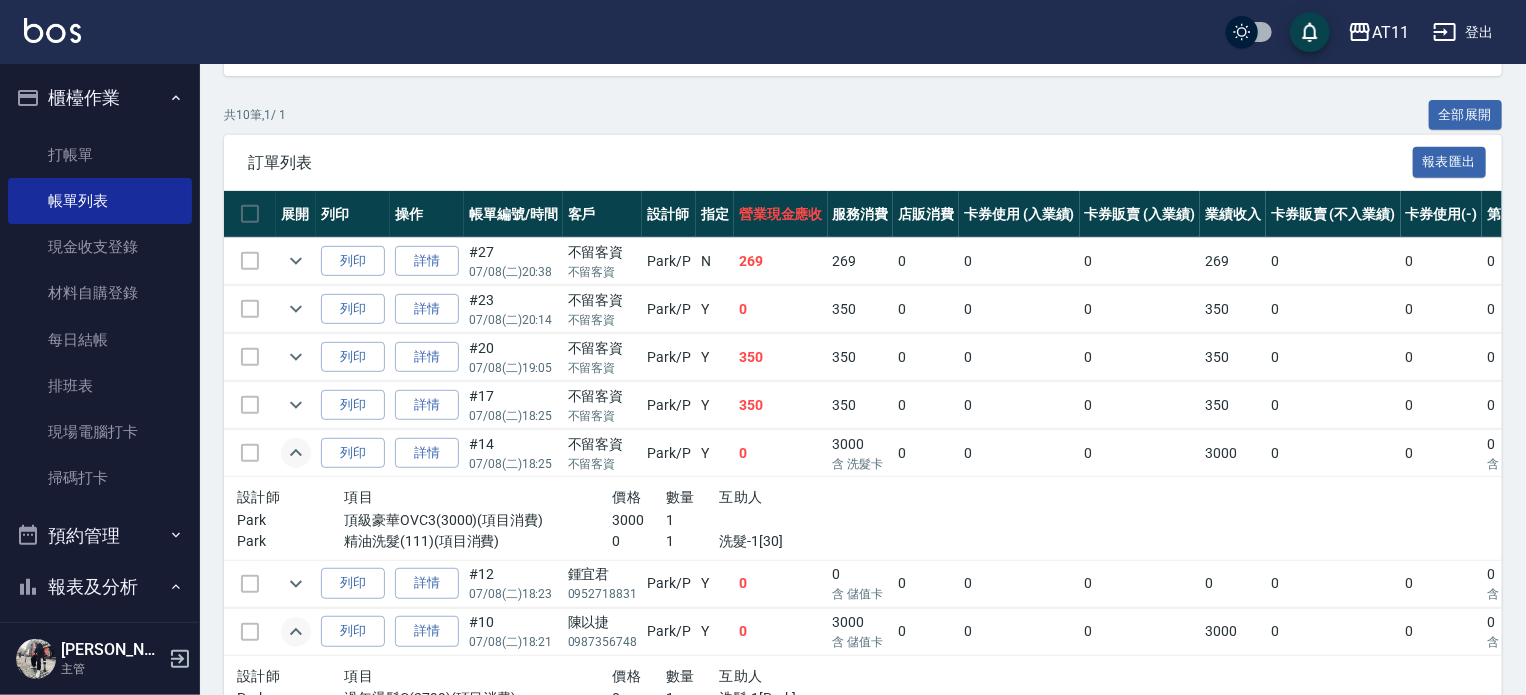 scroll, scrollTop: 63, scrollLeft: 0, axis: vertical 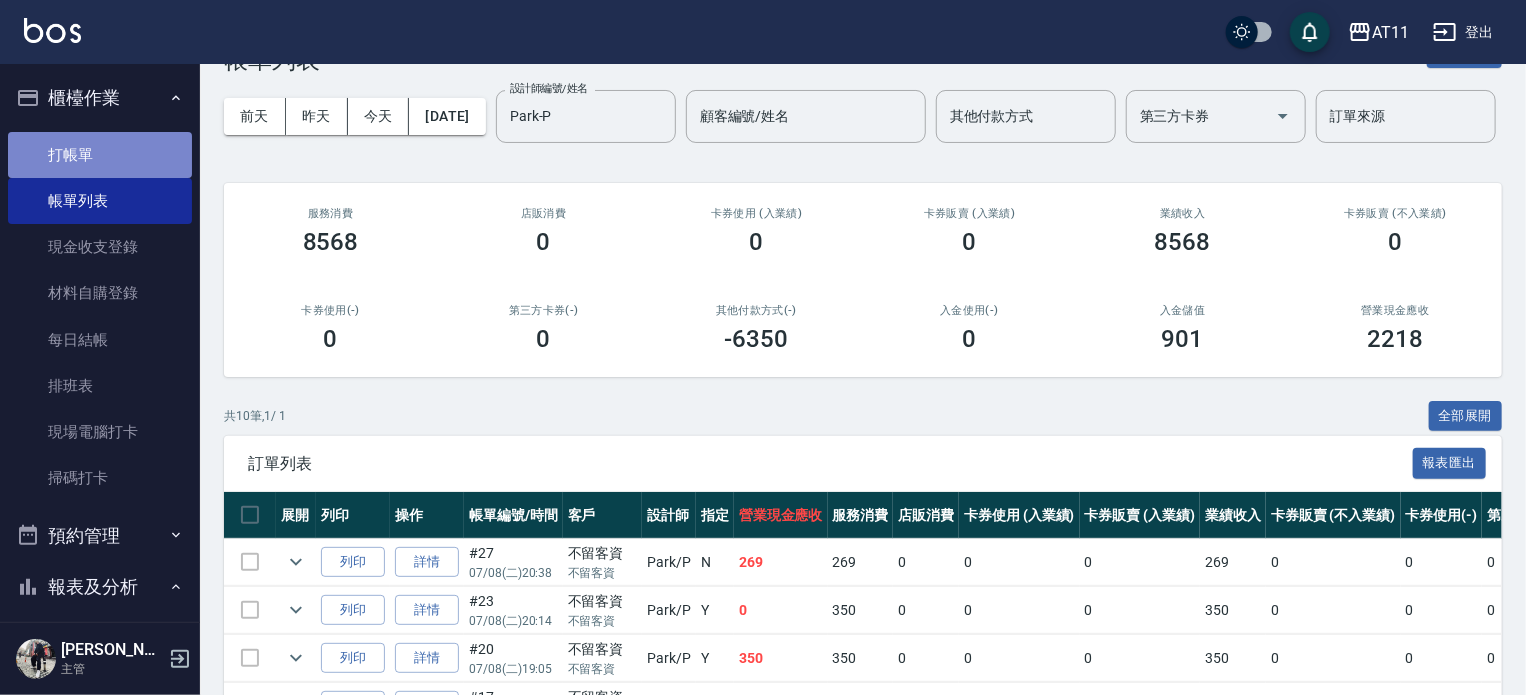 click on "打帳單" at bounding box center (100, 155) 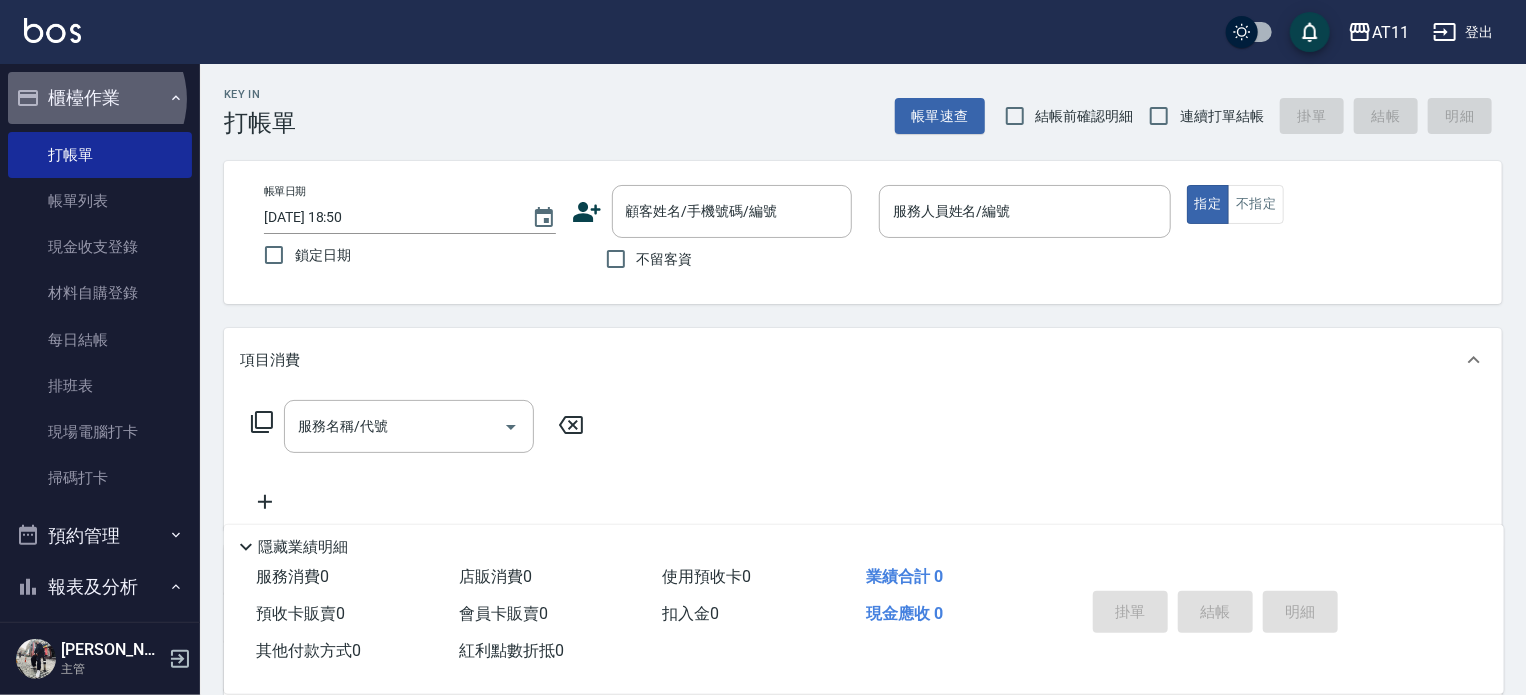 click on "櫃檯作業" at bounding box center [100, 98] 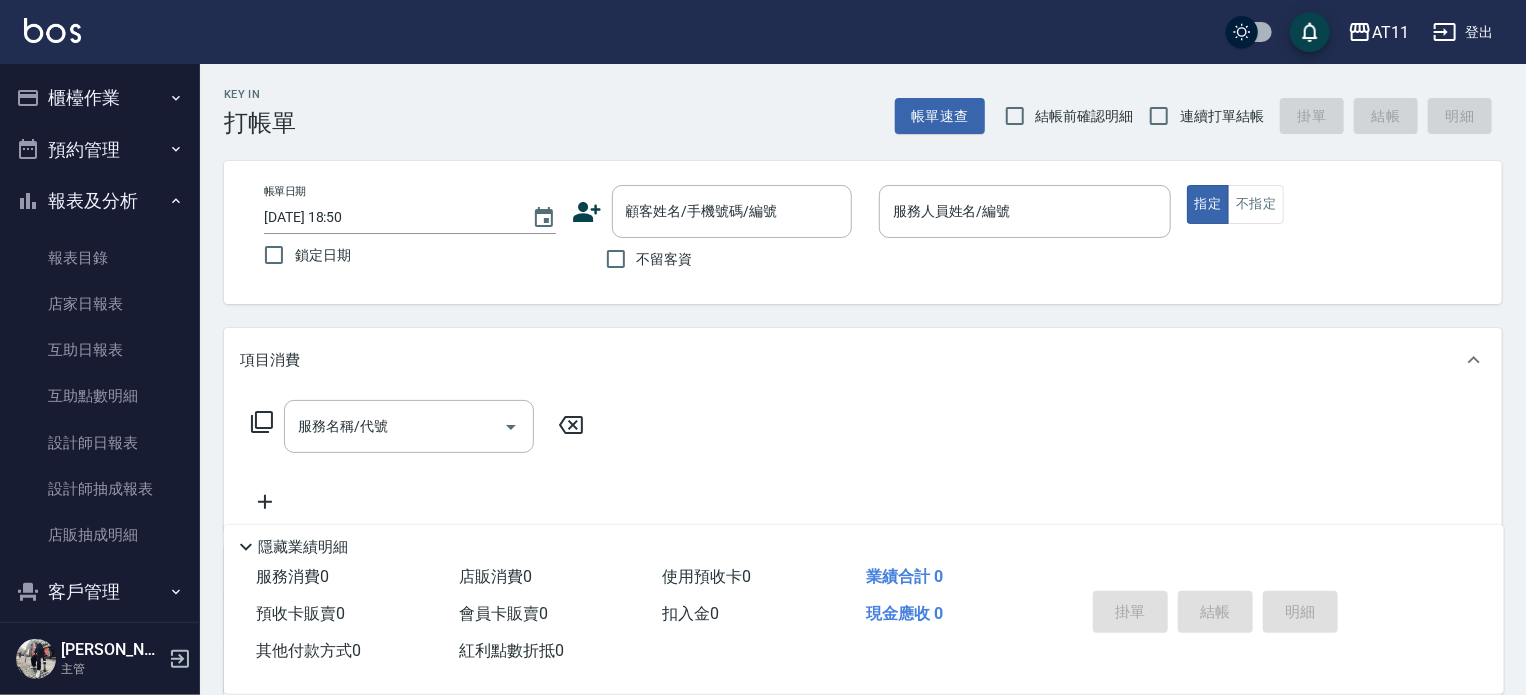 click on "櫃檯作業" at bounding box center (100, 98) 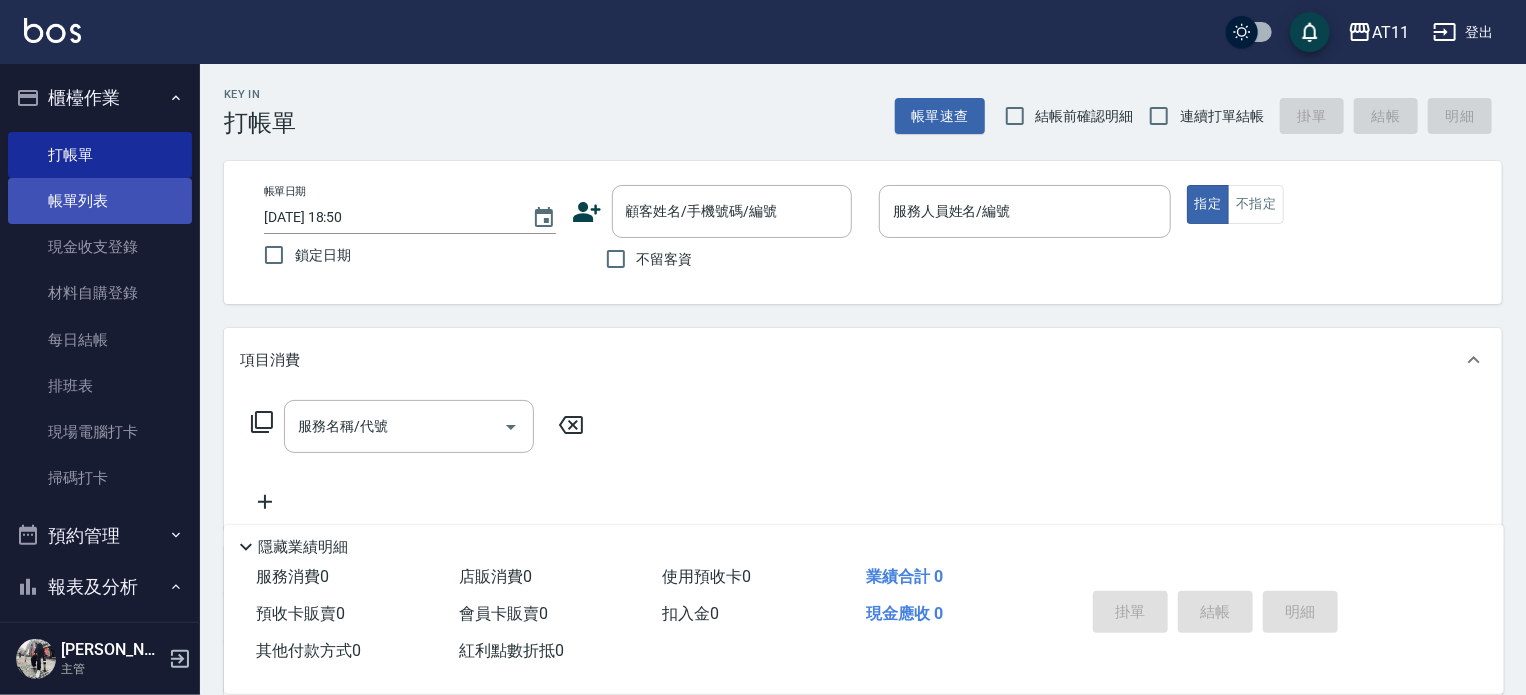 click on "帳單列表" at bounding box center [100, 201] 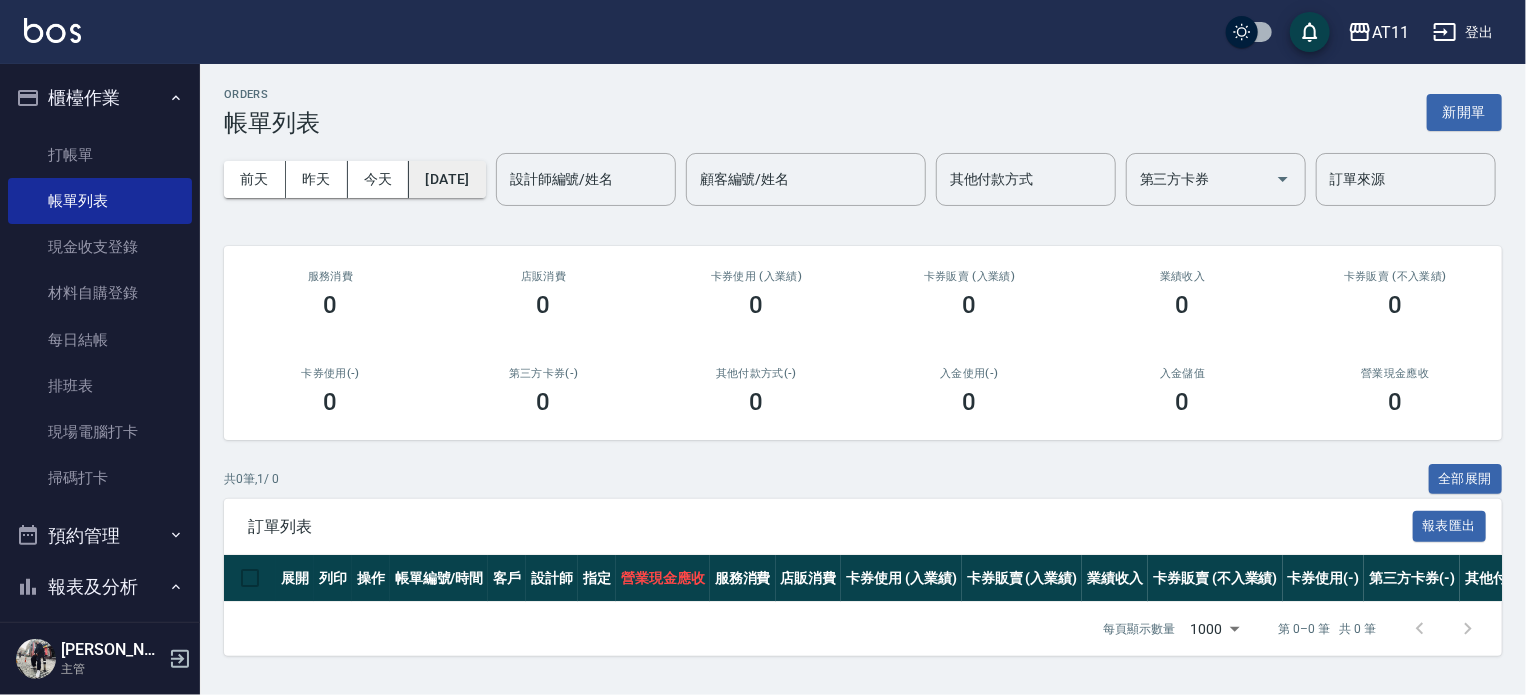 click on "[DATE]" at bounding box center [447, 179] 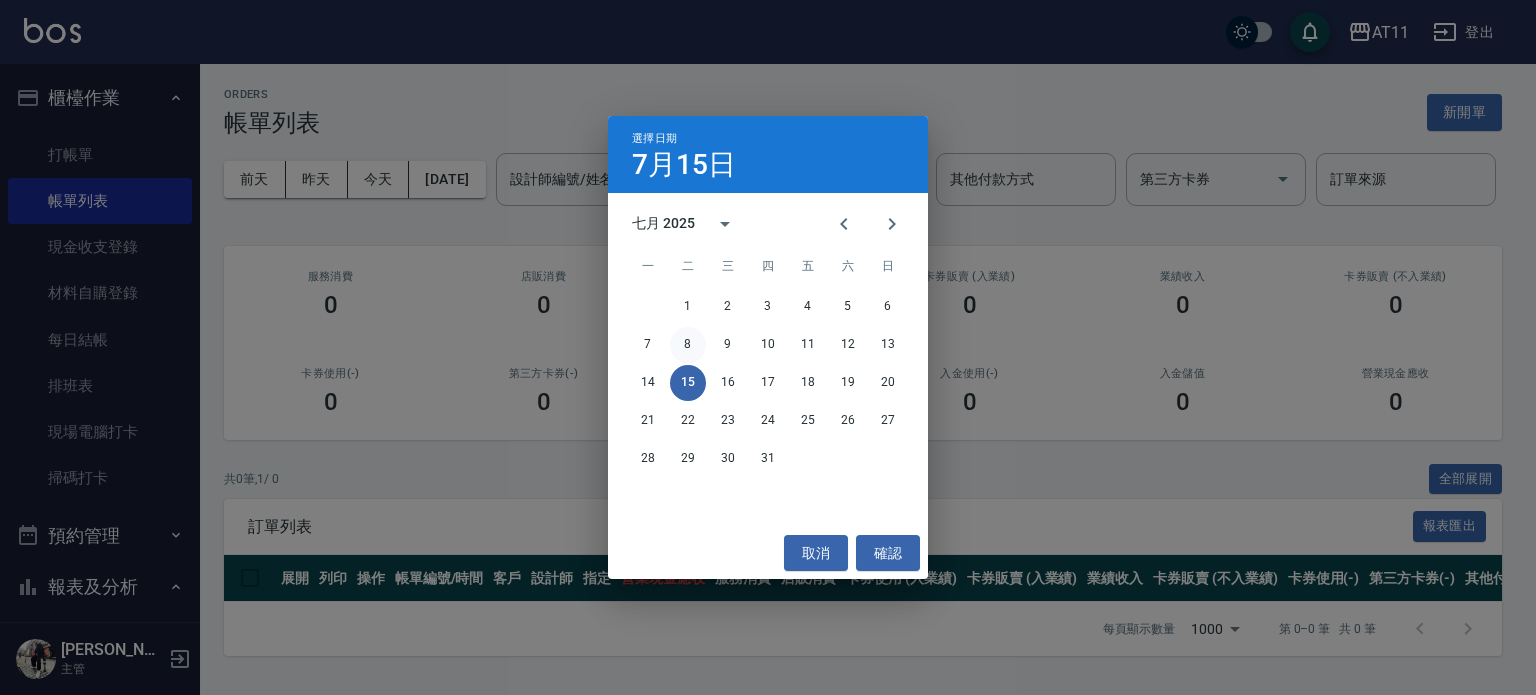 click on "8" at bounding box center (688, 345) 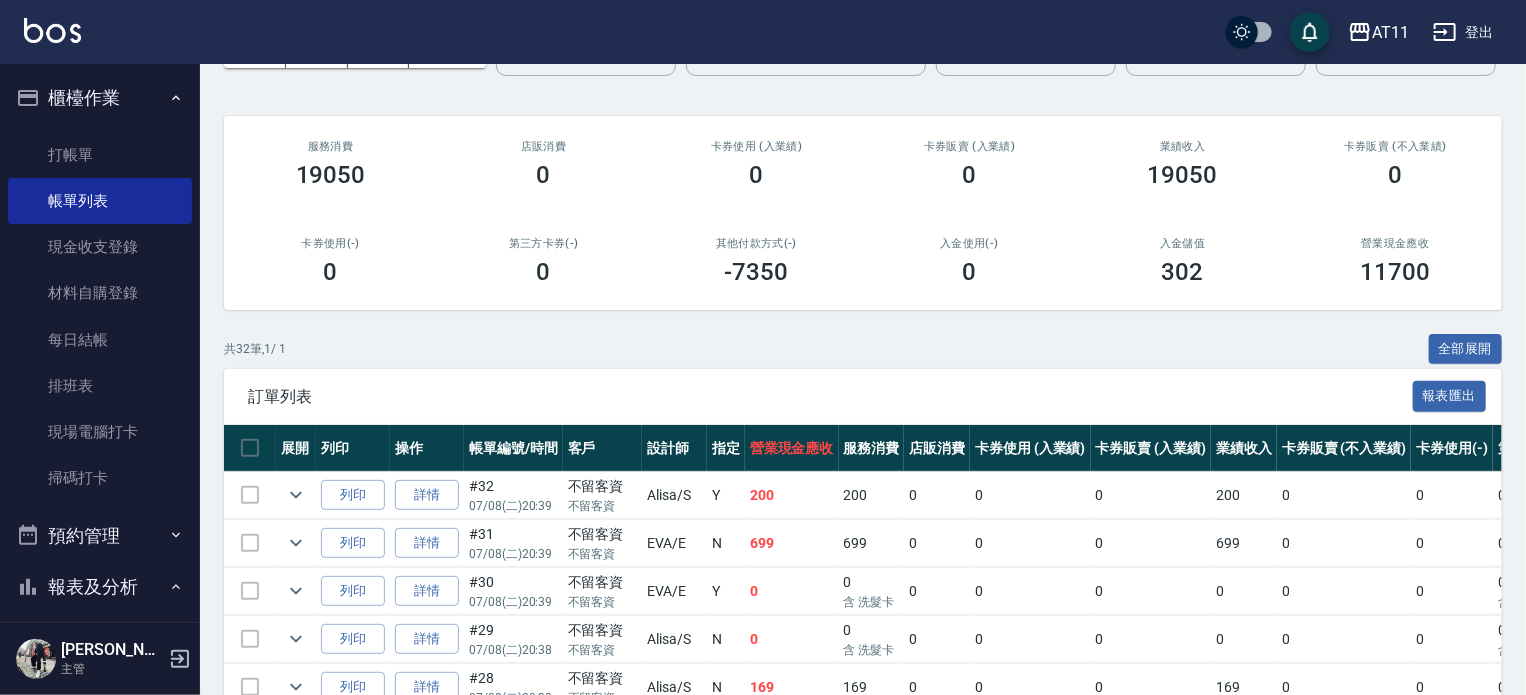 scroll, scrollTop: 0, scrollLeft: 0, axis: both 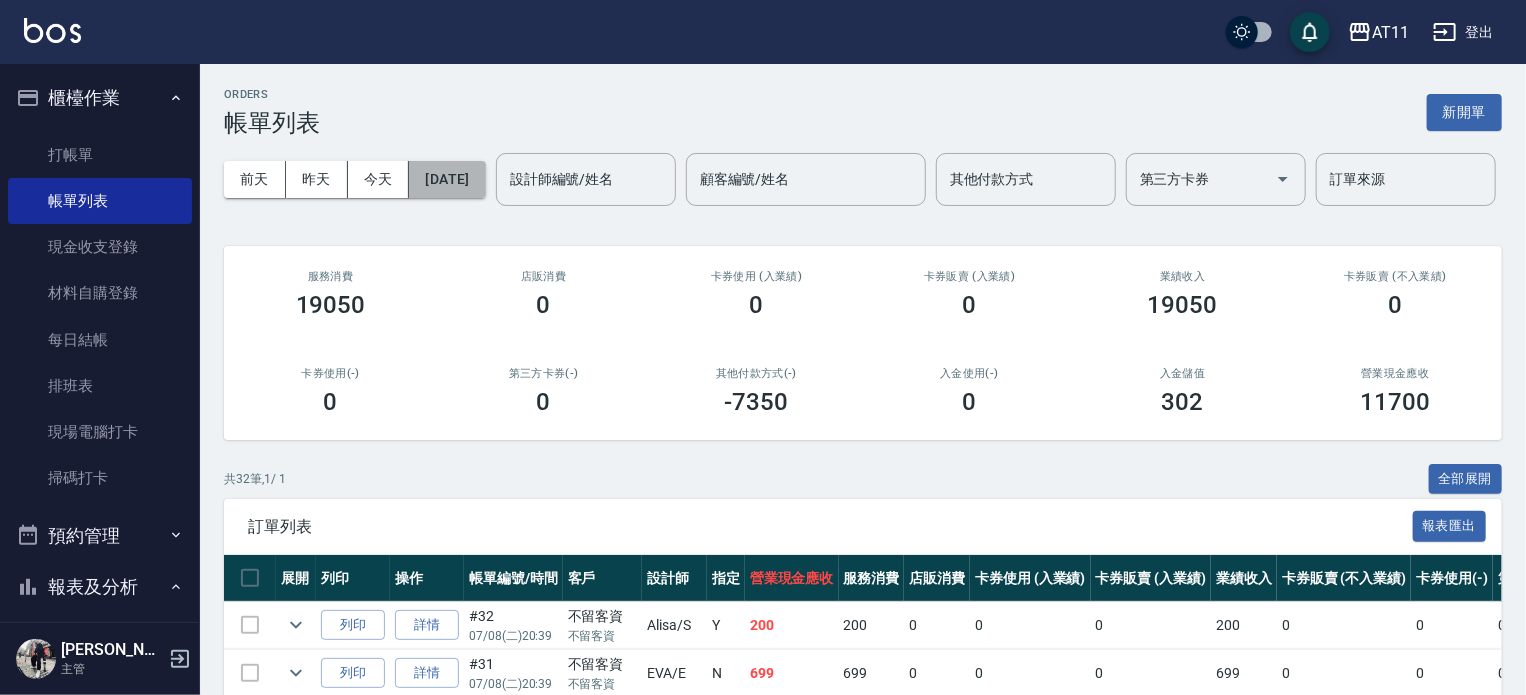 click on "[DATE]" at bounding box center (447, 179) 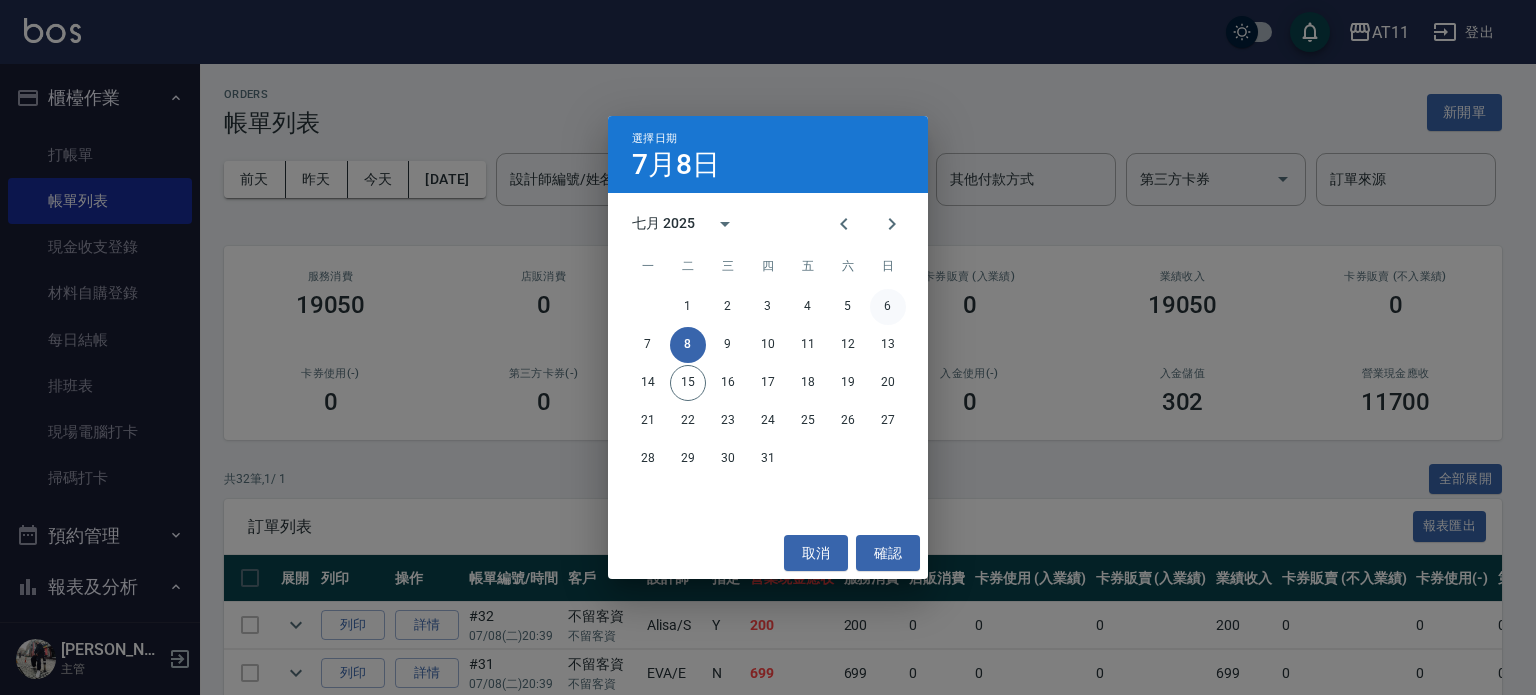 click on "6" at bounding box center (888, 307) 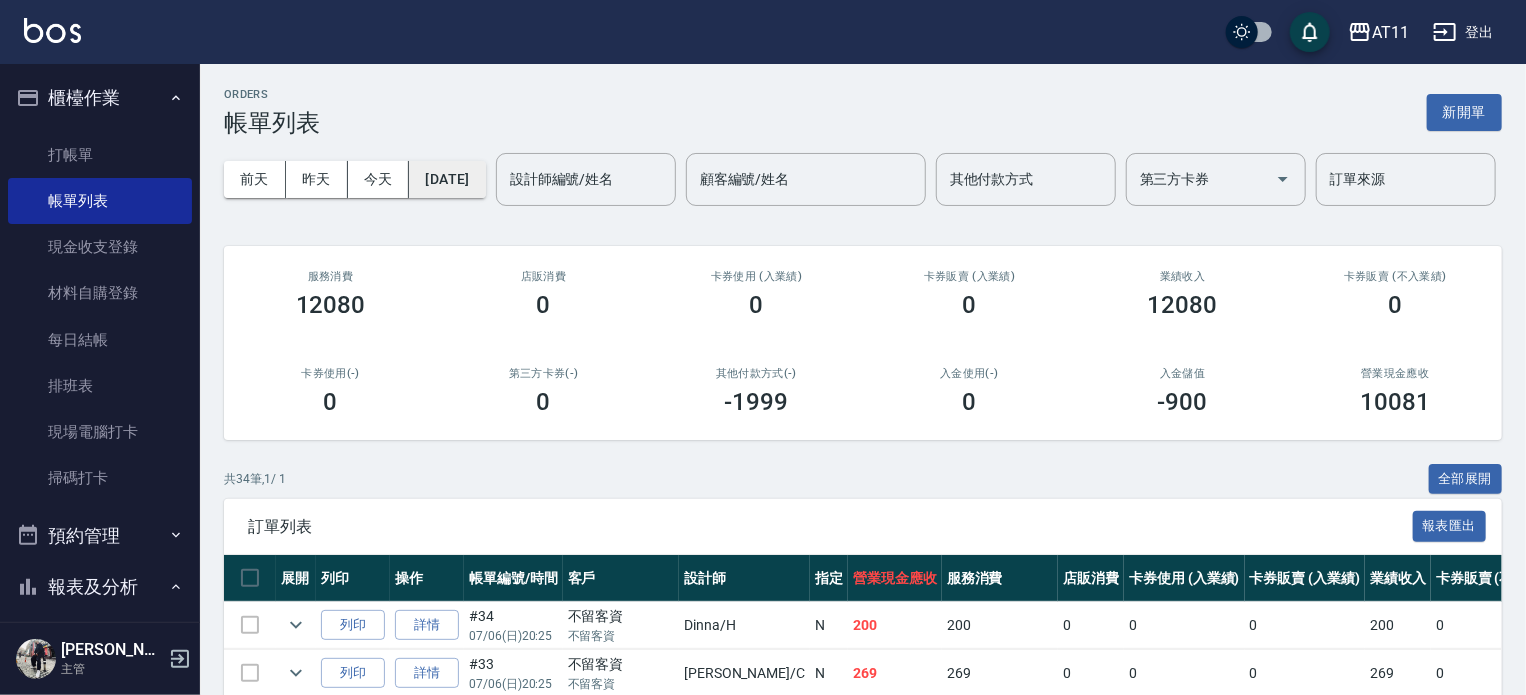 click on "[DATE]" at bounding box center (447, 179) 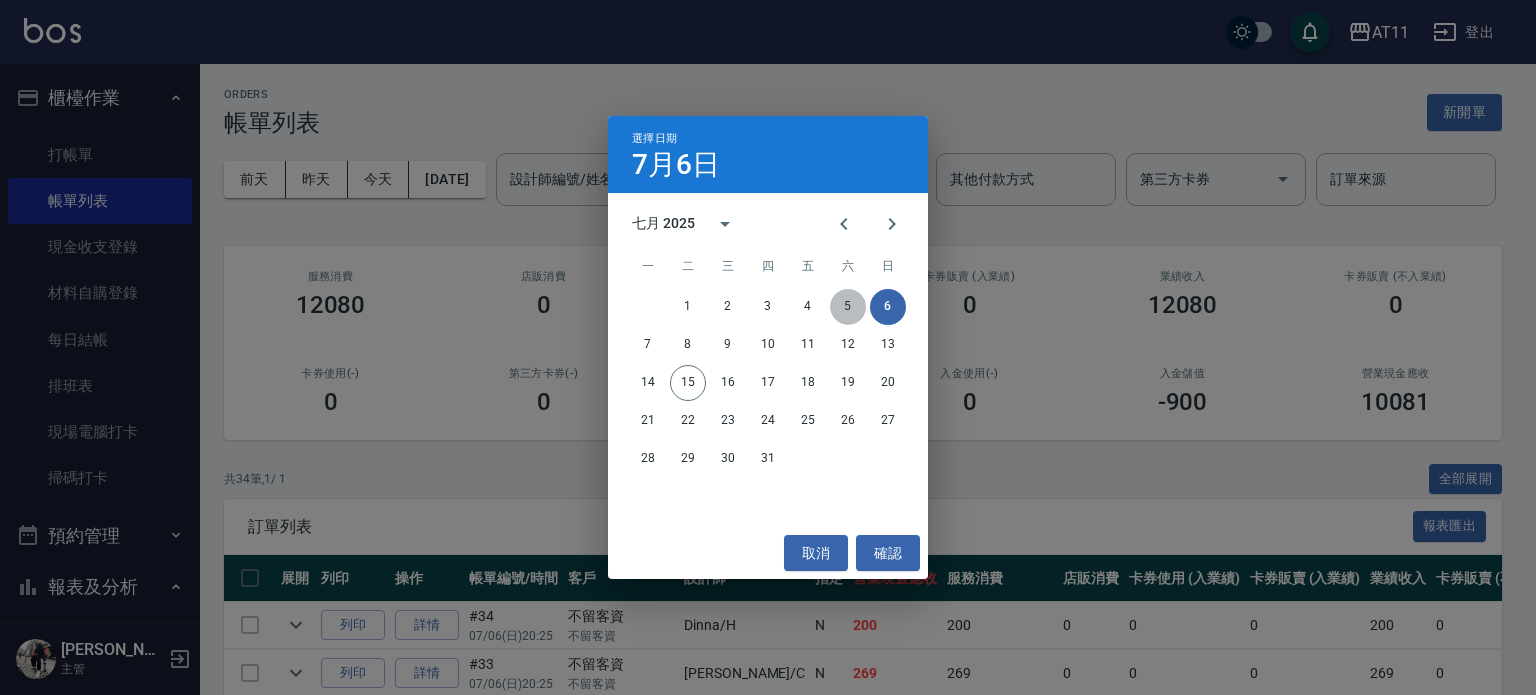 click on "5" at bounding box center (848, 307) 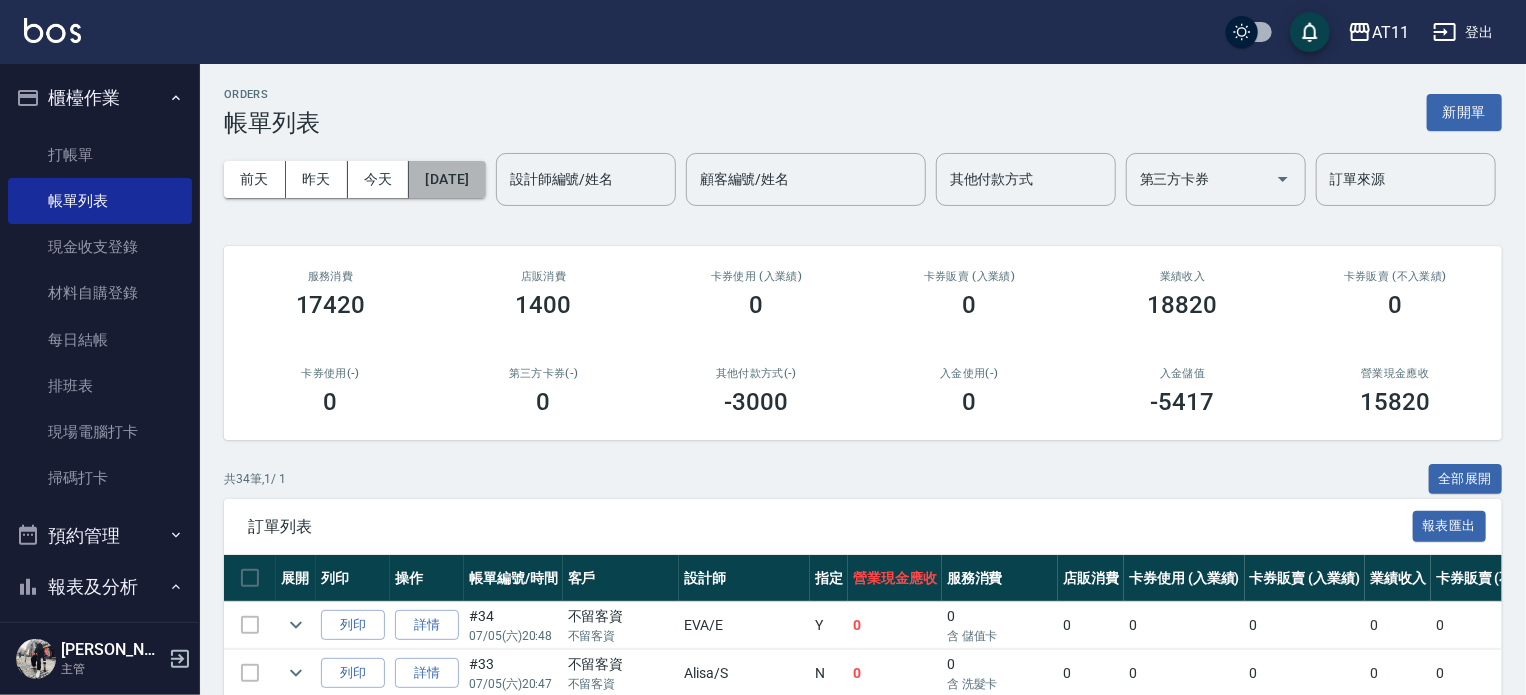 click on "[DATE]" at bounding box center [447, 179] 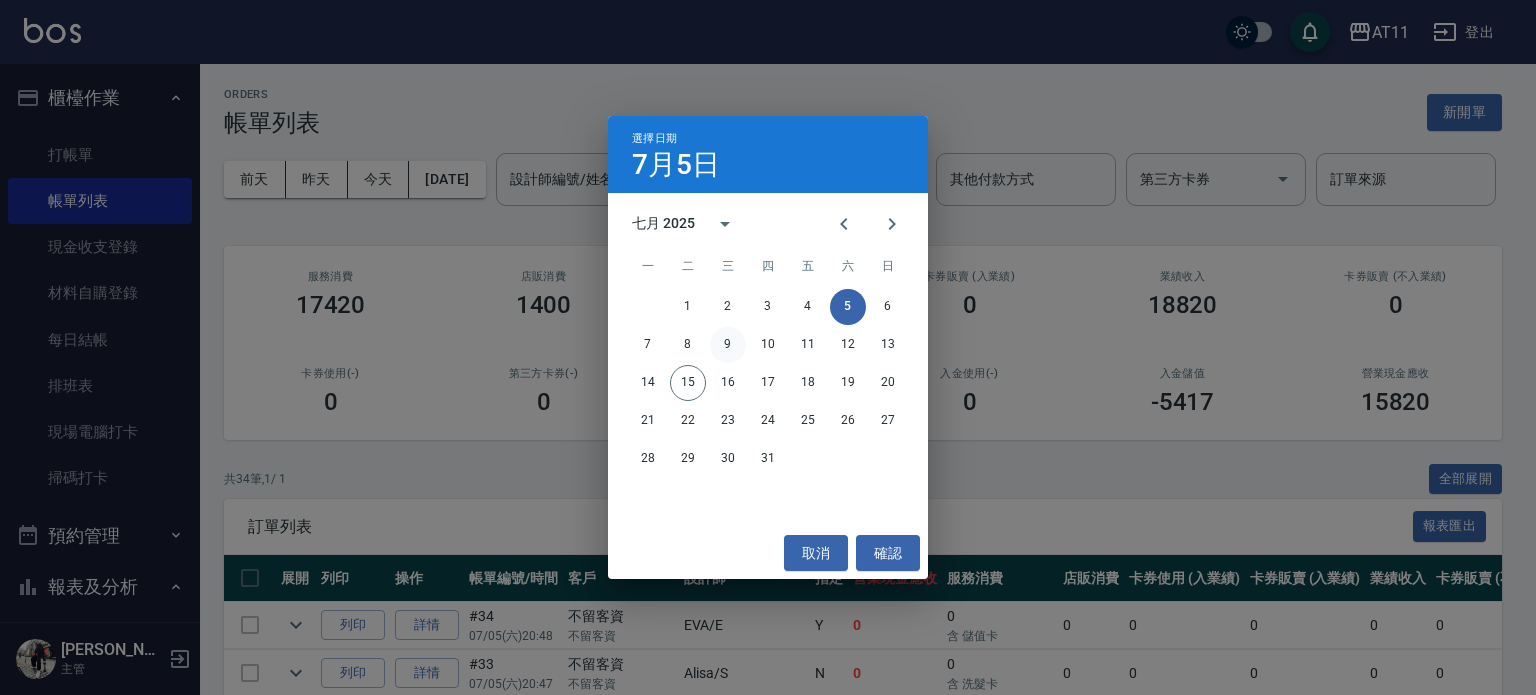 click on "9" at bounding box center [728, 345] 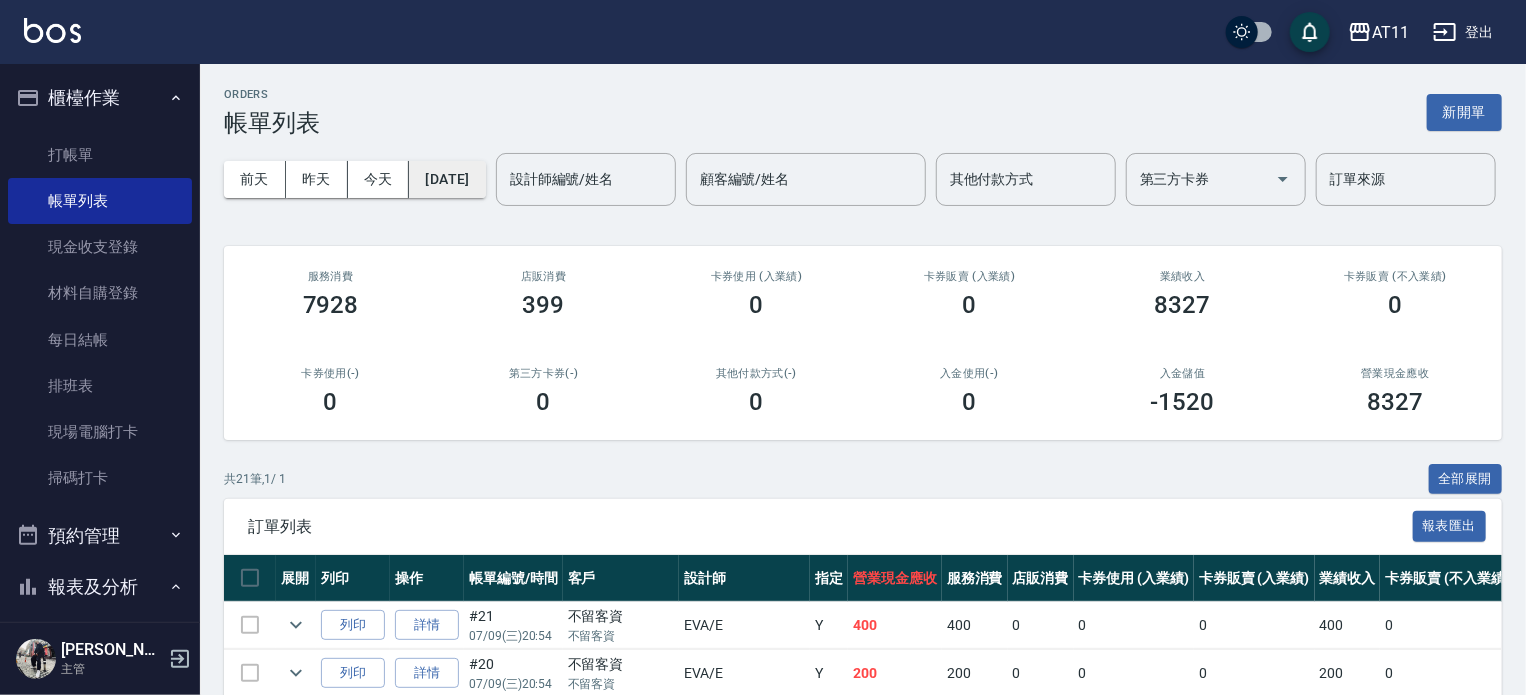click on "[DATE]" at bounding box center (447, 179) 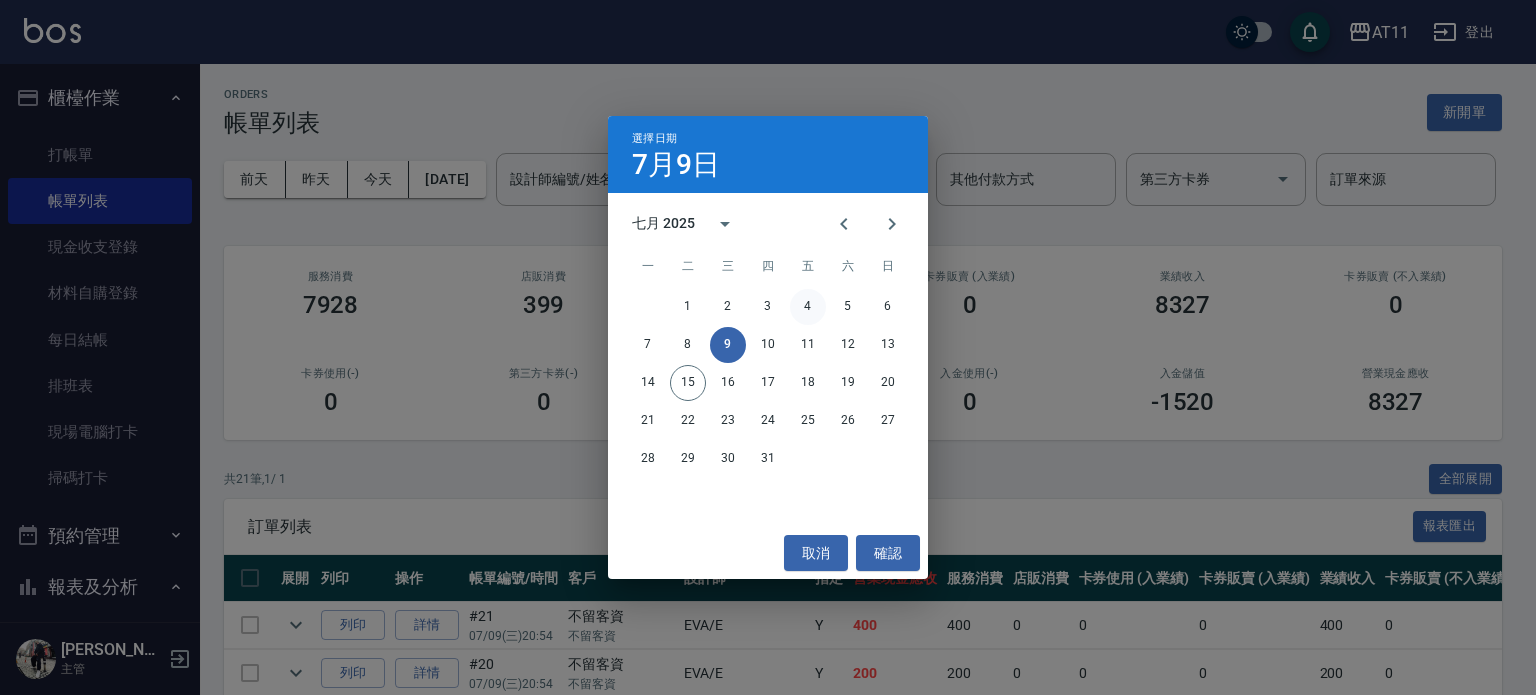 click on "4" at bounding box center (808, 307) 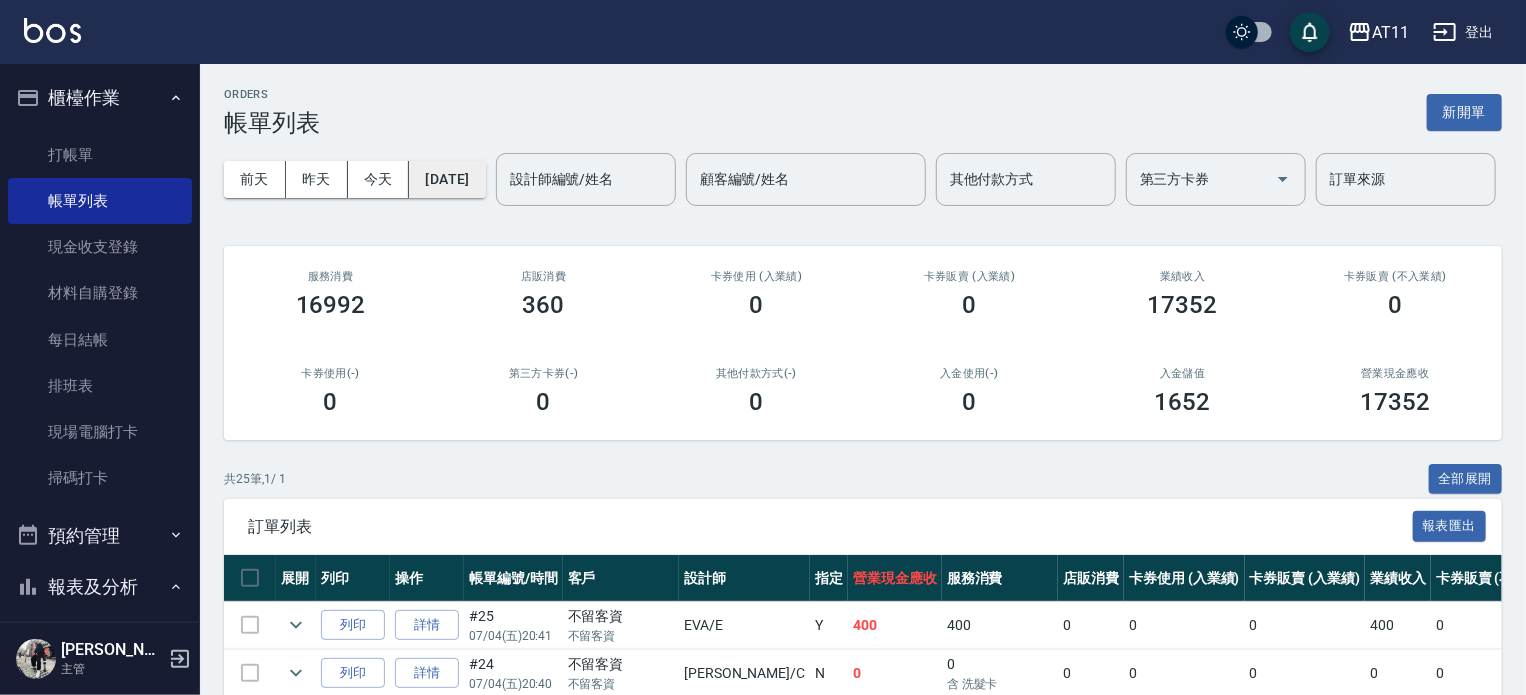click on "[DATE]" at bounding box center (447, 179) 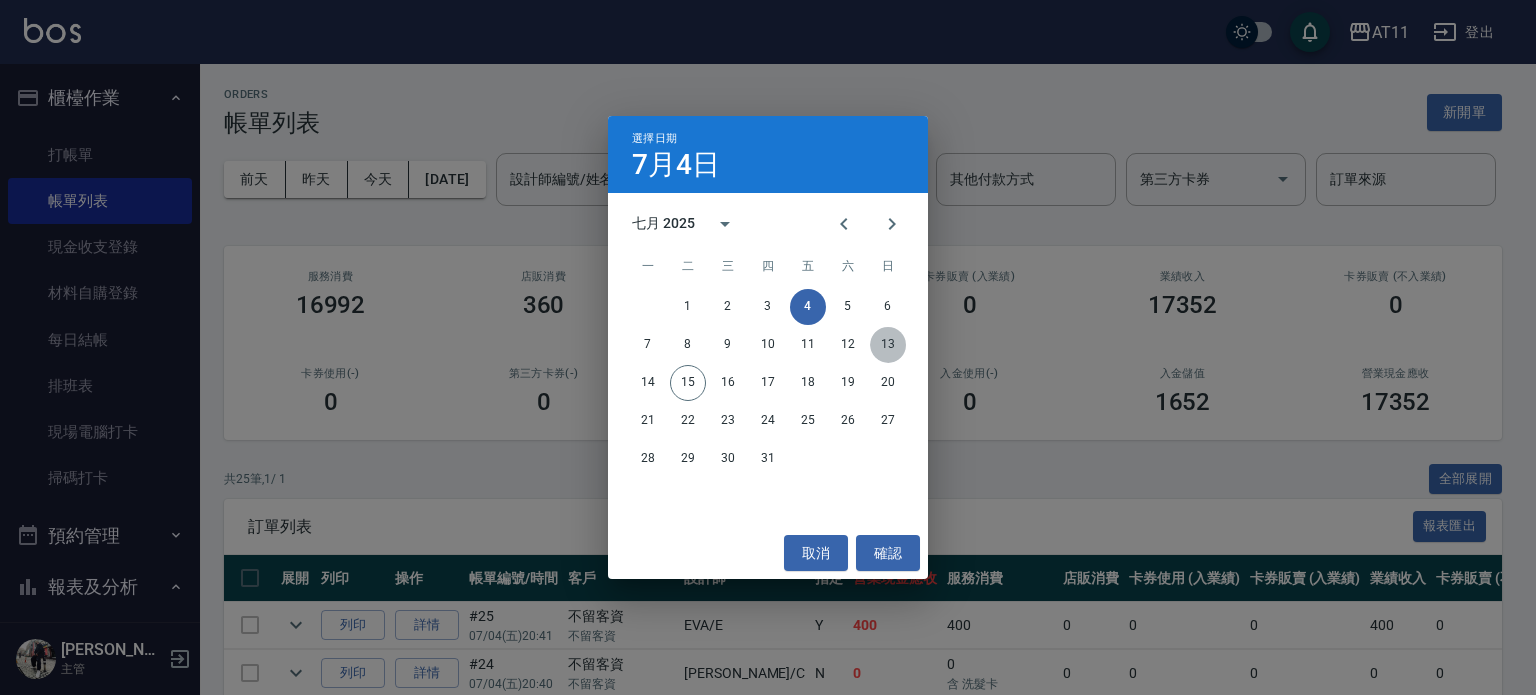 click on "13" at bounding box center (888, 345) 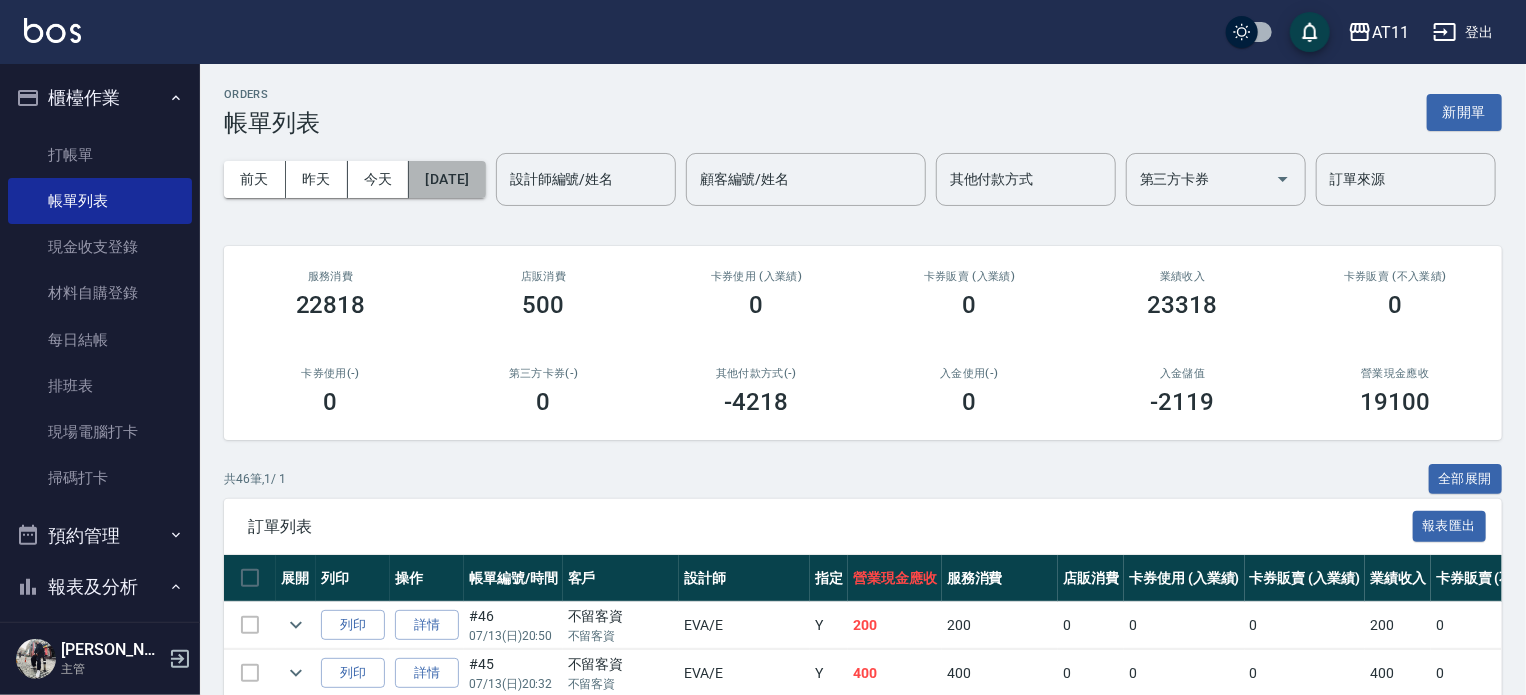 click on "[DATE]" at bounding box center [447, 179] 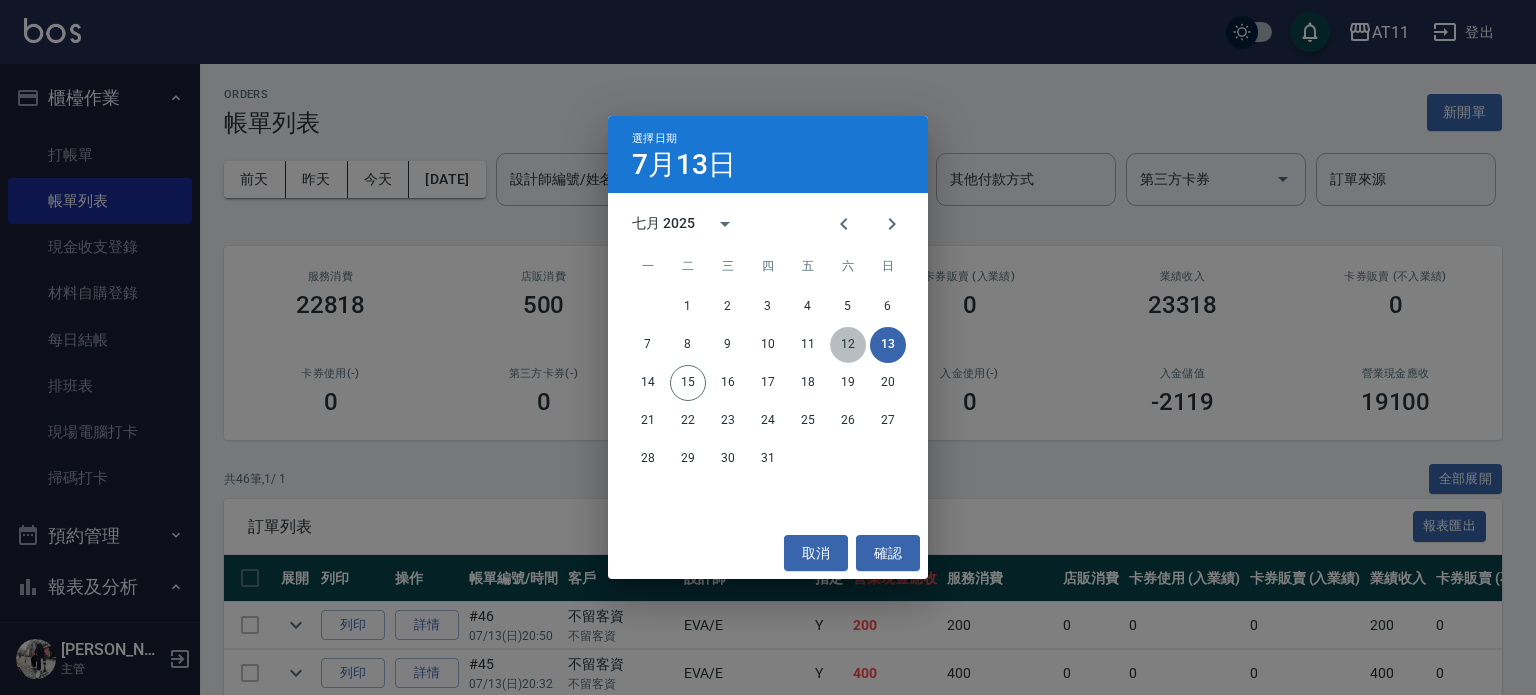 click on "12" at bounding box center [848, 345] 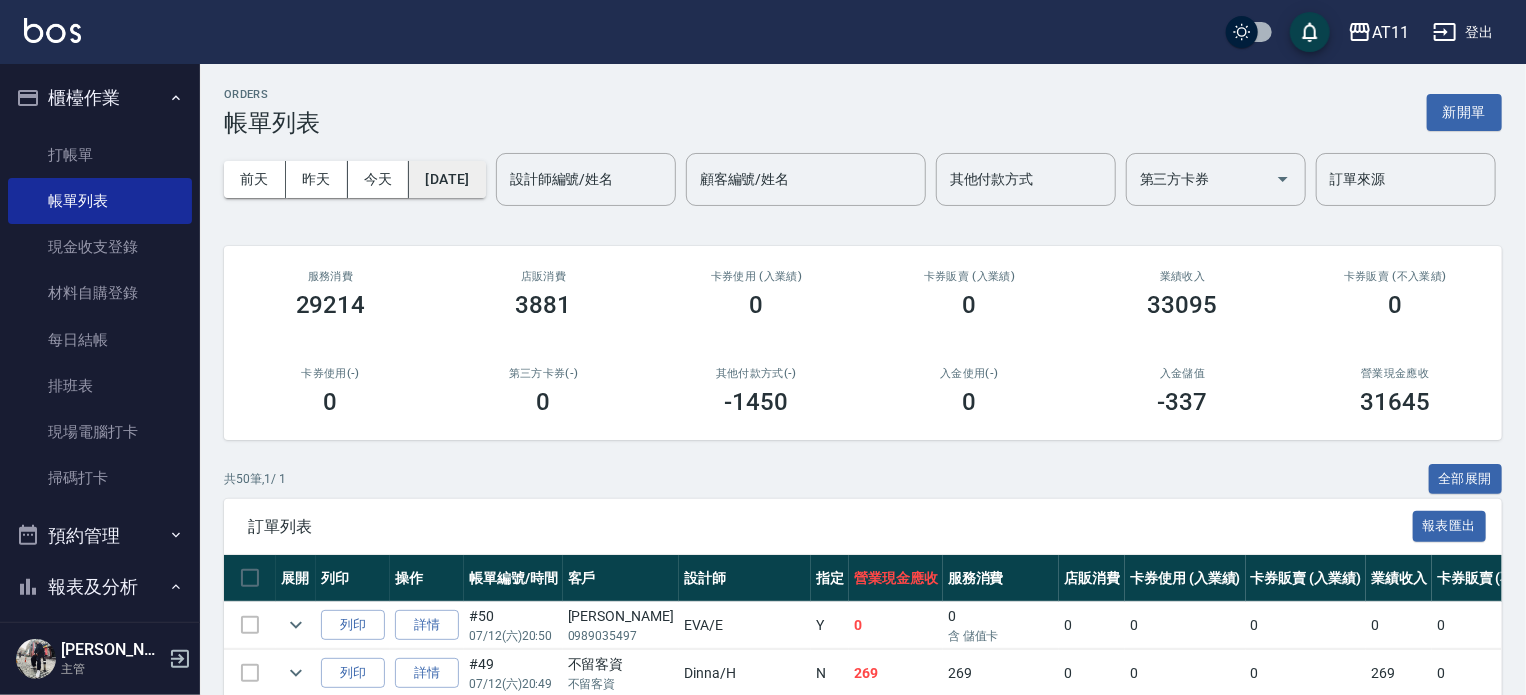 click on "[DATE]" at bounding box center [447, 179] 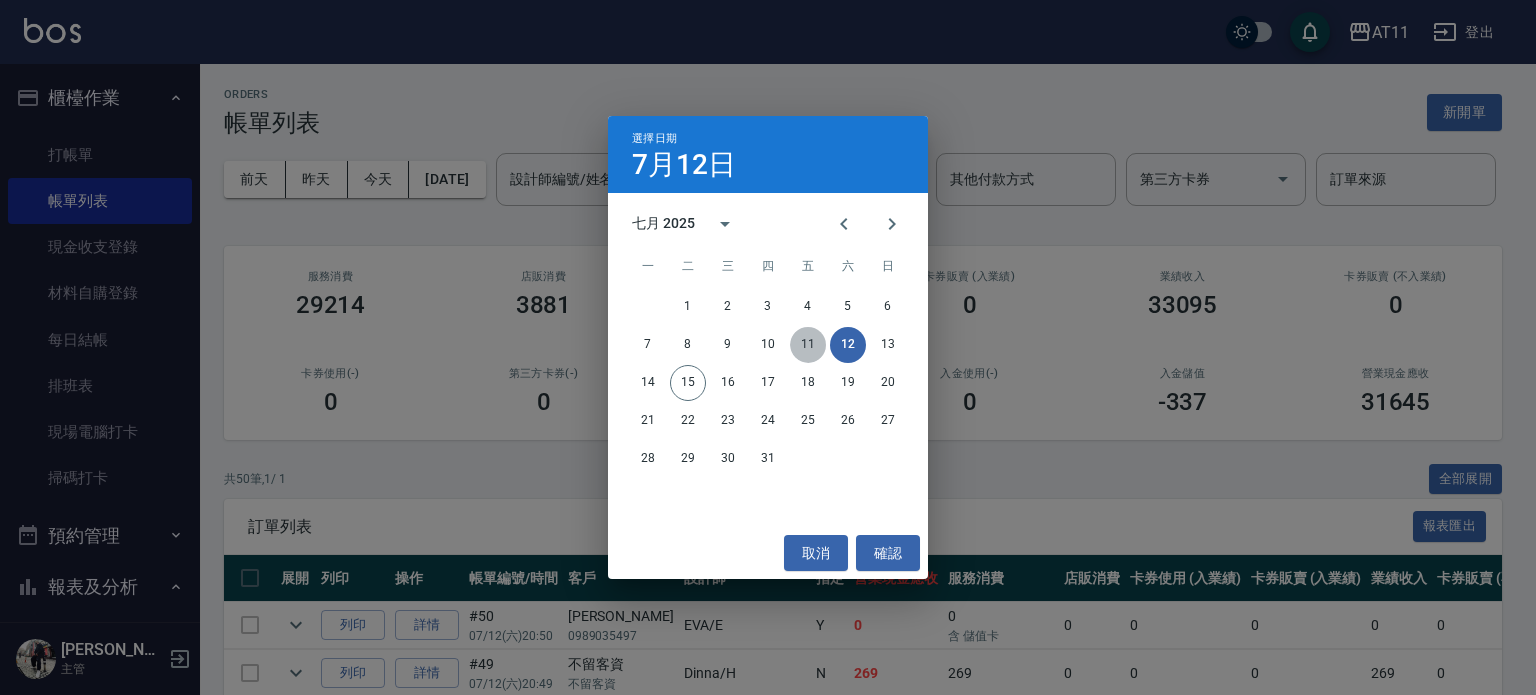 click on "11" at bounding box center [808, 345] 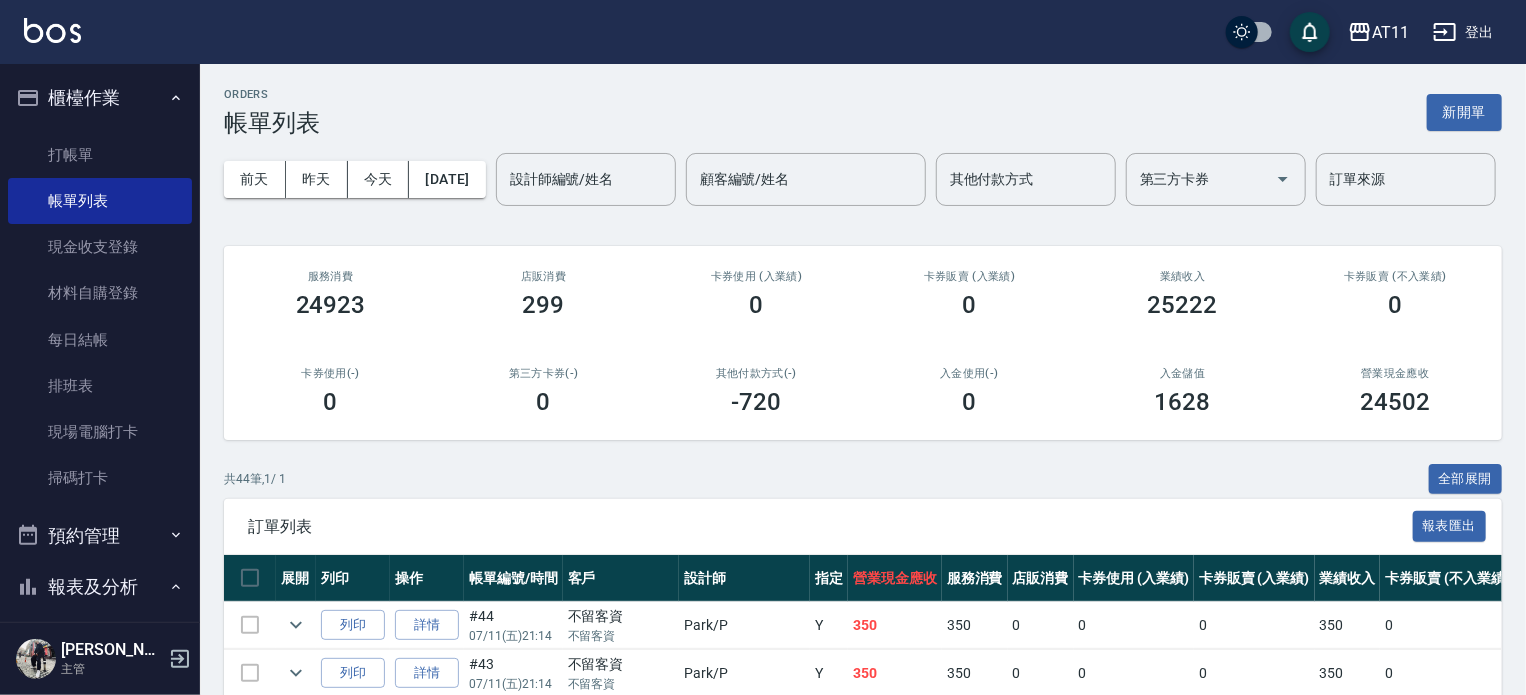 click on "前天 昨天 今天 2025/07/11 設計師編號/姓名 設計師編號/姓名 顧客編號/姓名 顧客編號/姓名 其他付款方式 其他付款方式 第三方卡券 第三方卡券 訂單來源 訂單來源" at bounding box center [863, 179] 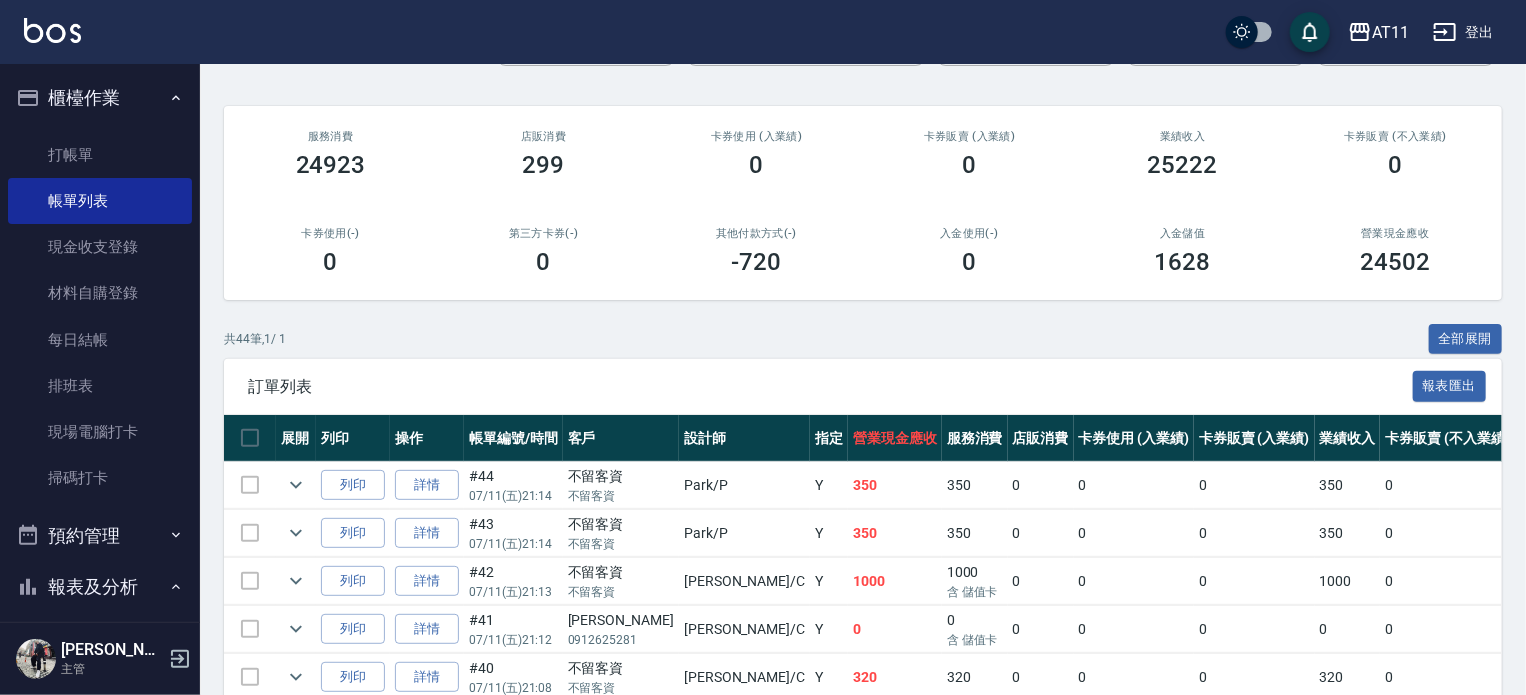 scroll, scrollTop: 0, scrollLeft: 0, axis: both 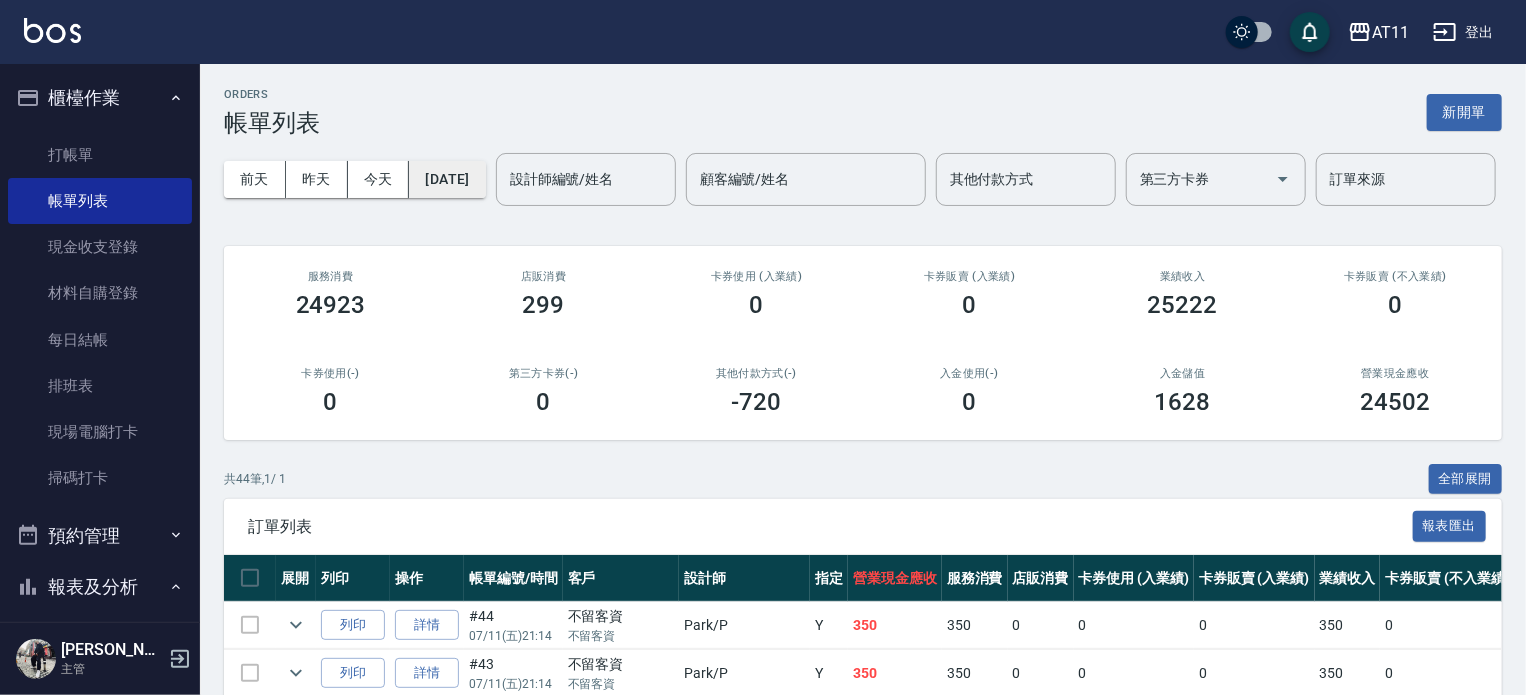 click on "[DATE]" at bounding box center [447, 179] 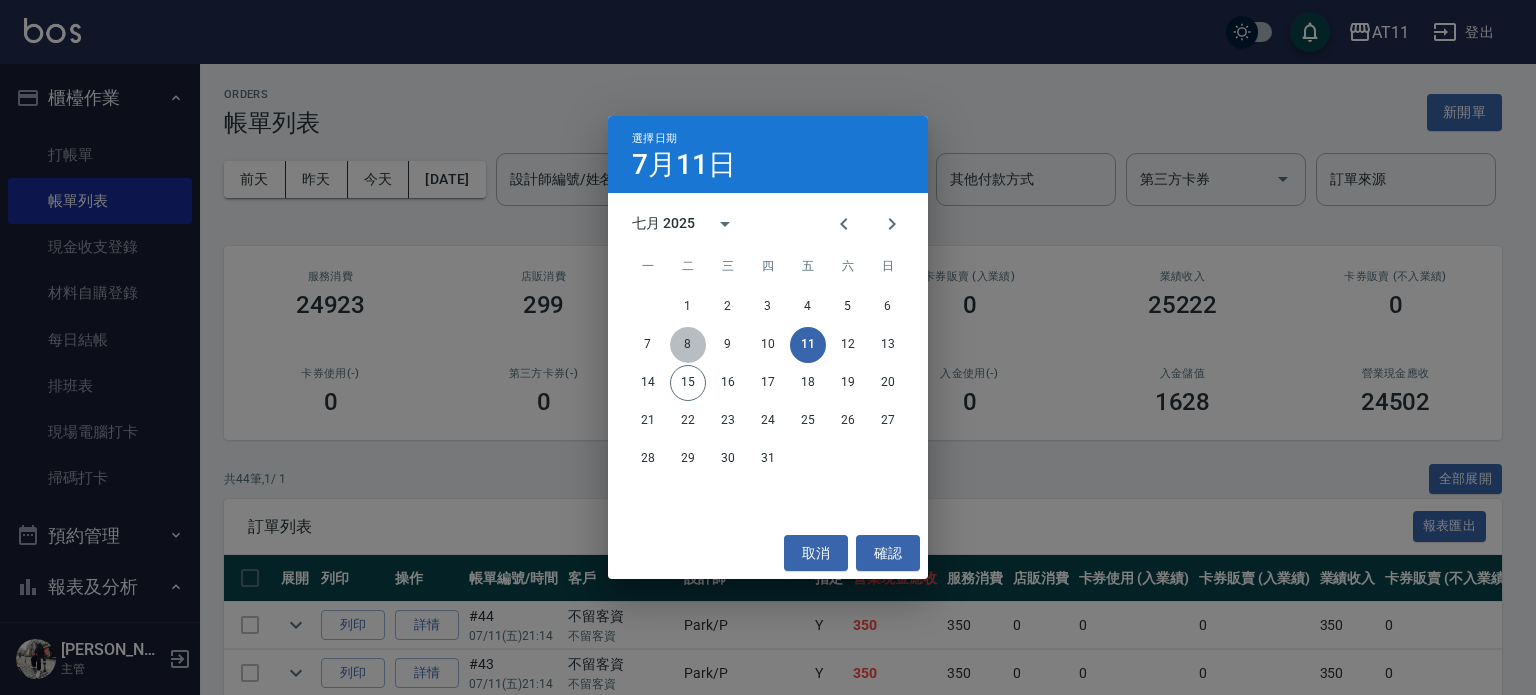 click on "8" at bounding box center (688, 345) 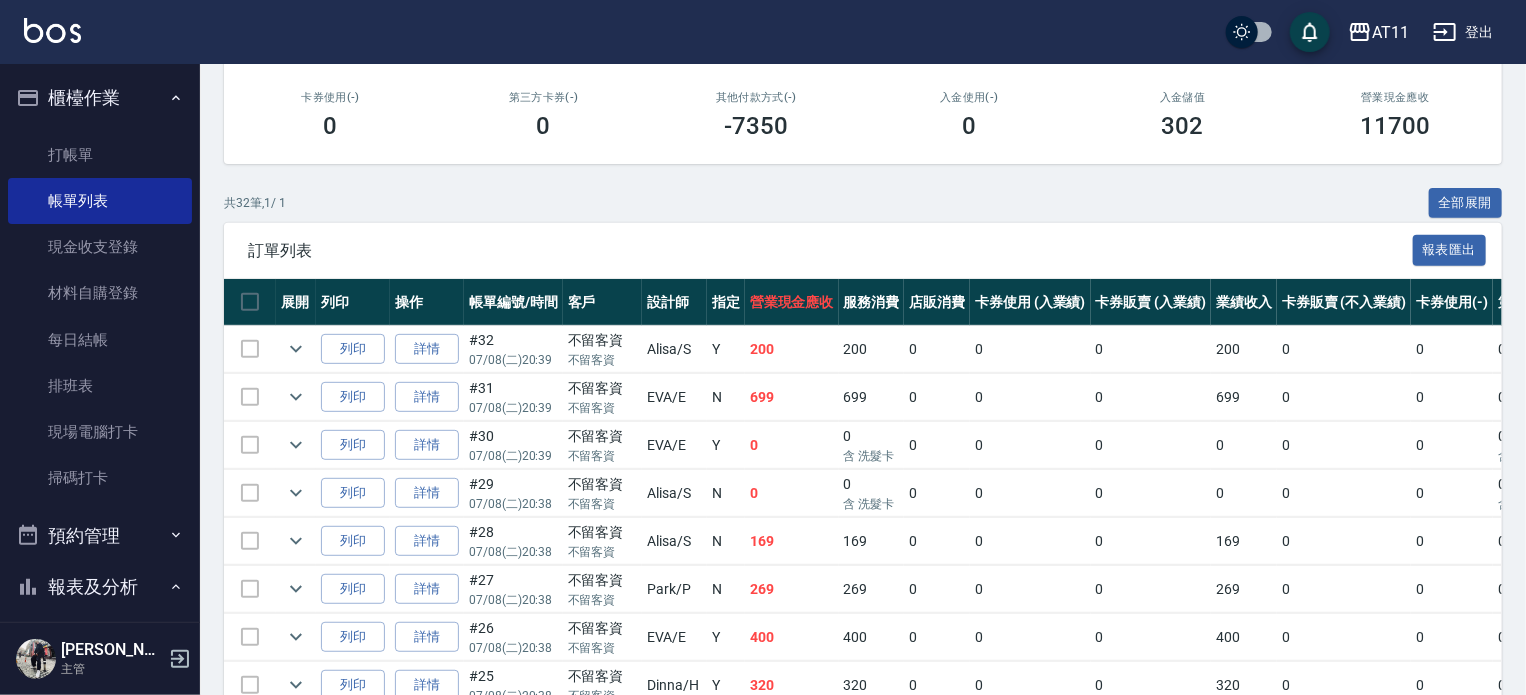 scroll, scrollTop: 0, scrollLeft: 0, axis: both 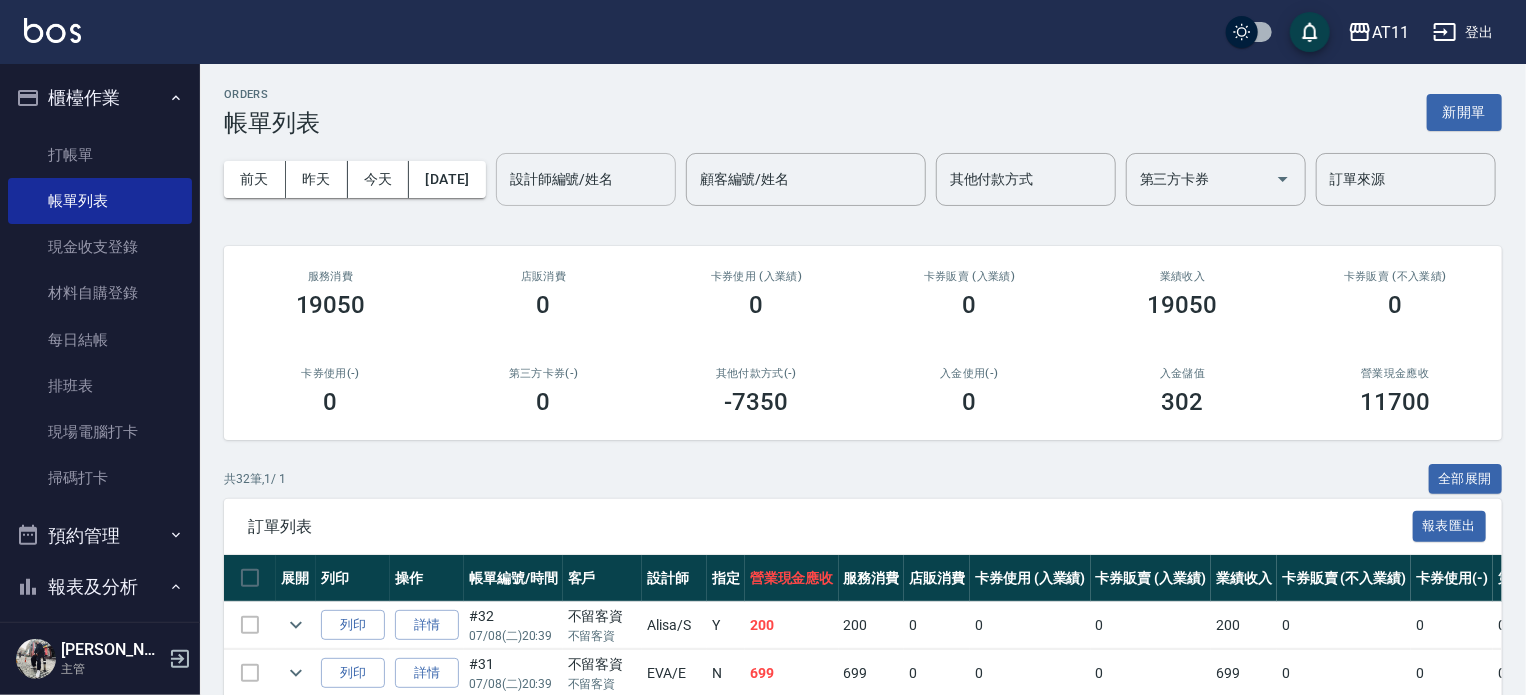 click on "設計師編號/姓名" at bounding box center [586, 179] 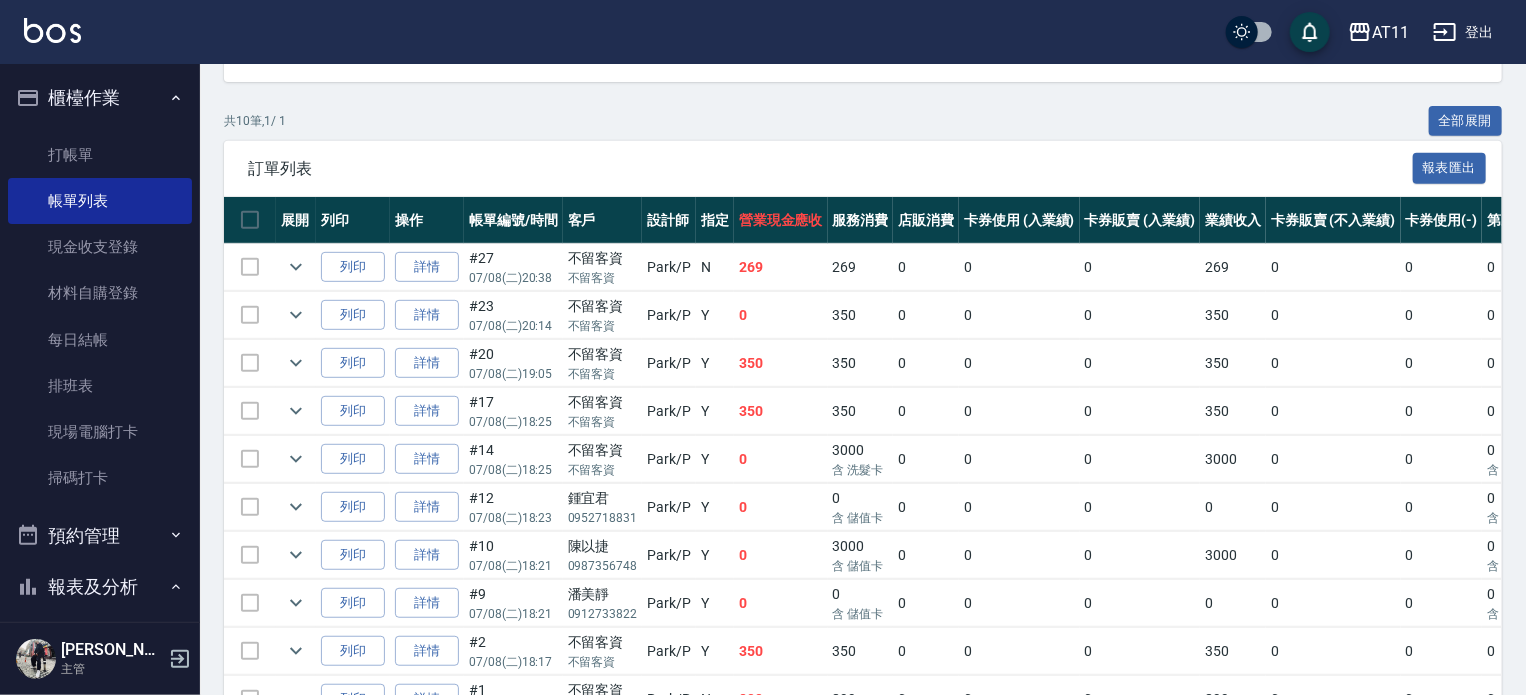 scroll, scrollTop: 539, scrollLeft: 0, axis: vertical 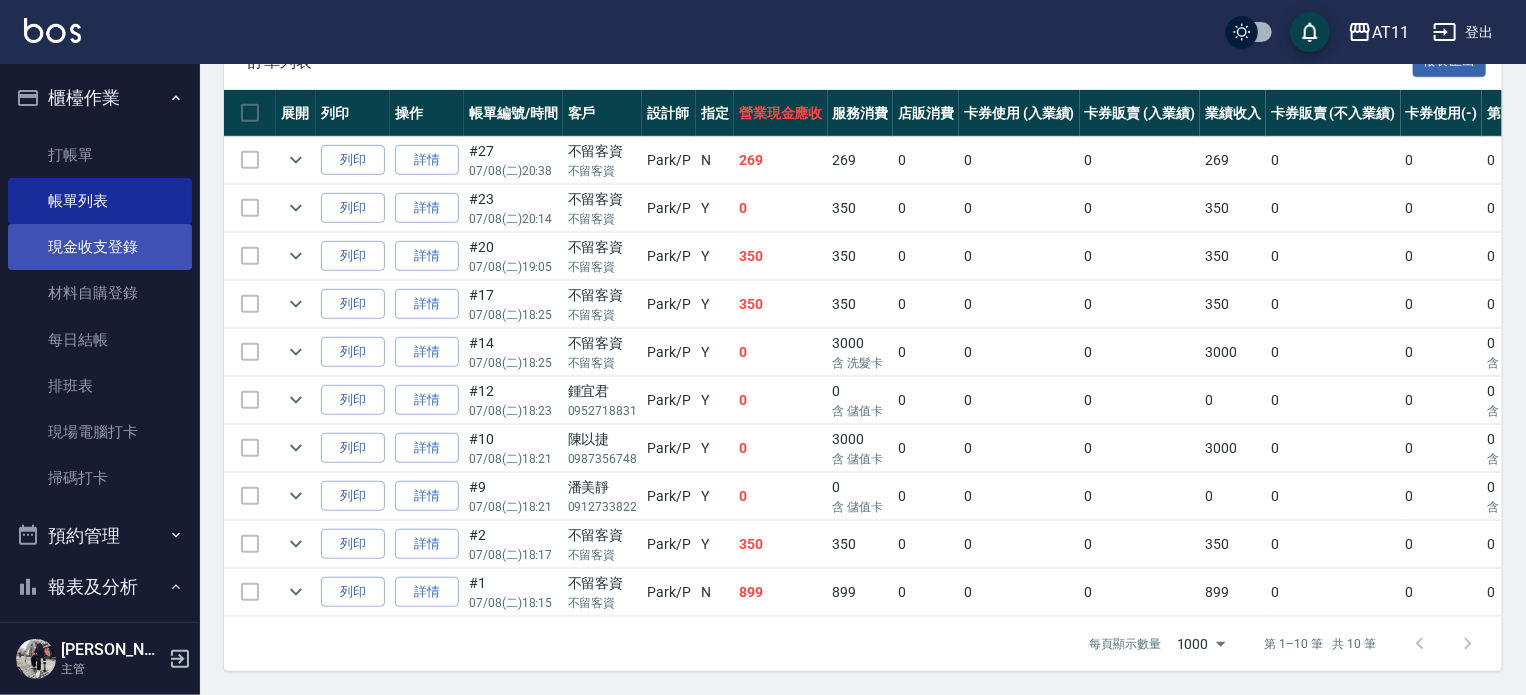 type on "Park-P" 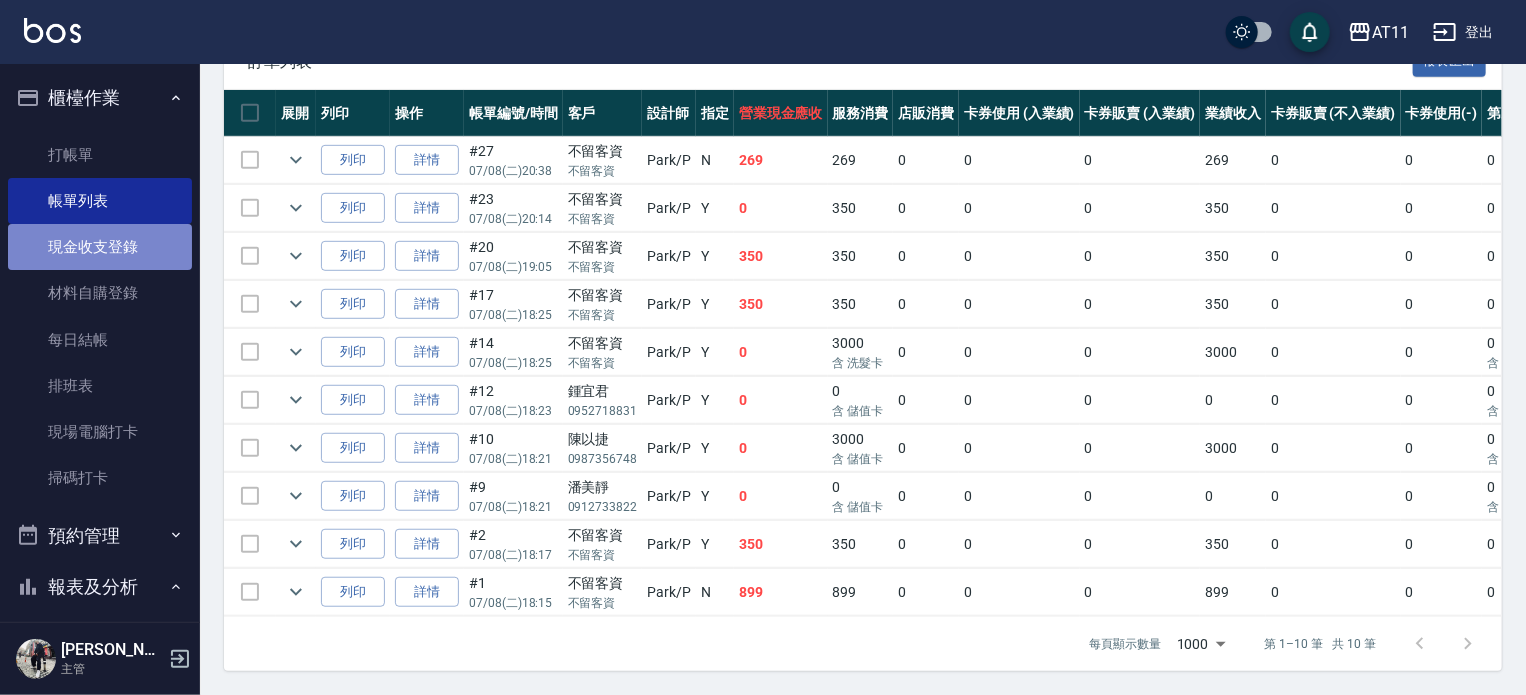 click on "現金收支登錄" at bounding box center [100, 247] 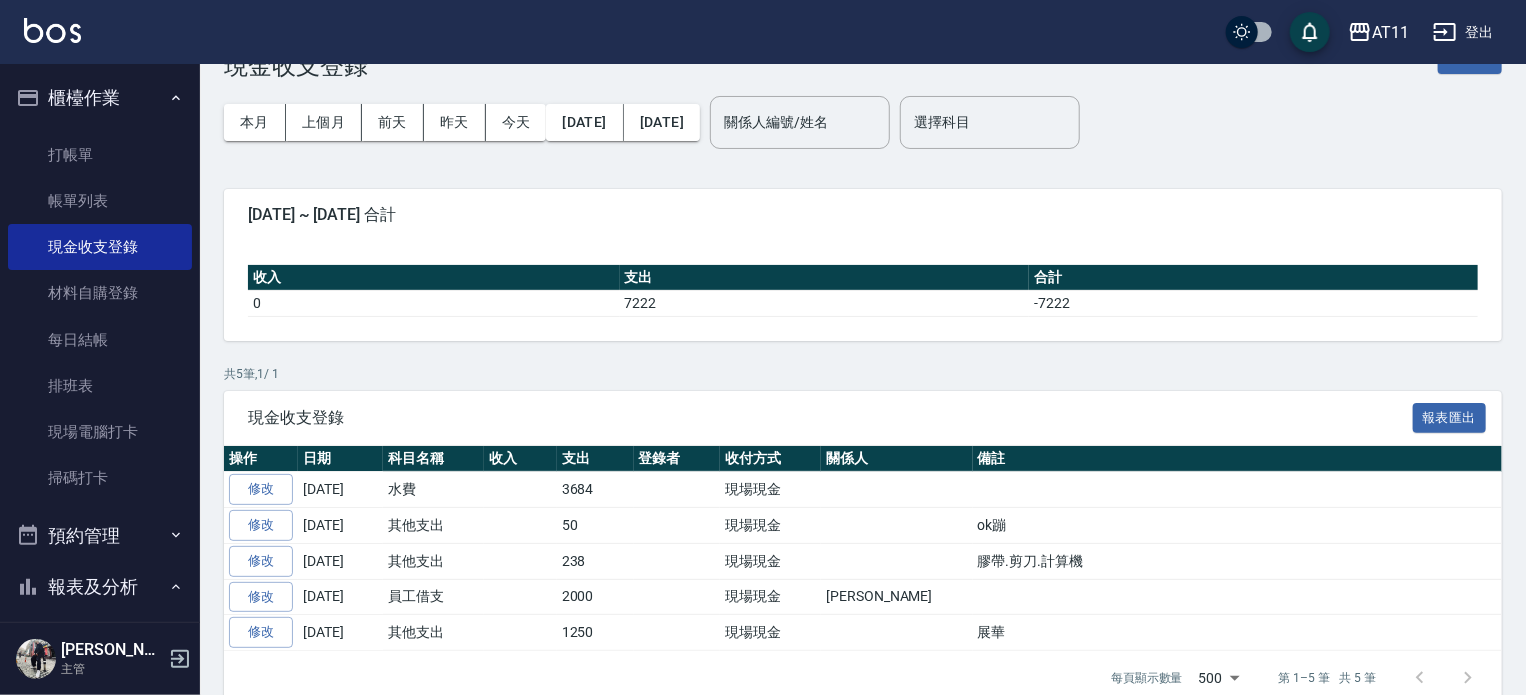 scroll, scrollTop: 87, scrollLeft: 0, axis: vertical 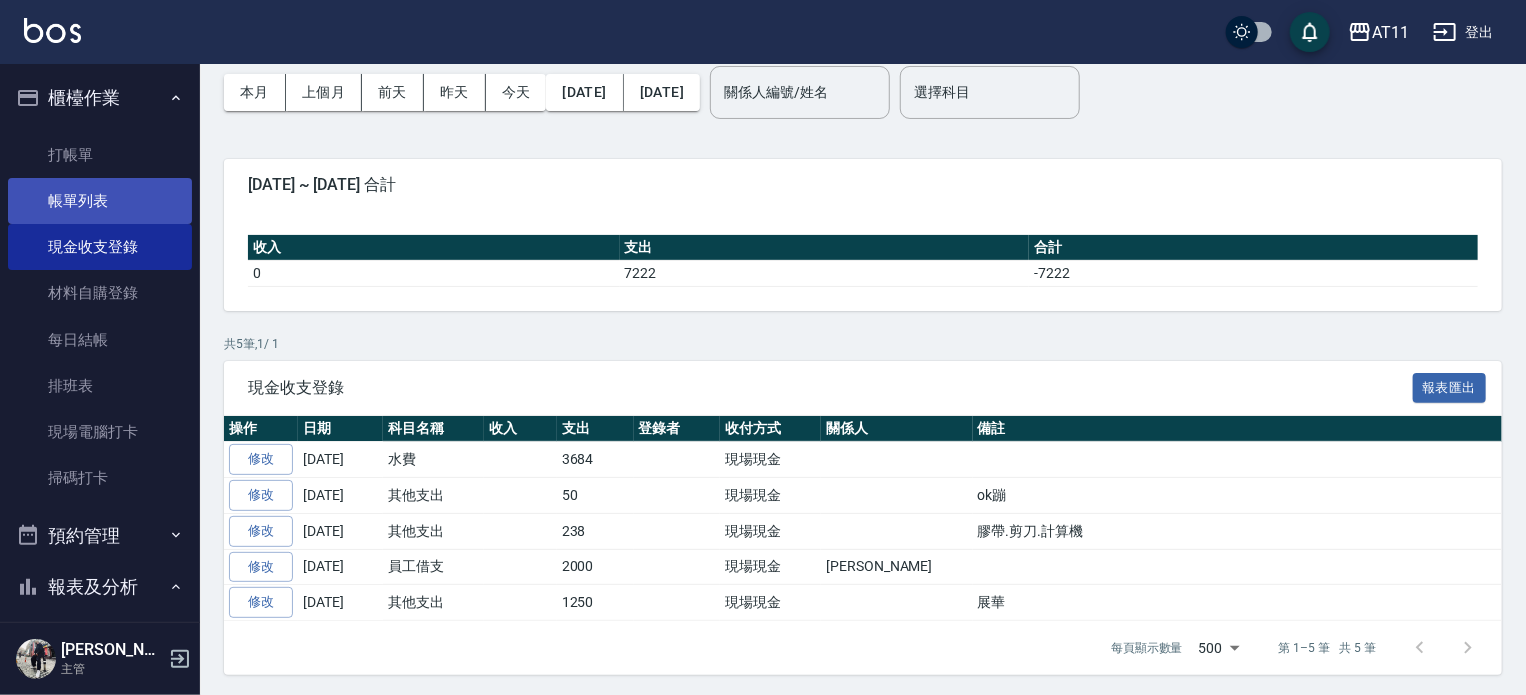 click on "帳單列表" at bounding box center [100, 201] 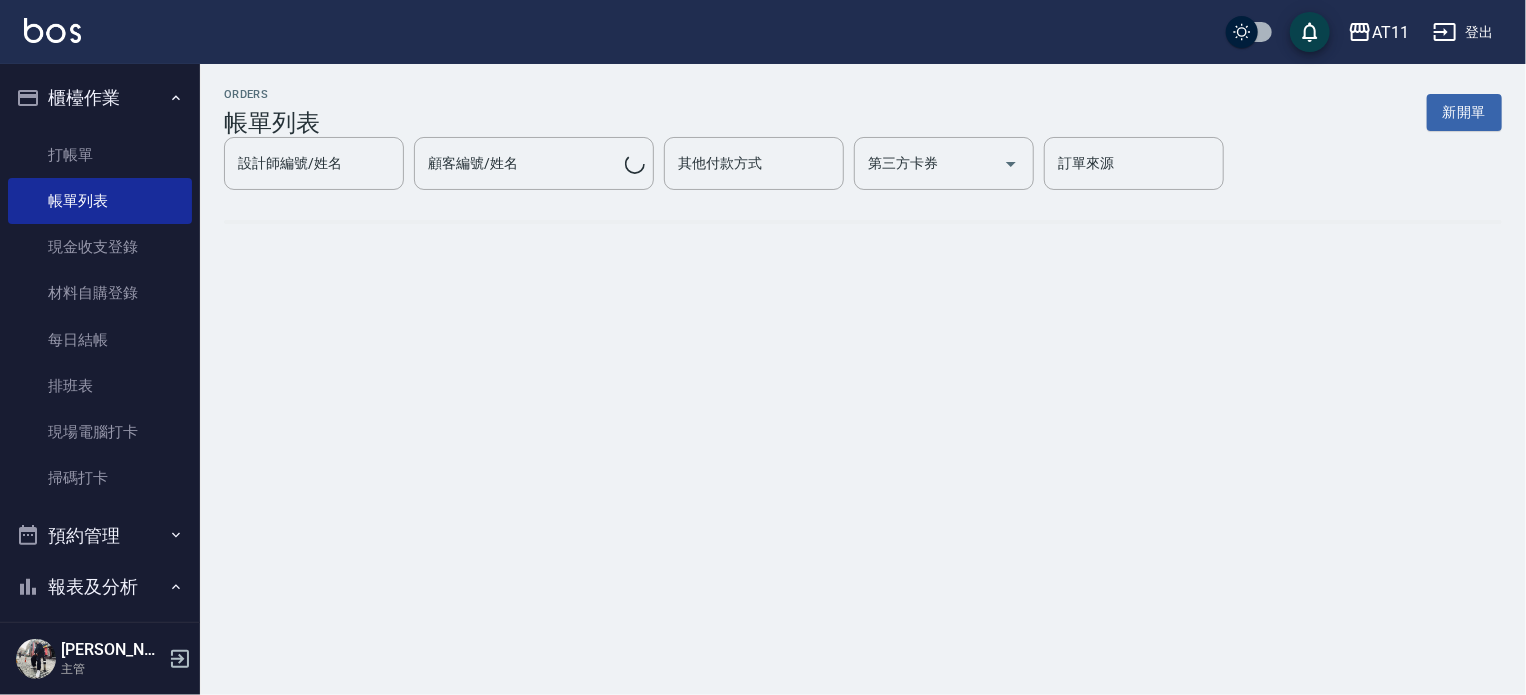 scroll, scrollTop: 0, scrollLeft: 0, axis: both 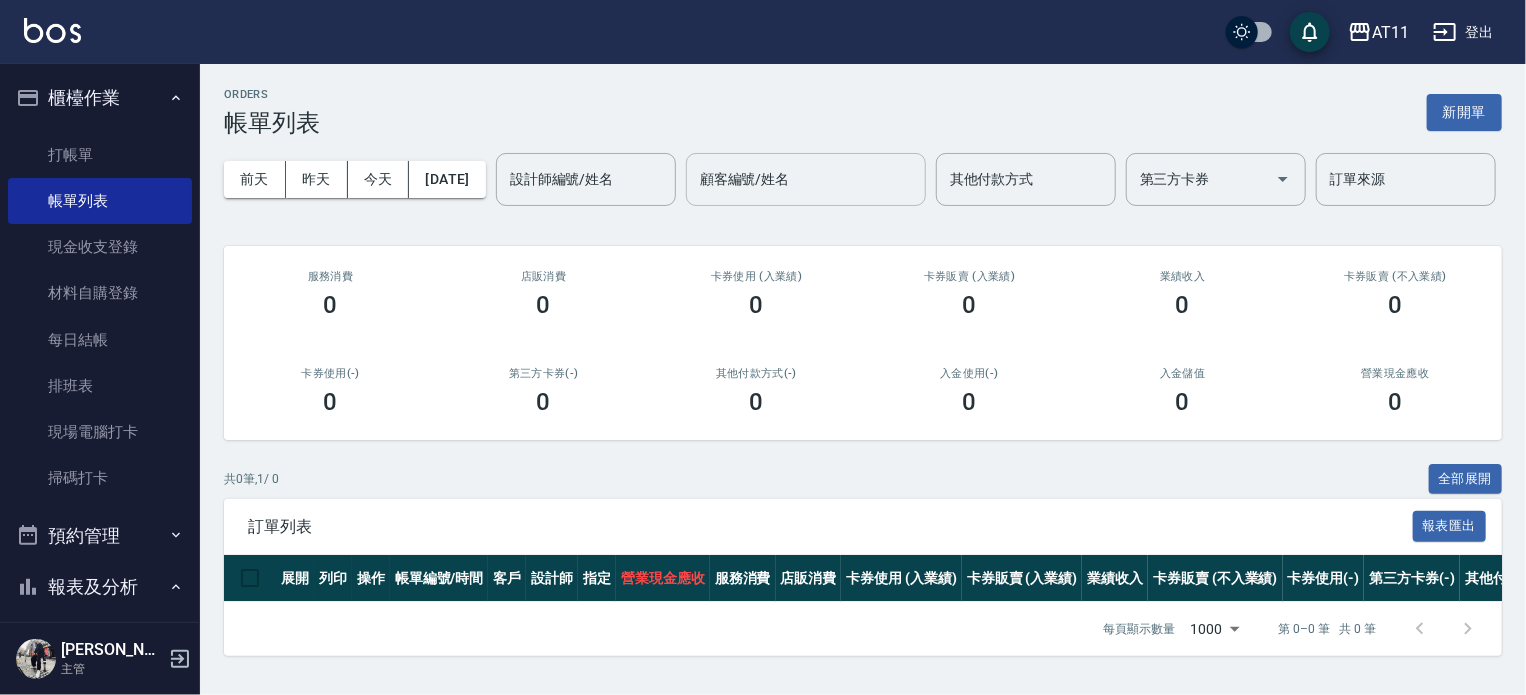 click on "顧客編號/姓名" at bounding box center [806, 179] 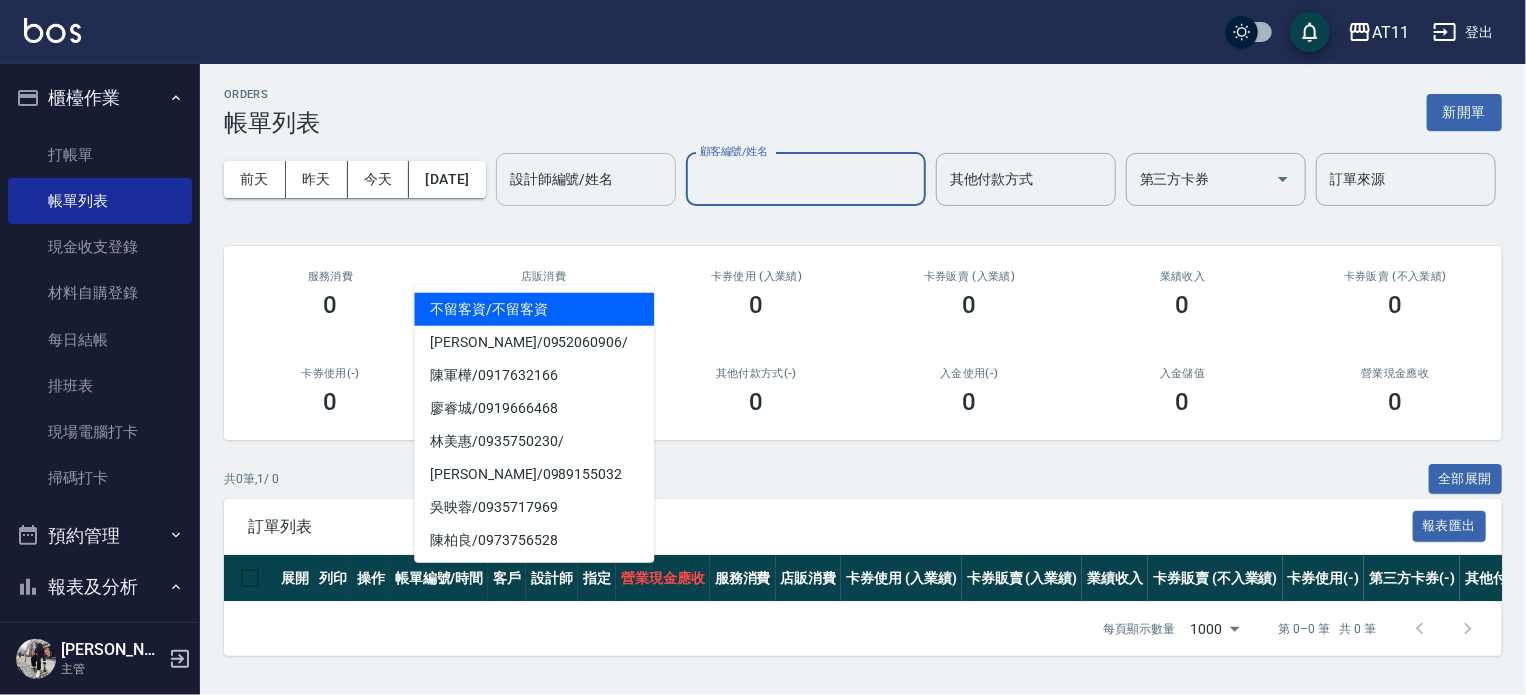 click on "設計師編號/姓名" at bounding box center [586, 179] 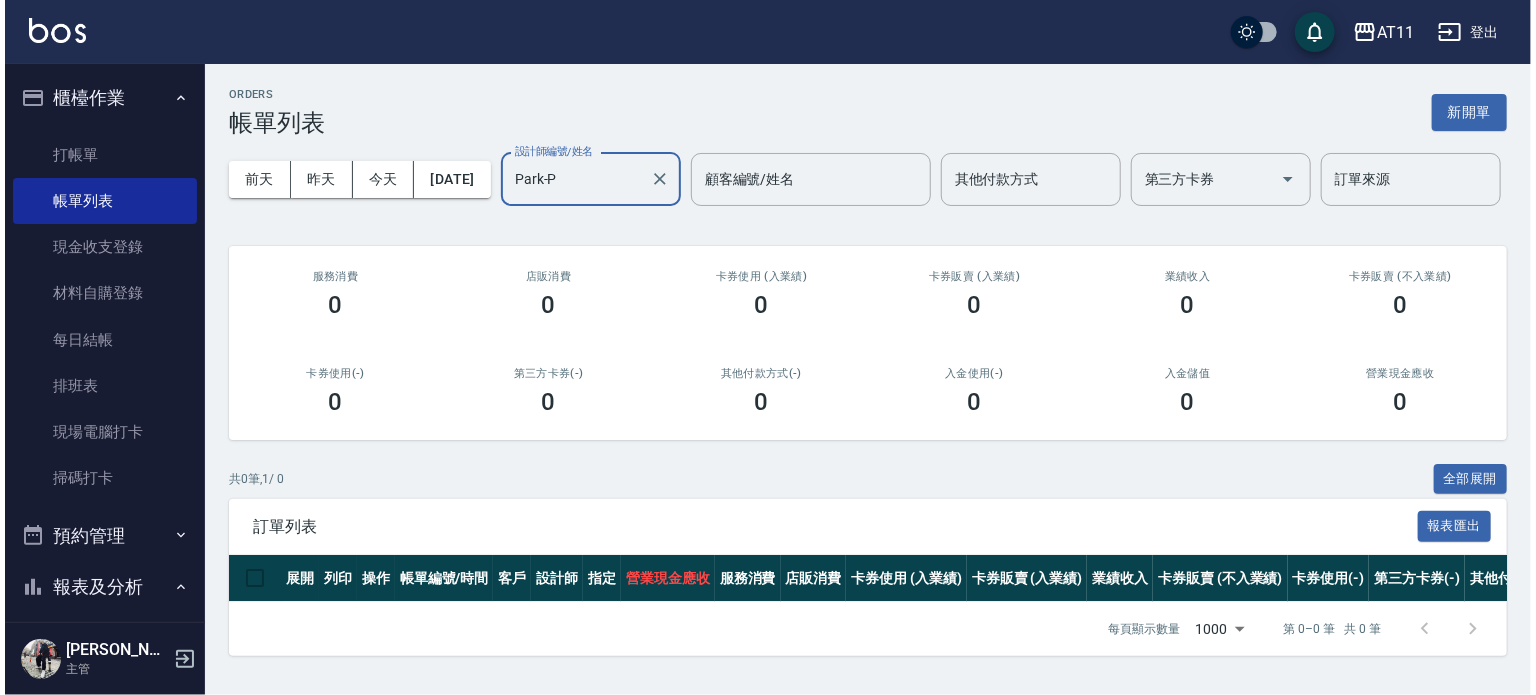 scroll, scrollTop: 63, scrollLeft: 0, axis: vertical 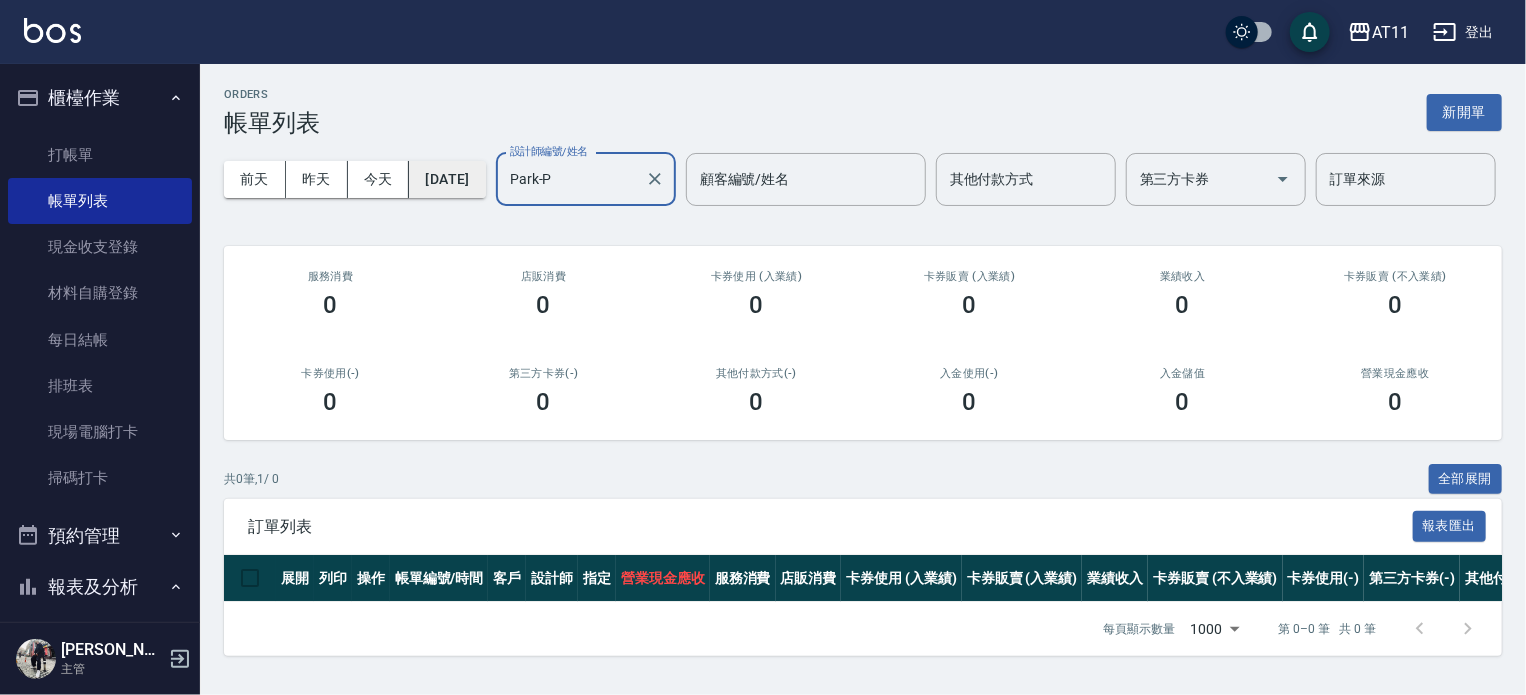 type on "Park-P" 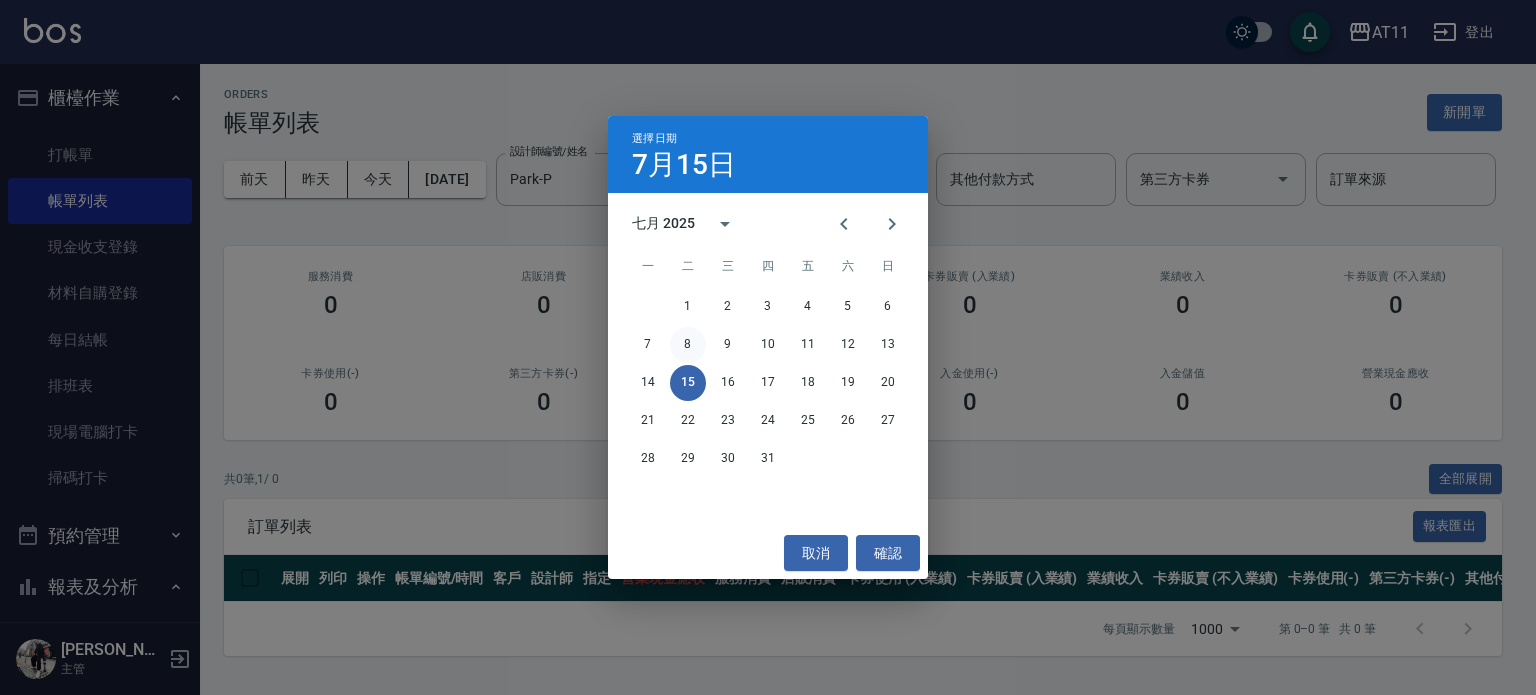 click on "8" at bounding box center (688, 345) 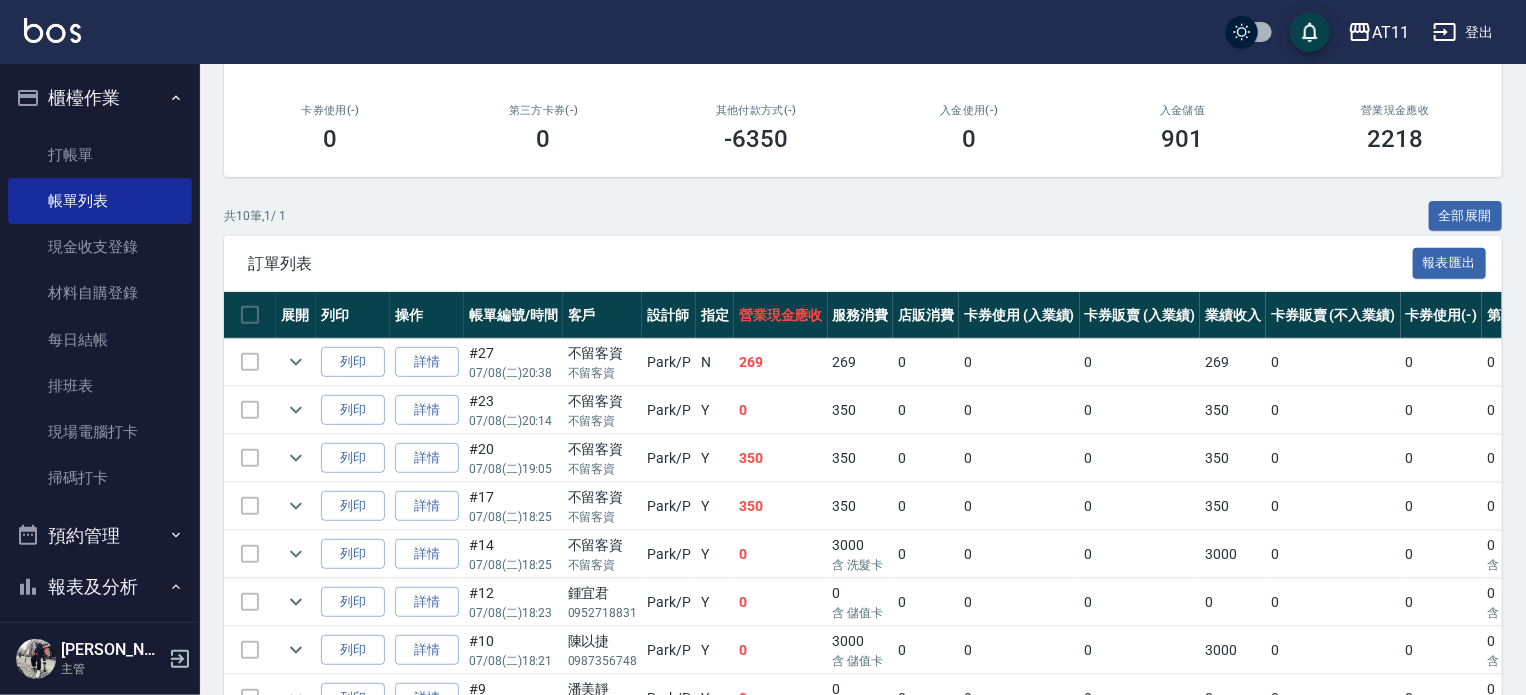 scroll, scrollTop: 539, scrollLeft: 0, axis: vertical 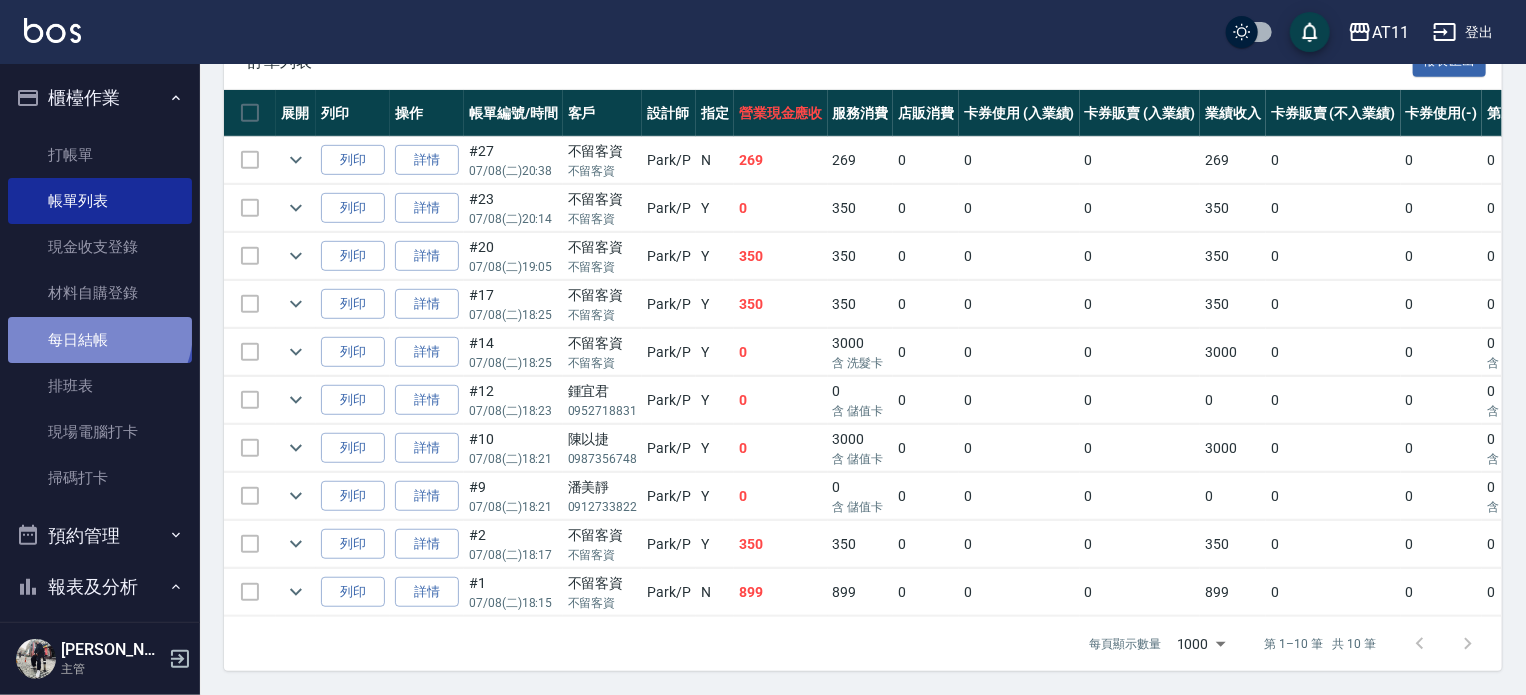 click on "每日結帳" at bounding box center [100, 340] 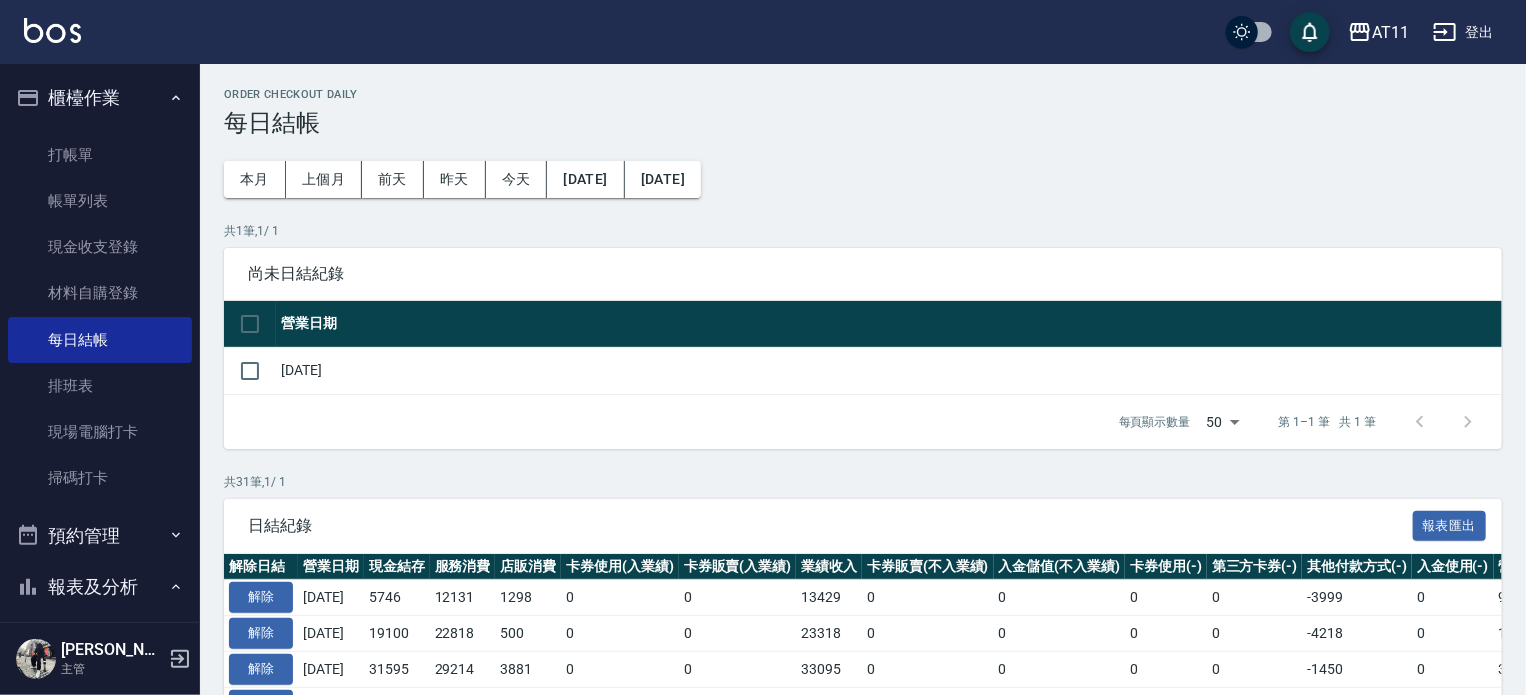 scroll, scrollTop: 600, scrollLeft: 0, axis: vertical 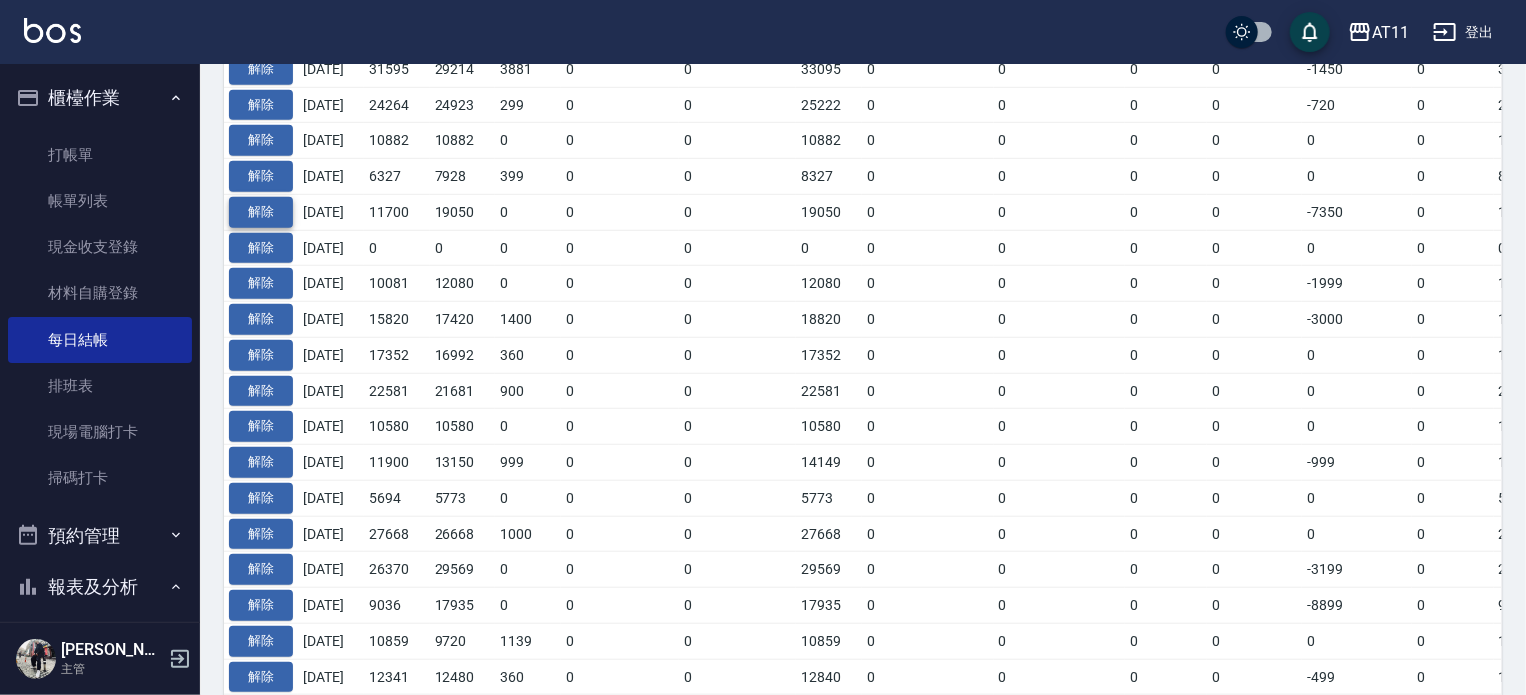 click on "解除" at bounding box center (261, 212) 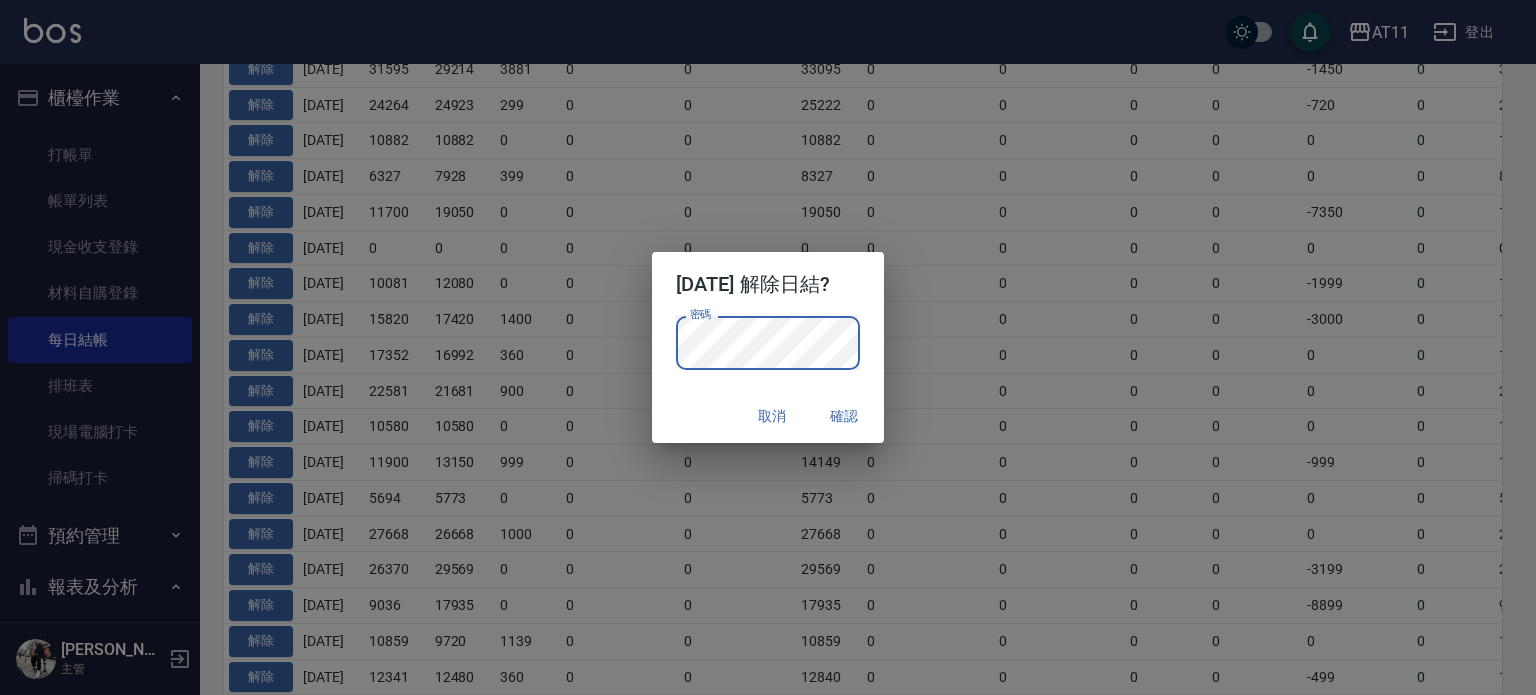 click on "確認" at bounding box center (844, 416) 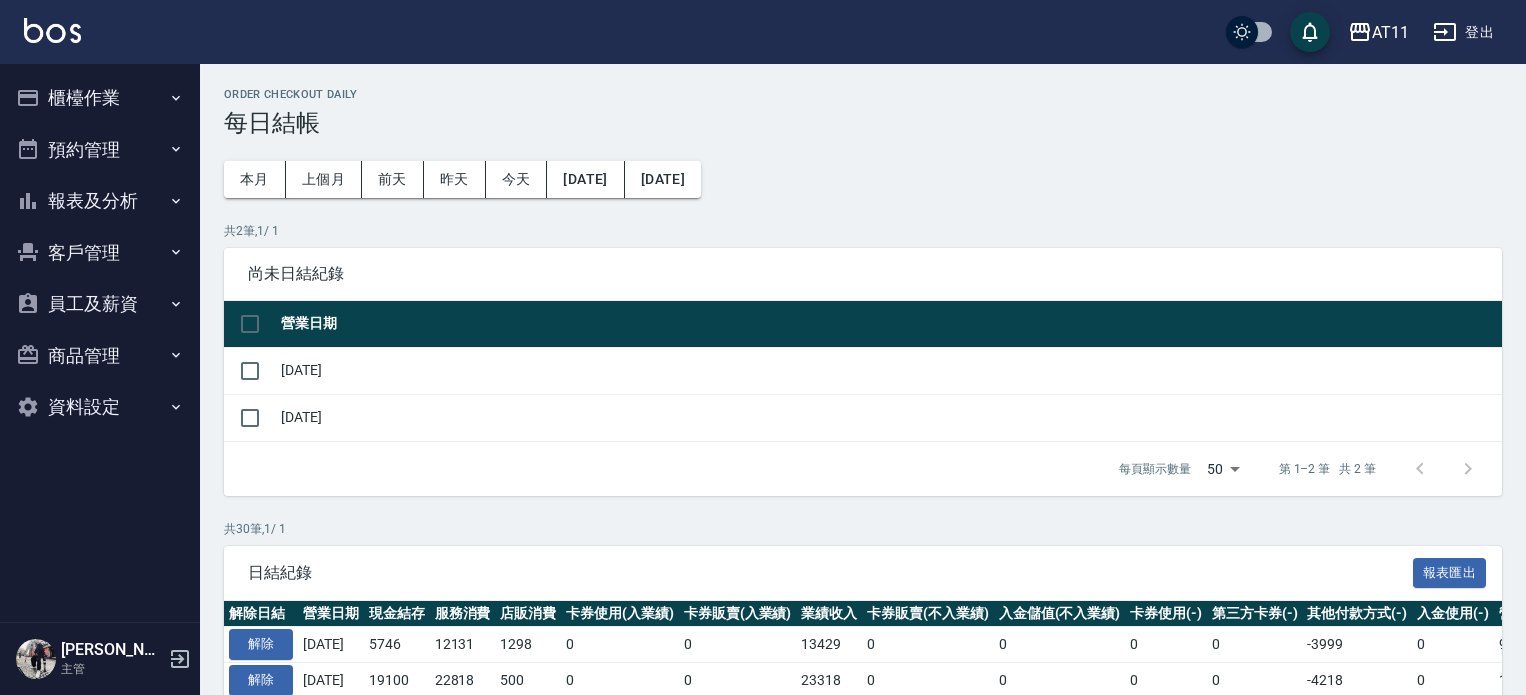 scroll, scrollTop: 600, scrollLeft: 0, axis: vertical 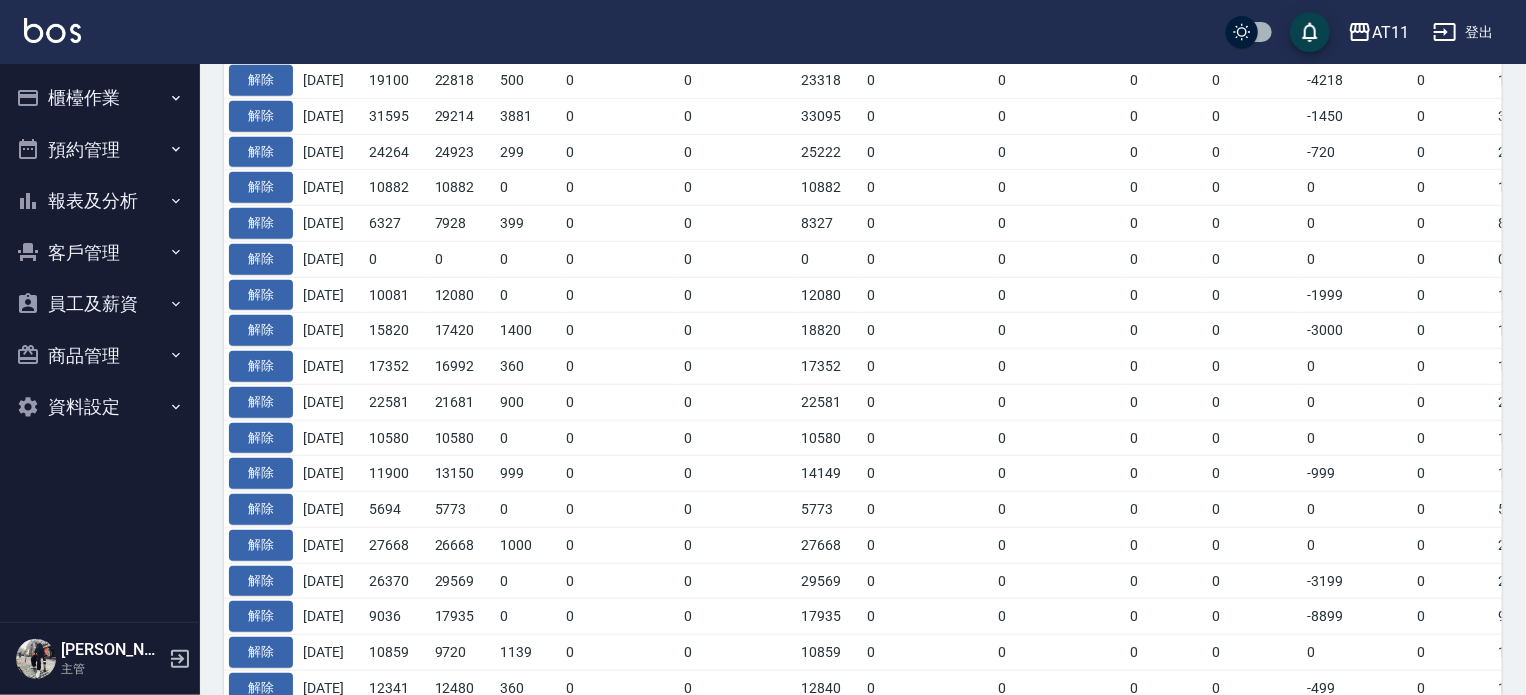 click on "櫃檯作業" at bounding box center [100, 98] 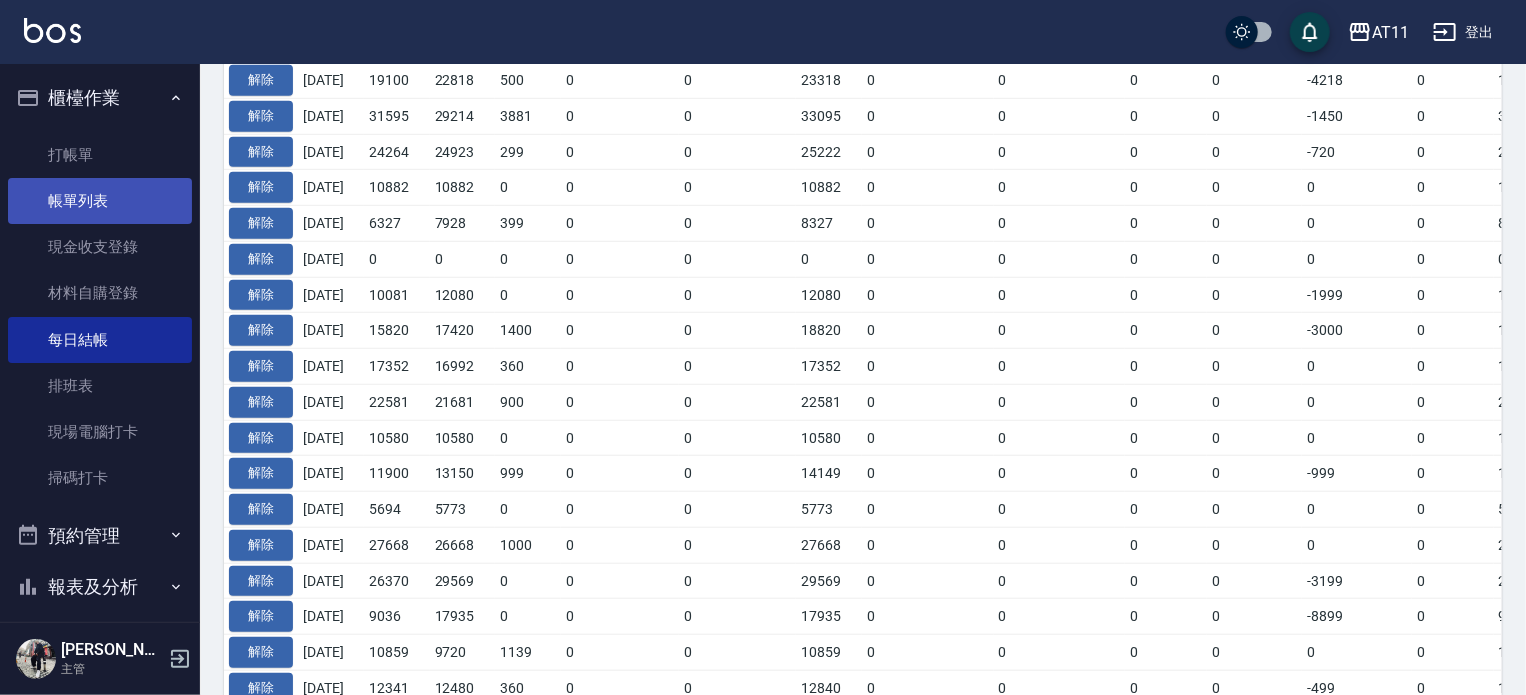 click on "帳單列表" at bounding box center [100, 201] 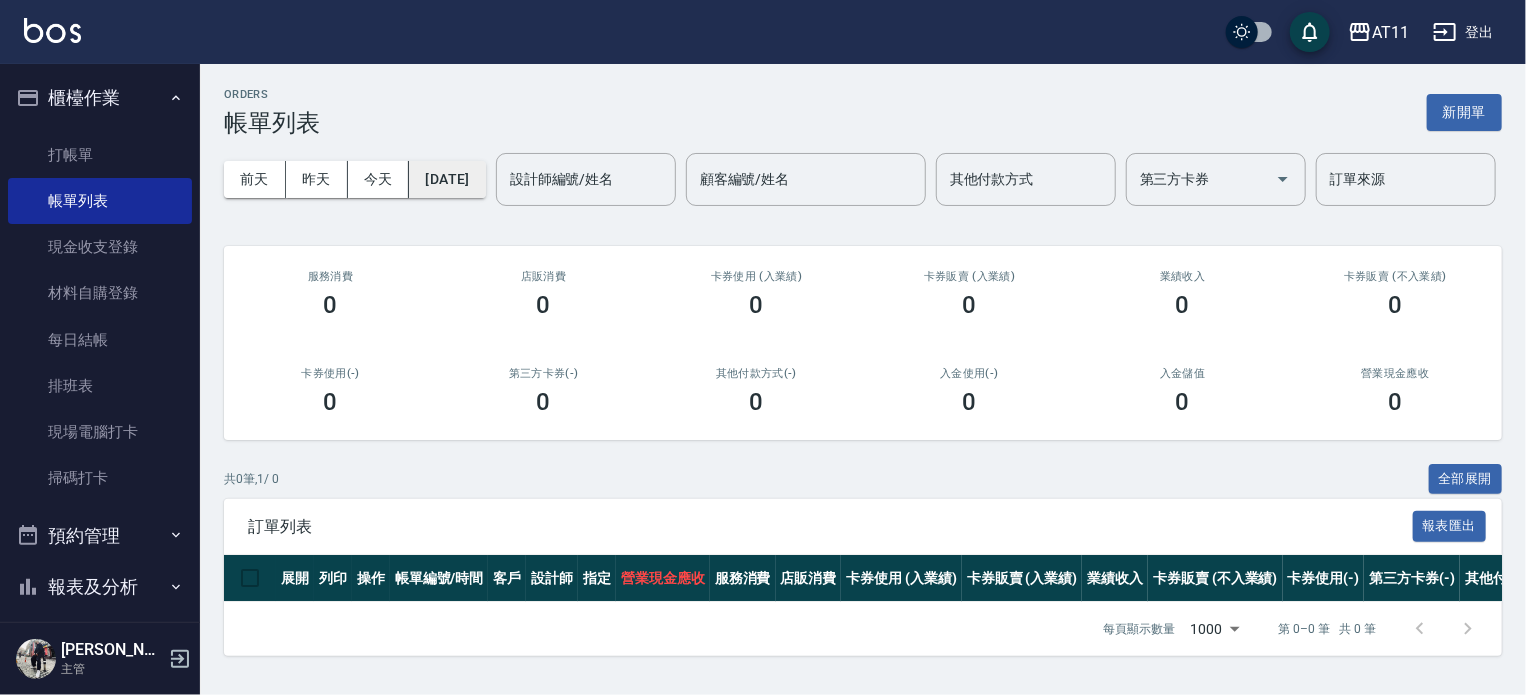 click on "[DATE]" at bounding box center [447, 179] 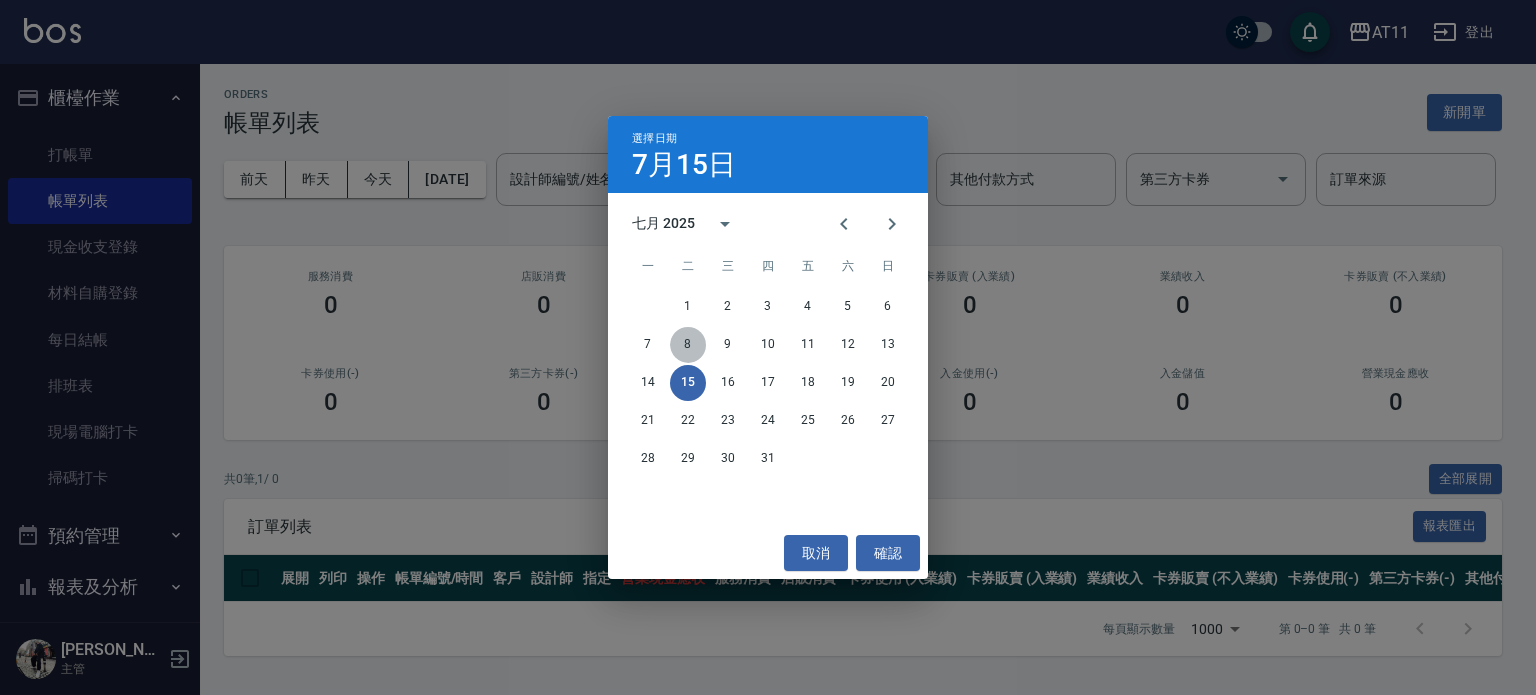 click on "8" at bounding box center (688, 345) 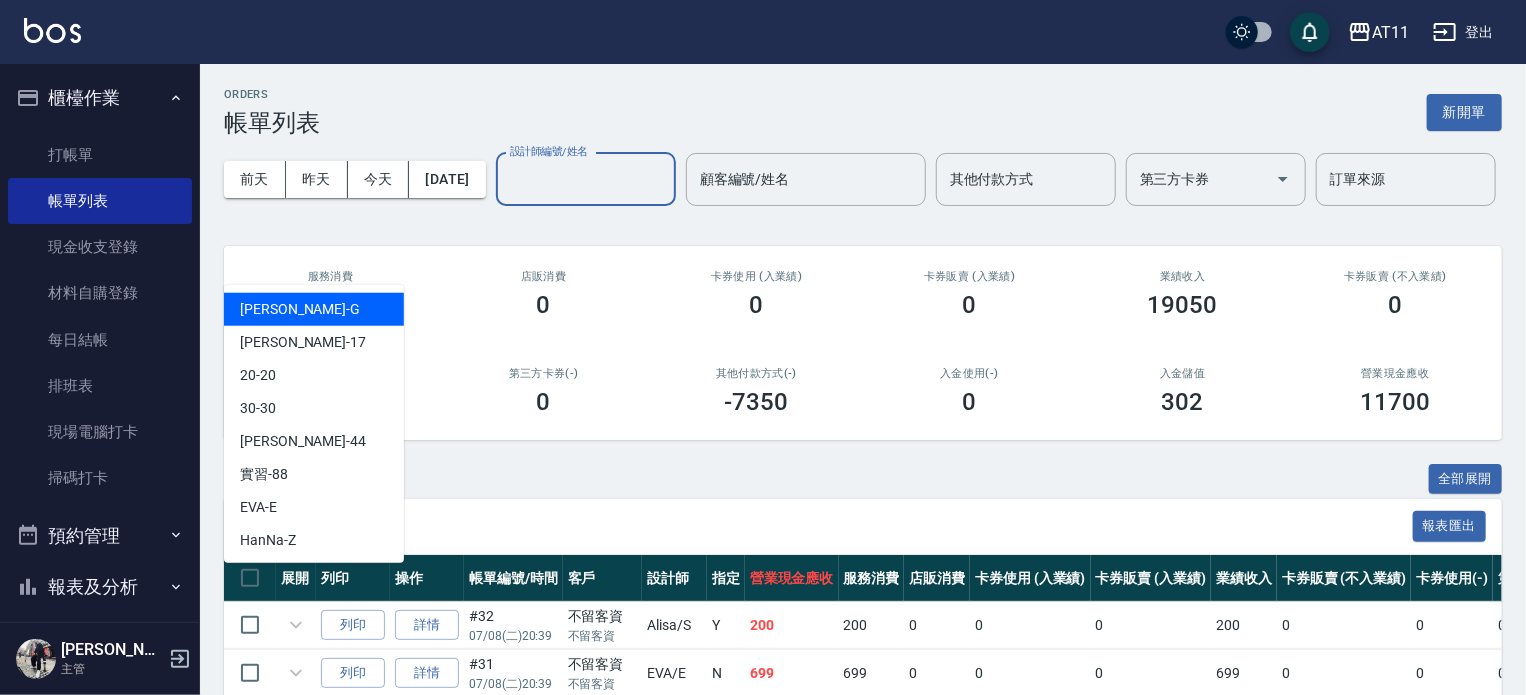 click on "設計師編號/姓名" at bounding box center (586, 179) 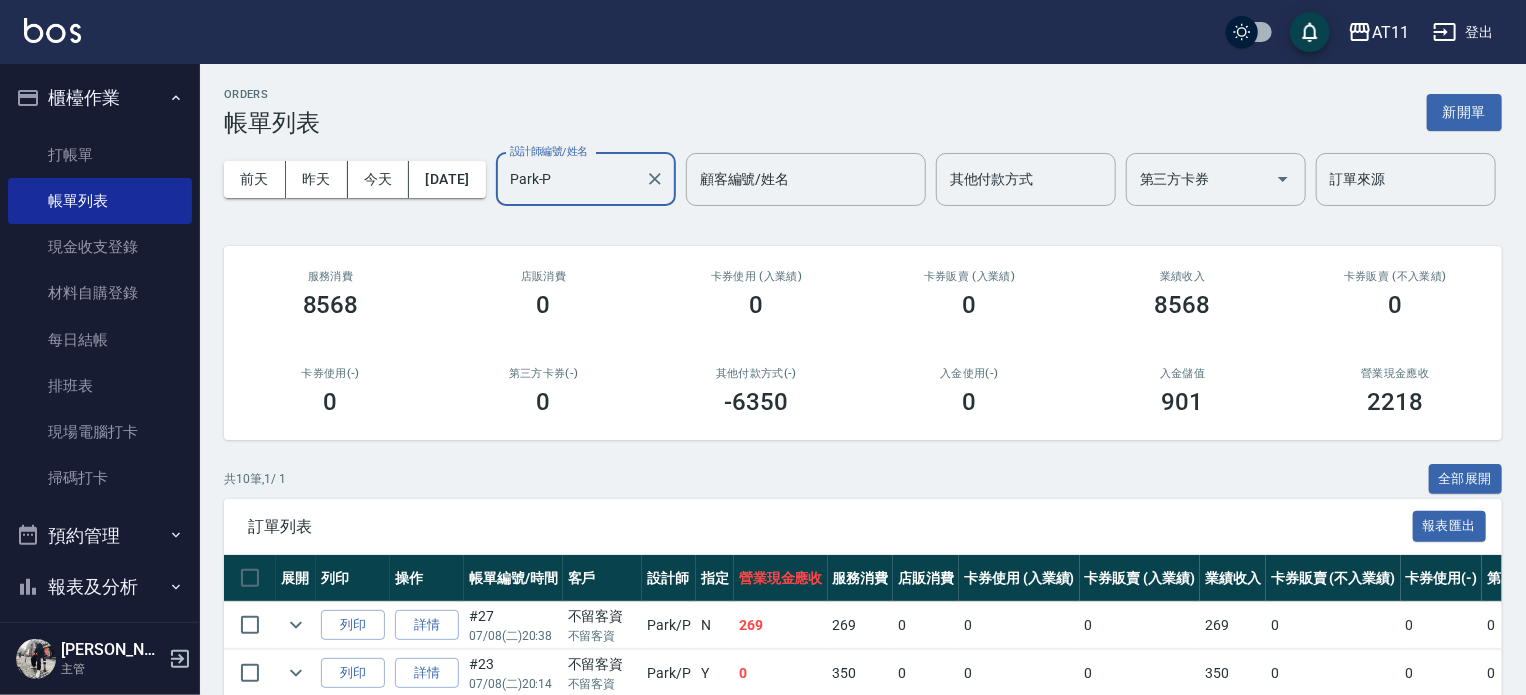 scroll, scrollTop: 500, scrollLeft: 0, axis: vertical 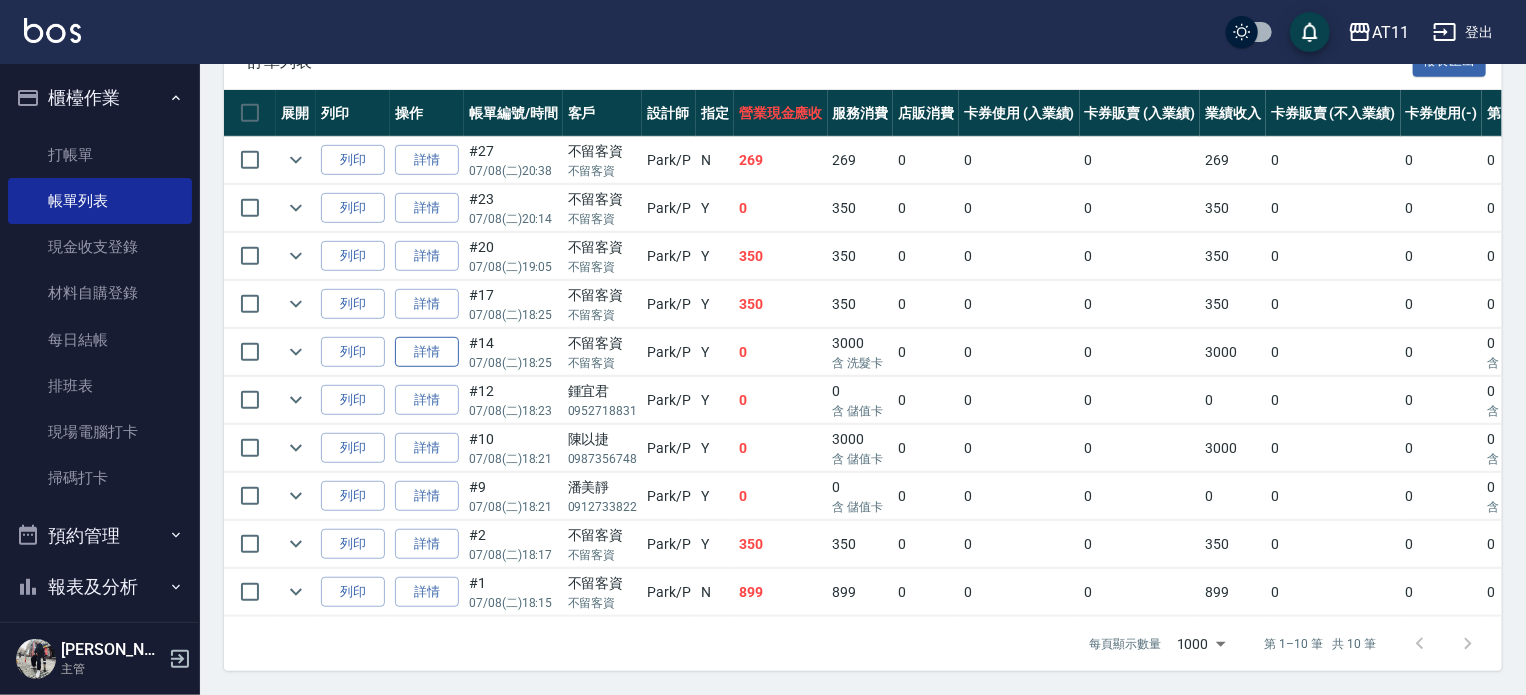 type on "Park-P" 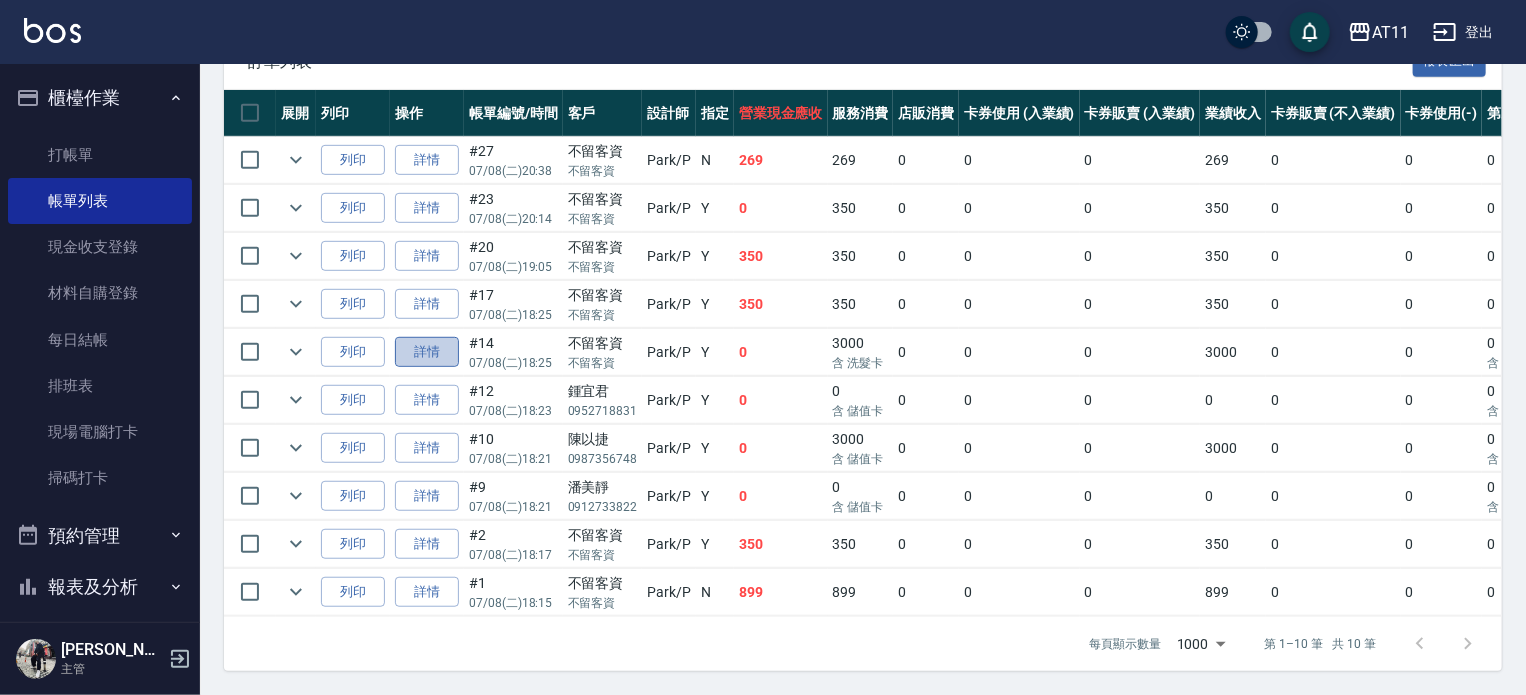 click on "詳情" at bounding box center [427, 352] 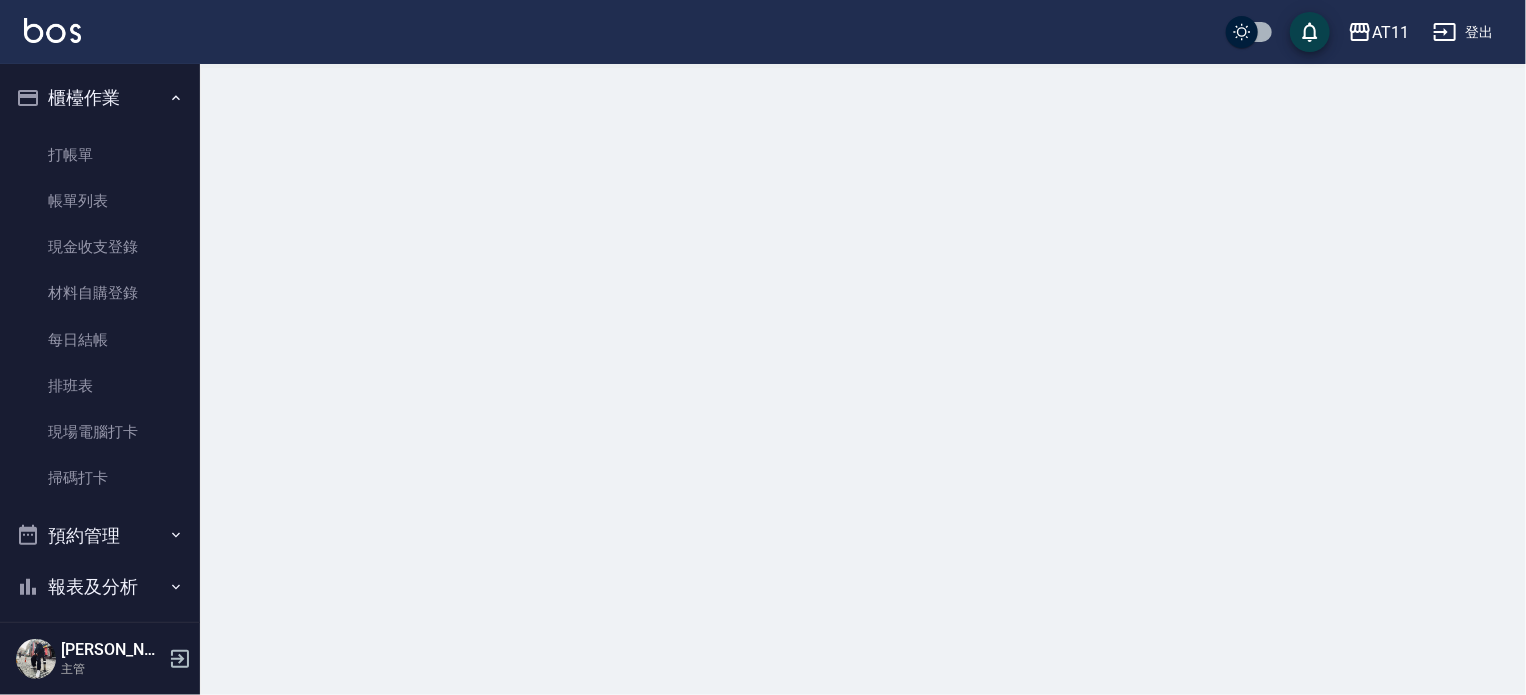scroll, scrollTop: 0, scrollLeft: 0, axis: both 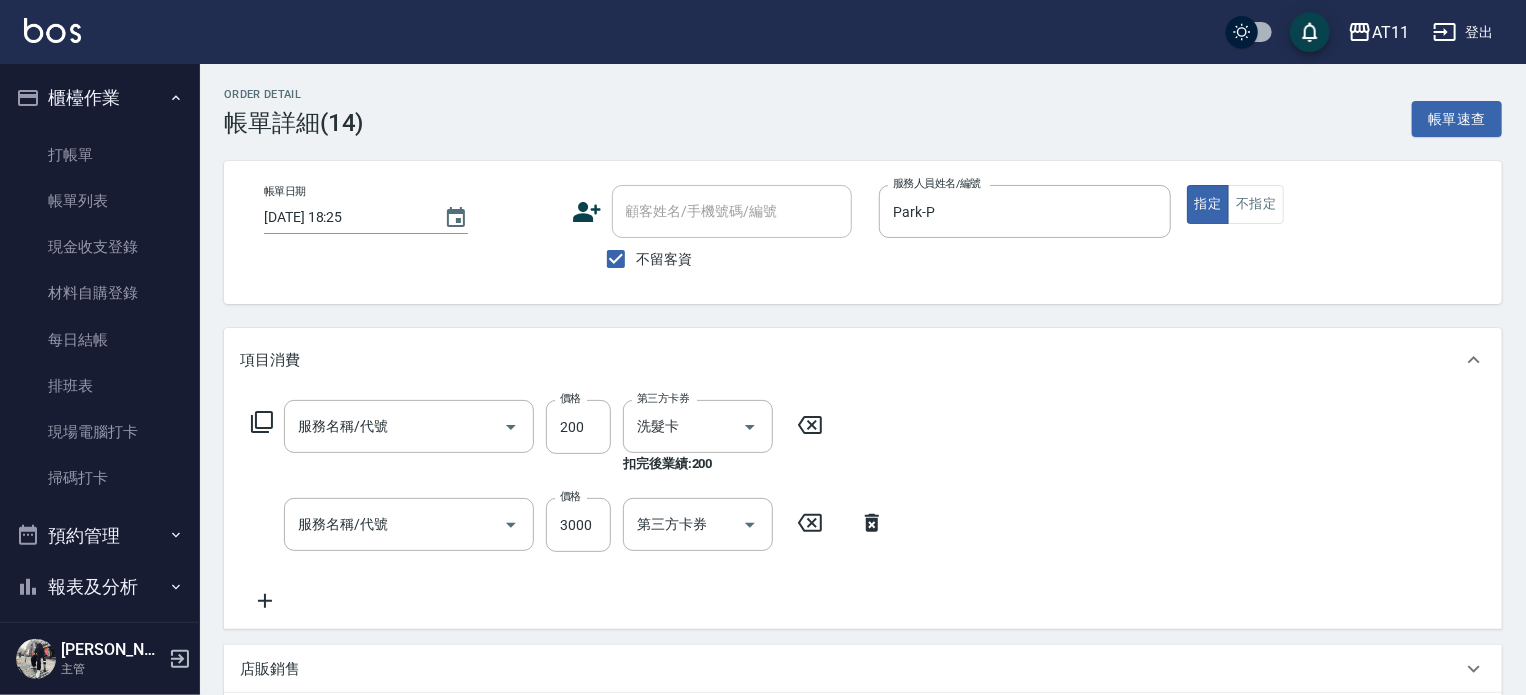 type on "2025/07/08 18:25" 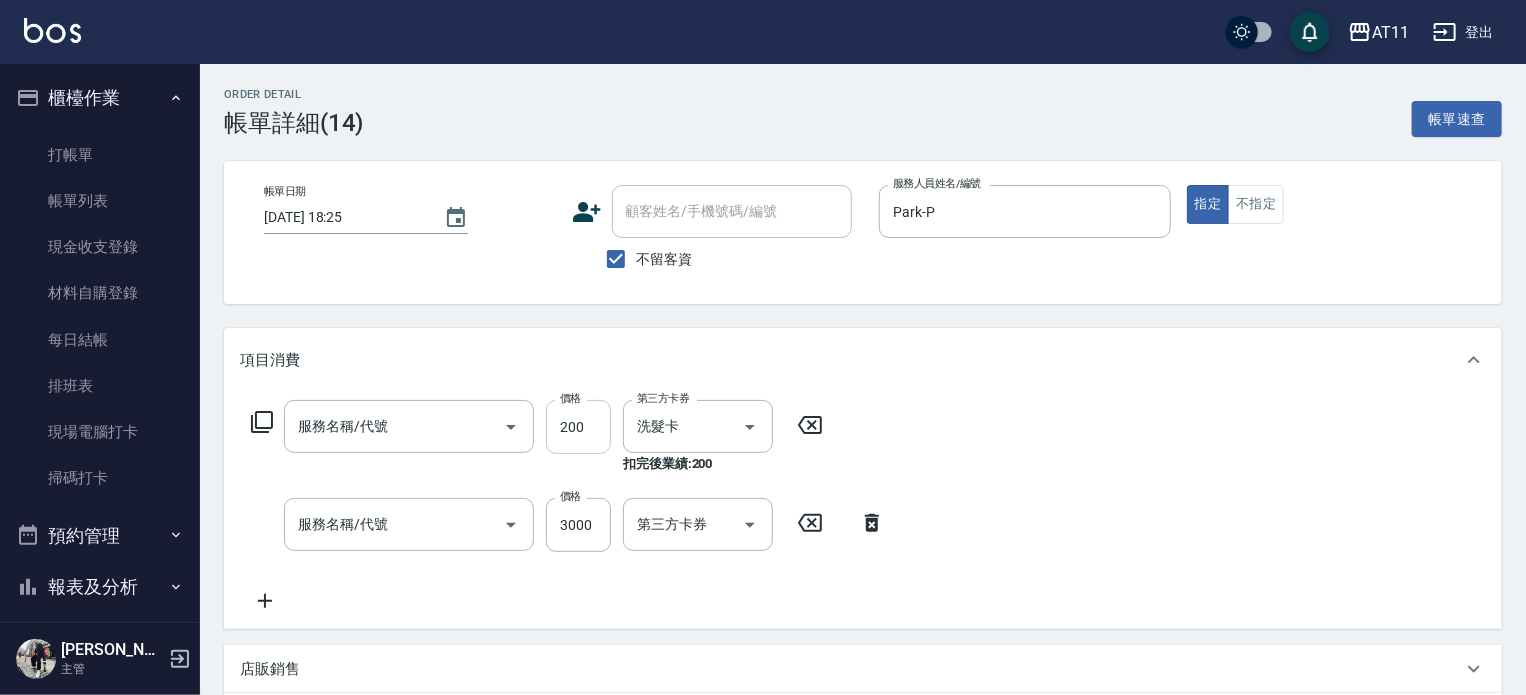 type on "精油洗髮(111)" 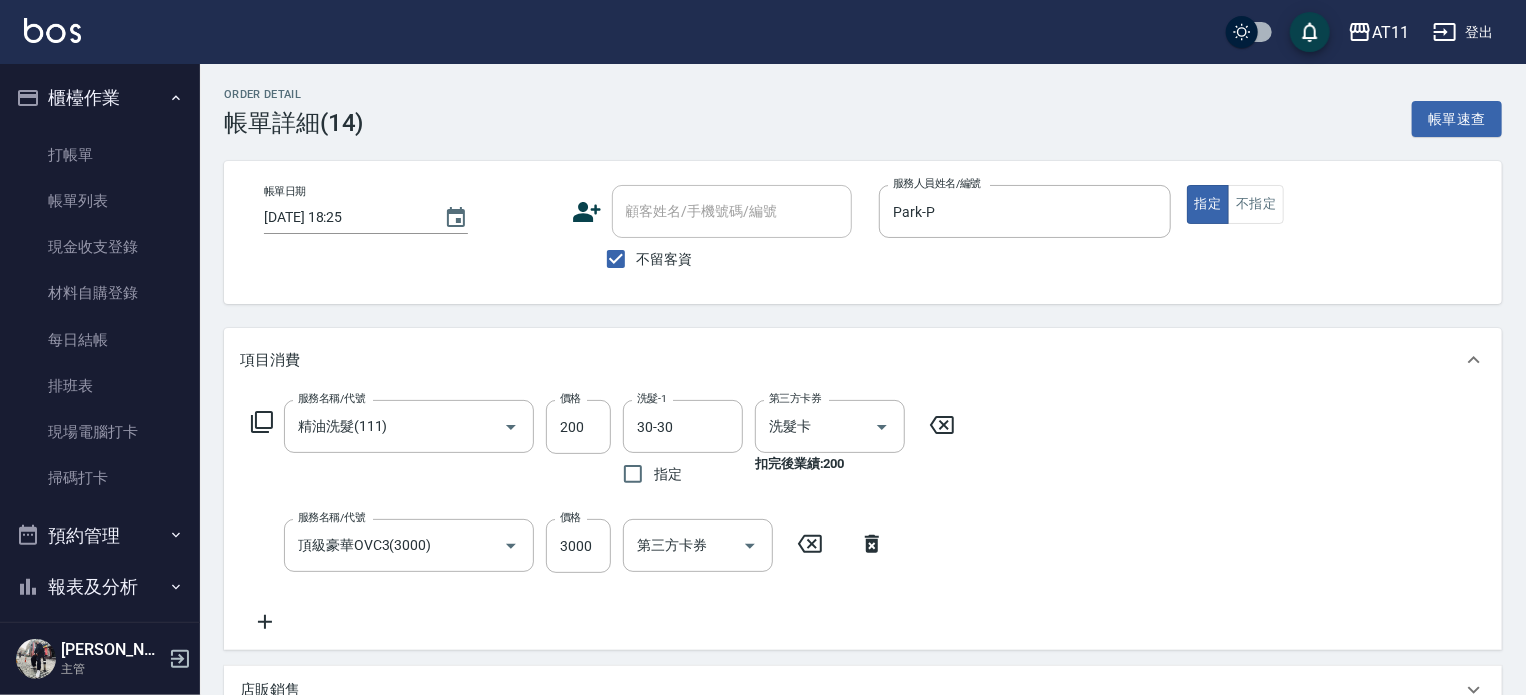 click 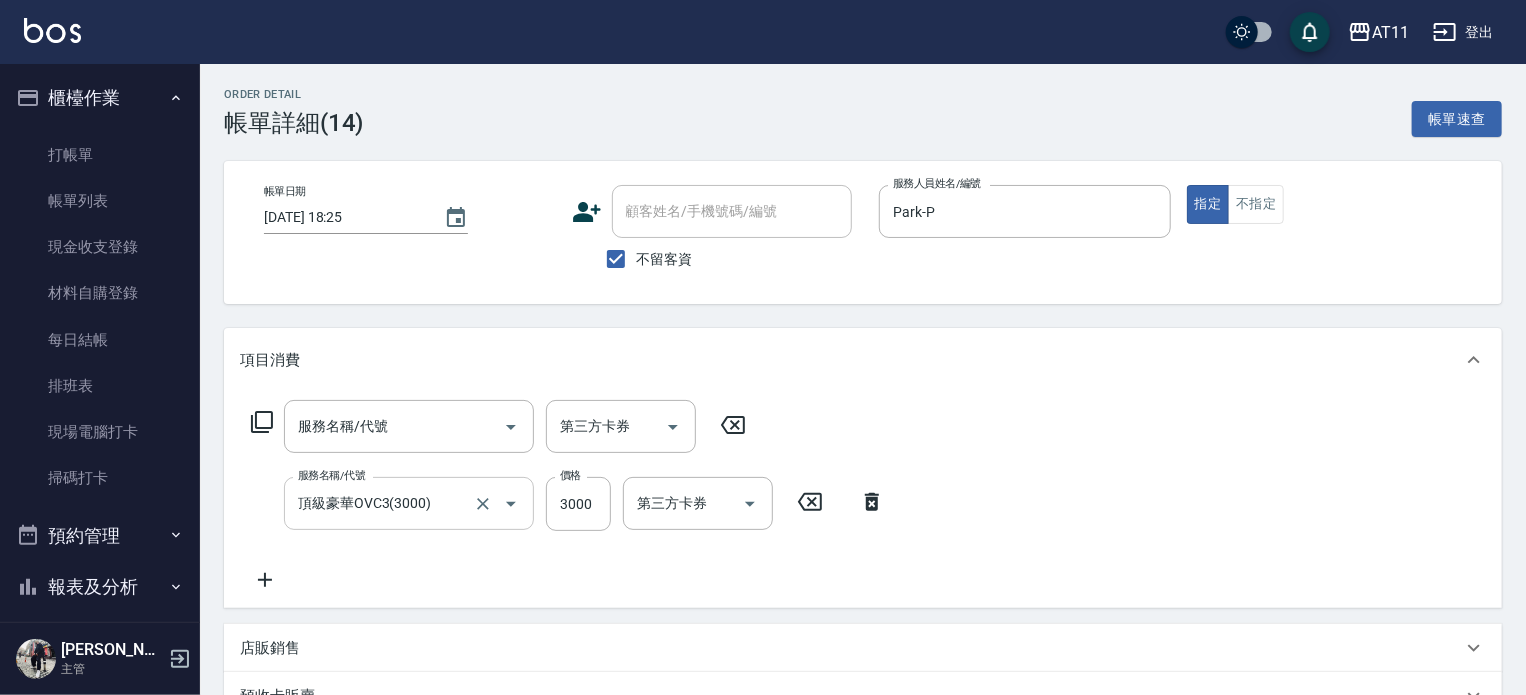click on "頂級豪華OVC3(3000)" at bounding box center (381, 503) 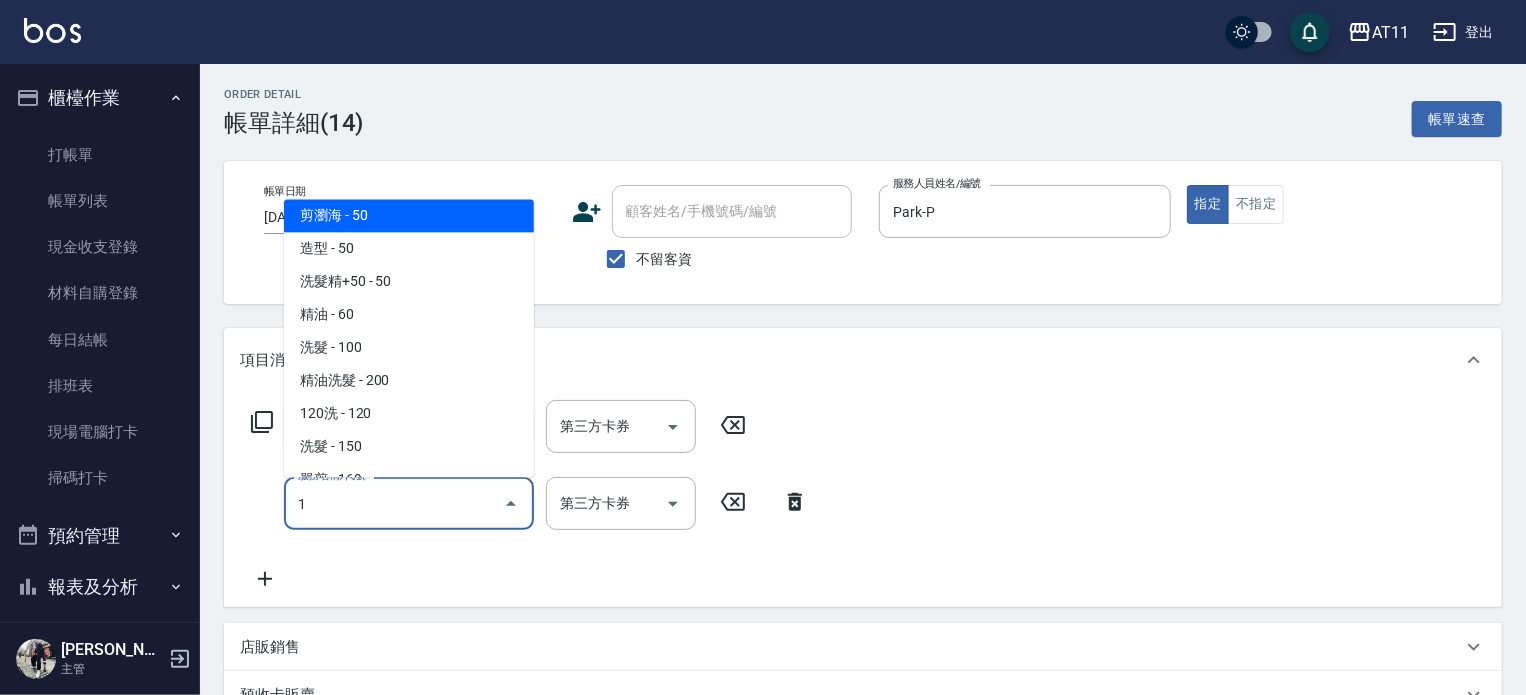 scroll, scrollTop: 0, scrollLeft: 0, axis: both 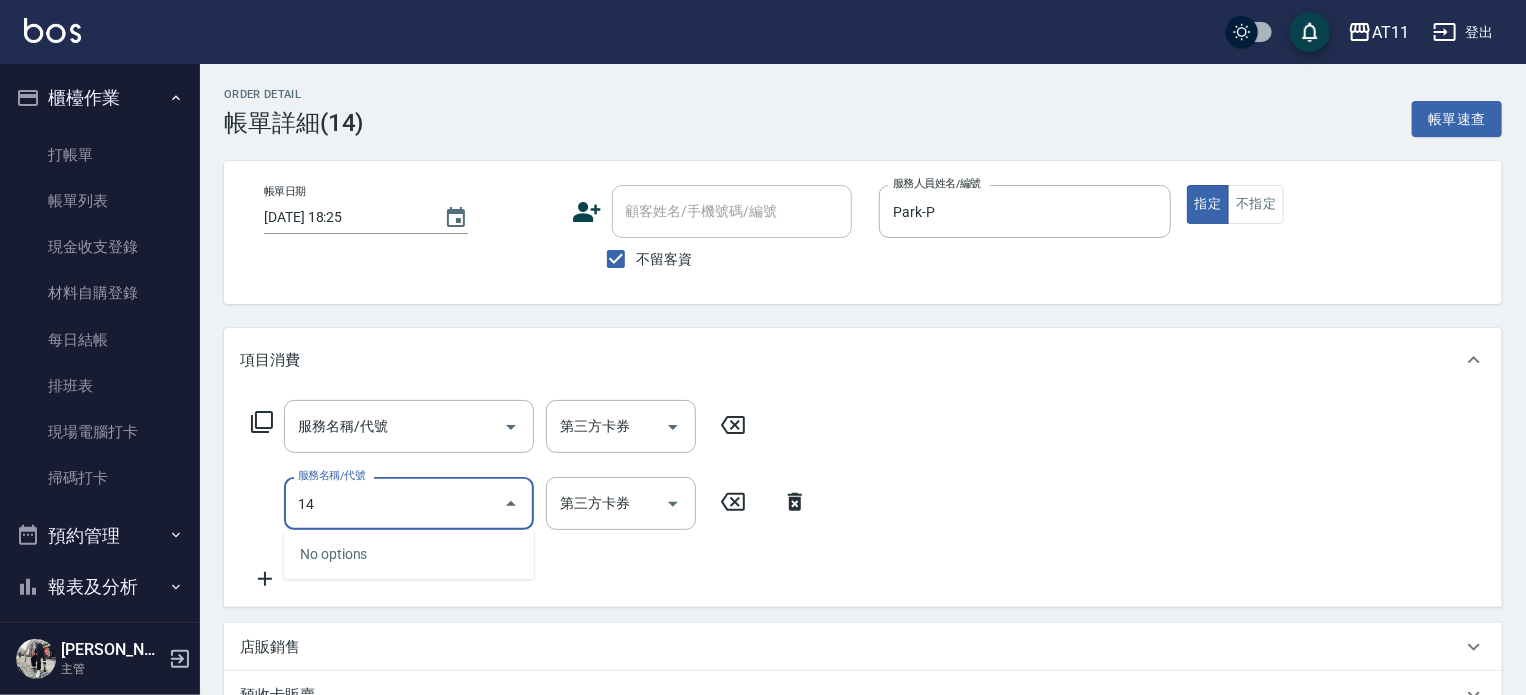 type on "1" 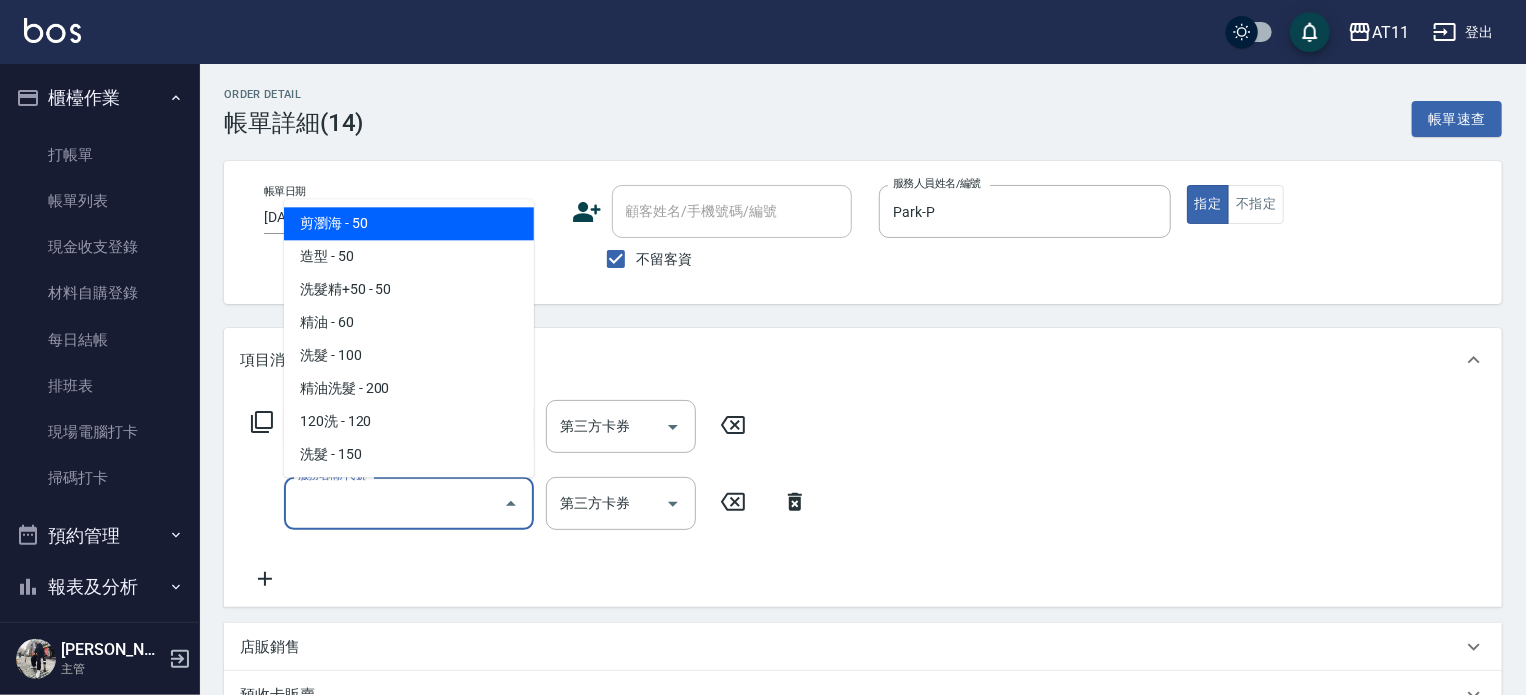 type 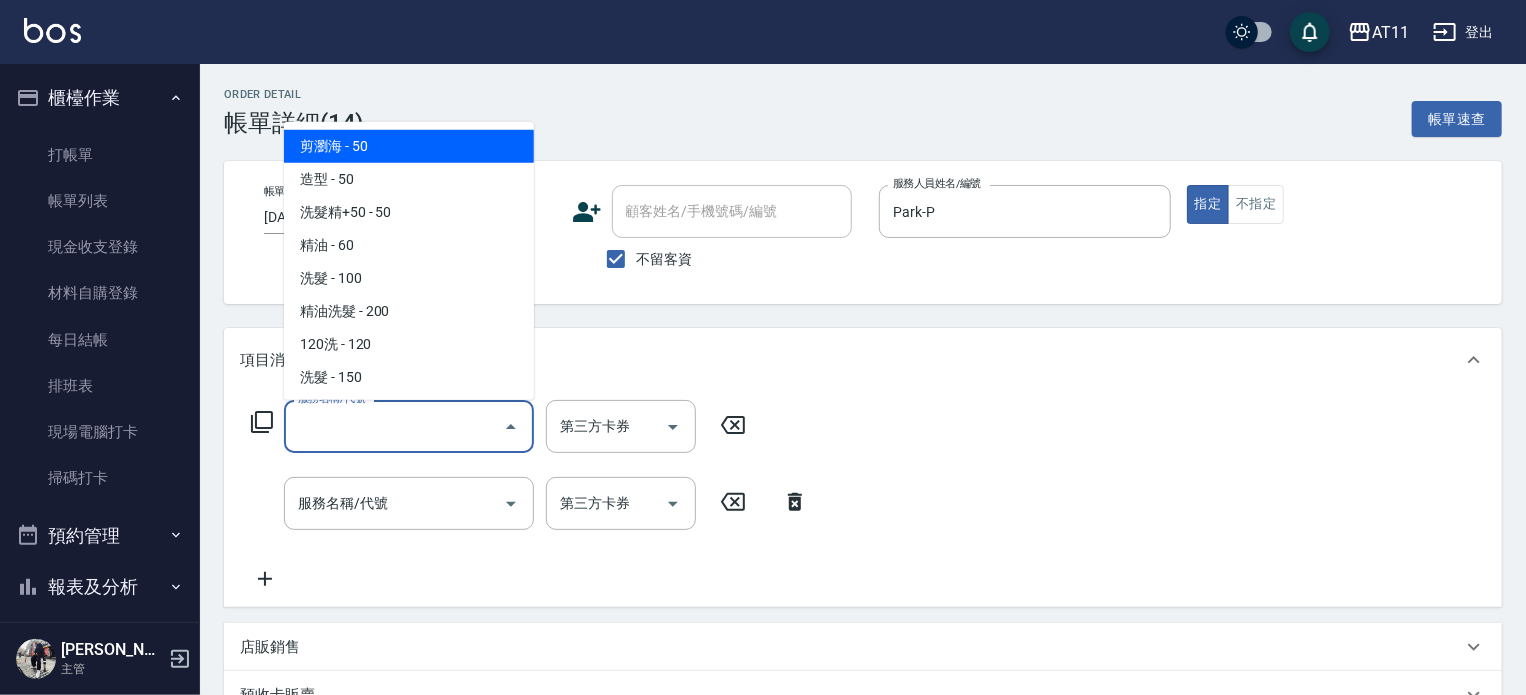 click on "服務名稱/代號" at bounding box center [394, 426] 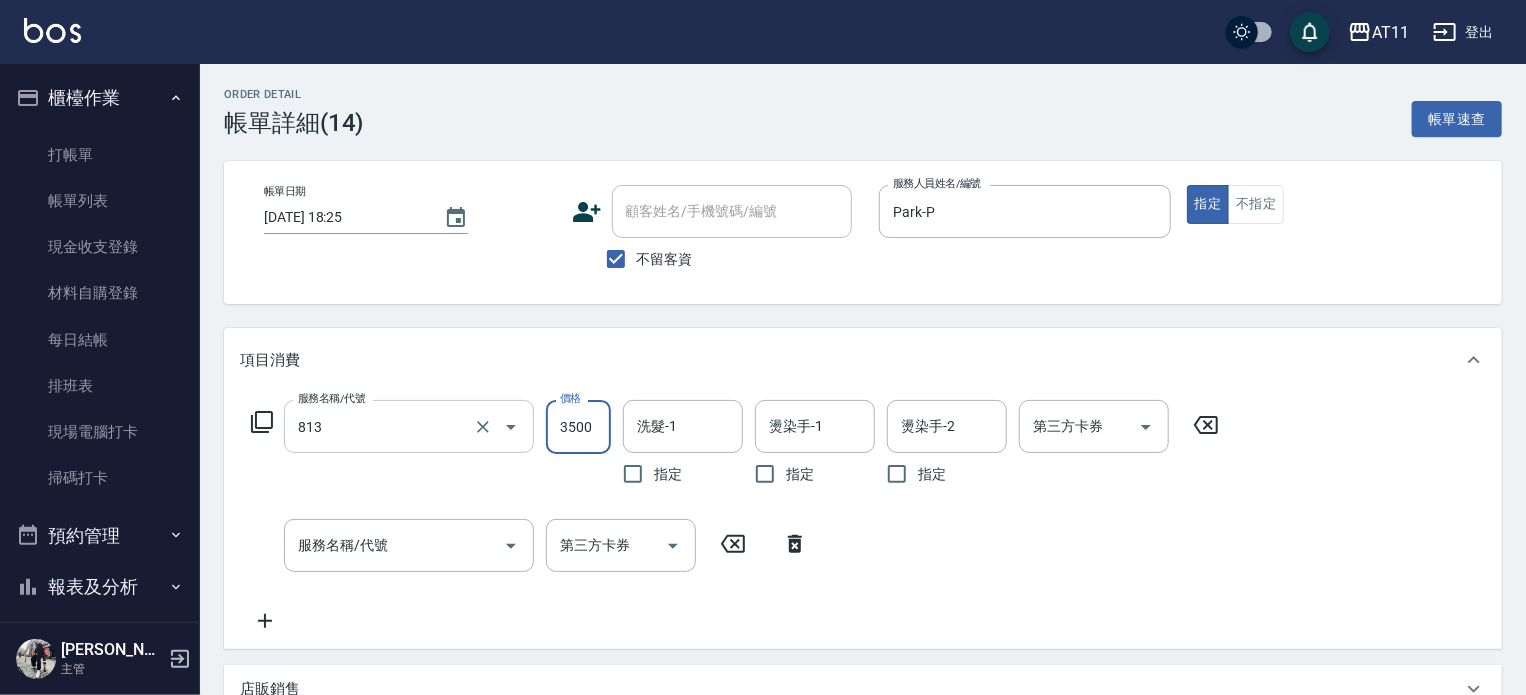 type on "過年染髮A餐(813)" 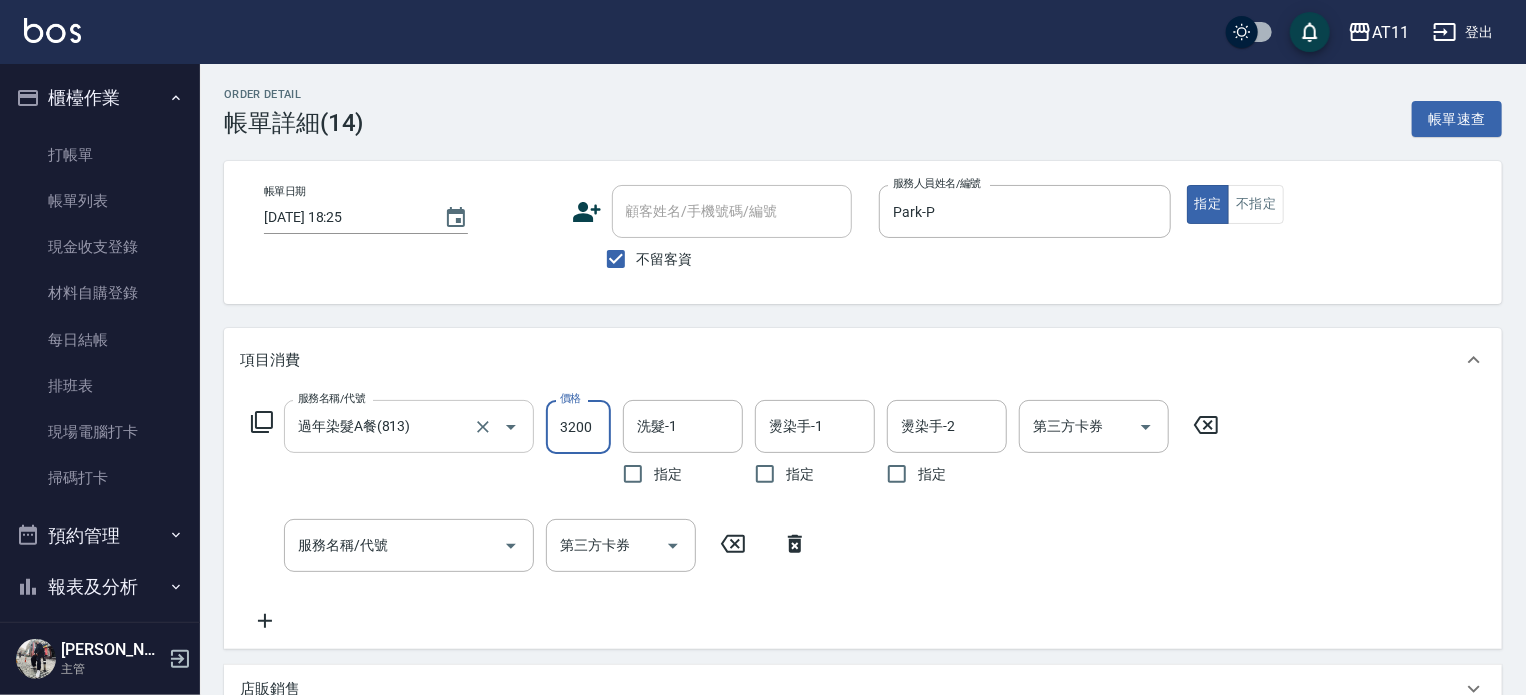 type on "3200" 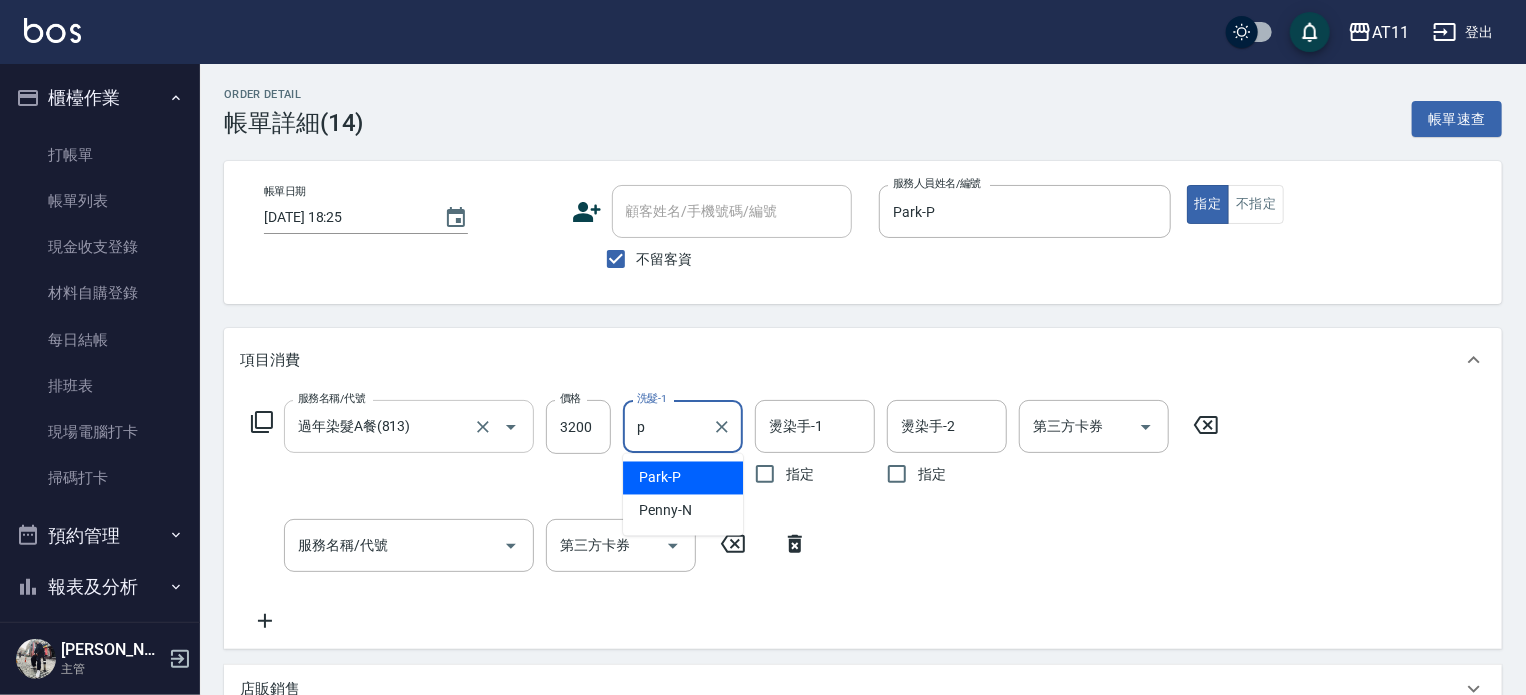 type on "Park-P" 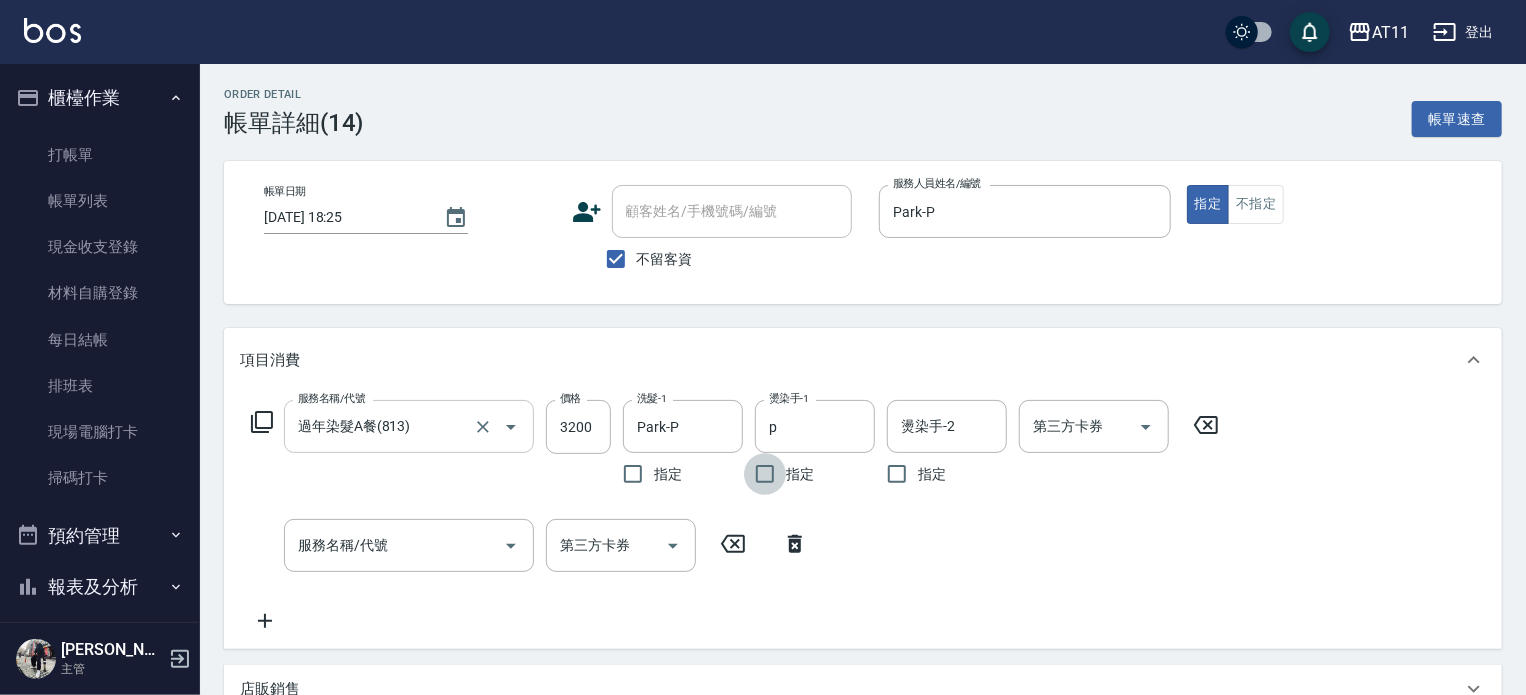 type on "Park-P" 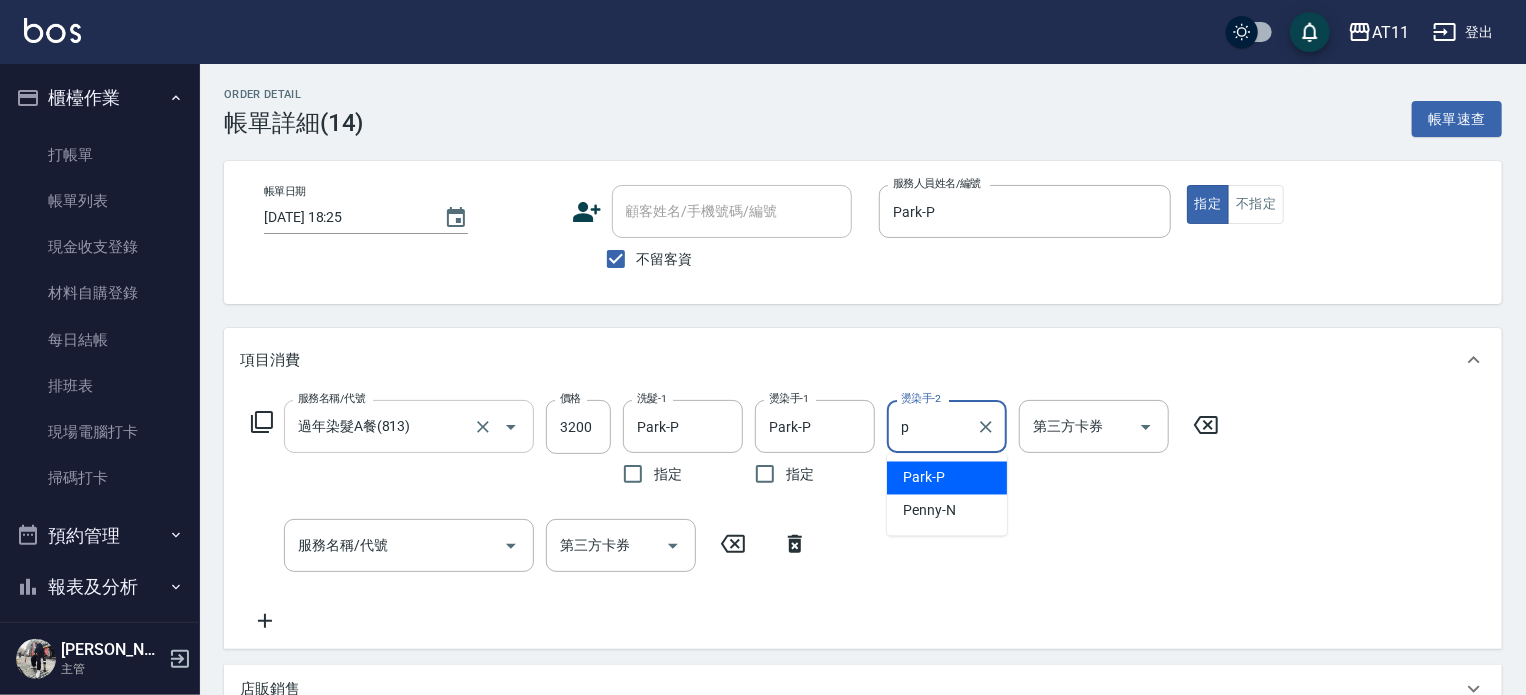 type on "Park-P" 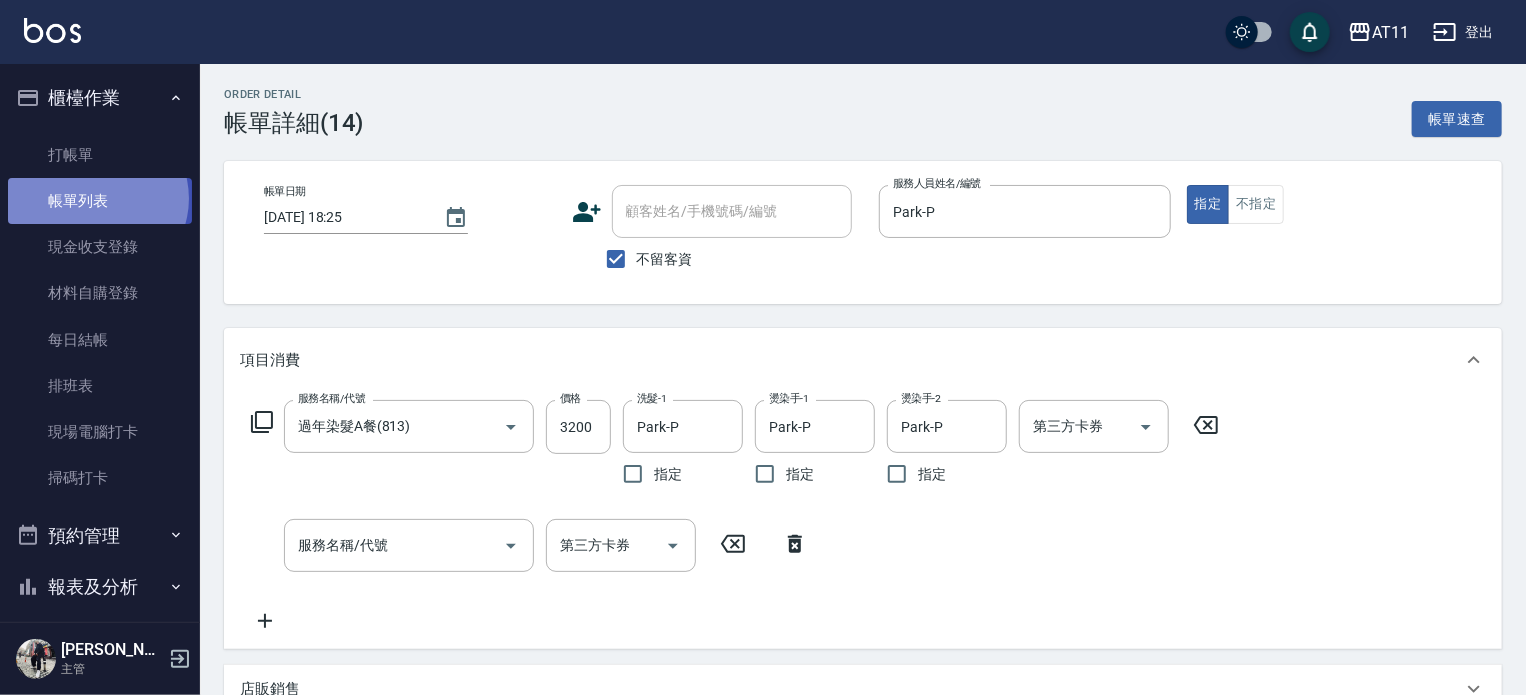 click on "帳單列表" at bounding box center (100, 201) 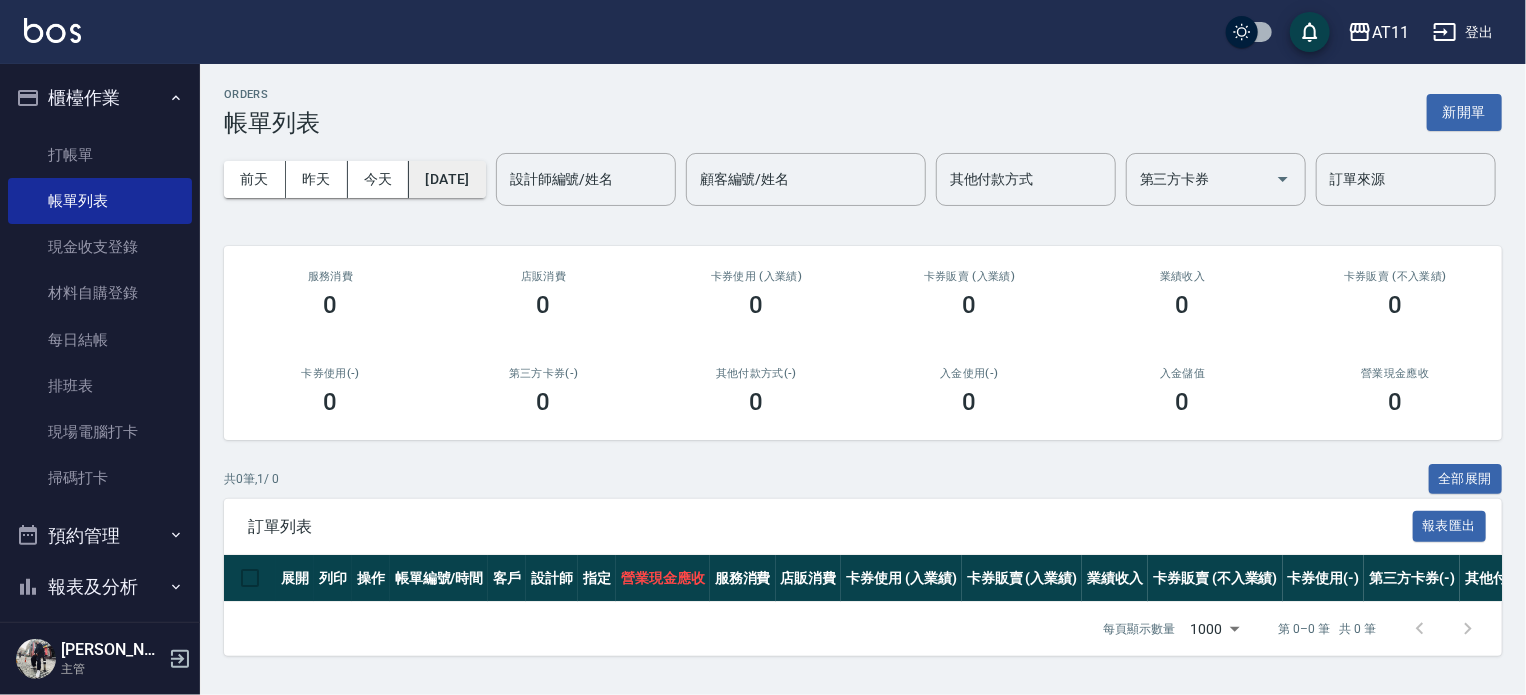 click on "[DATE]" at bounding box center [447, 179] 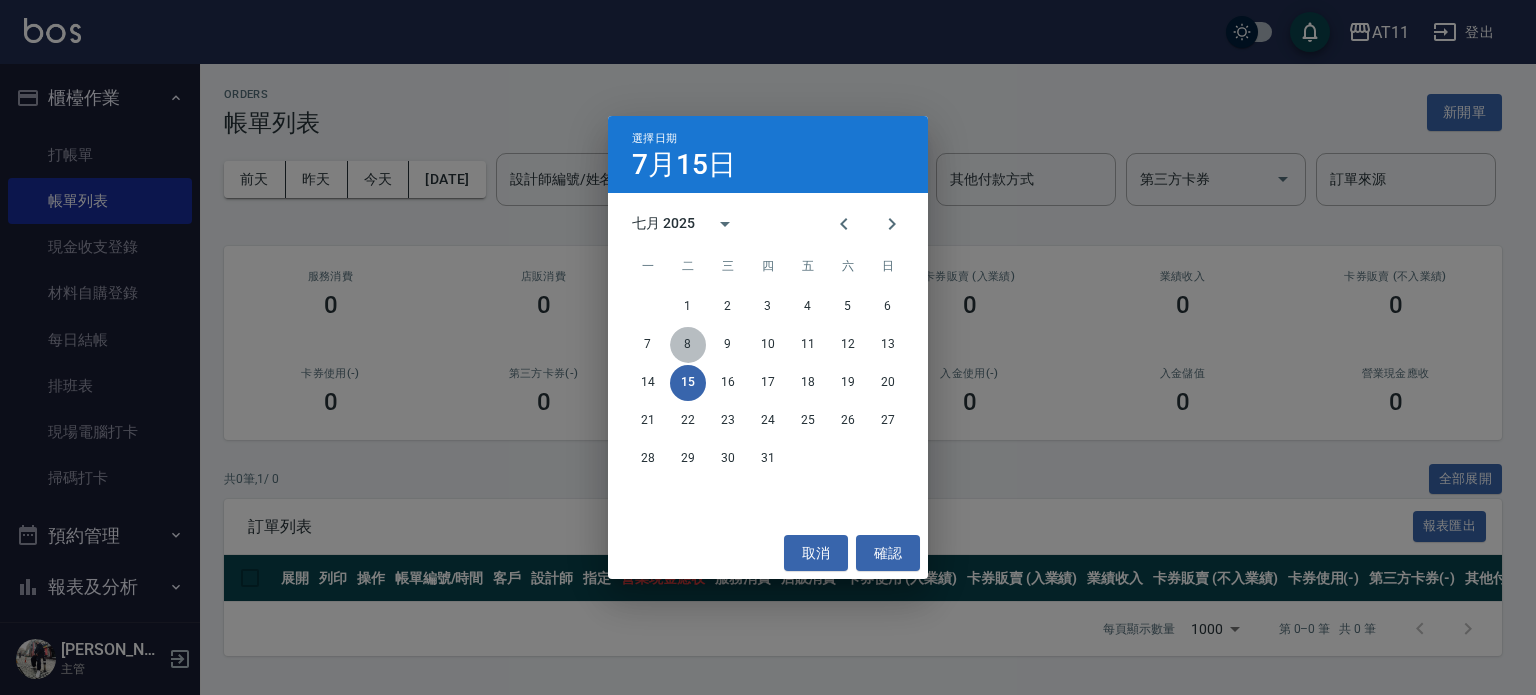 click on "8" at bounding box center [688, 345] 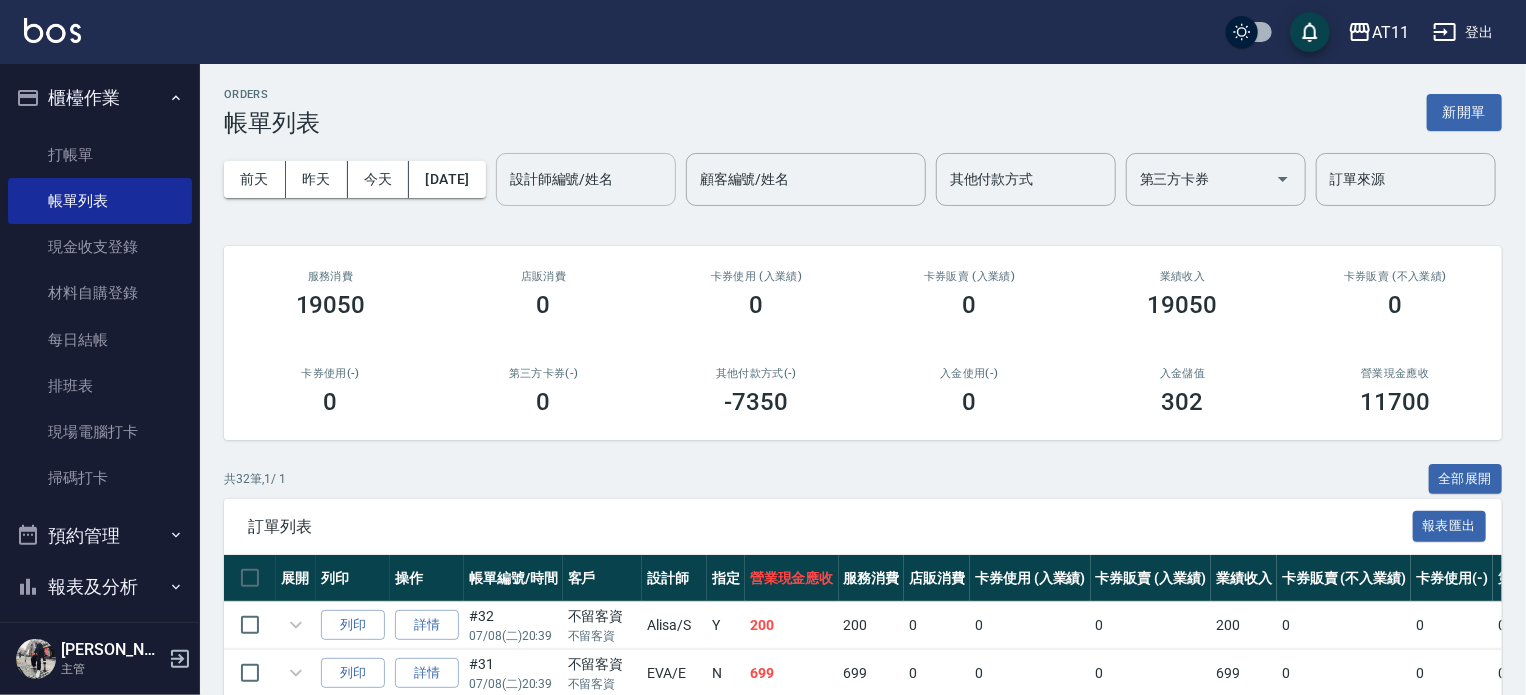 click on "設計師編號/姓名" at bounding box center (586, 179) 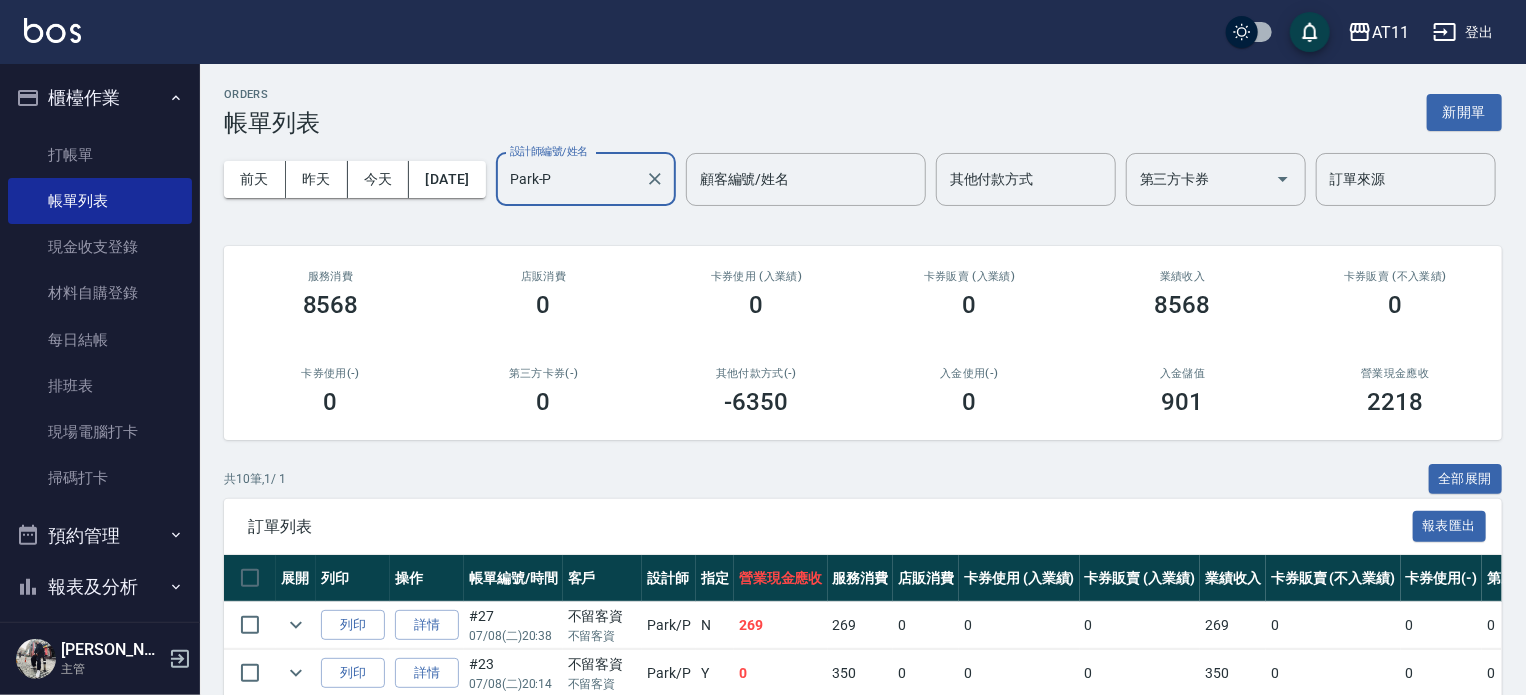 scroll, scrollTop: 500, scrollLeft: 0, axis: vertical 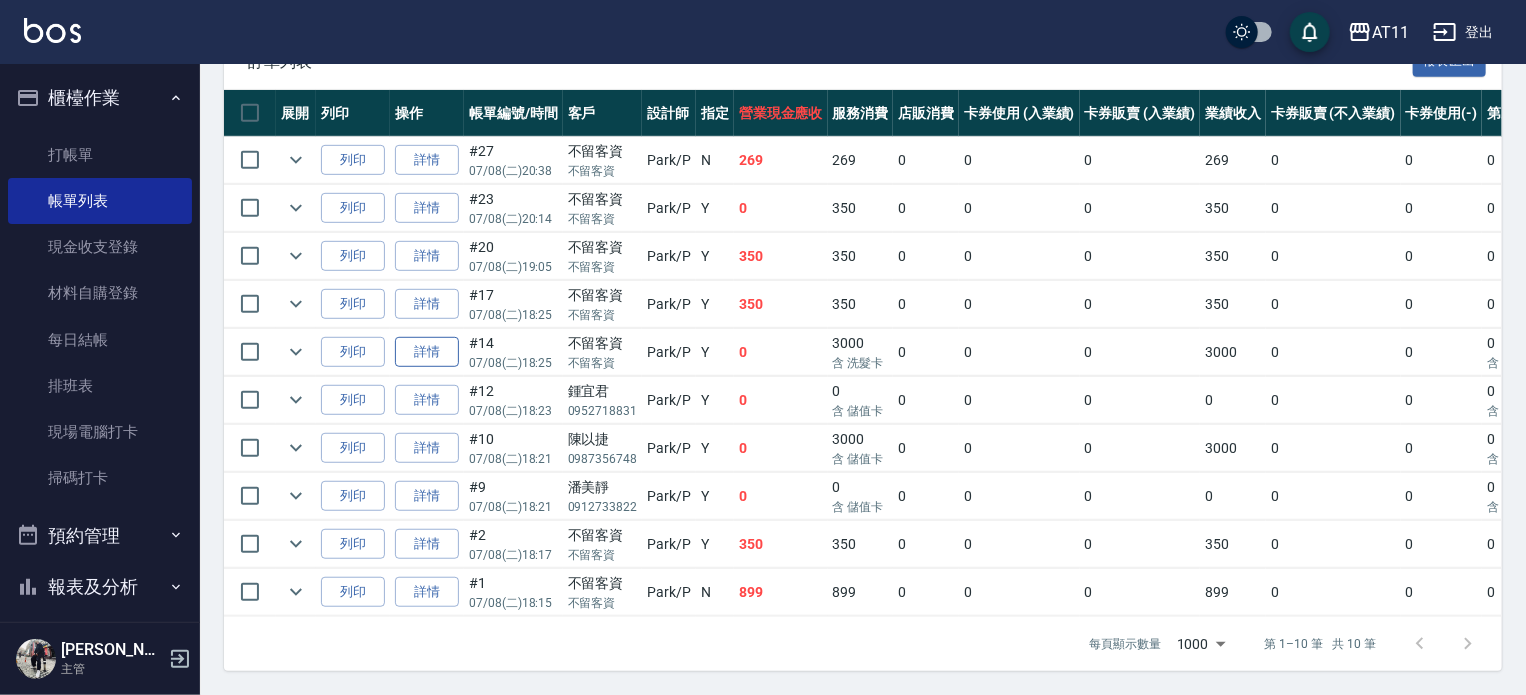 type on "Park-P" 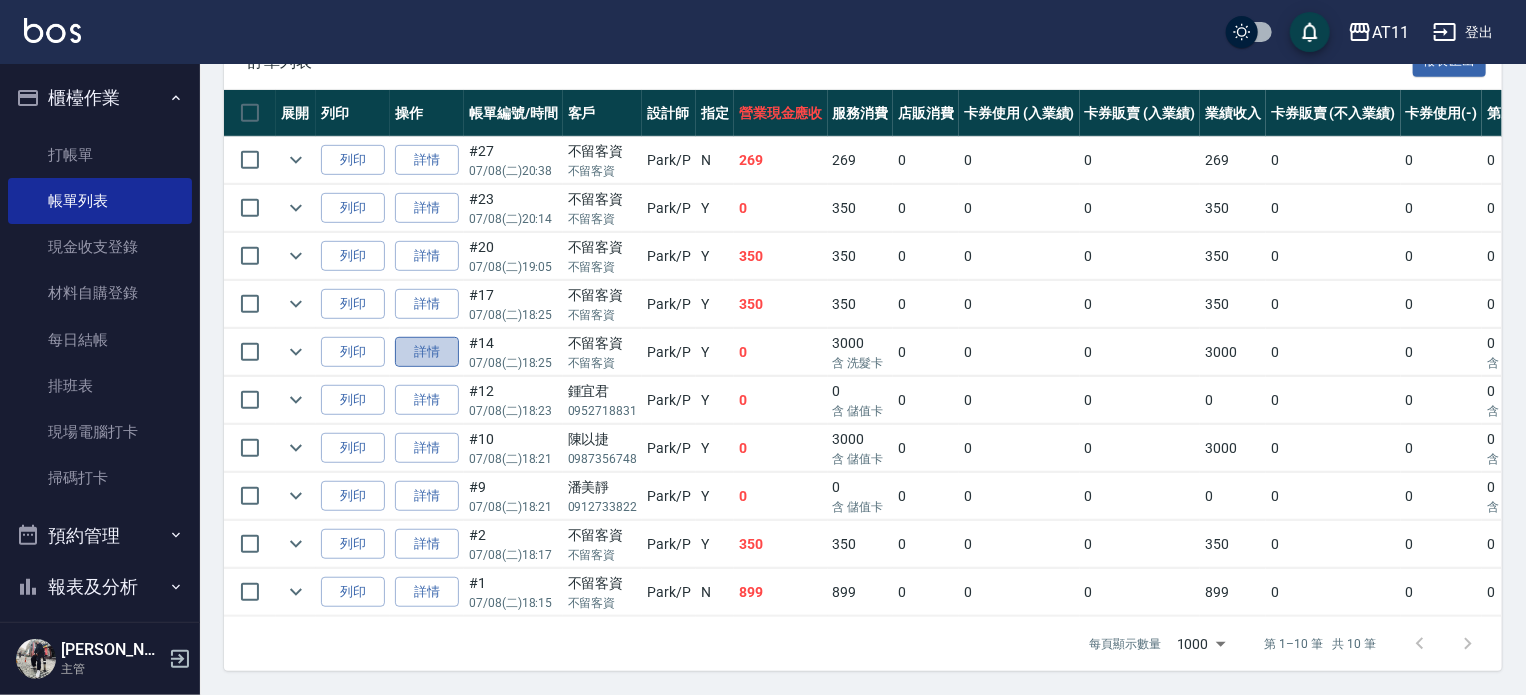 click on "詳情" at bounding box center (427, 352) 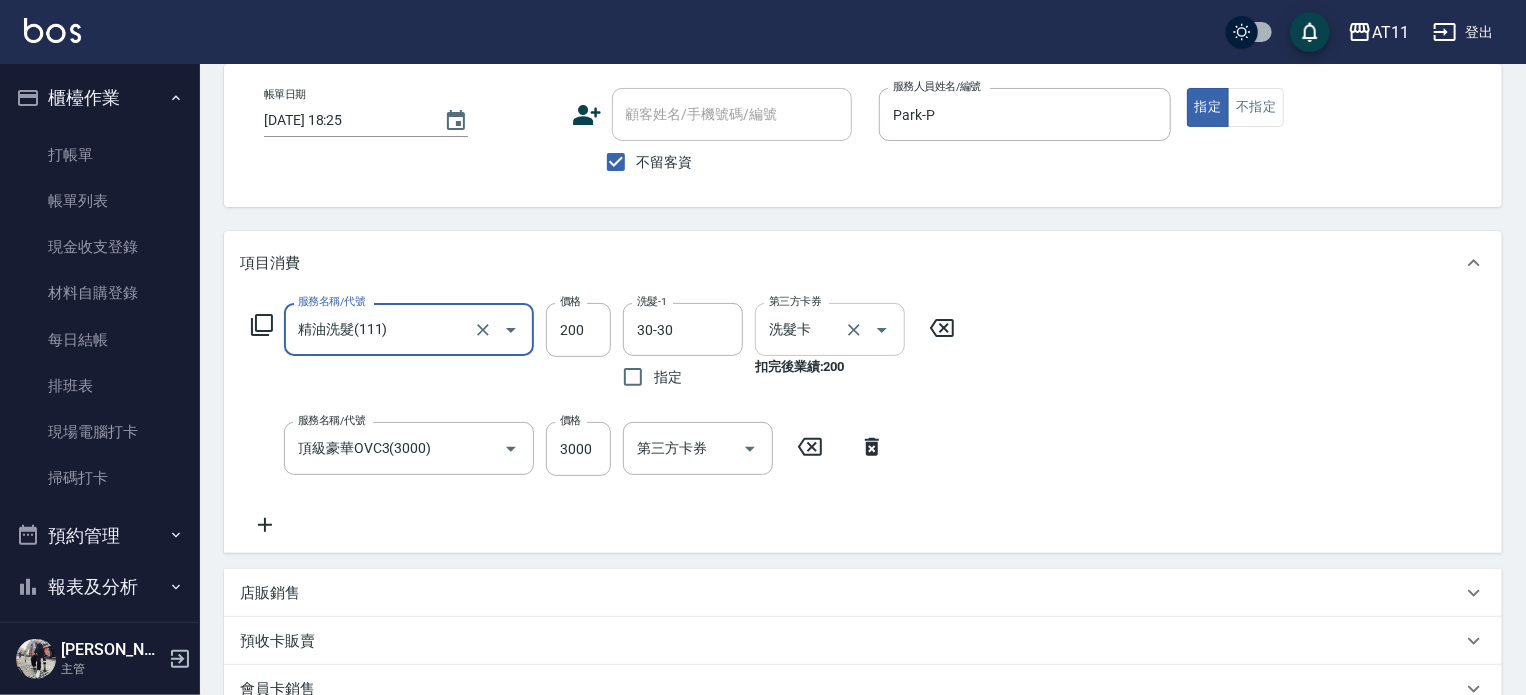 scroll, scrollTop: 75, scrollLeft: 0, axis: vertical 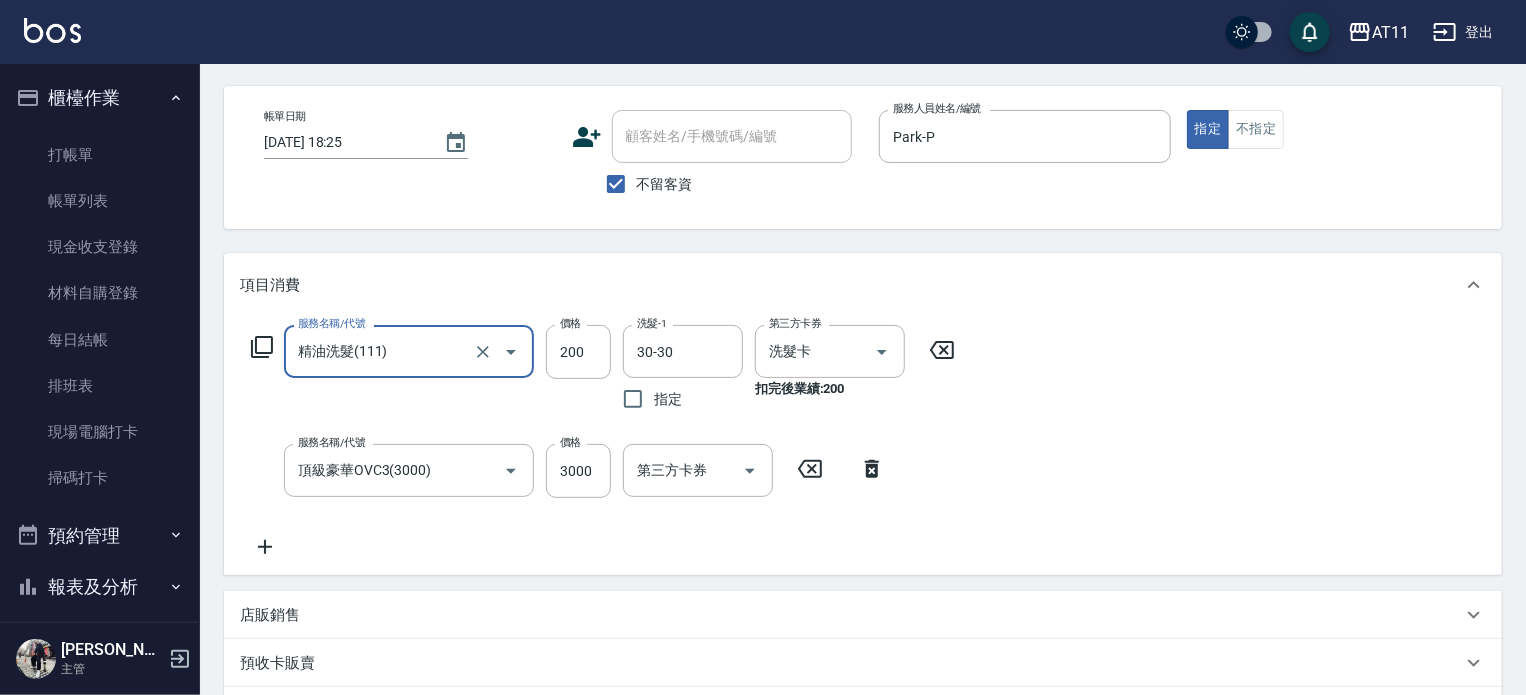 click 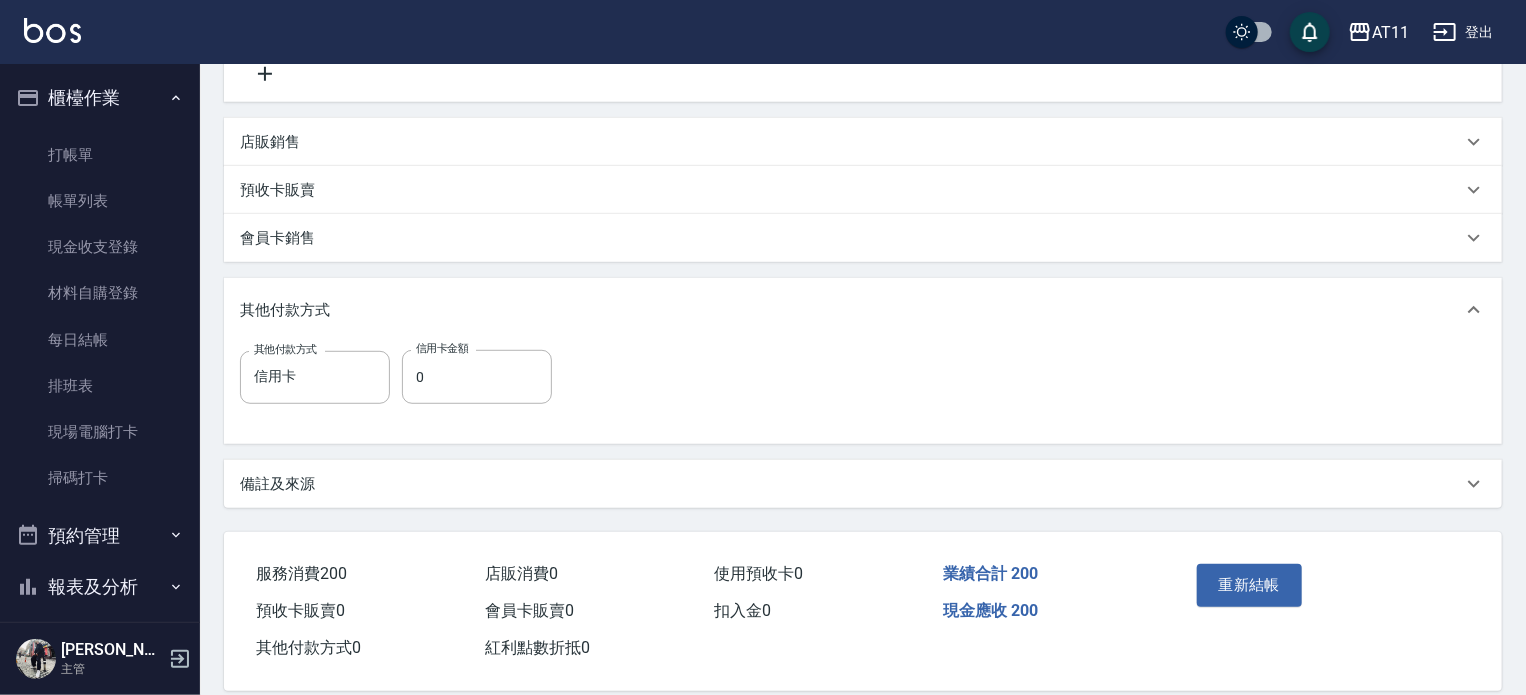 scroll, scrollTop: 496, scrollLeft: 0, axis: vertical 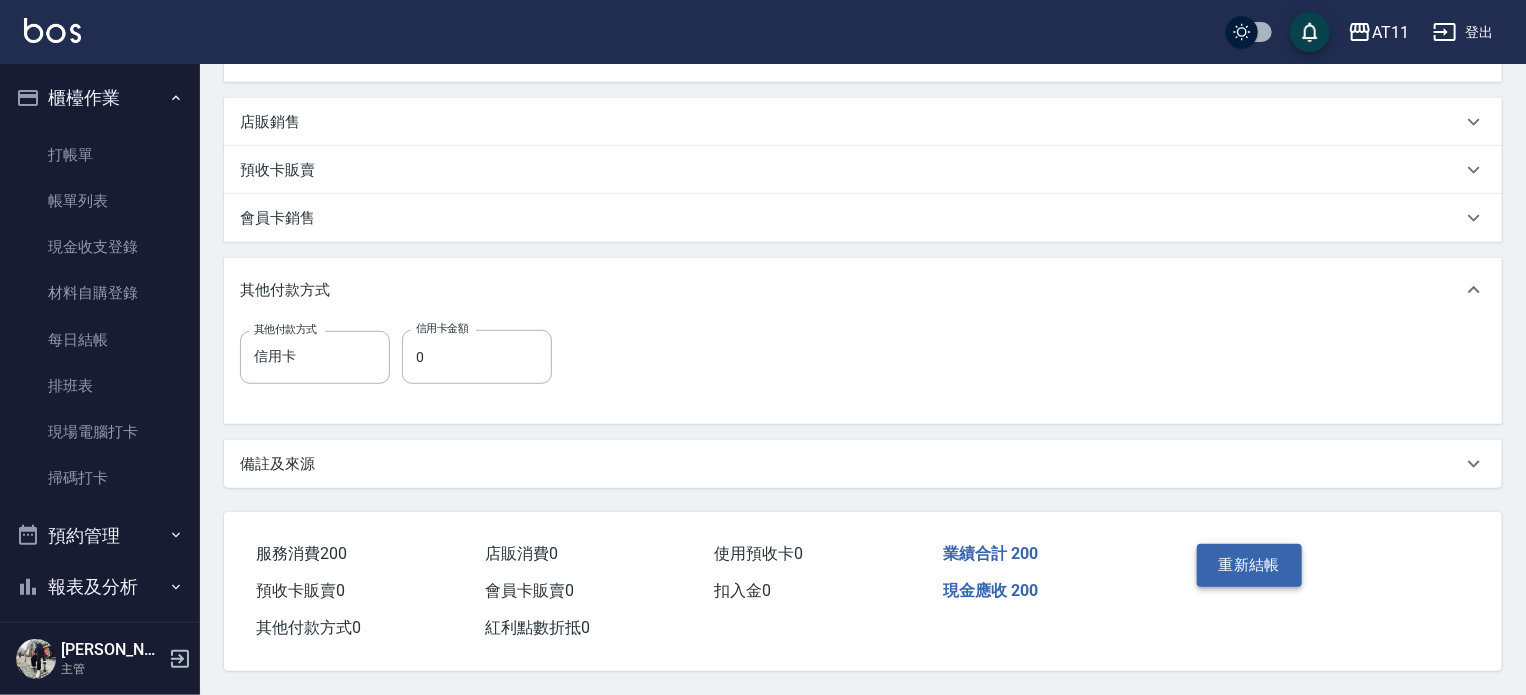 click on "重新結帳" at bounding box center [1250, 565] 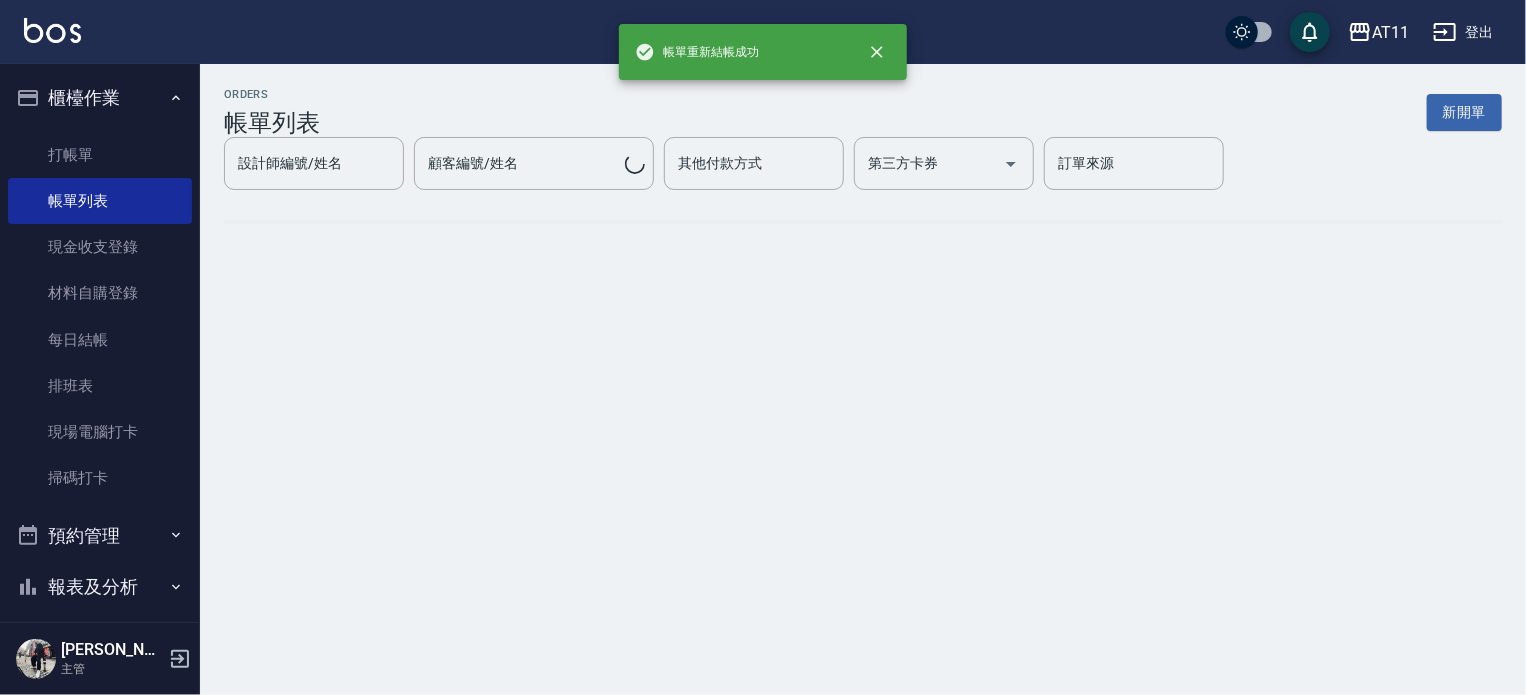 scroll, scrollTop: 0, scrollLeft: 0, axis: both 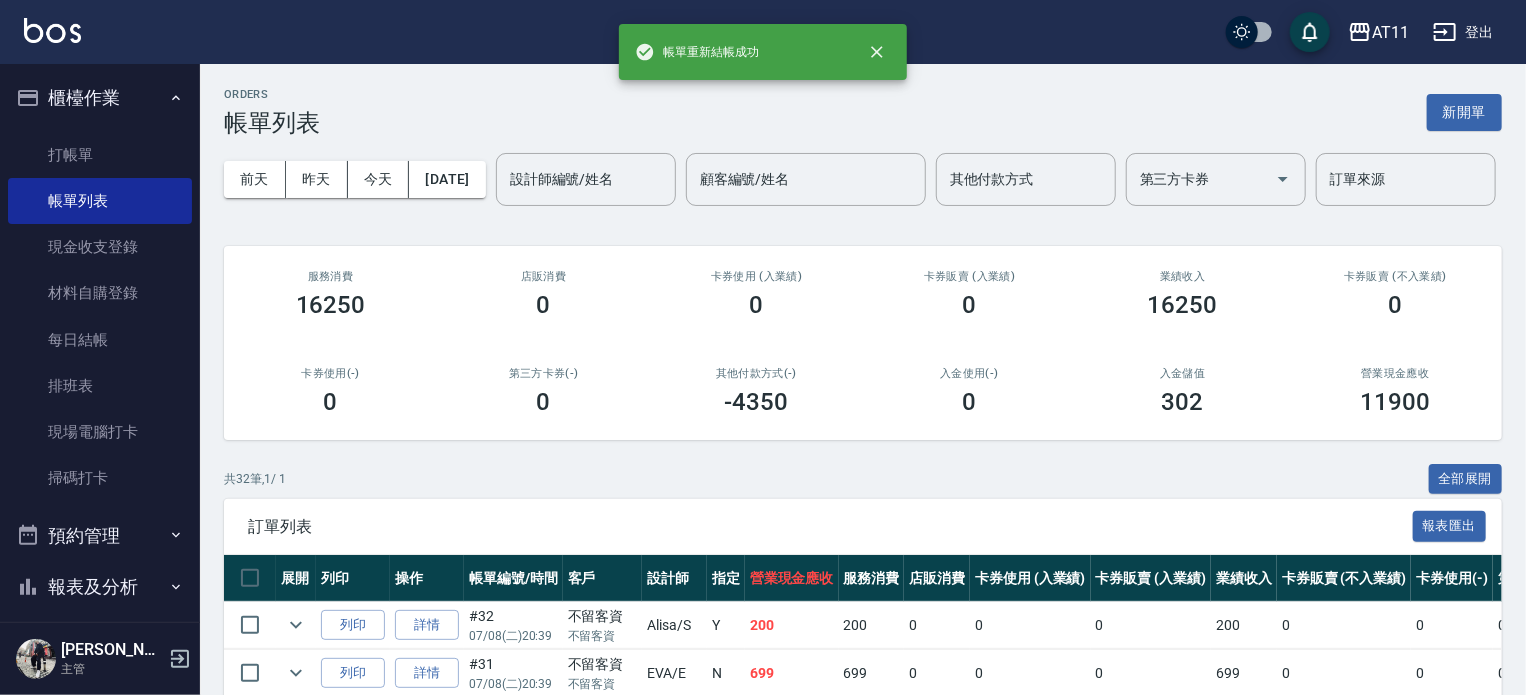 click on "設計師編號/姓名" at bounding box center [586, 179] 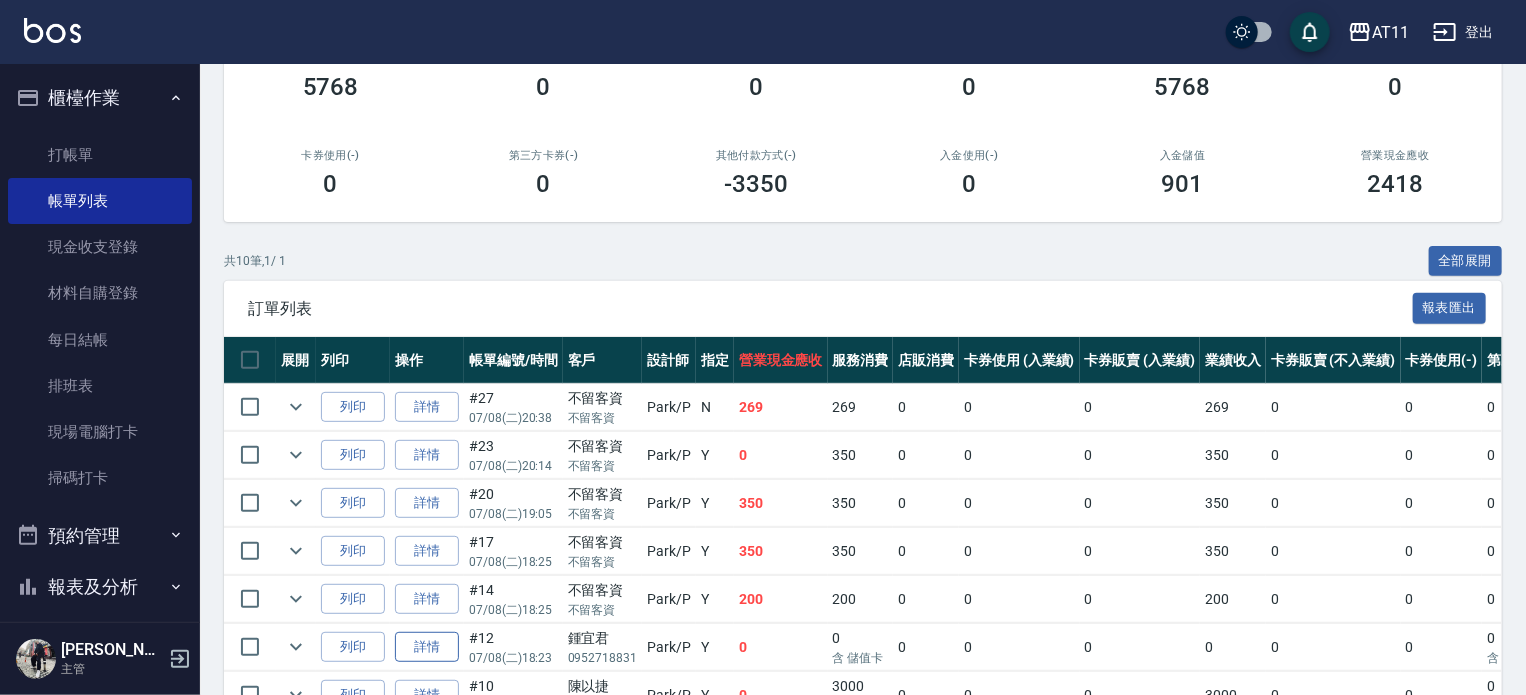 scroll, scrollTop: 500, scrollLeft: 0, axis: vertical 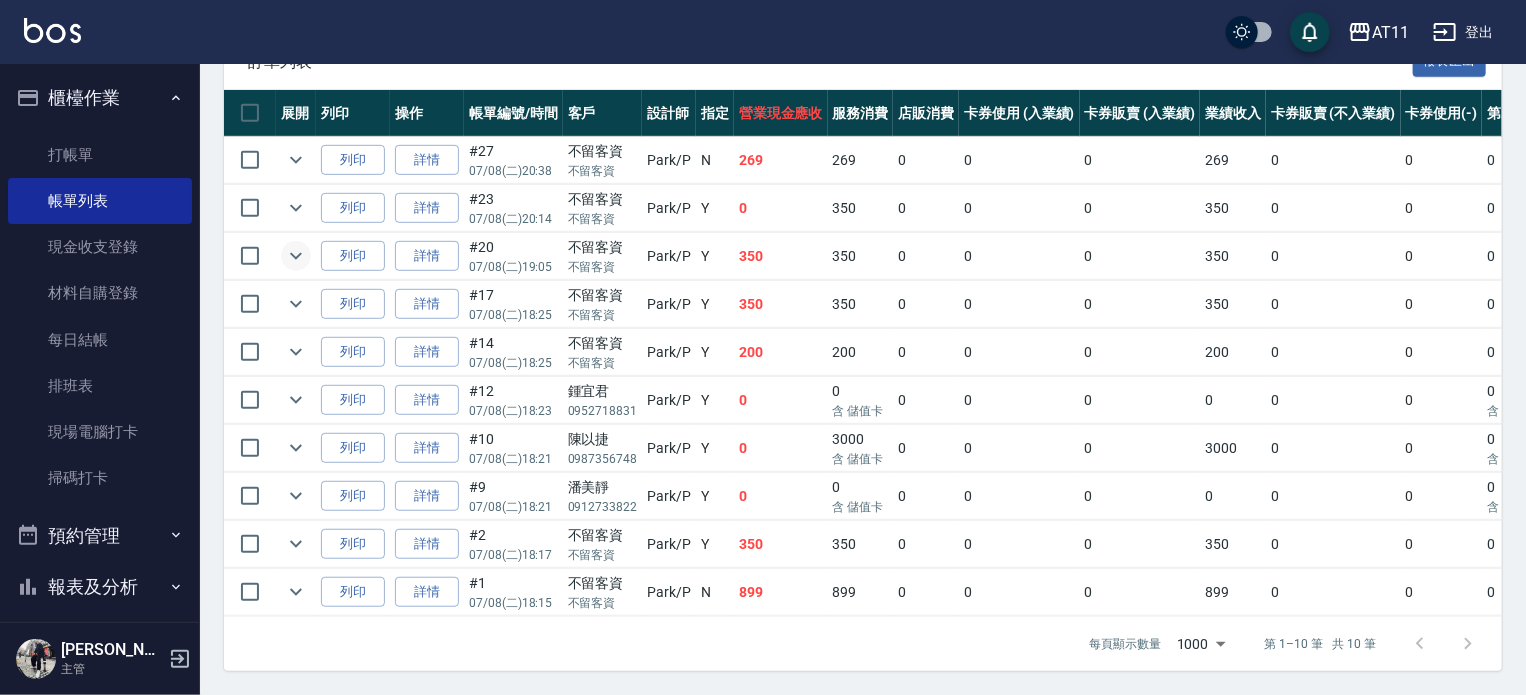 type on "Park-P" 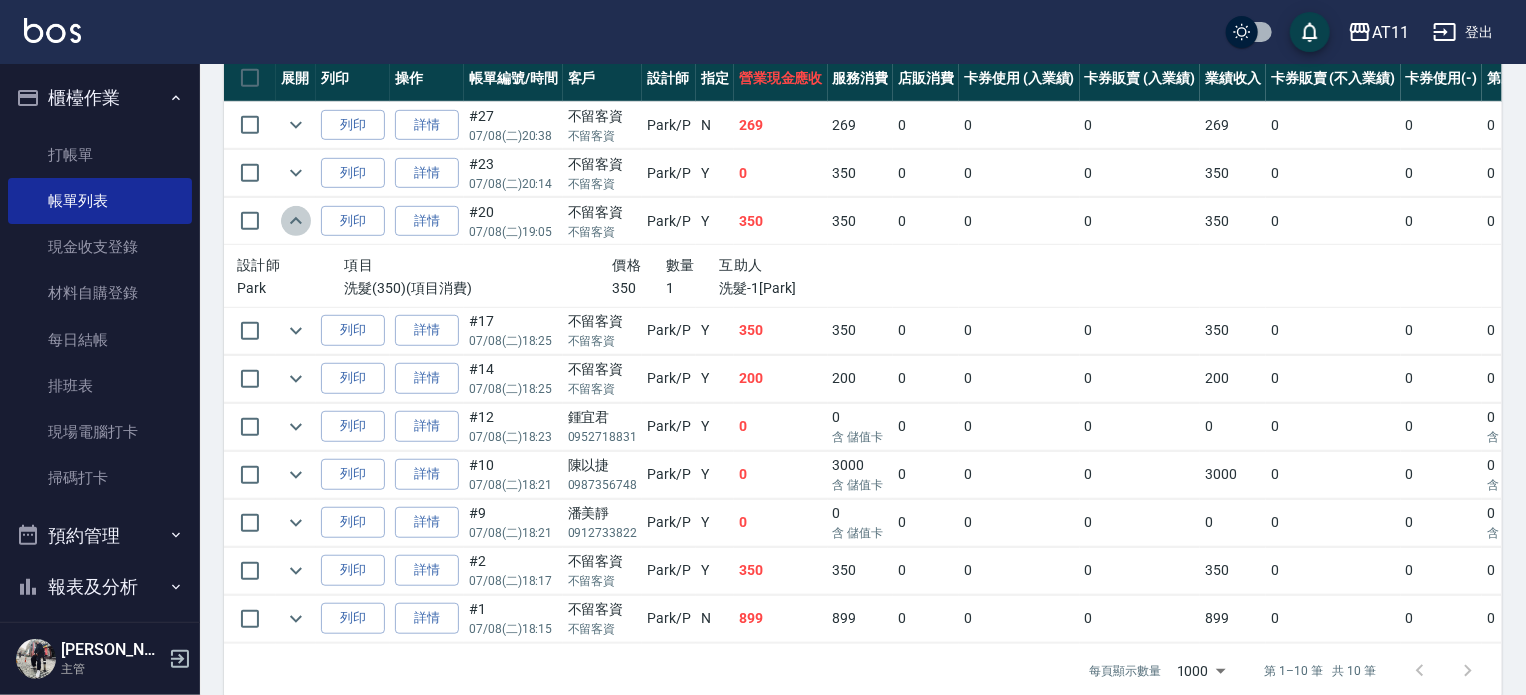 click 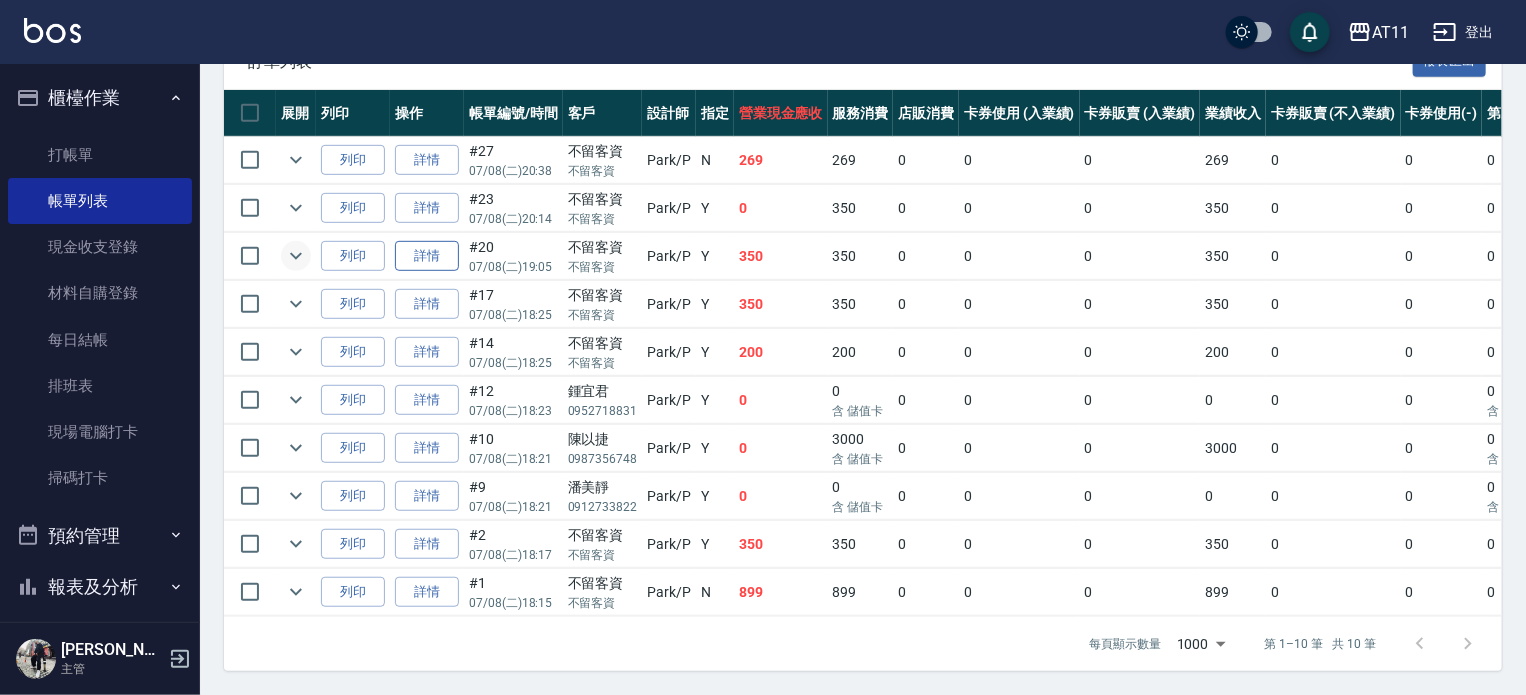 click on "詳情" at bounding box center [427, 256] 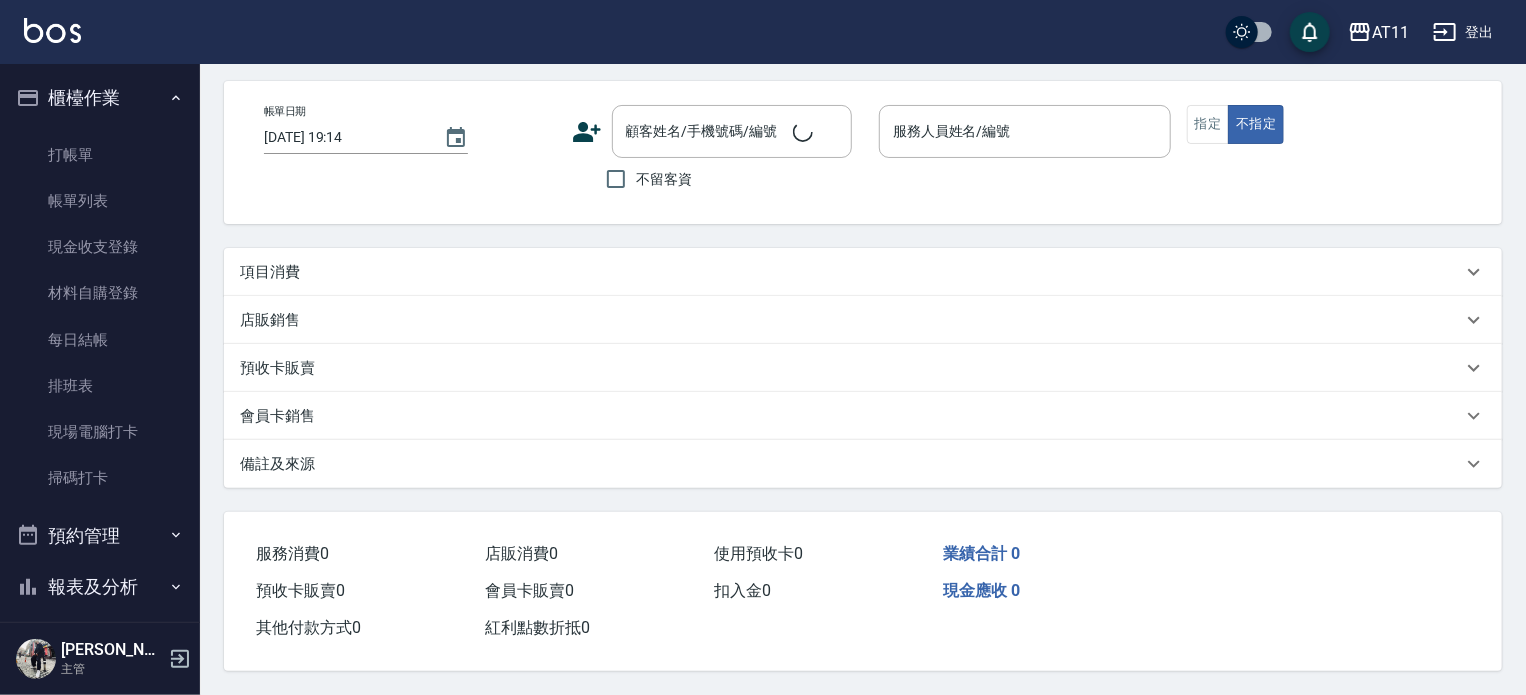 scroll, scrollTop: 0, scrollLeft: 0, axis: both 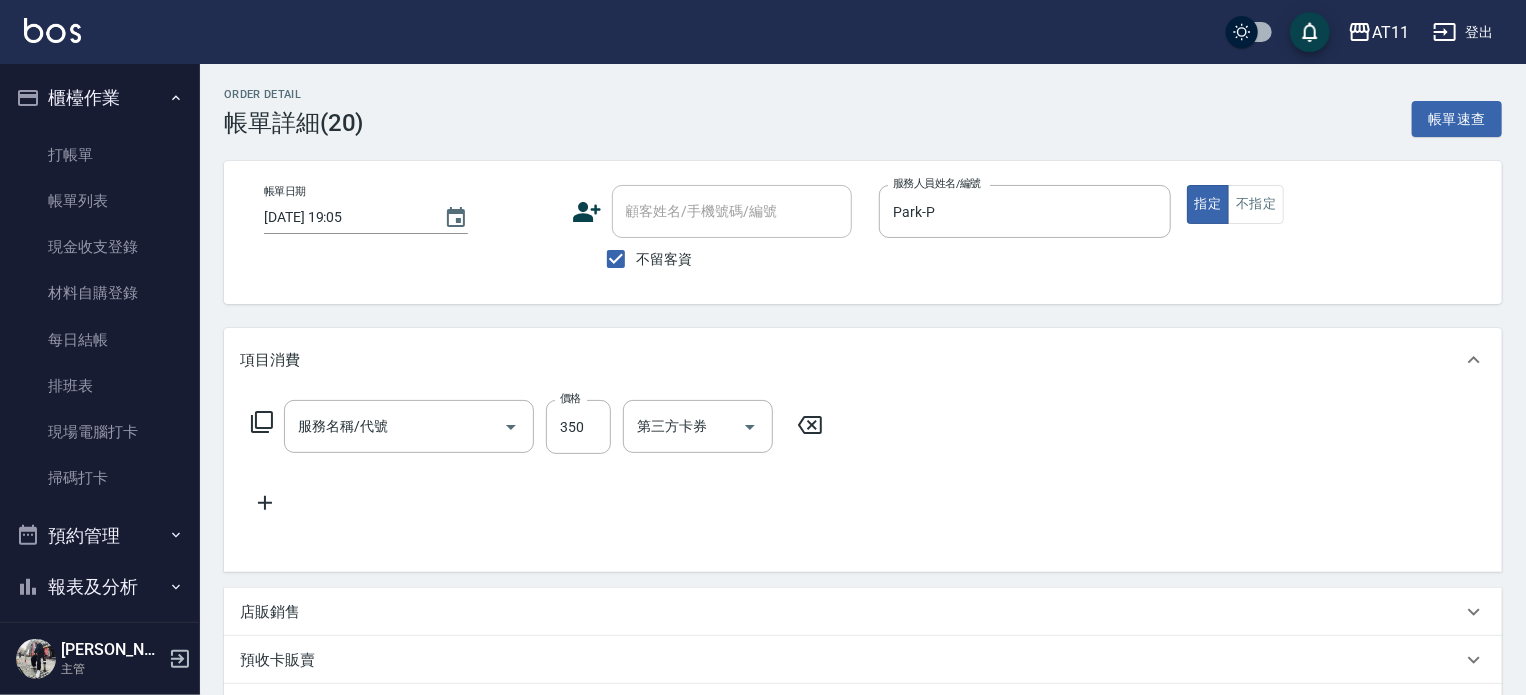 type on "2025/07/08 19:05" 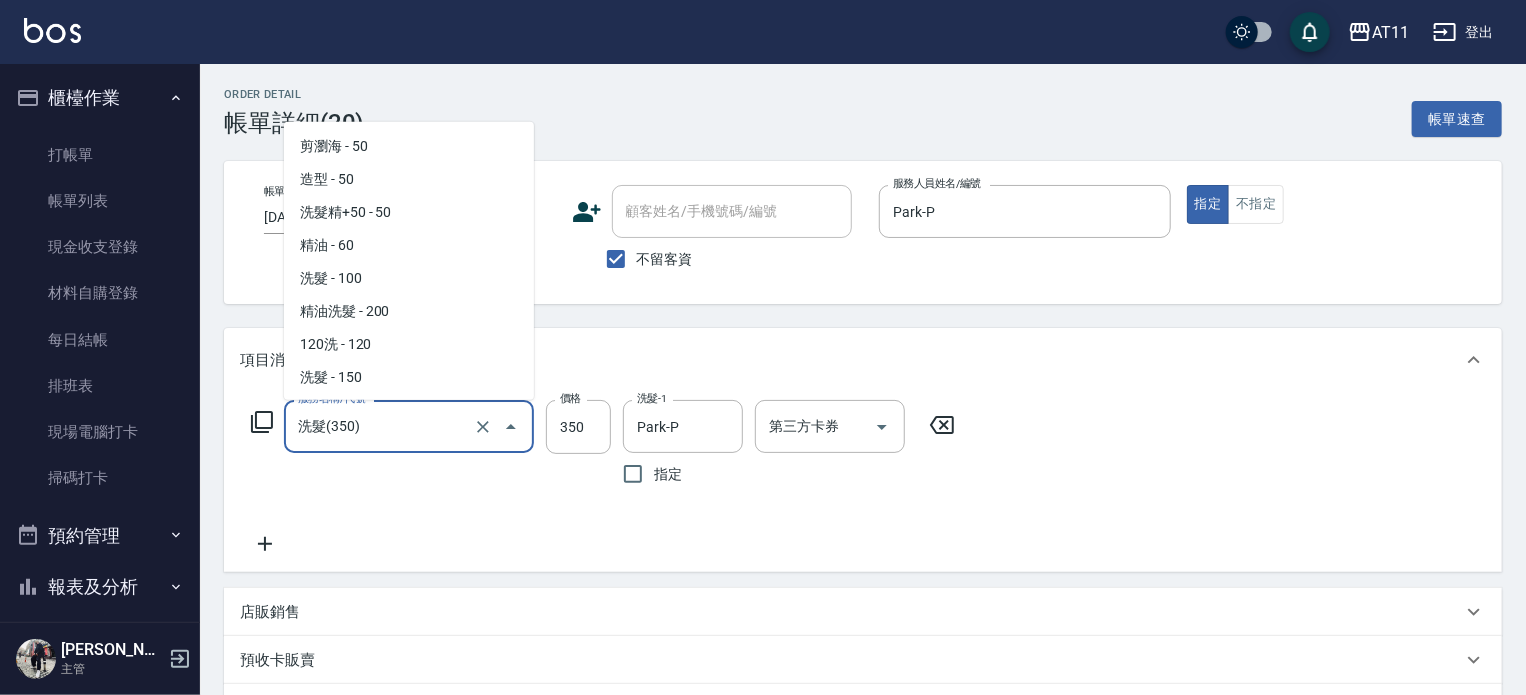 click on "洗髮(350)" at bounding box center [381, 426] 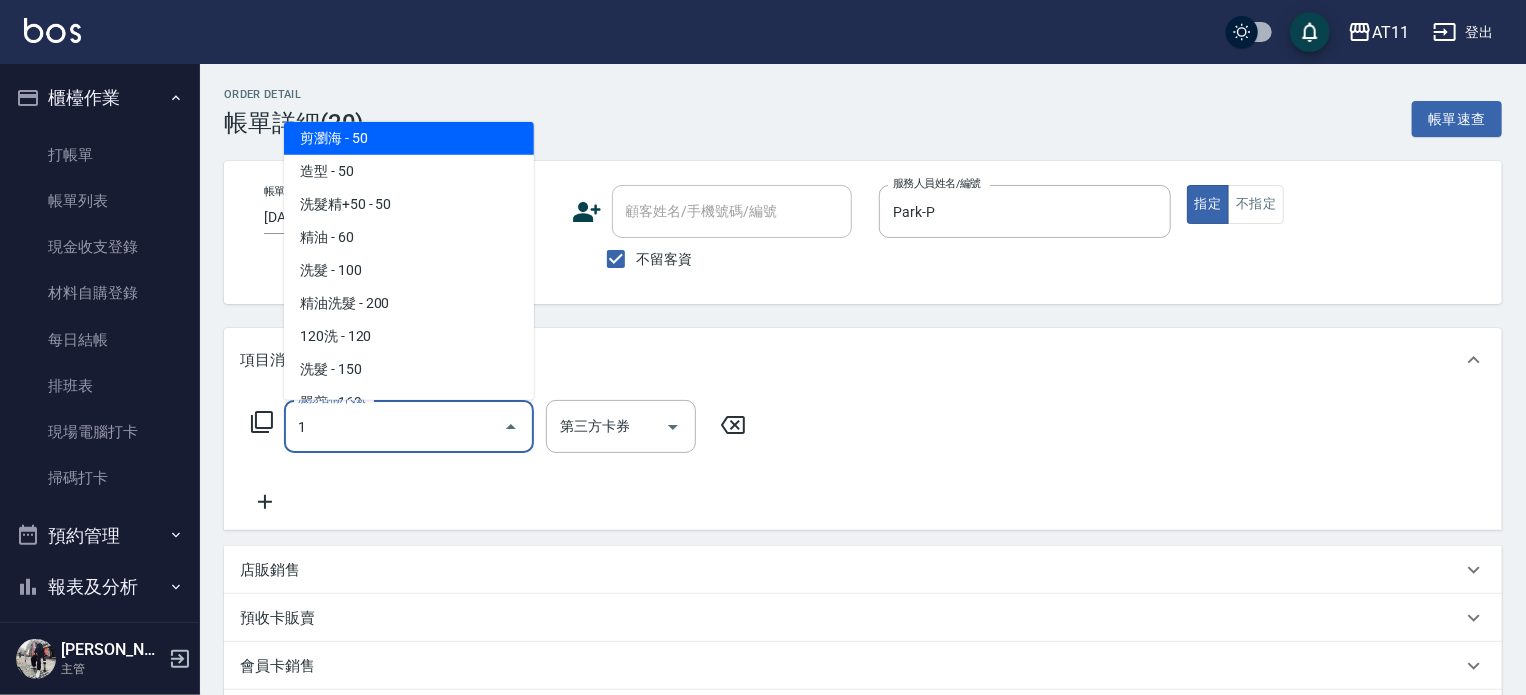 scroll, scrollTop: 0, scrollLeft: 0, axis: both 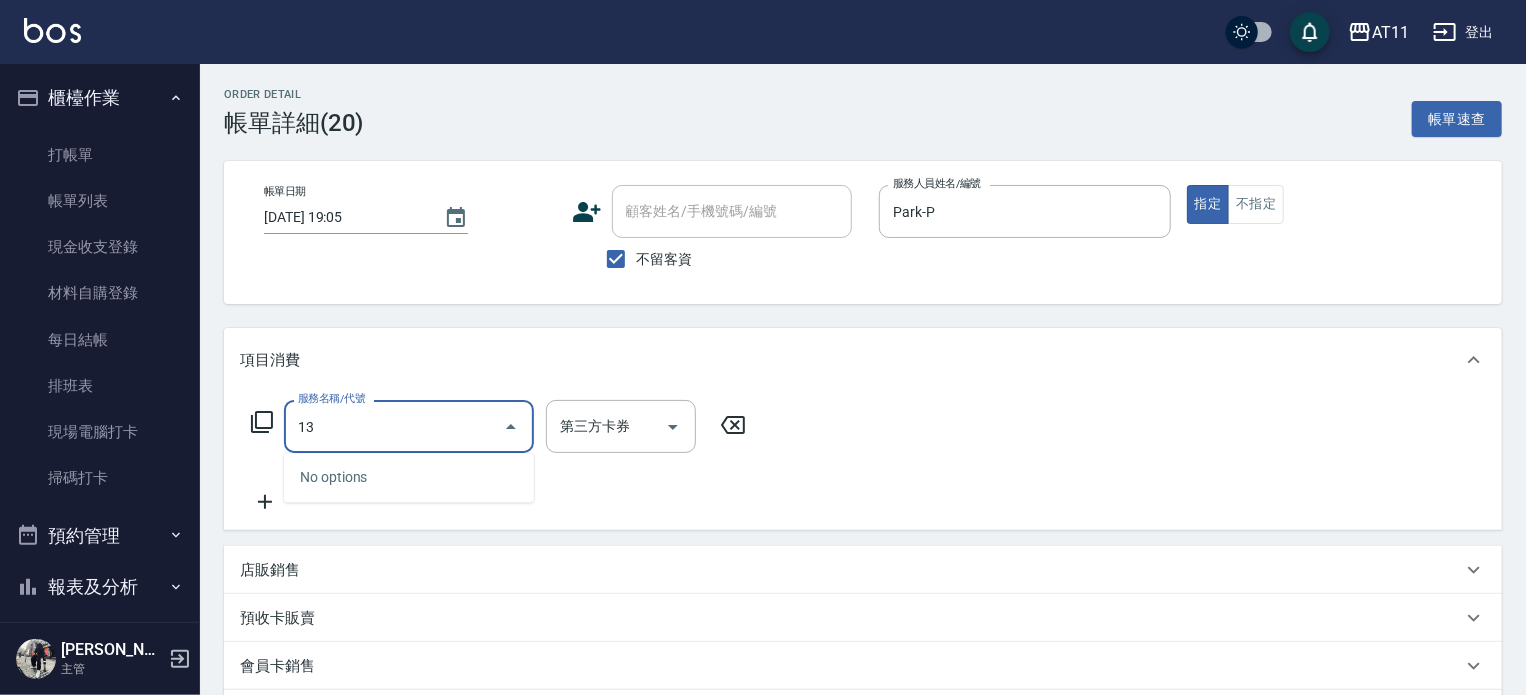 type on "1" 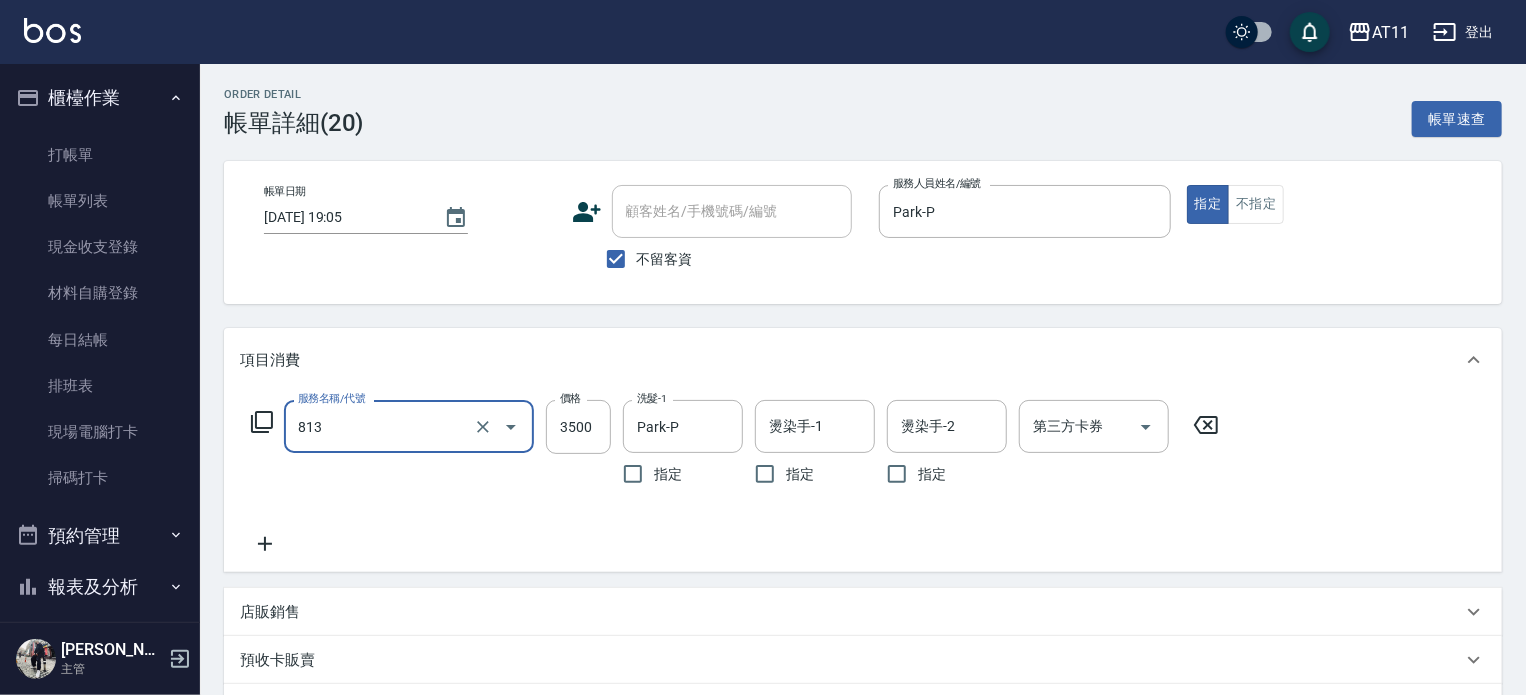 type on "過年染髮A餐(813)" 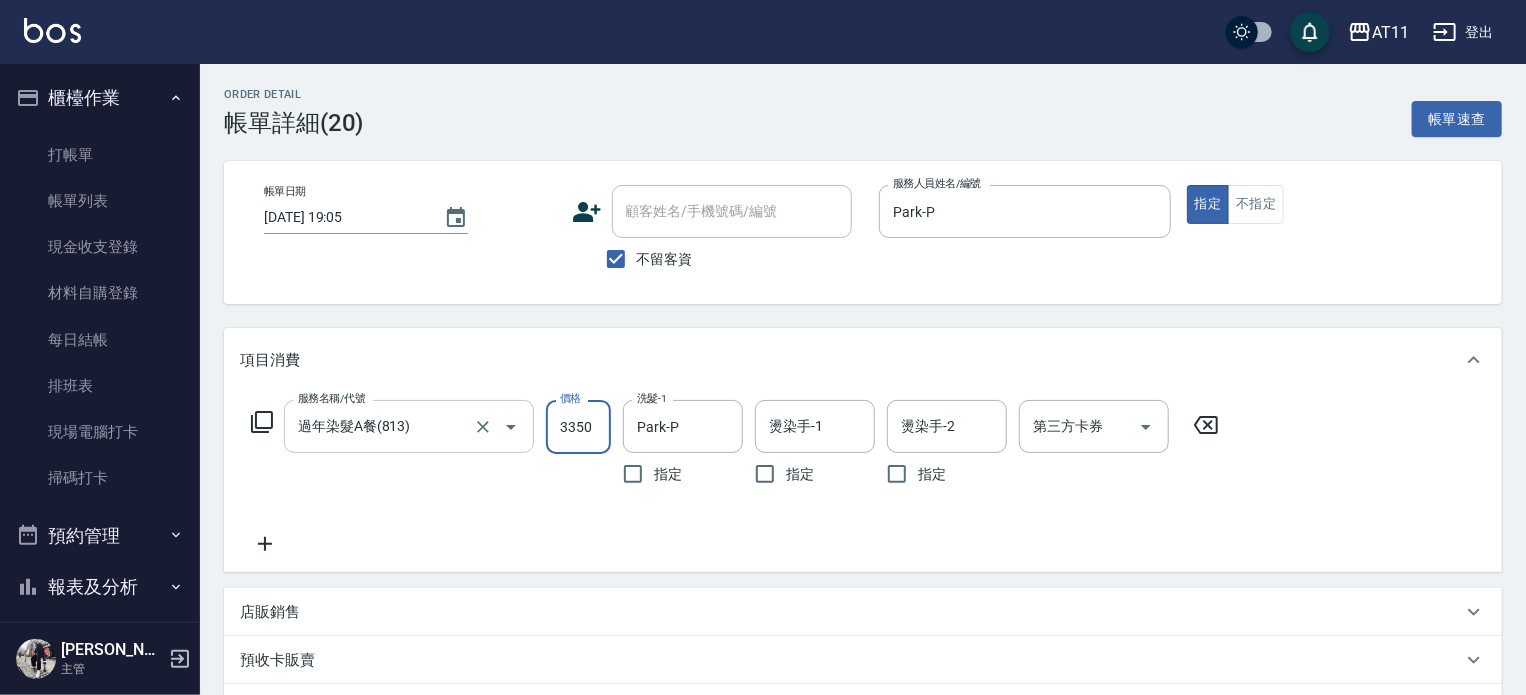 type on "3350" 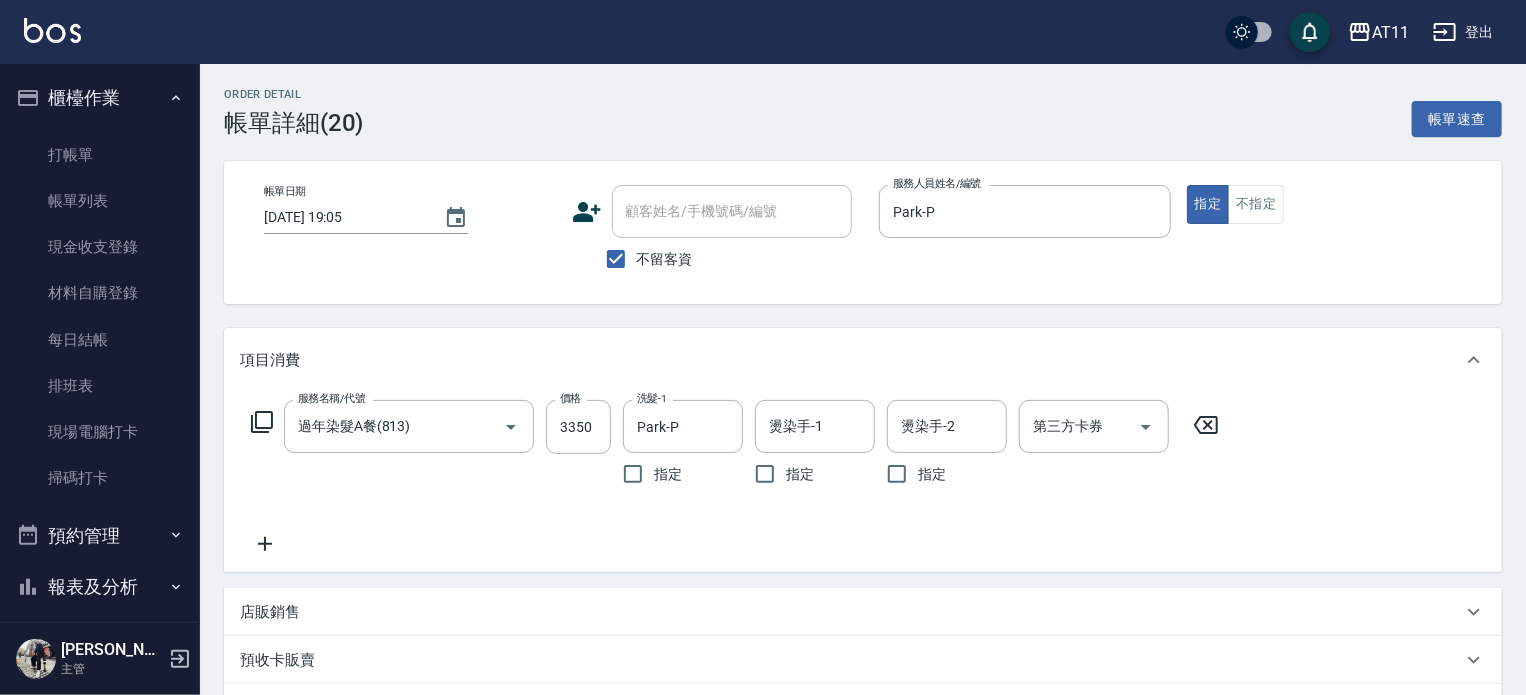 click 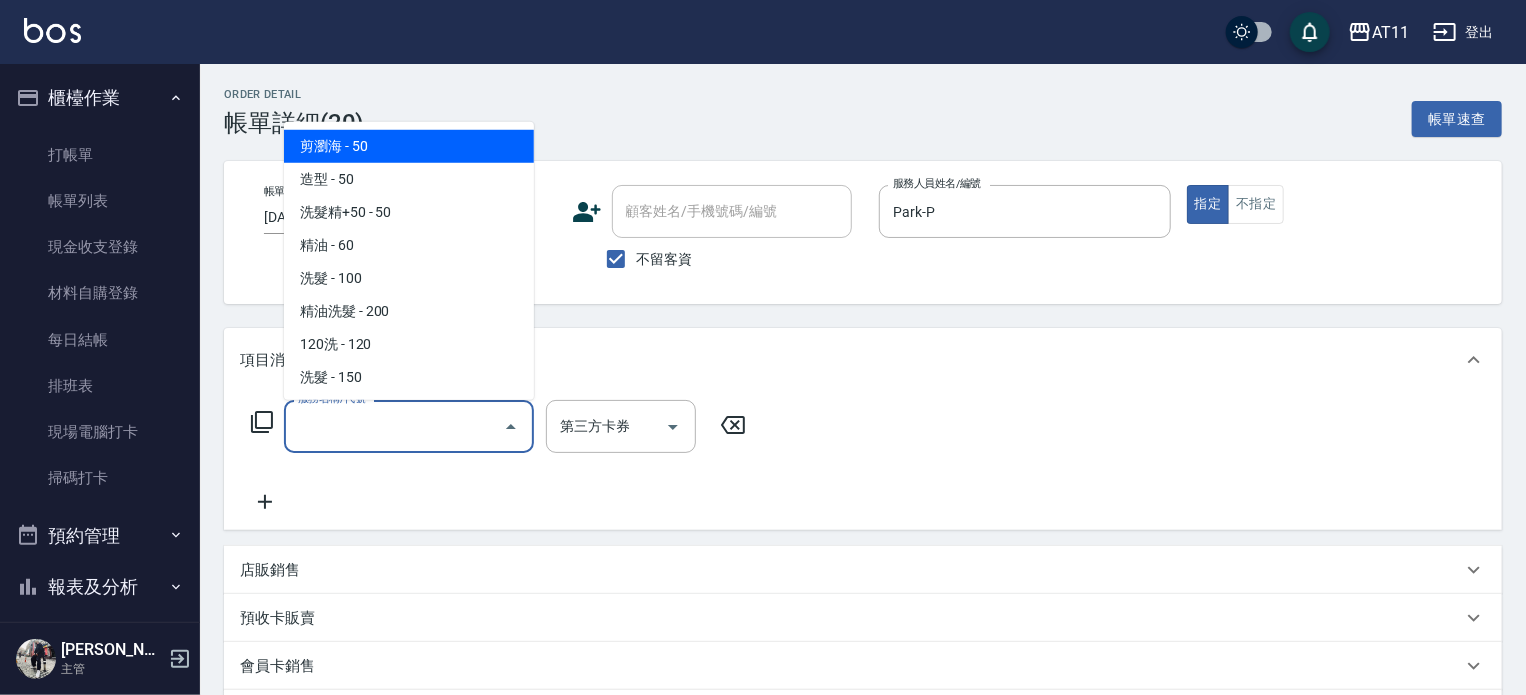 click on "服務名稱/代號" at bounding box center (394, 426) 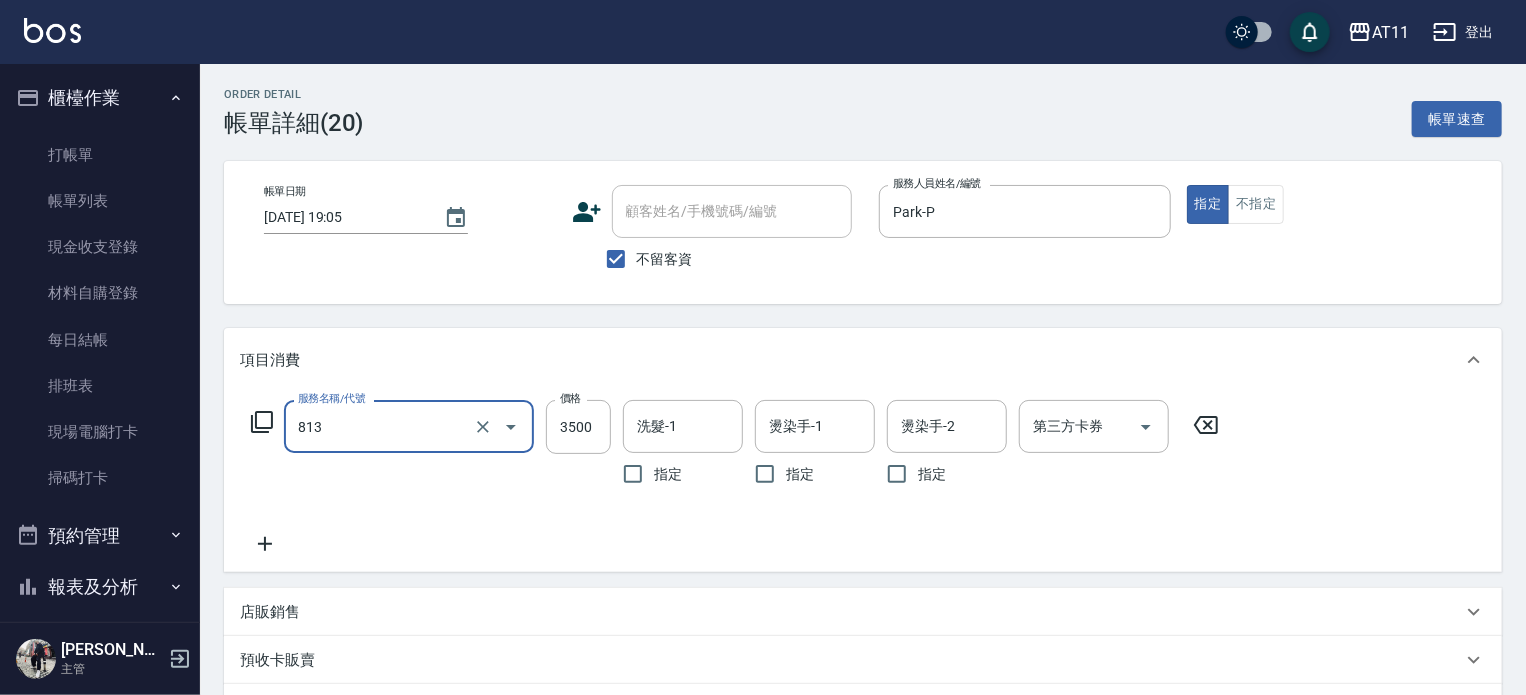 type on "過年染髮A餐(813)" 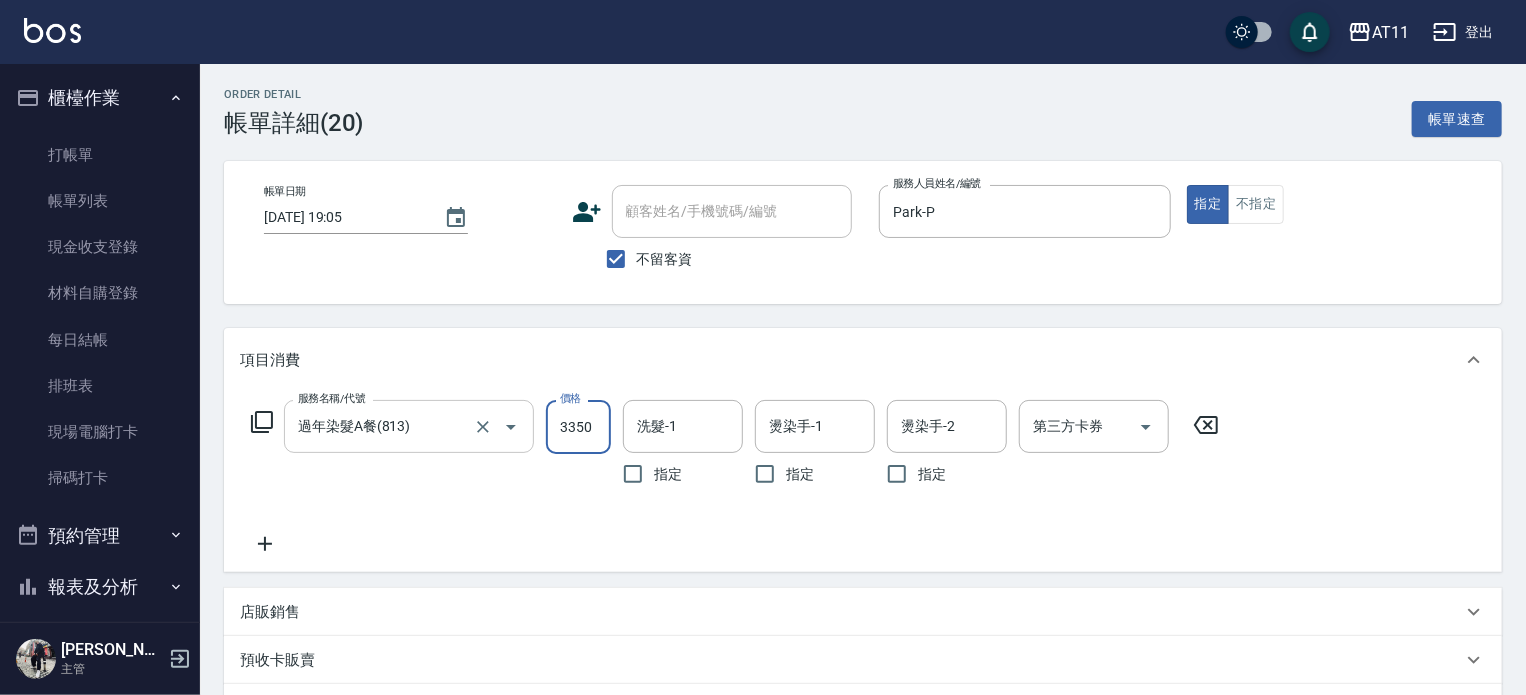 type on "3350" 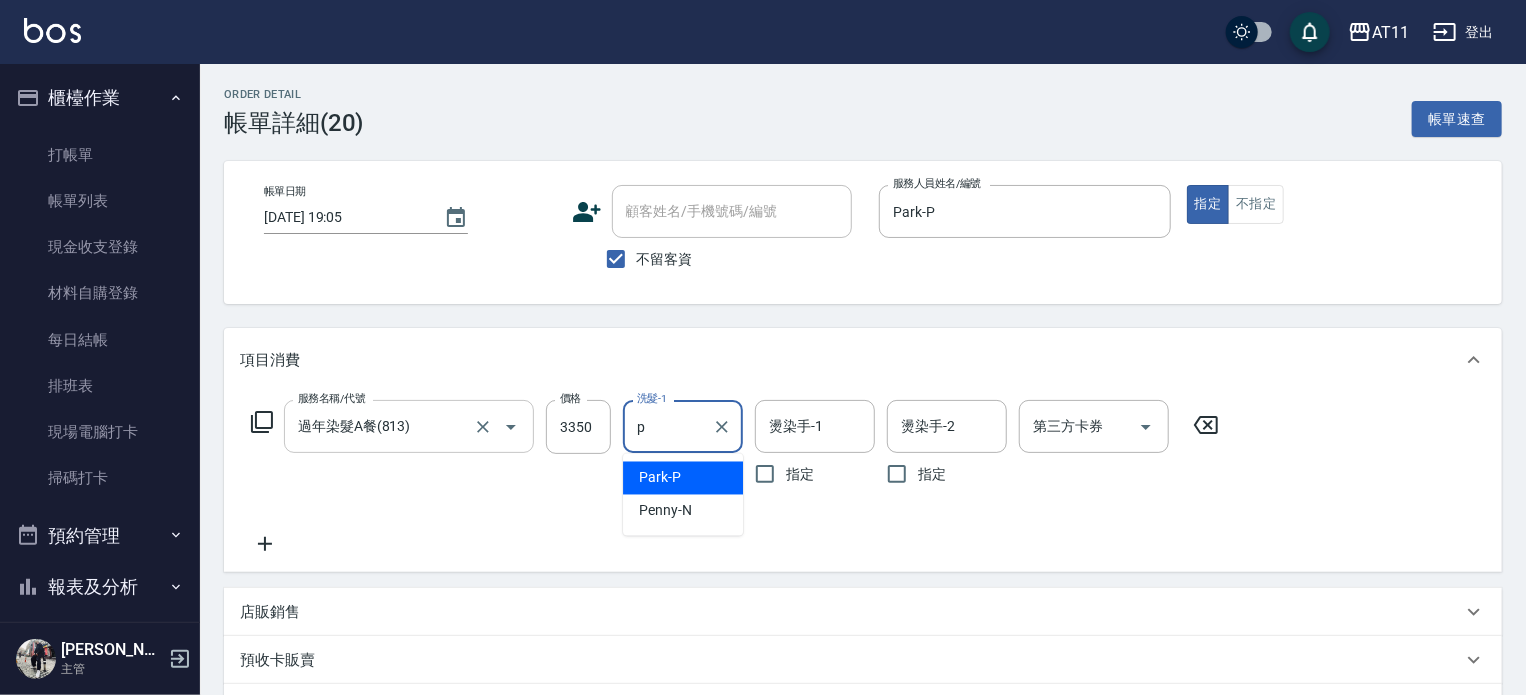 type on "Park-P" 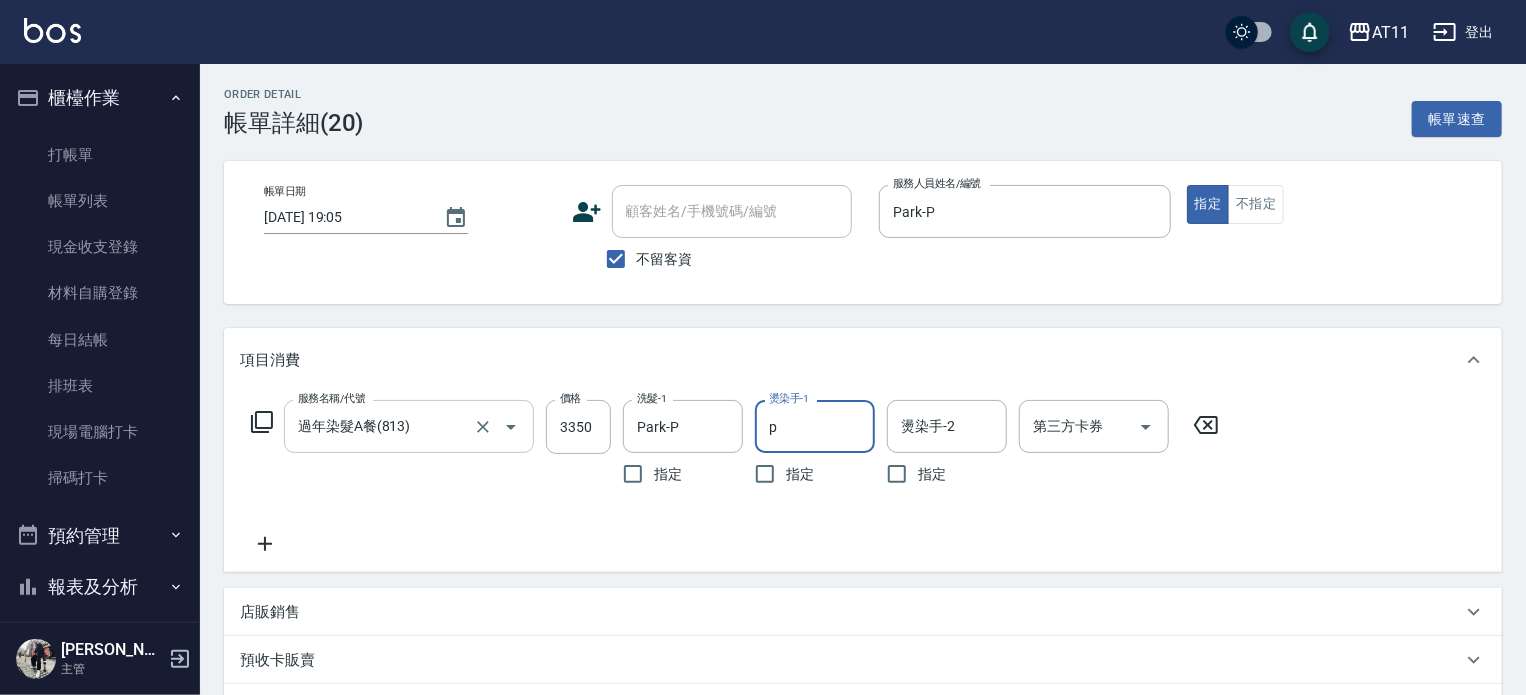 type on "Park-P" 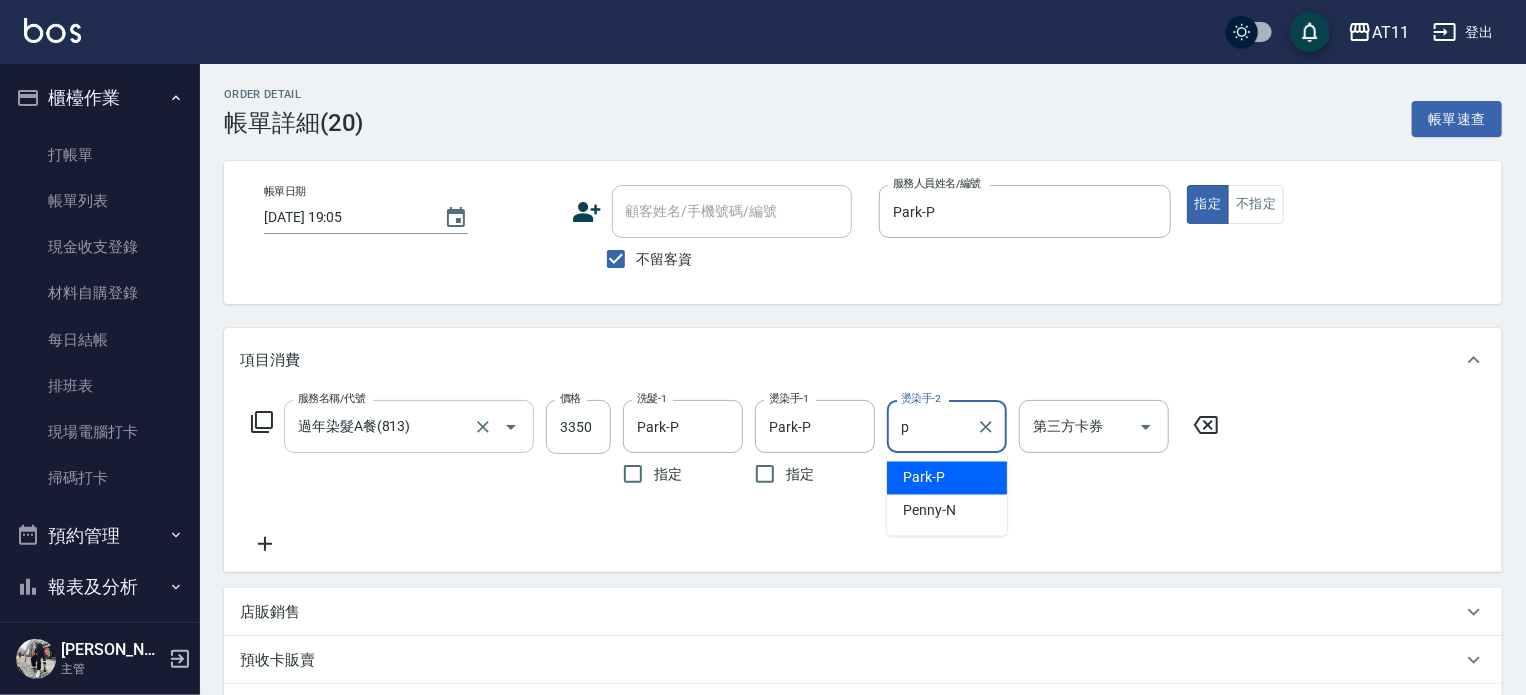 type on "Park-P" 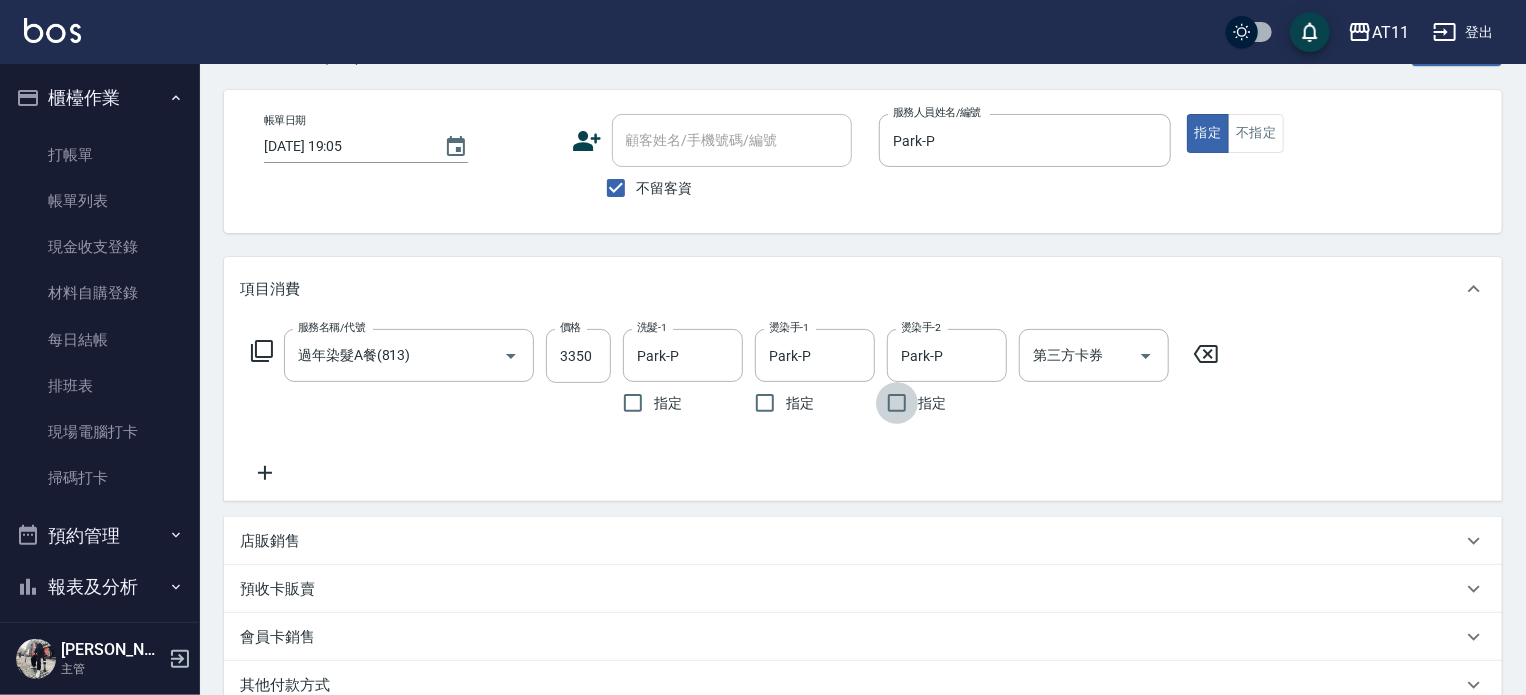 scroll, scrollTop: 346, scrollLeft: 0, axis: vertical 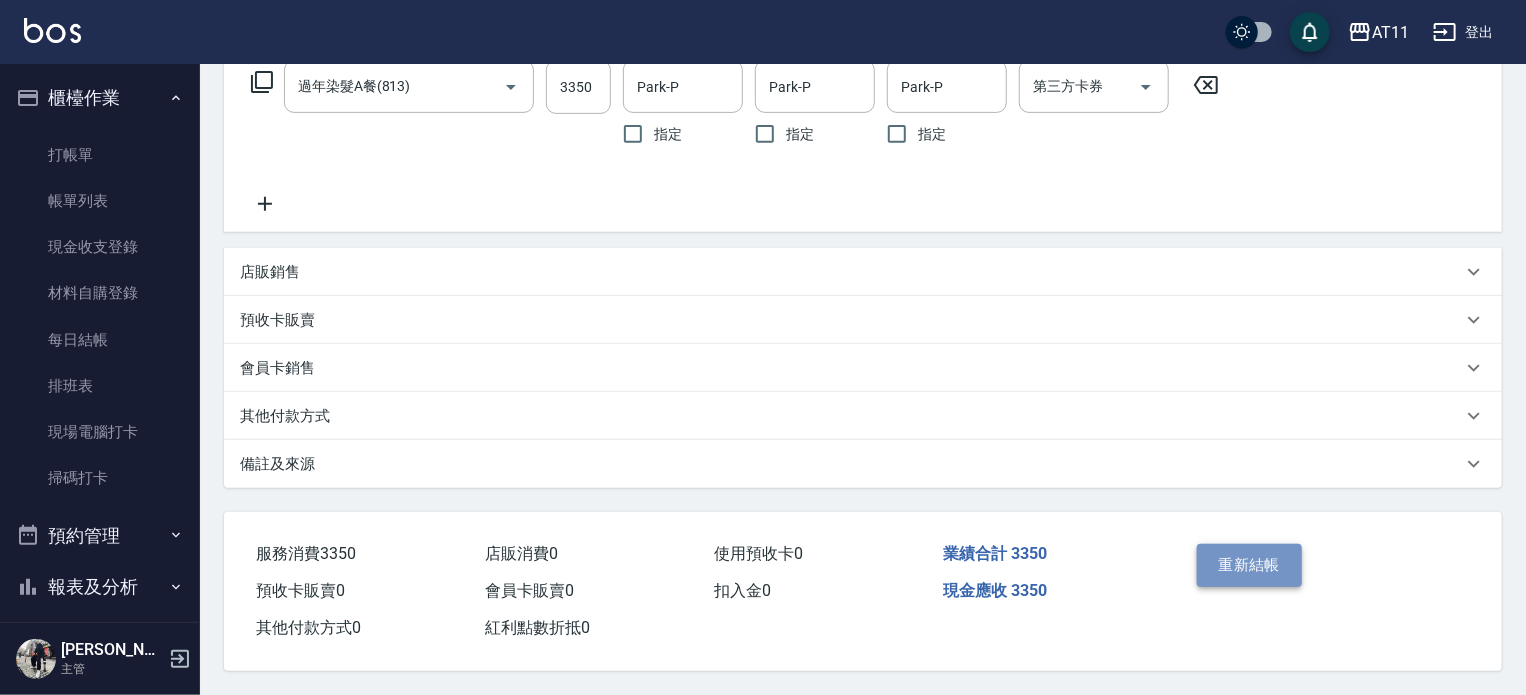 click on "重新結帳" at bounding box center [1250, 565] 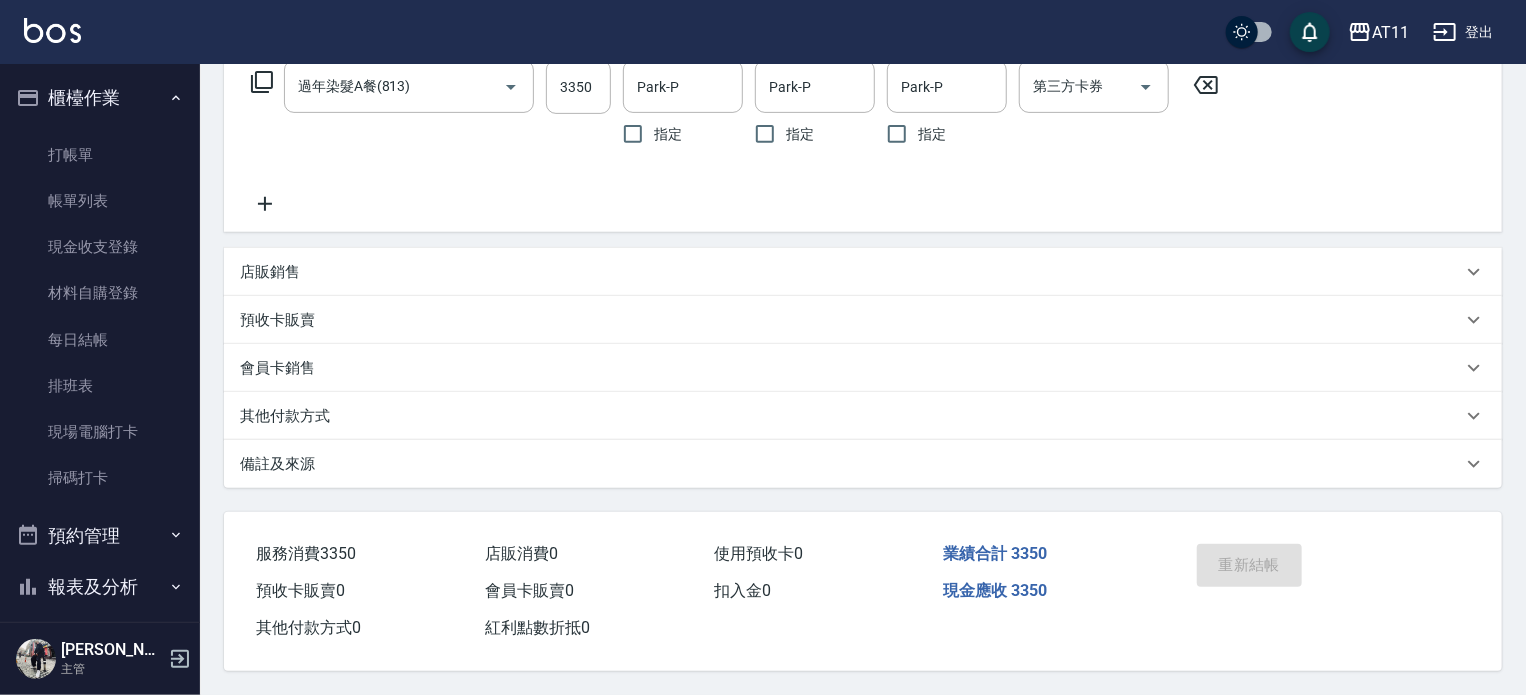 scroll, scrollTop: 0, scrollLeft: 0, axis: both 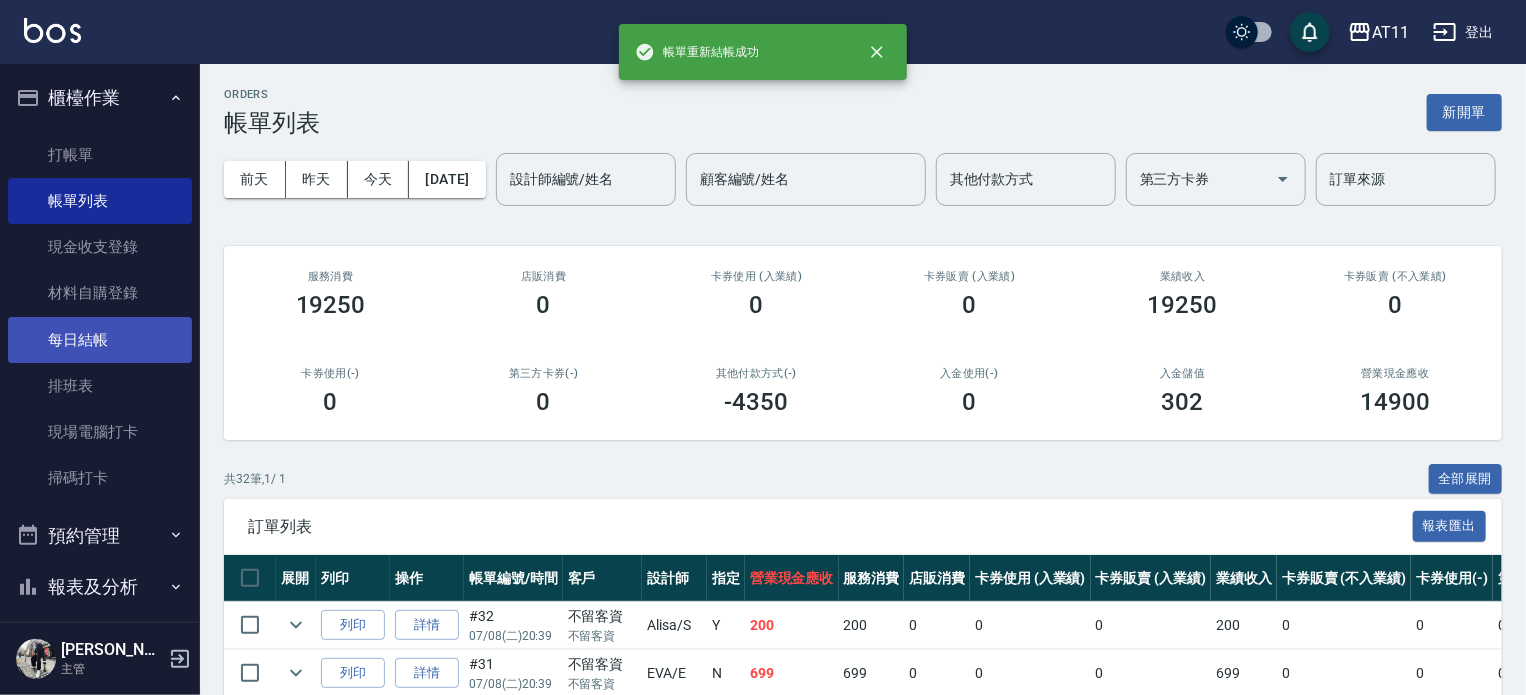 click on "每日結帳" at bounding box center [100, 340] 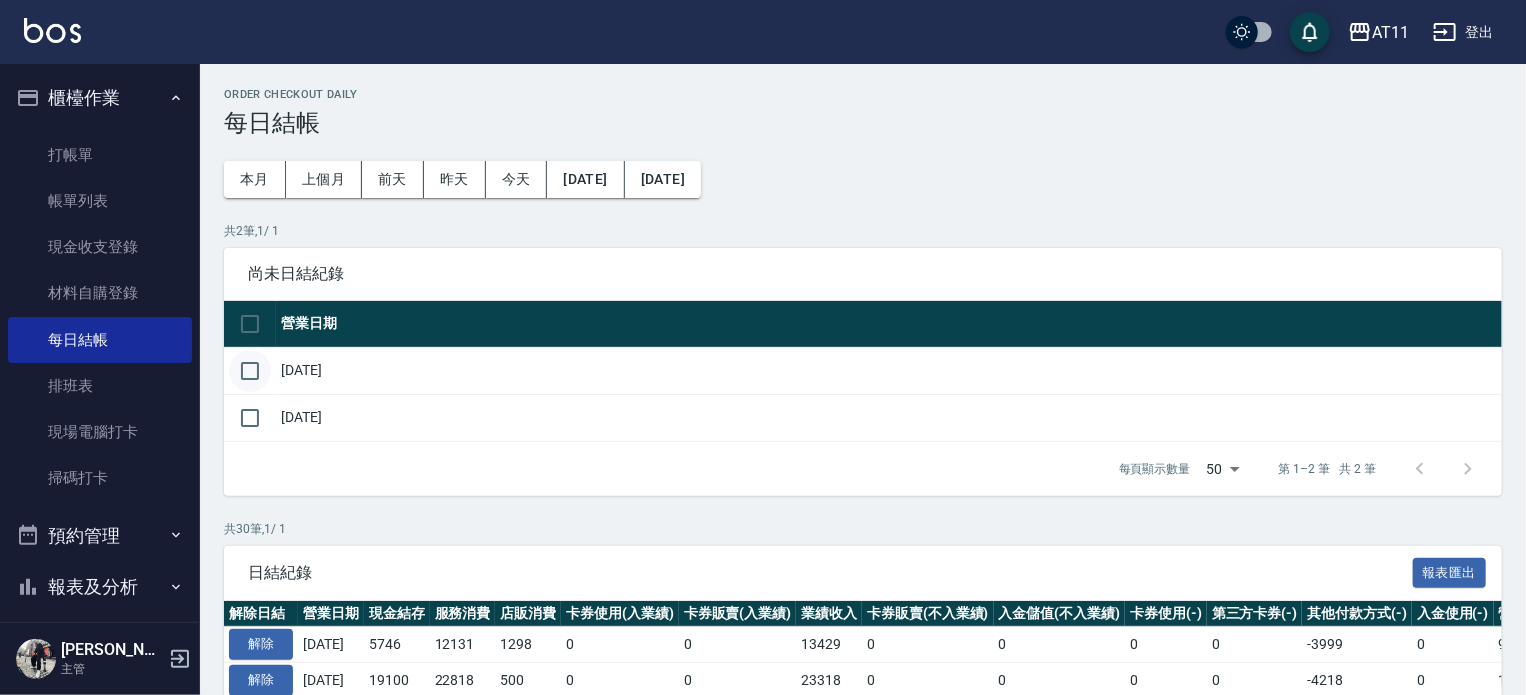 click at bounding box center (250, 371) 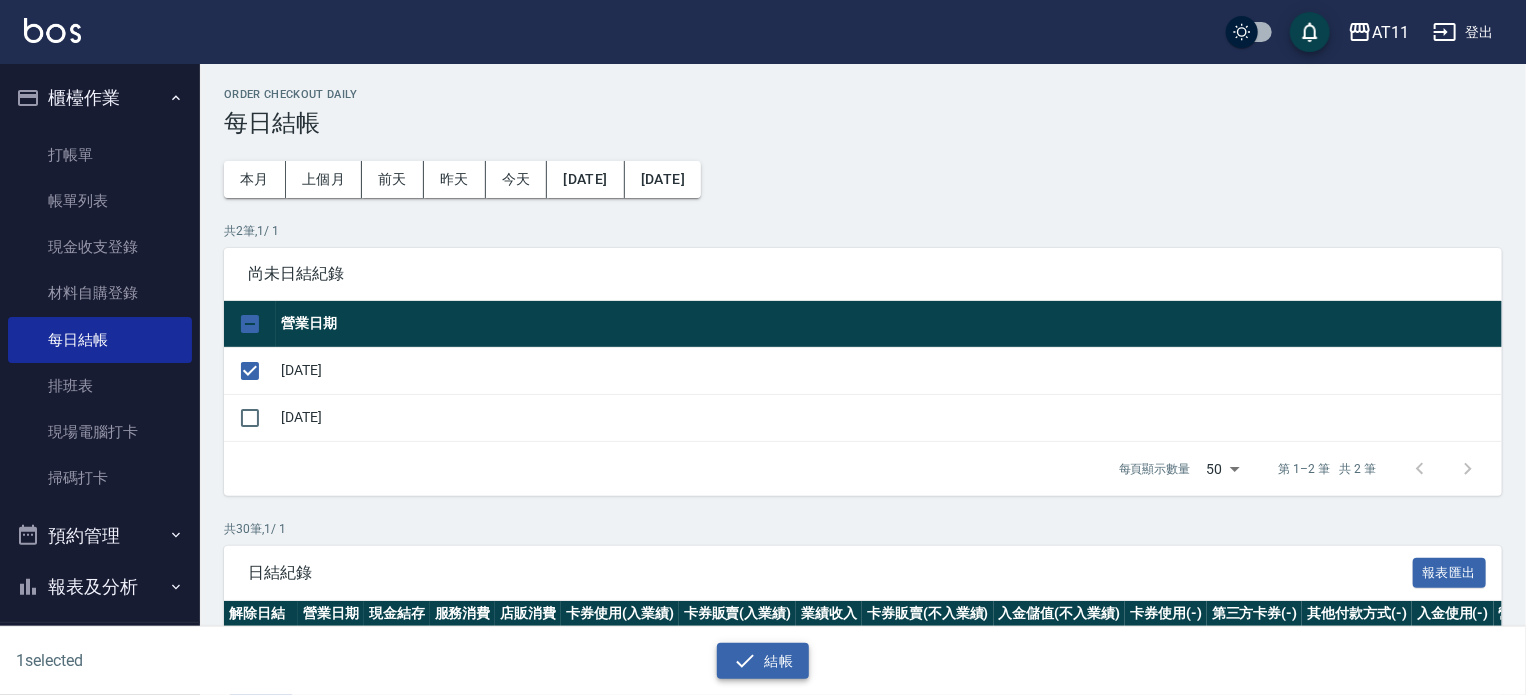 click 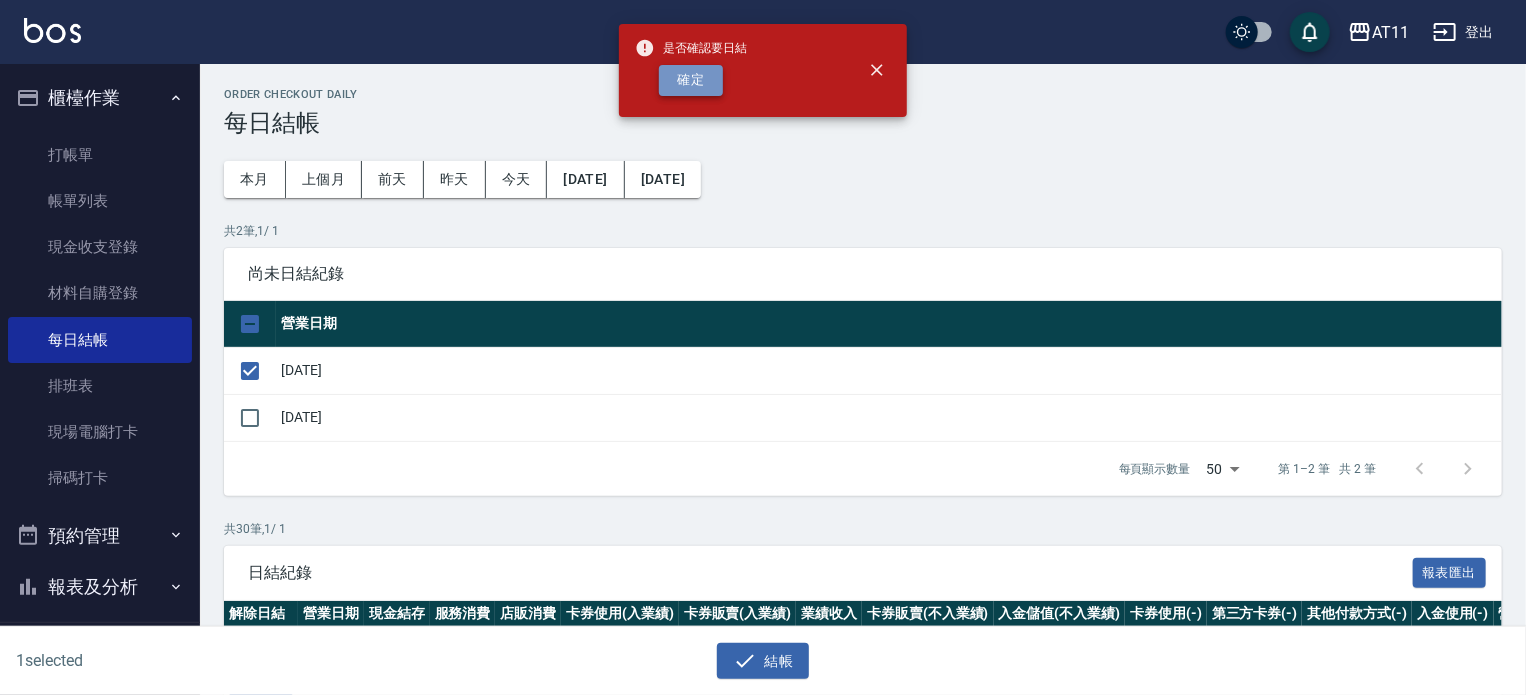 click on "確定" at bounding box center (691, 80) 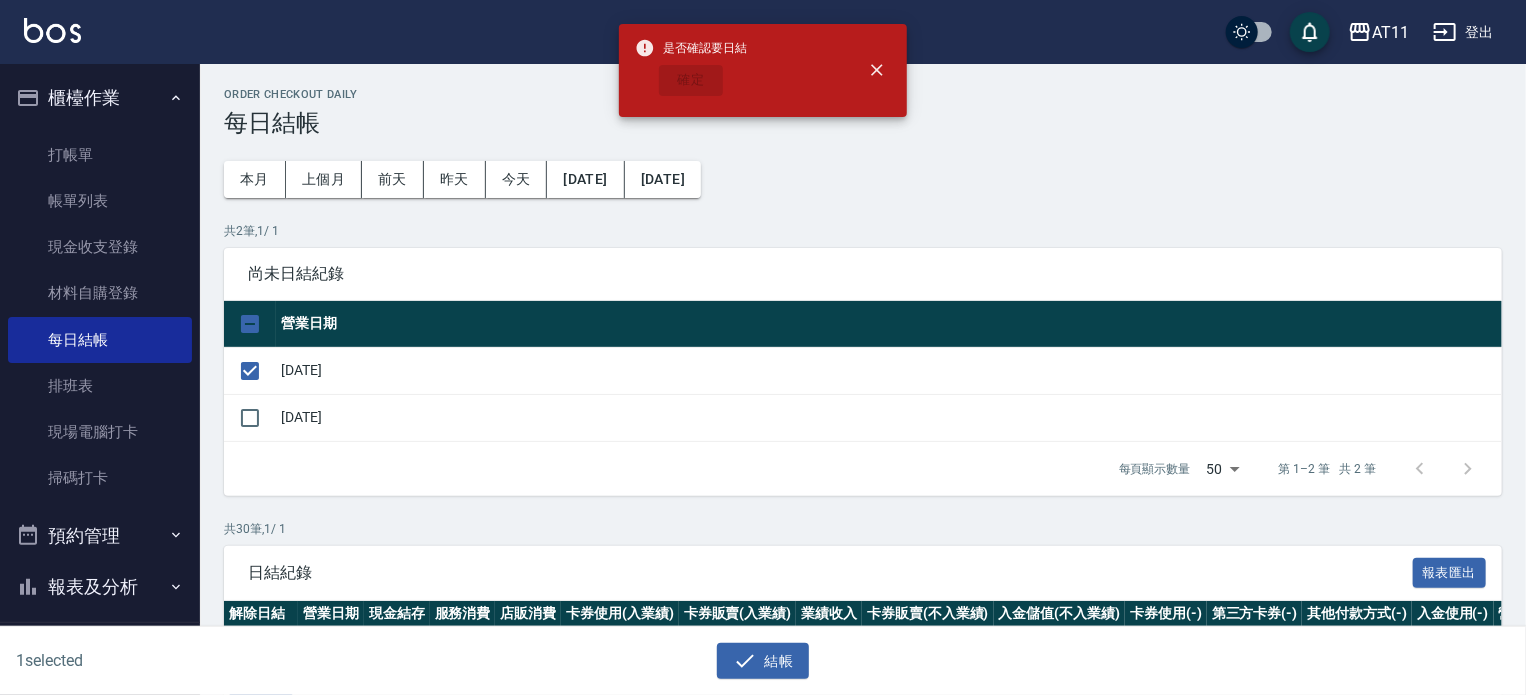 checkbox on "false" 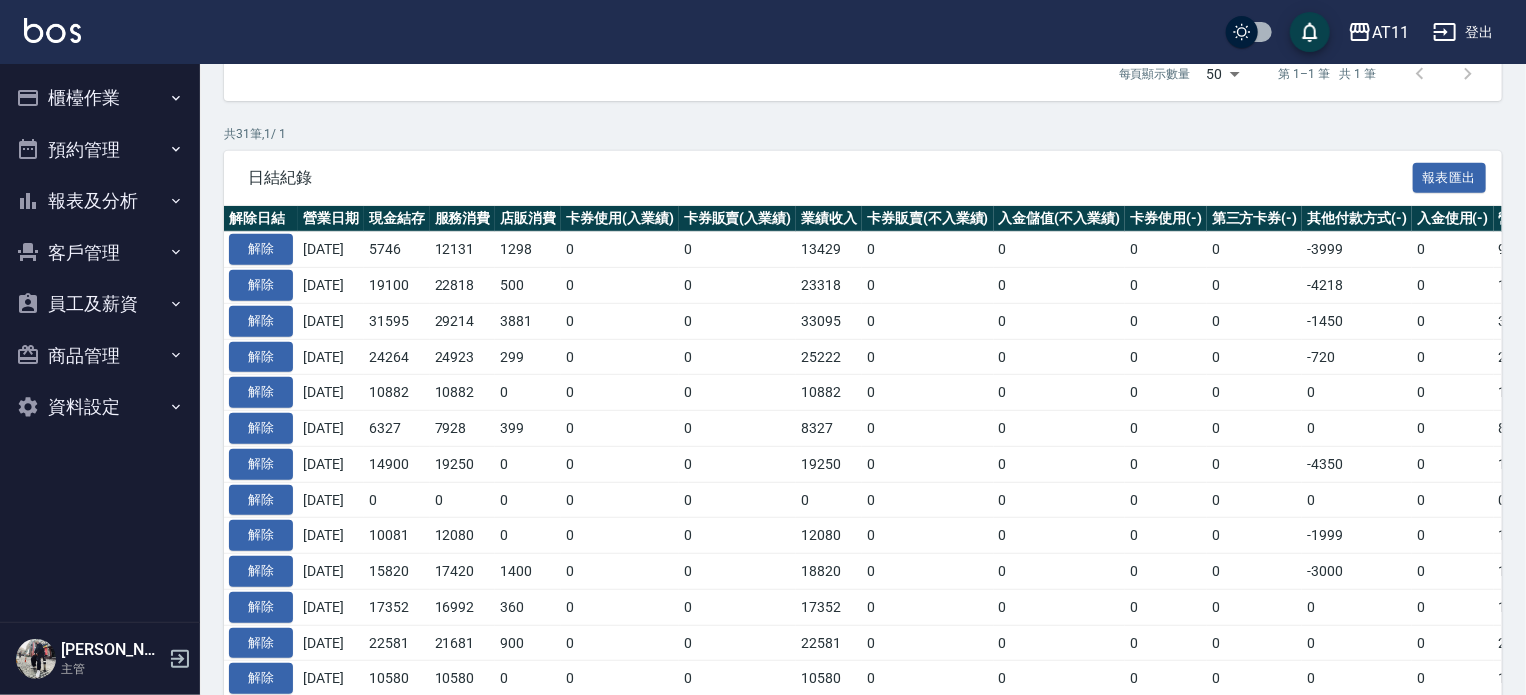 scroll, scrollTop: 300, scrollLeft: 0, axis: vertical 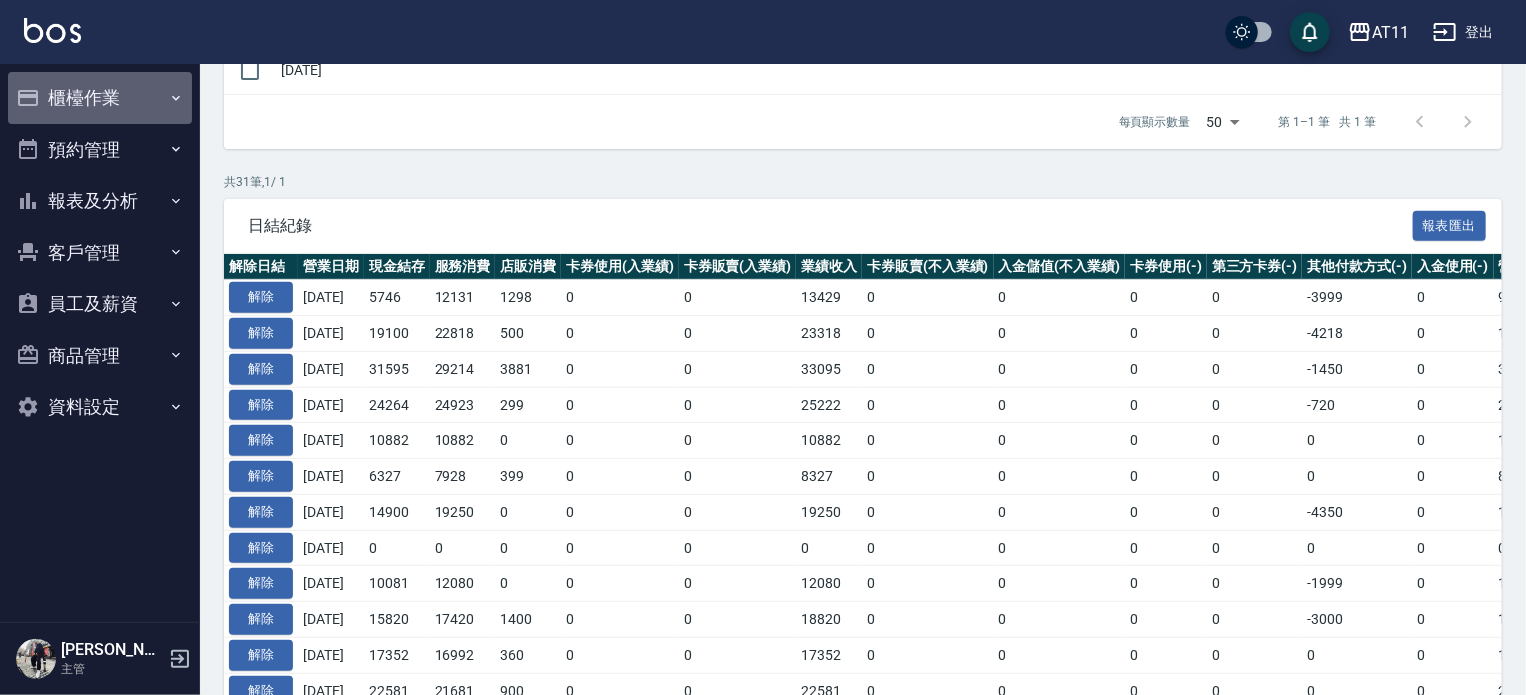 click on "櫃檯作業" at bounding box center (100, 98) 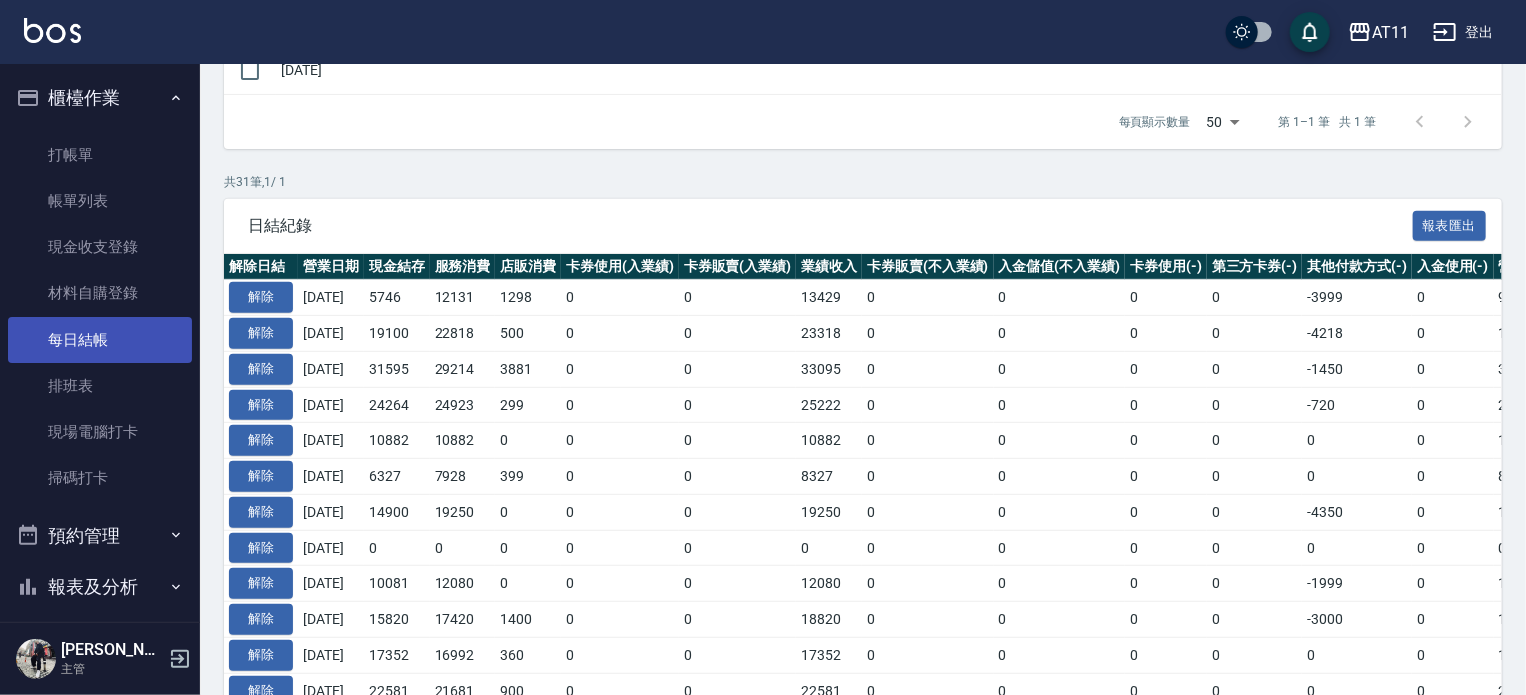 click on "每日結帳" at bounding box center (100, 340) 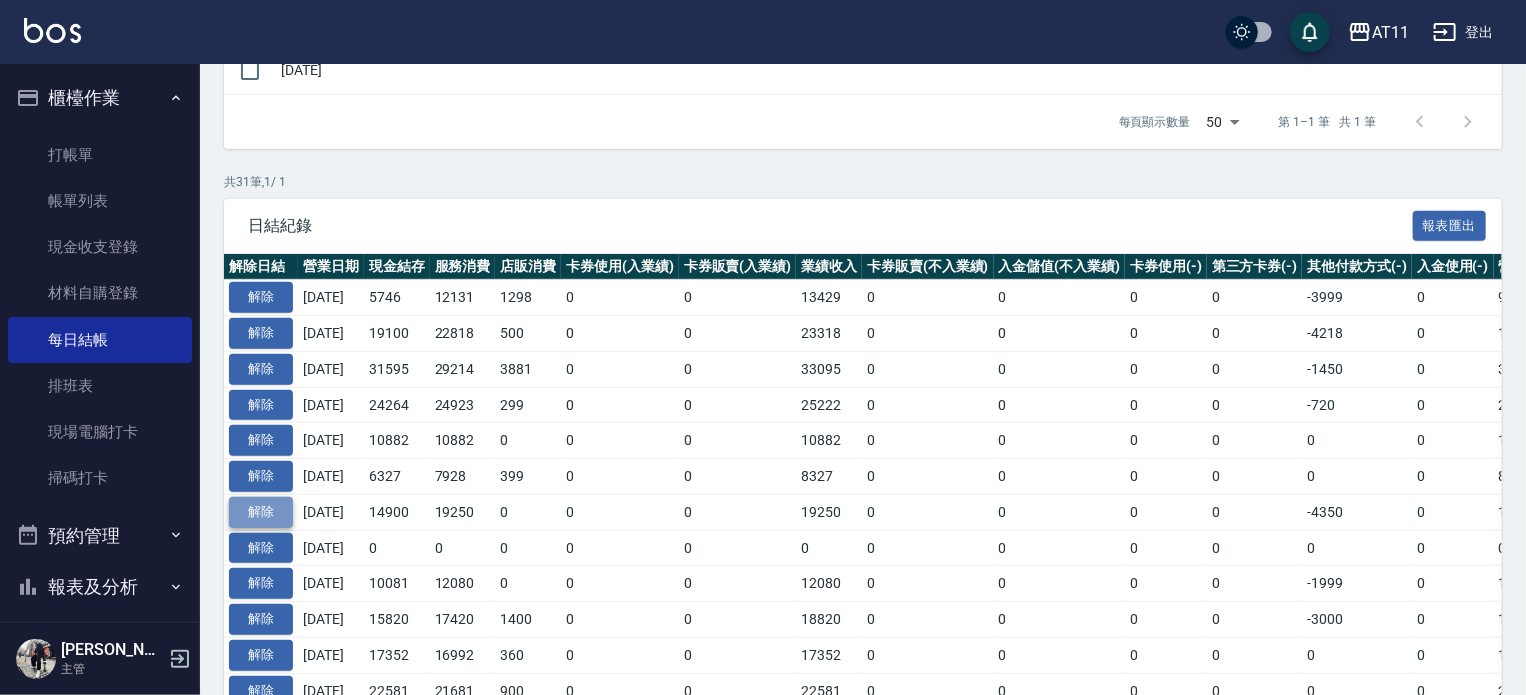 click on "解除" at bounding box center [261, 512] 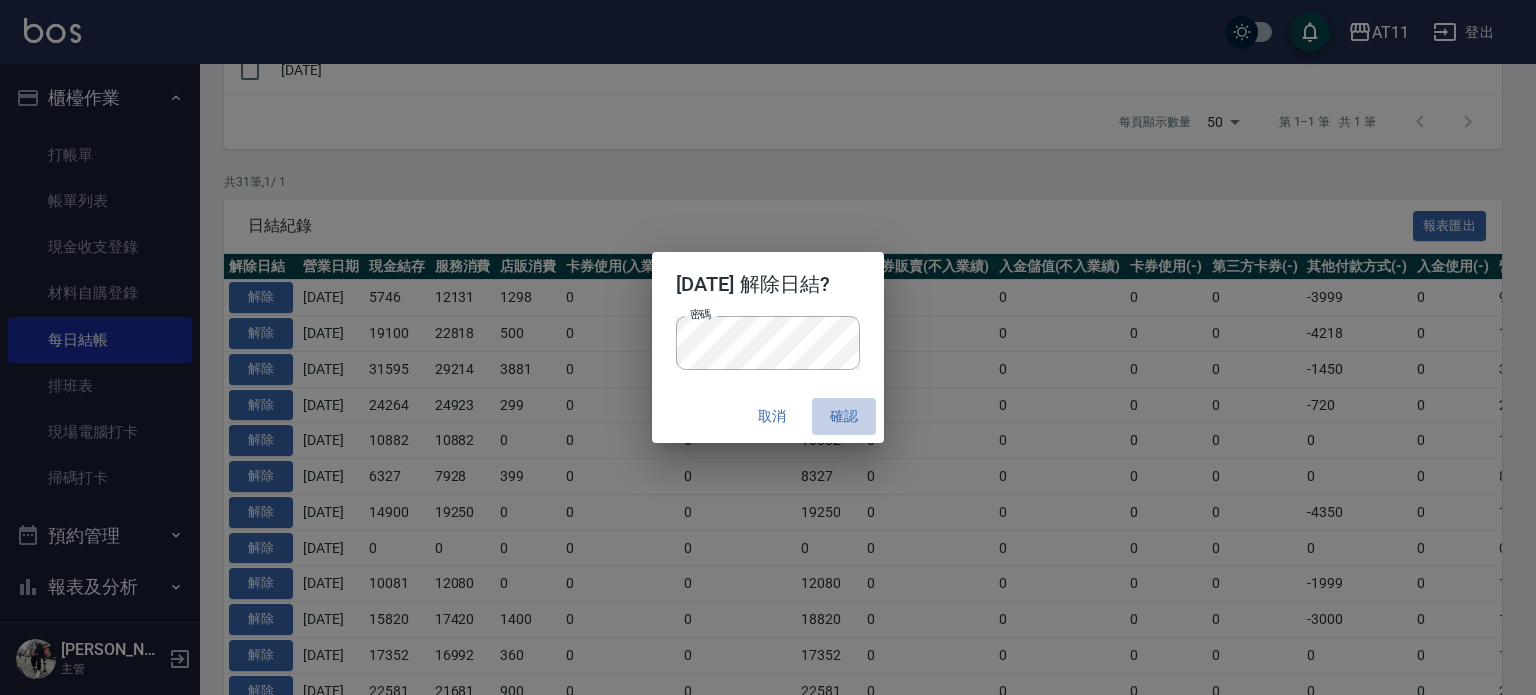 click on "確認" at bounding box center [844, 416] 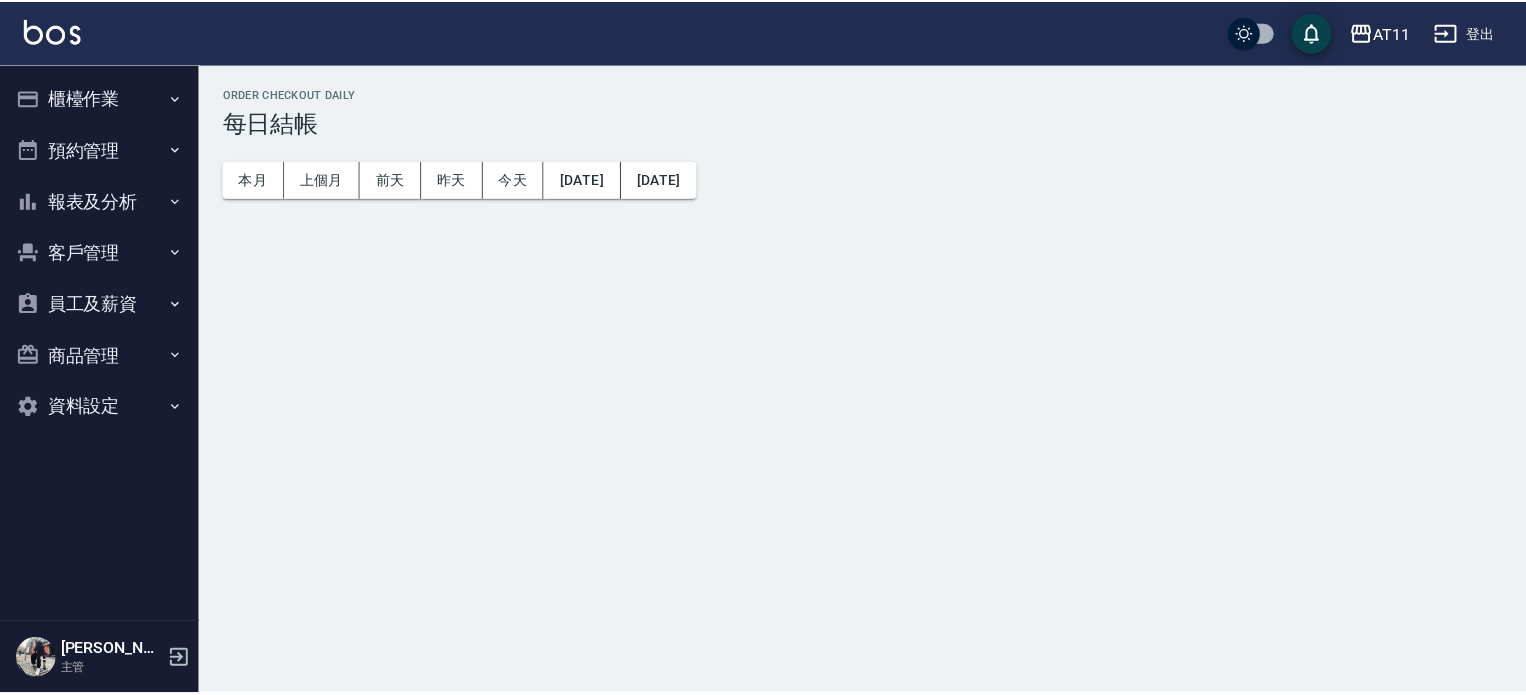 scroll, scrollTop: 0, scrollLeft: 0, axis: both 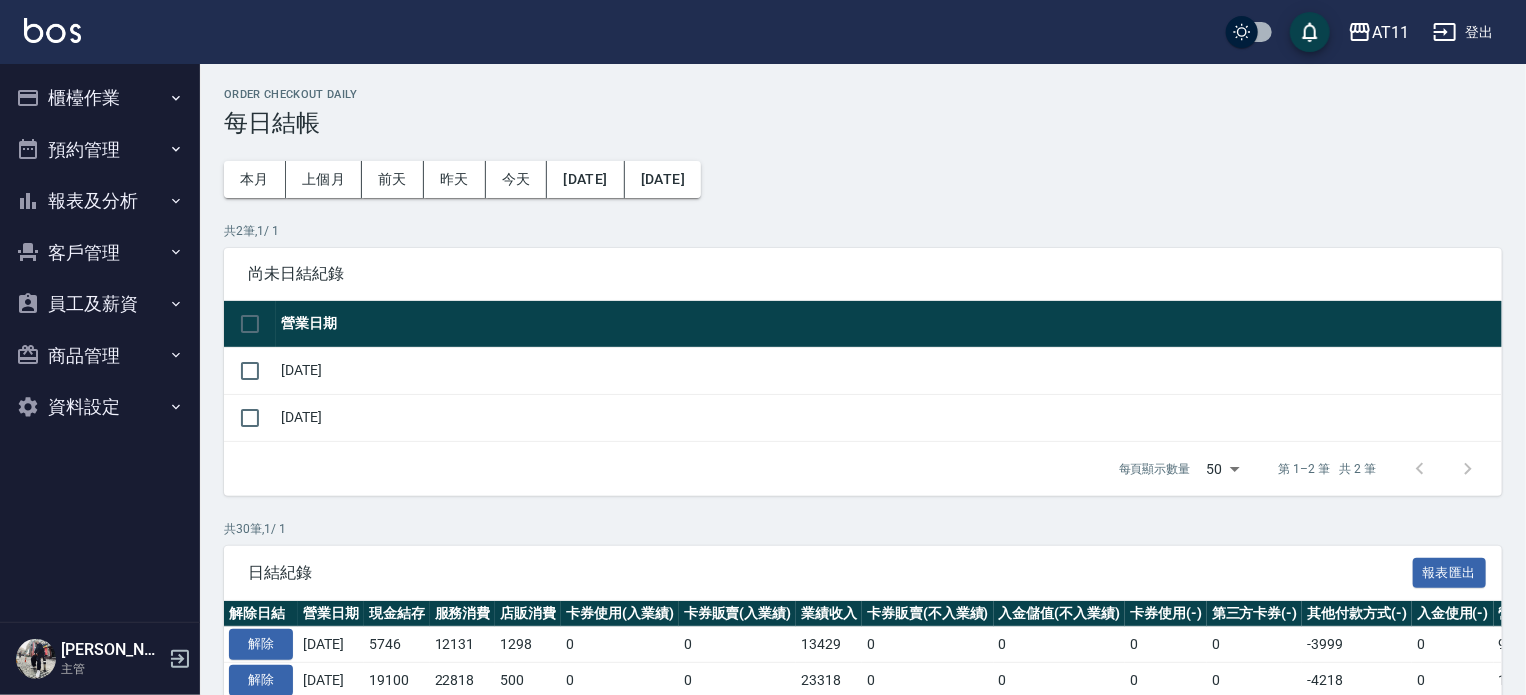 click on "櫃檯作業" at bounding box center [100, 98] 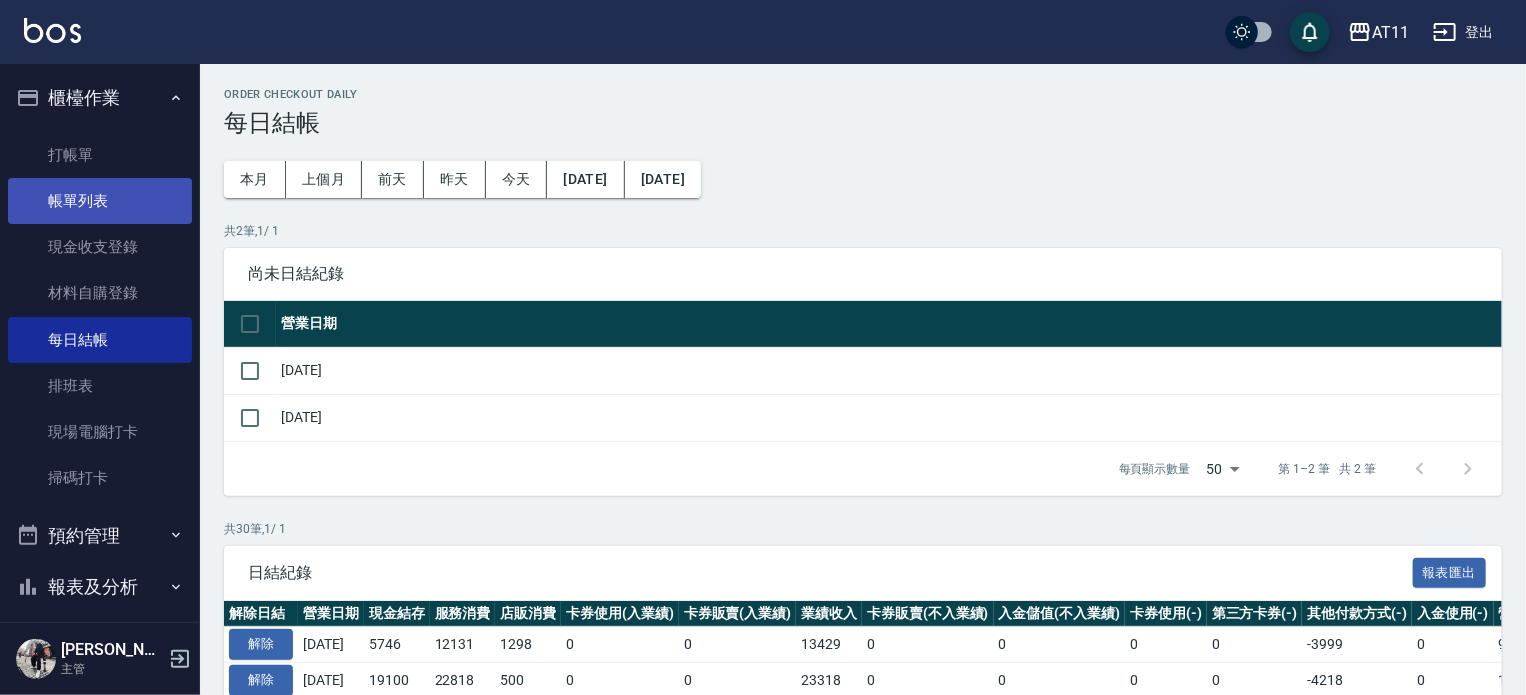 click on "帳單列表" at bounding box center [100, 201] 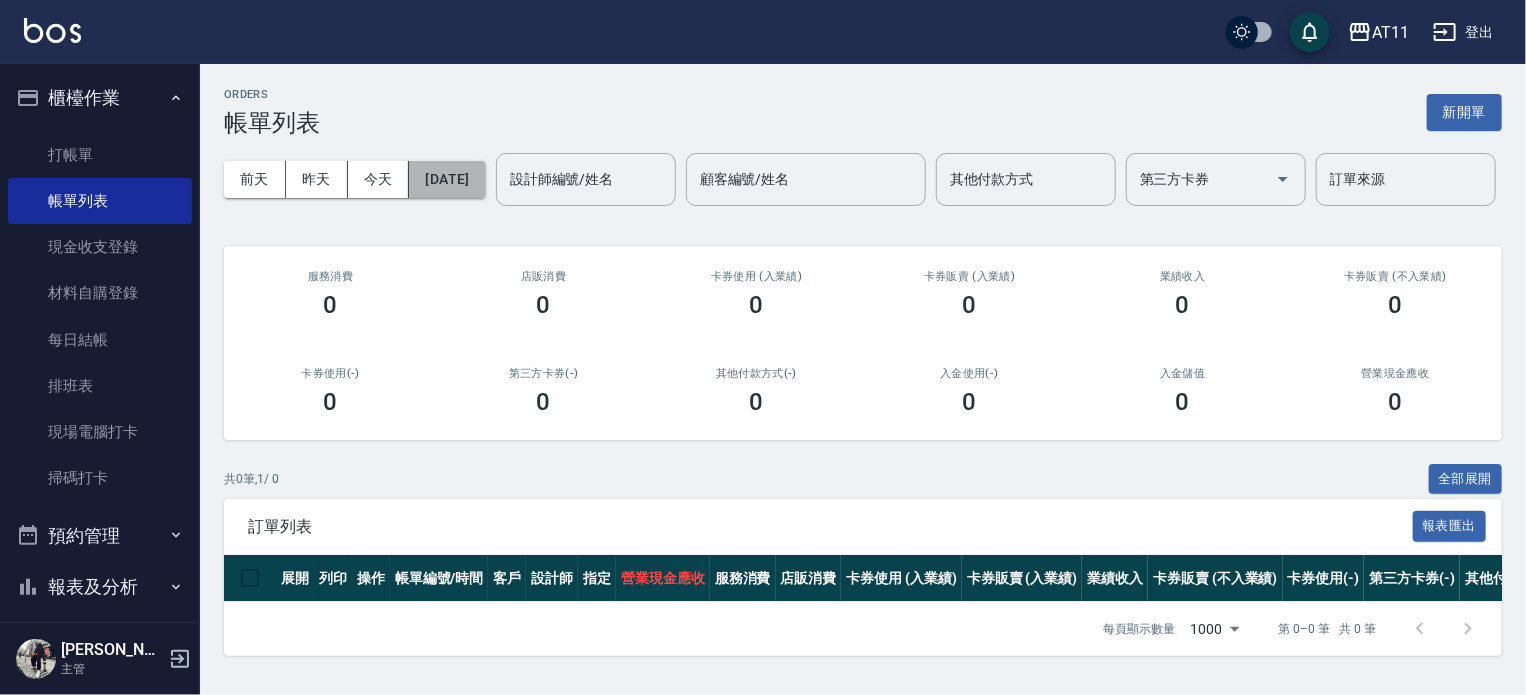 click on "[DATE]" at bounding box center [447, 179] 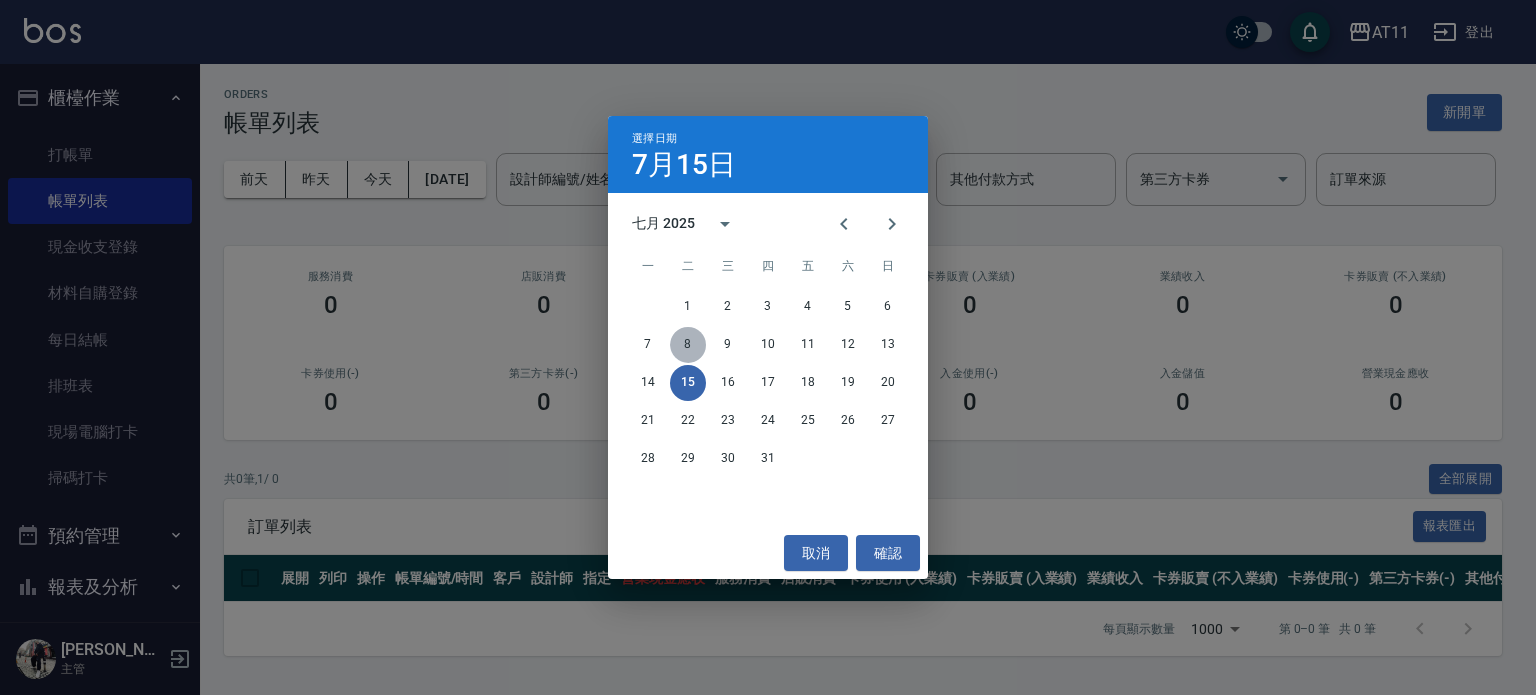 click on "8" at bounding box center (688, 345) 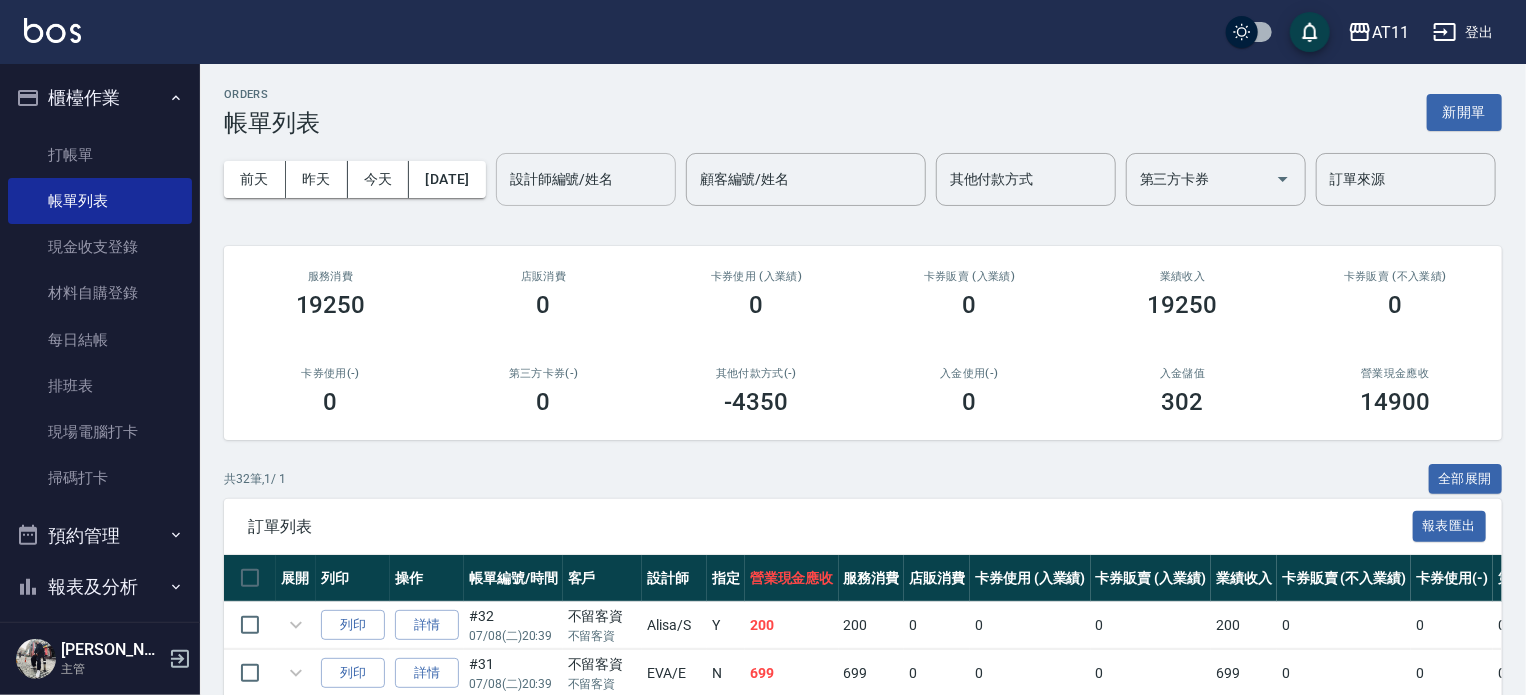 click on "設計師編號/姓名" at bounding box center (586, 179) 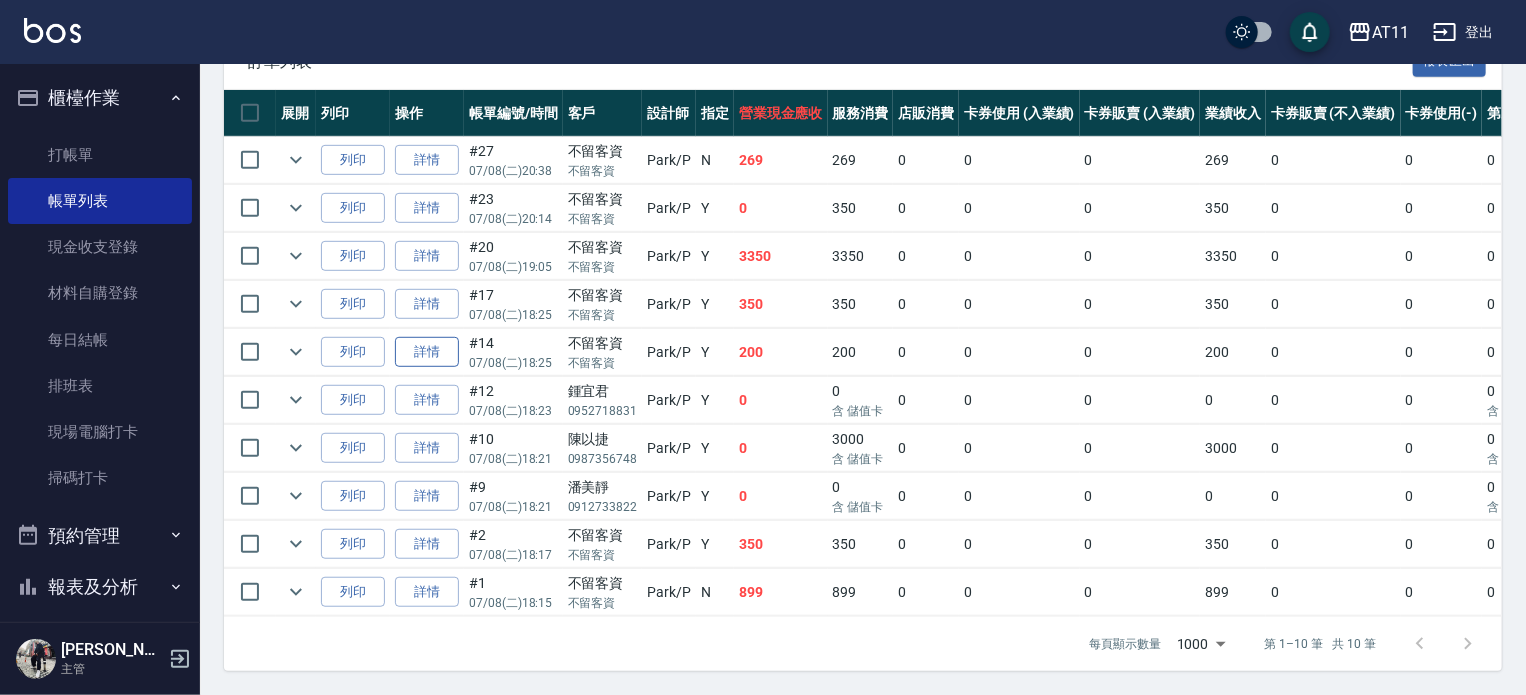 scroll, scrollTop: 539, scrollLeft: 0, axis: vertical 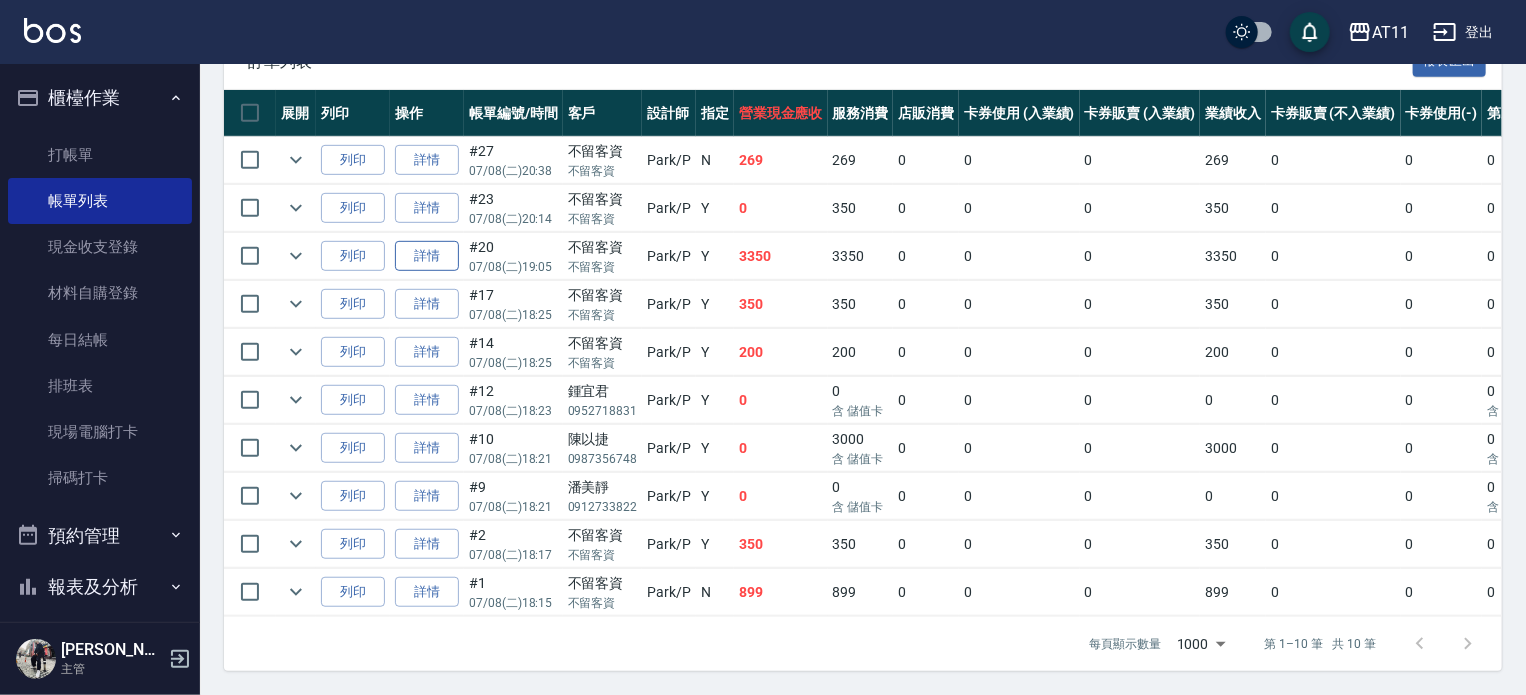 type on "Park-P" 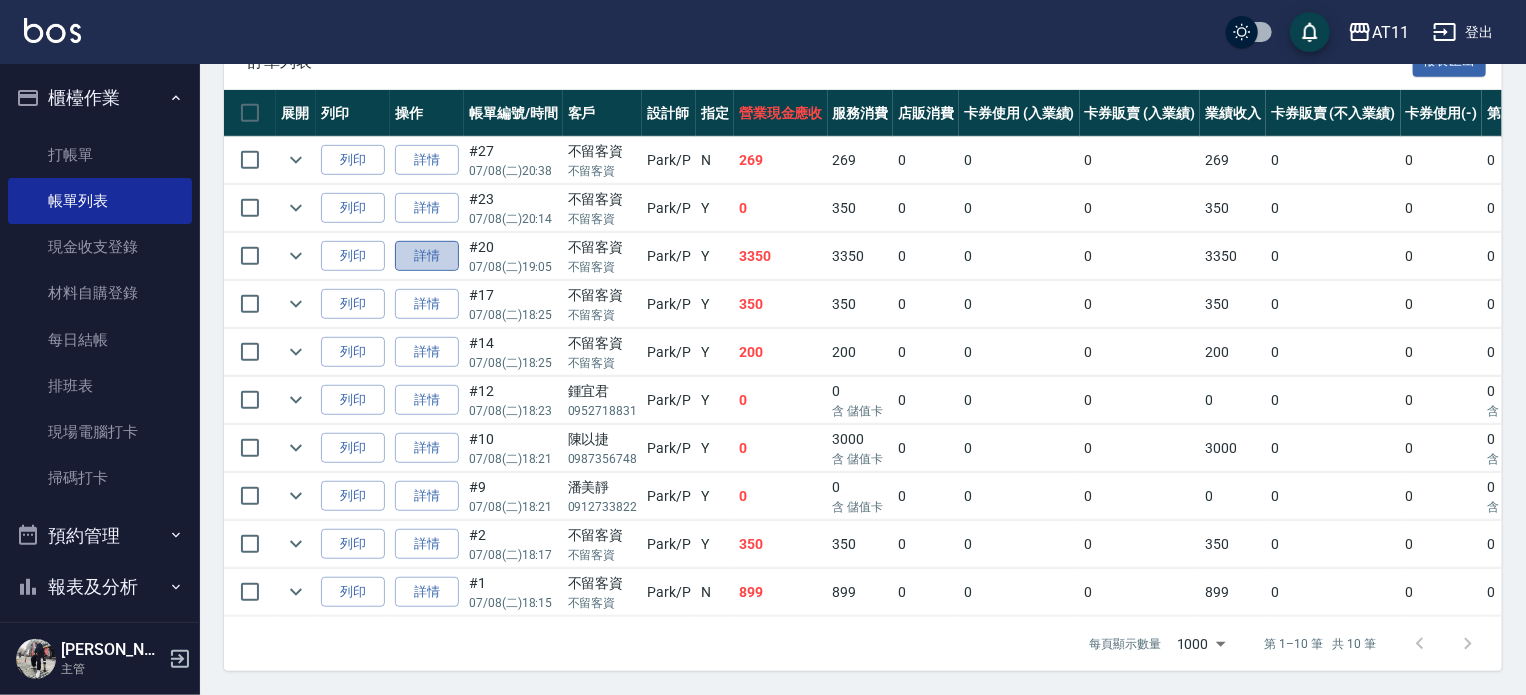 click on "詳情" at bounding box center (427, 256) 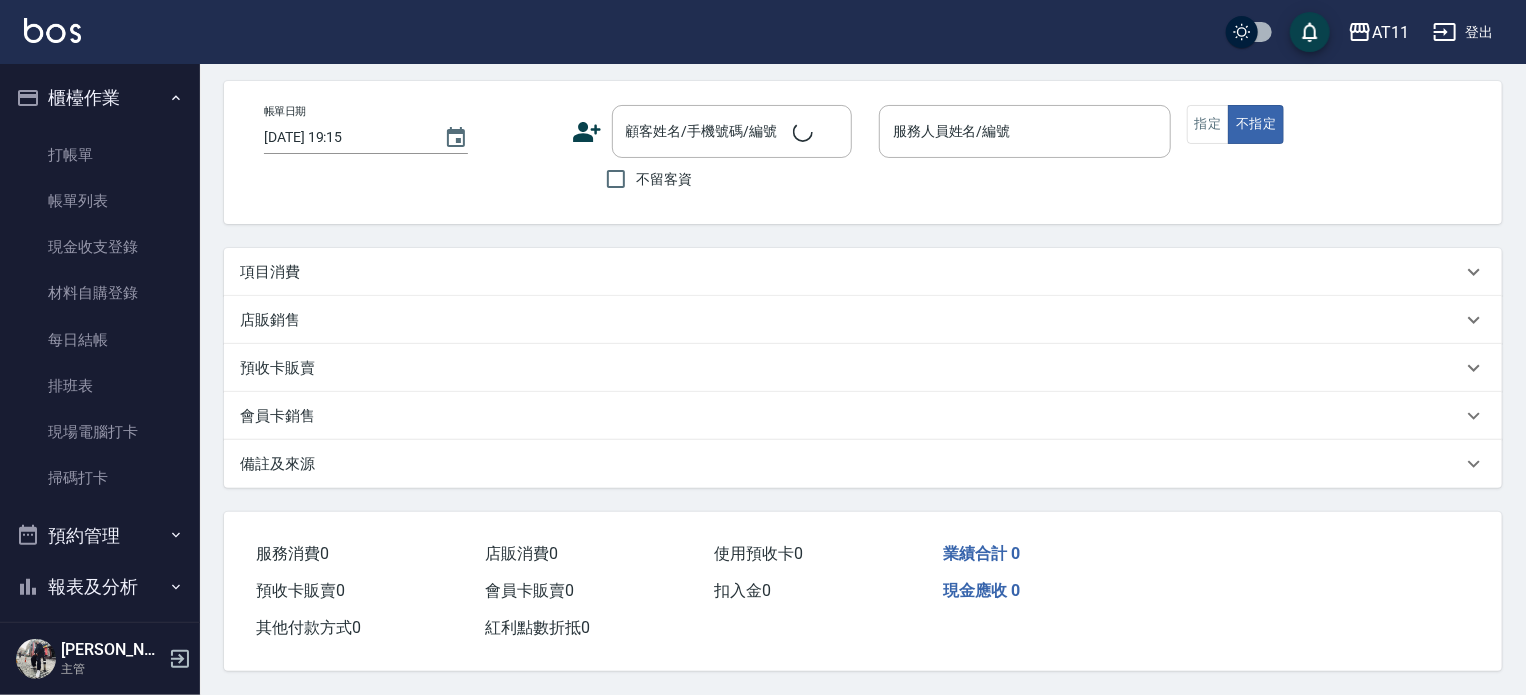 scroll, scrollTop: 0, scrollLeft: 0, axis: both 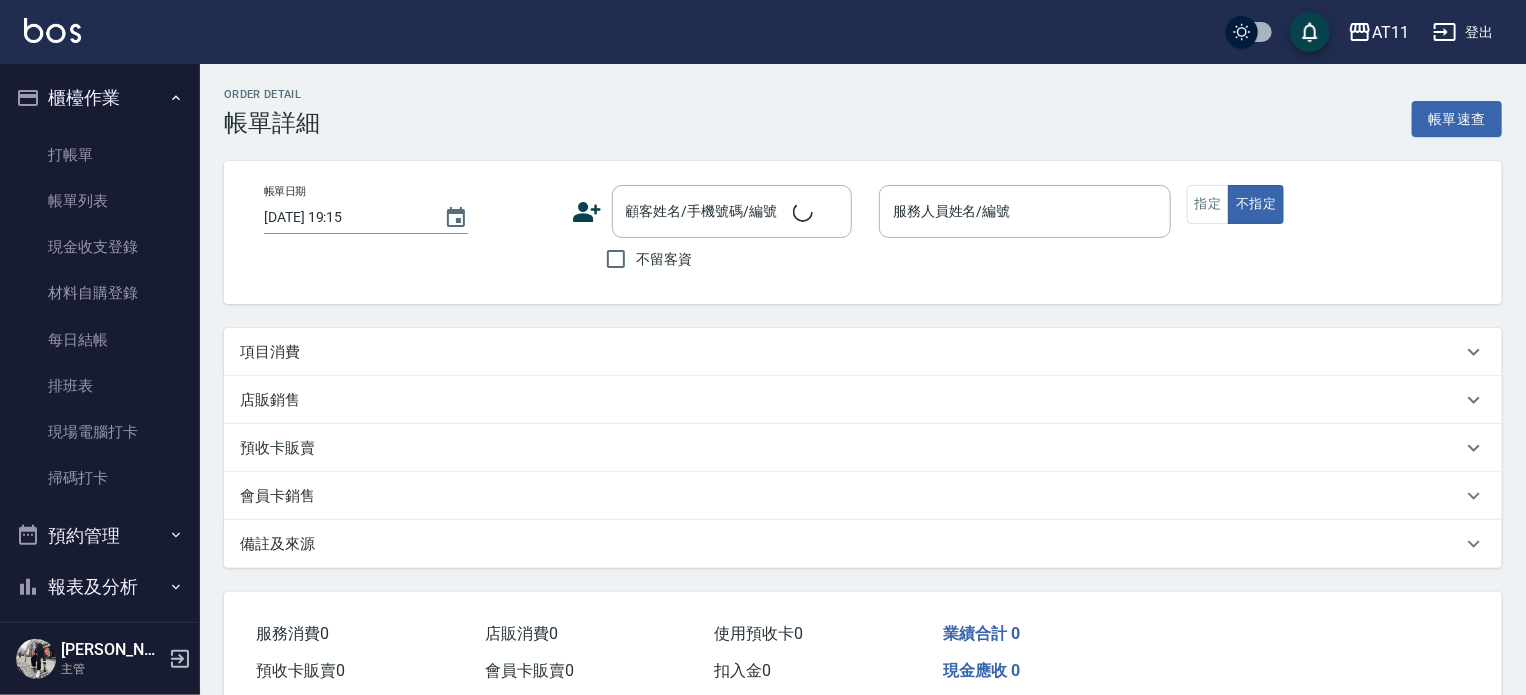 type on "2025/07/08 19:05" 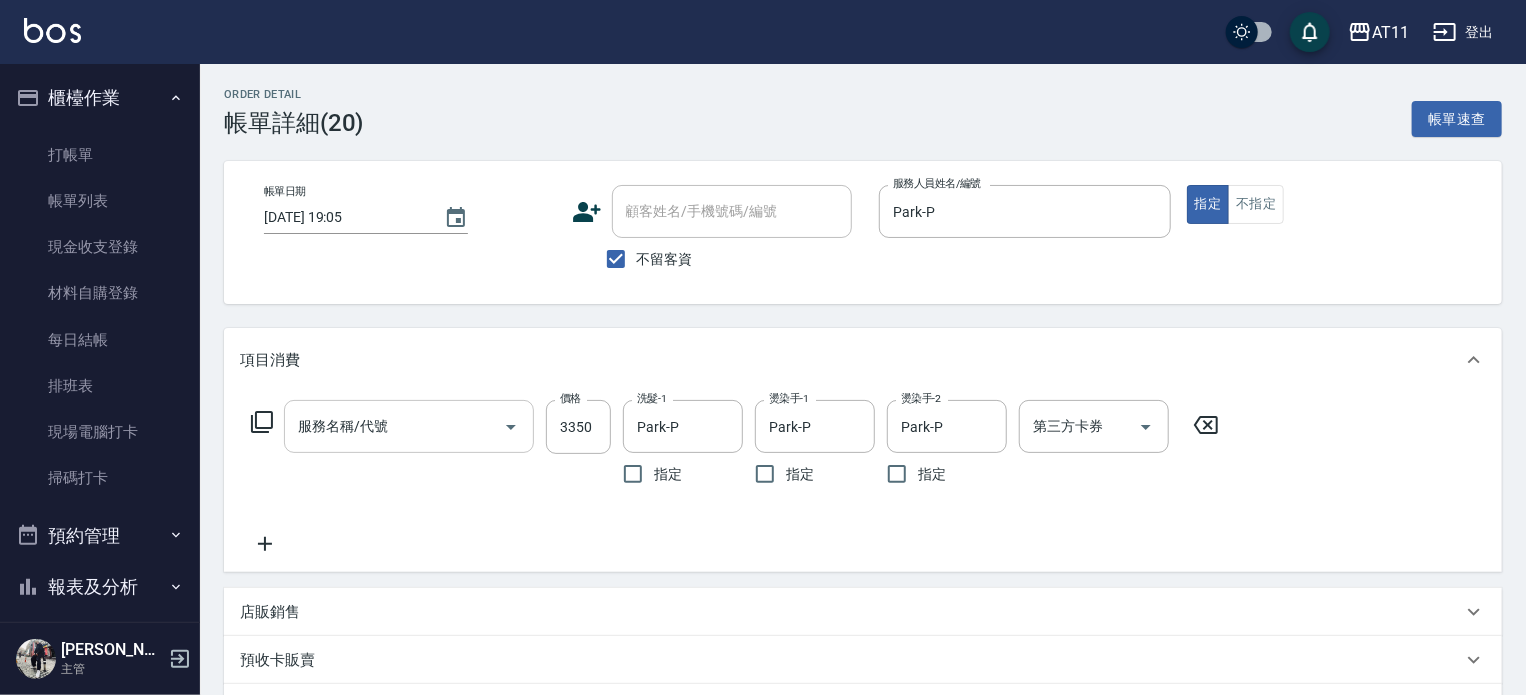 type on "過年染髮A餐(813)" 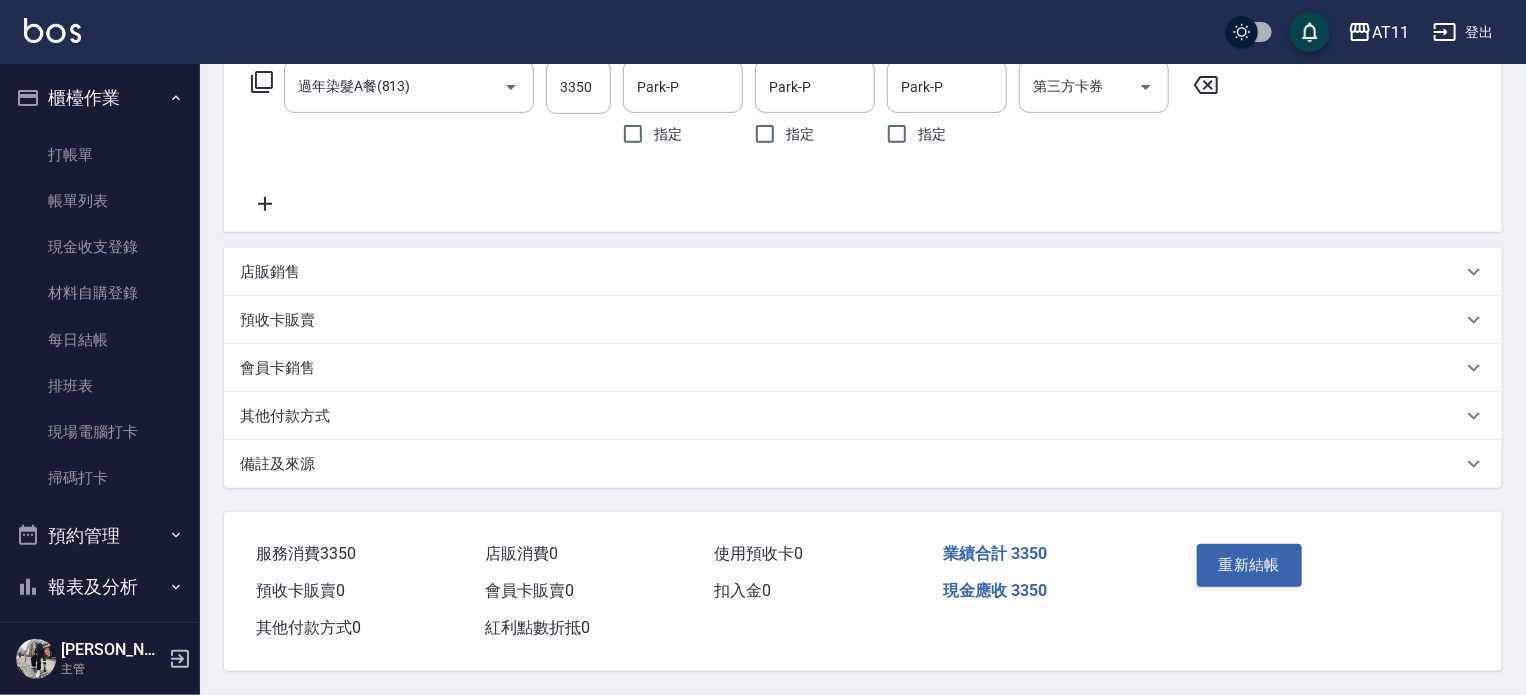 click on "其他付款方式" at bounding box center (851, 416) 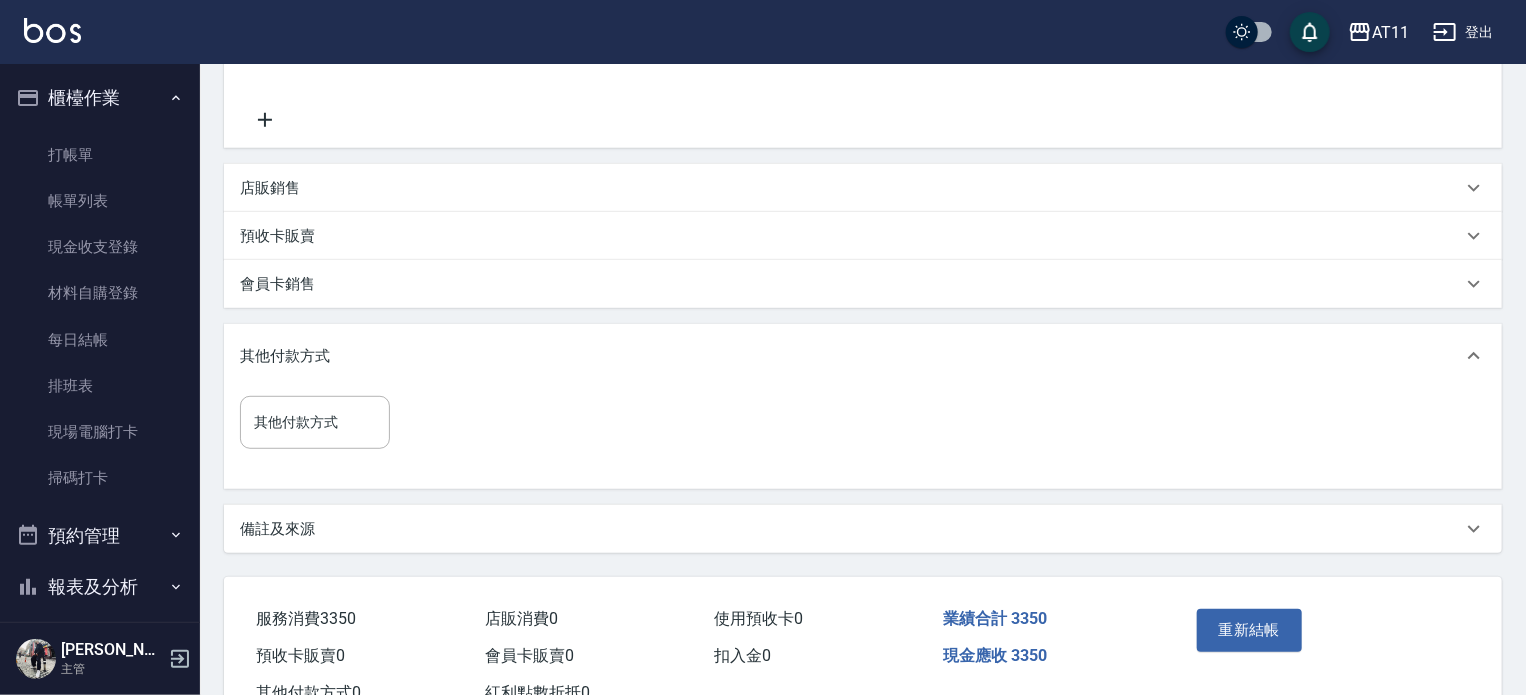 scroll, scrollTop: 496, scrollLeft: 0, axis: vertical 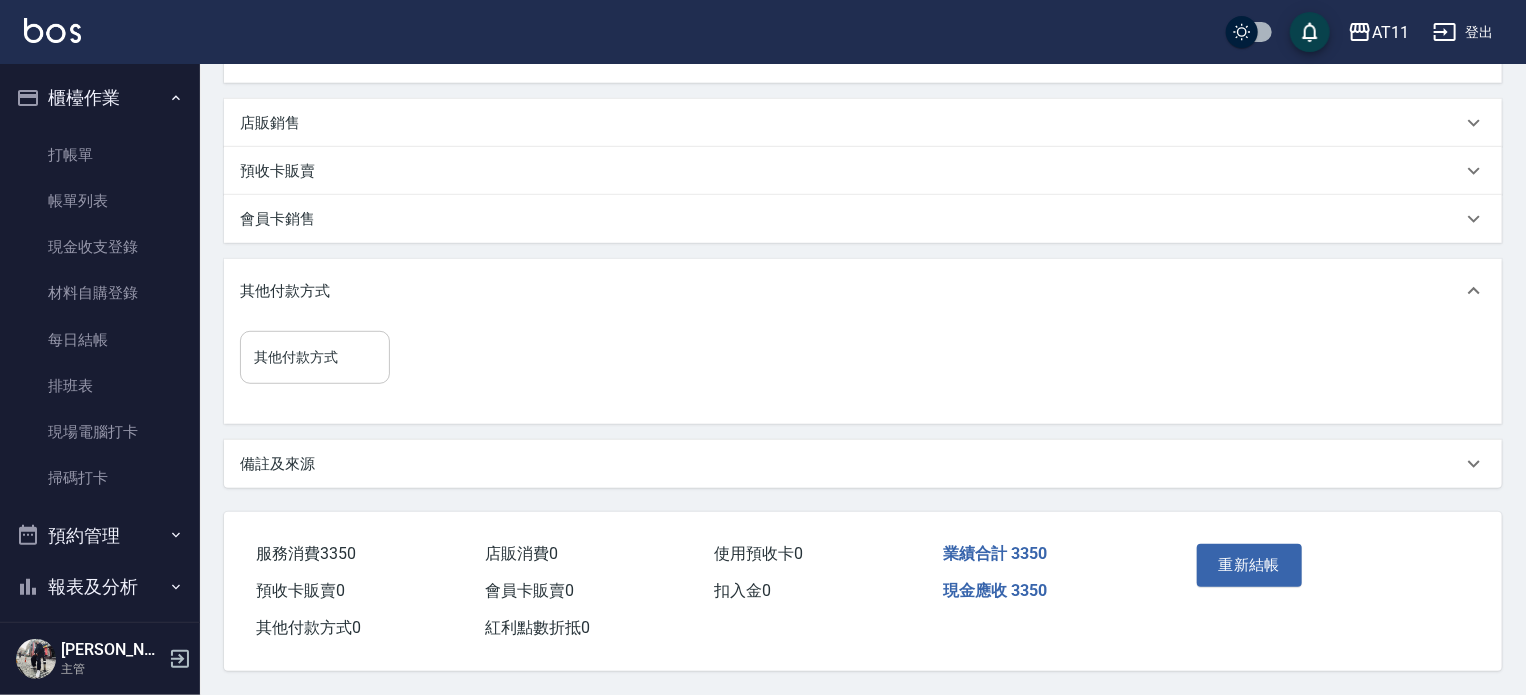 click on "其他付款方式" at bounding box center (315, 357) 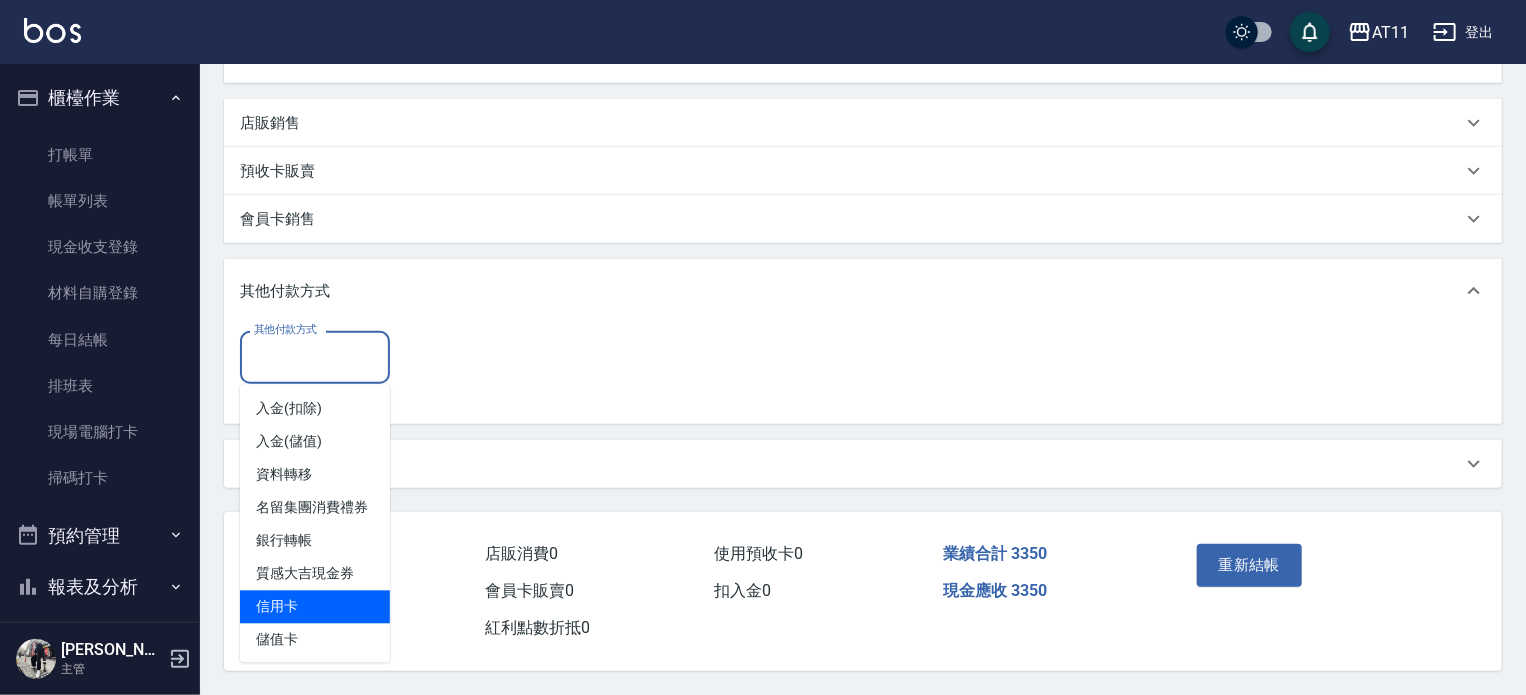 click on "信用卡" at bounding box center [315, 607] 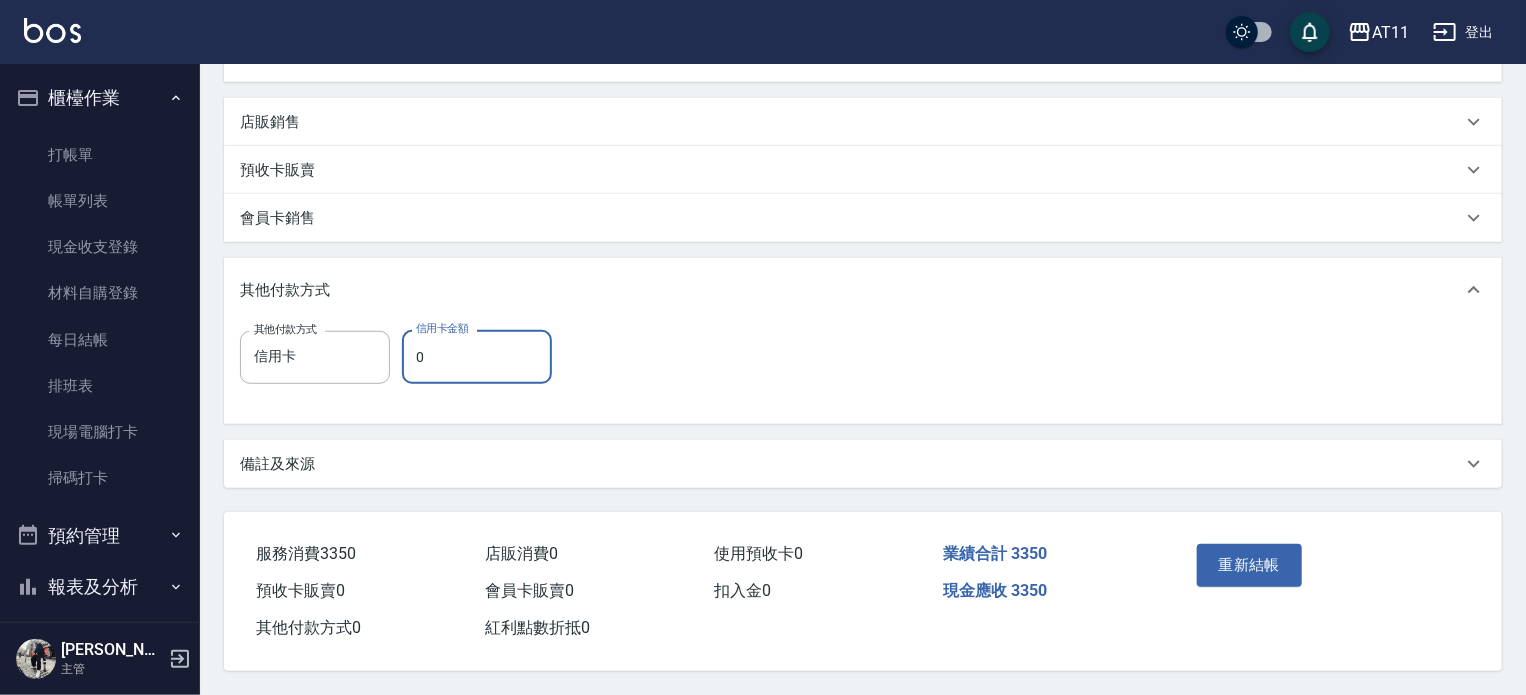 click on "0" at bounding box center [477, 357] 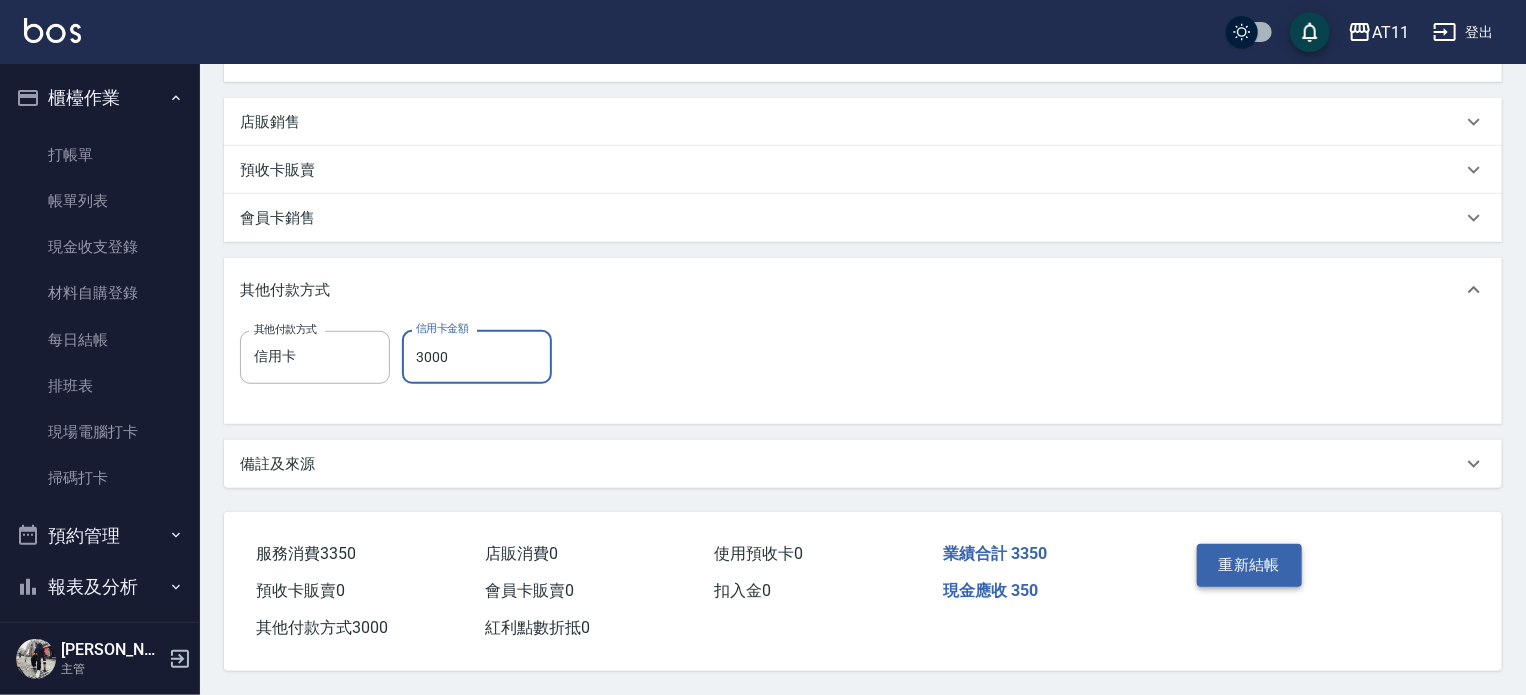 type on "3000" 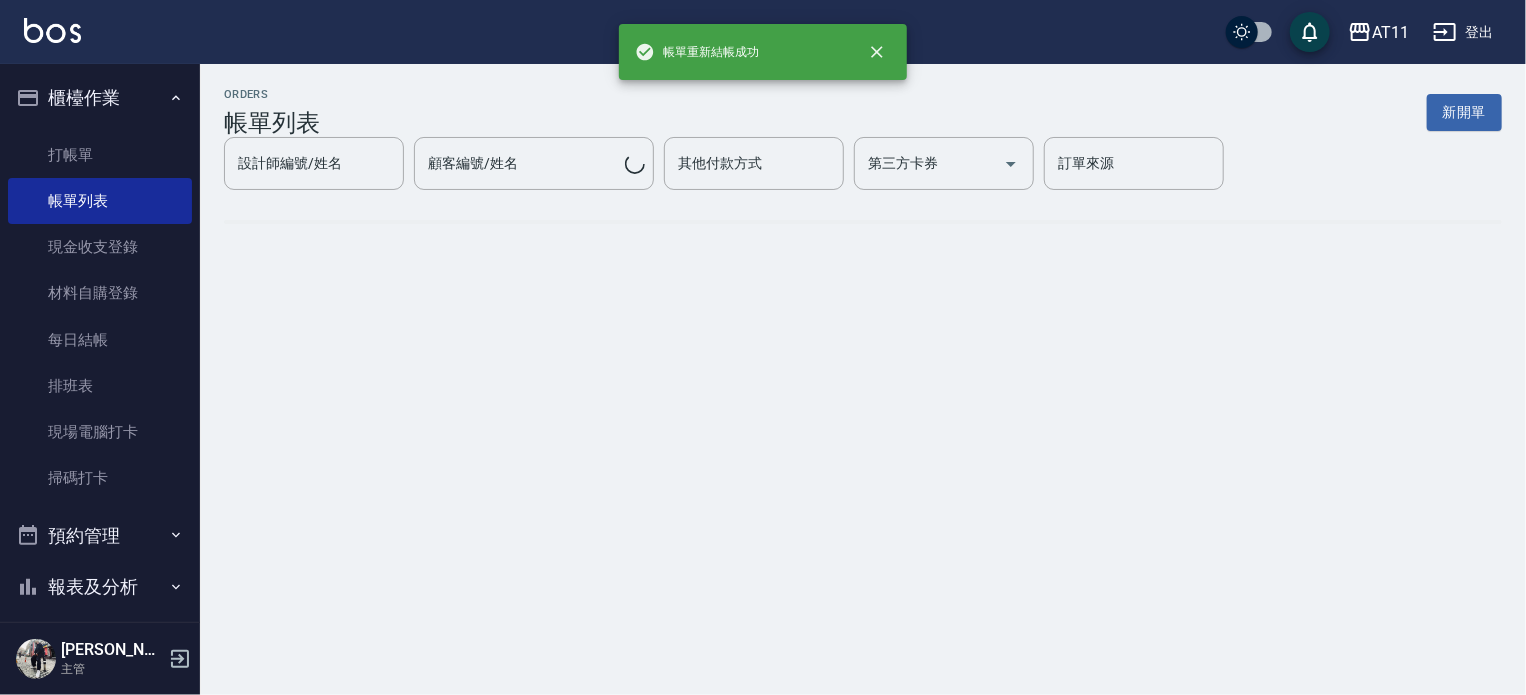 scroll, scrollTop: 0, scrollLeft: 0, axis: both 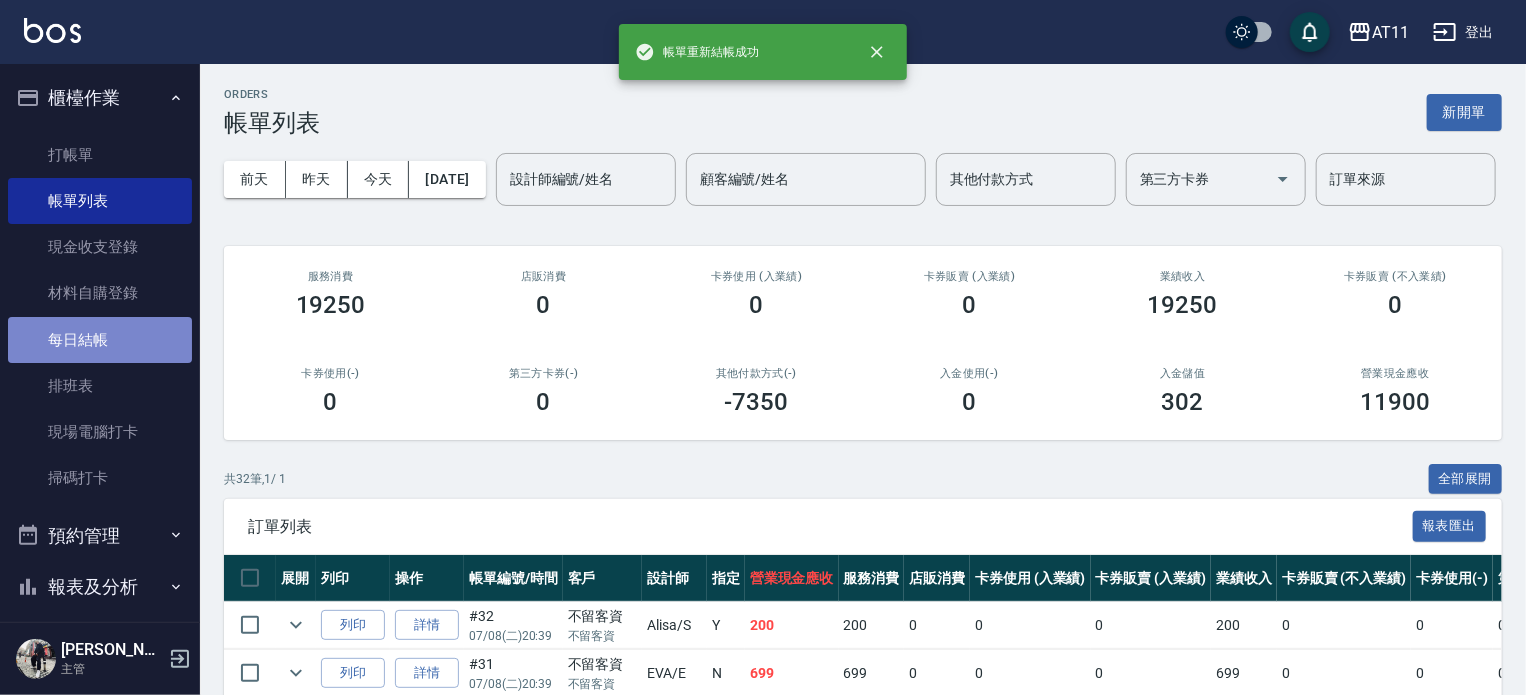 click on "每日結帳" at bounding box center (100, 340) 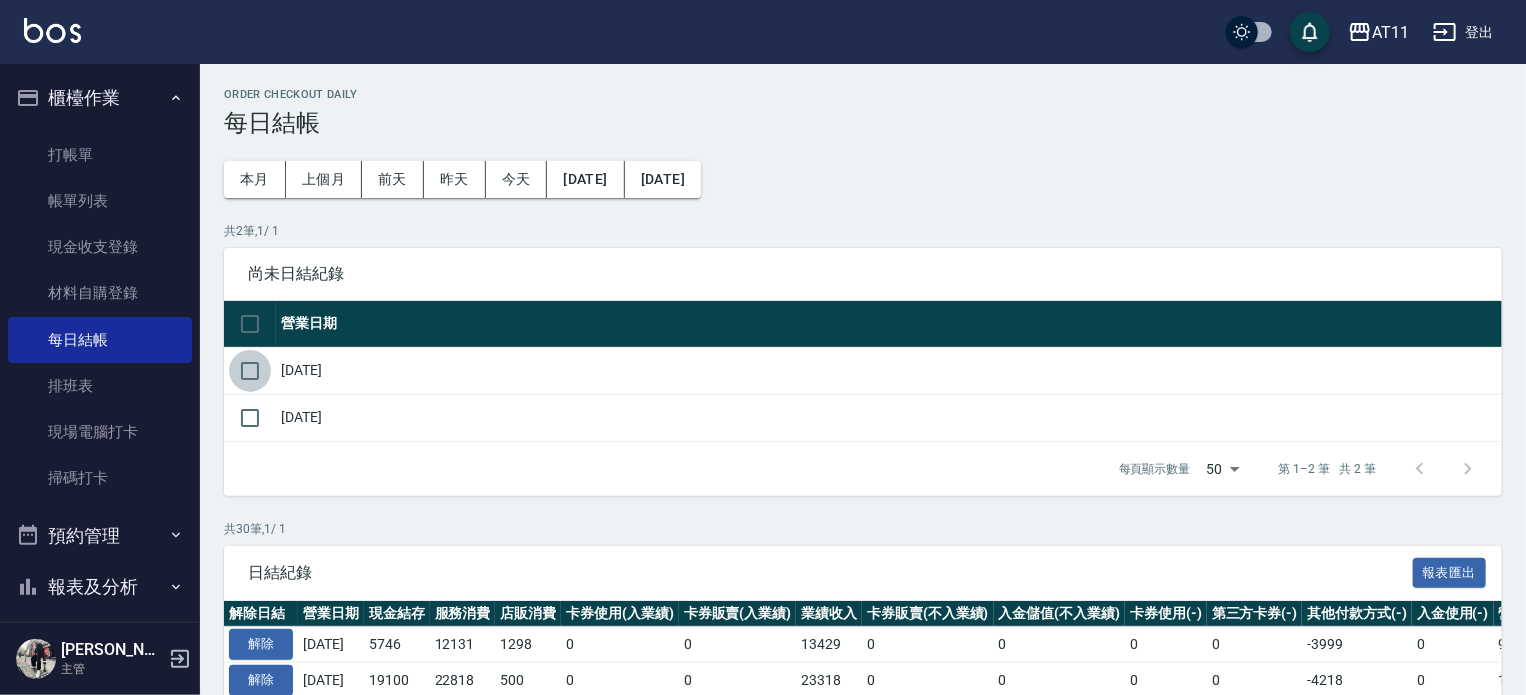 click at bounding box center (250, 371) 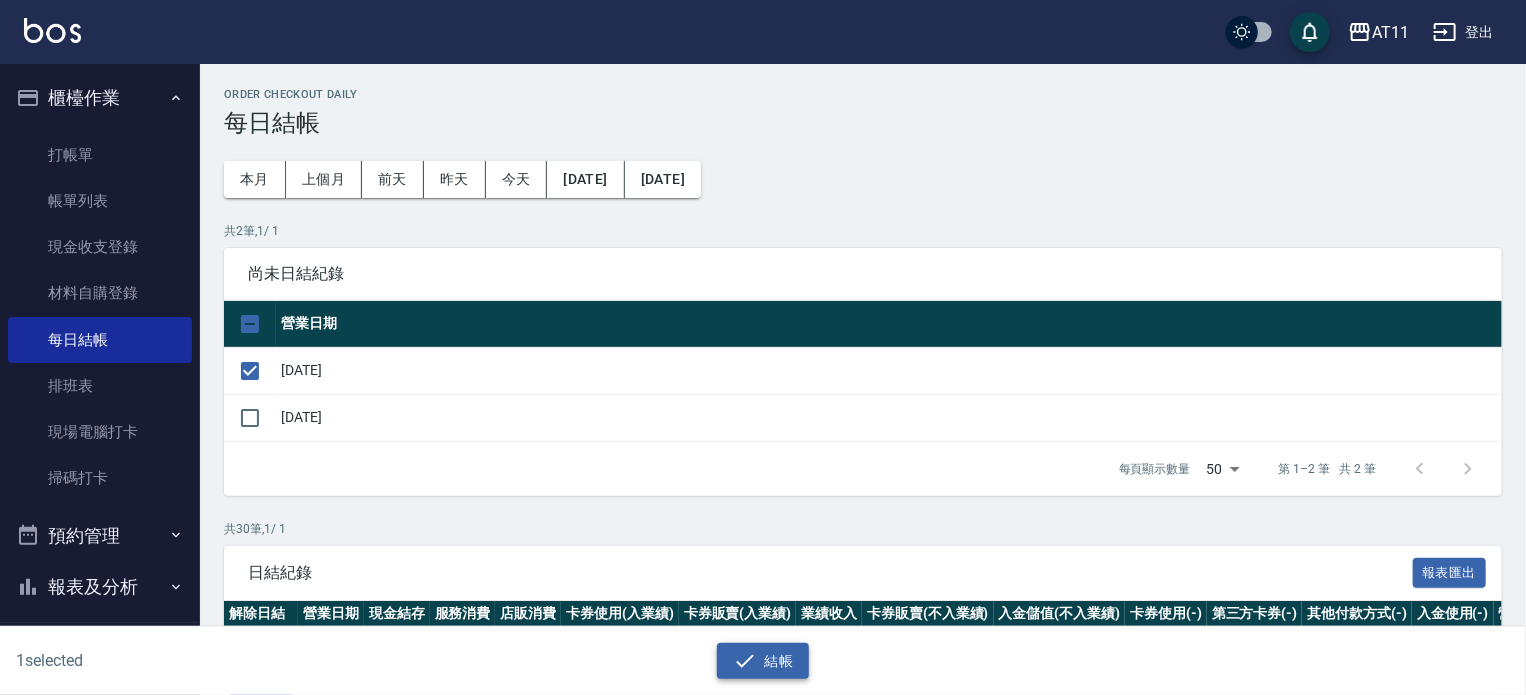 click 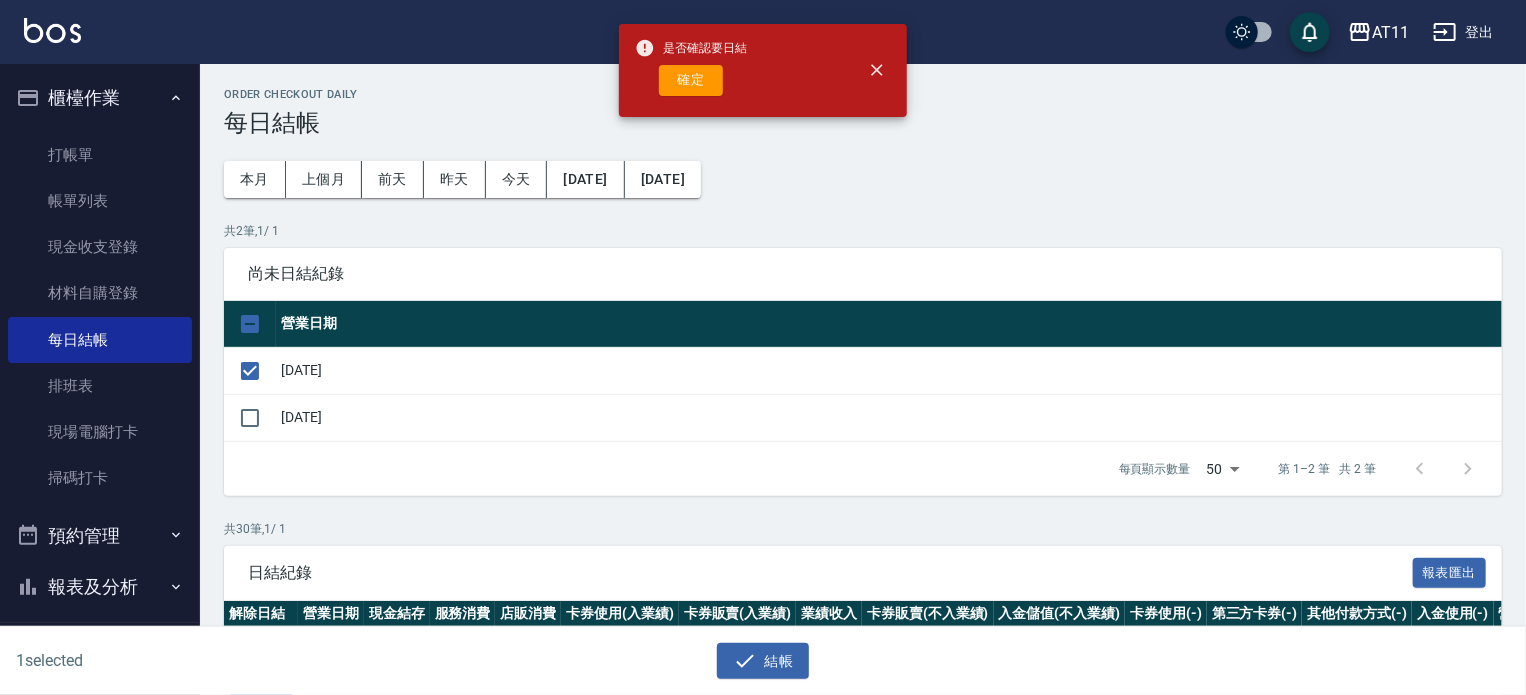 click on "確定" at bounding box center [691, 80] 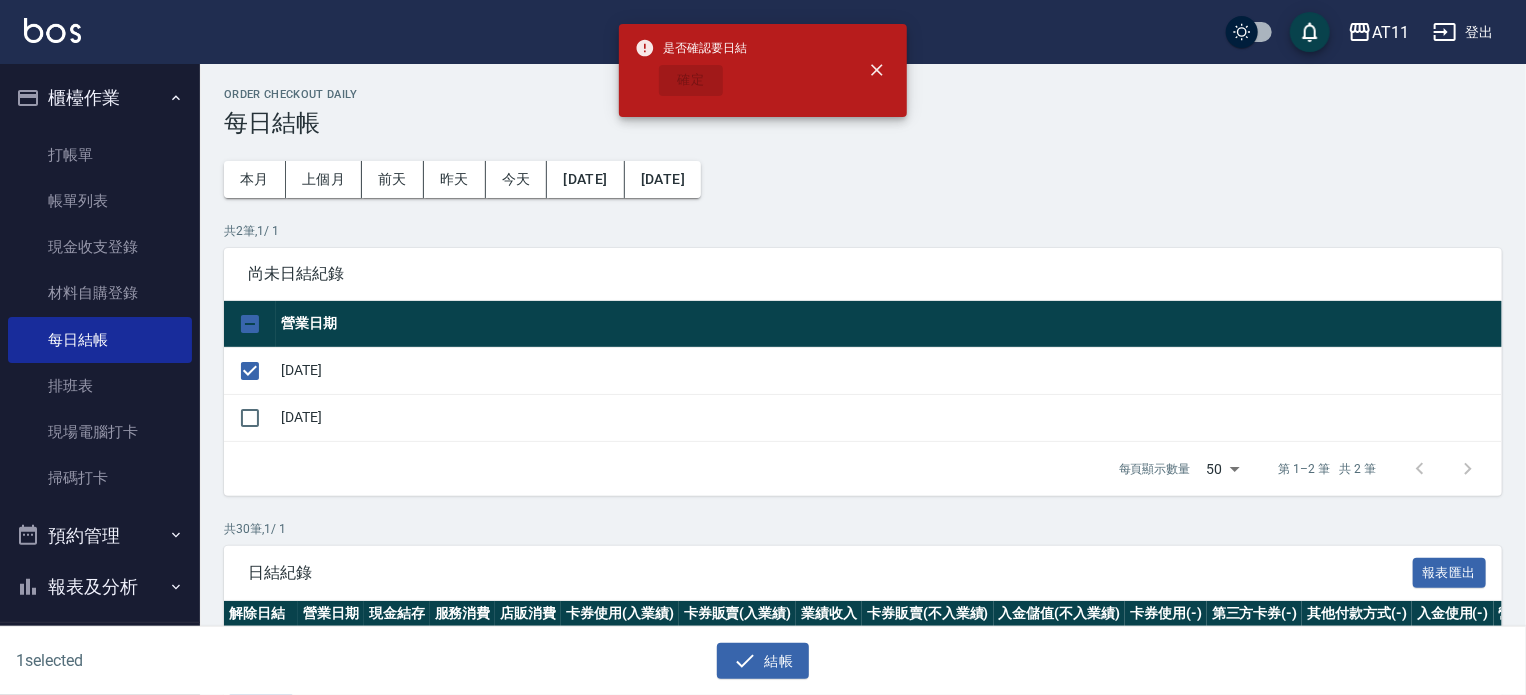 checkbox on "false" 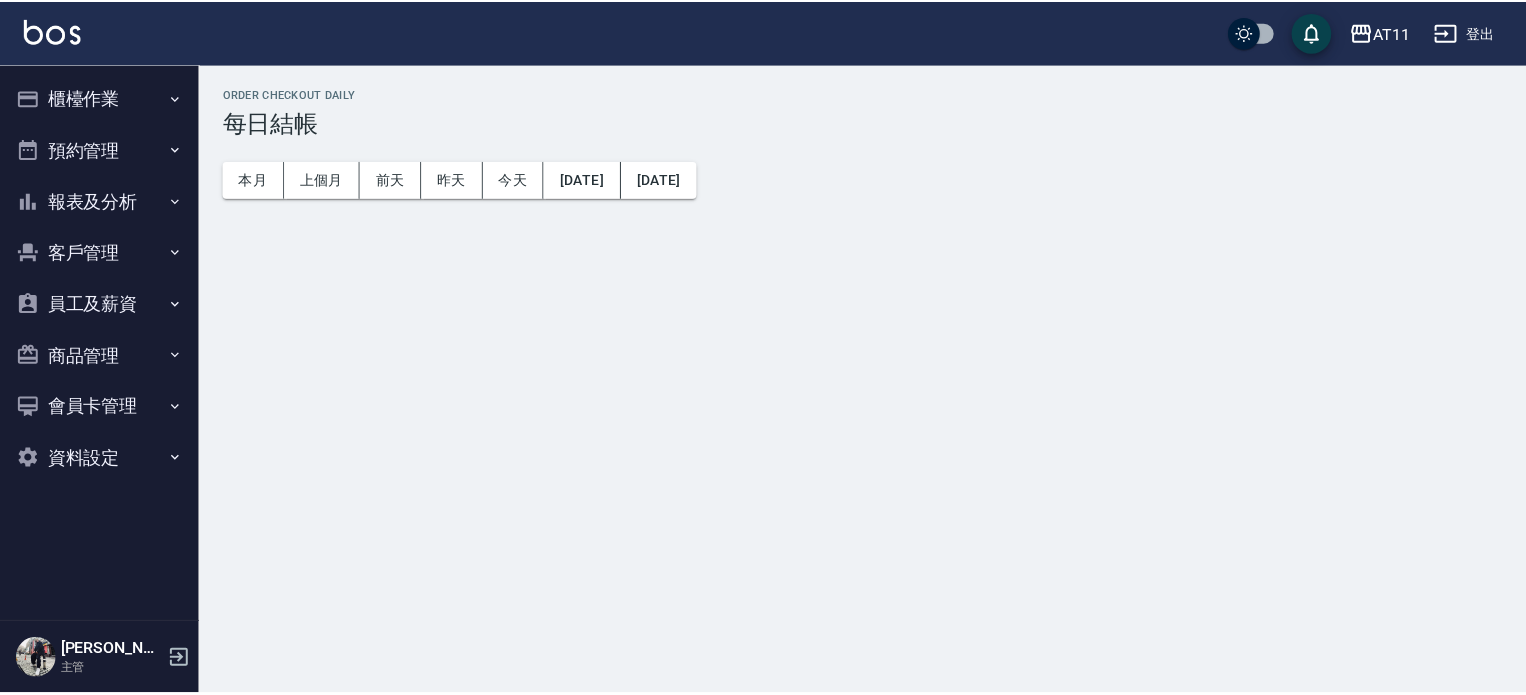 scroll, scrollTop: 0, scrollLeft: 0, axis: both 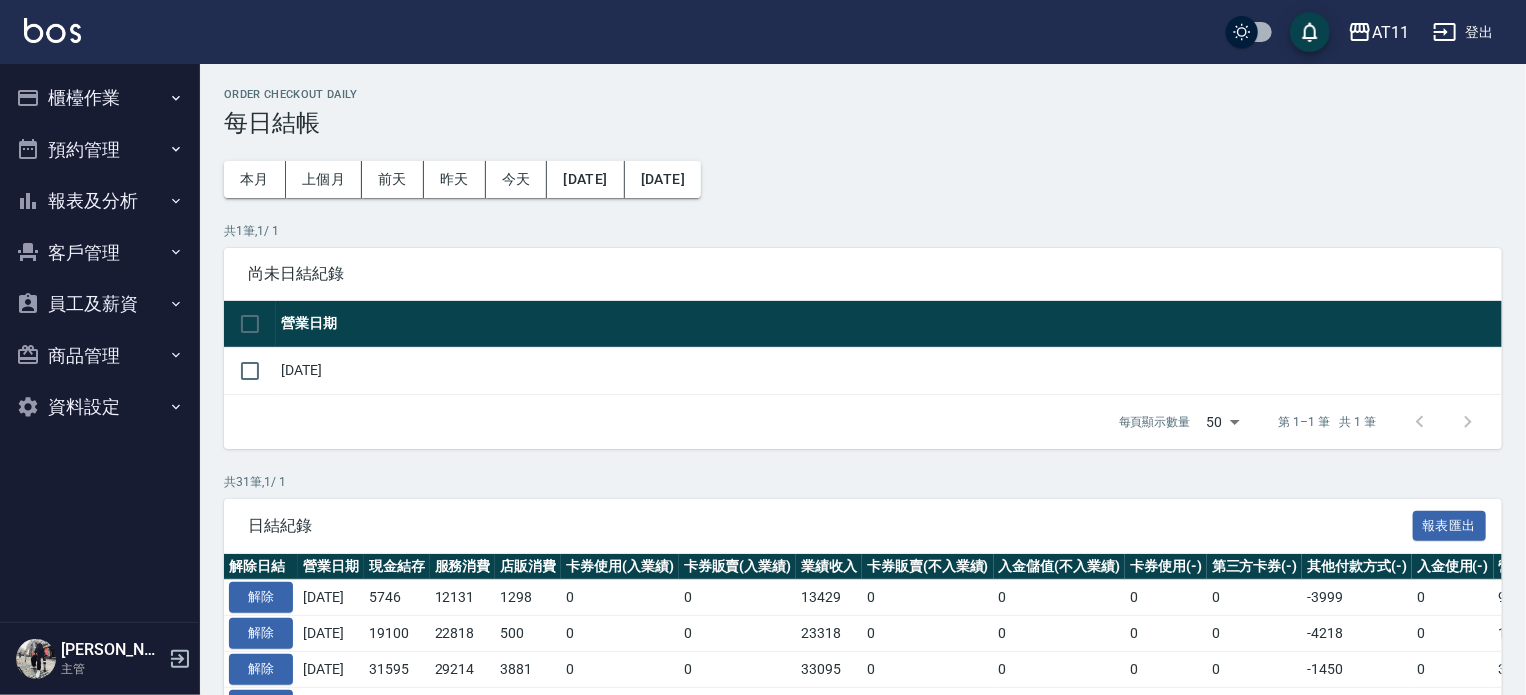 click on "櫃檯作業" at bounding box center (100, 98) 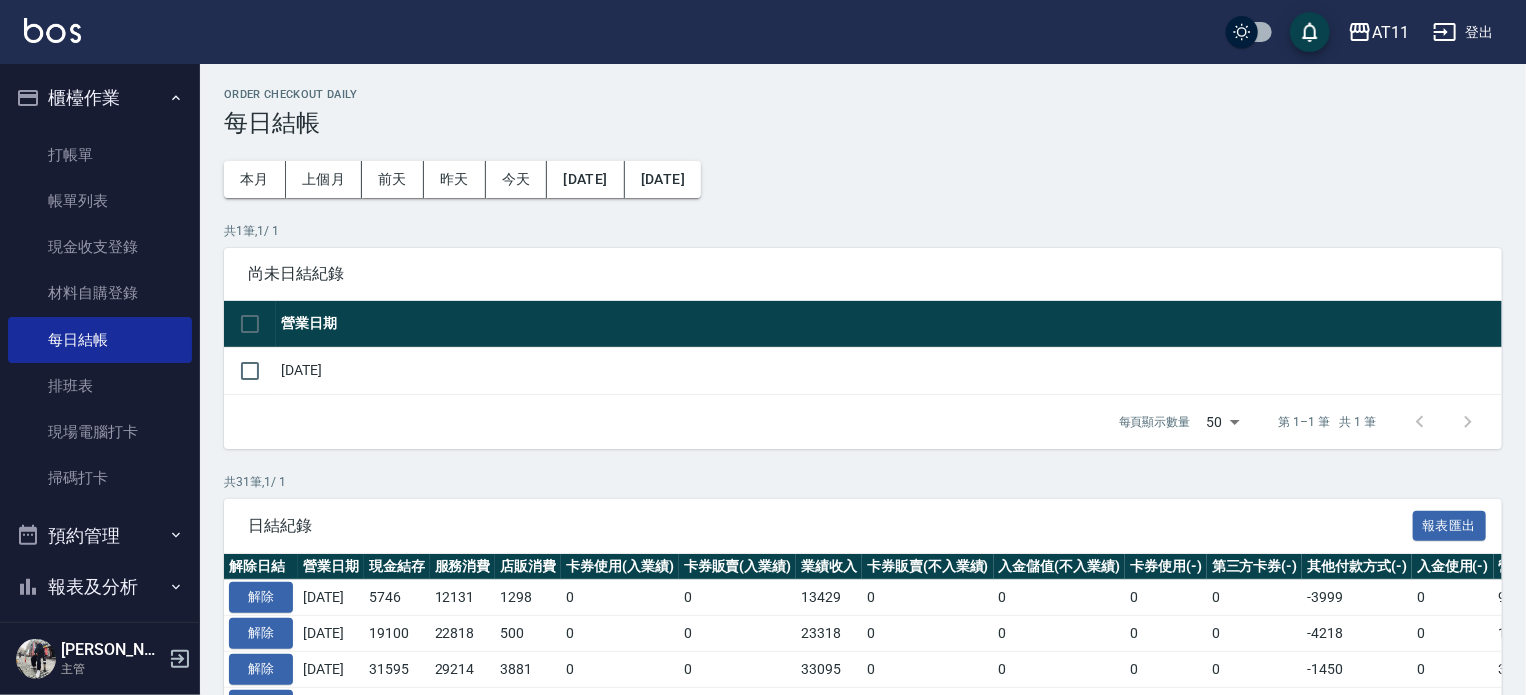 click on "櫃檯作業" at bounding box center (100, 98) 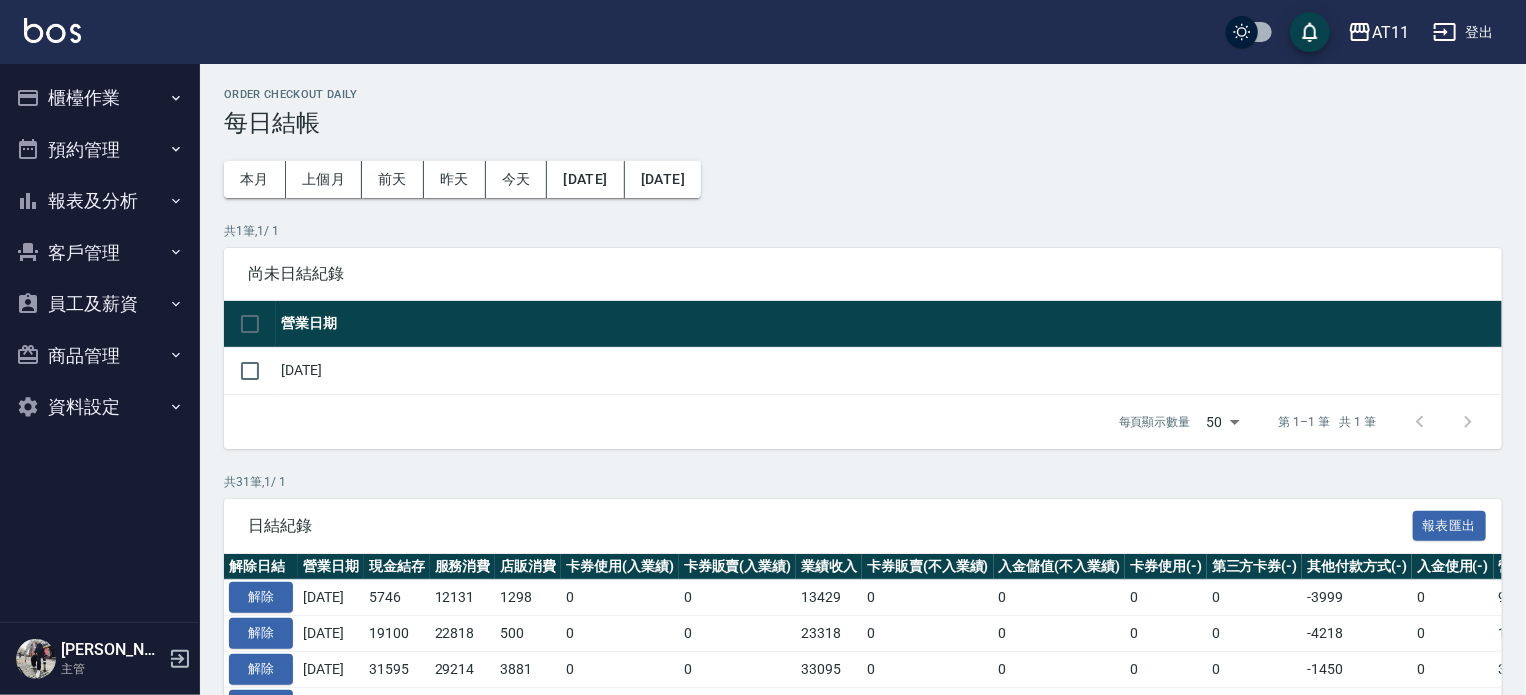 click on "報表及分析" at bounding box center [100, 201] 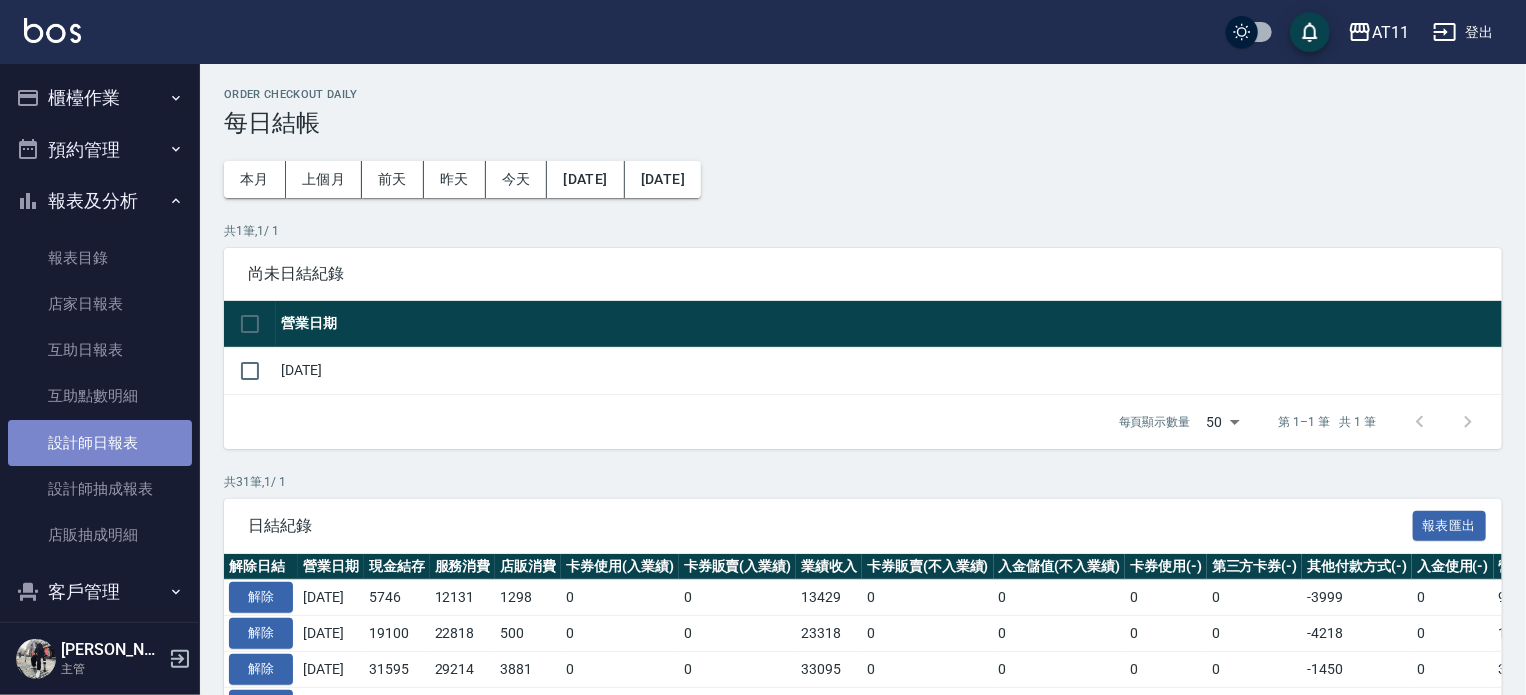 click on "設計師日報表" at bounding box center (100, 443) 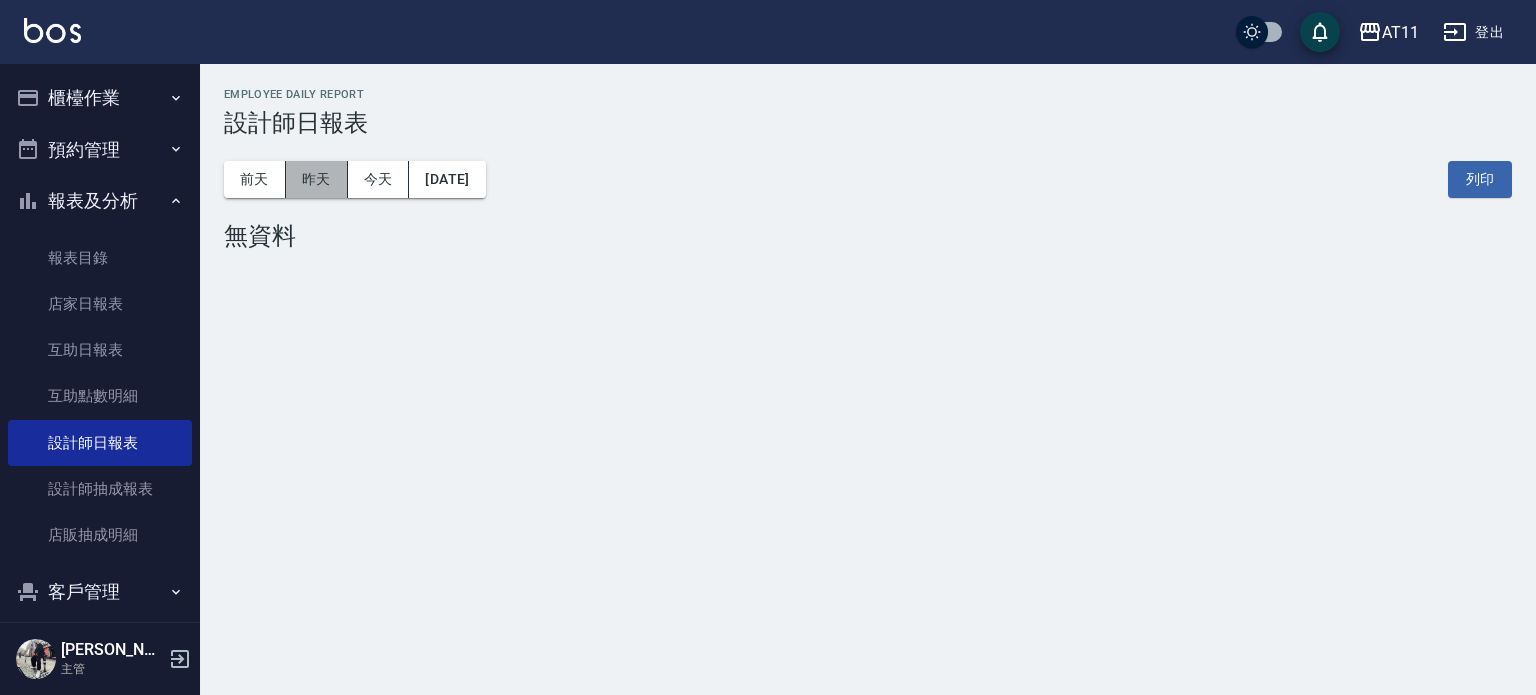 click on "昨天" at bounding box center (317, 179) 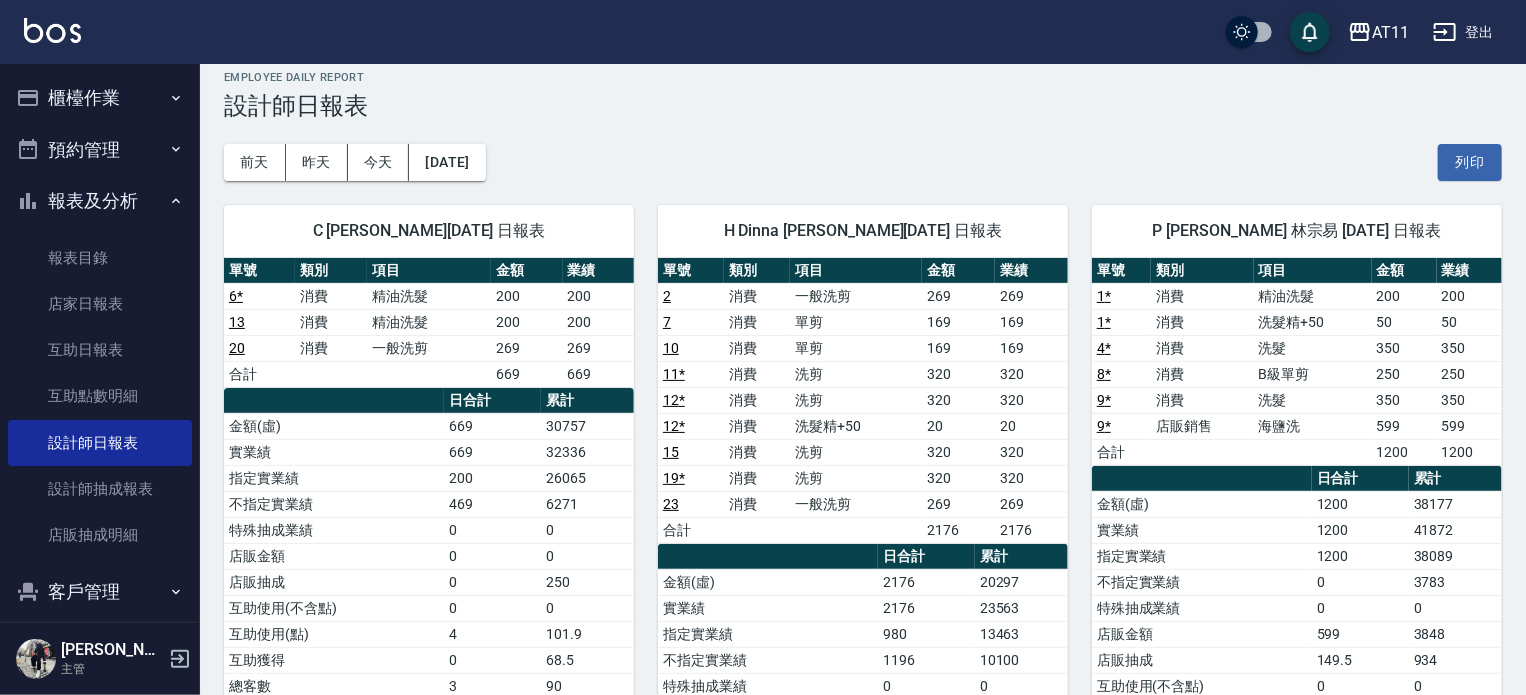 scroll, scrollTop: 0, scrollLeft: 0, axis: both 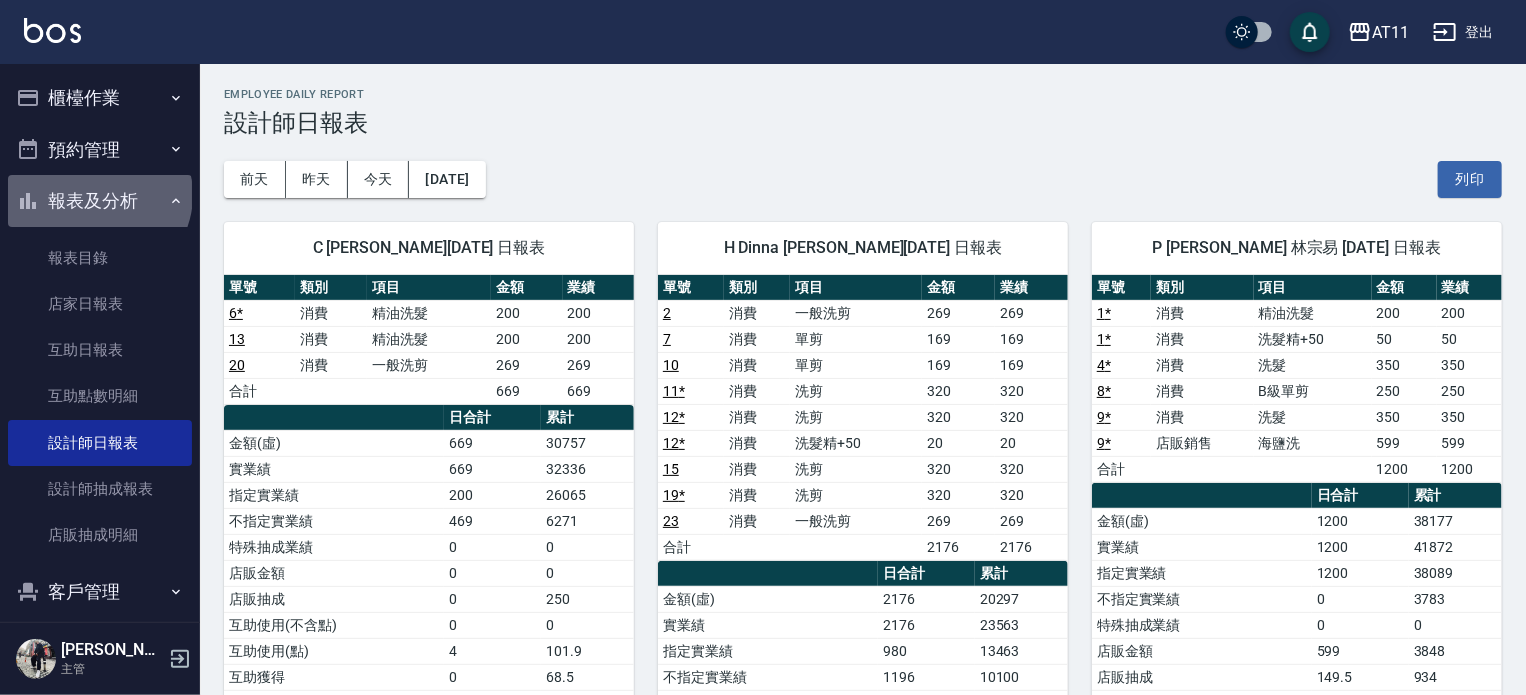 click on "報表及分析" at bounding box center [100, 201] 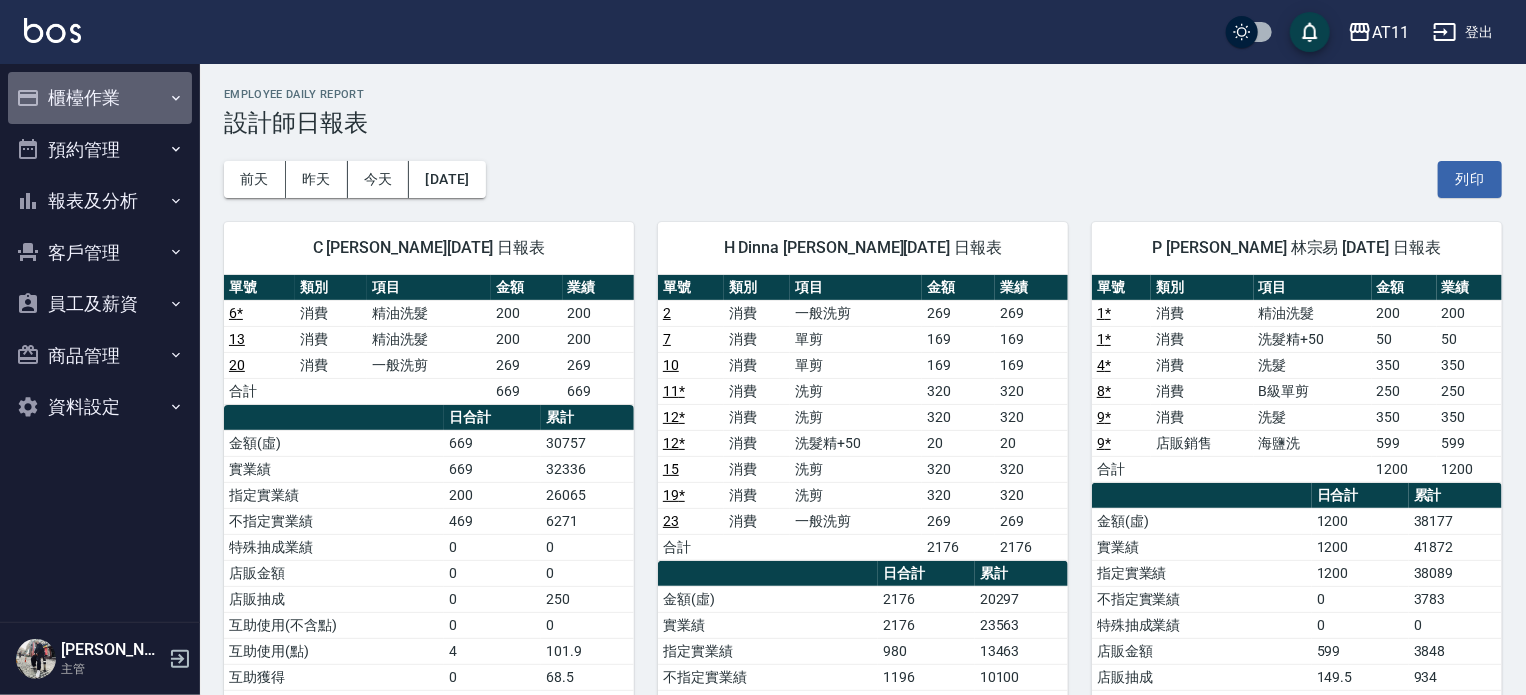 click on "櫃檯作業" at bounding box center (100, 98) 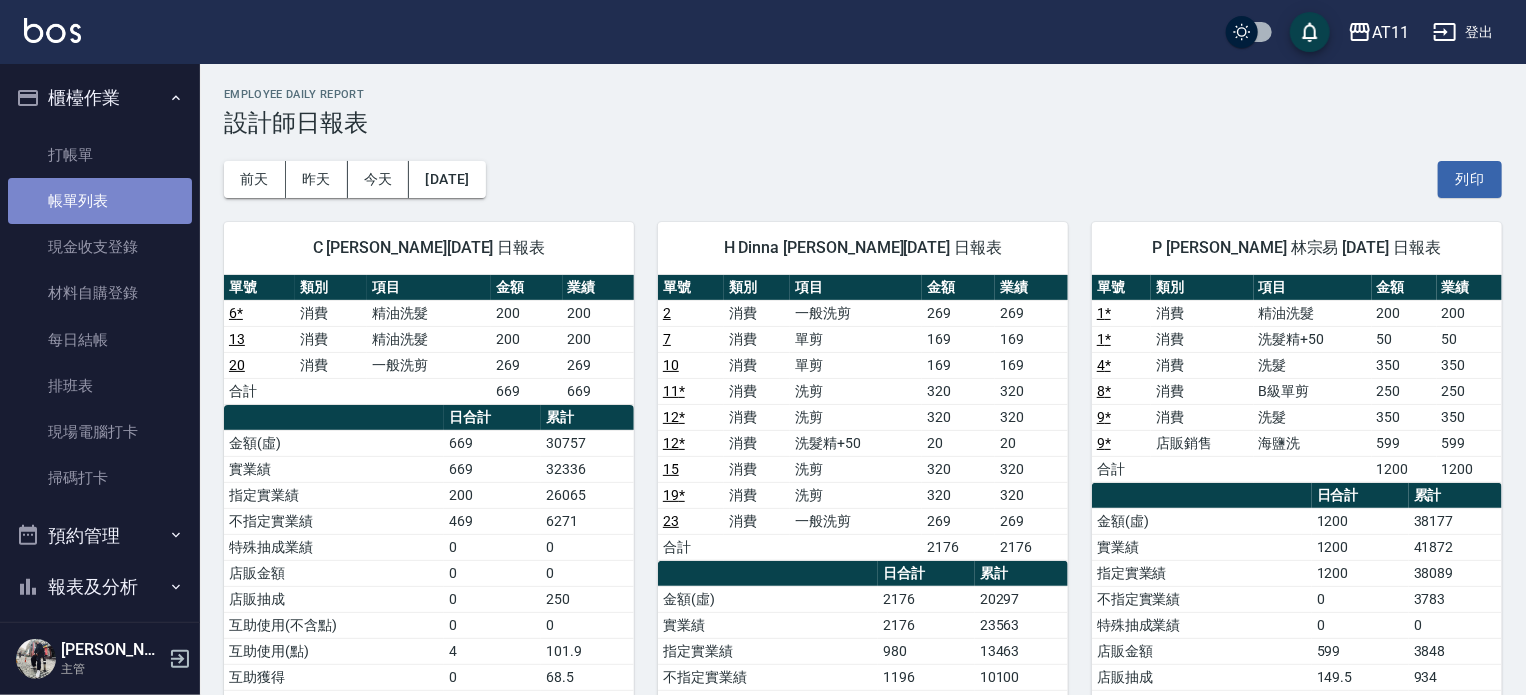 click on "帳單列表" at bounding box center [100, 201] 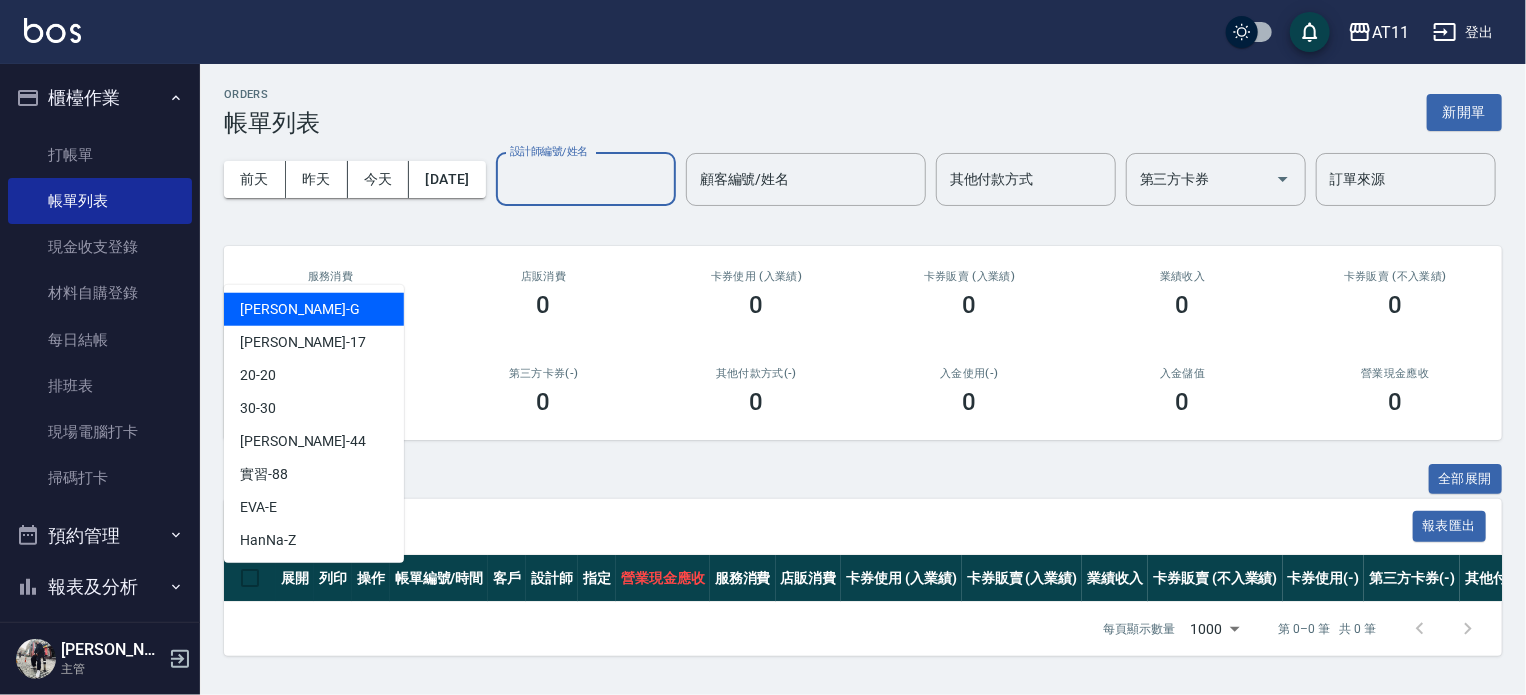 click on "設計師編號/姓名" at bounding box center (586, 179) 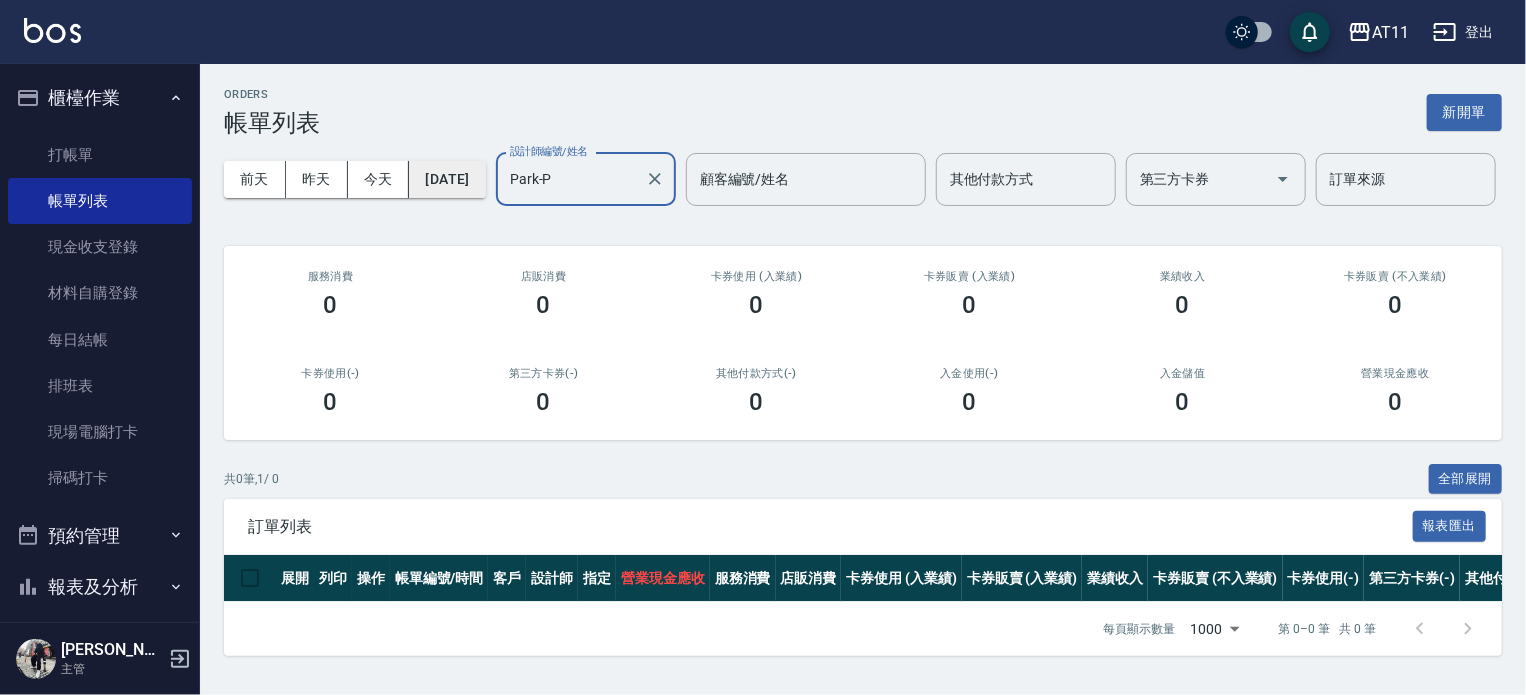 type on "Park-P" 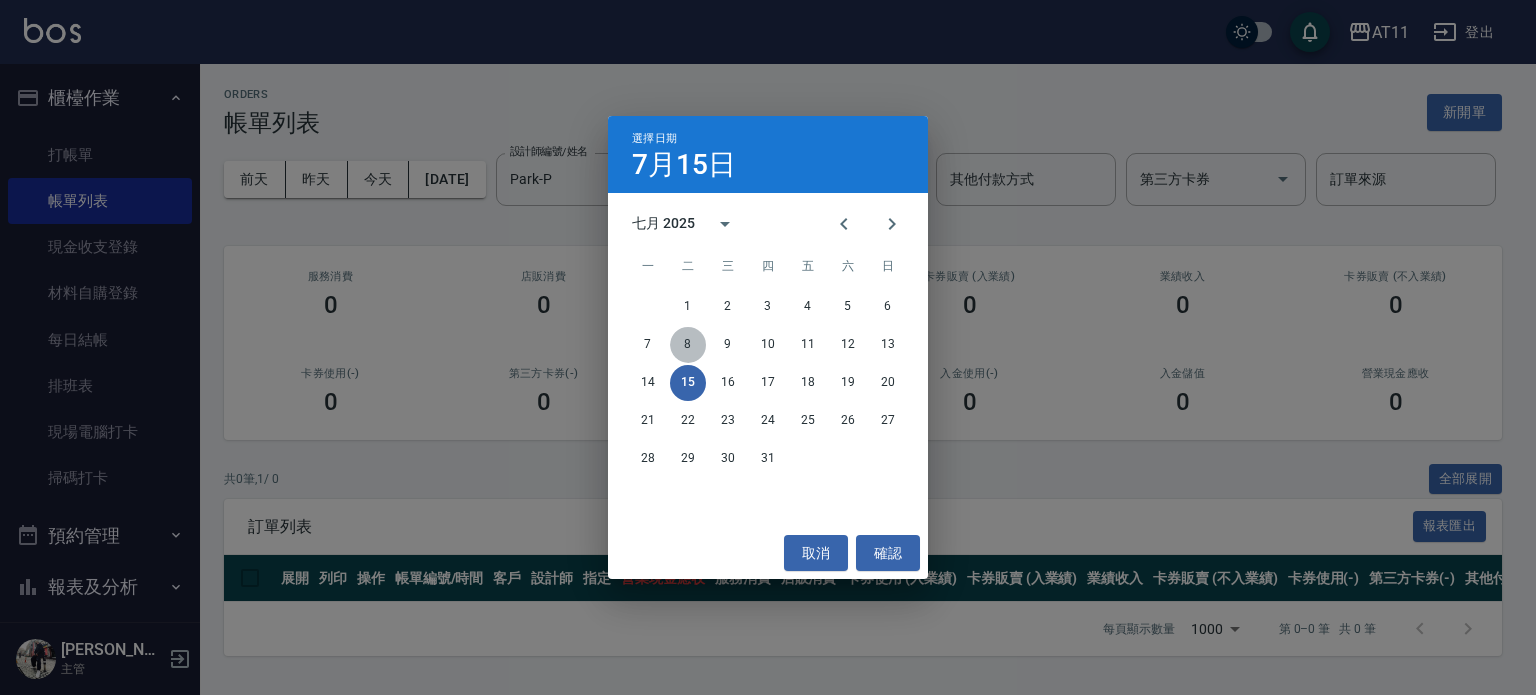 click on "8" at bounding box center [688, 345] 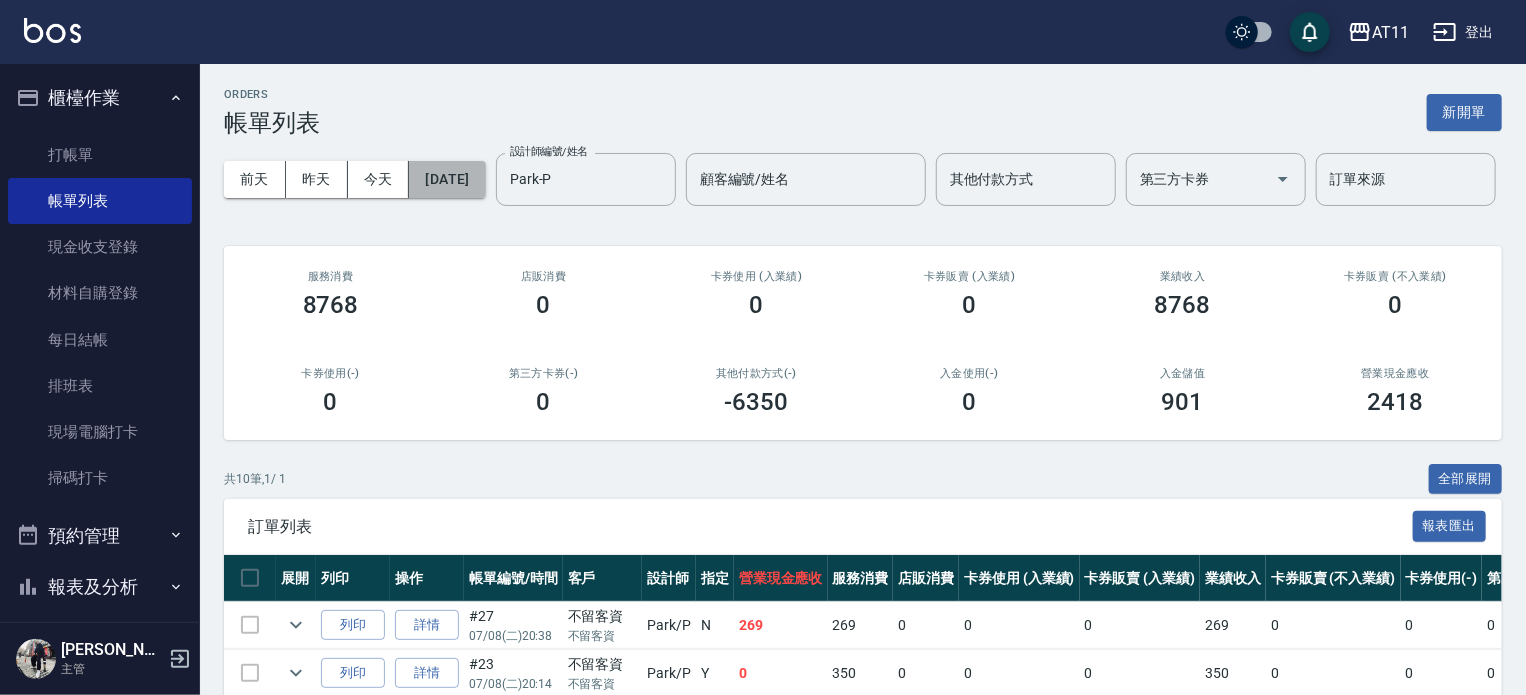 click on "[DATE]" at bounding box center (447, 179) 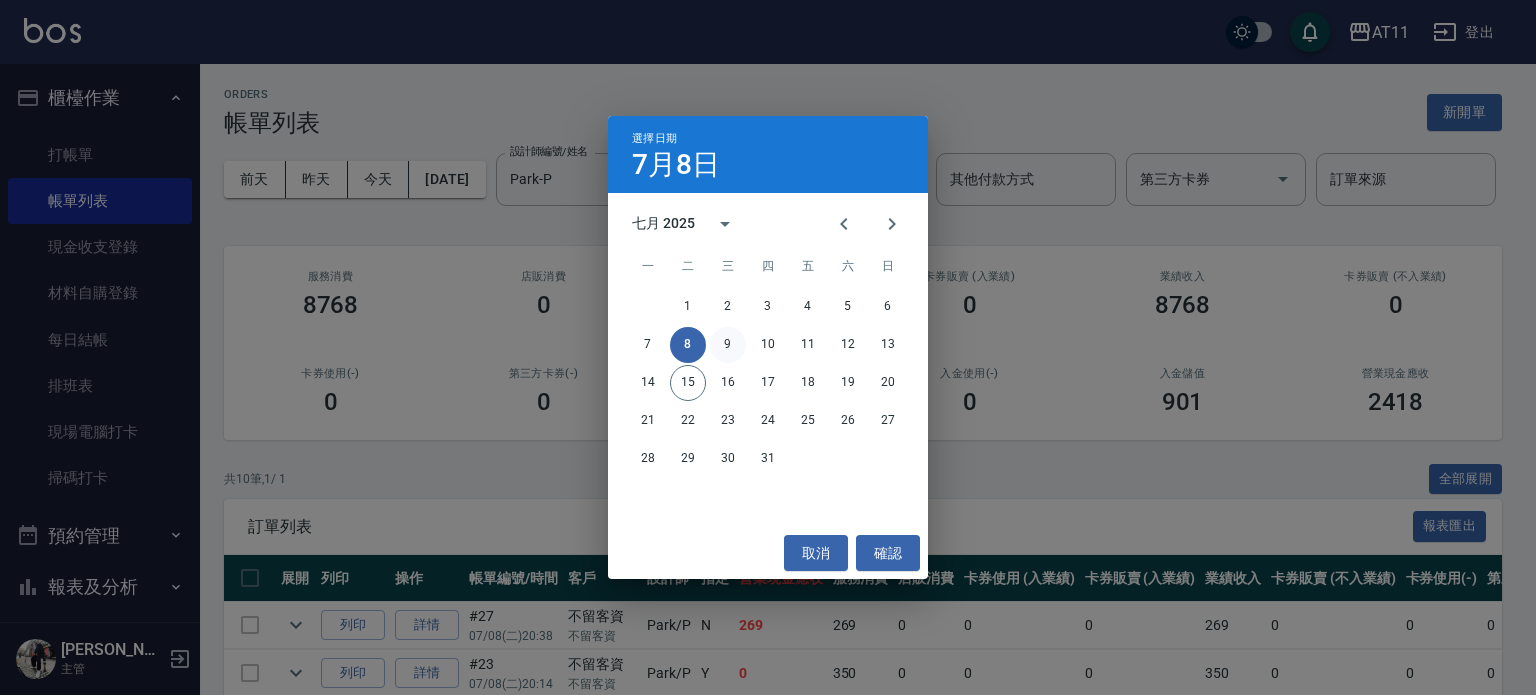 click on "9" at bounding box center (728, 345) 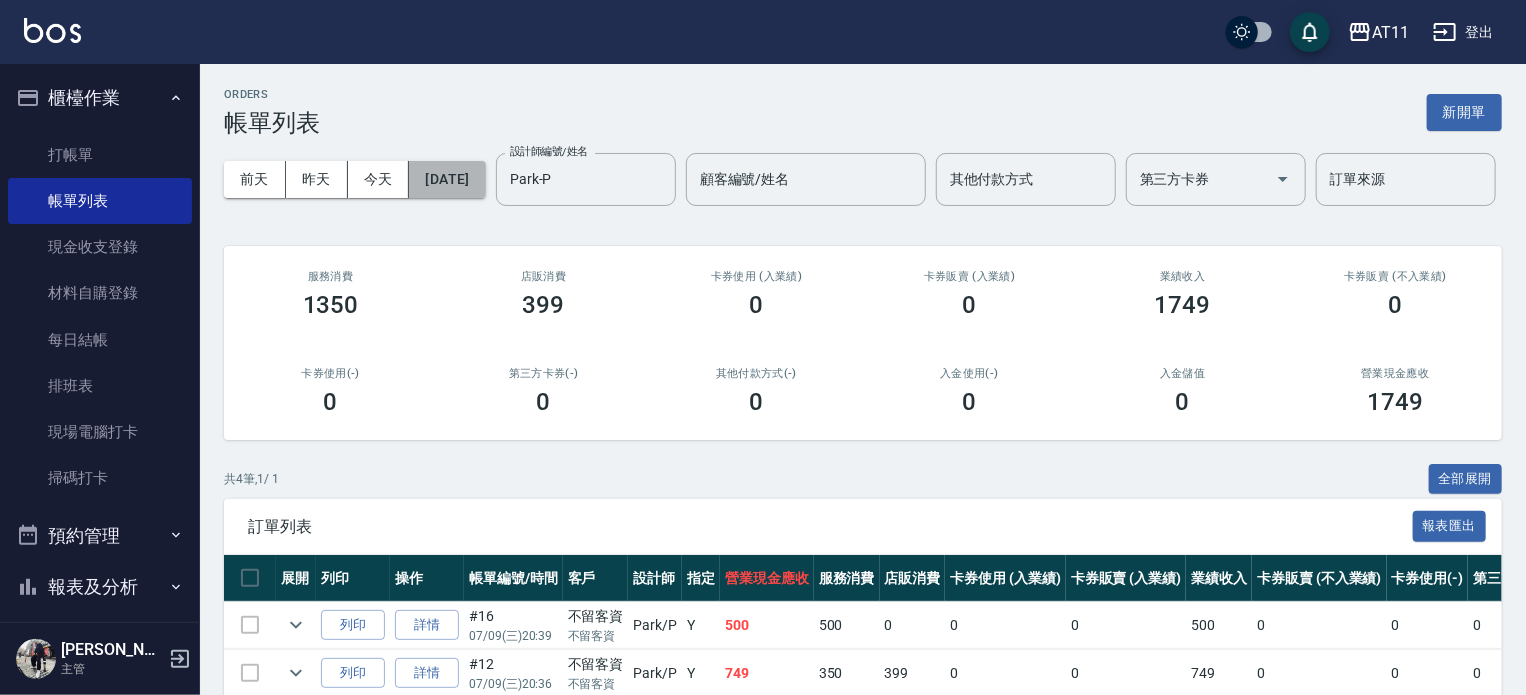 click on "[DATE]" at bounding box center (447, 179) 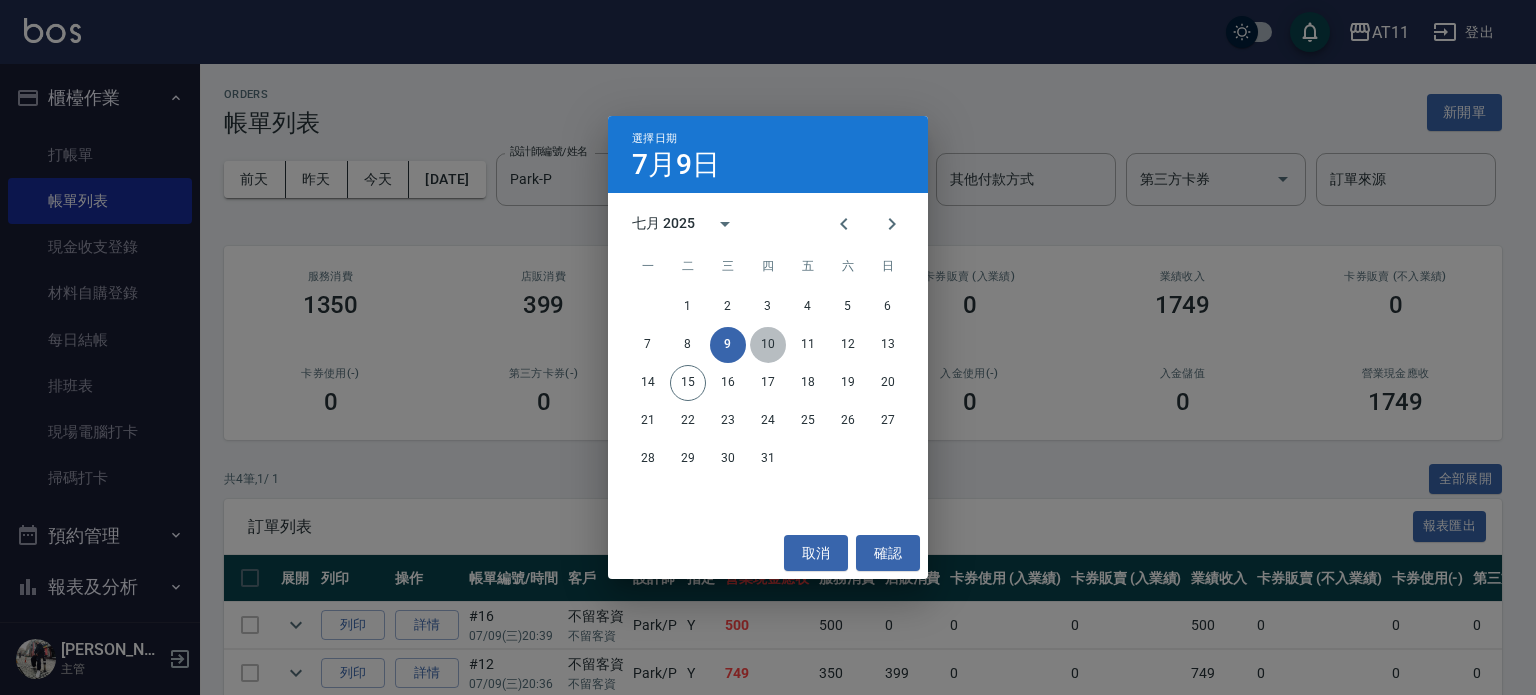 click on "10" at bounding box center (768, 345) 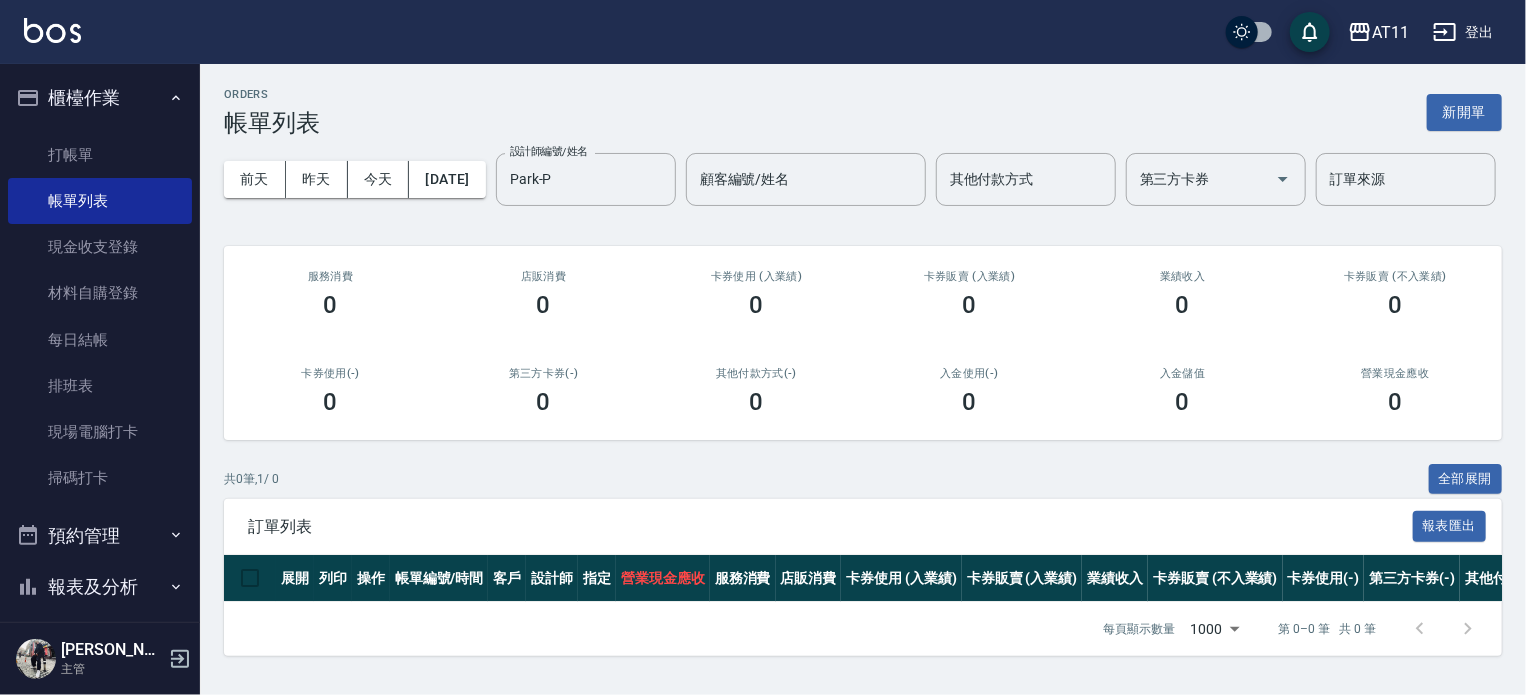 click on "[DATE]" at bounding box center [447, 179] 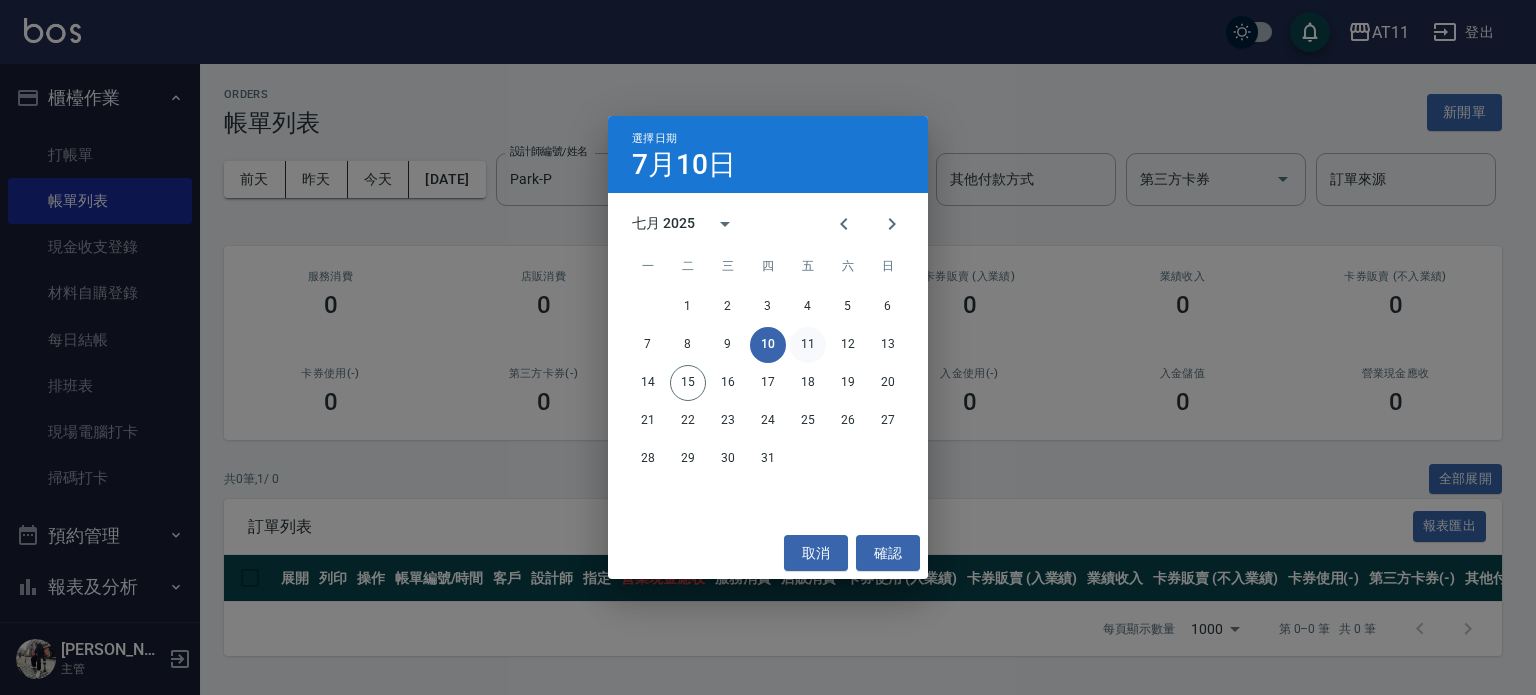 click on "11" at bounding box center (808, 345) 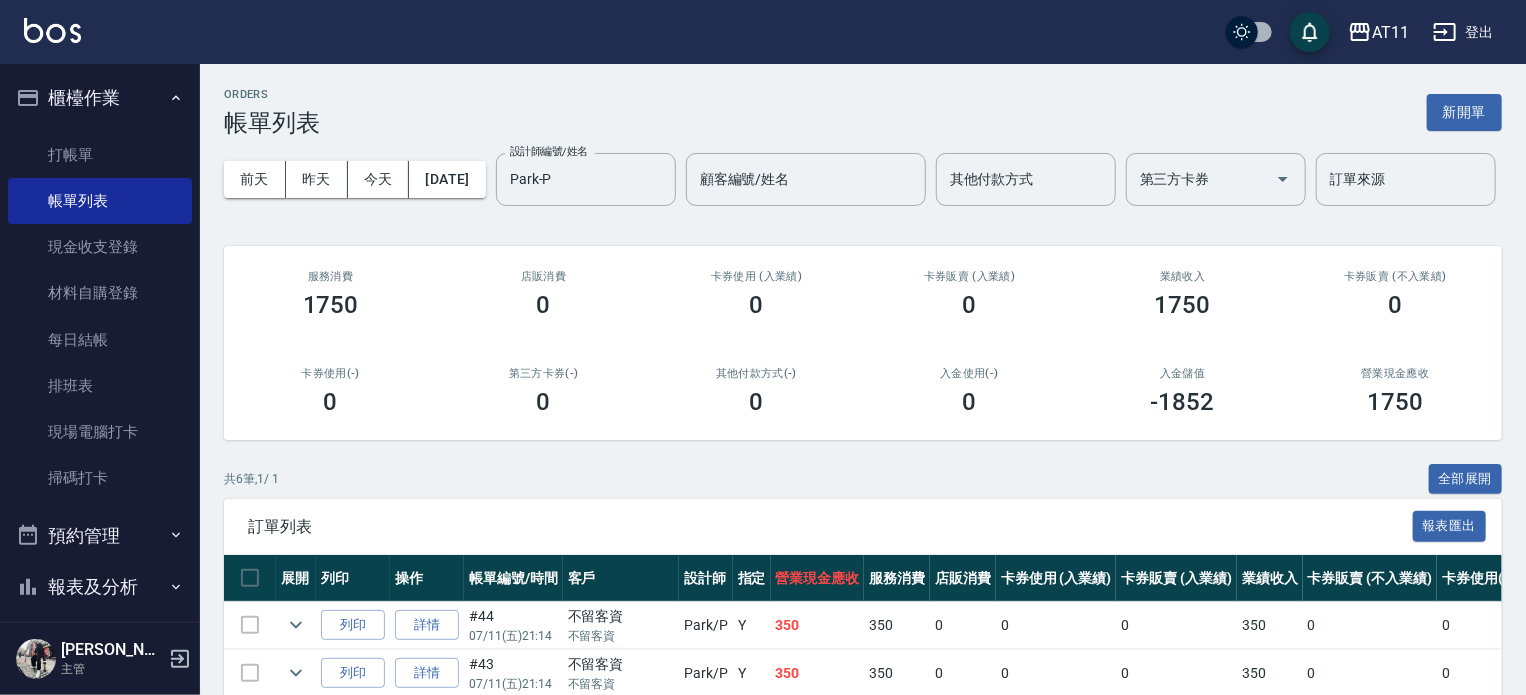 click on "[DATE]" at bounding box center (447, 179) 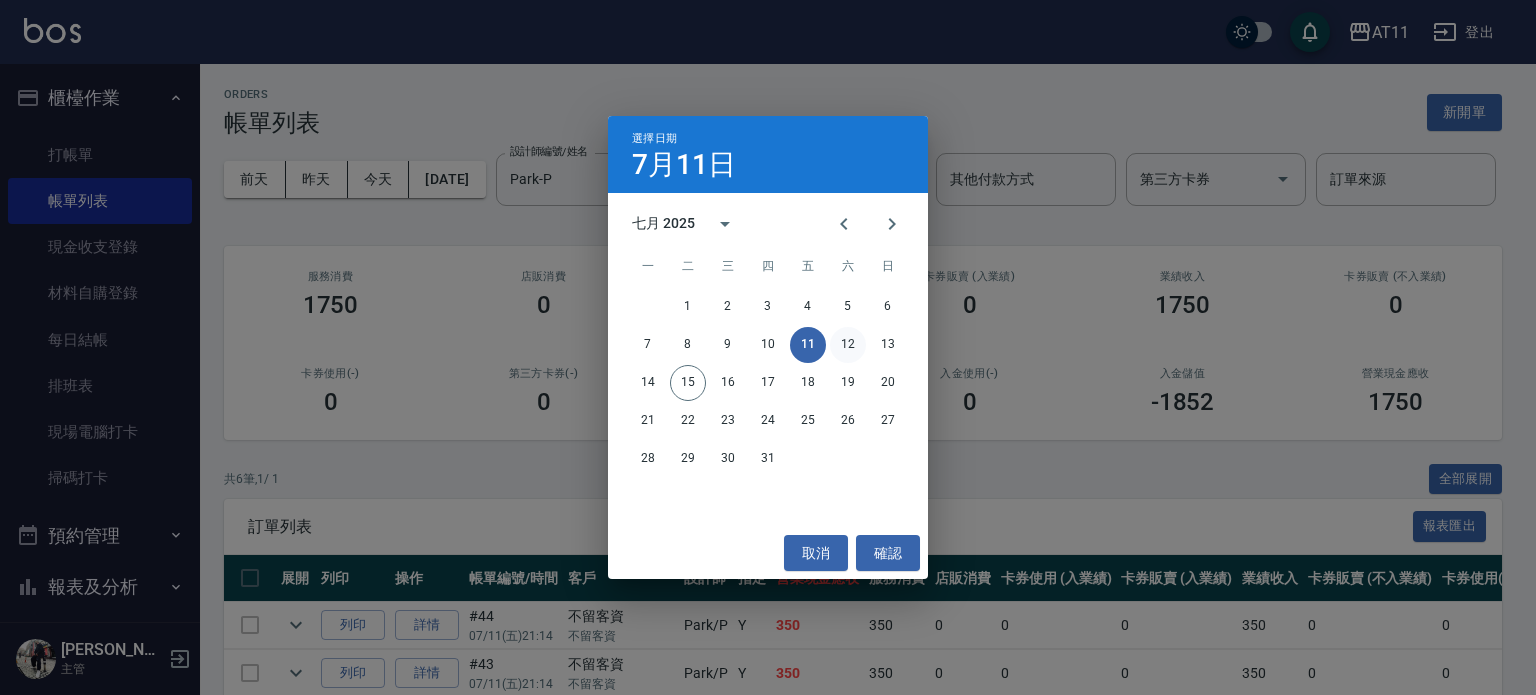 click on "12" at bounding box center (848, 345) 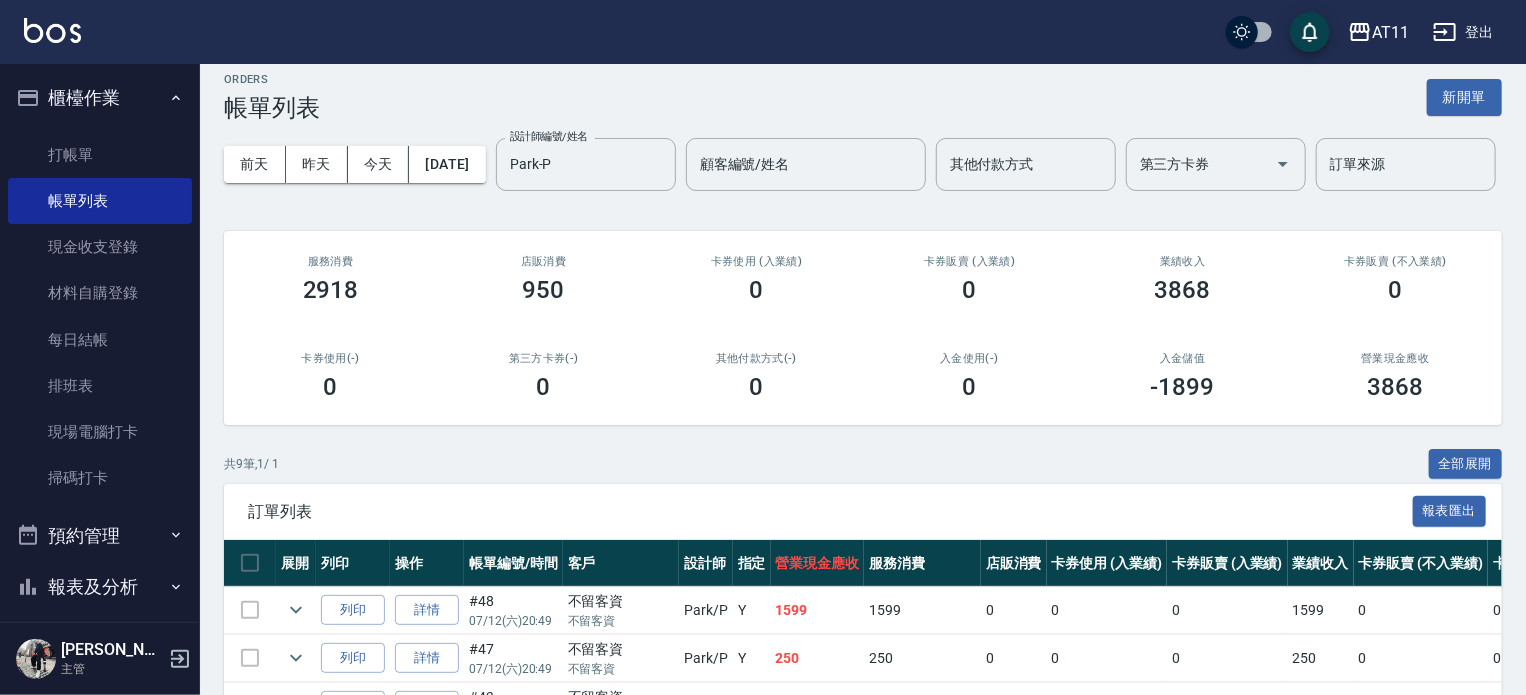 scroll, scrollTop: 491, scrollLeft: 0, axis: vertical 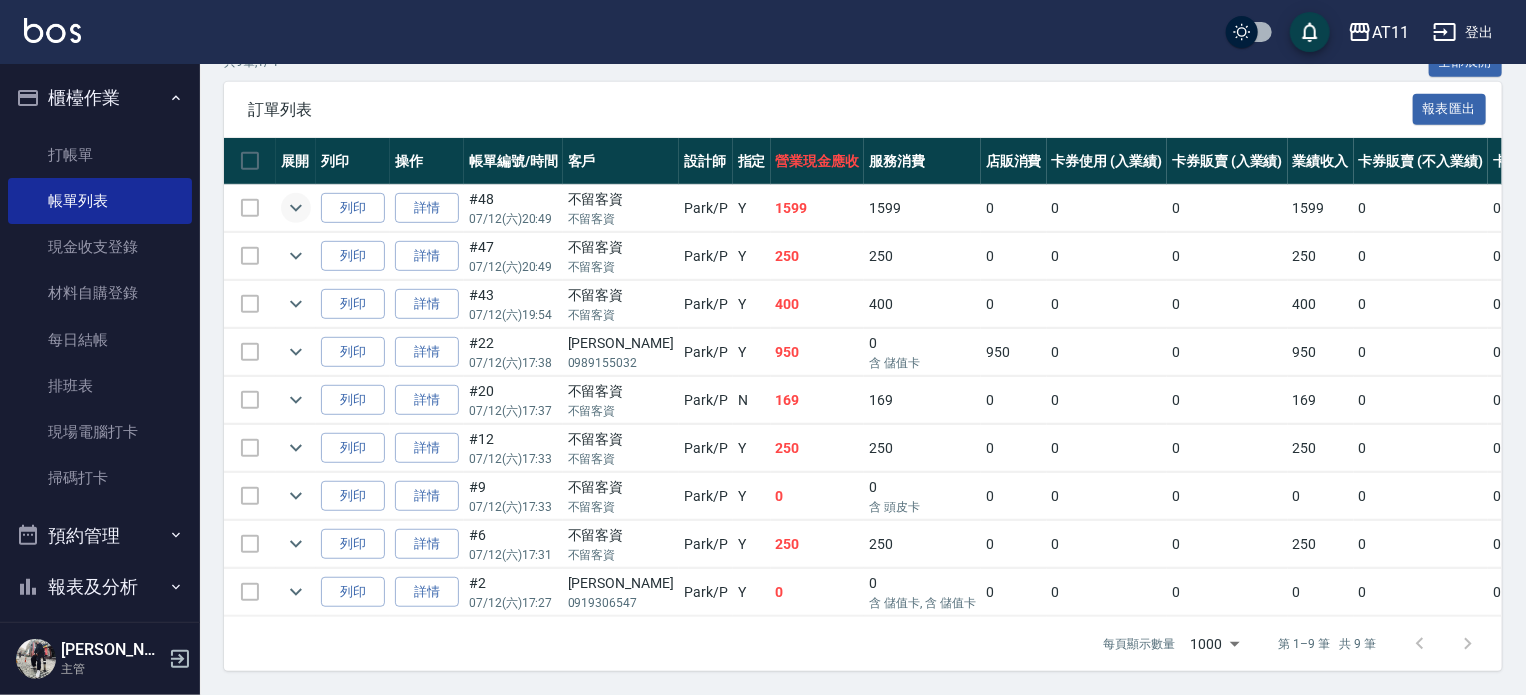 click 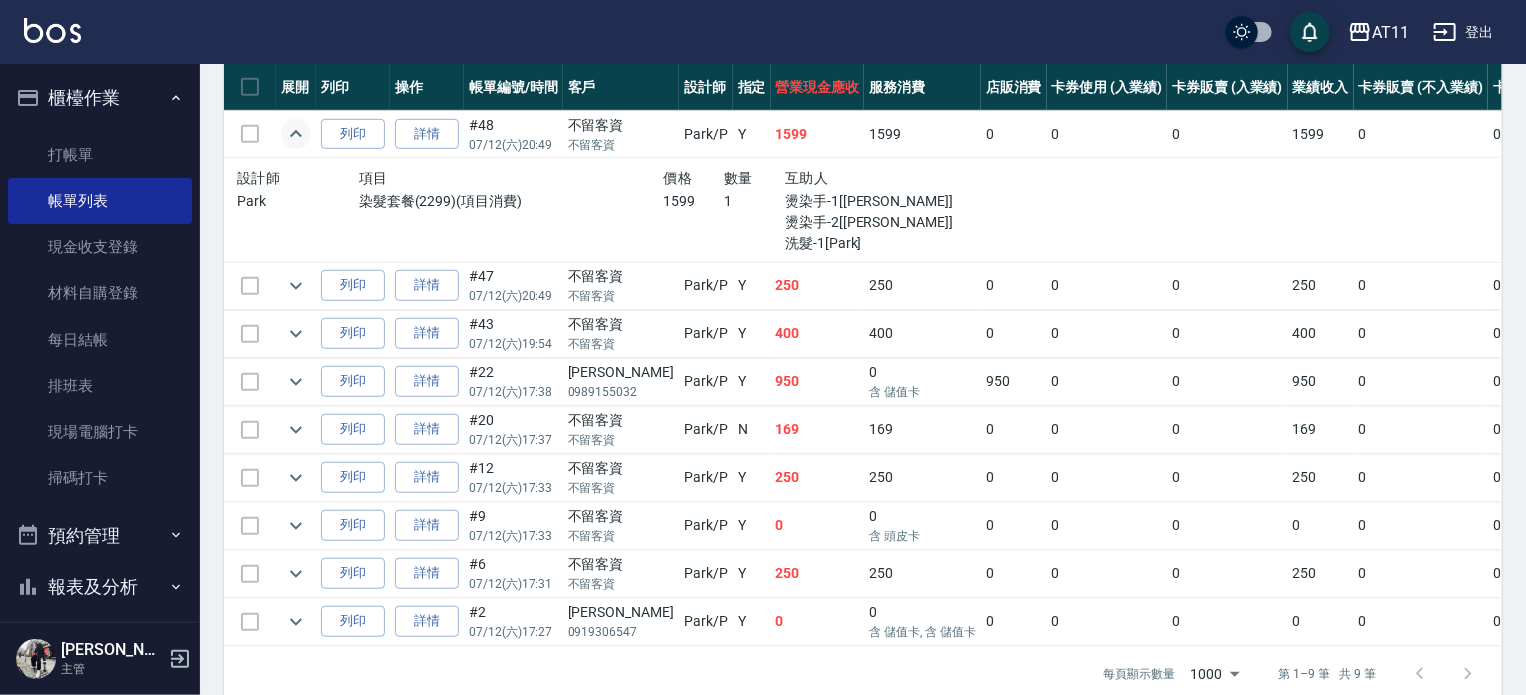 click 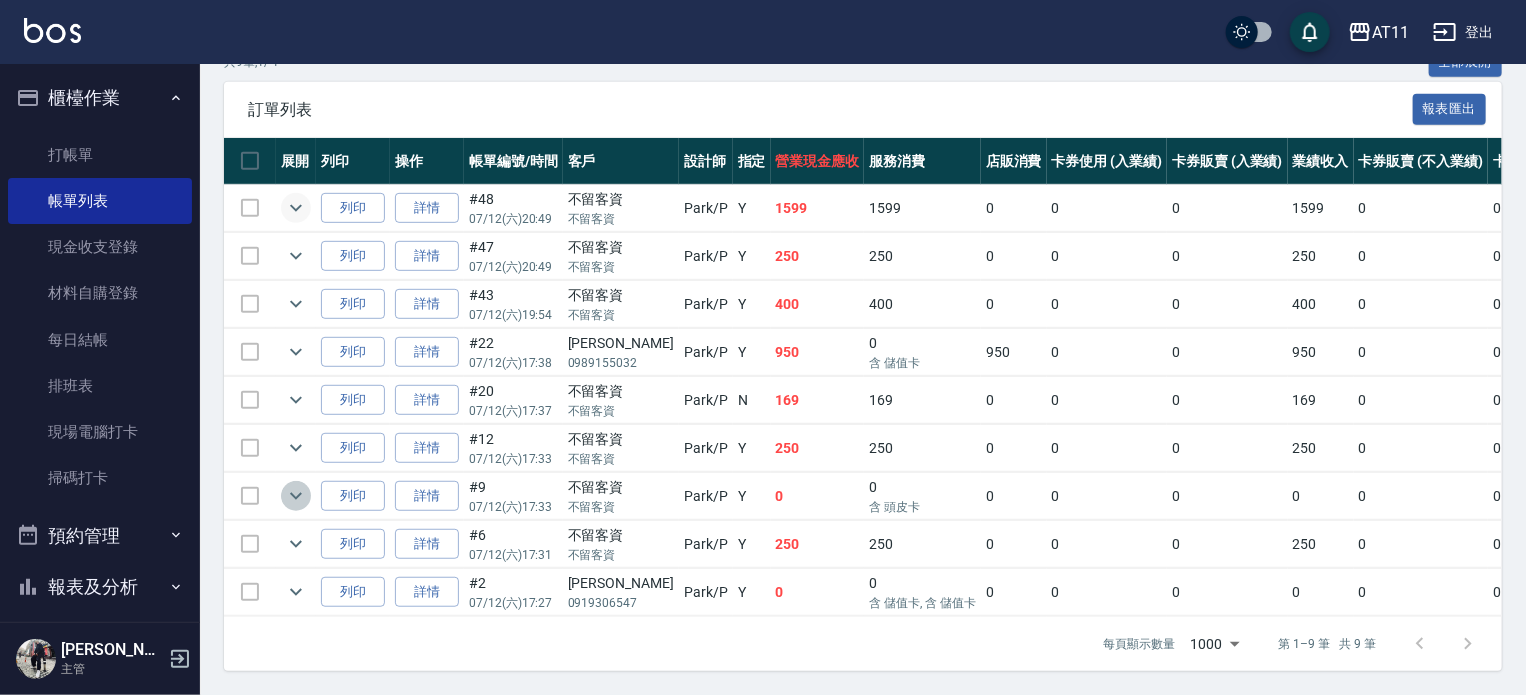 click at bounding box center [296, 496] 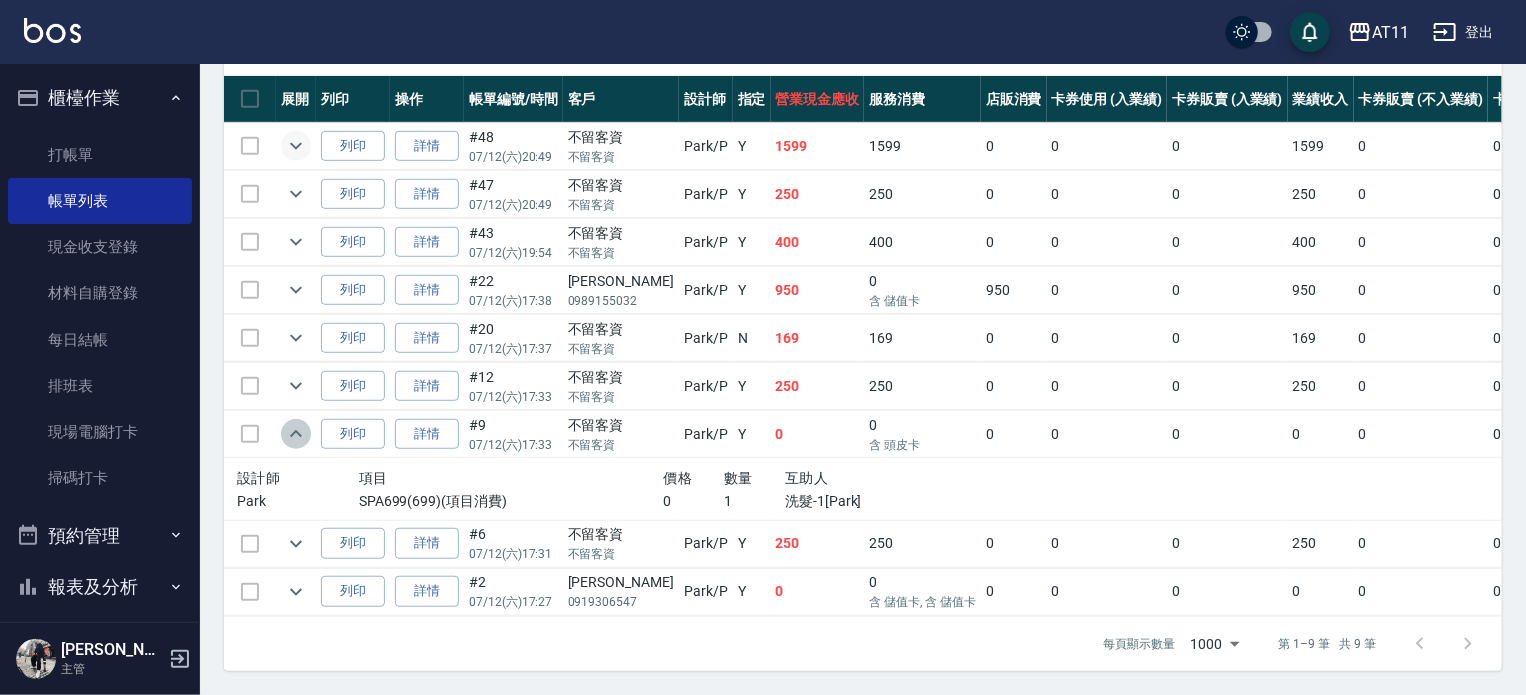 click at bounding box center [296, 434] 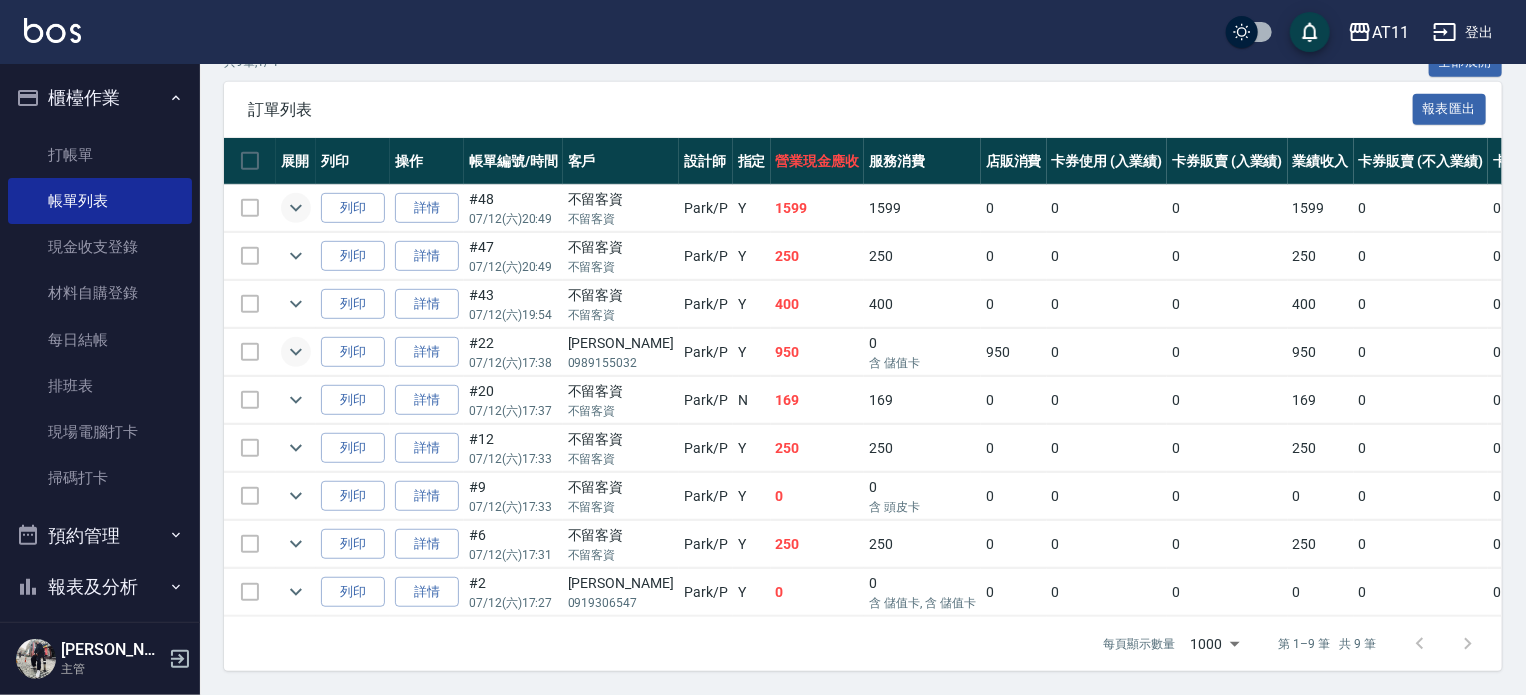 click 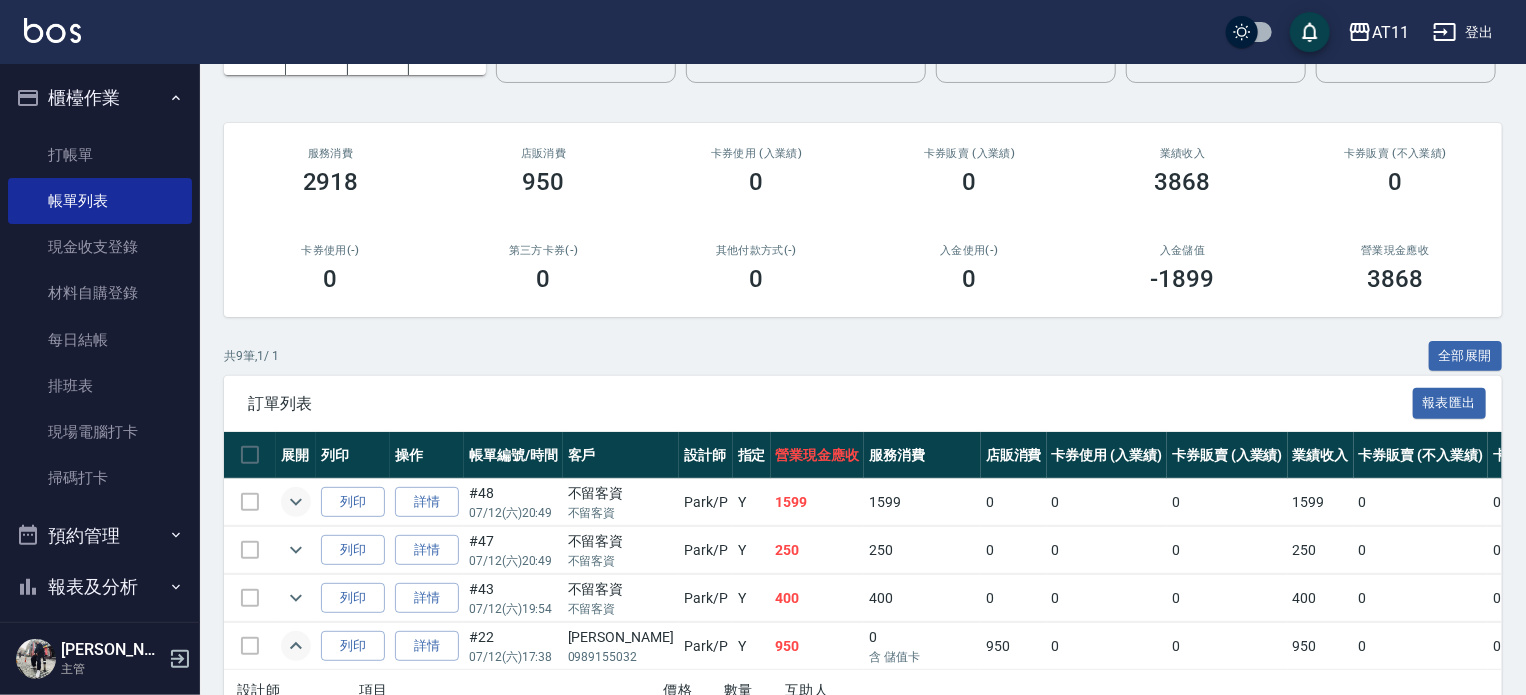 scroll, scrollTop: 91, scrollLeft: 0, axis: vertical 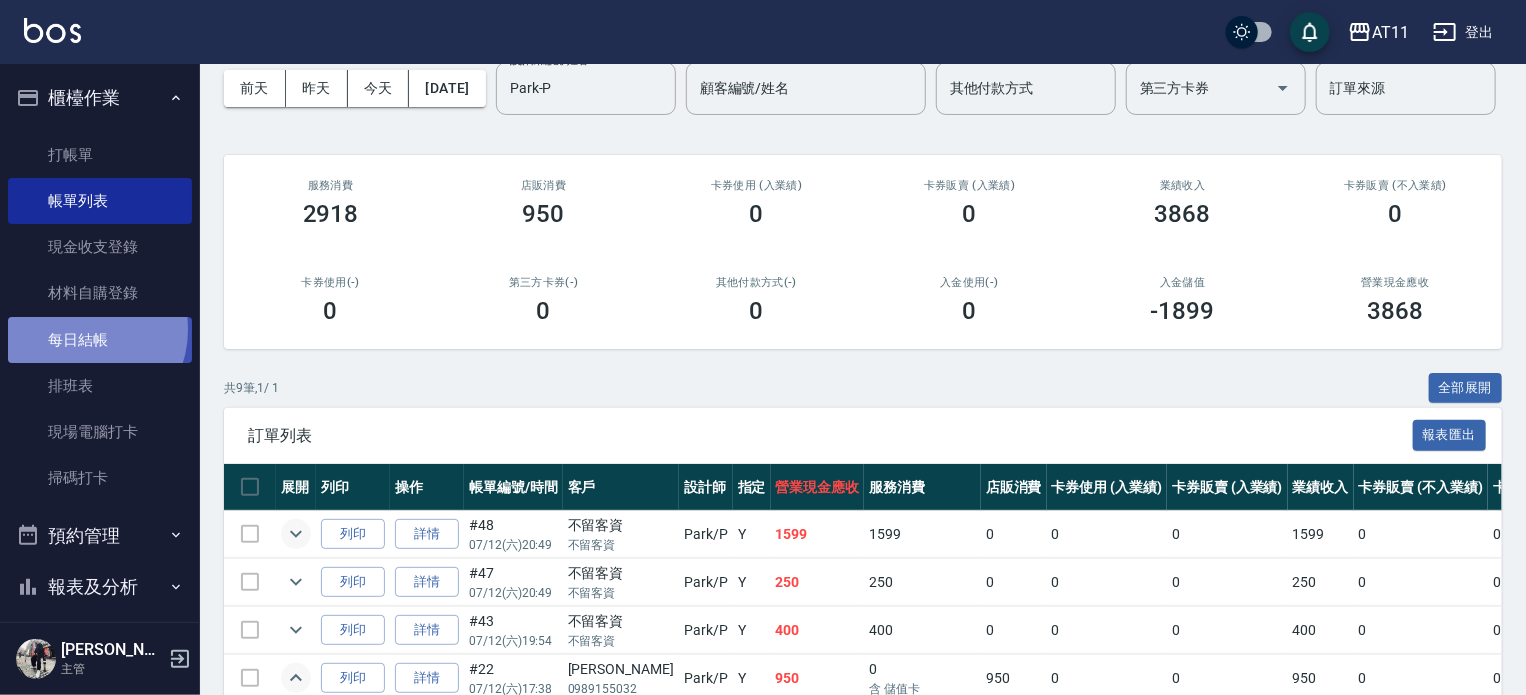 click on "每日結帳" at bounding box center (100, 340) 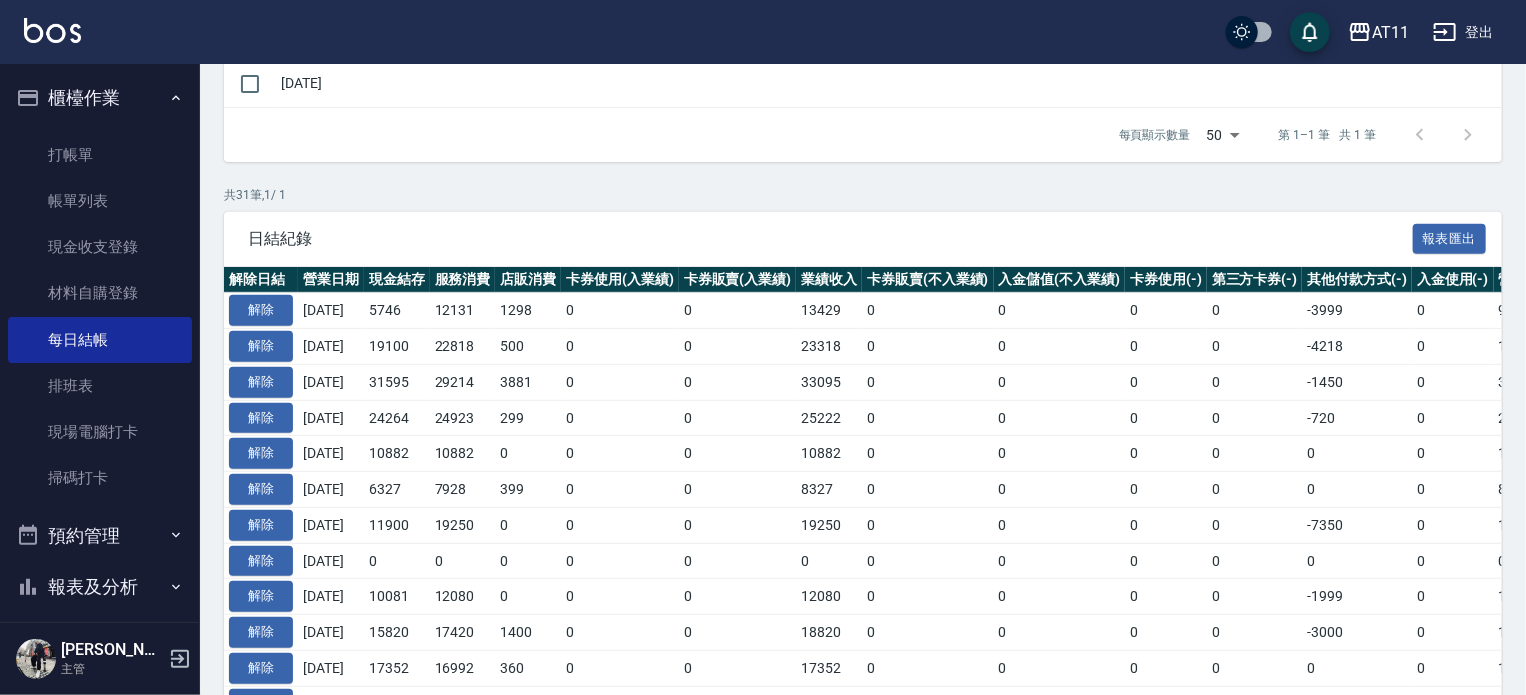 scroll, scrollTop: 400, scrollLeft: 0, axis: vertical 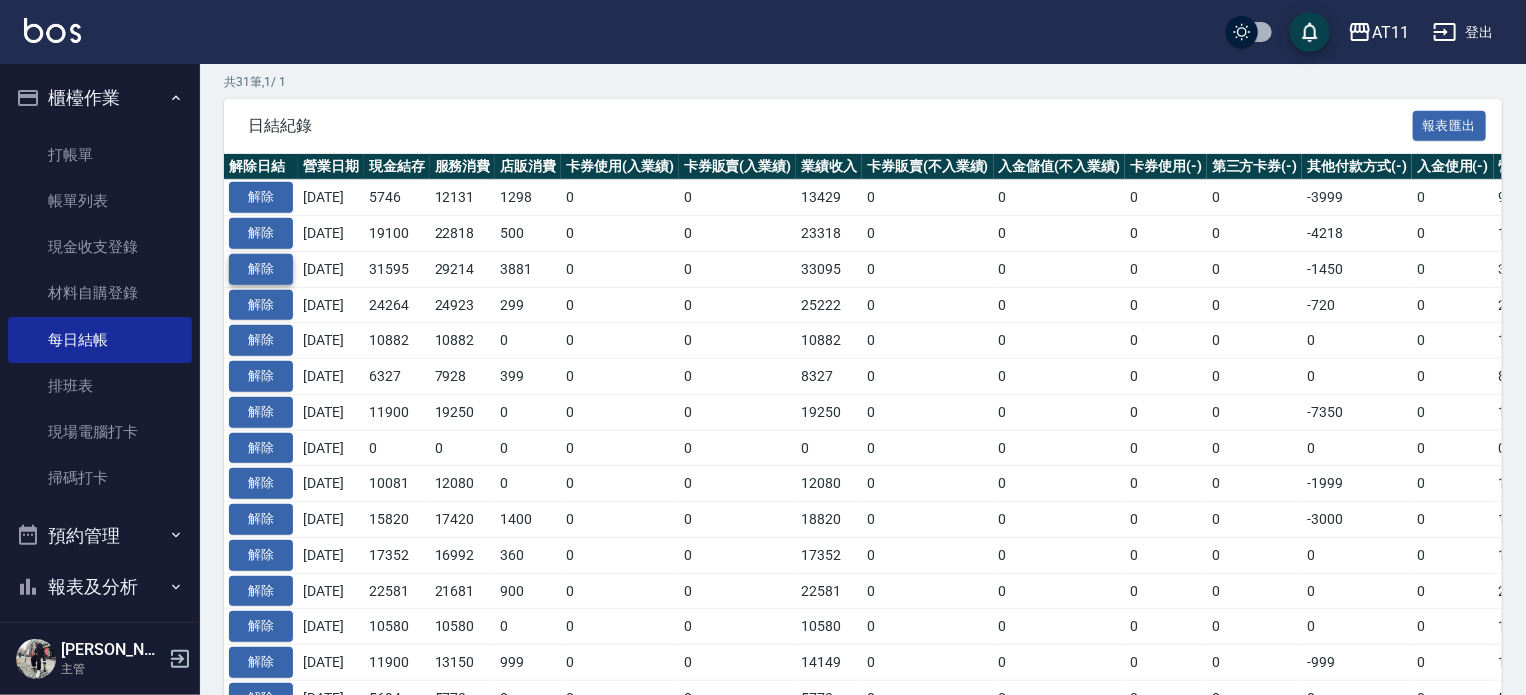 click on "解除" at bounding box center (261, 269) 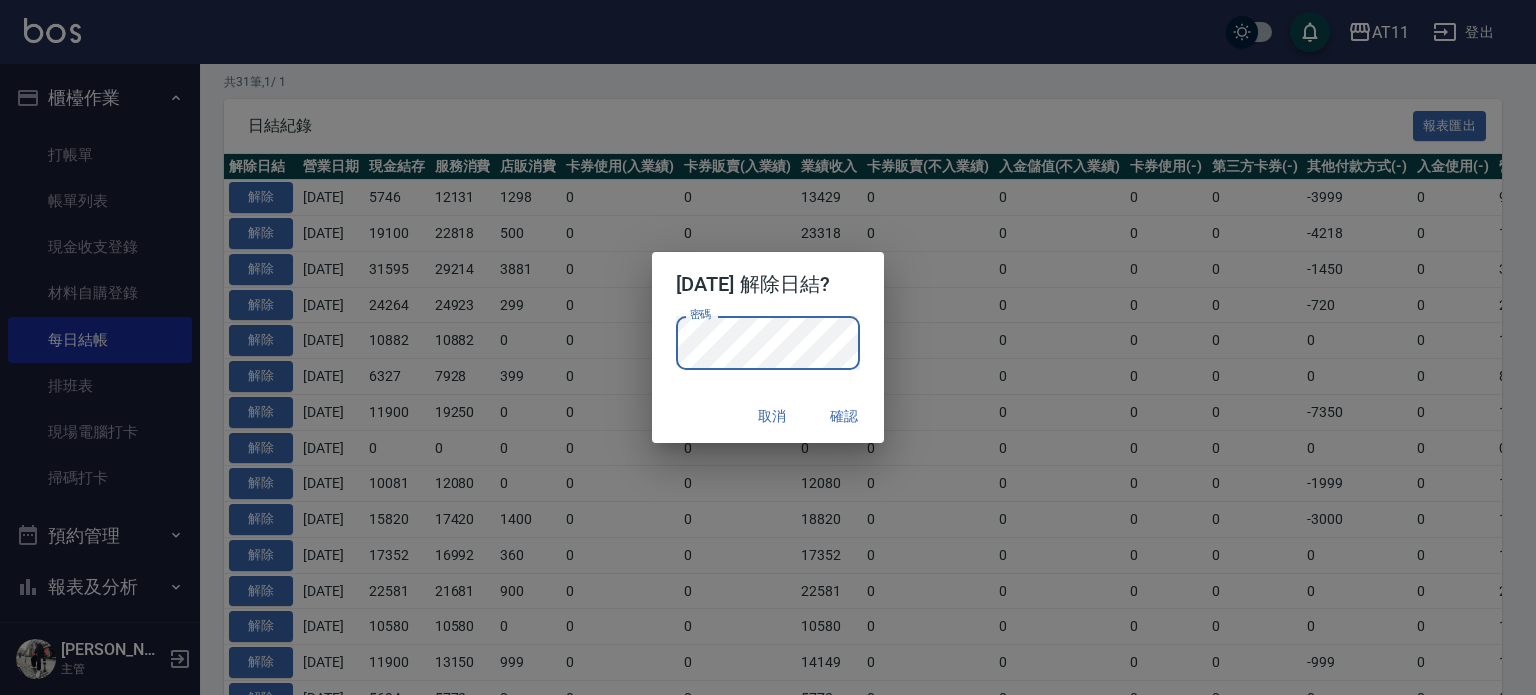 click on "確認" at bounding box center [844, 416] 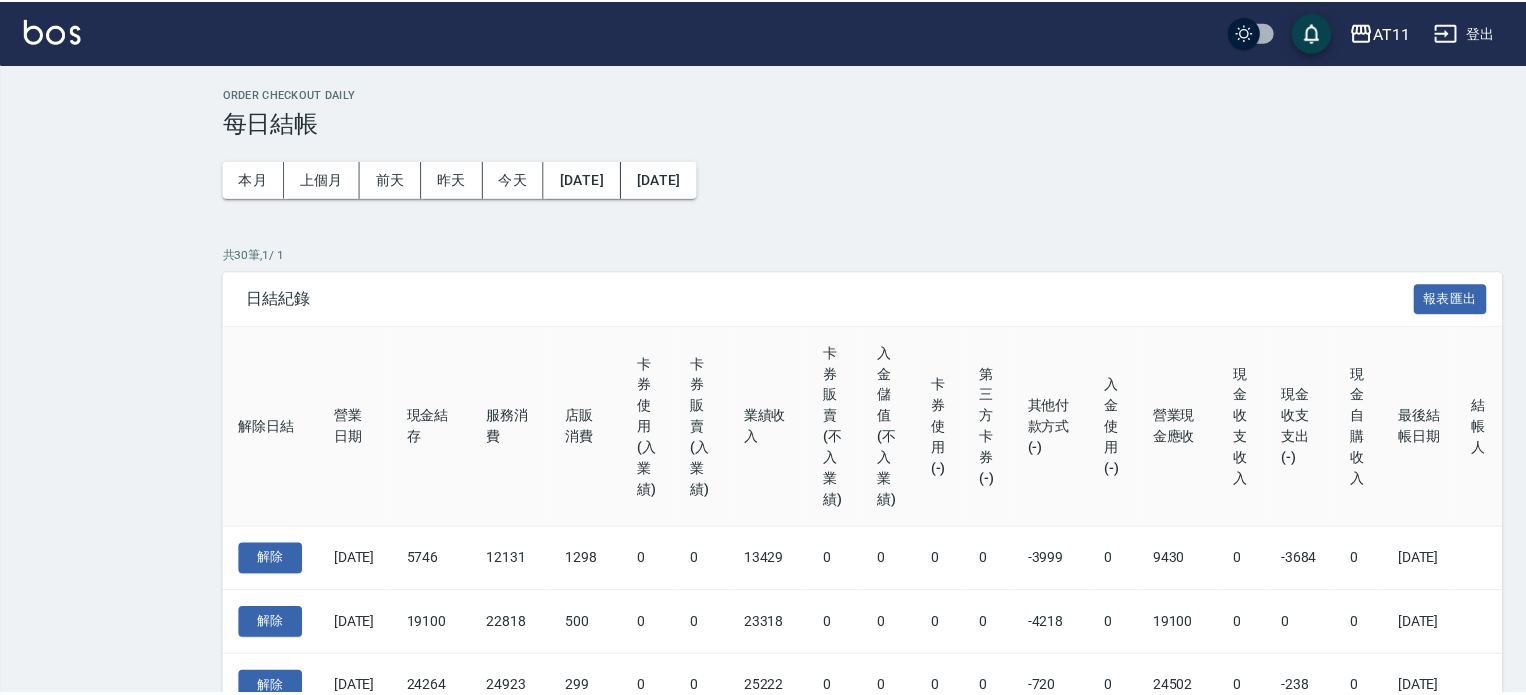 scroll, scrollTop: 0, scrollLeft: 0, axis: both 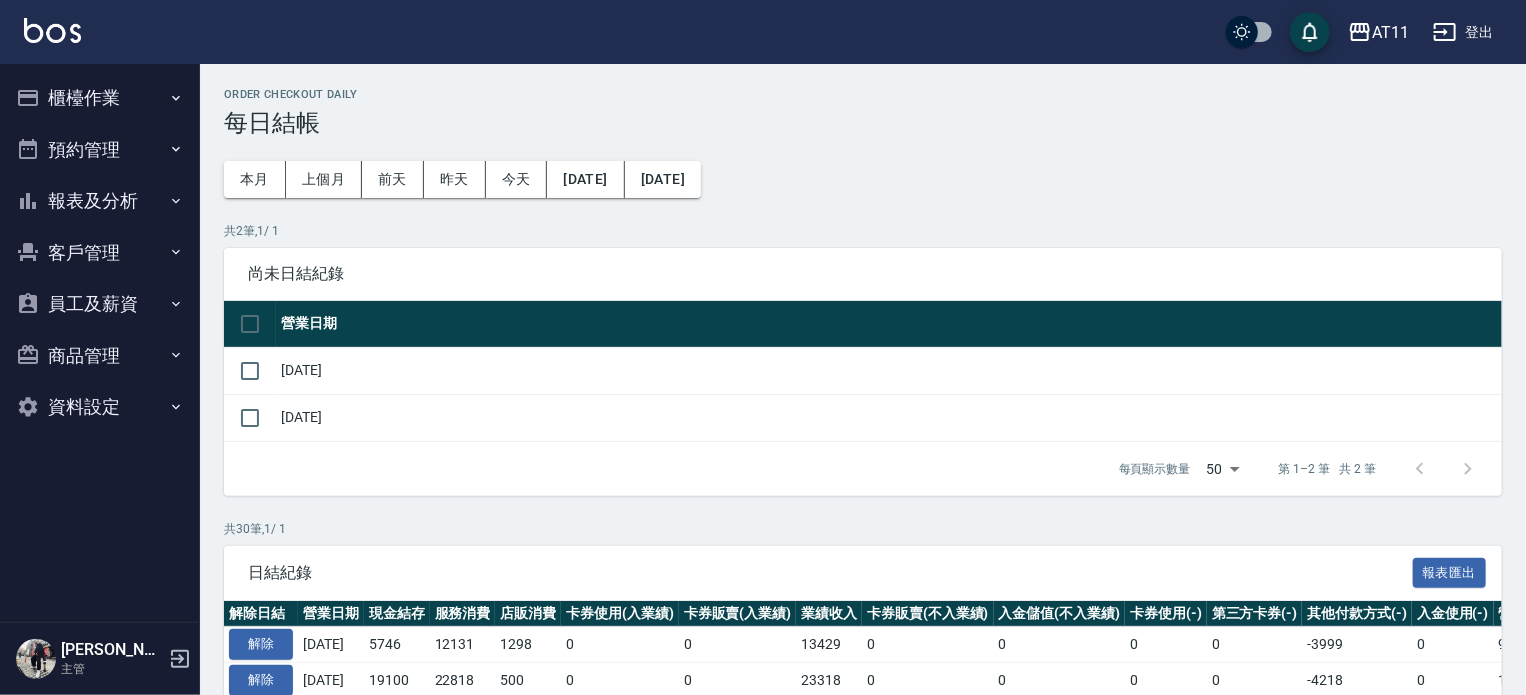 click on "櫃檯作業" at bounding box center [100, 98] 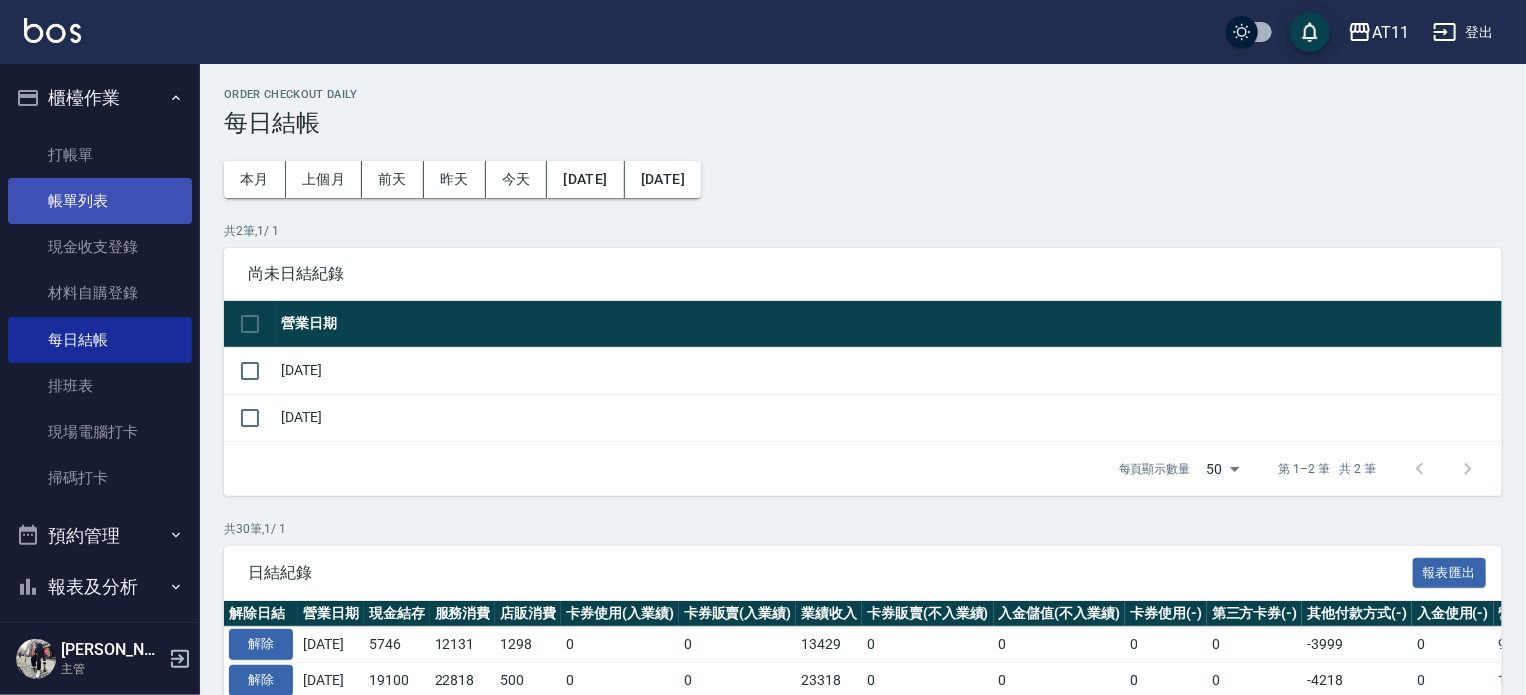 click on "帳單列表" at bounding box center (100, 201) 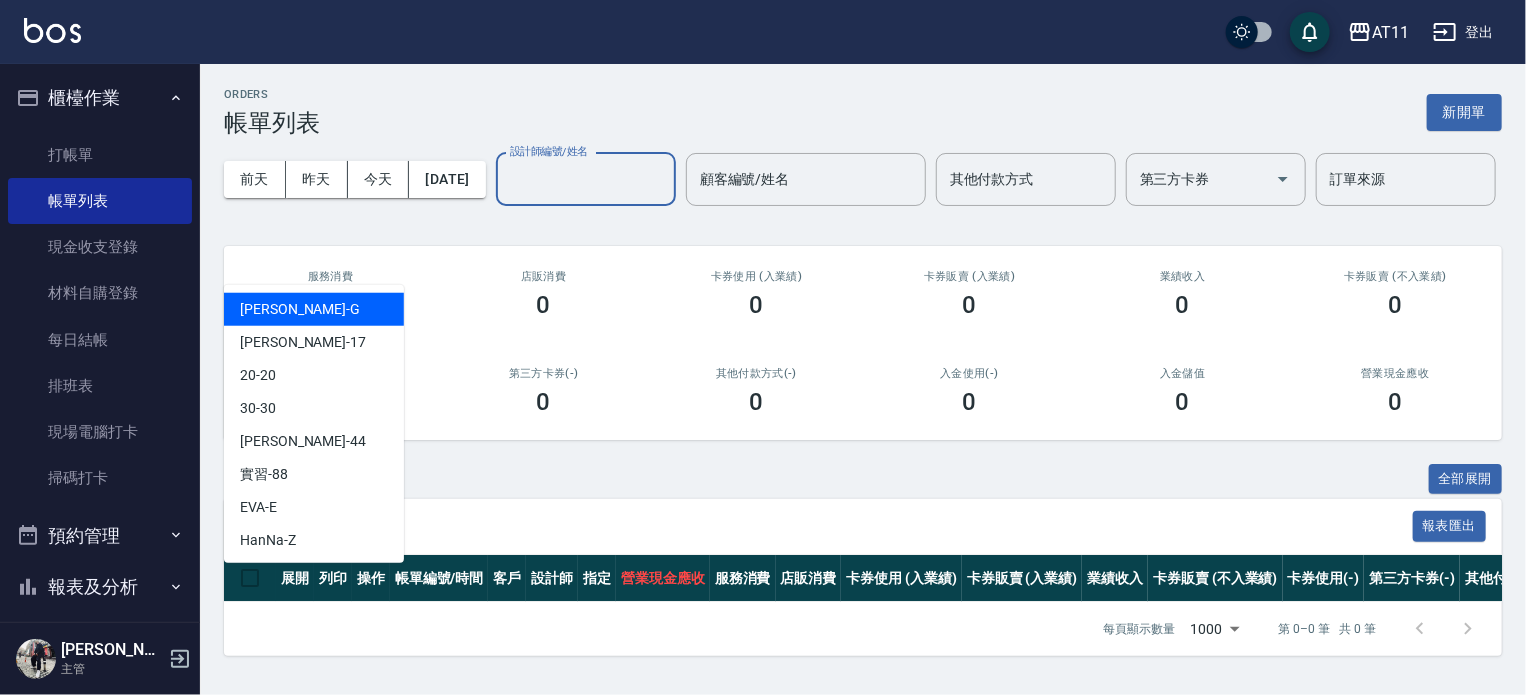 click on "設計師編號/姓名" at bounding box center (586, 179) 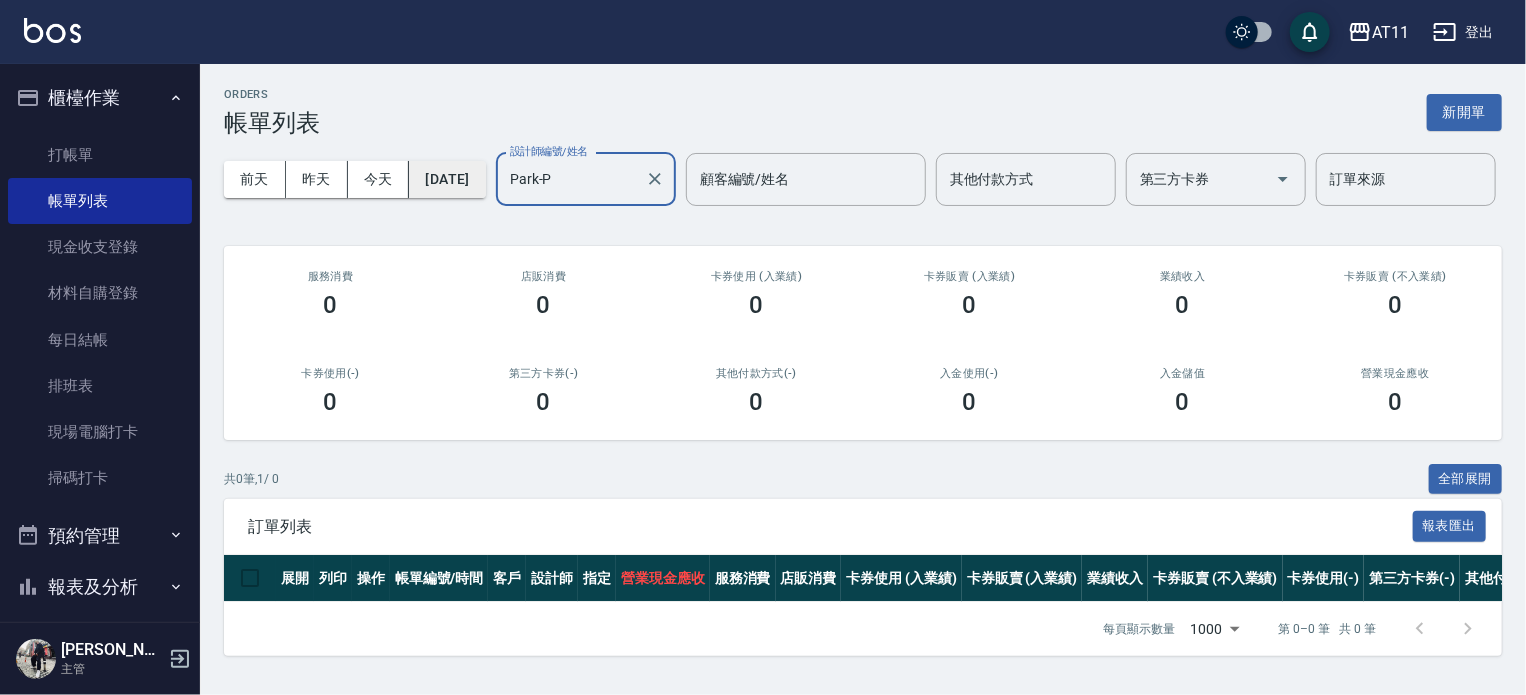 type on "Park-P" 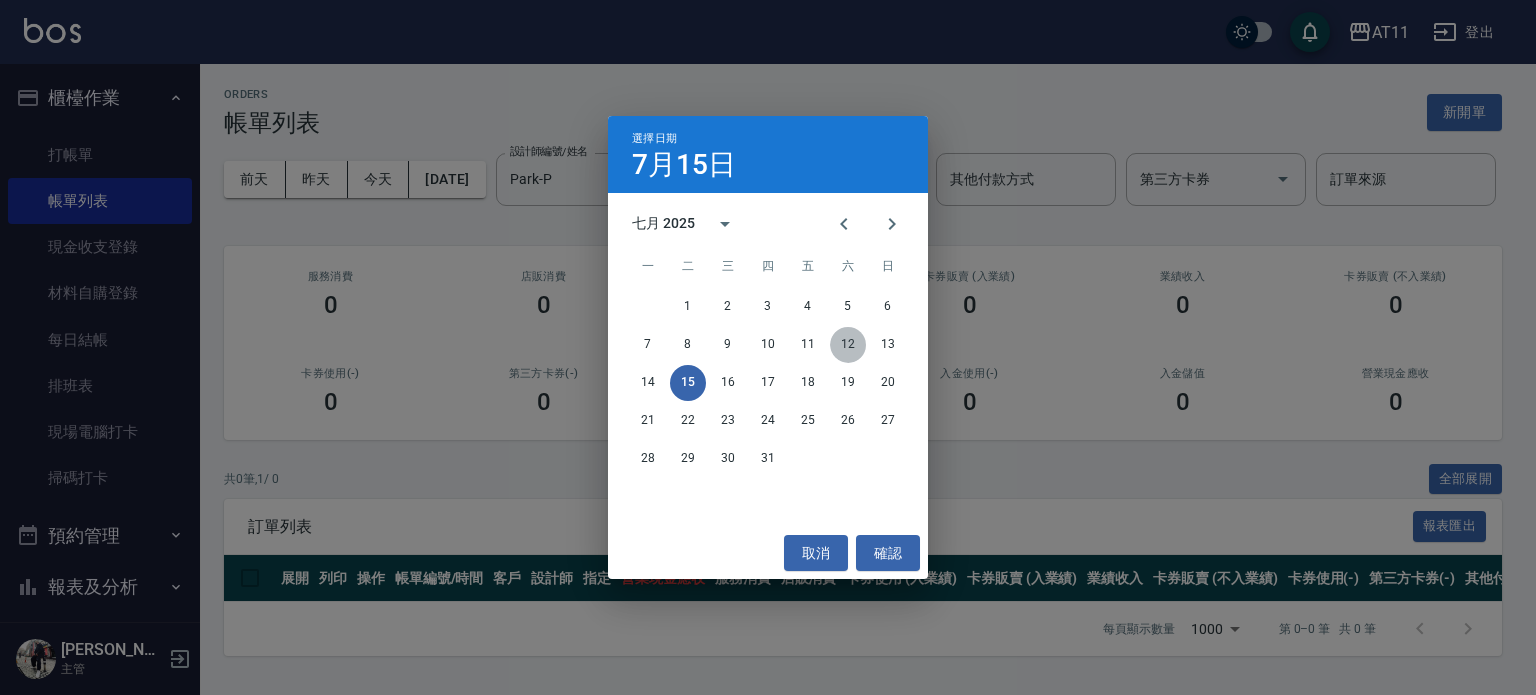 click on "12" at bounding box center [848, 345] 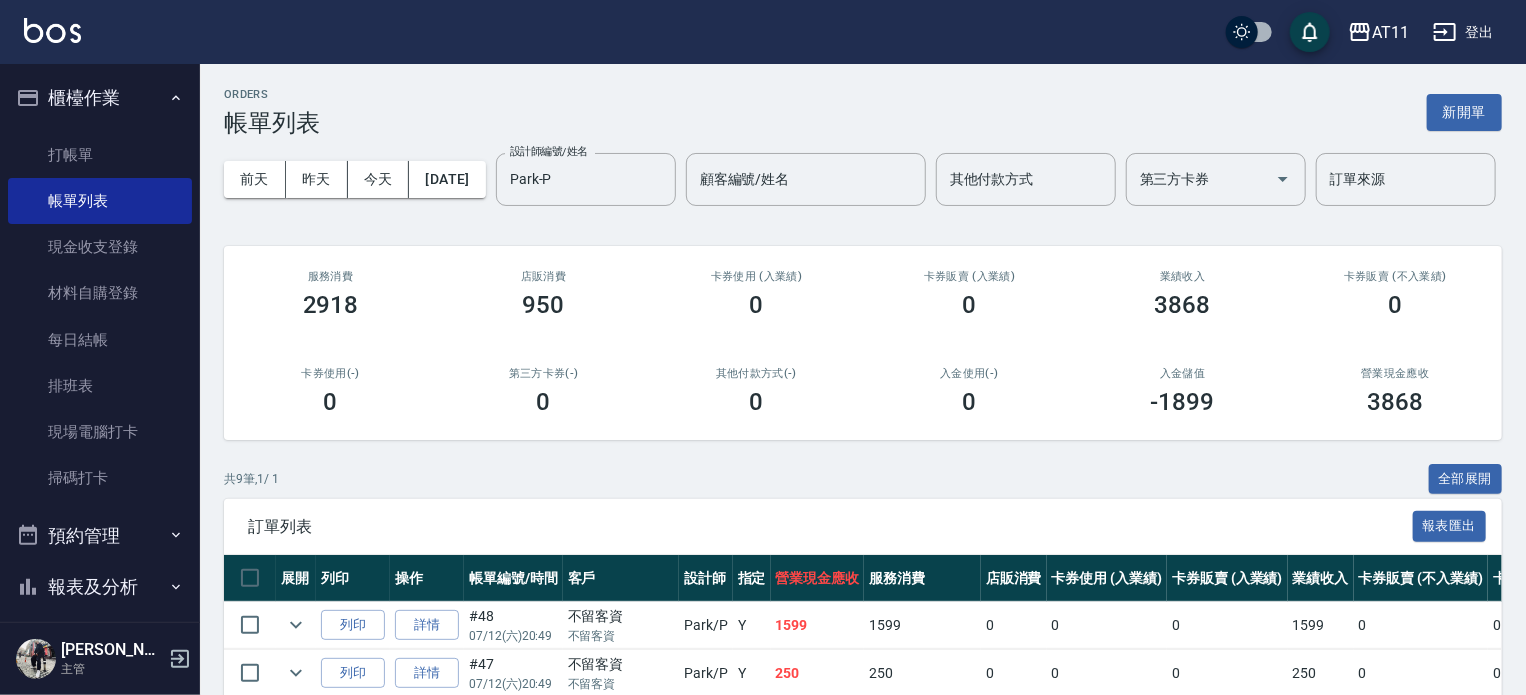 scroll, scrollTop: 491, scrollLeft: 0, axis: vertical 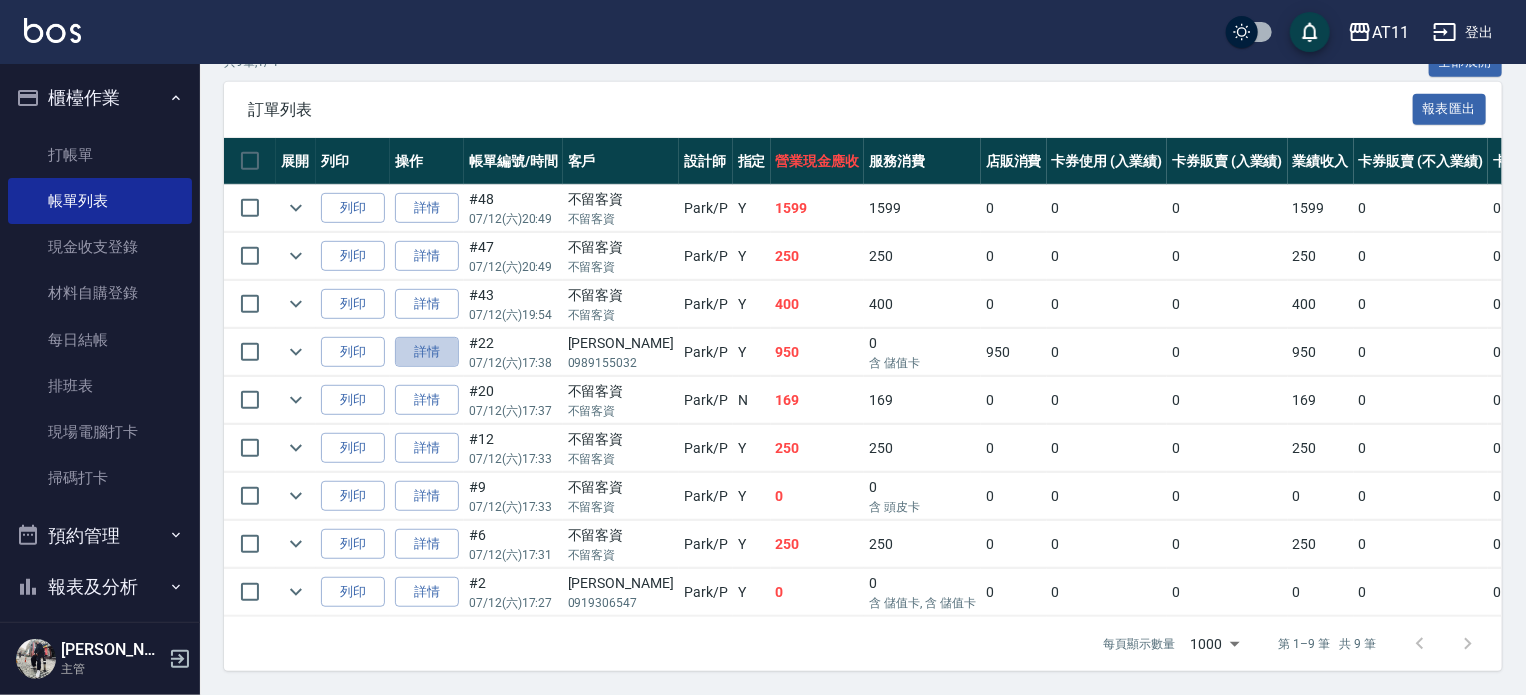 click on "詳情" at bounding box center (427, 352) 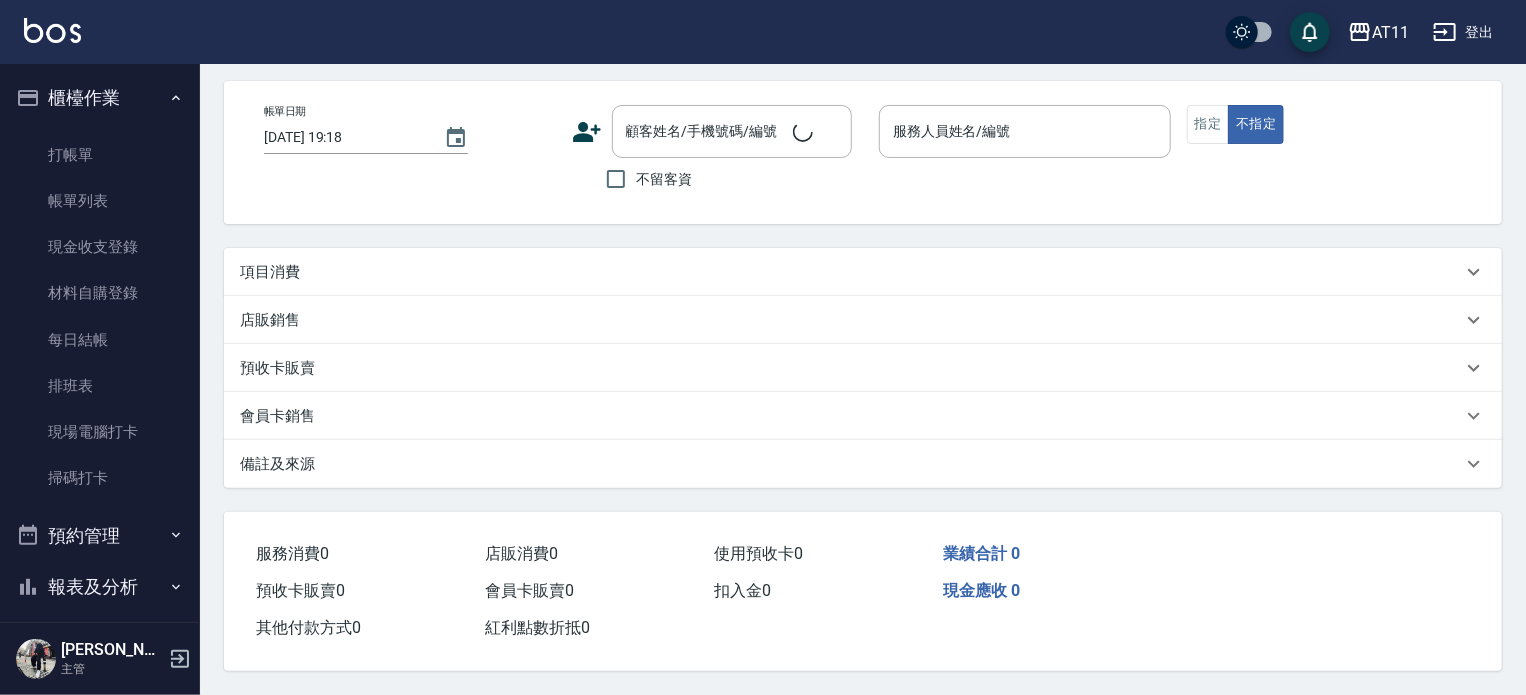 scroll, scrollTop: 0, scrollLeft: 0, axis: both 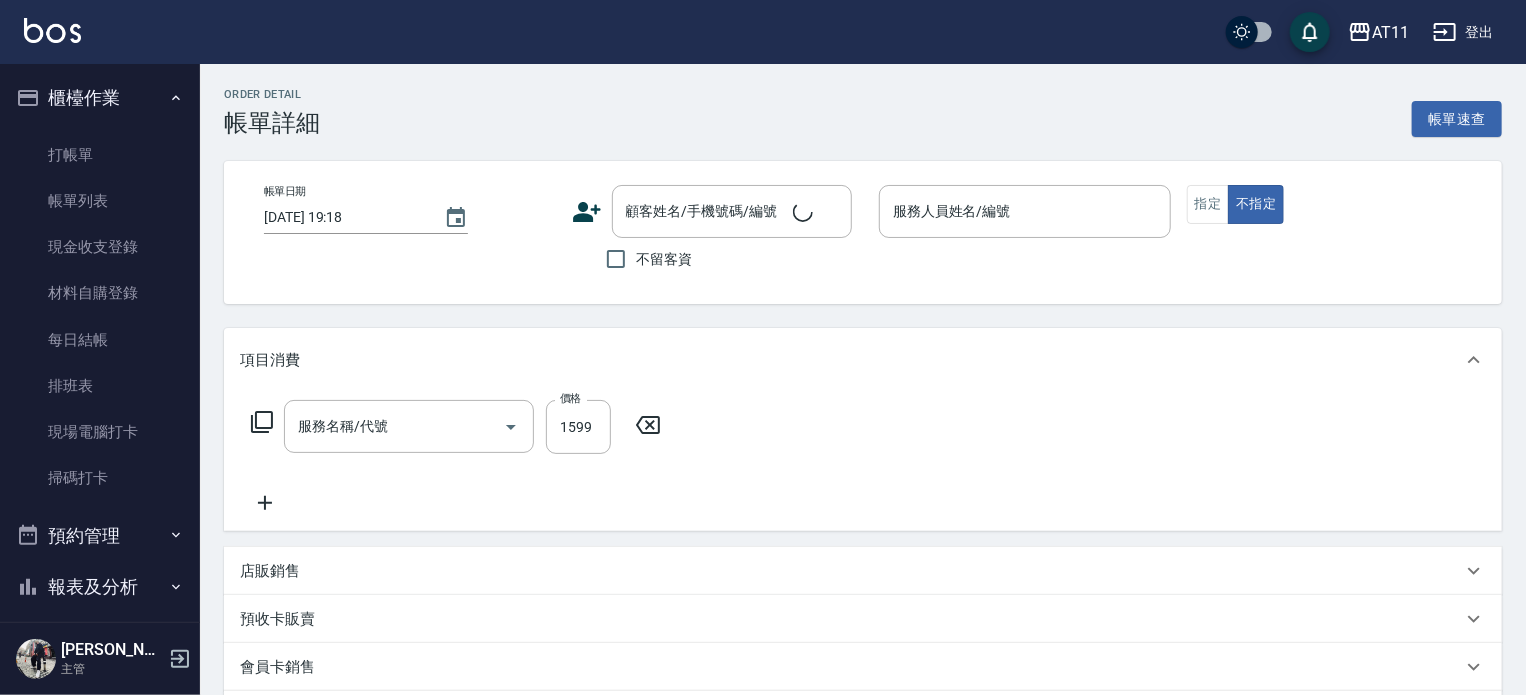 type on "[DATE] 17:38" 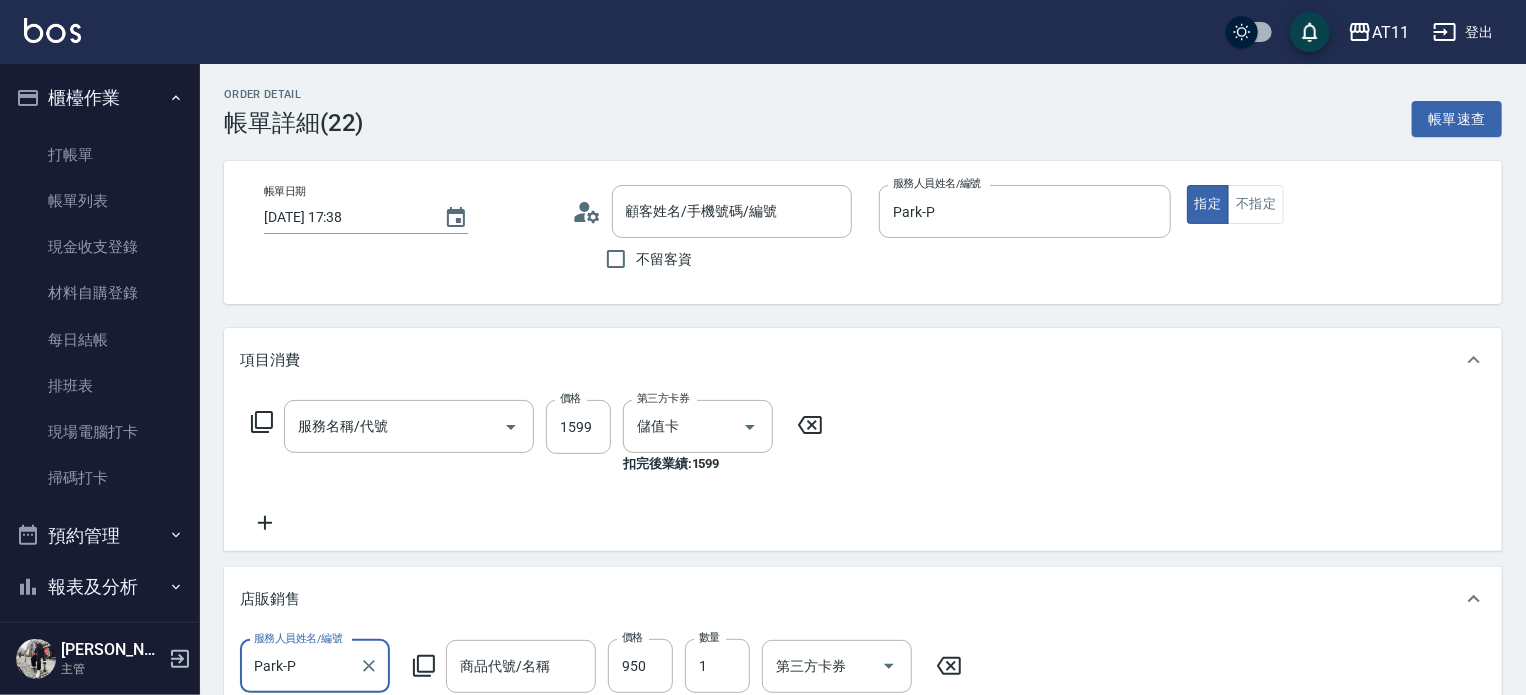 scroll, scrollTop: 3, scrollLeft: 0, axis: vertical 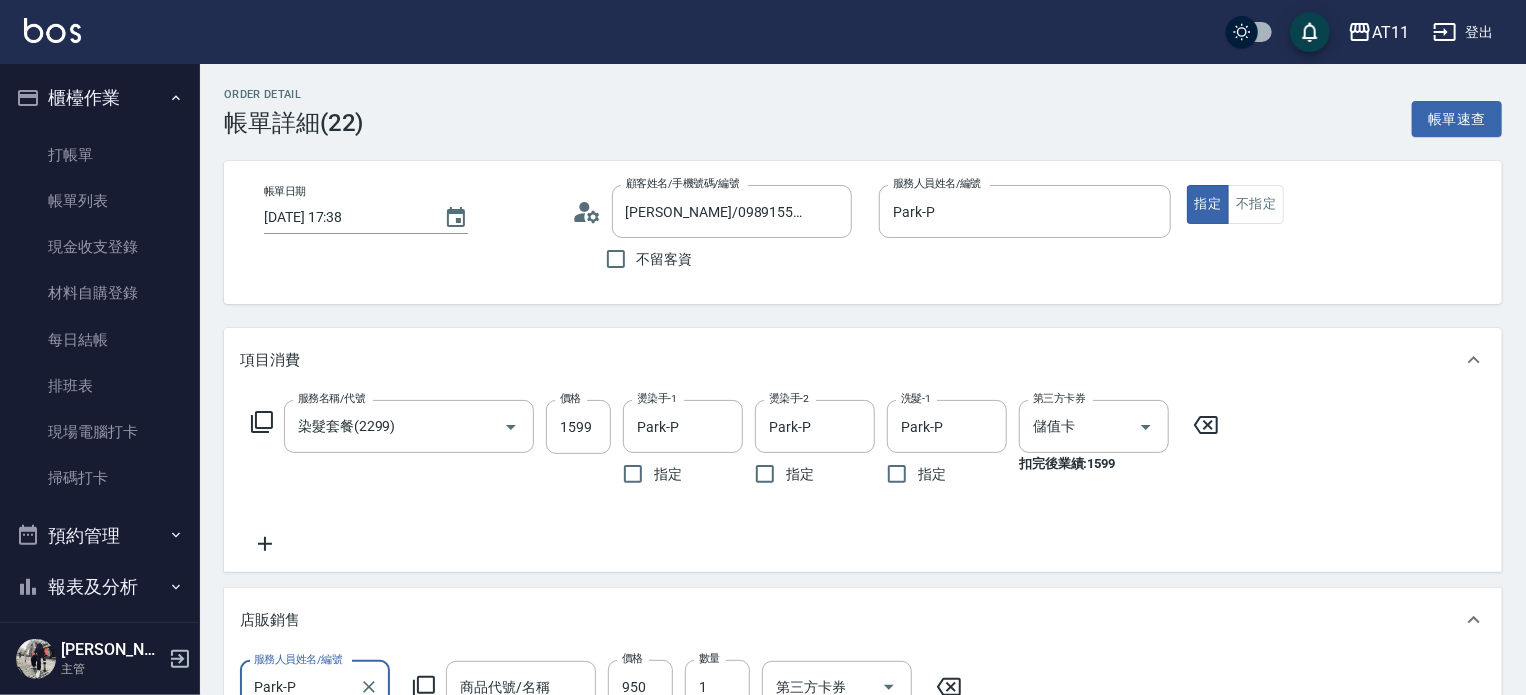 type on "輕果油" 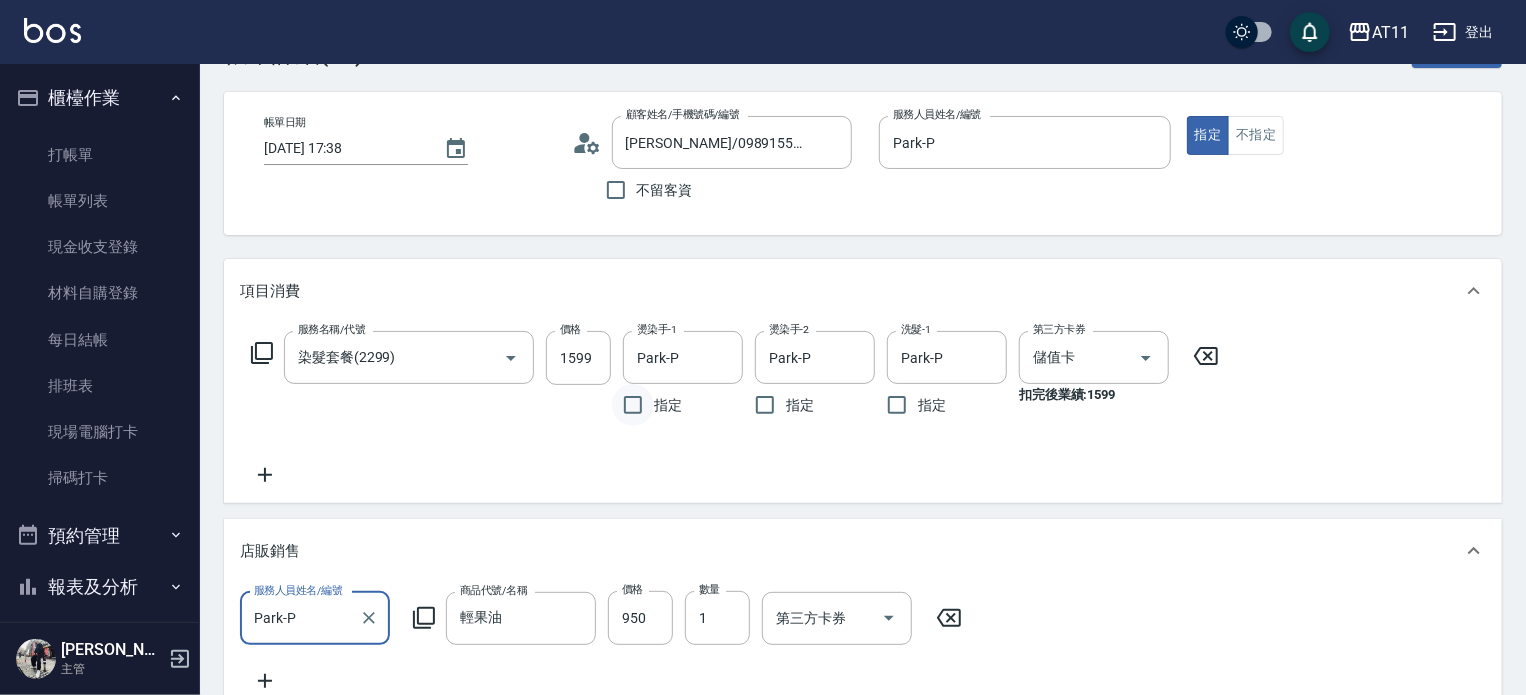 scroll, scrollTop: 100, scrollLeft: 0, axis: vertical 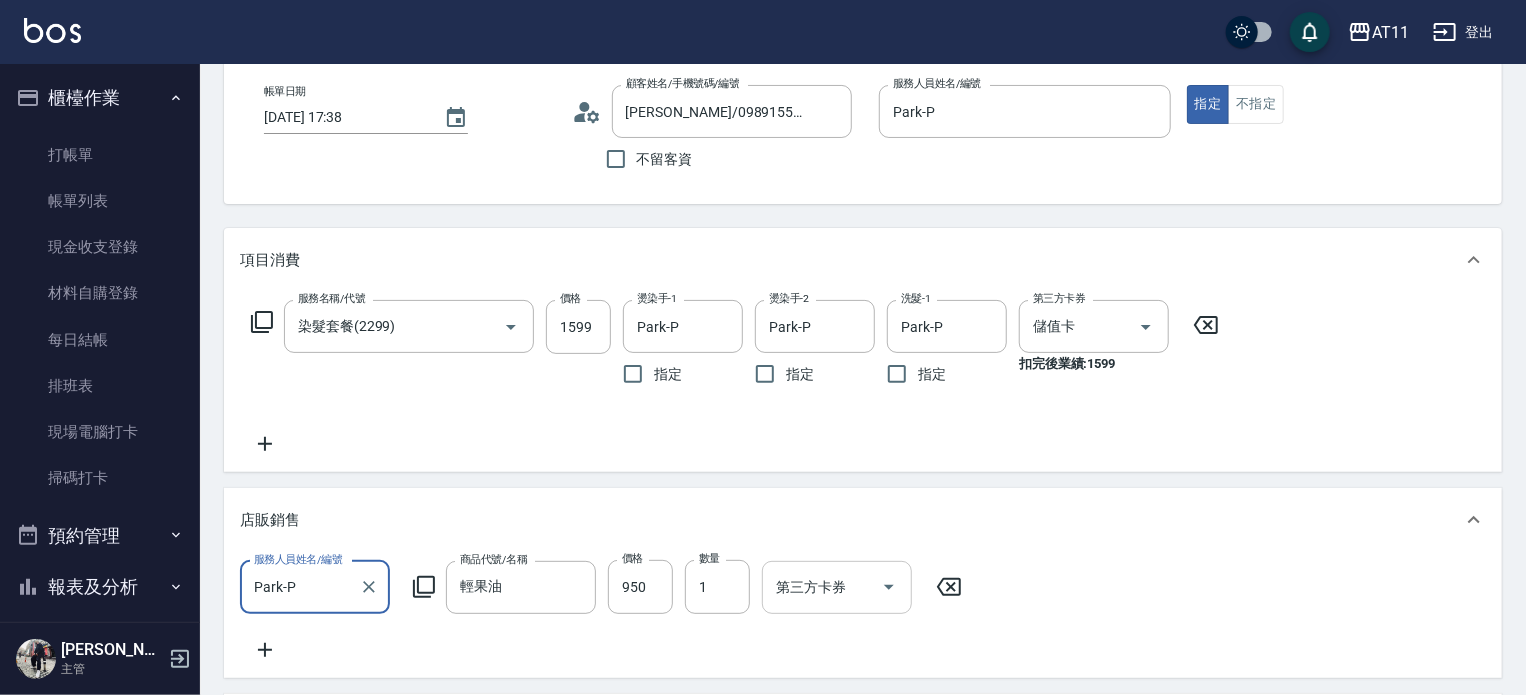 click 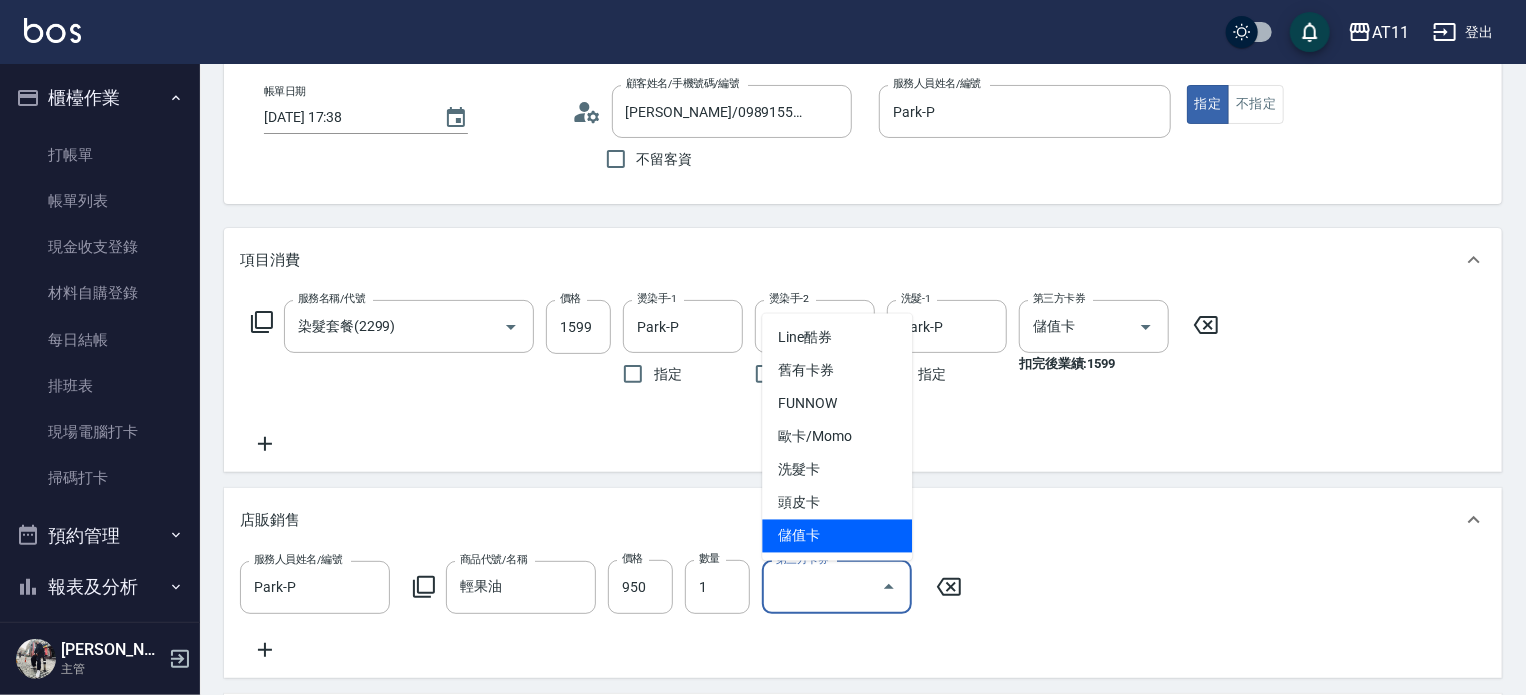 click on "儲值卡" at bounding box center (837, 536) 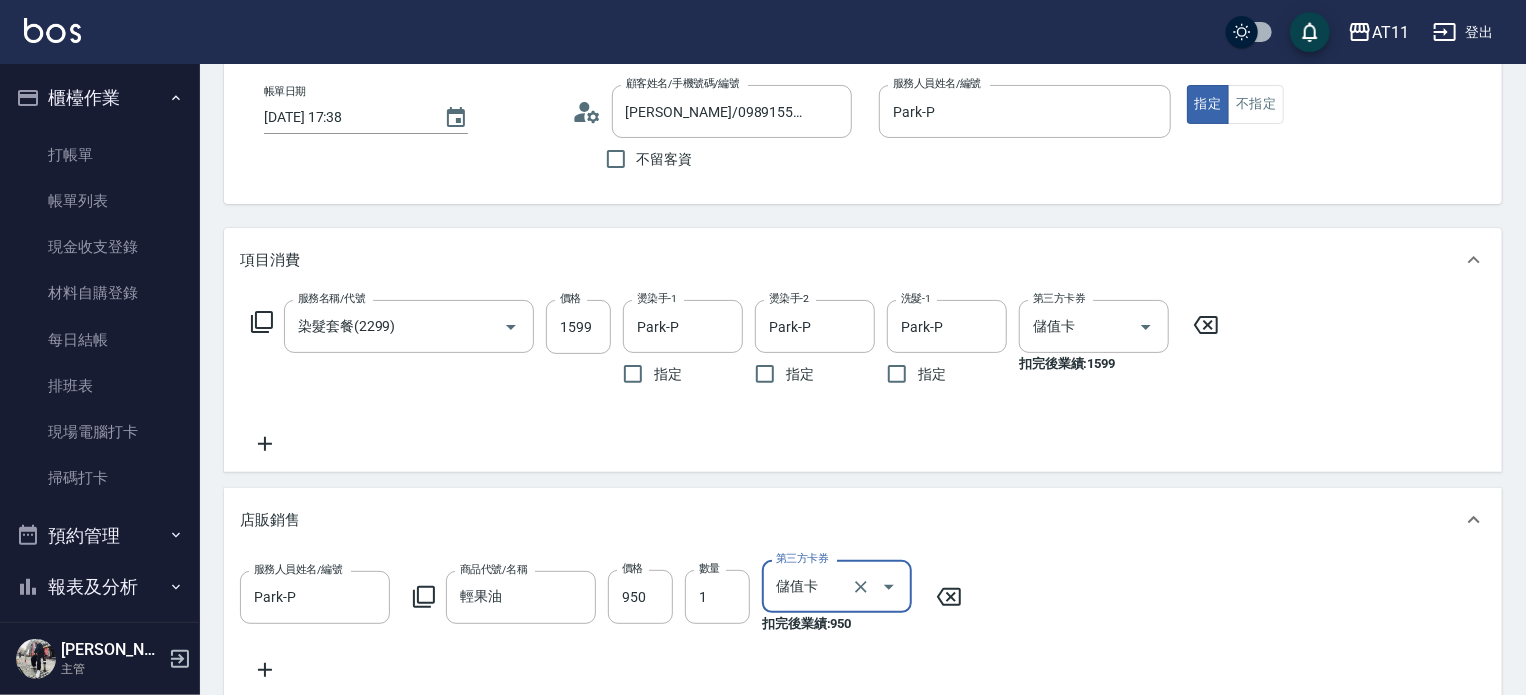 click on "項目消費 服務名稱/代號 染髮套餐(2299) 服務名稱/代號 價格 1599 價格 燙染手-1 Park-P 燙染手-1 指定 燙染手-2 Park-P 燙染手-2 指定 洗髮-1 Park-P 洗髮-1 指定 第三方卡券 儲值卡 第三方卡券 扣完後業績: 1599 店販銷售 服務人員姓名/編號 Park-P 服務人員姓名/編號 商品代號/名稱 輕果油 商品代號/名稱 價格 950 價格 數量 1 數量 第三方卡券 儲值卡 第三方卡券 扣完後業績: 950 預收卡販賣 卡券名稱/代號 卡券名稱/代號 使用預收卡 編輯訂單不得編輯預收卡使用 卡券名稱/代號 卡券名稱/代號 會員卡銷售 服務人員姓名/編號 服務人員姓名/編號 會員卡名稱/代號 會員卡名稱/代號 其他付款方式 其他付款方式 其他付款方式 扣入金(1552可用) 0 扣入金(1552可用) 異動入金 備註及來源 備註 備註 訂單來源 ​ 訂單來源" at bounding box center (863, 591) 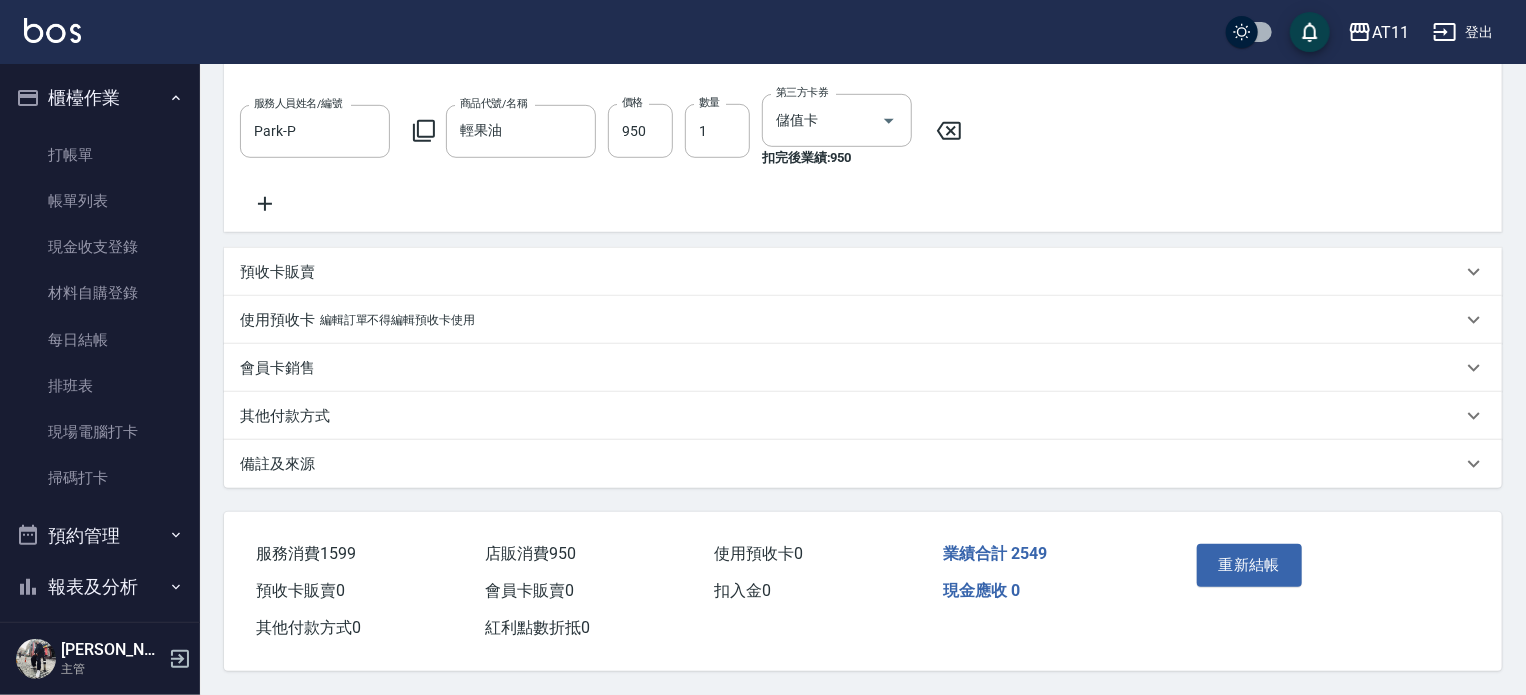 scroll, scrollTop: 588, scrollLeft: 0, axis: vertical 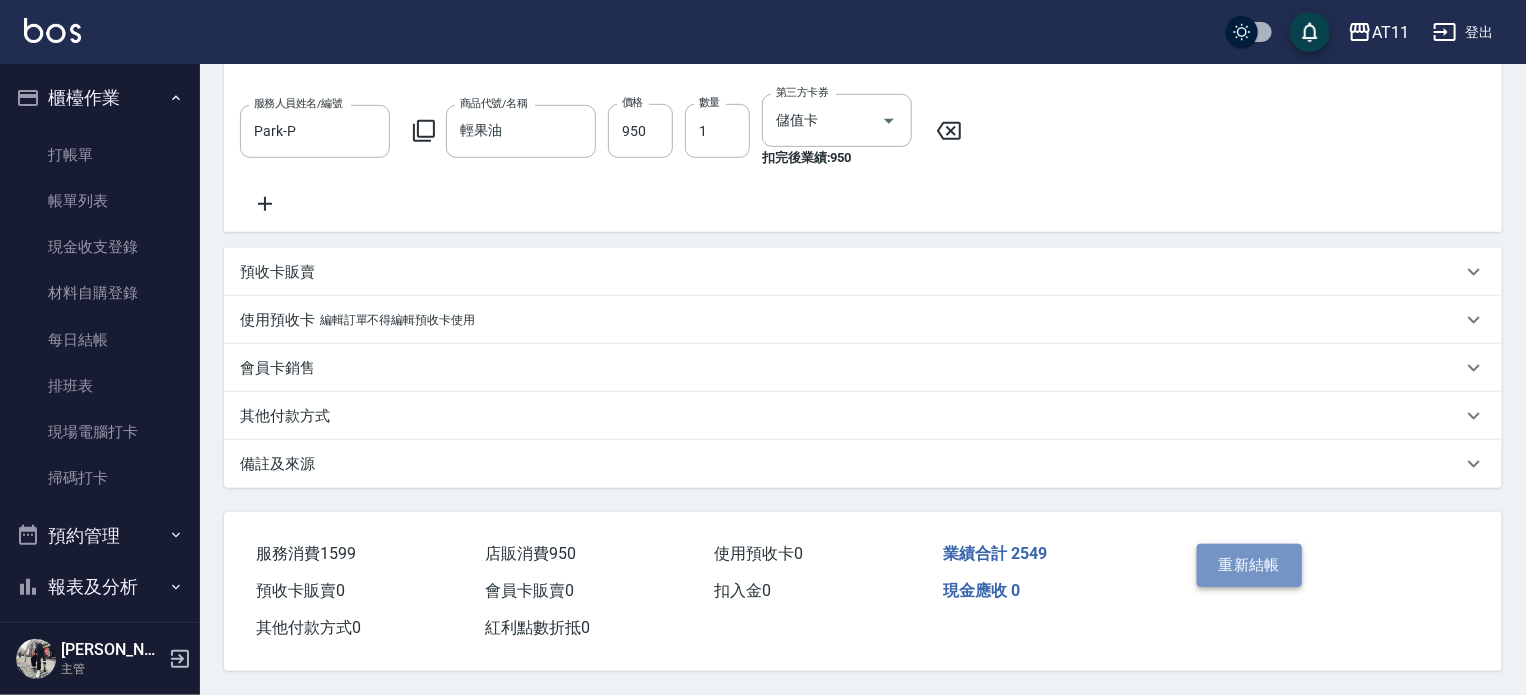 click on "重新結帳" at bounding box center [1250, 565] 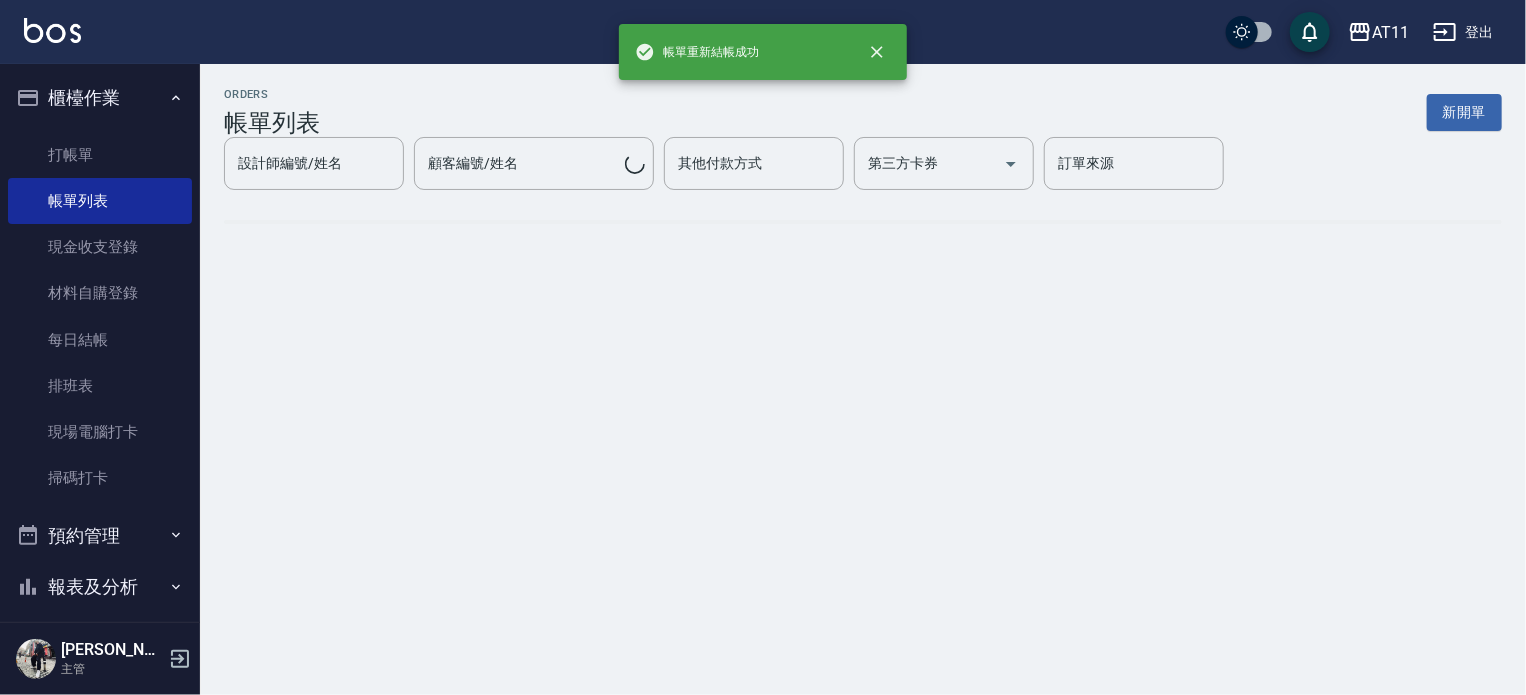 scroll, scrollTop: 0, scrollLeft: 0, axis: both 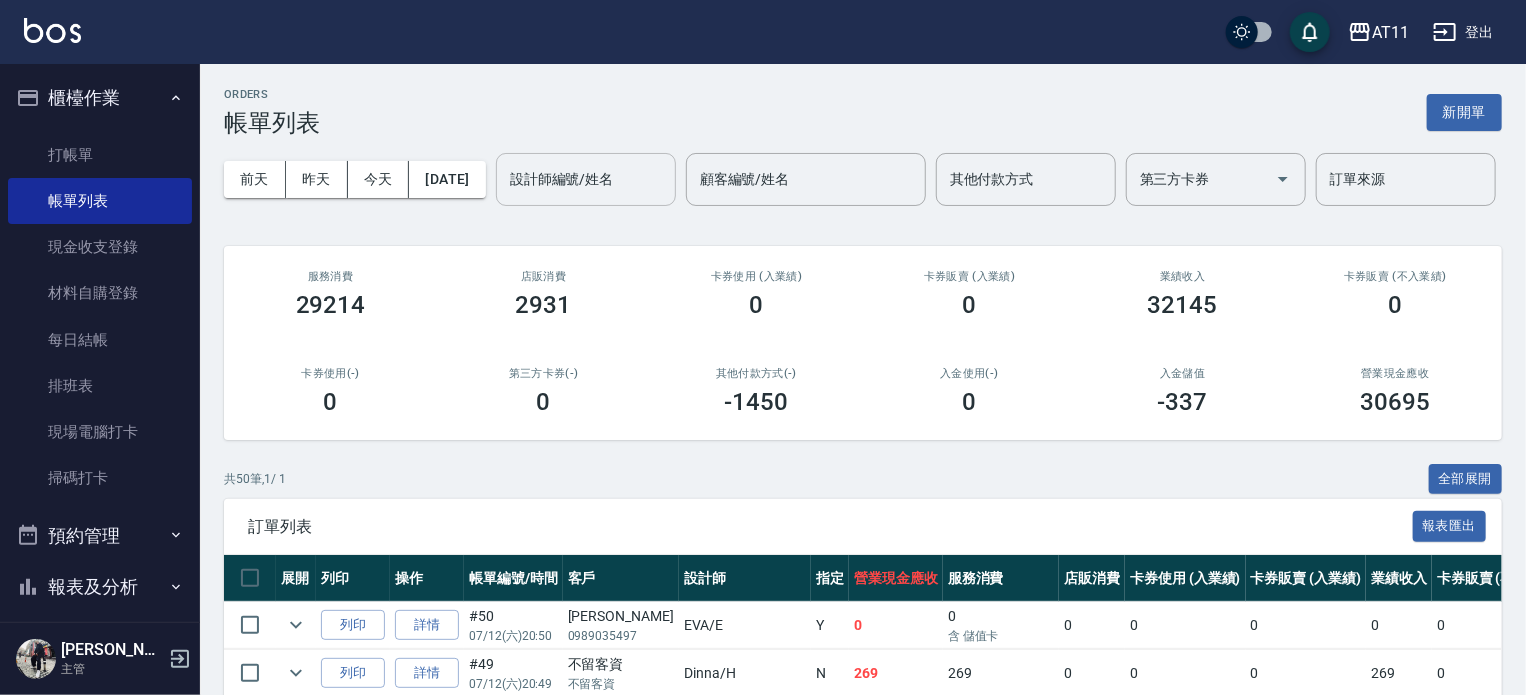 click on "設計師編號/姓名" at bounding box center (586, 179) 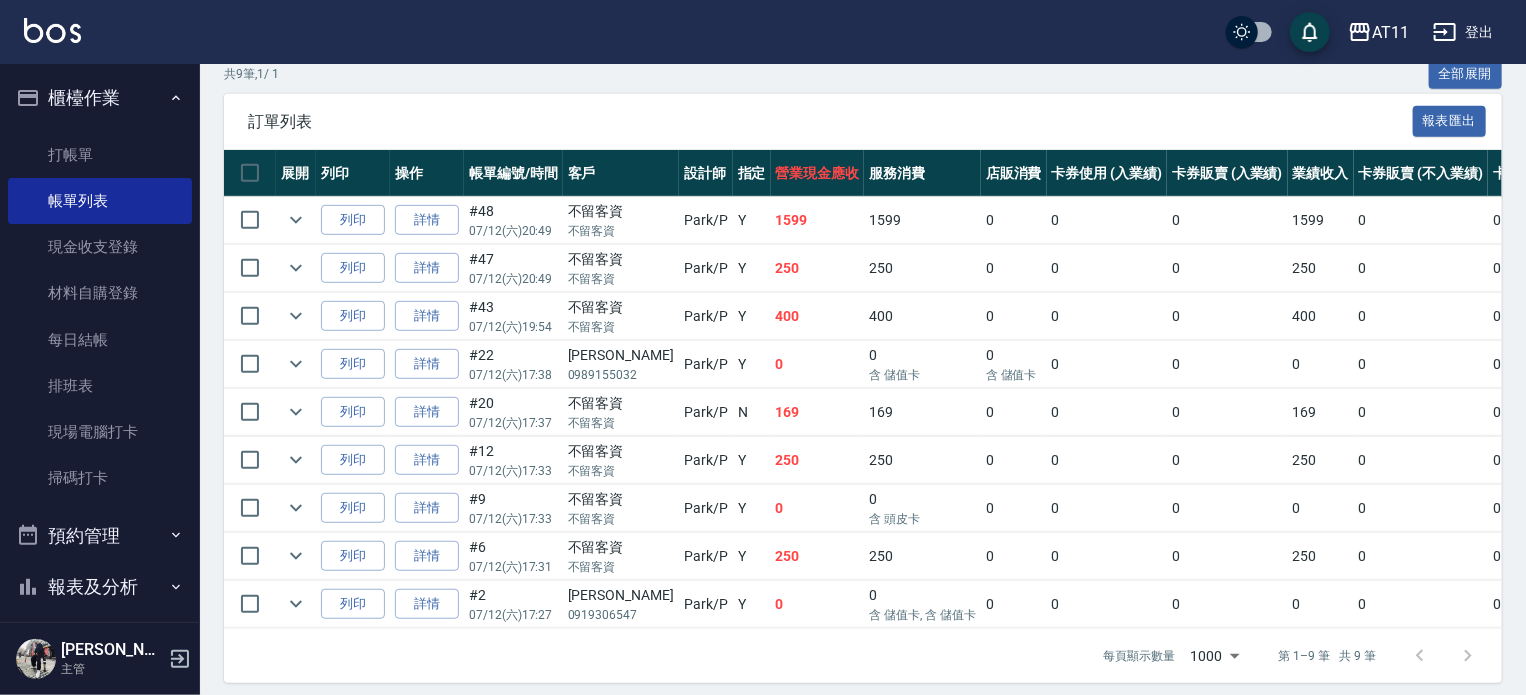 scroll, scrollTop: 491, scrollLeft: 0, axis: vertical 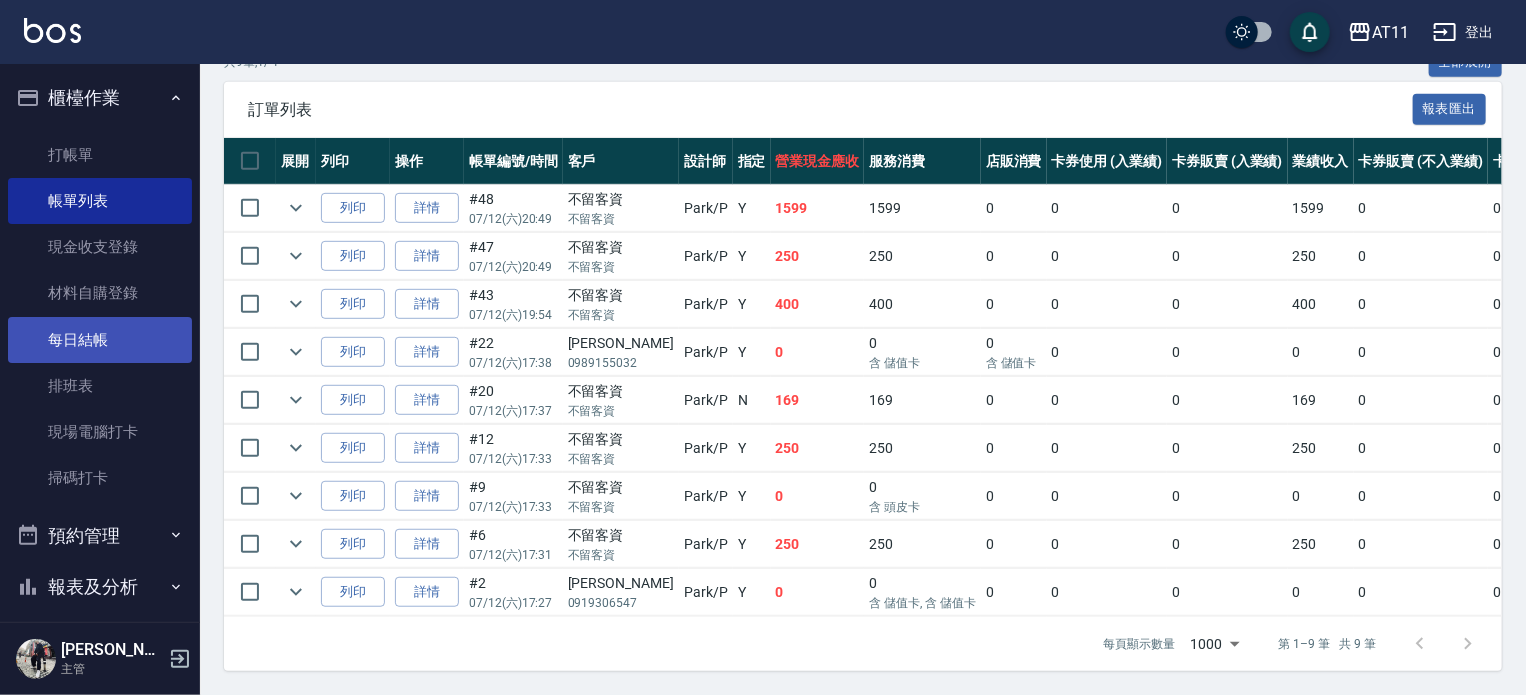type on "Park-P" 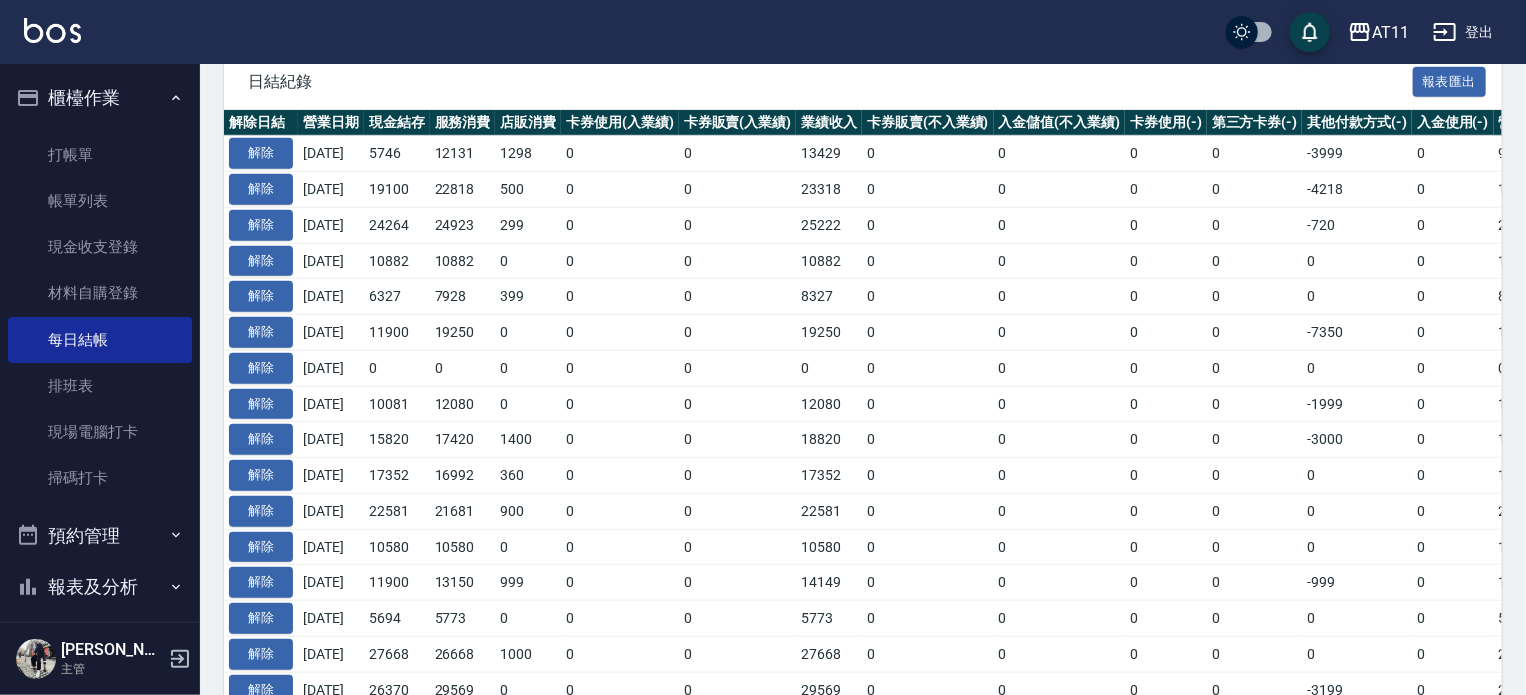 scroll, scrollTop: 0, scrollLeft: 0, axis: both 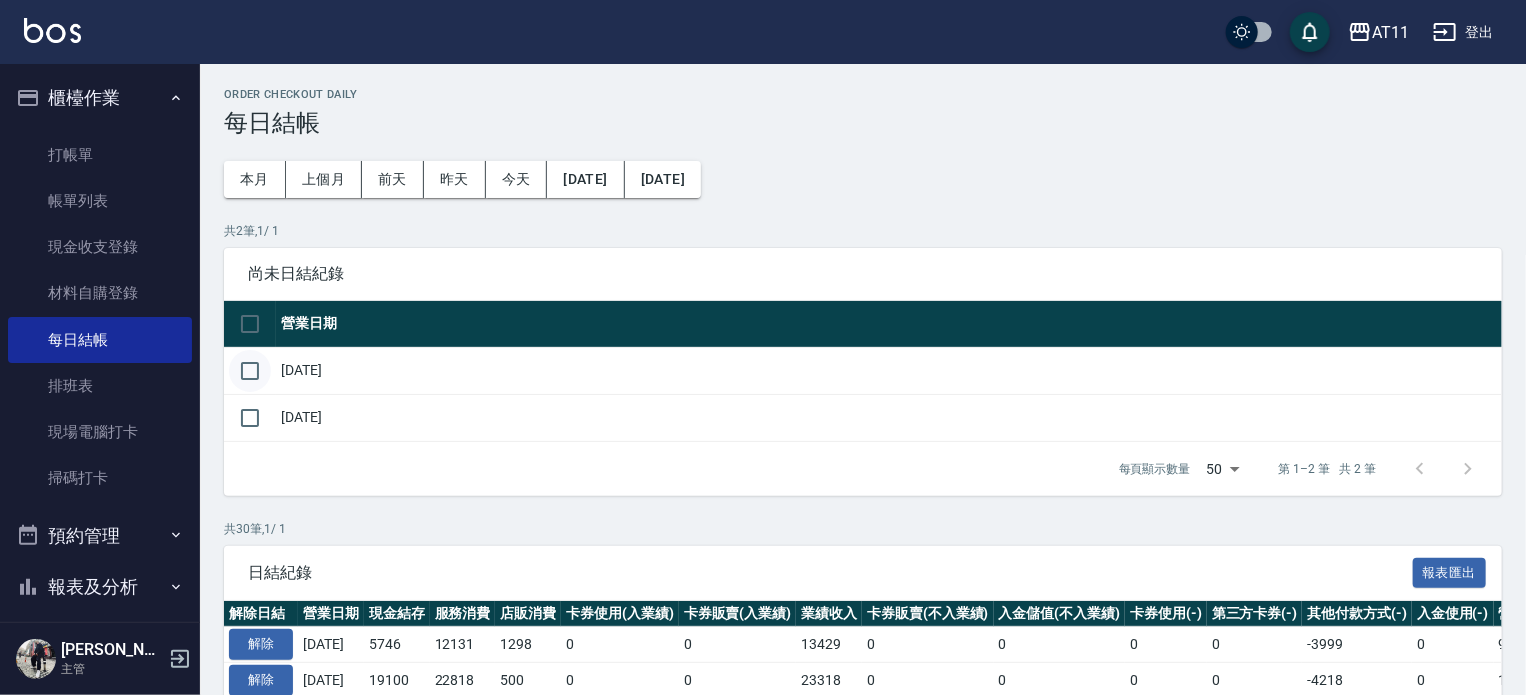 click at bounding box center (250, 371) 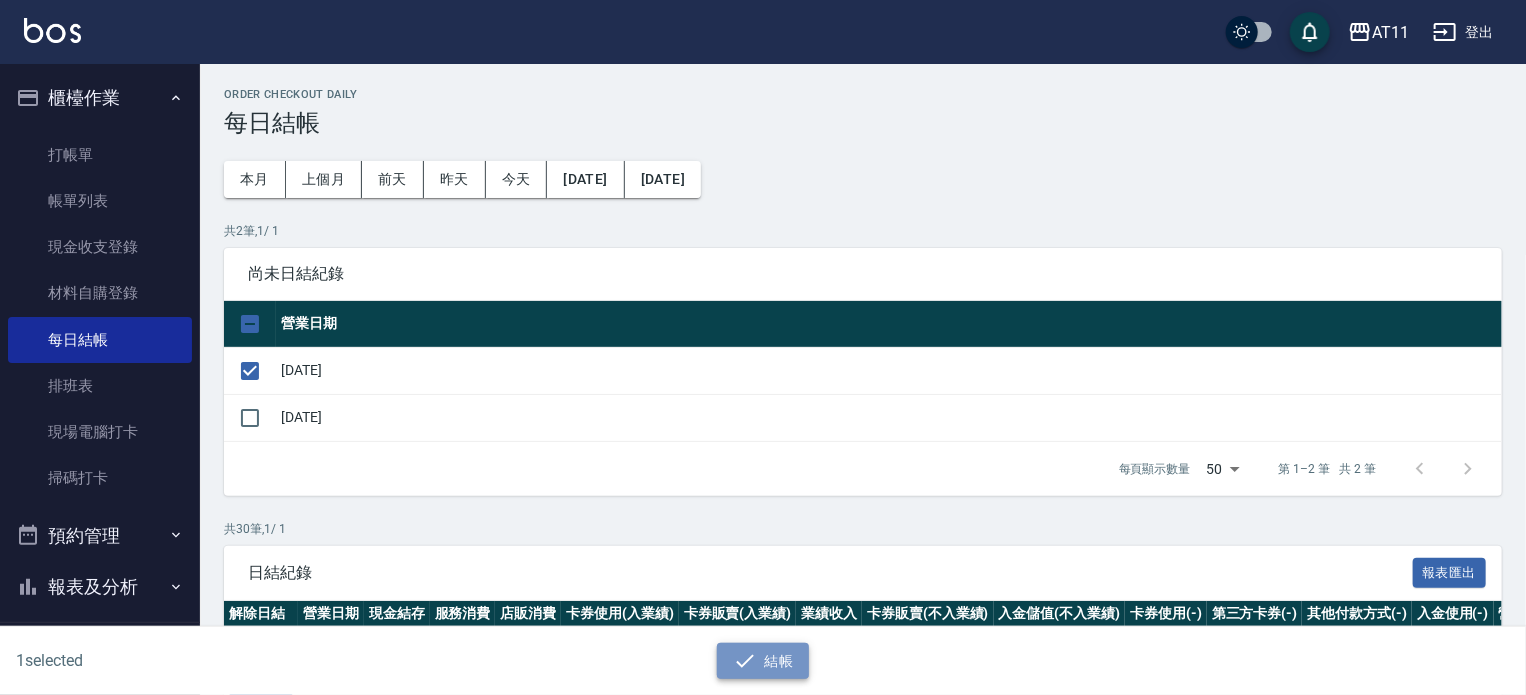 click on "結帳" at bounding box center (763, 661) 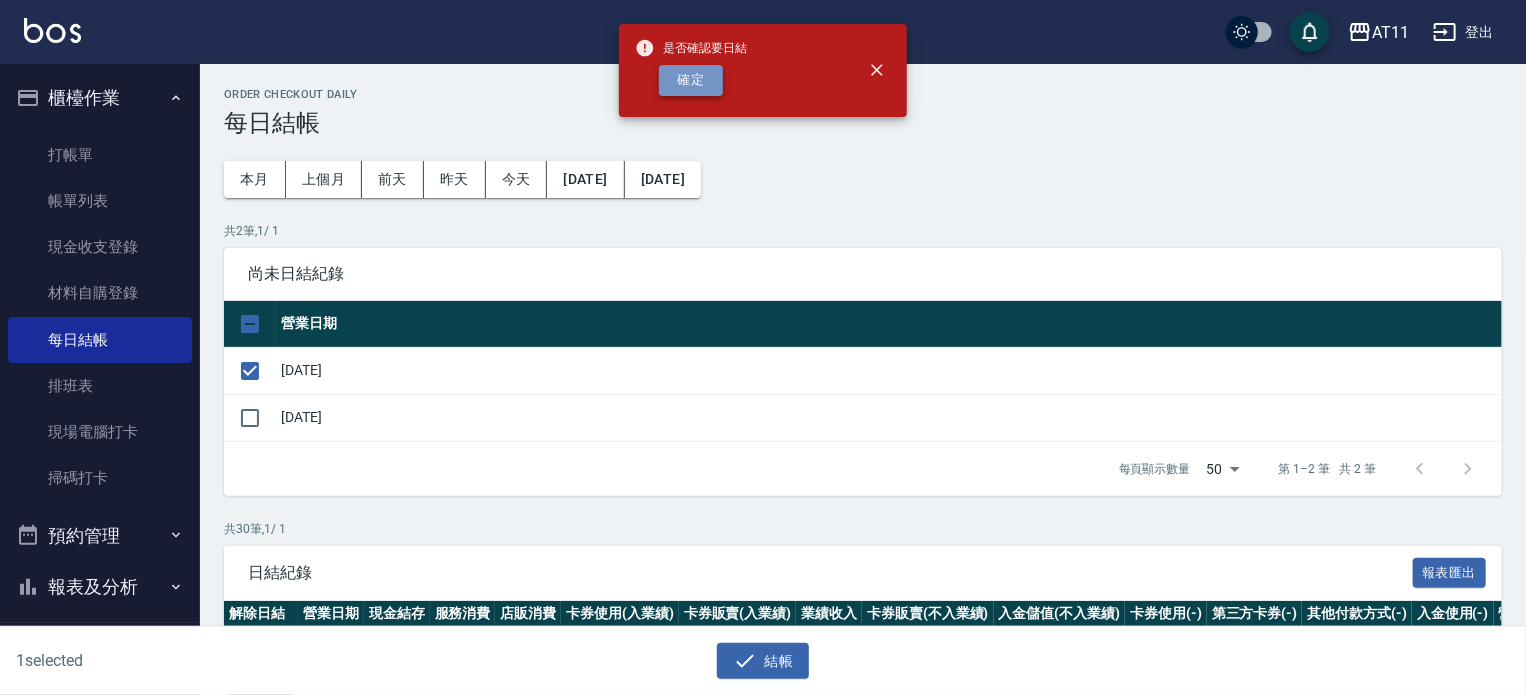 click on "確定" at bounding box center [691, 80] 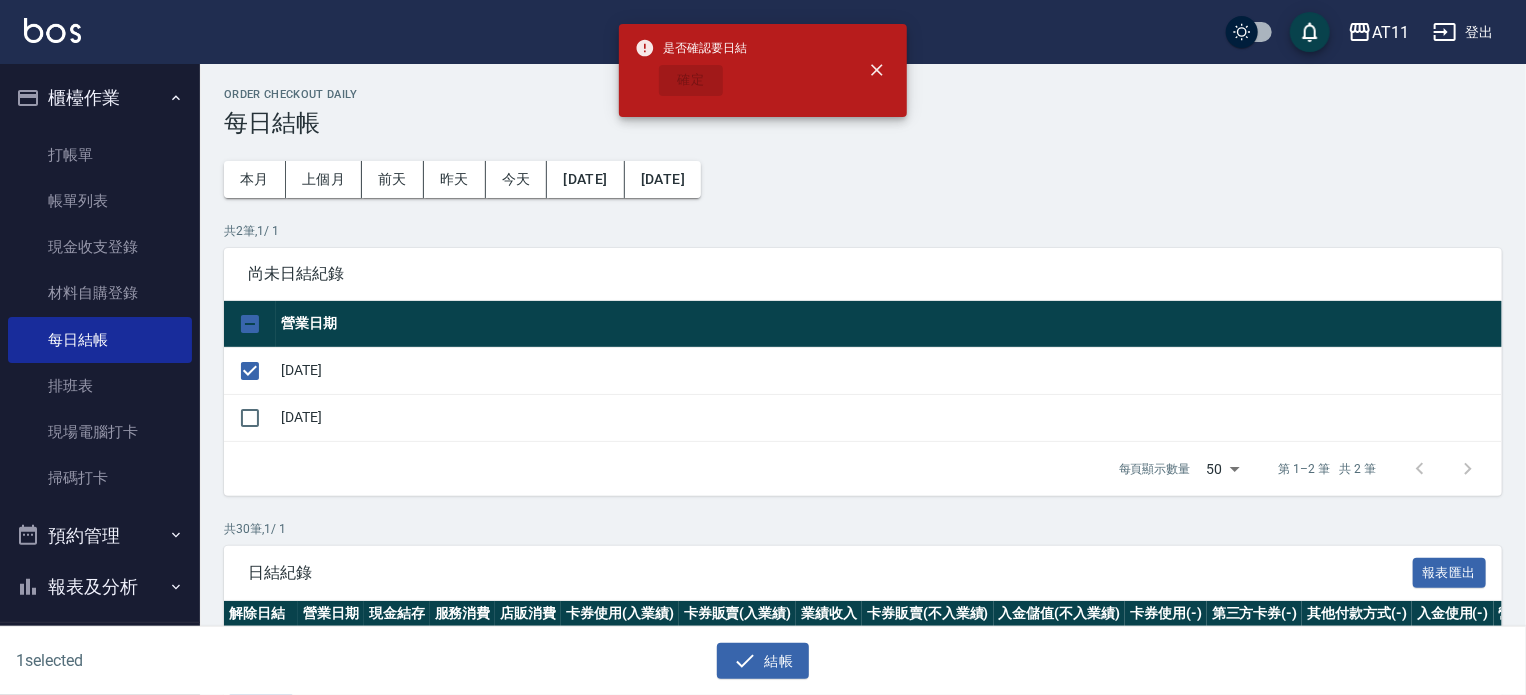 checkbox on "false" 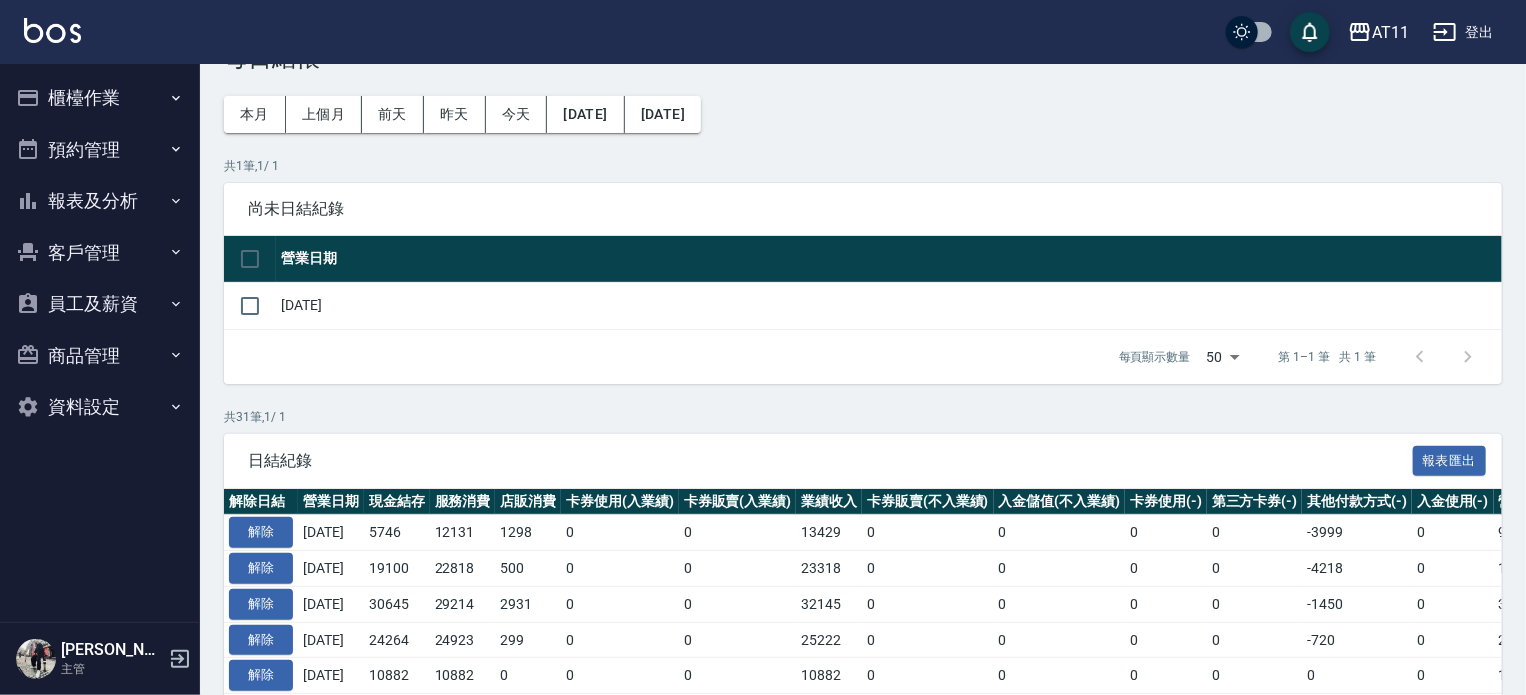 scroll, scrollTop: 100, scrollLeft: 0, axis: vertical 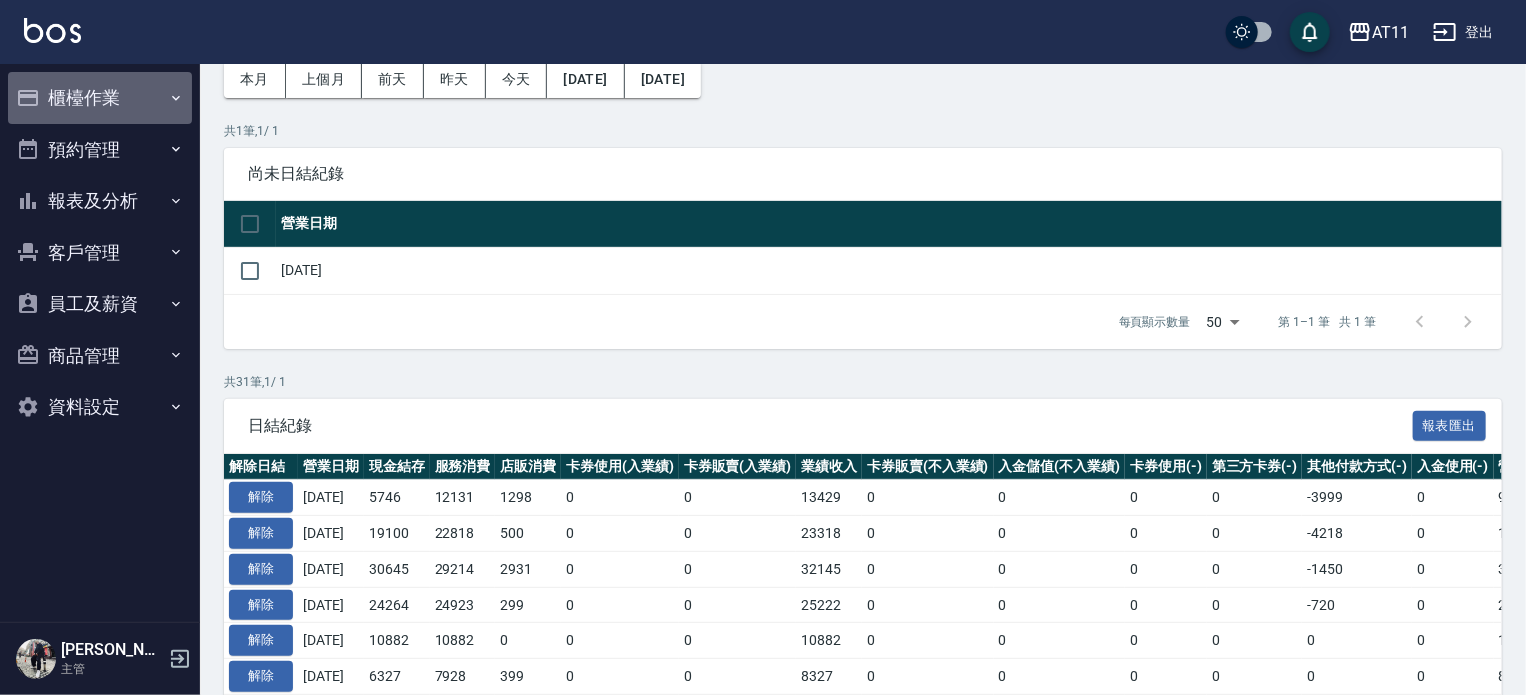 click on "櫃檯作業" at bounding box center [100, 98] 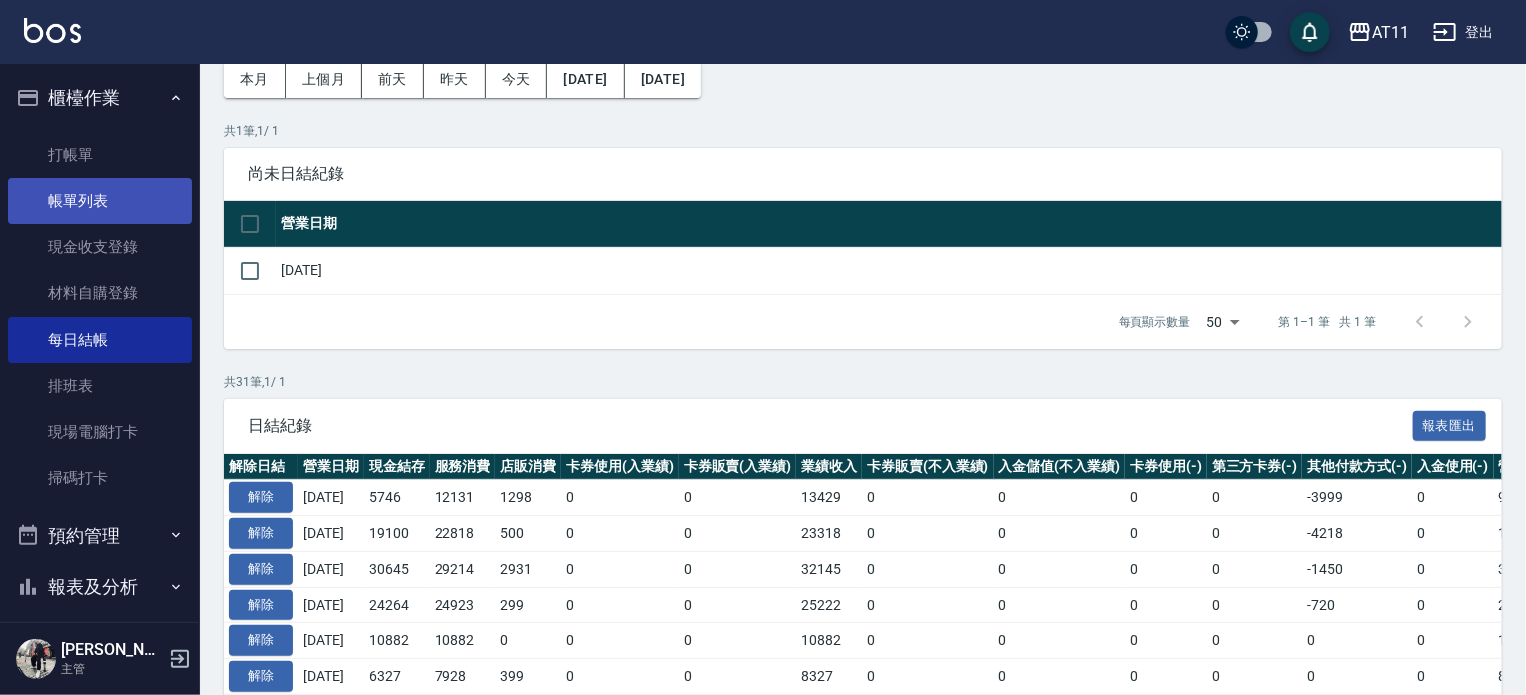 click on "帳單列表" at bounding box center [100, 201] 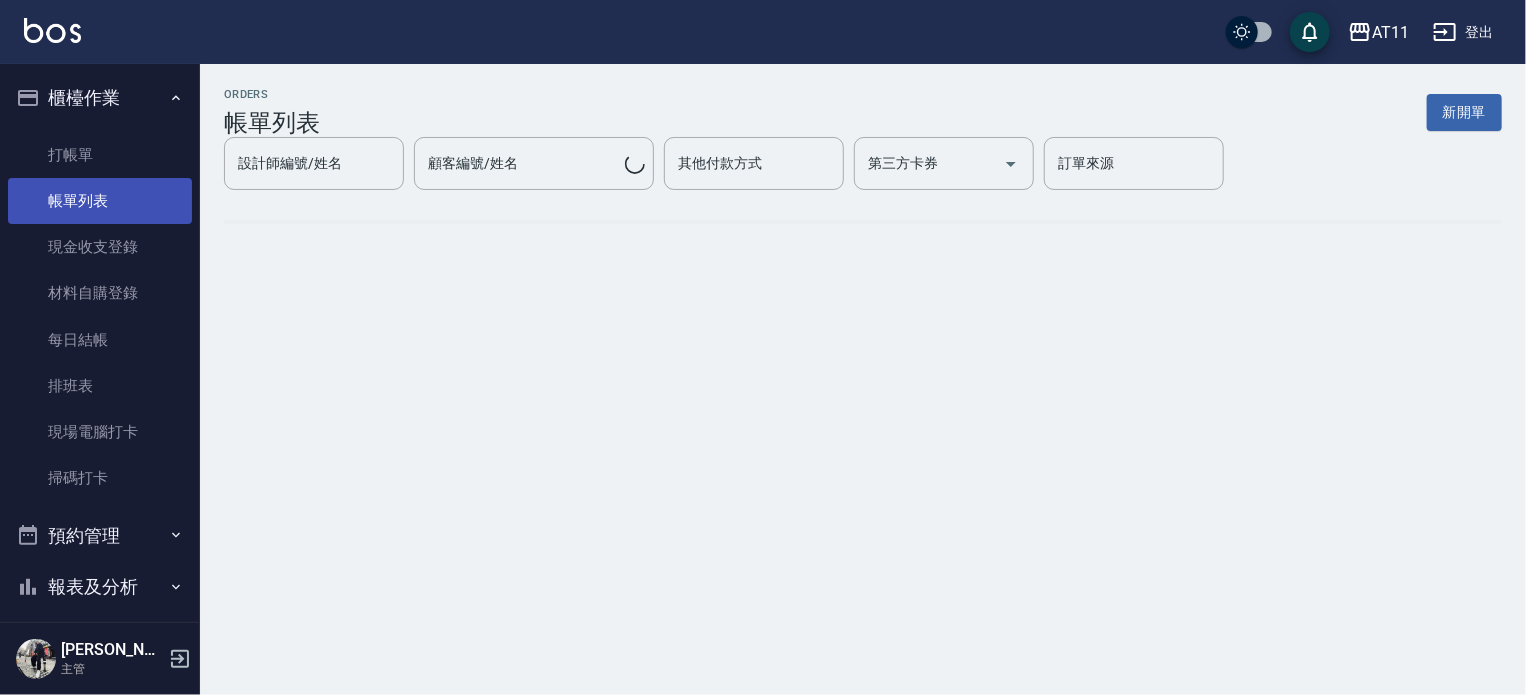 scroll, scrollTop: 0, scrollLeft: 0, axis: both 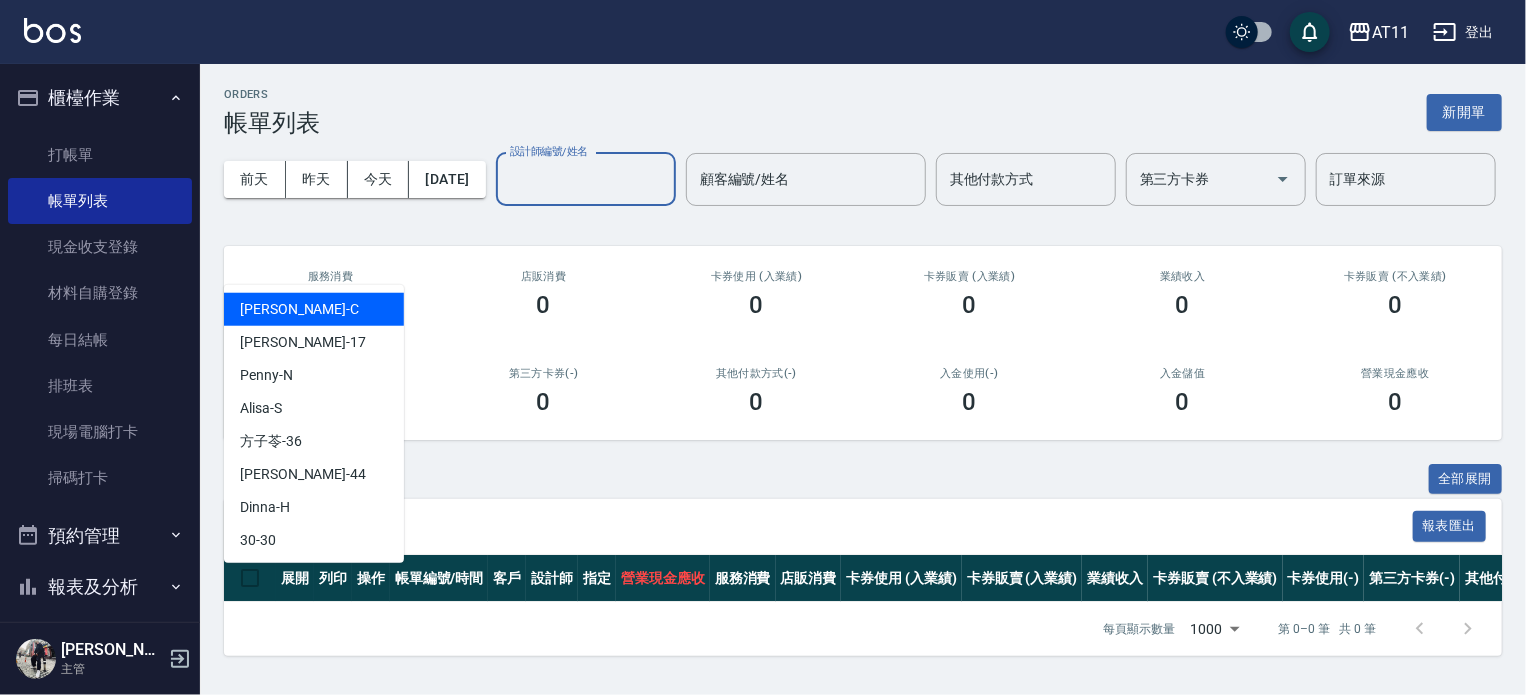 click on "設計師編號/姓名" at bounding box center [586, 179] 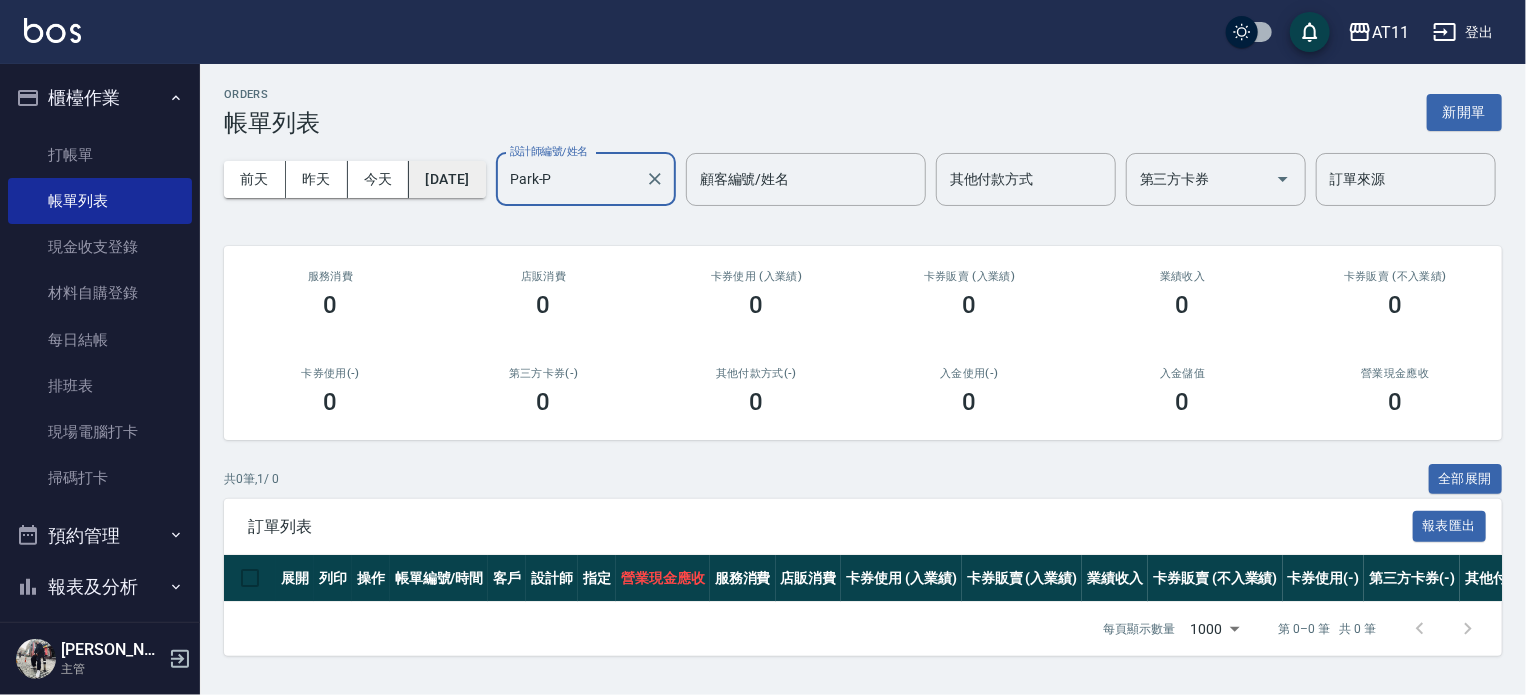 type on "Park-P" 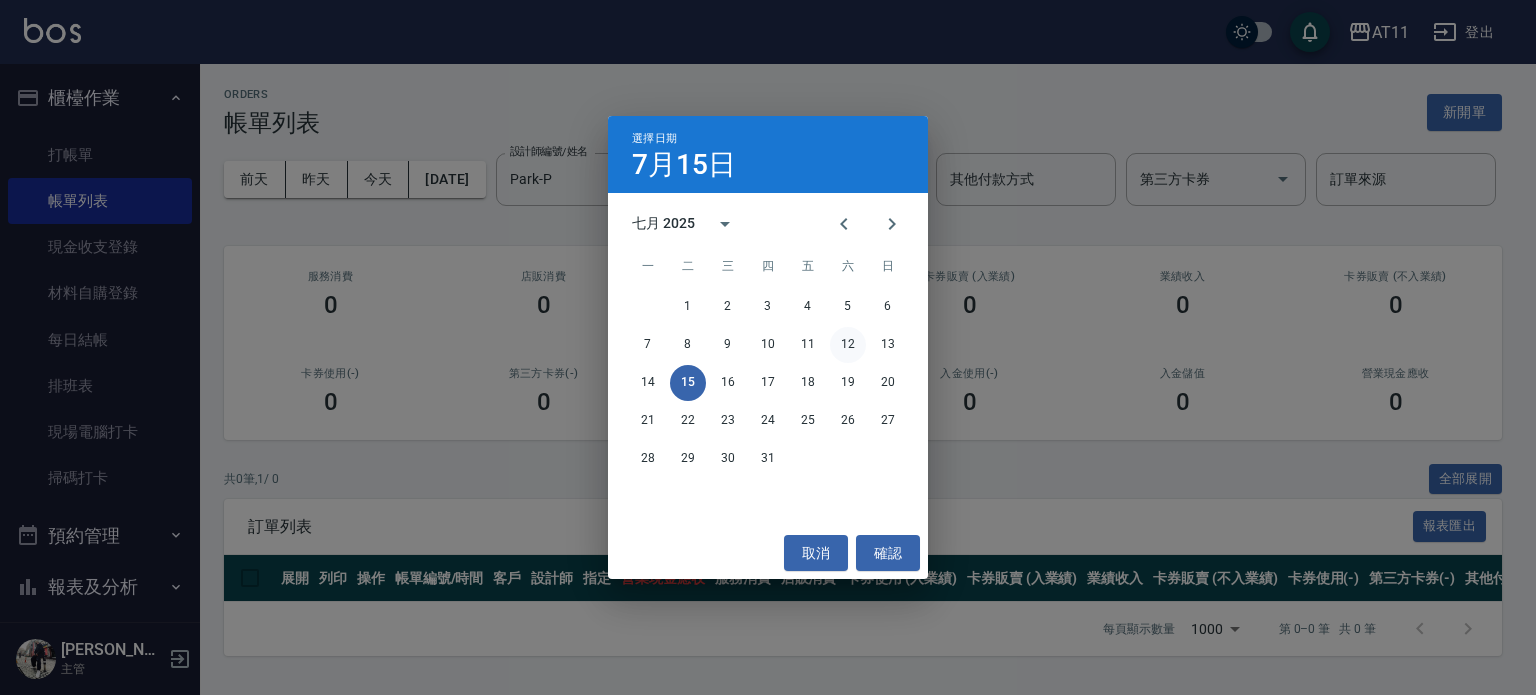 click on "12" at bounding box center (848, 345) 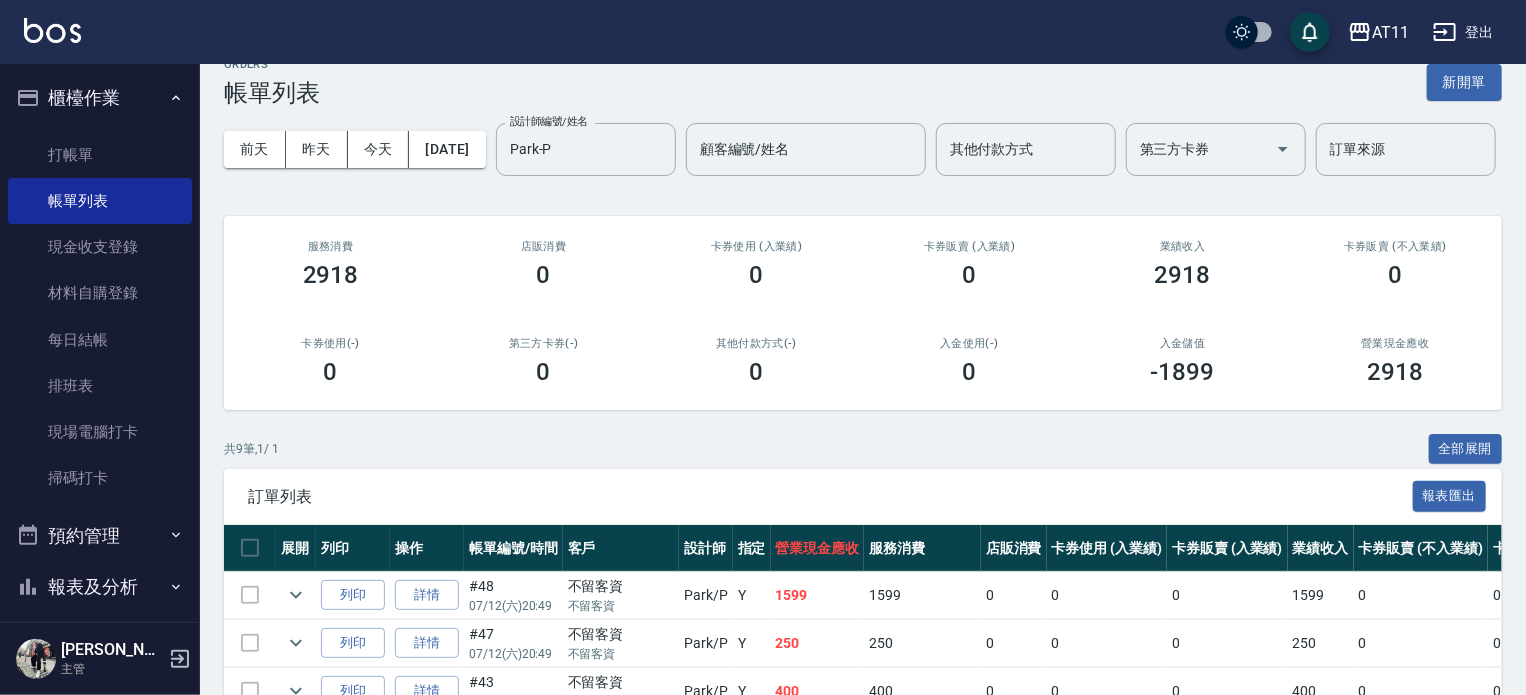 scroll, scrollTop: 0, scrollLeft: 0, axis: both 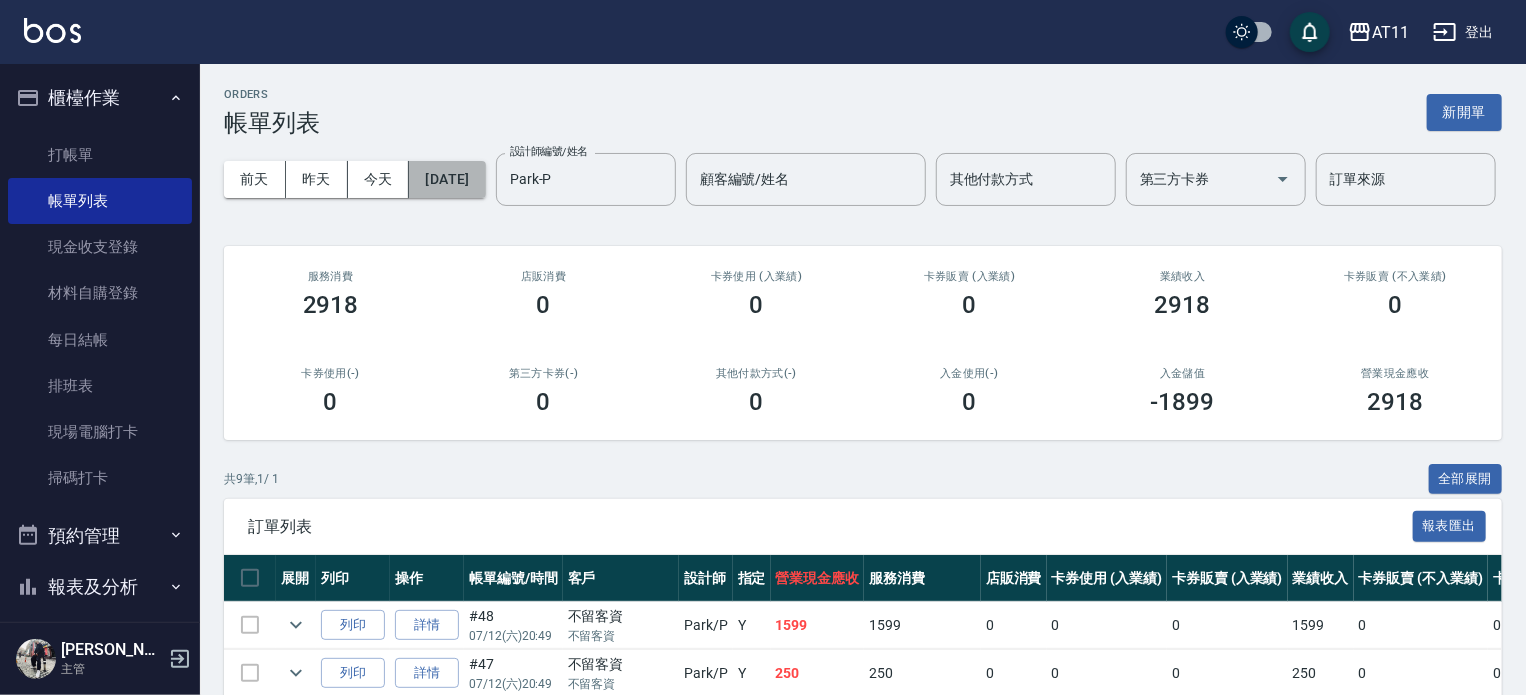 click on "[DATE]" at bounding box center (447, 179) 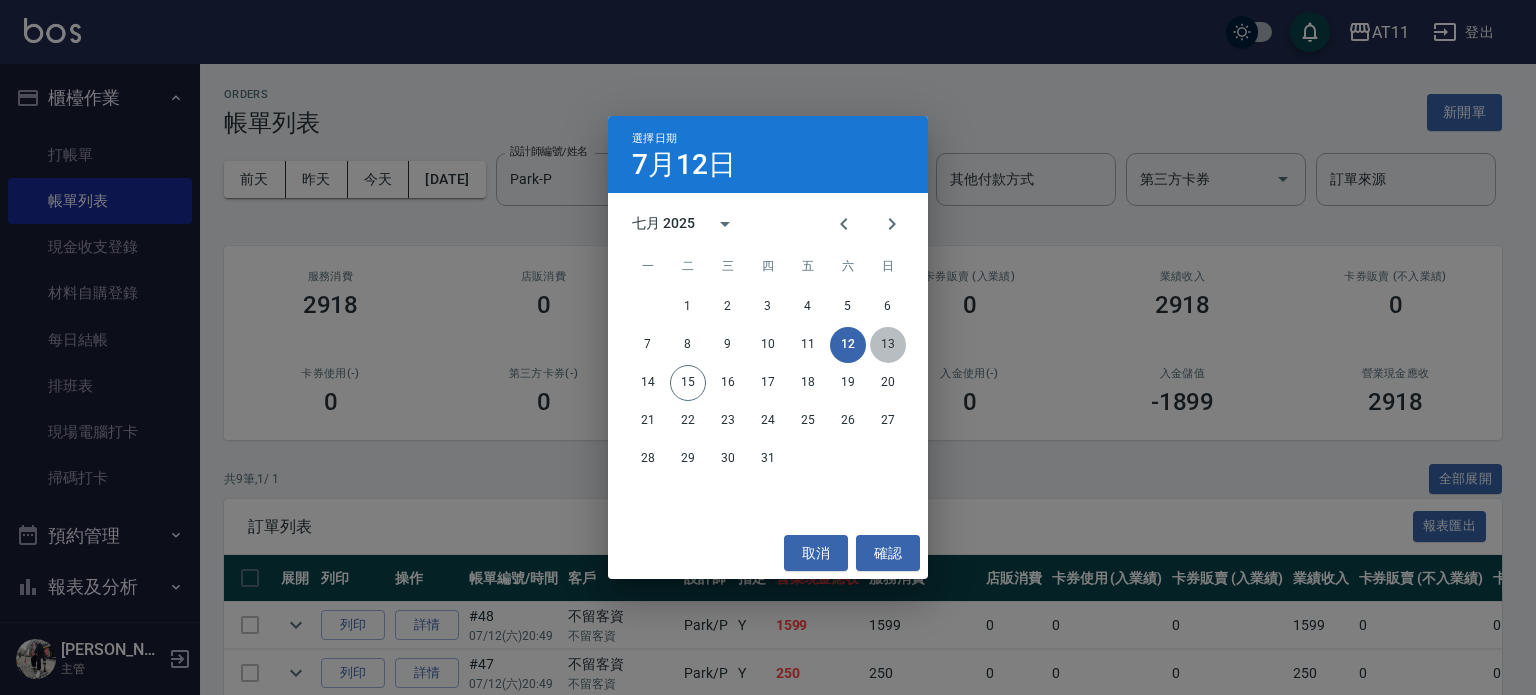 click on "13" at bounding box center [888, 345] 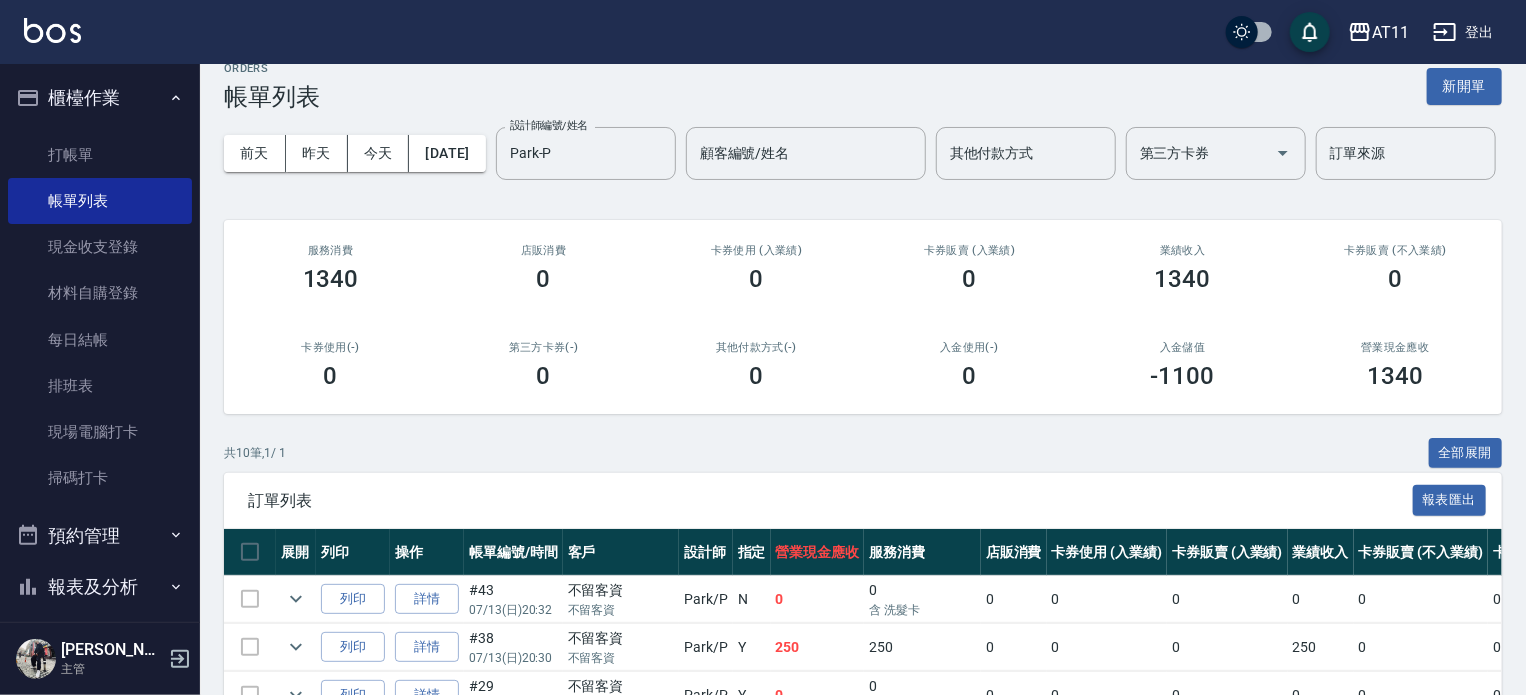 scroll, scrollTop: 0, scrollLeft: 0, axis: both 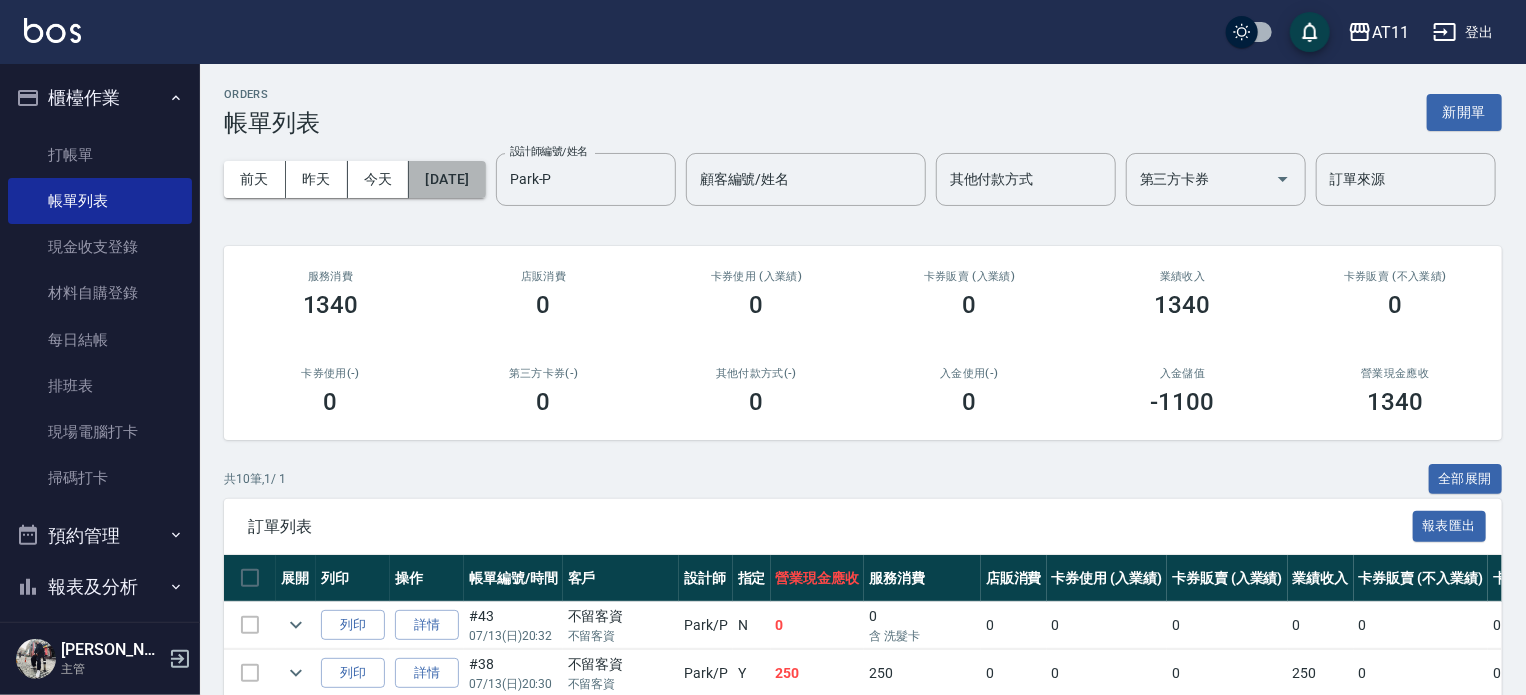 click on "[DATE]" at bounding box center [447, 179] 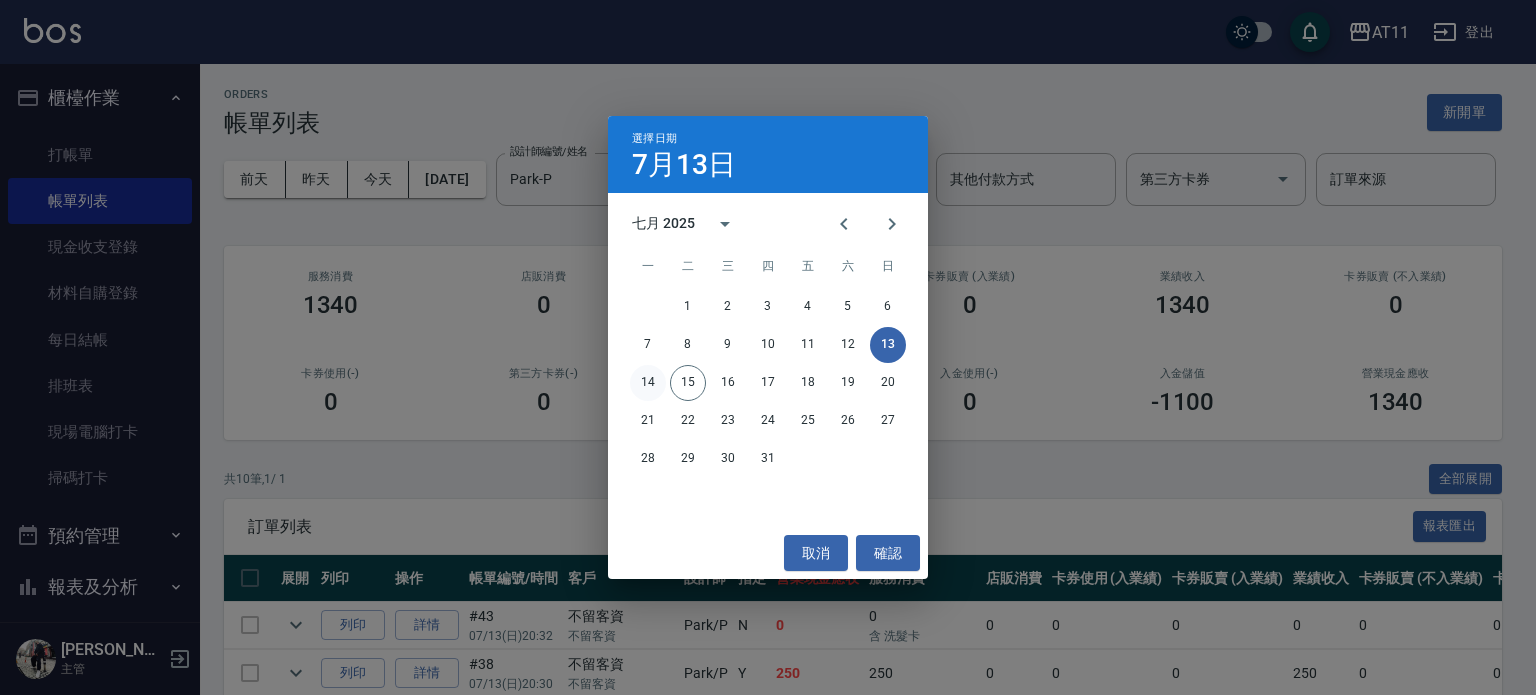 click on "14" at bounding box center (648, 383) 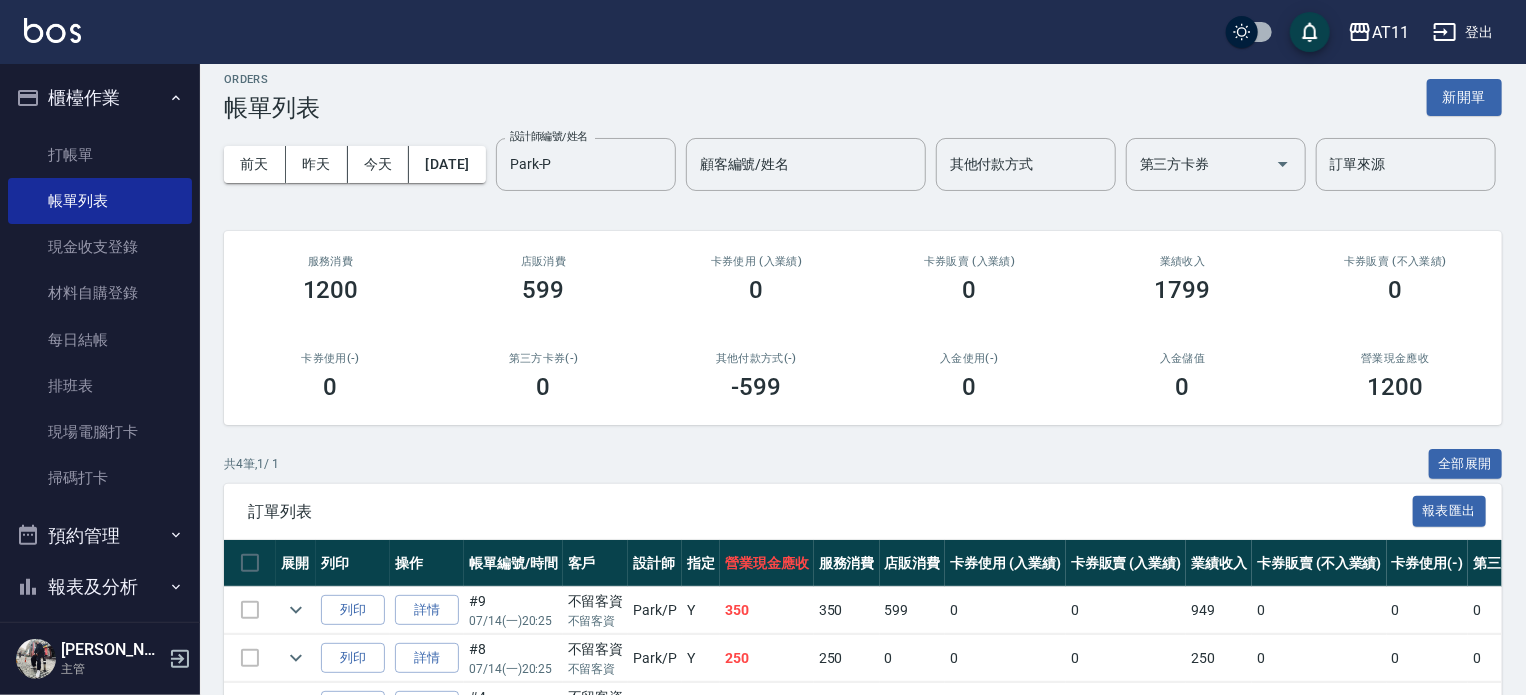 scroll, scrollTop: 0, scrollLeft: 0, axis: both 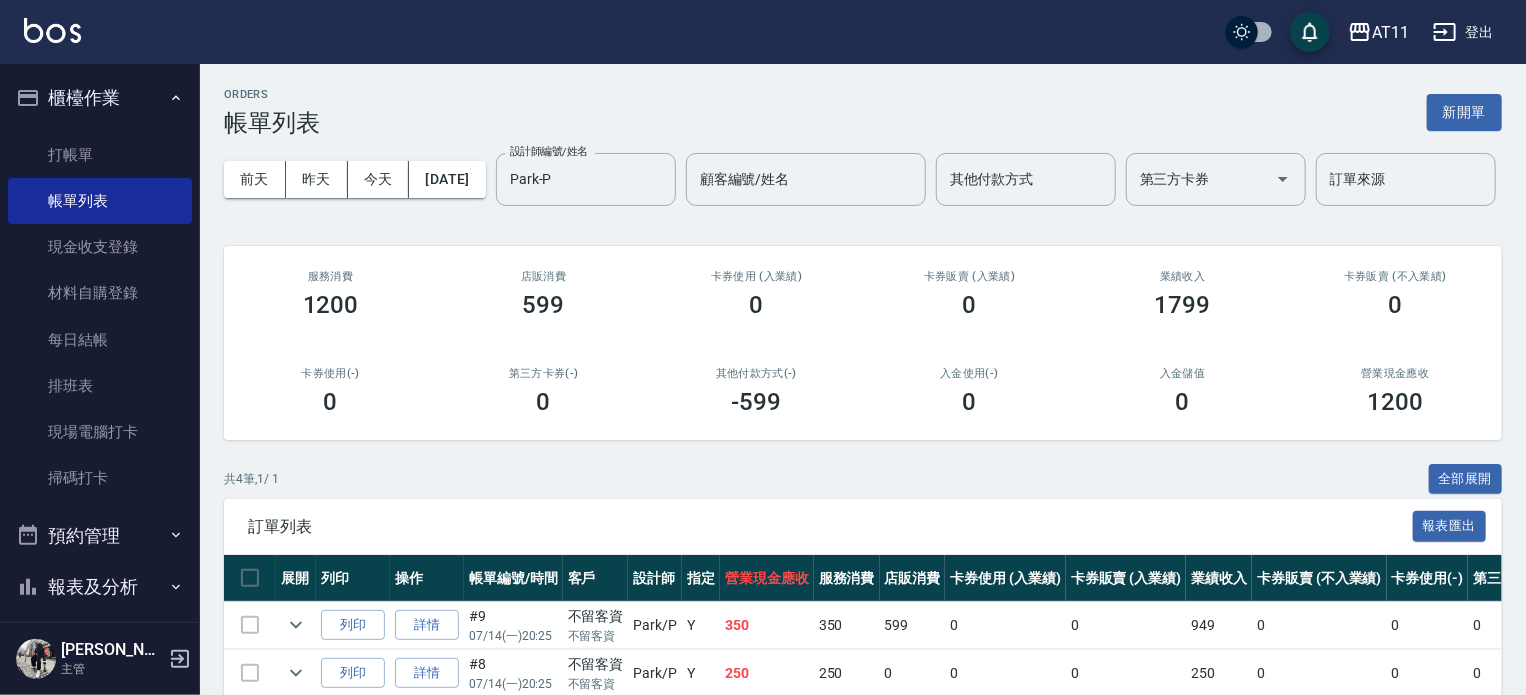click on "ORDERS 帳單列表 新開單" at bounding box center (863, 112) 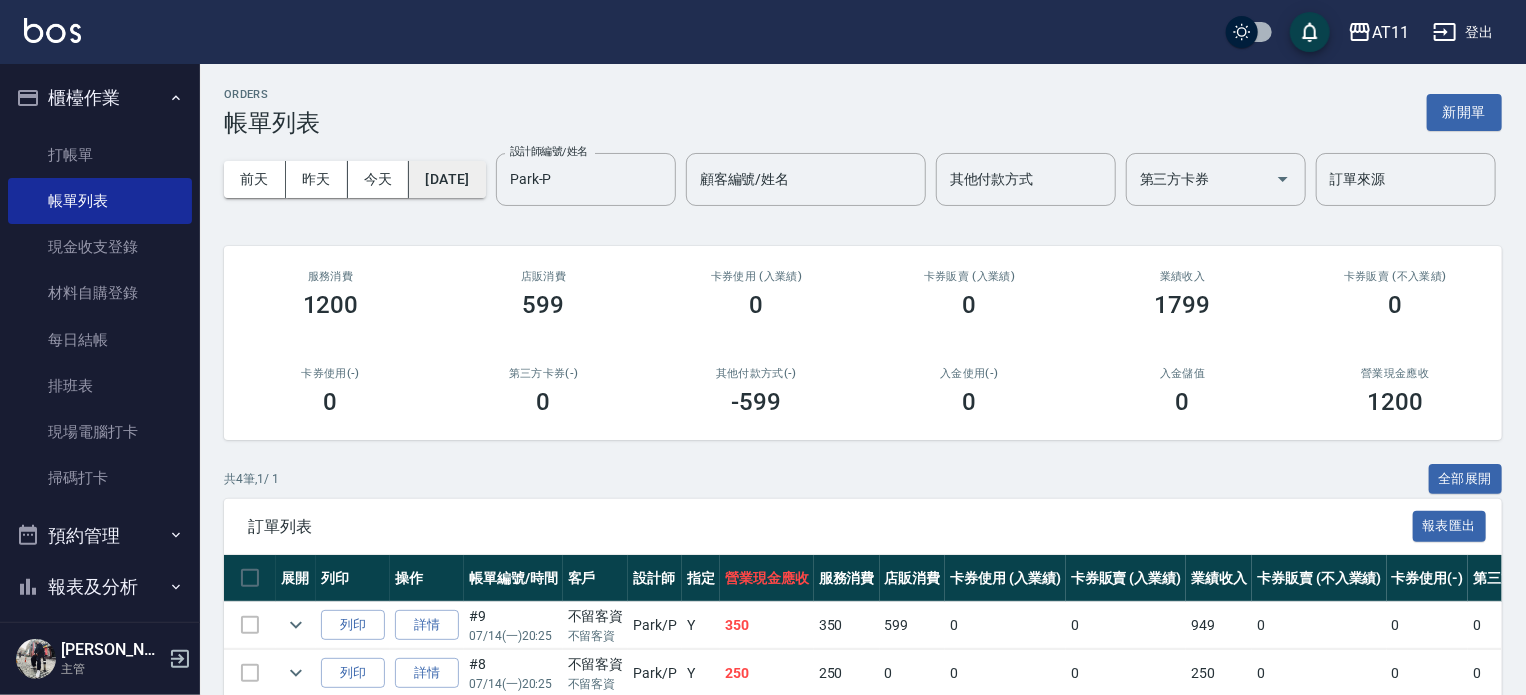 click on "[DATE]" at bounding box center [447, 179] 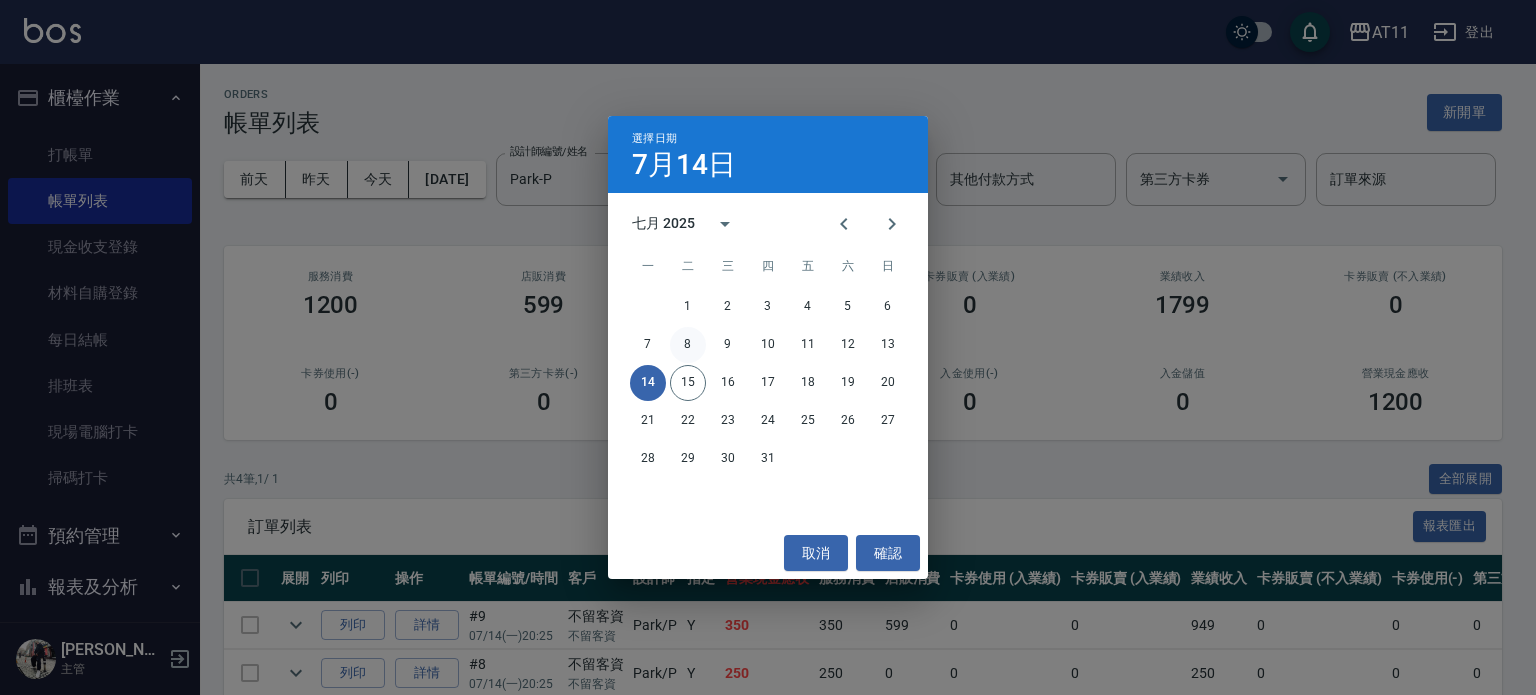 click on "8" at bounding box center [688, 345] 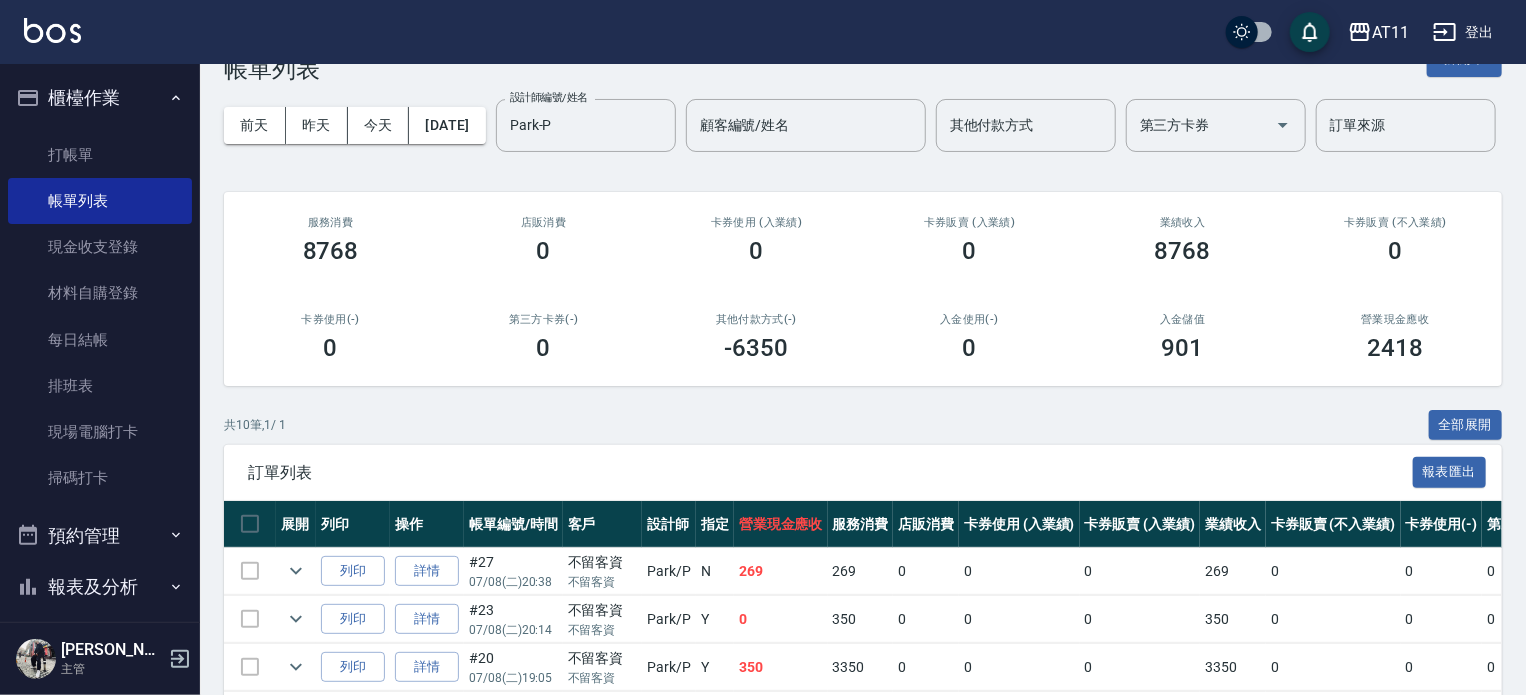 scroll, scrollTop: 0, scrollLeft: 0, axis: both 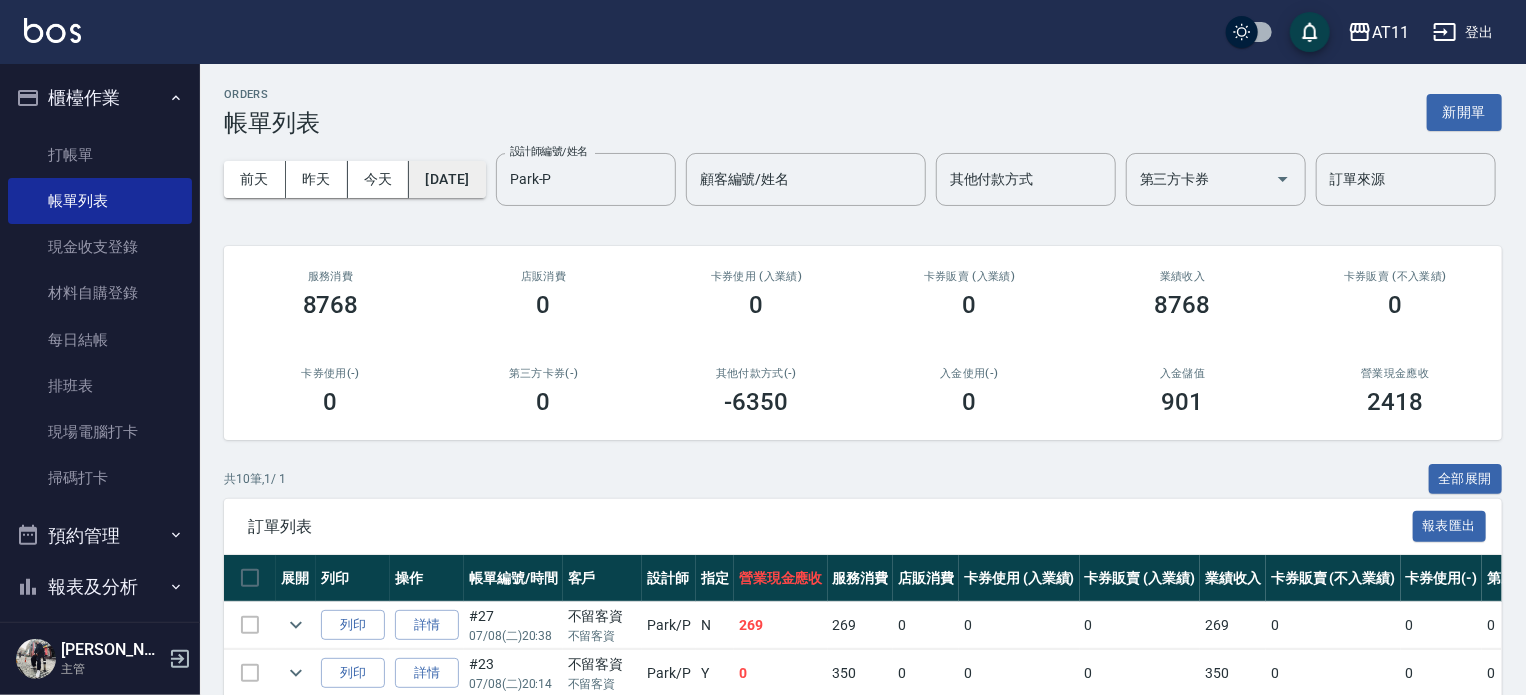 click on "[DATE]" at bounding box center (447, 179) 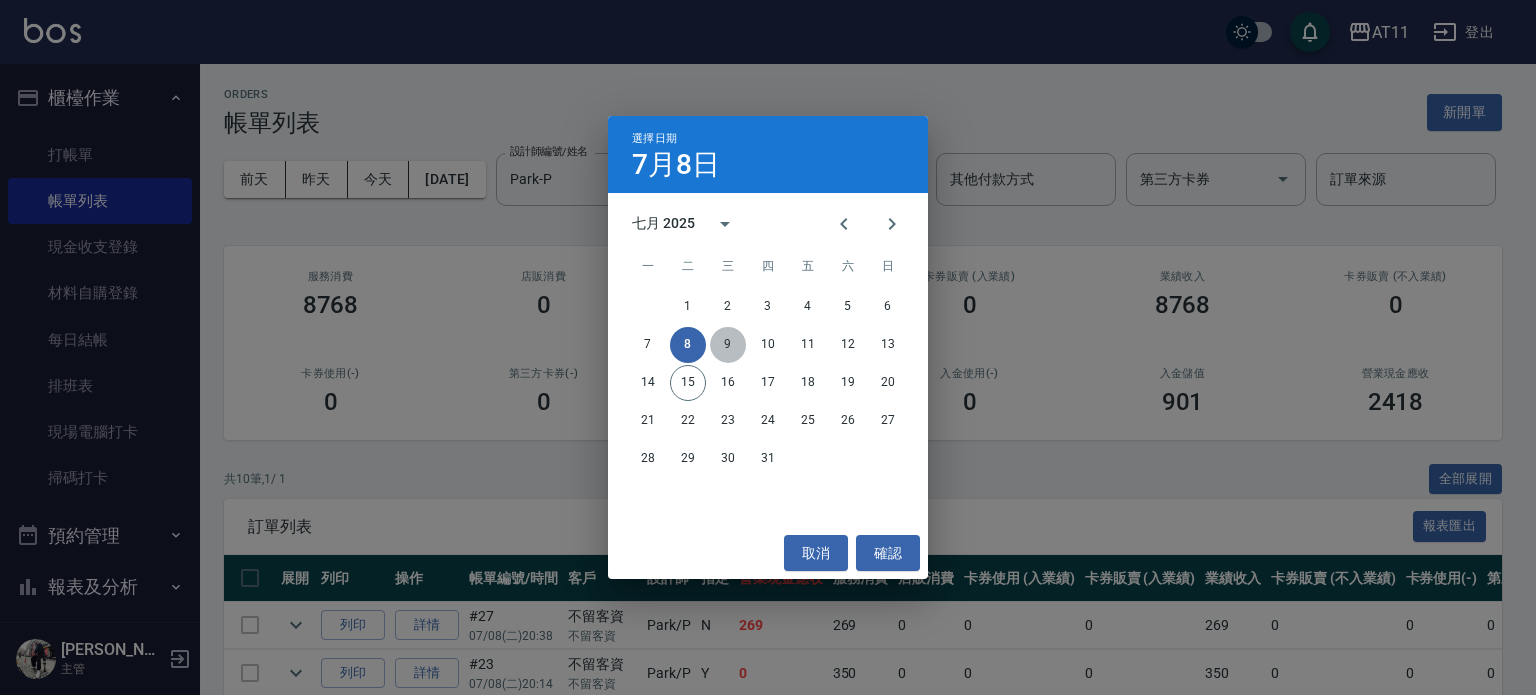 click on "9" at bounding box center [728, 345] 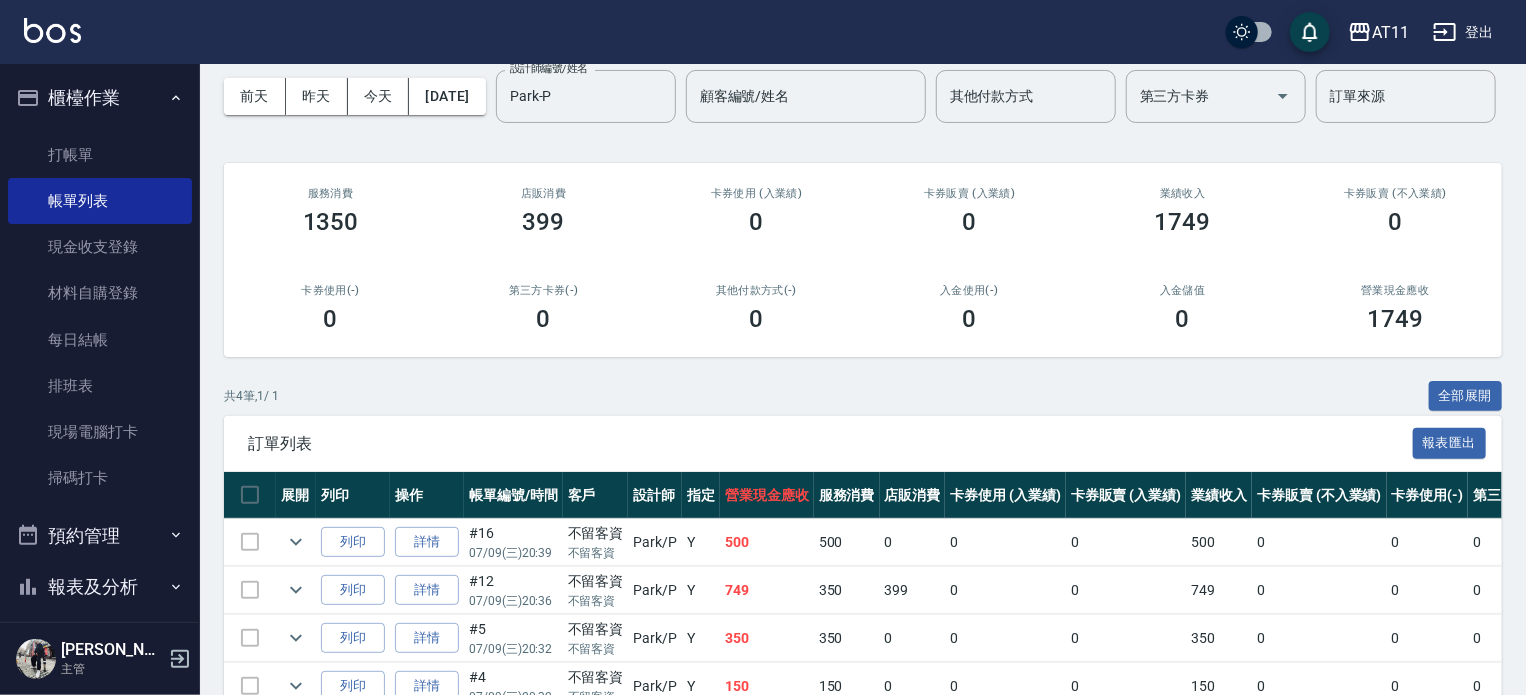 scroll, scrollTop: 0, scrollLeft: 0, axis: both 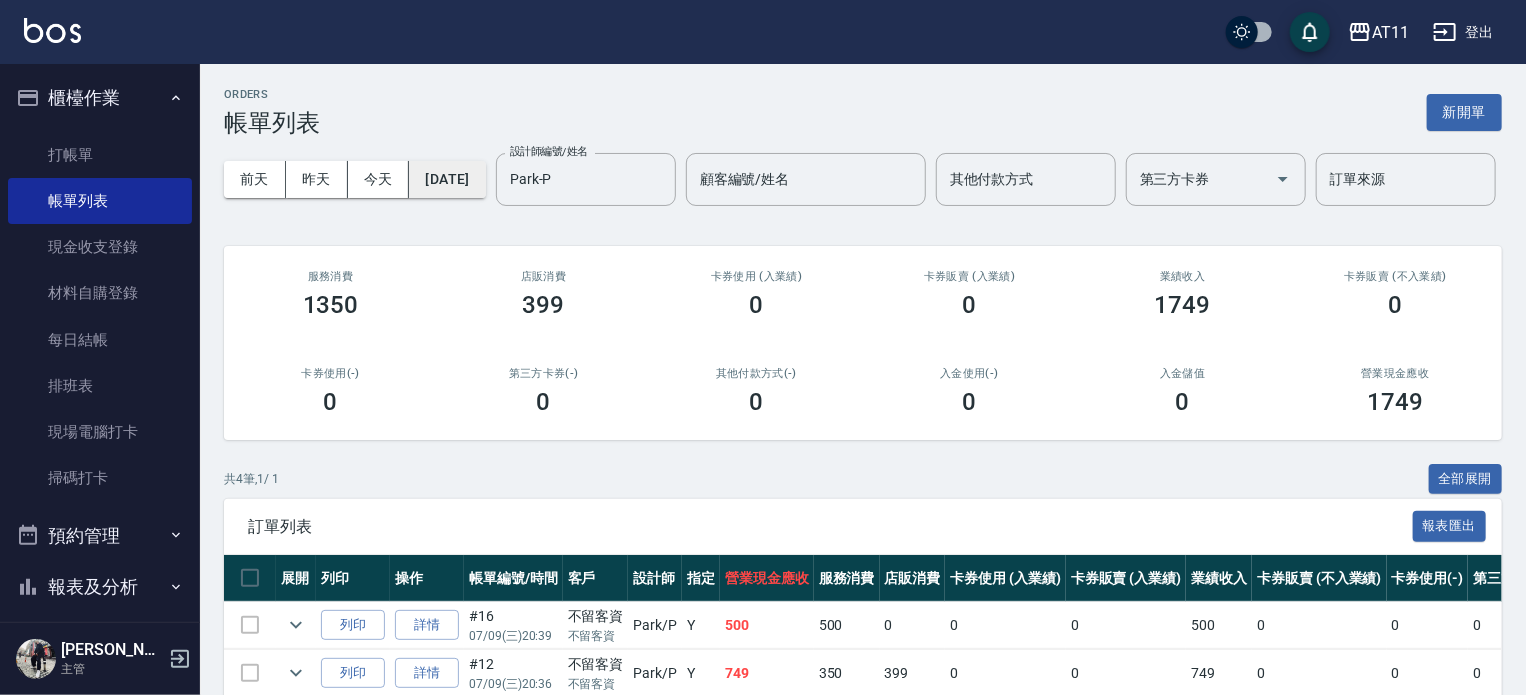 click on "[DATE]" at bounding box center (447, 179) 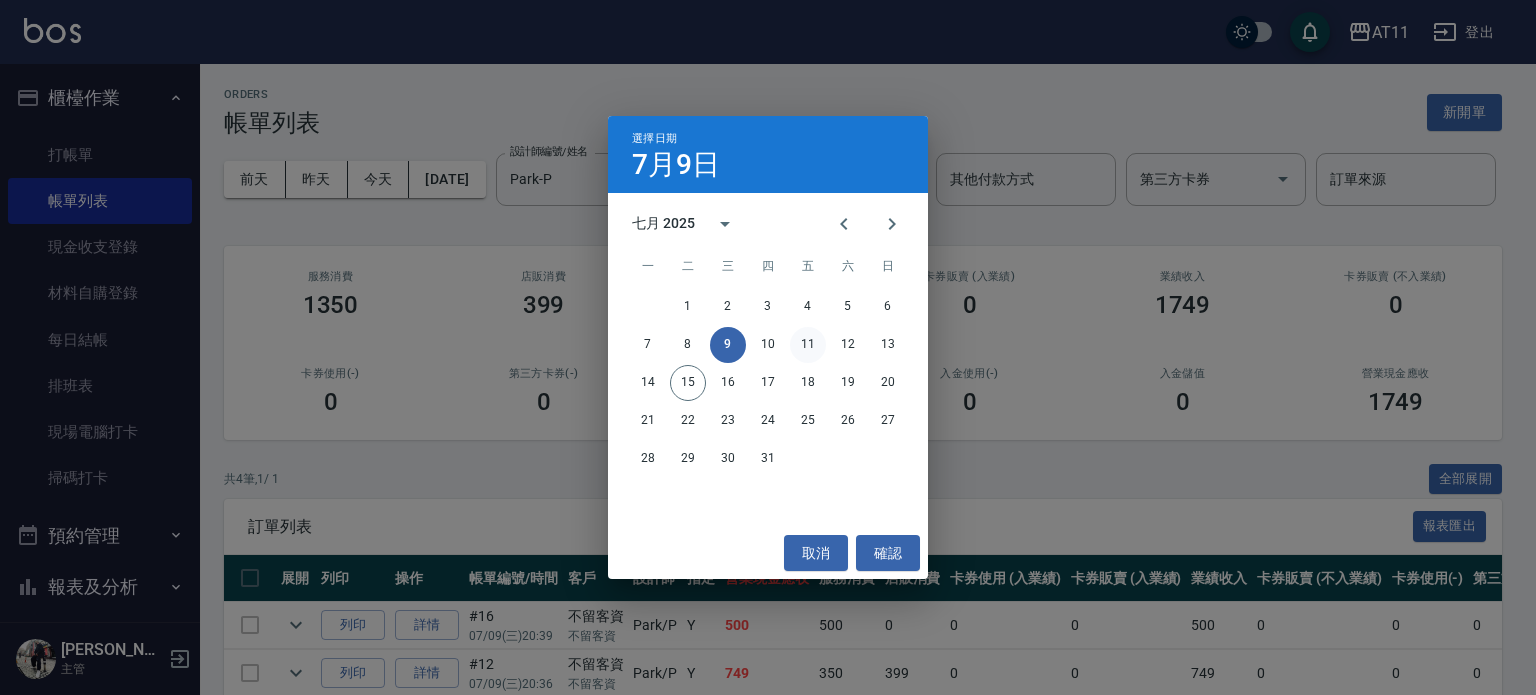 click on "11" at bounding box center (808, 345) 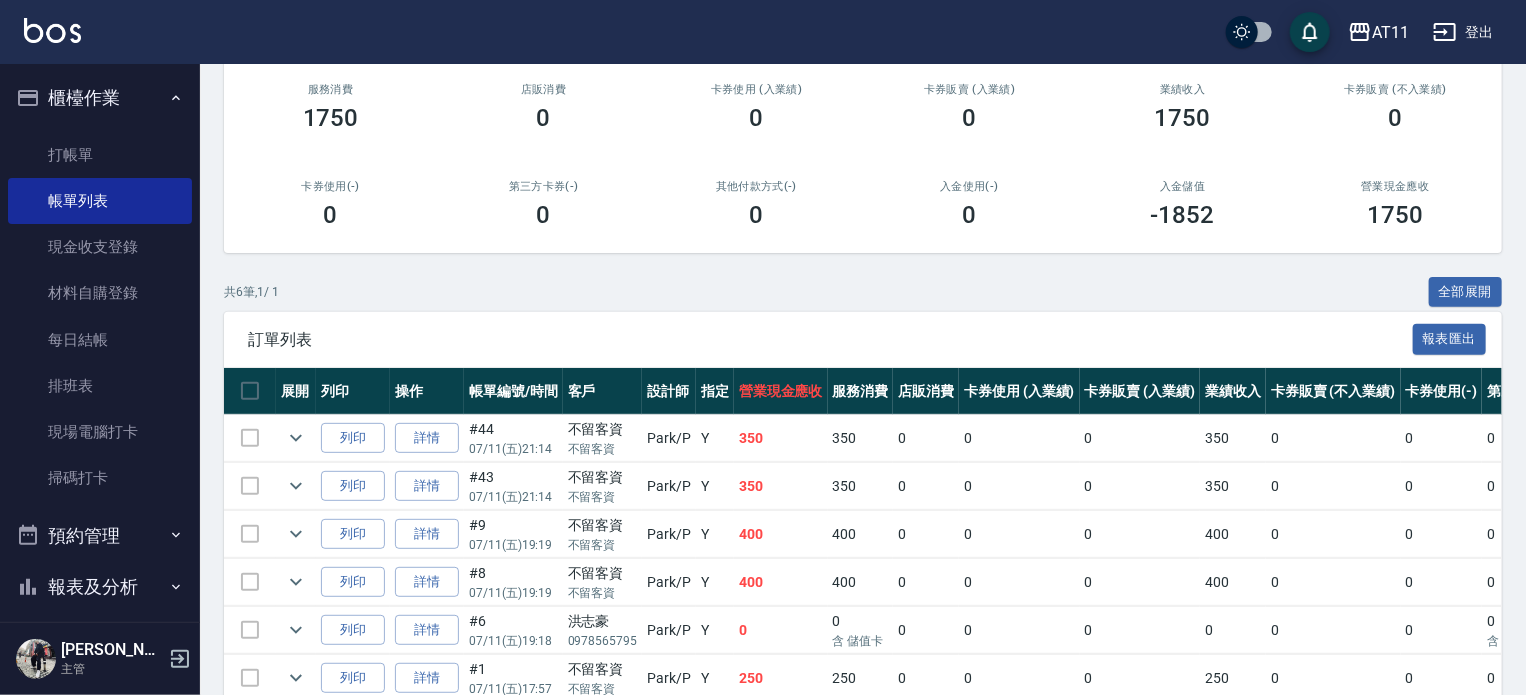 scroll, scrollTop: 0, scrollLeft: 0, axis: both 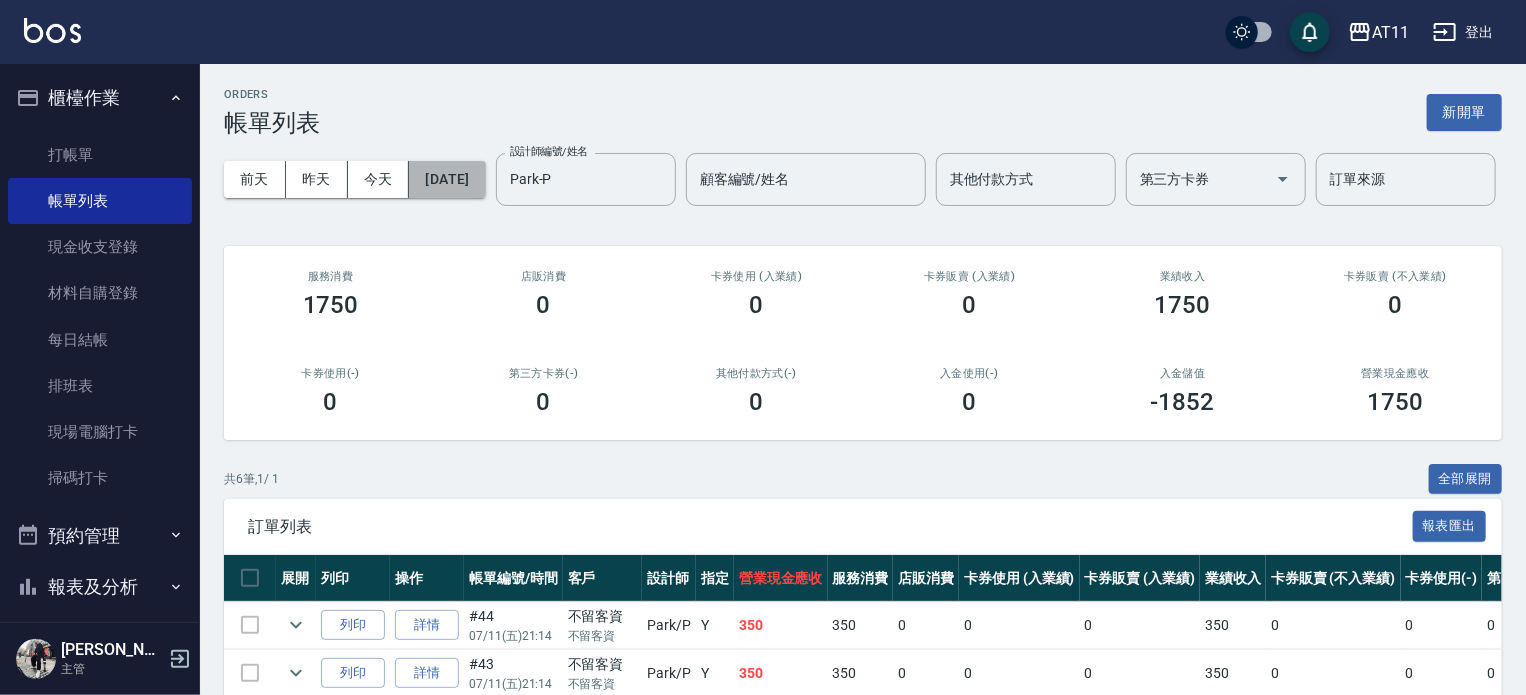 click on "[DATE]" at bounding box center (447, 179) 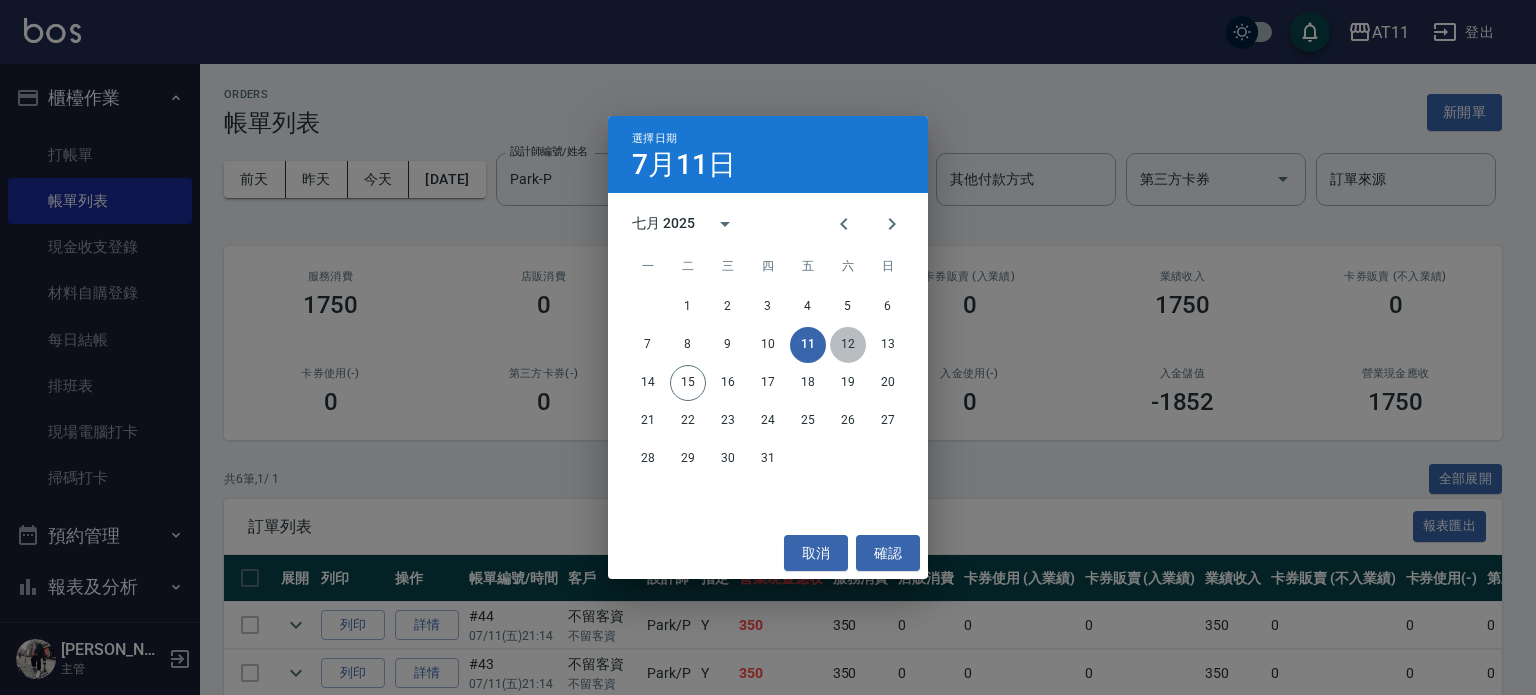 click on "12" at bounding box center [848, 345] 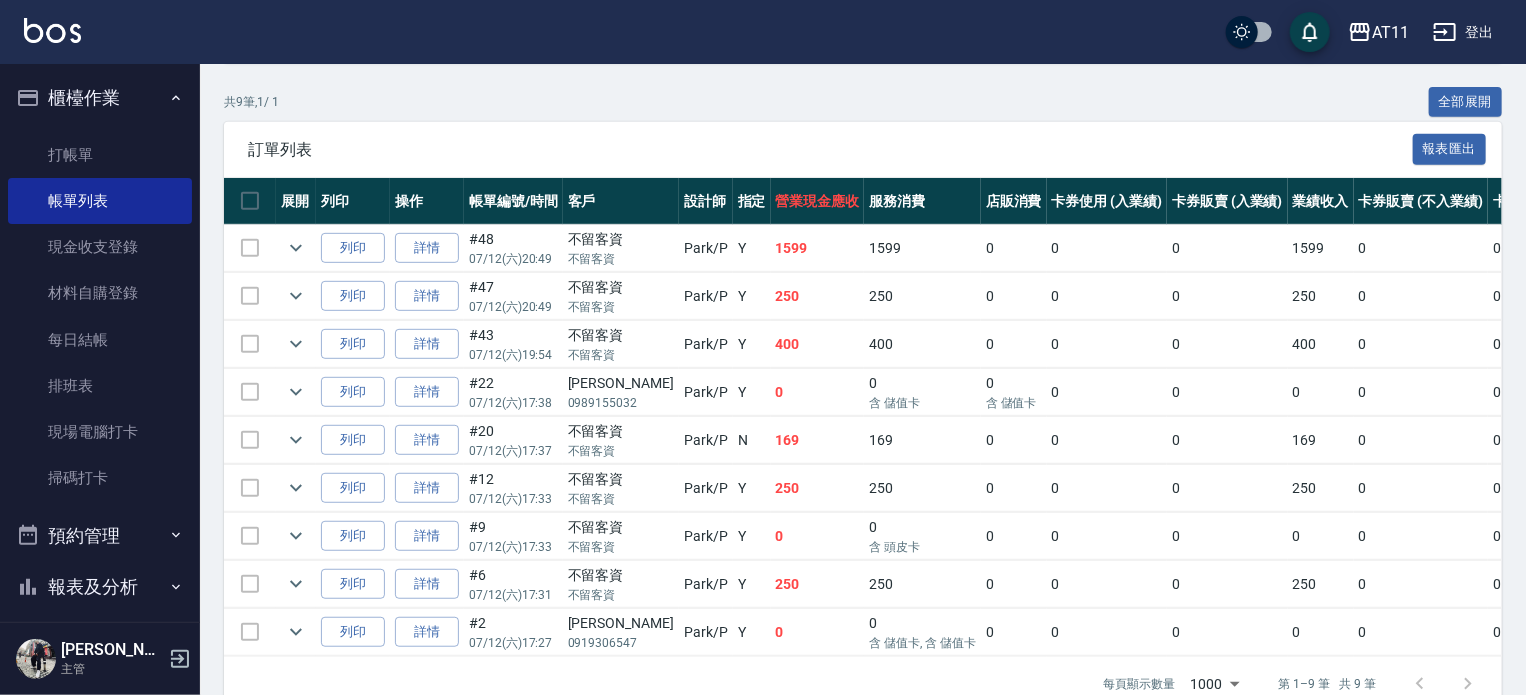 scroll, scrollTop: 400, scrollLeft: 0, axis: vertical 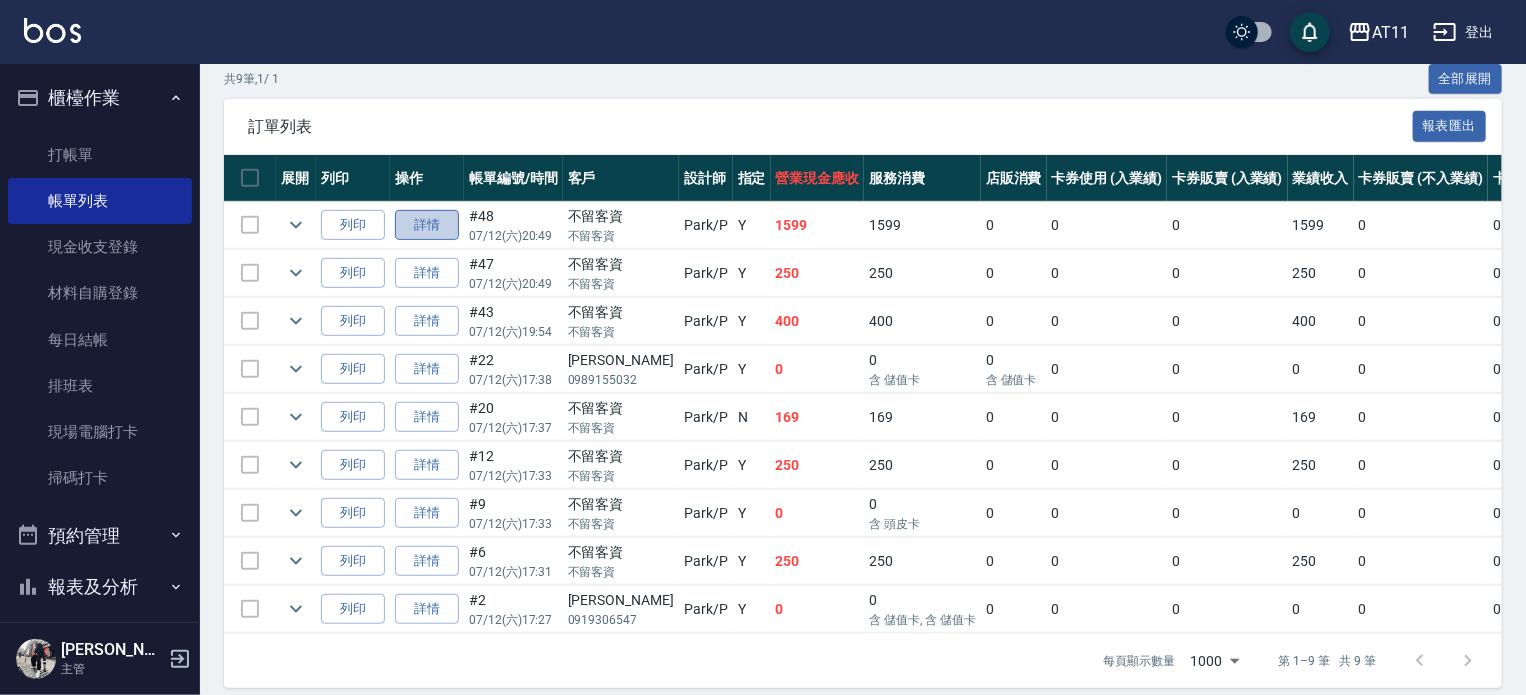 click on "詳情" at bounding box center (427, 225) 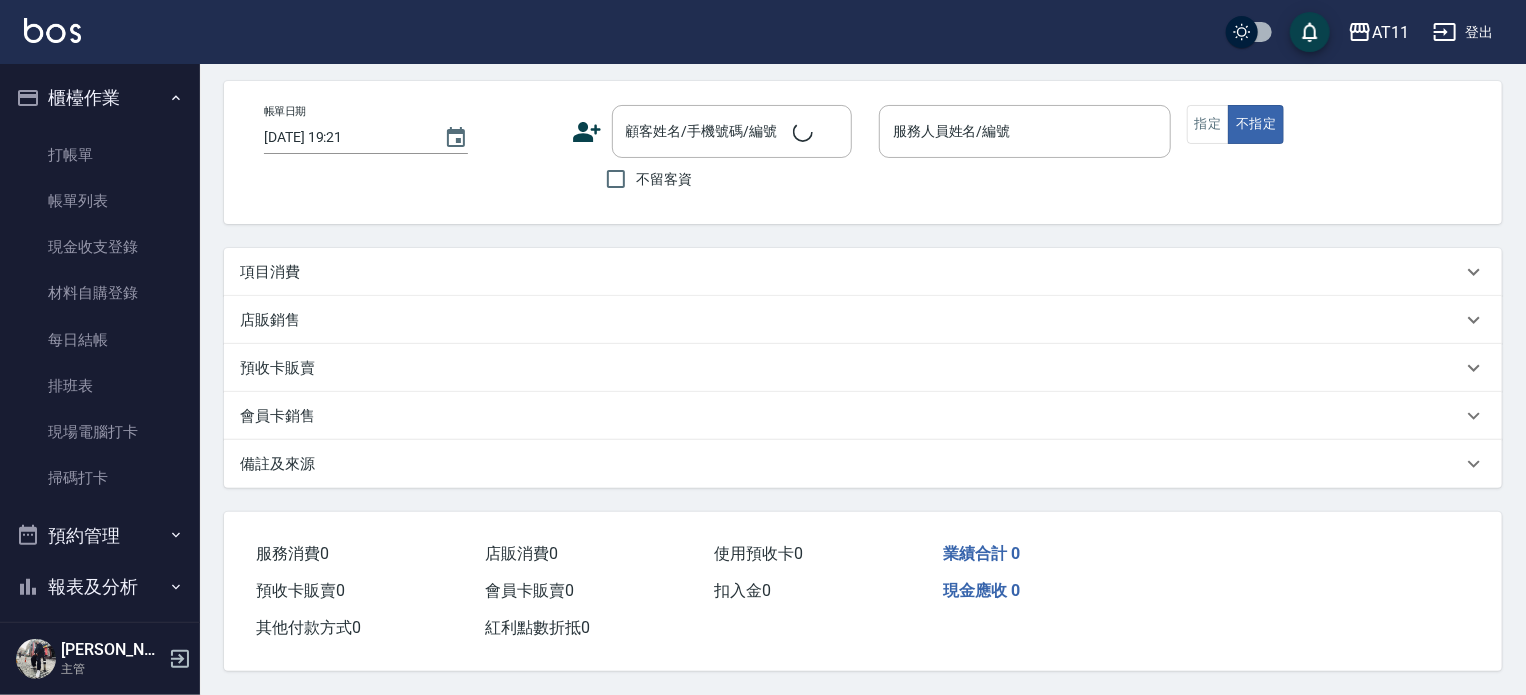 scroll, scrollTop: 0, scrollLeft: 0, axis: both 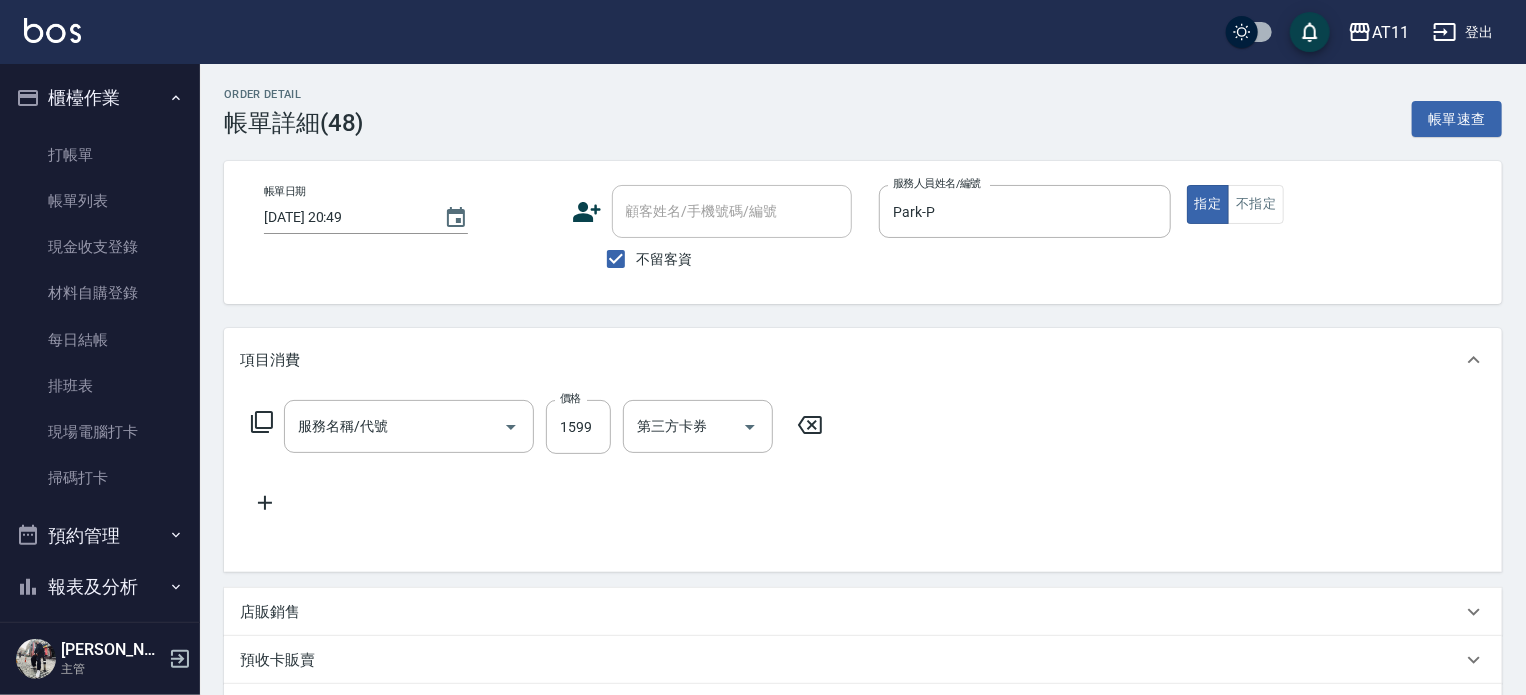 type on "2025/07/12 20:49" 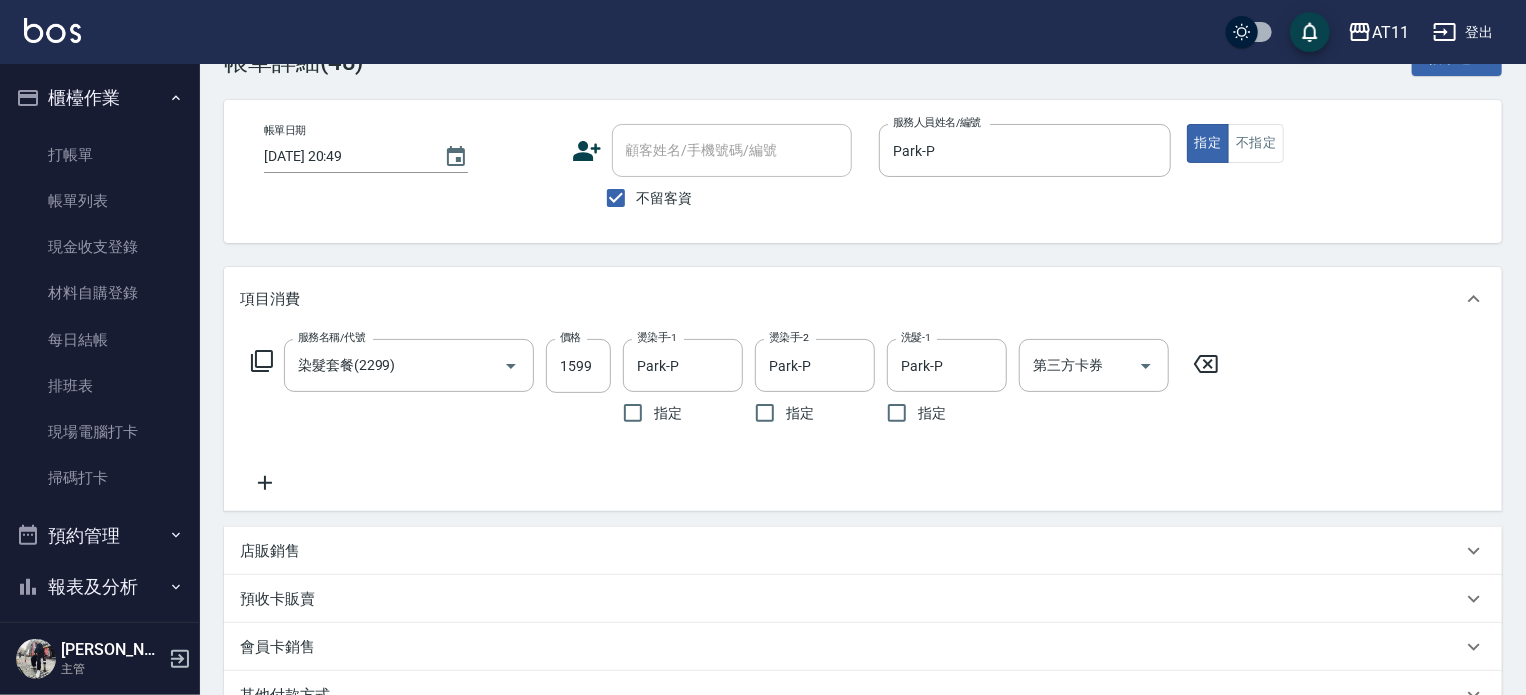 scroll, scrollTop: 0, scrollLeft: 0, axis: both 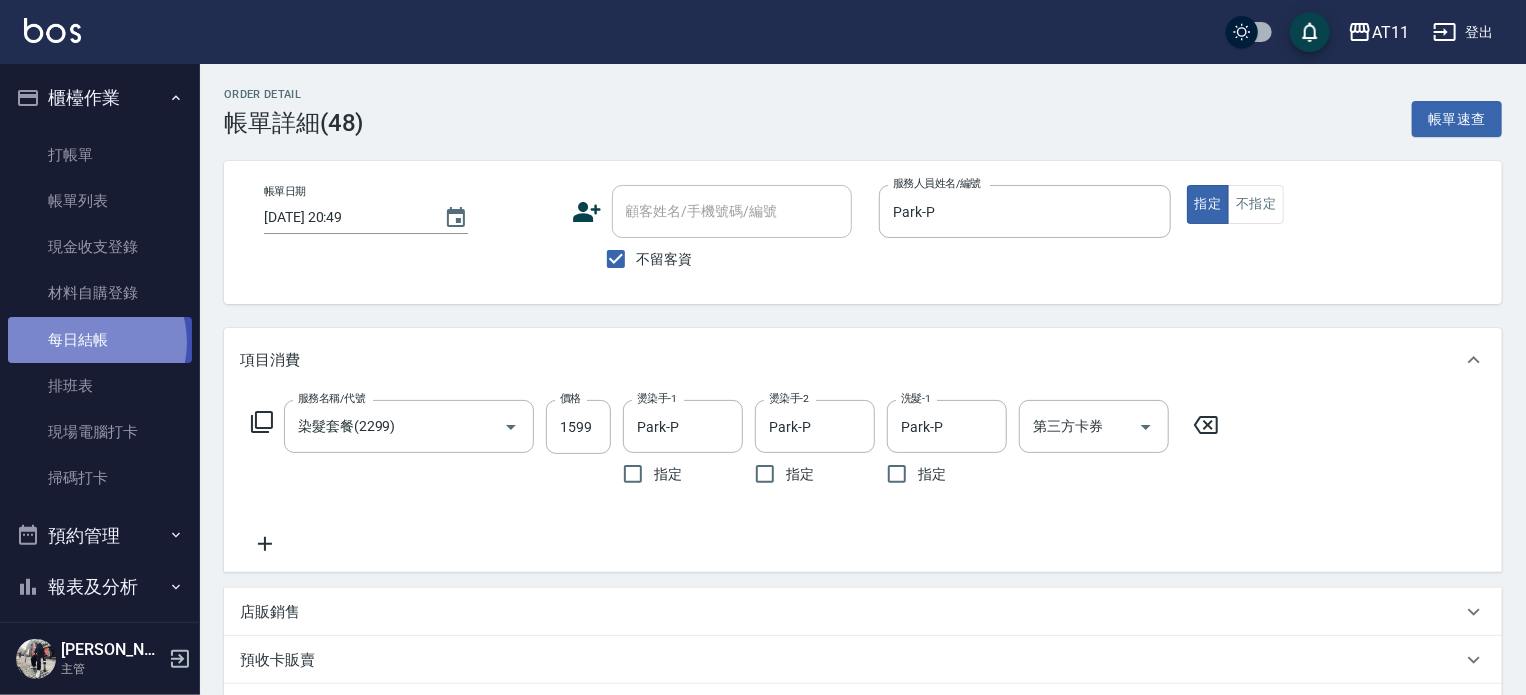 click on "每日結帳" at bounding box center [100, 340] 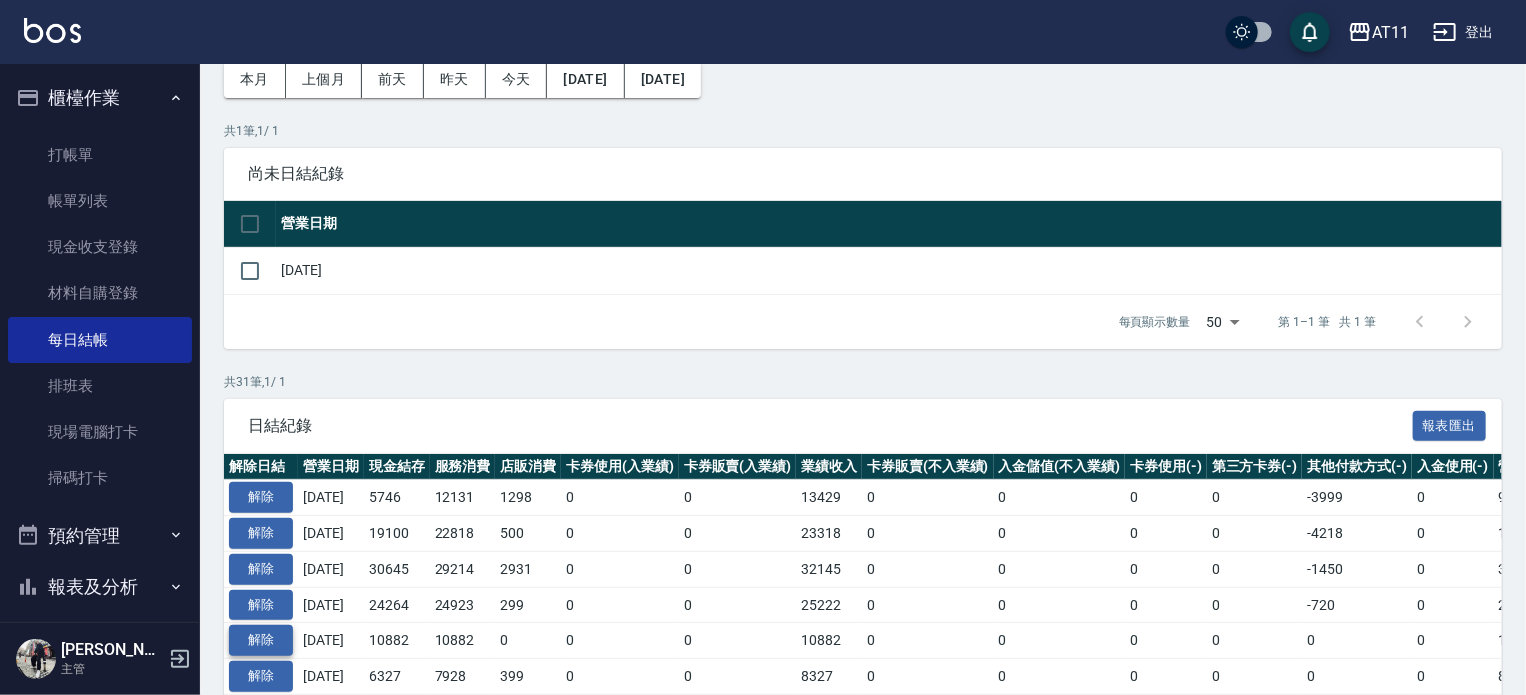 scroll, scrollTop: 200, scrollLeft: 0, axis: vertical 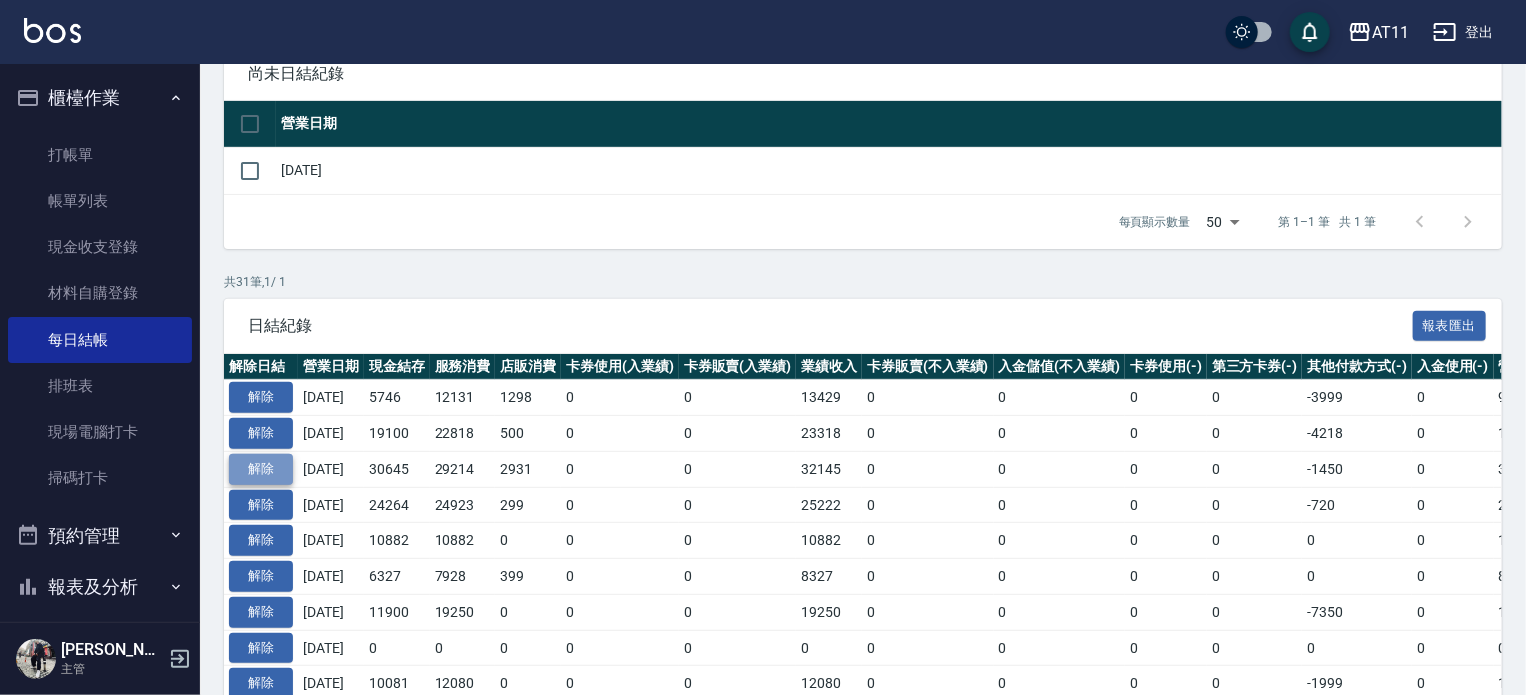 click on "解除" at bounding box center [261, 469] 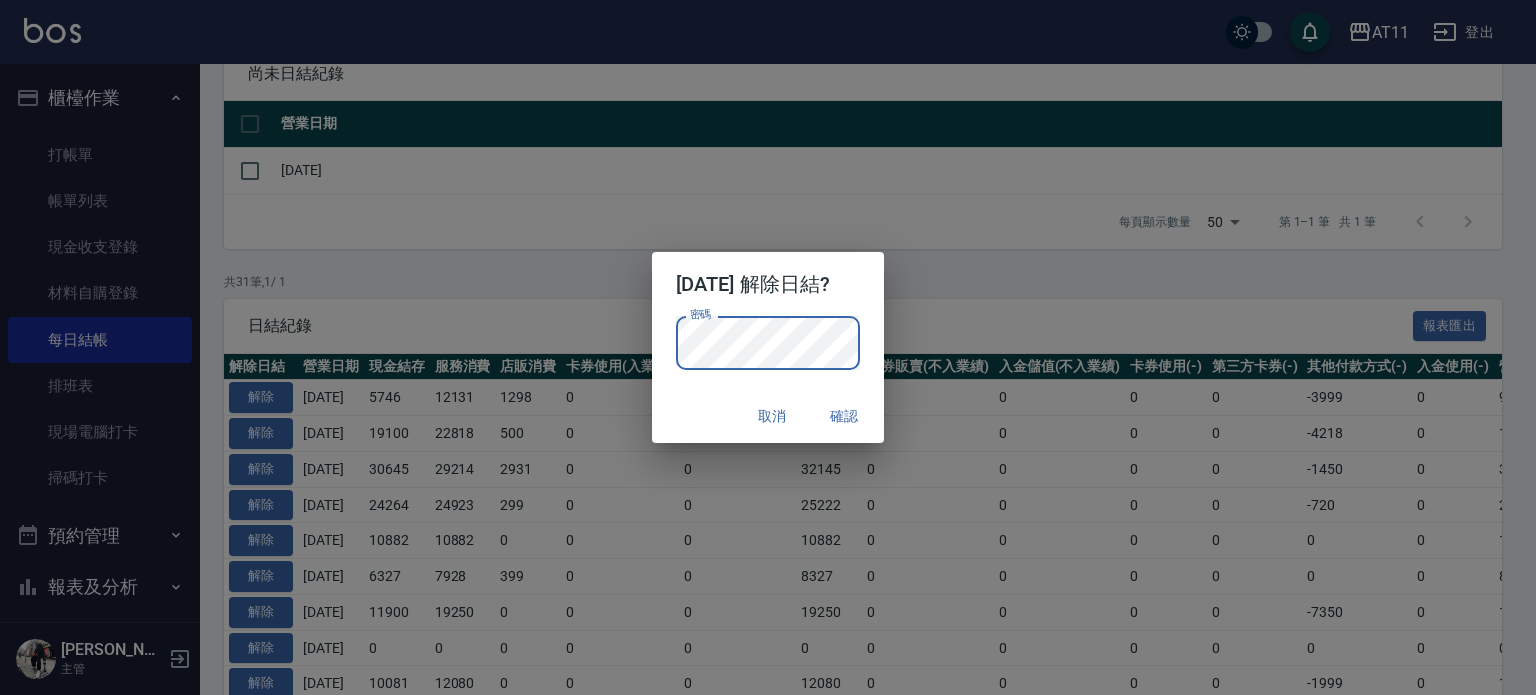 click on "確認" at bounding box center (844, 416) 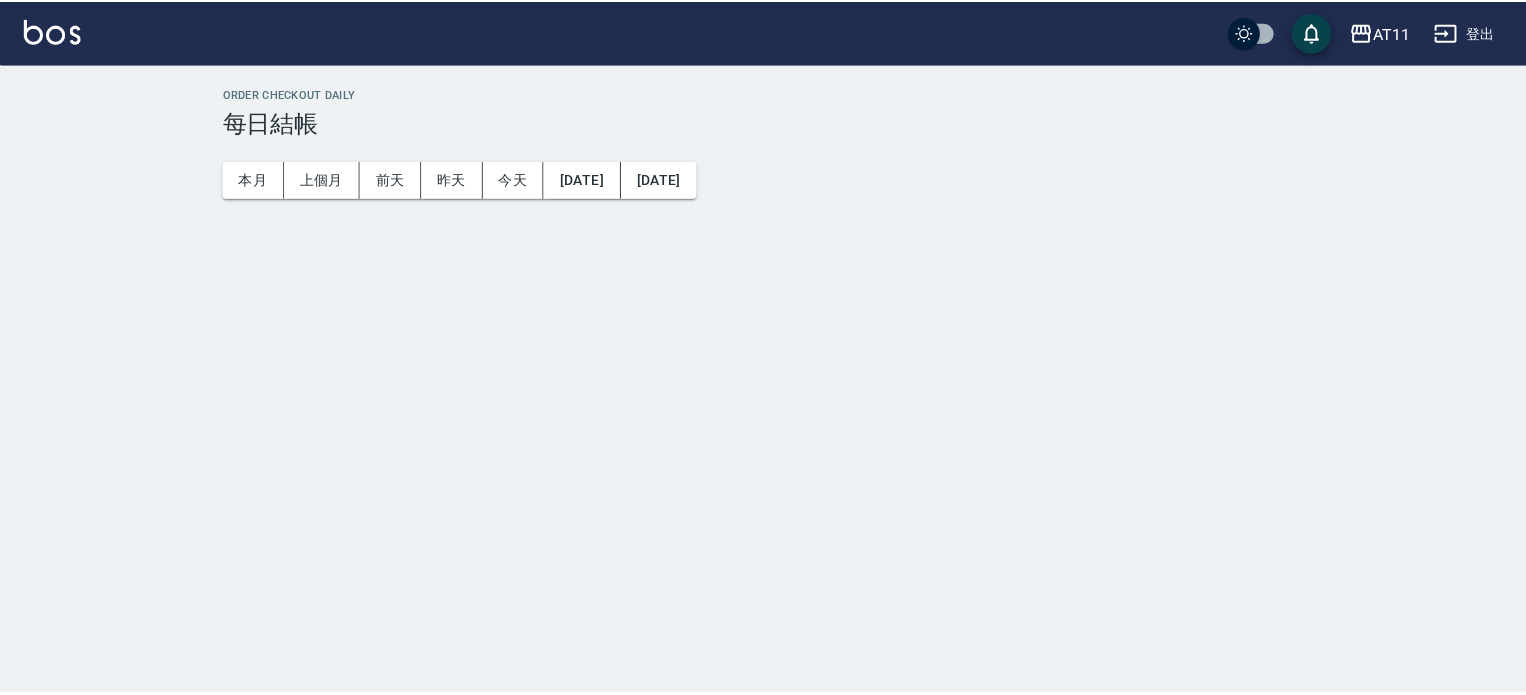 scroll, scrollTop: 0, scrollLeft: 0, axis: both 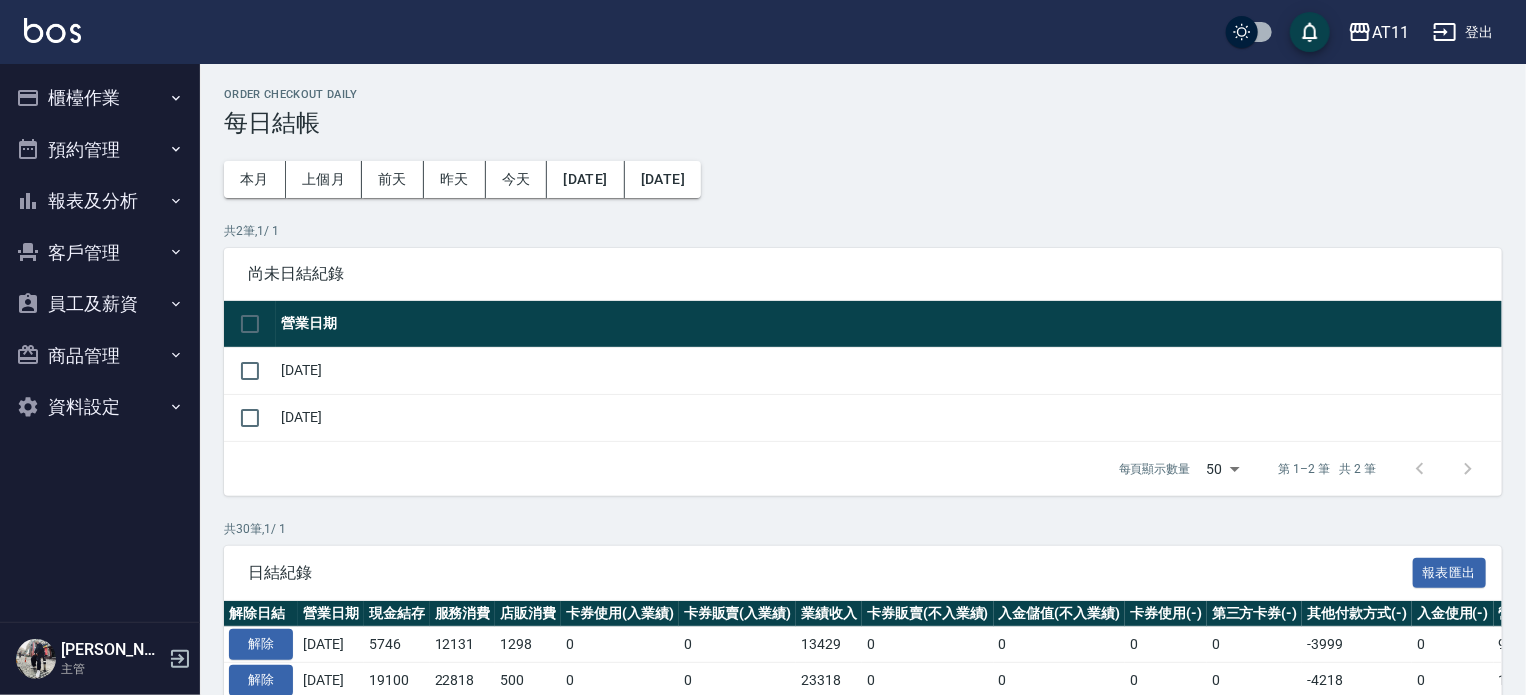 click on "櫃檯作業" at bounding box center [100, 98] 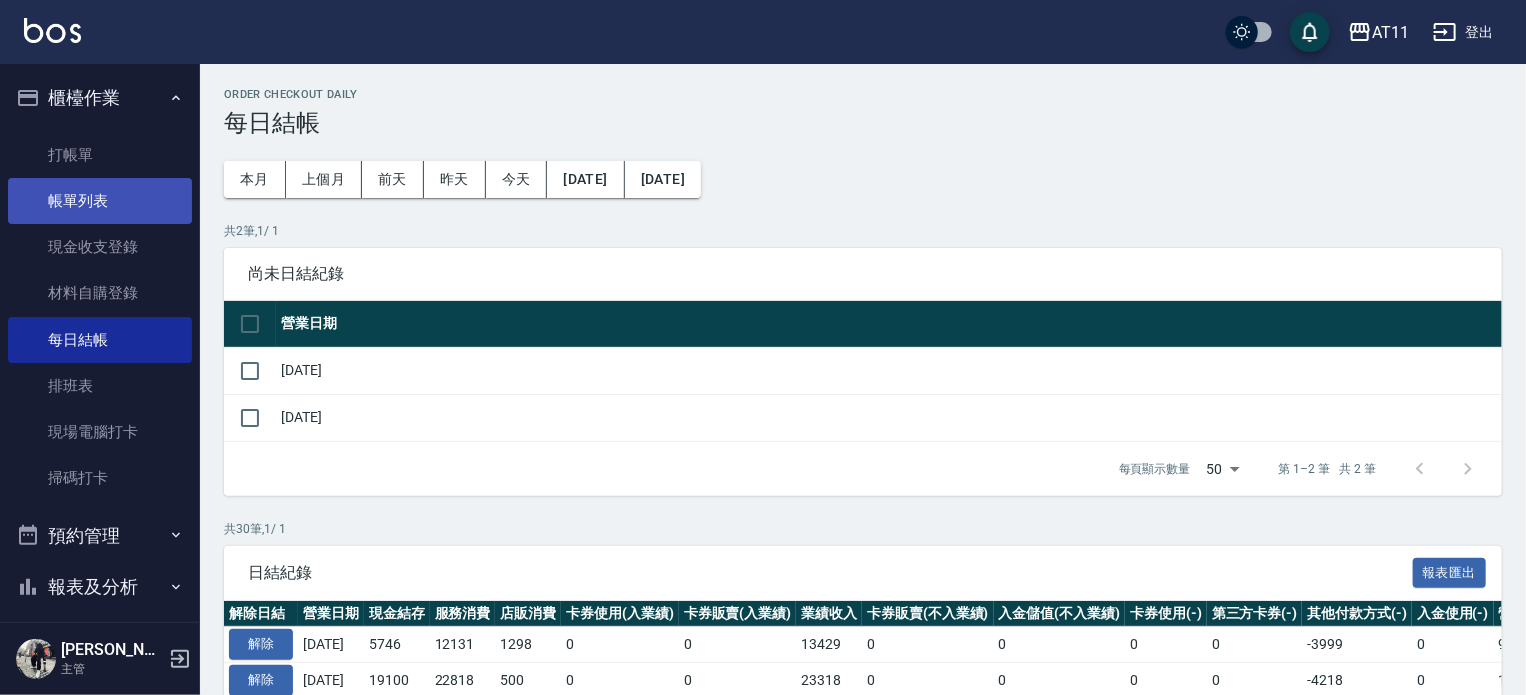 click on "帳單列表" at bounding box center (100, 201) 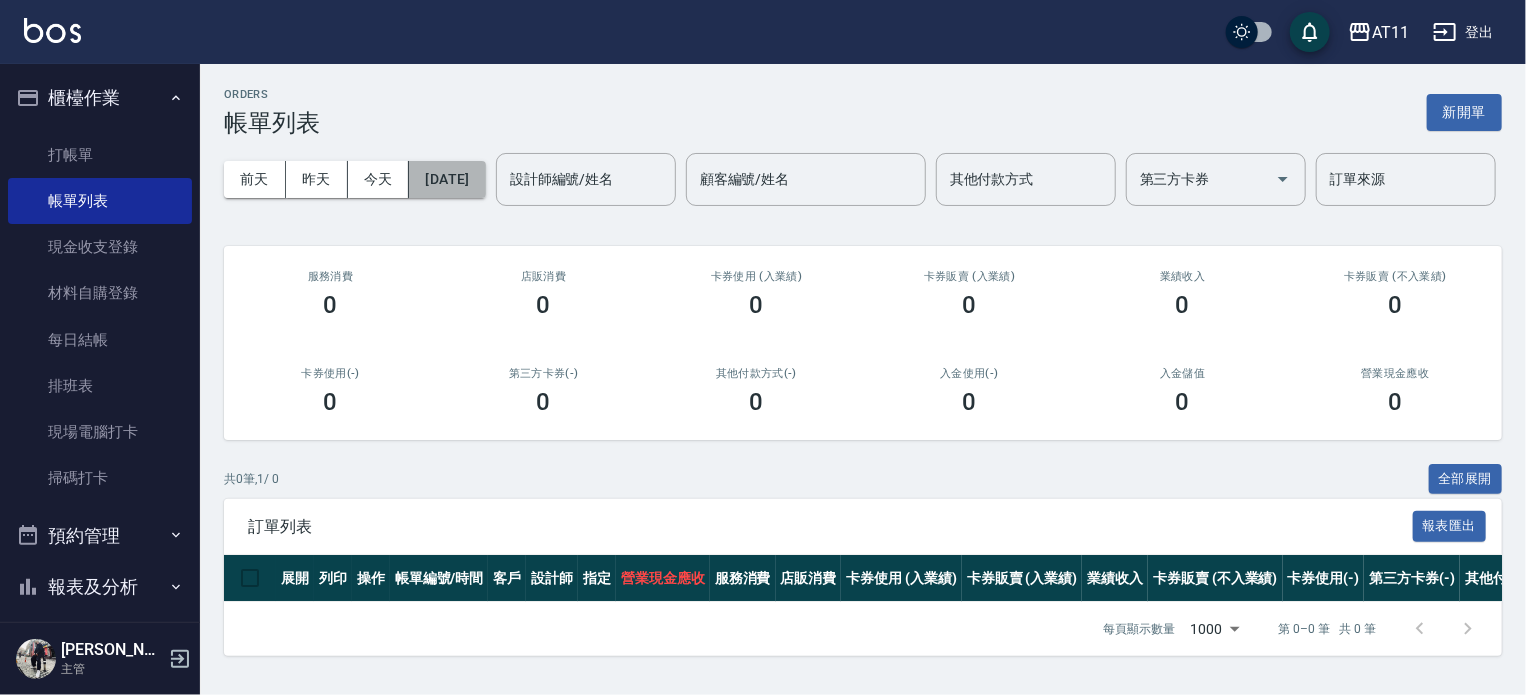 click on "[DATE]" at bounding box center (447, 179) 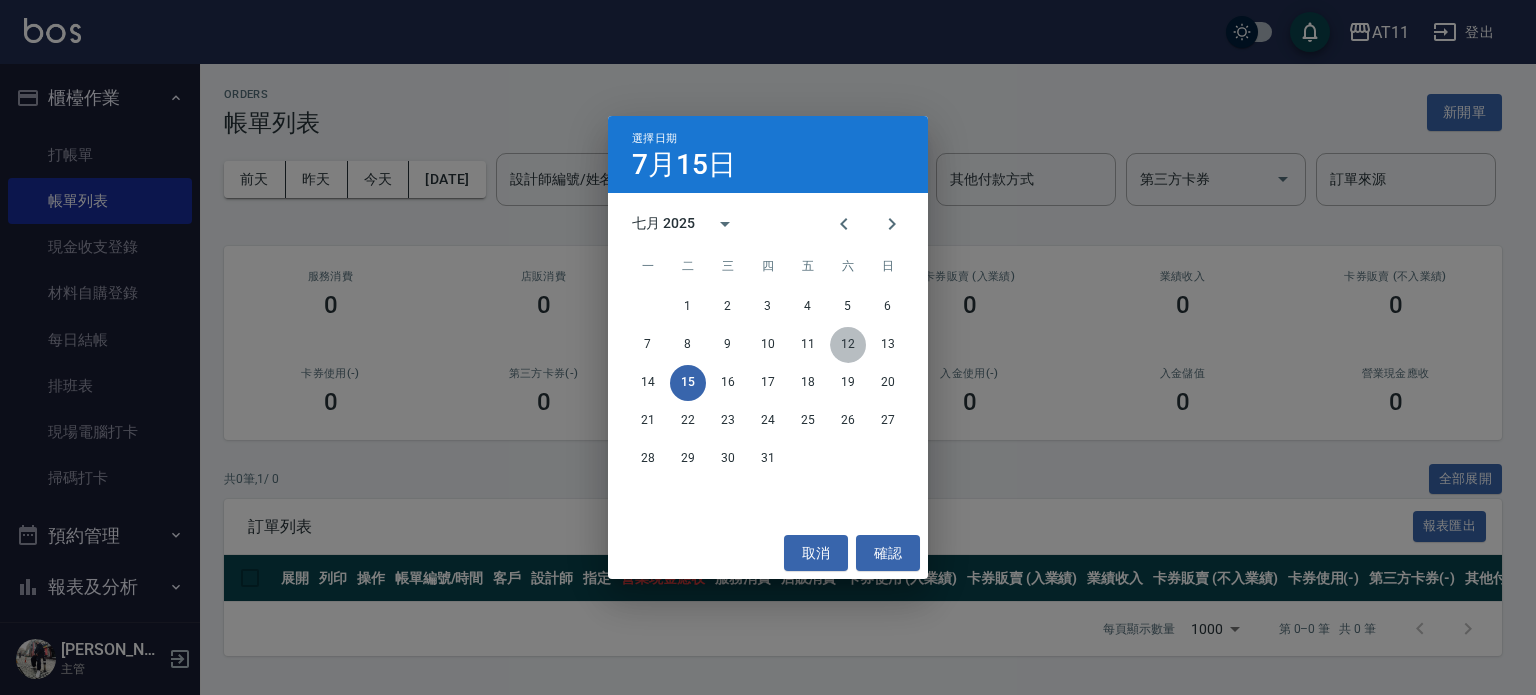 click on "12" at bounding box center [848, 345] 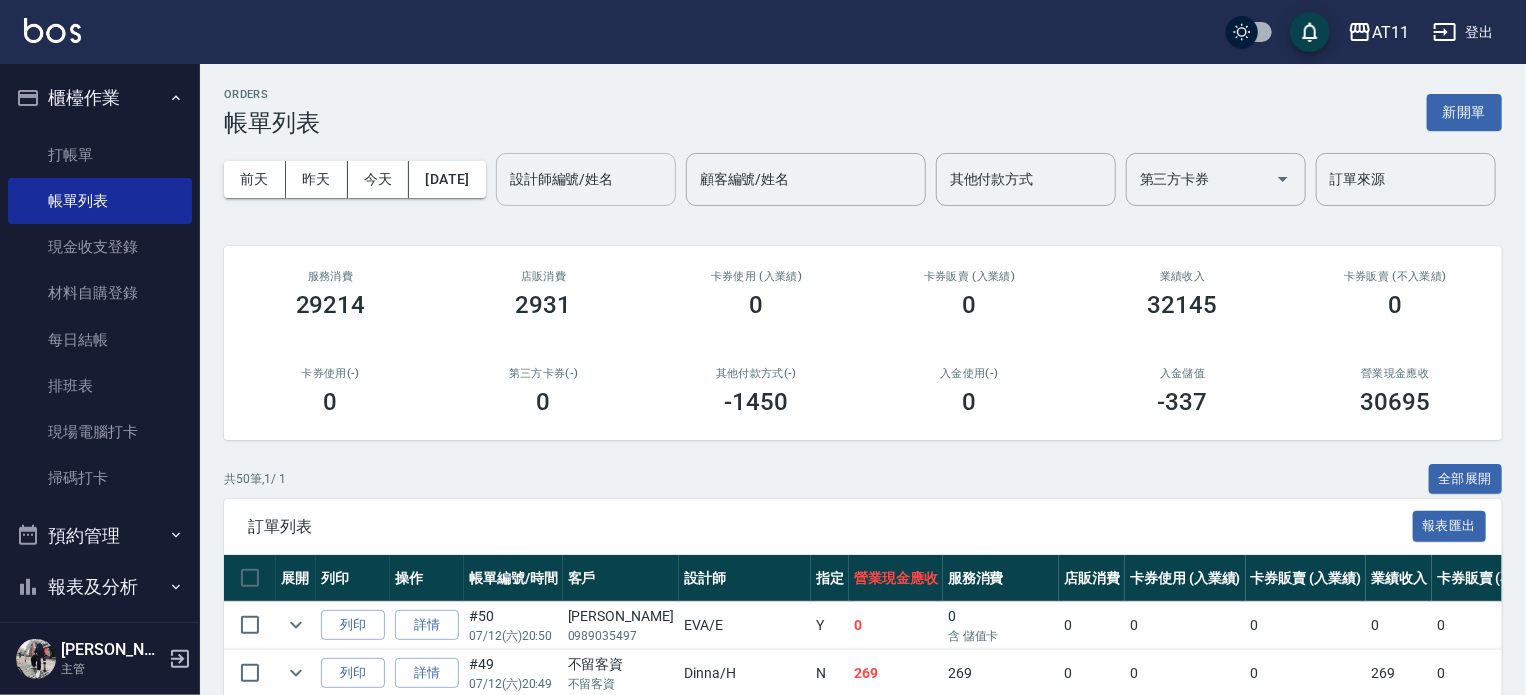 click on "設計師編號/姓名" at bounding box center [586, 179] 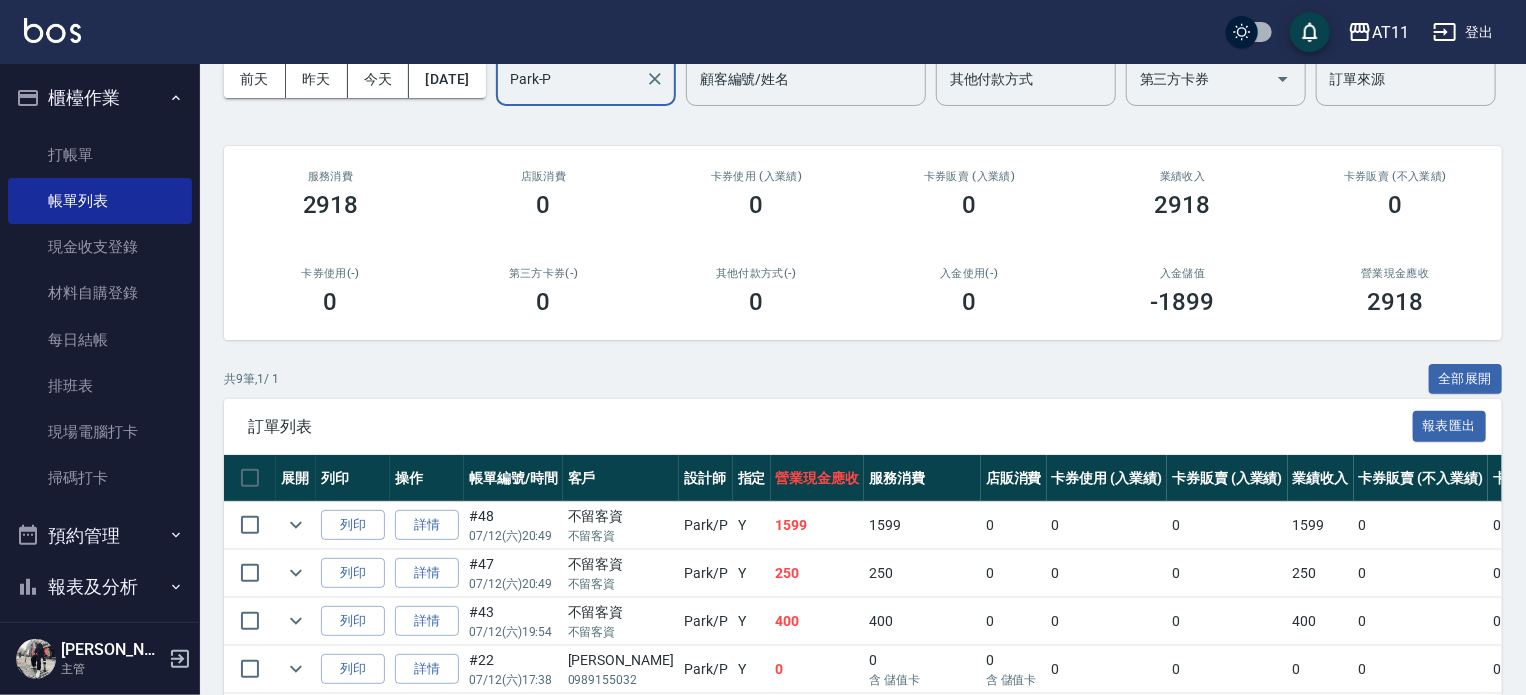 scroll, scrollTop: 400, scrollLeft: 0, axis: vertical 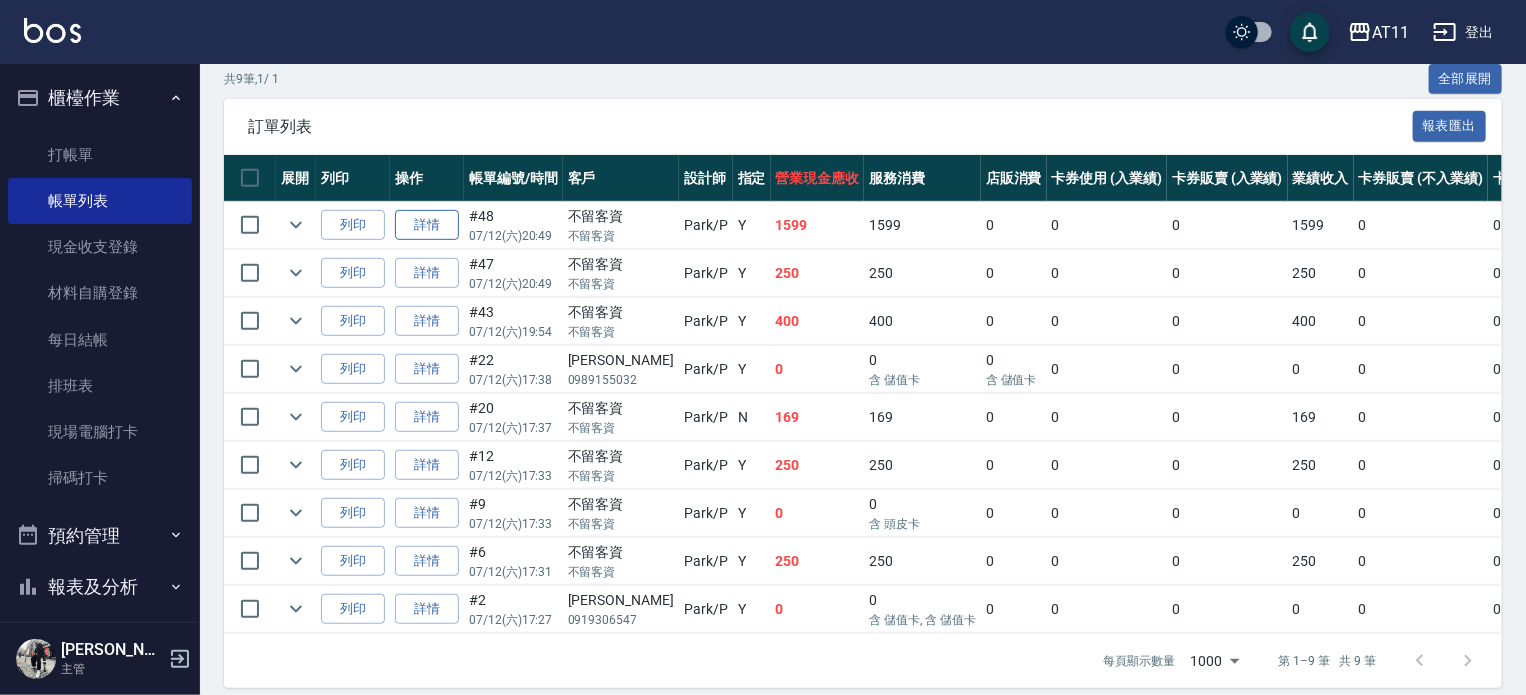 type on "Park-P" 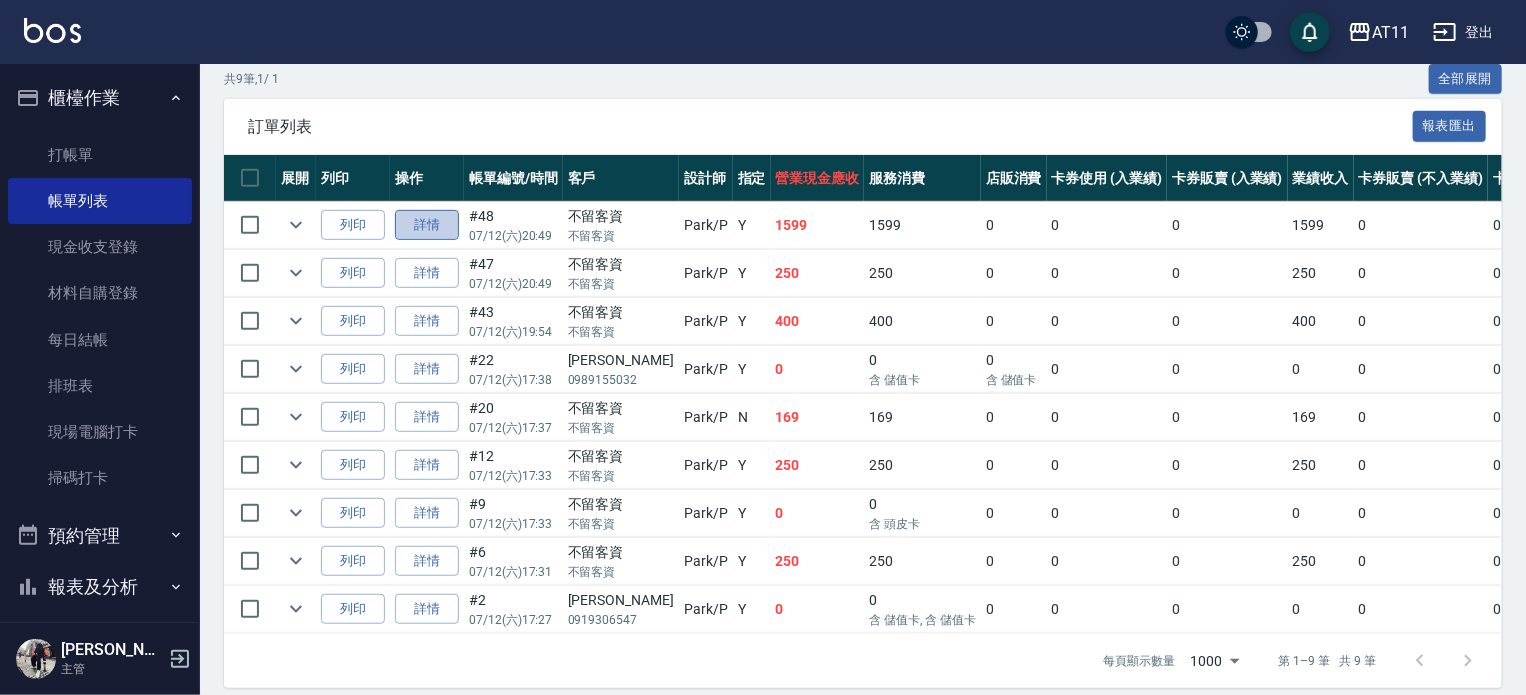 click on "詳情" at bounding box center [427, 225] 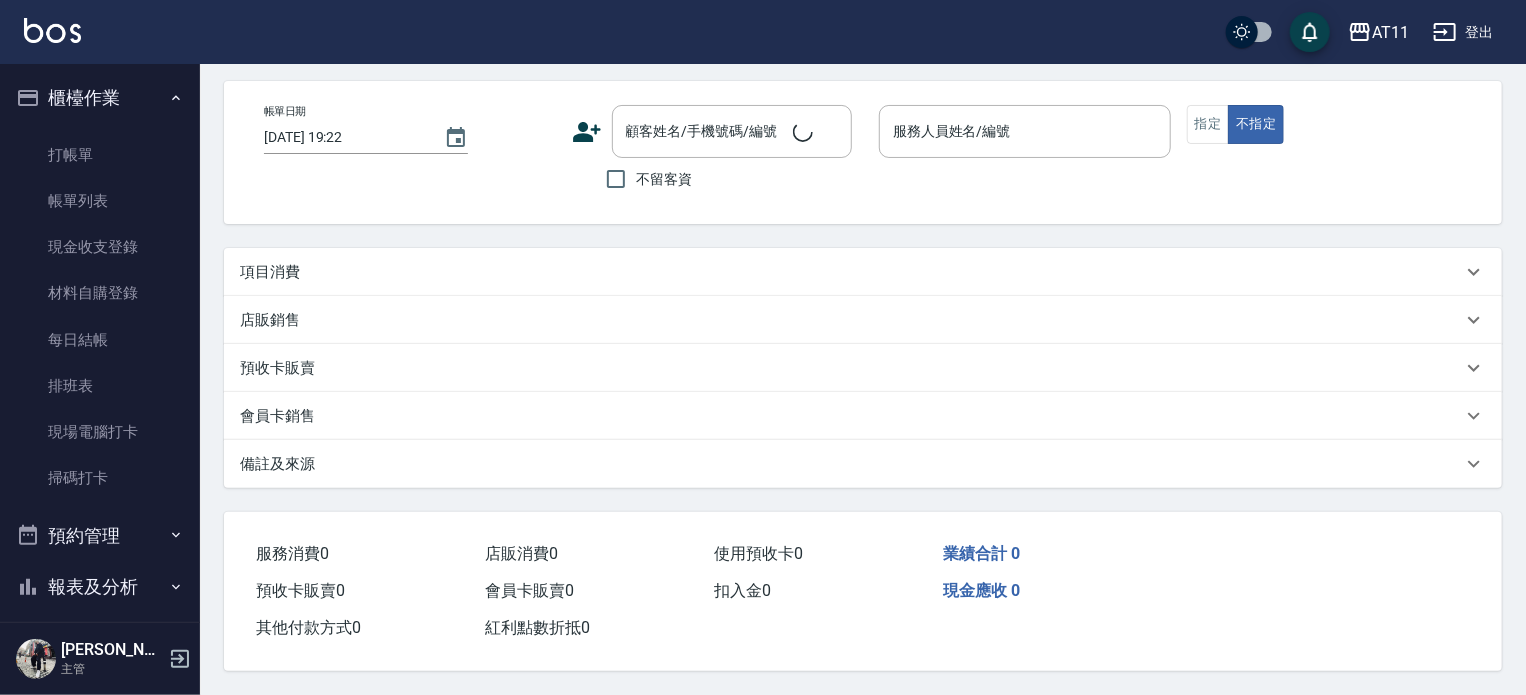 scroll, scrollTop: 0, scrollLeft: 0, axis: both 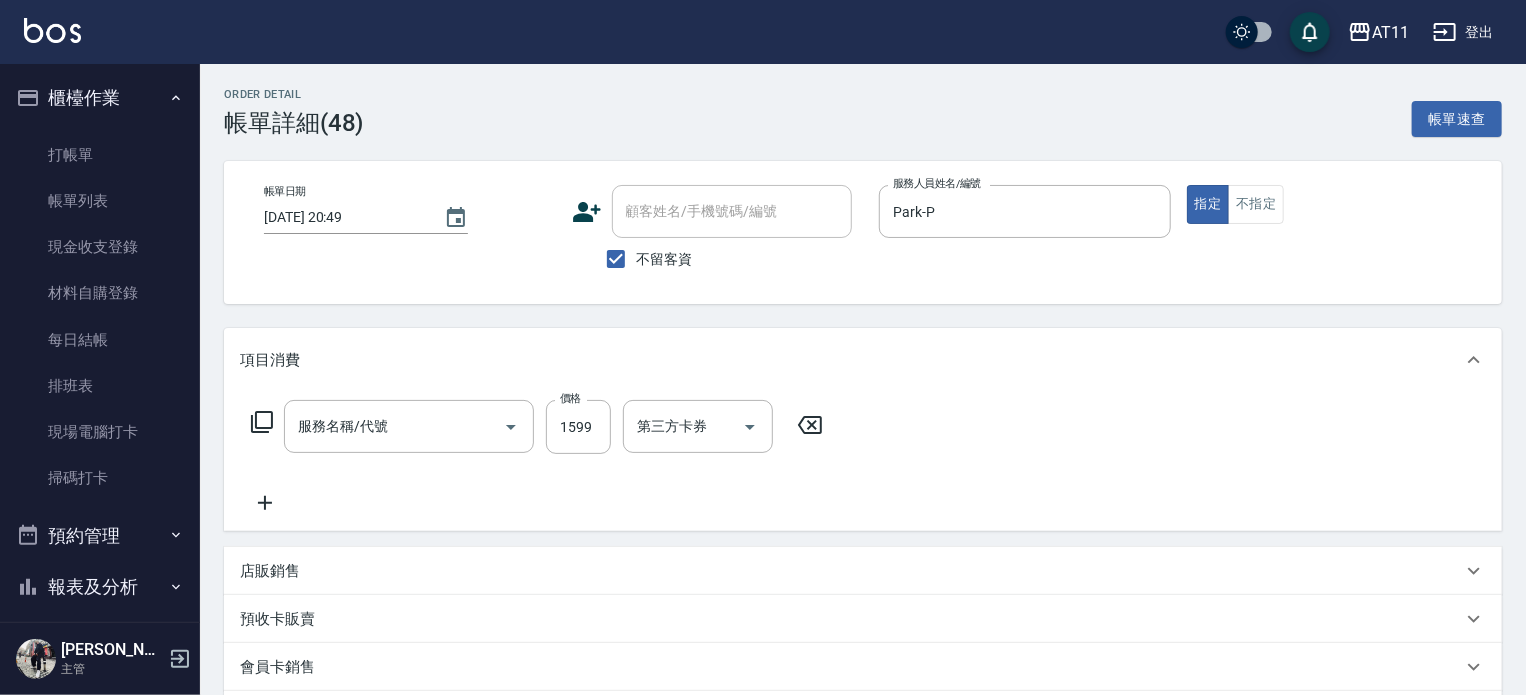 type on "[DATE] 20:49" 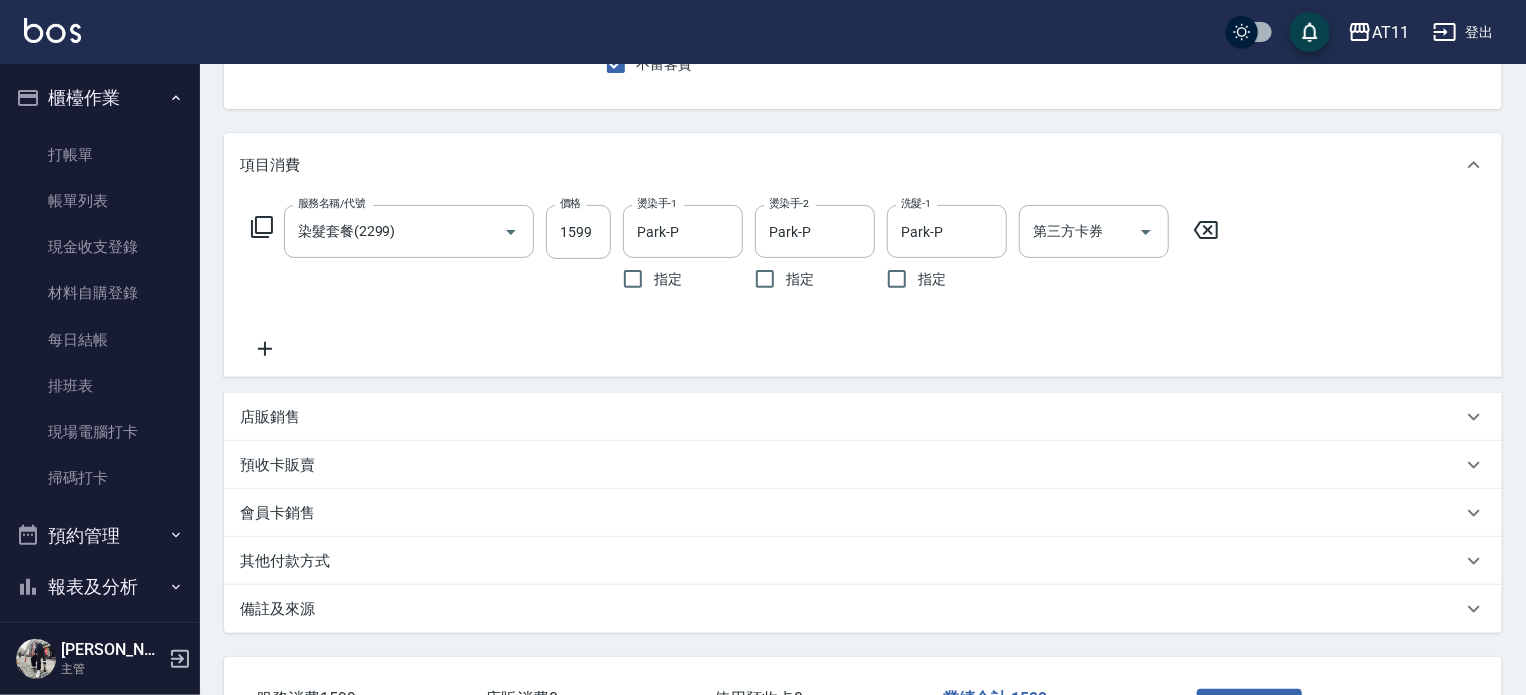 scroll, scrollTop: 200, scrollLeft: 0, axis: vertical 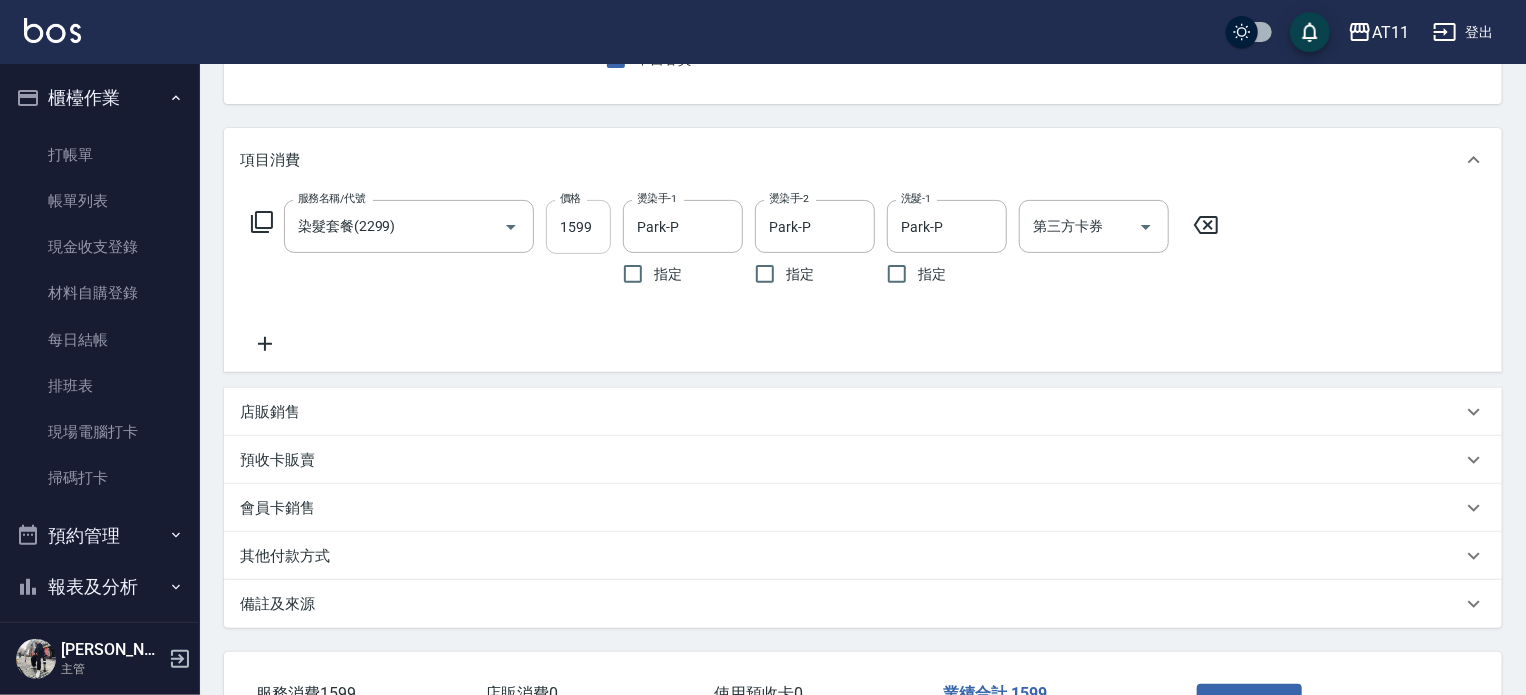 click on "1599" at bounding box center (578, 227) 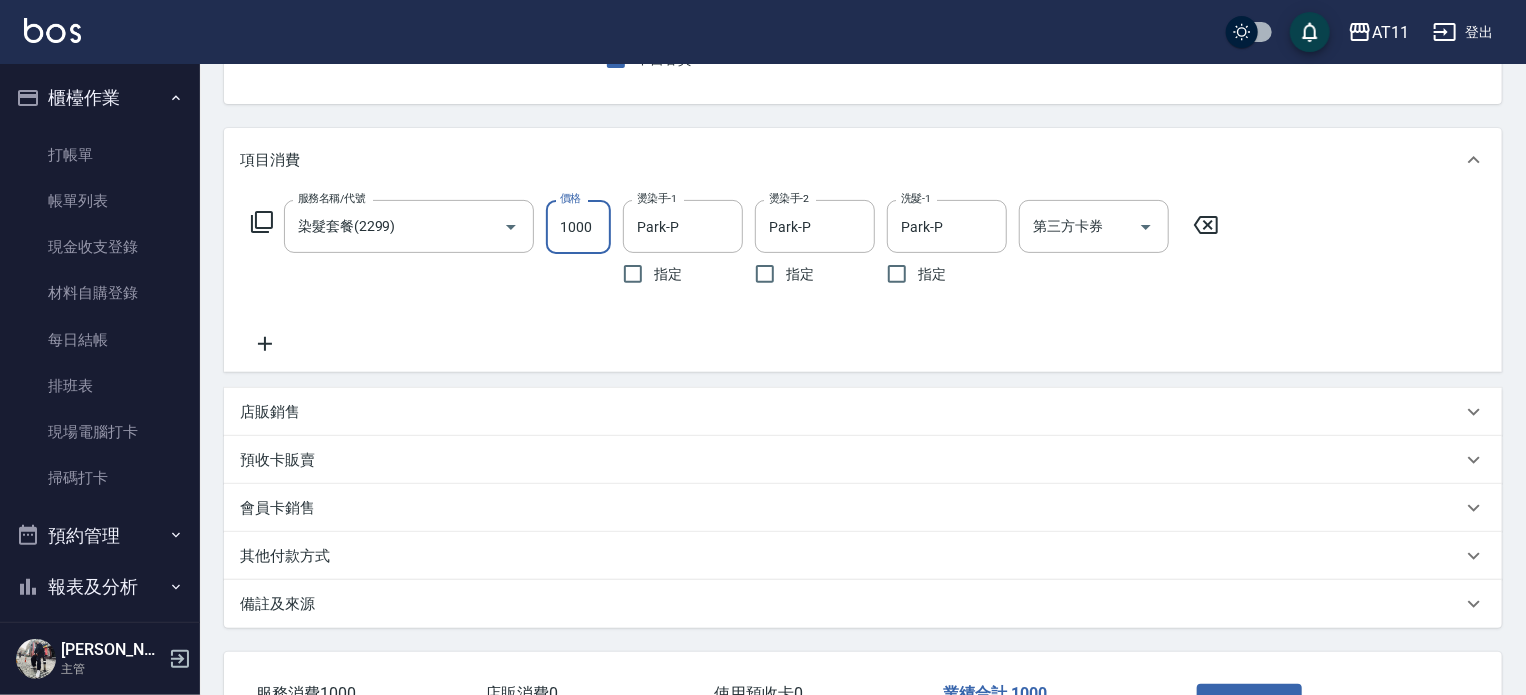 type on "1000" 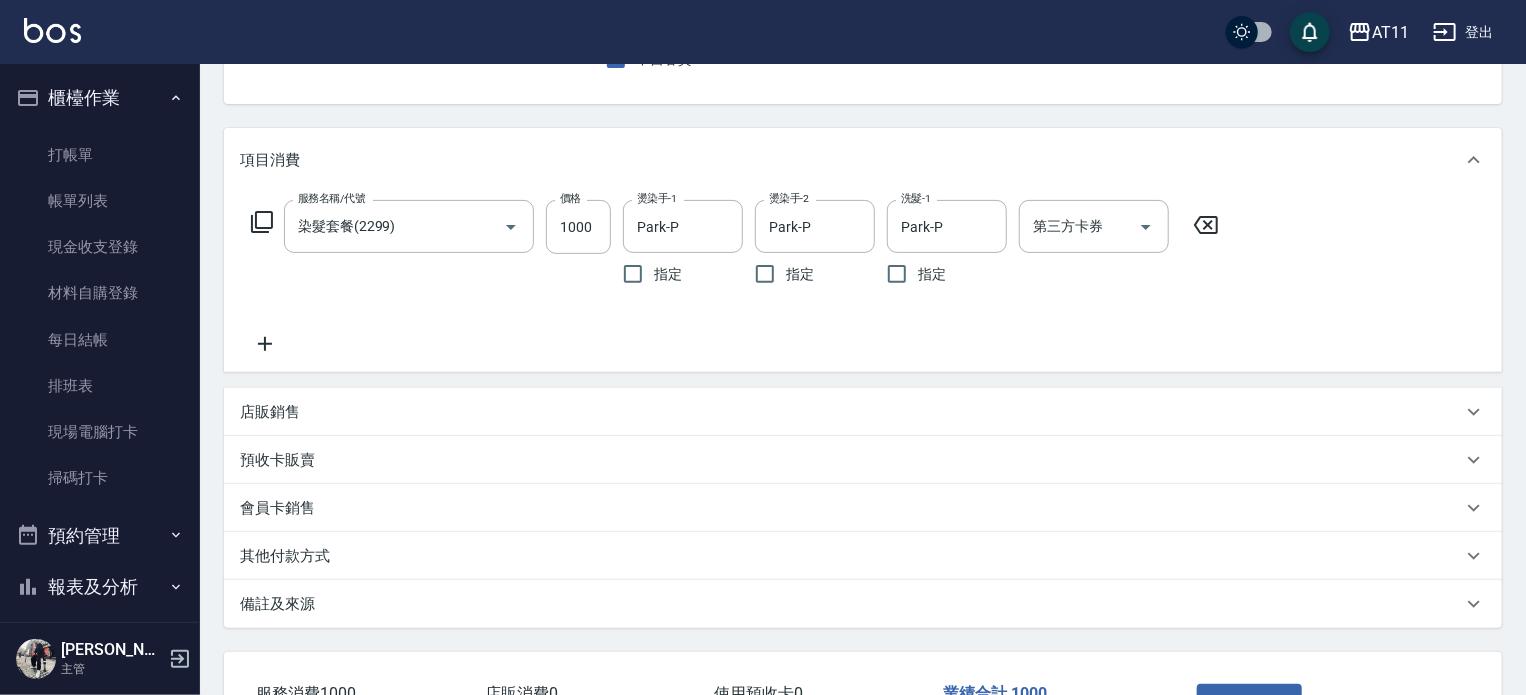 click 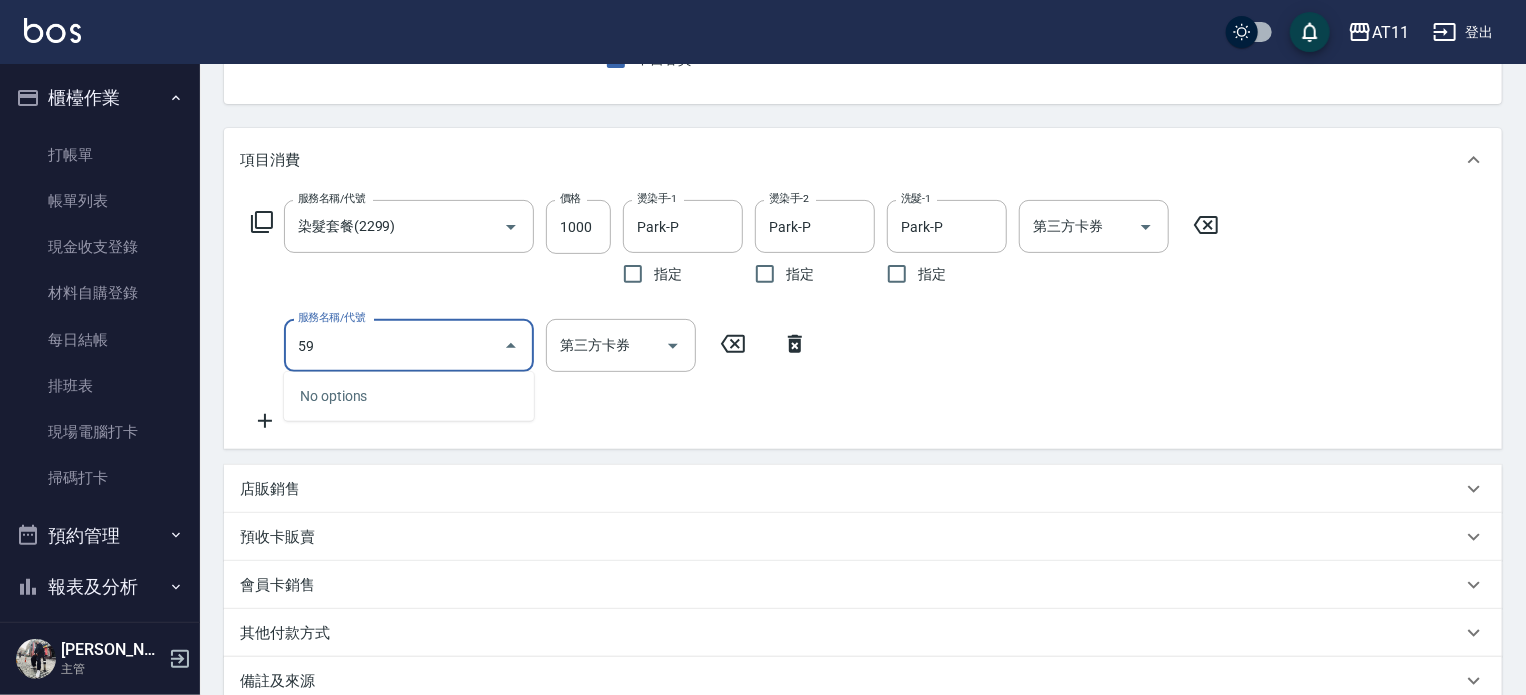 type on "5" 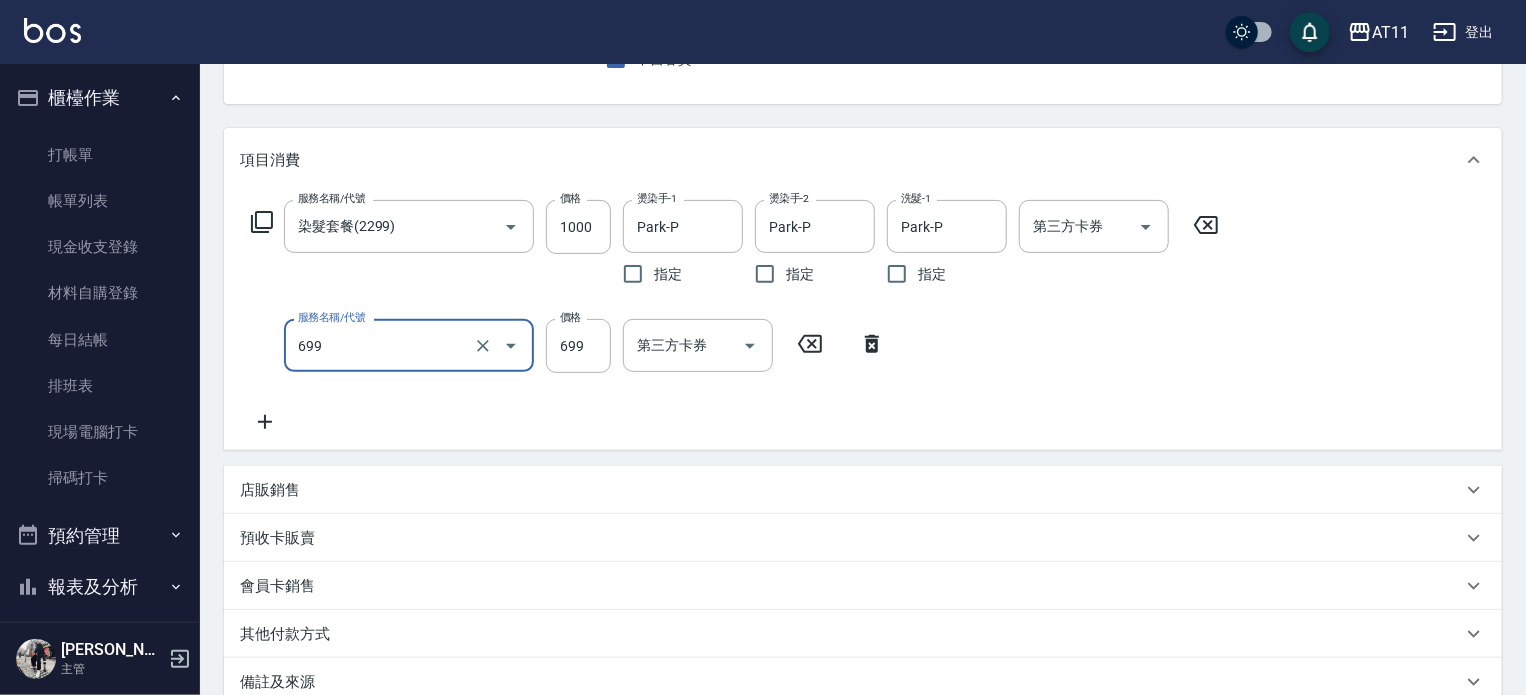 type on "SPA699(699)" 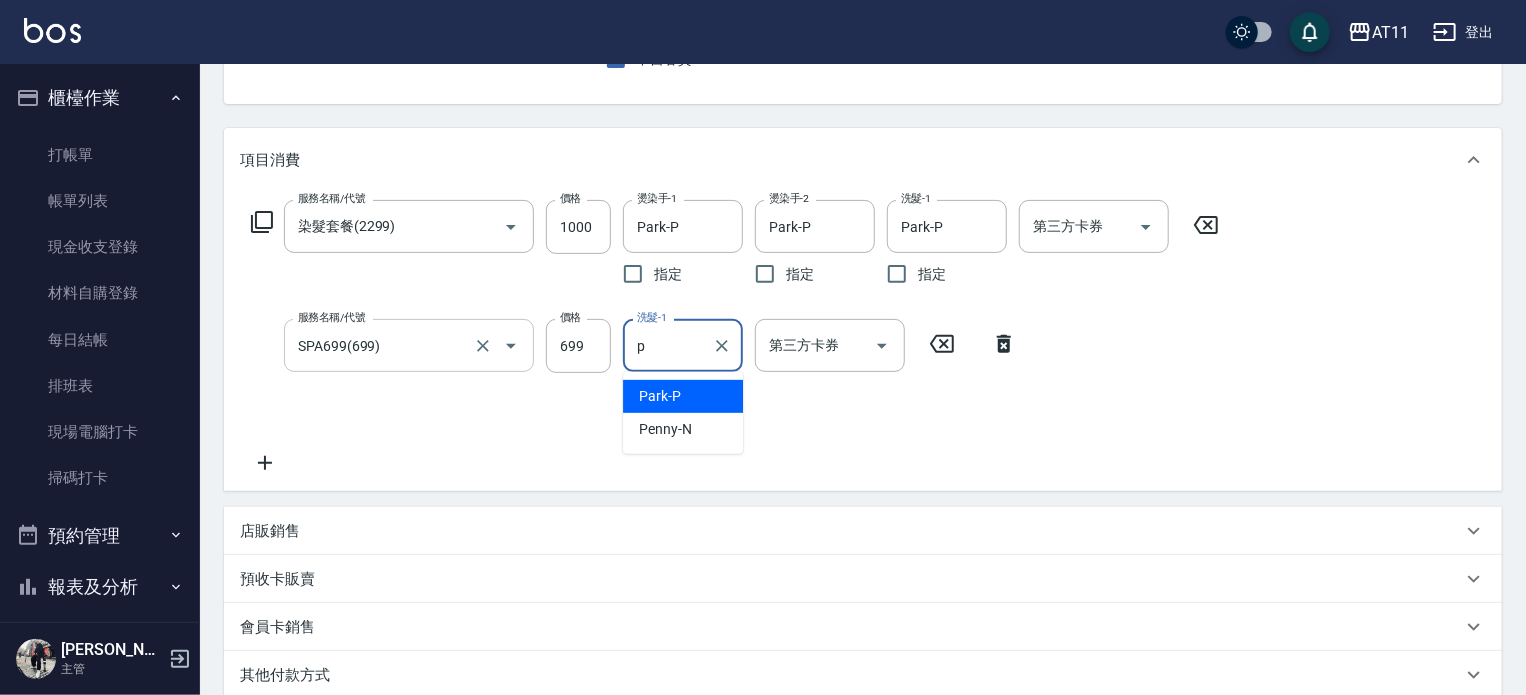 type on "Park-P" 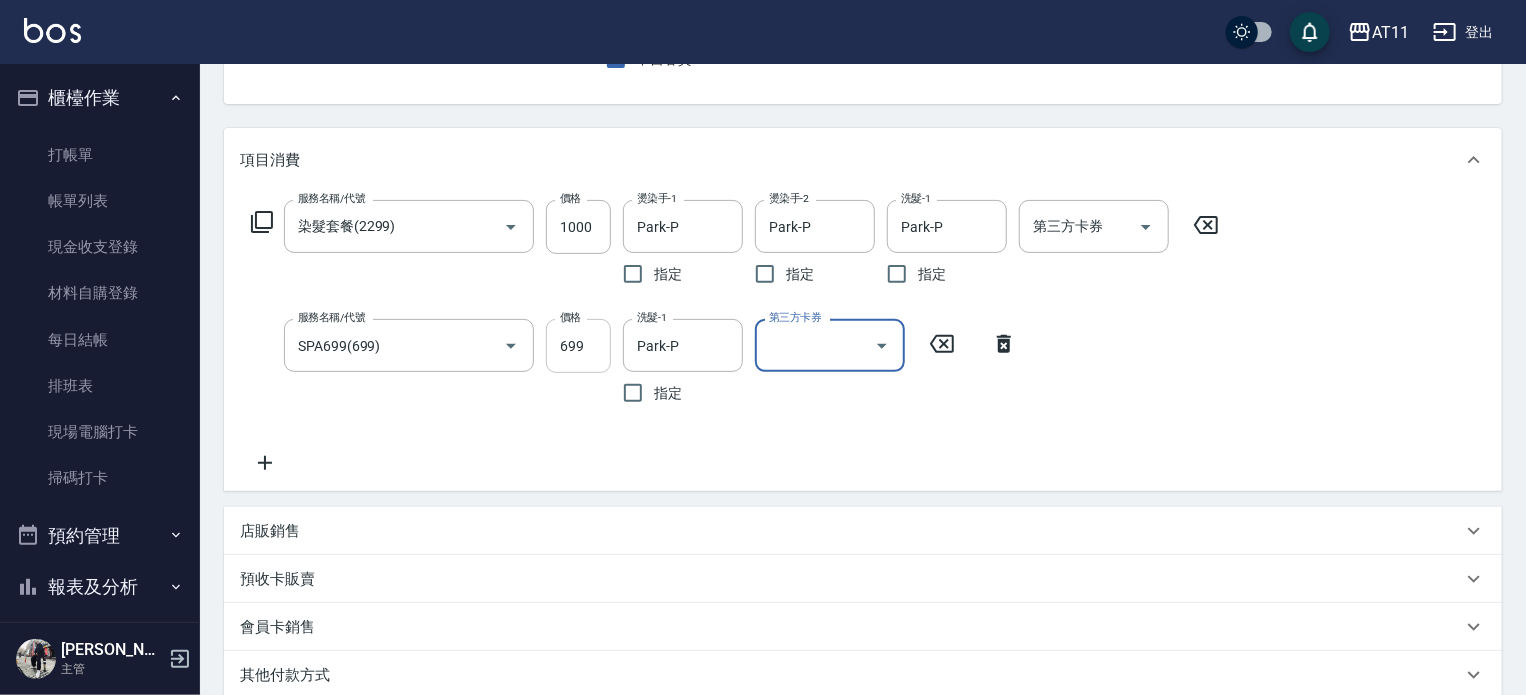 click on "699" at bounding box center [578, 346] 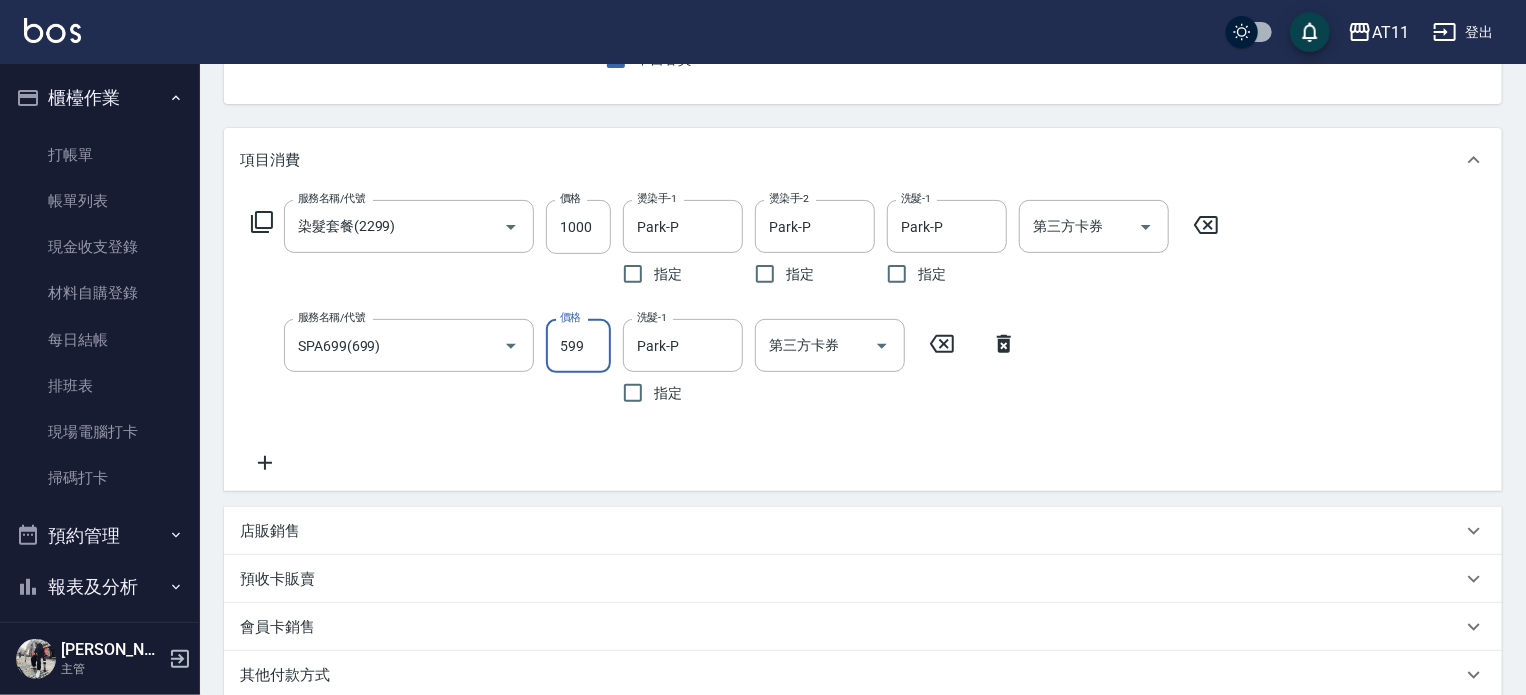 type on "599" 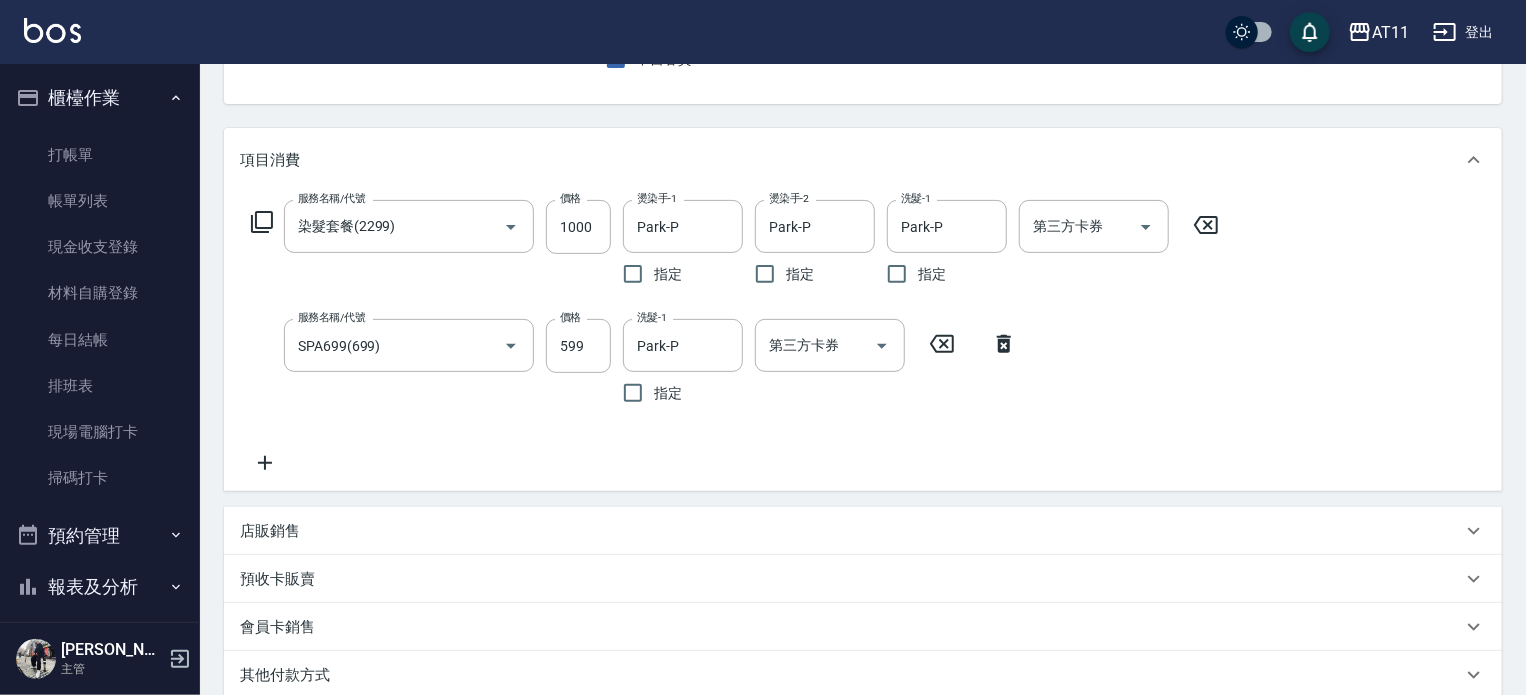 click on "服務名稱/代號 染髮套餐(2299) 服務名稱/代號 價格 1000 價格 燙染手-1 [PERSON_NAME]-P 燙染手-1 指定 燙染手-2 [PERSON_NAME]-P 燙染手-2 指定 洗髮-1 [PERSON_NAME]-P 洗髮-1 指定 第三方卡券 第三方卡券 服務名稱/代號 SPA699(699) 服務名稱/代號 價格 599 價格 洗髮-1 [PERSON_NAME]-P 洗髮-1 指定 第三方卡券 第三方卡券" at bounding box center [735, 337] 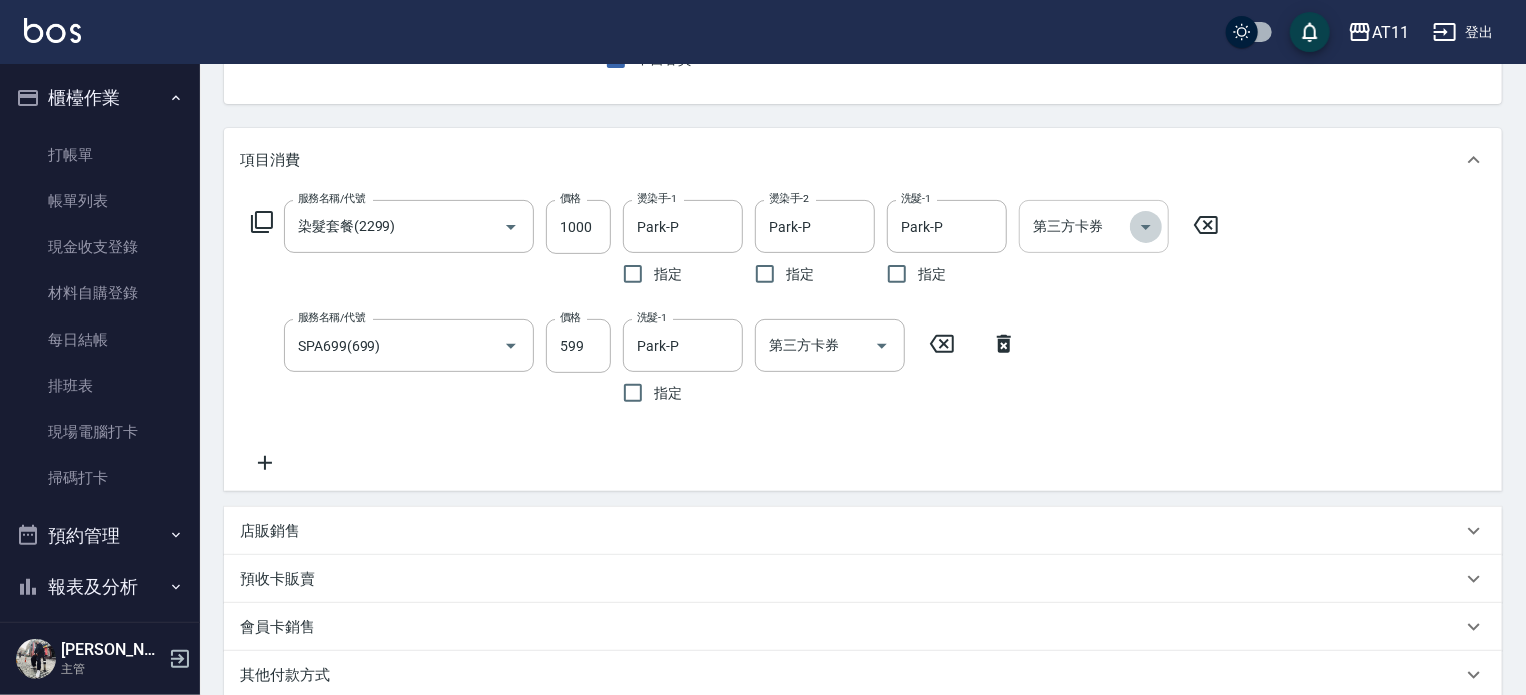 click 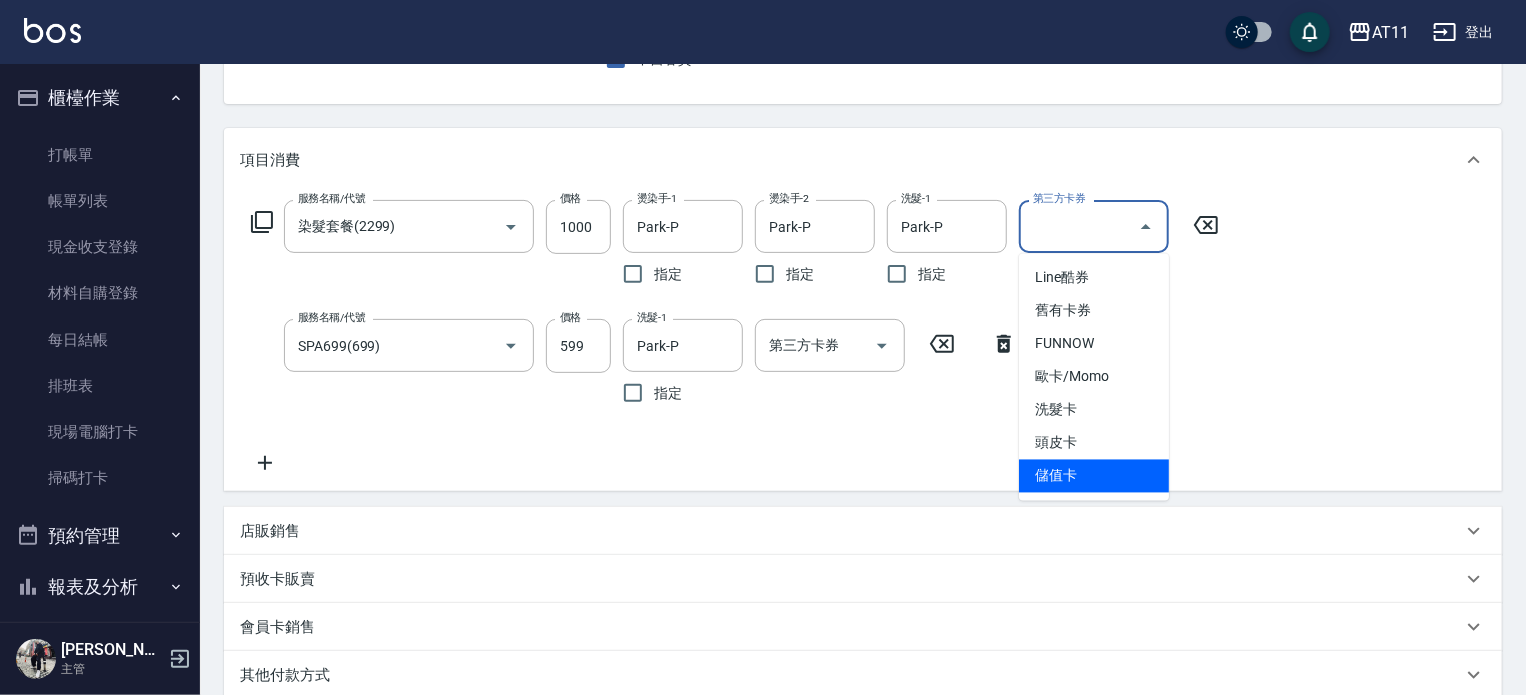 click on "儲值卡" at bounding box center [1094, 476] 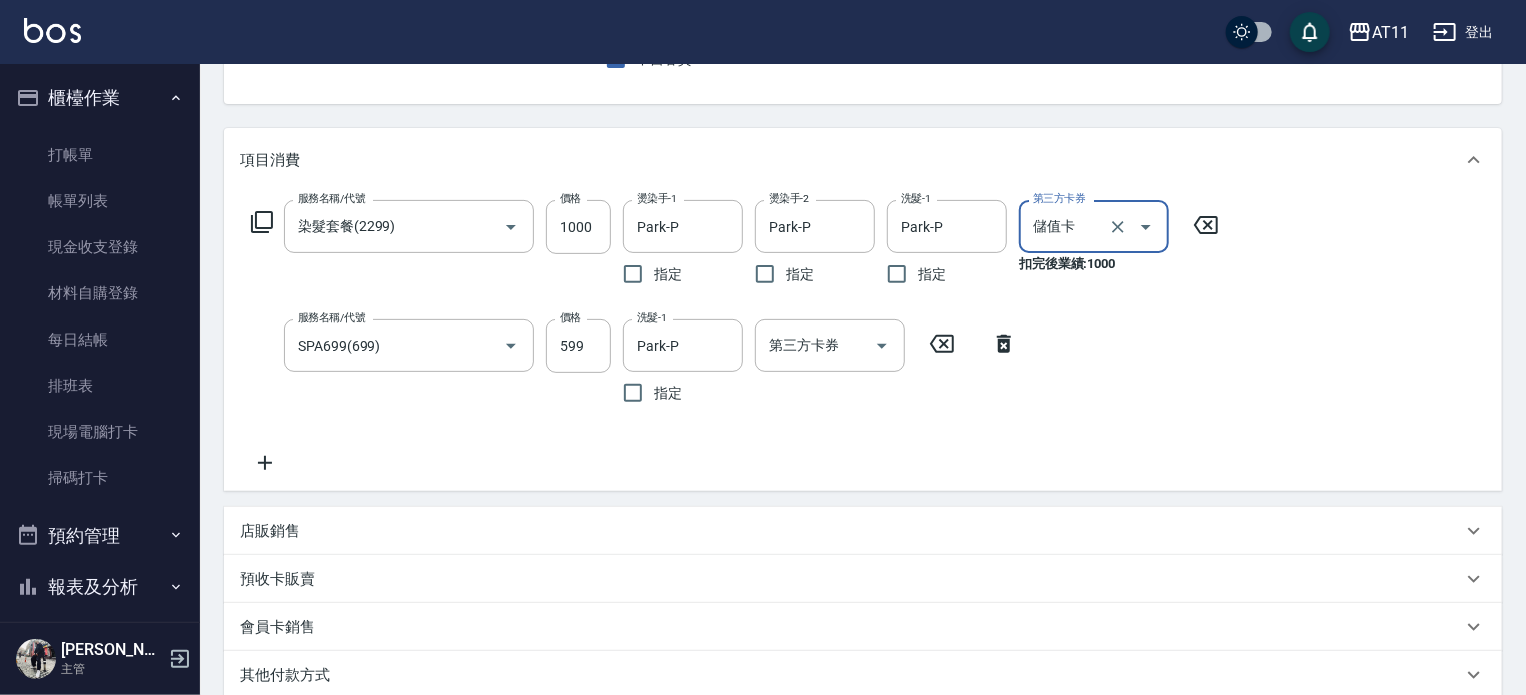 click on "服務名稱/代號 染髮套餐(2299) 服務名稱/代號 價格 1000 價格 燙染手-1 [PERSON_NAME]-P 燙染手-1 指定 燙染手-2 [PERSON_NAME]-P 燙染手-2 指定 洗髮-1 [PERSON_NAME]-P 洗髮-1 指定 第三方卡券 儲值卡 第三方卡券 扣完後業績: 1000 服務名稱/代號 SPA699(699) 服務名稱/代號 價格 599 價格 洗髮-1 [PERSON_NAME]-P 洗髮-1 指定 第三方卡券 第三方卡券" at bounding box center (735, 337) 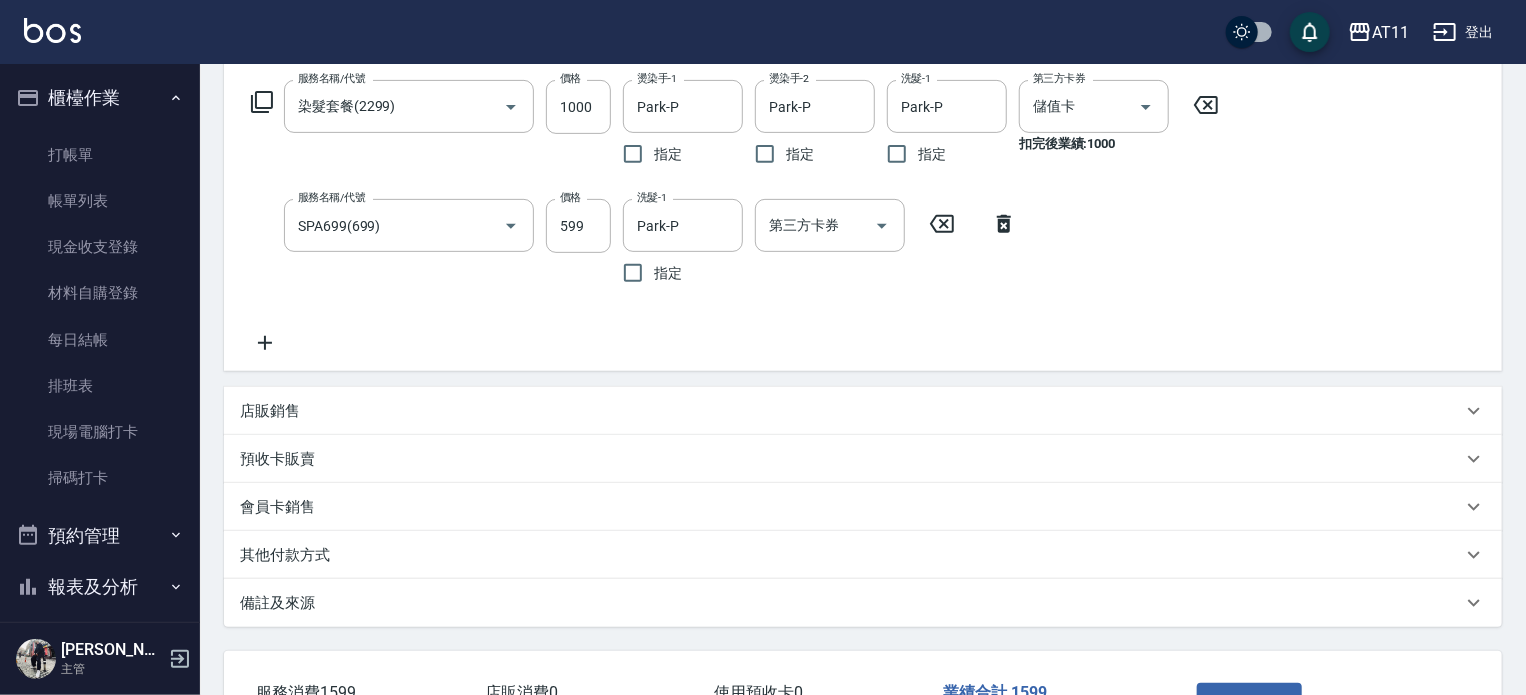 scroll, scrollTop: 400, scrollLeft: 0, axis: vertical 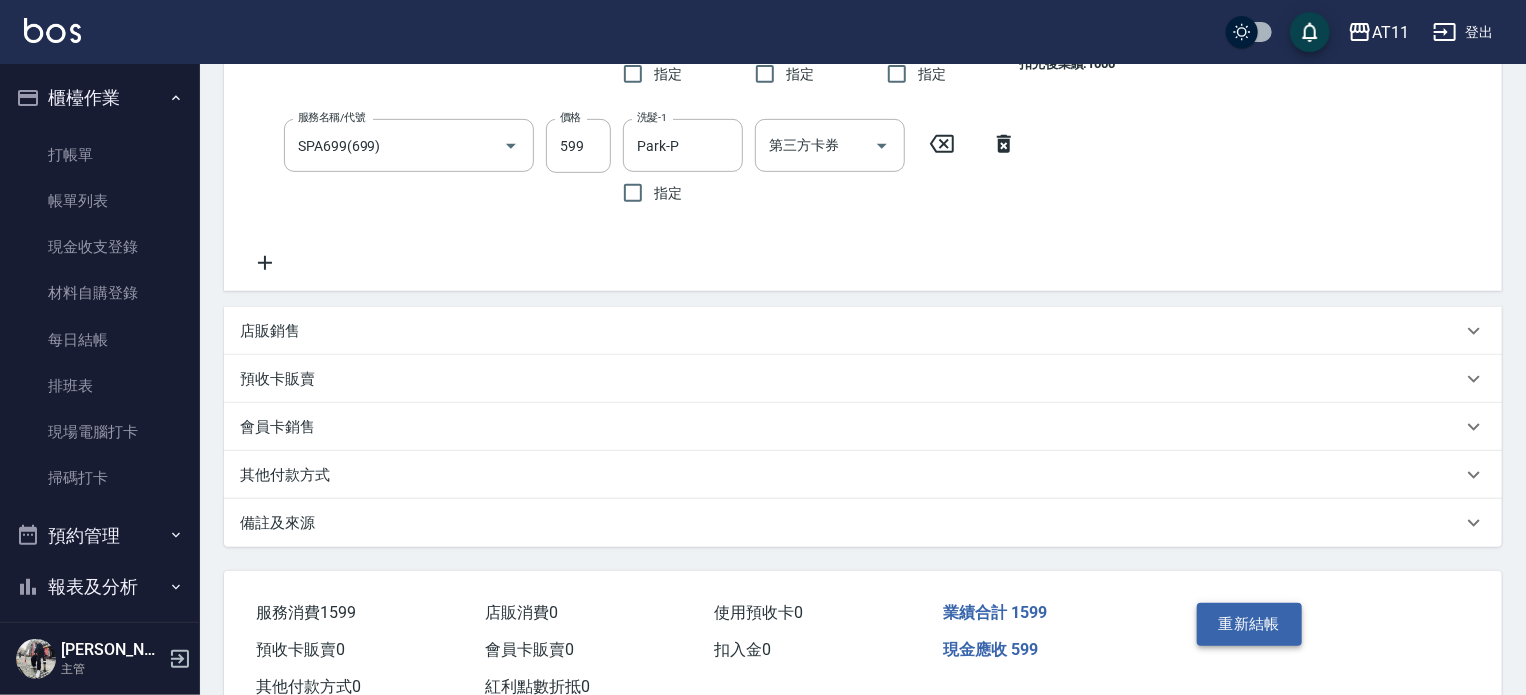 click on "重新結帳" at bounding box center [1250, 624] 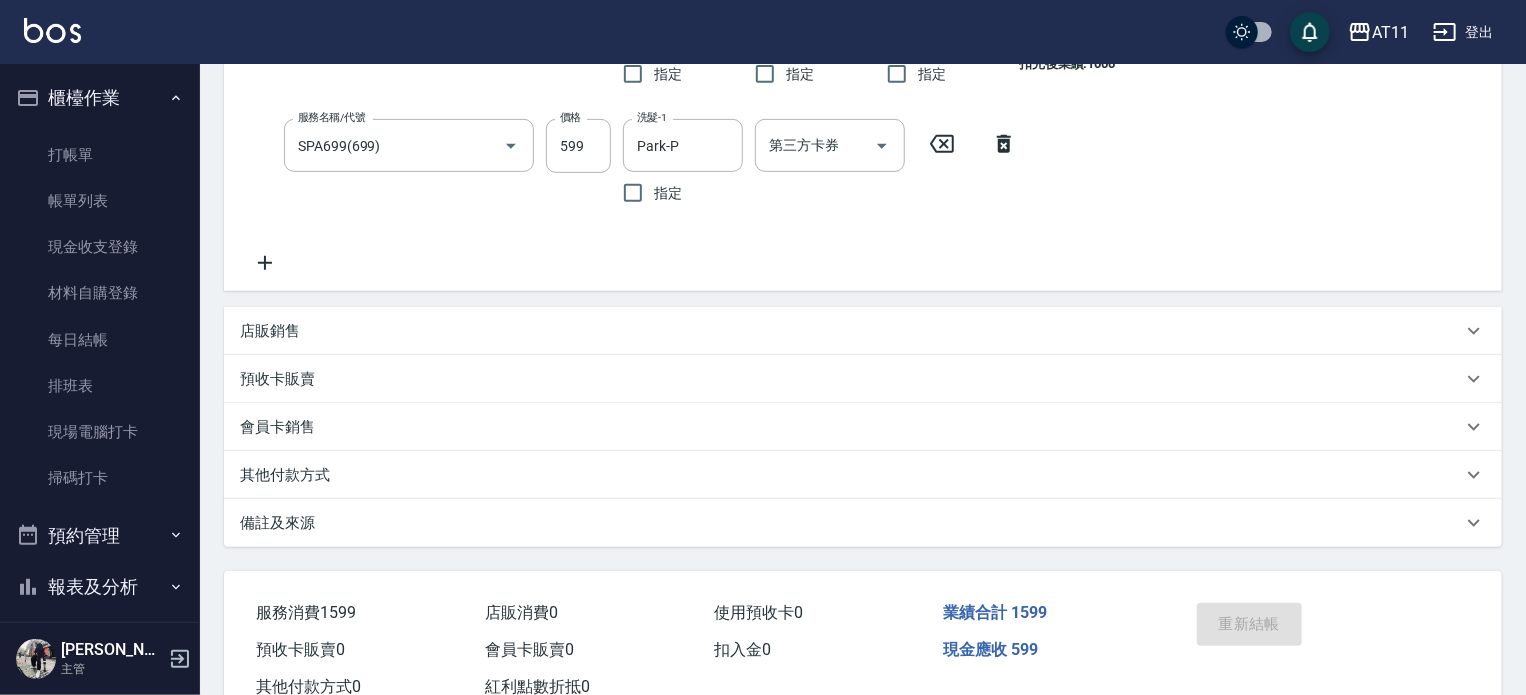 scroll, scrollTop: 0, scrollLeft: 0, axis: both 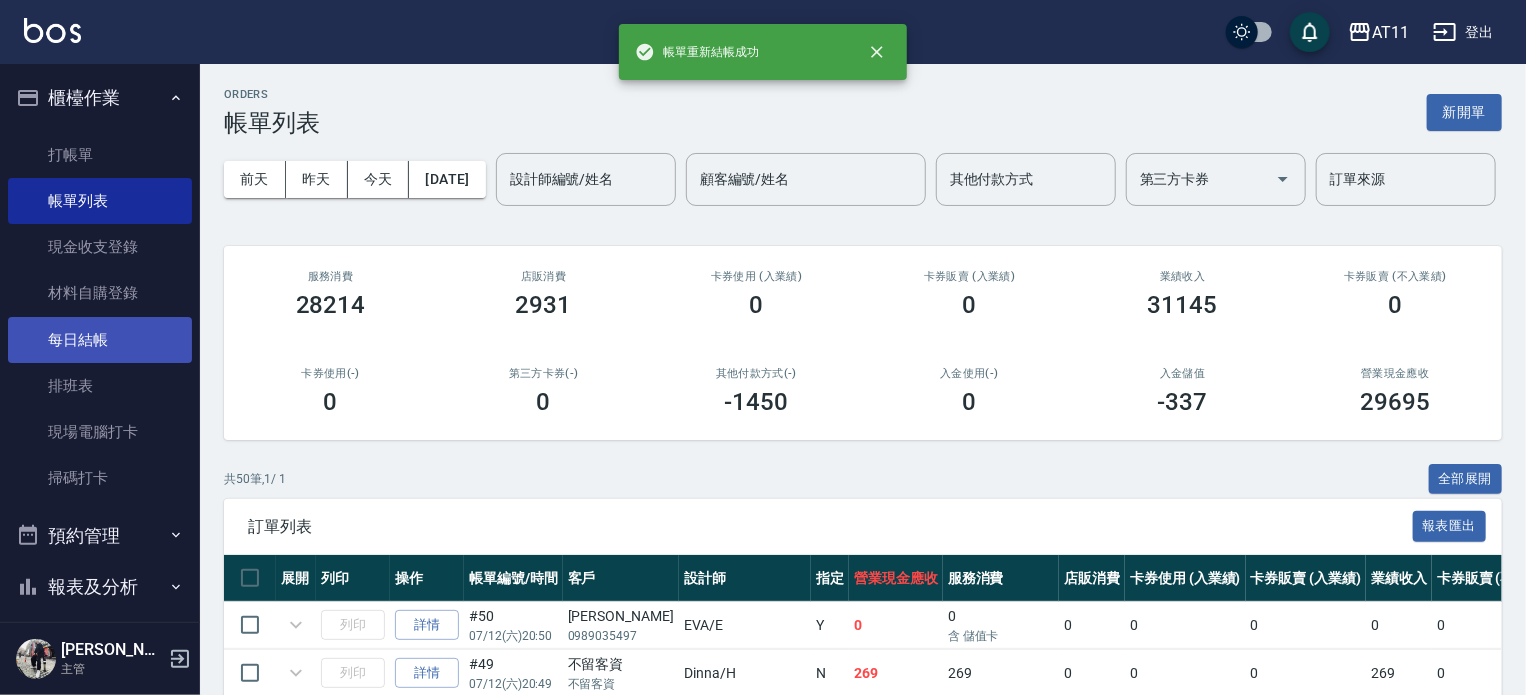 click on "每日結帳" at bounding box center (100, 340) 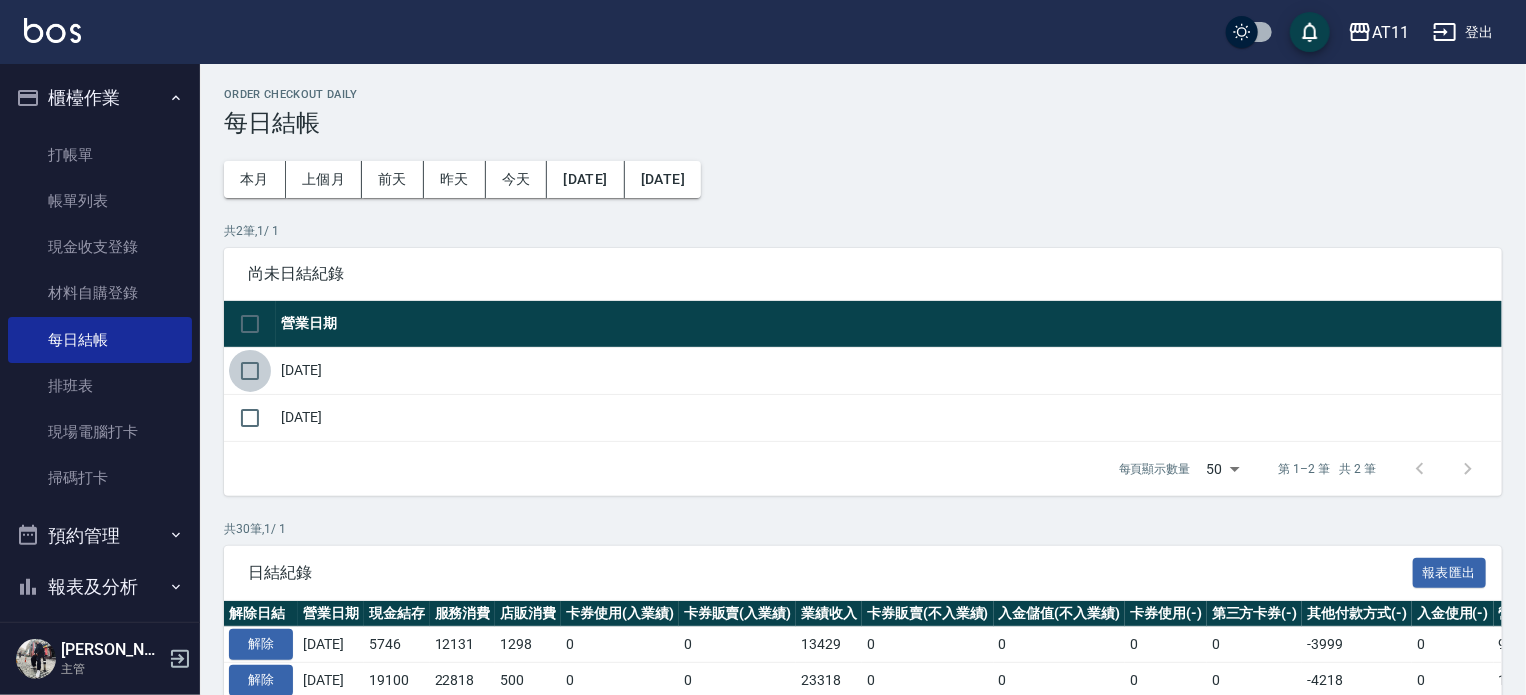 click at bounding box center (250, 371) 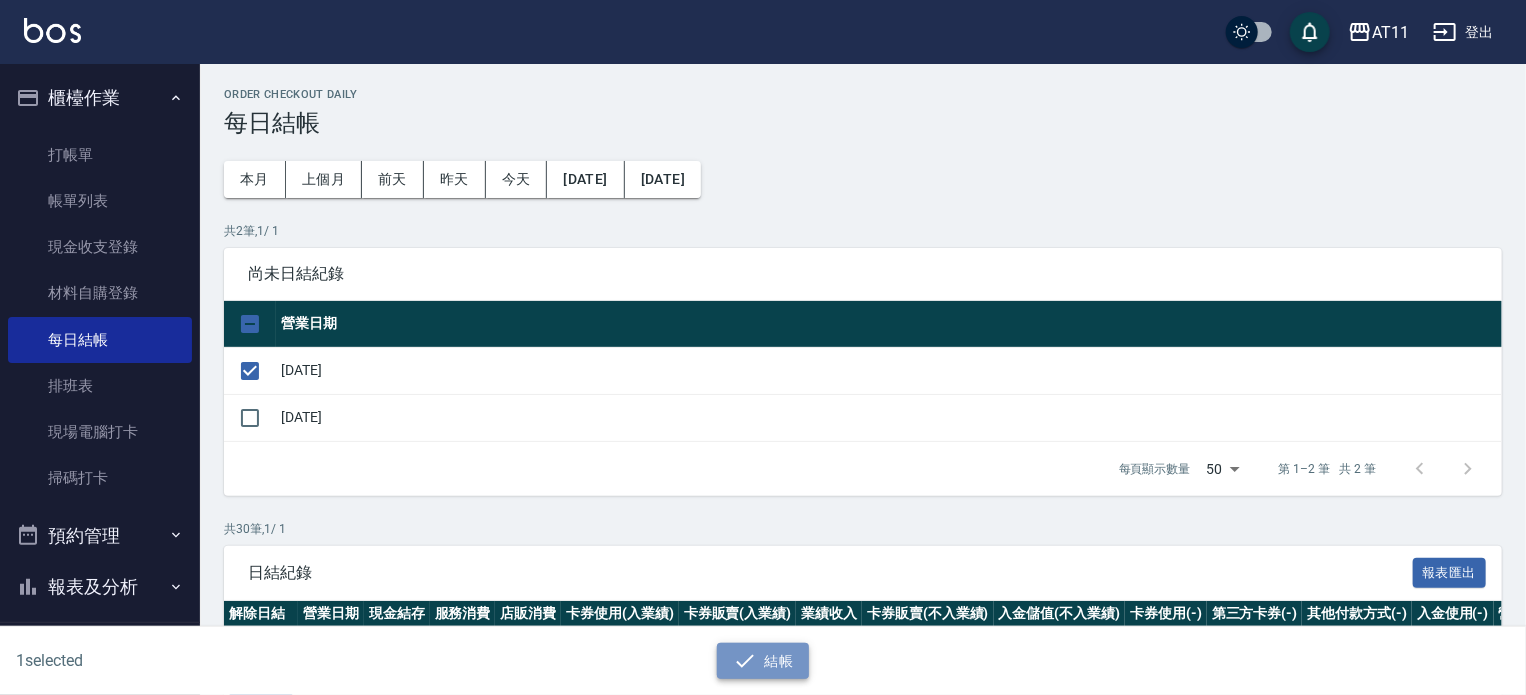 click on "結帳" at bounding box center [763, 661] 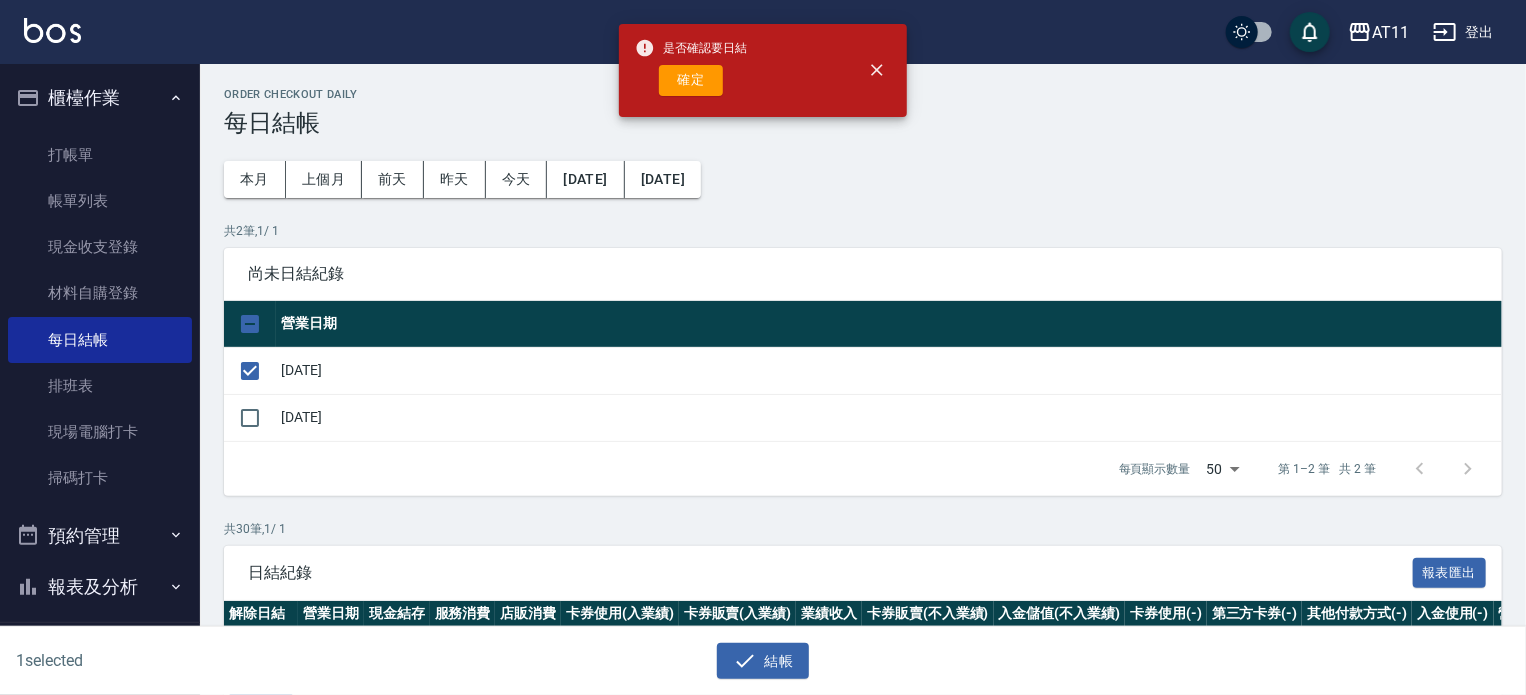 click on "確定" at bounding box center [691, 80] 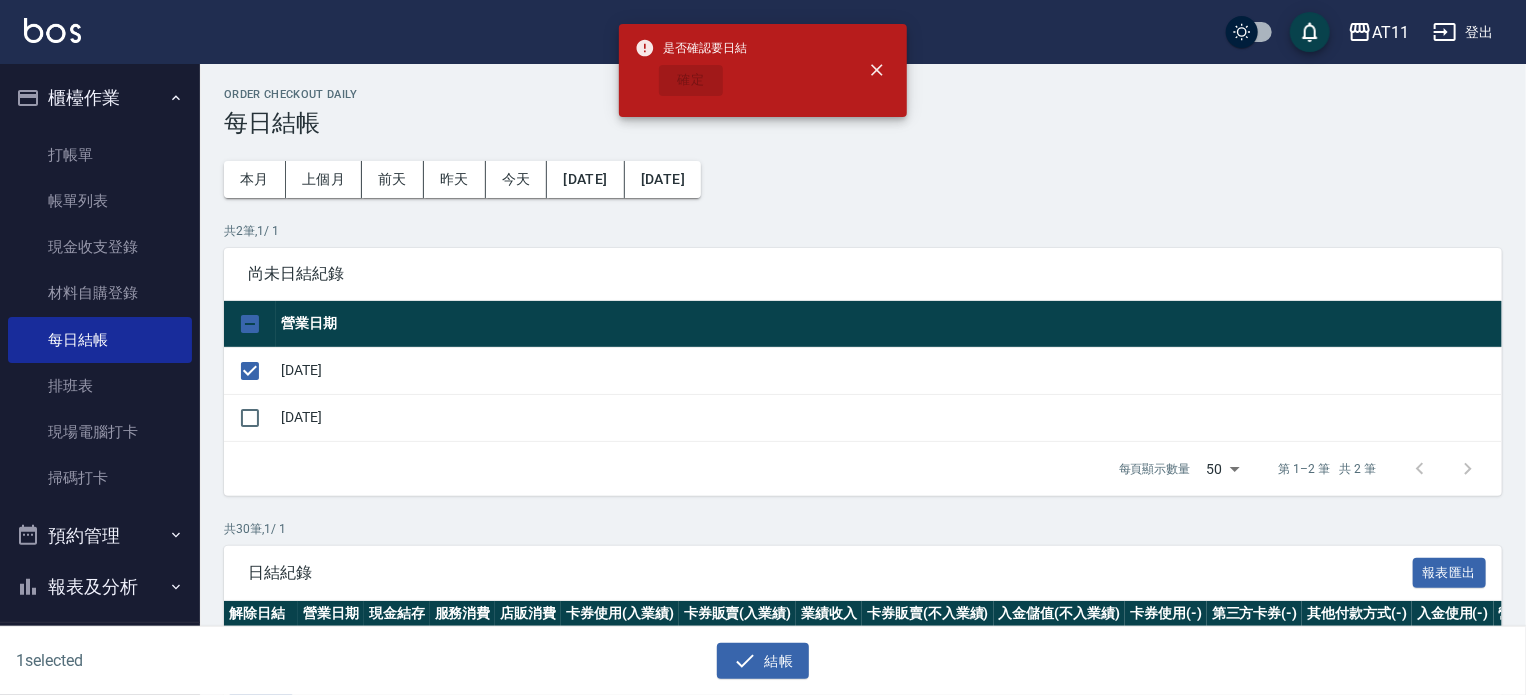 checkbox on "false" 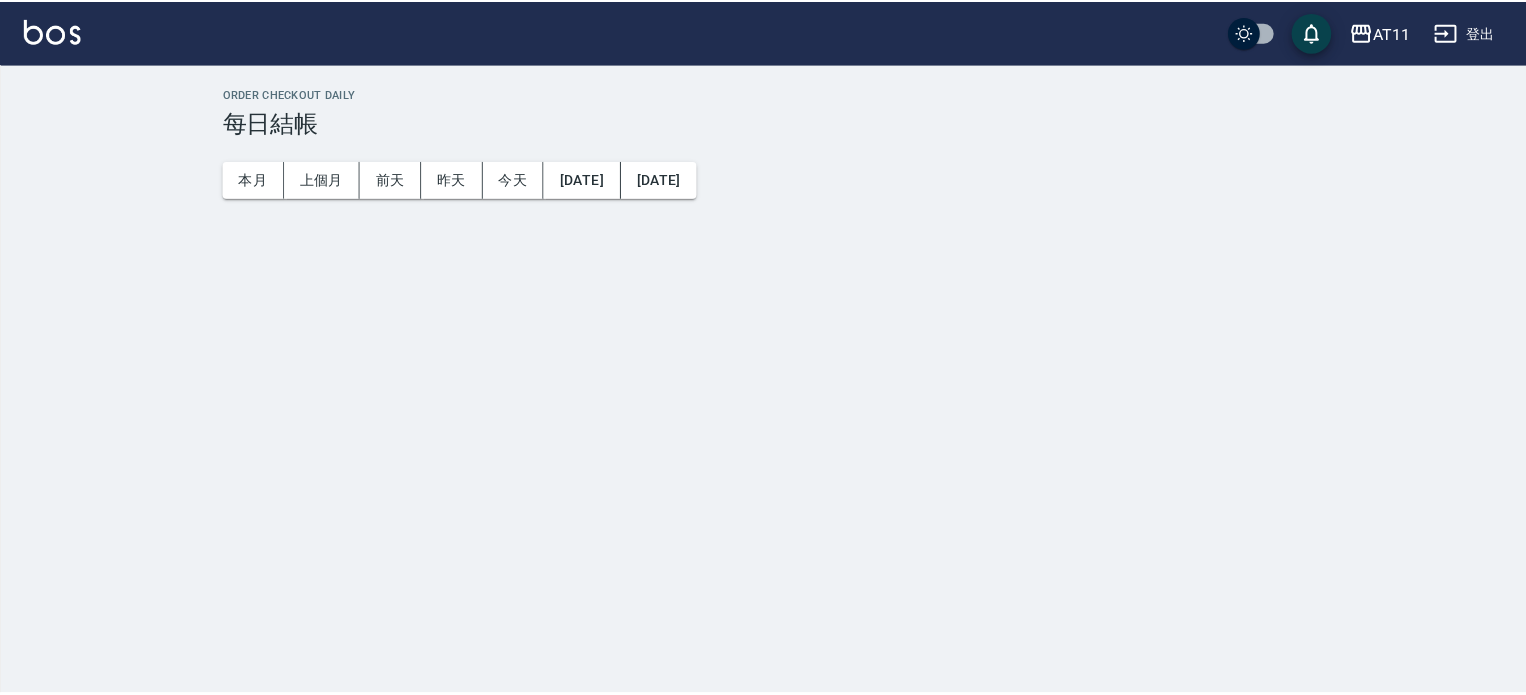 scroll, scrollTop: 0, scrollLeft: 0, axis: both 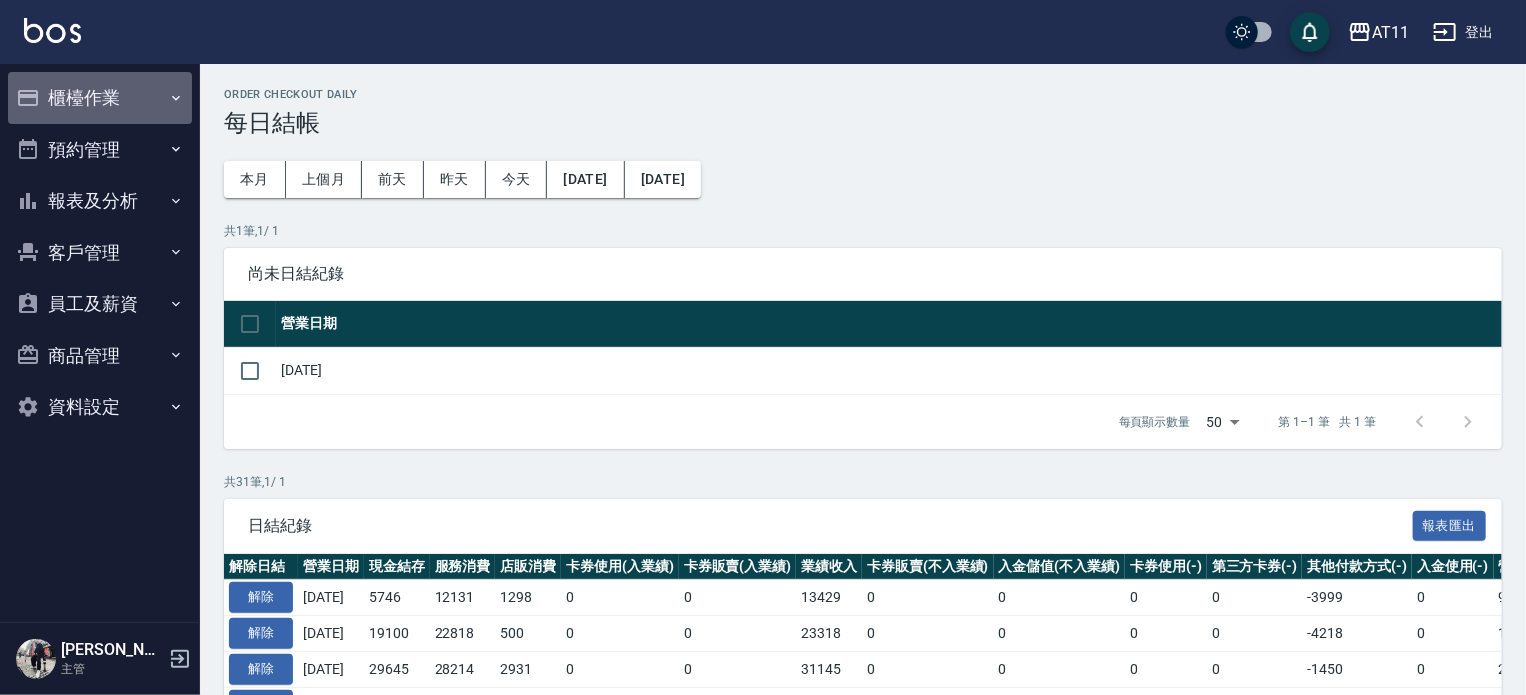 click on "櫃檯作業" at bounding box center (100, 98) 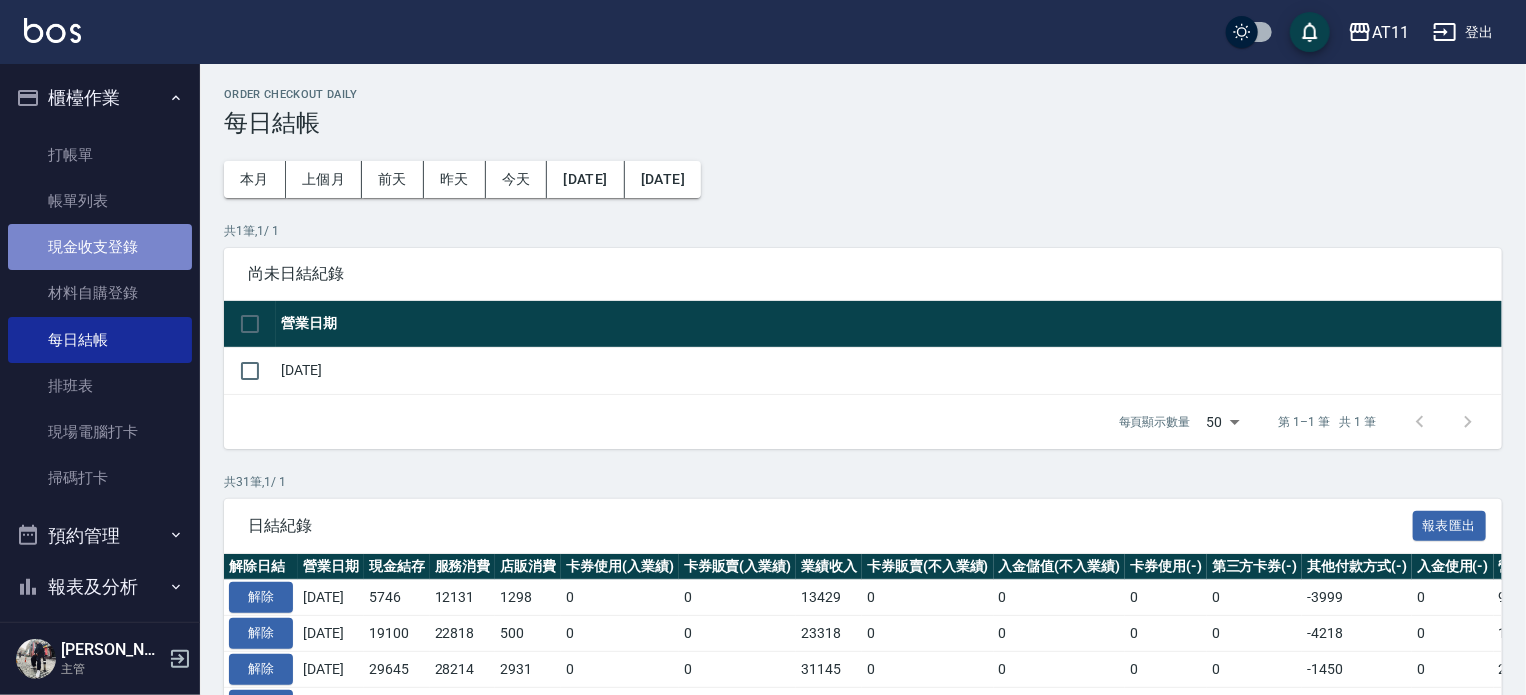 click on "現金收支登錄" at bounding box center [100, 247] 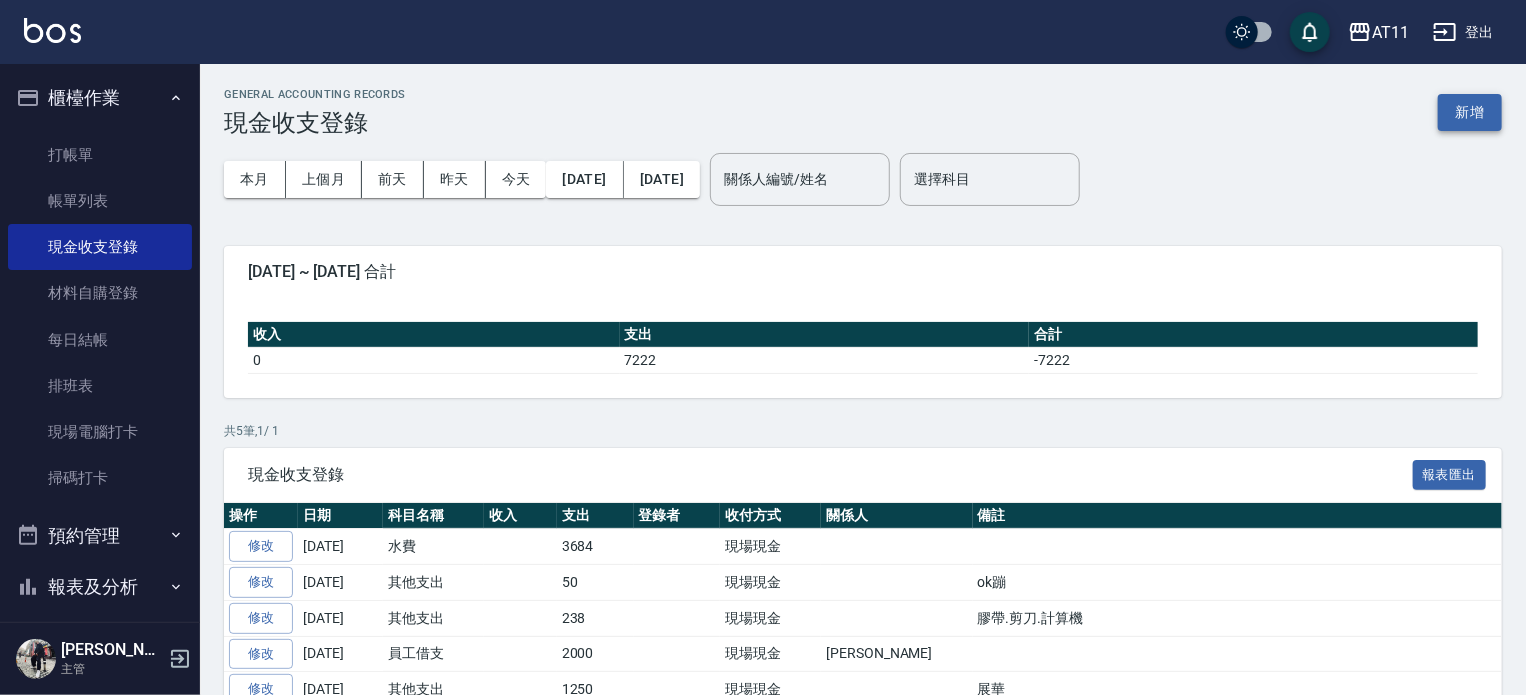 click on "新增" at bounding box center (1470, 112) 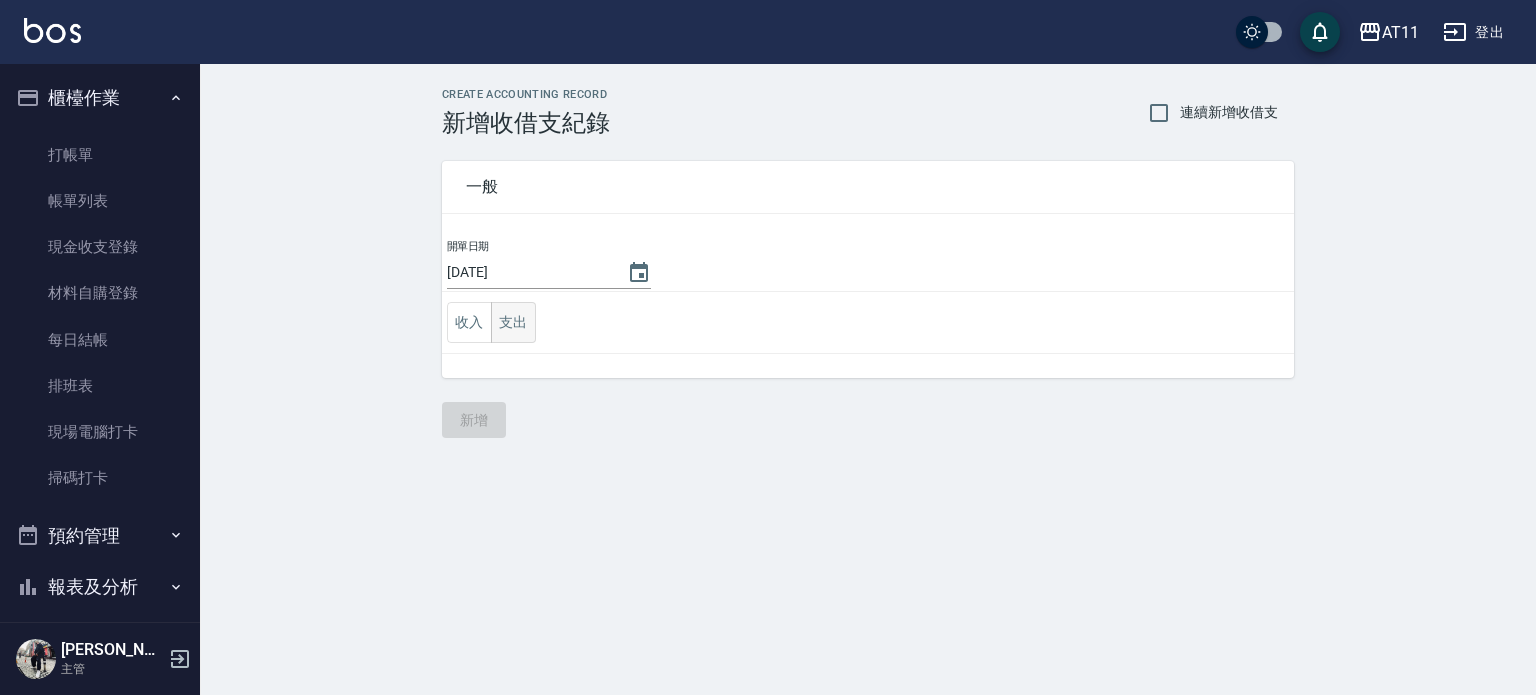 click on "支出" at bounding box center (513, 322) 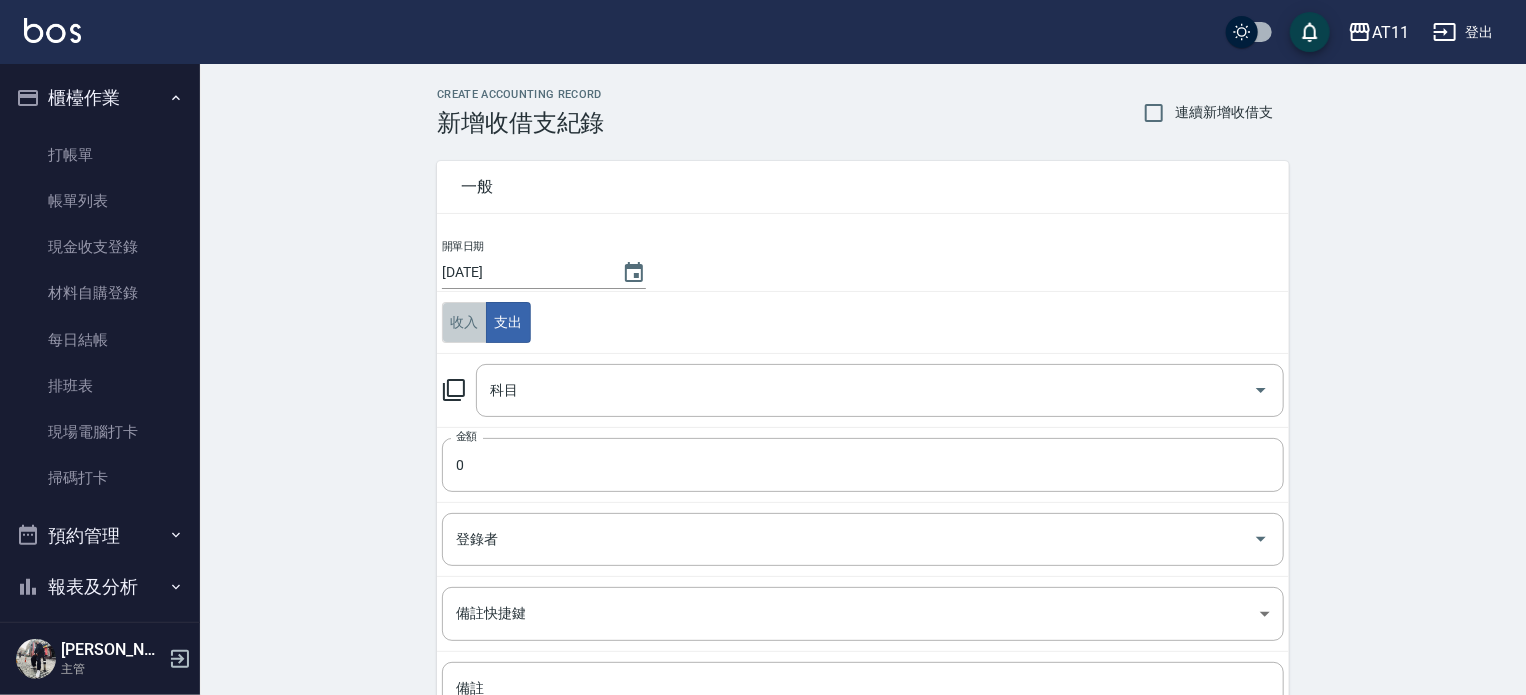 click on "收入" at bounding box center [464, 322] 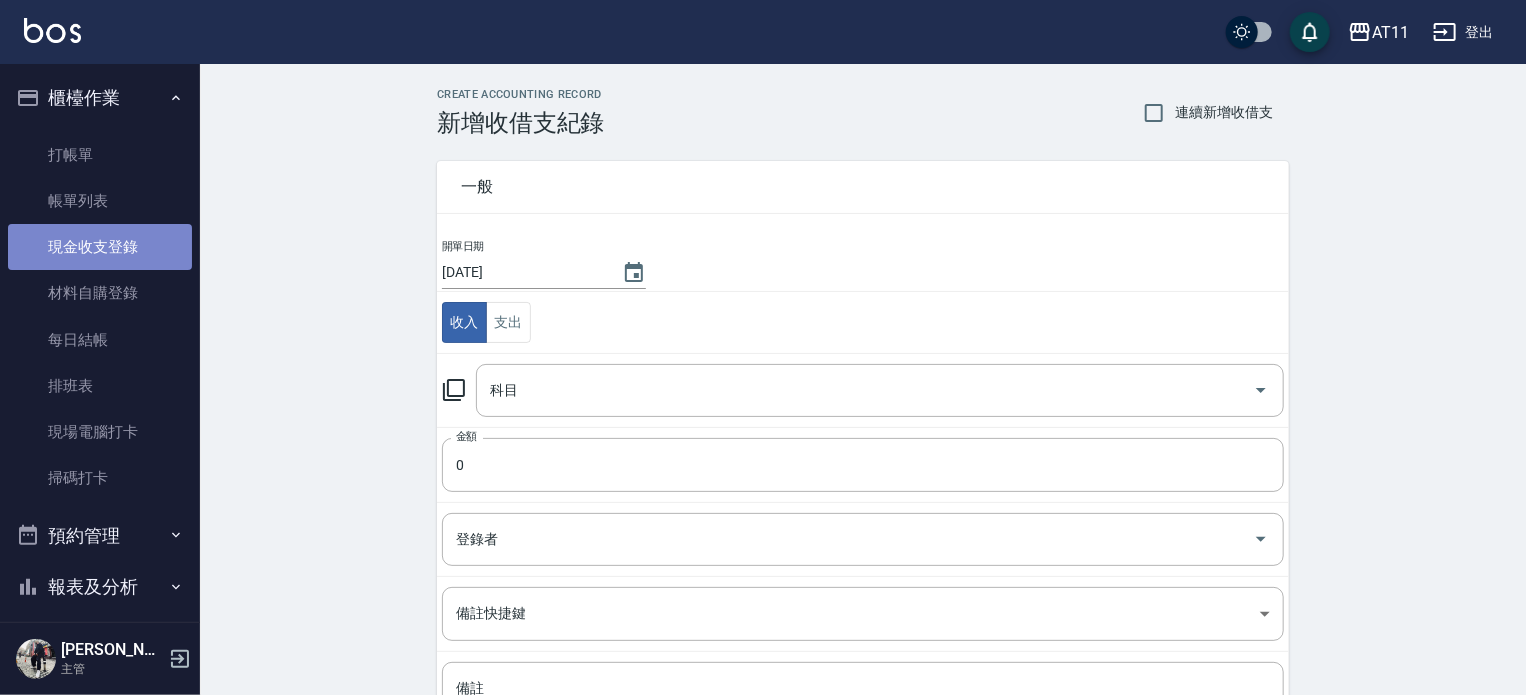 click on "現金收支登錄" at bounding box center [100, 247] 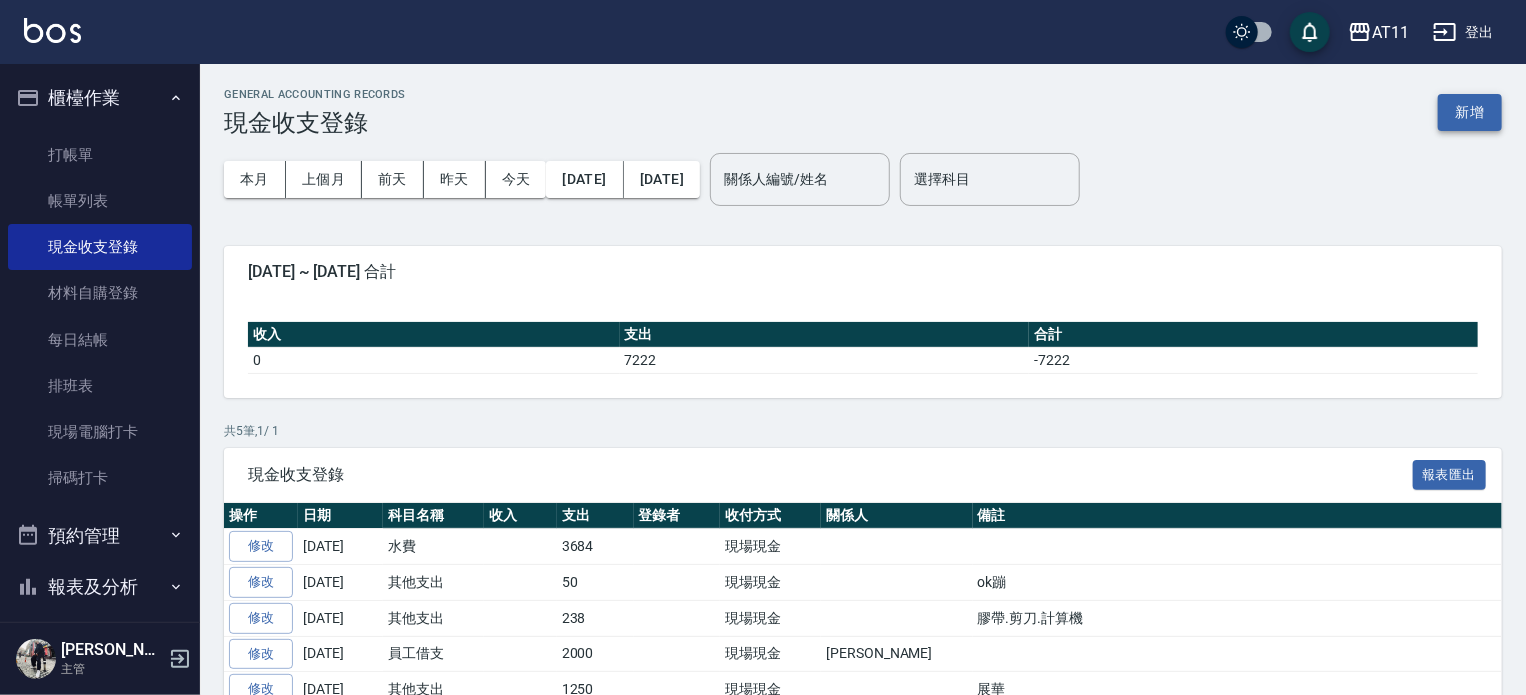 click on "新增" at bounding box center (1470, 112) 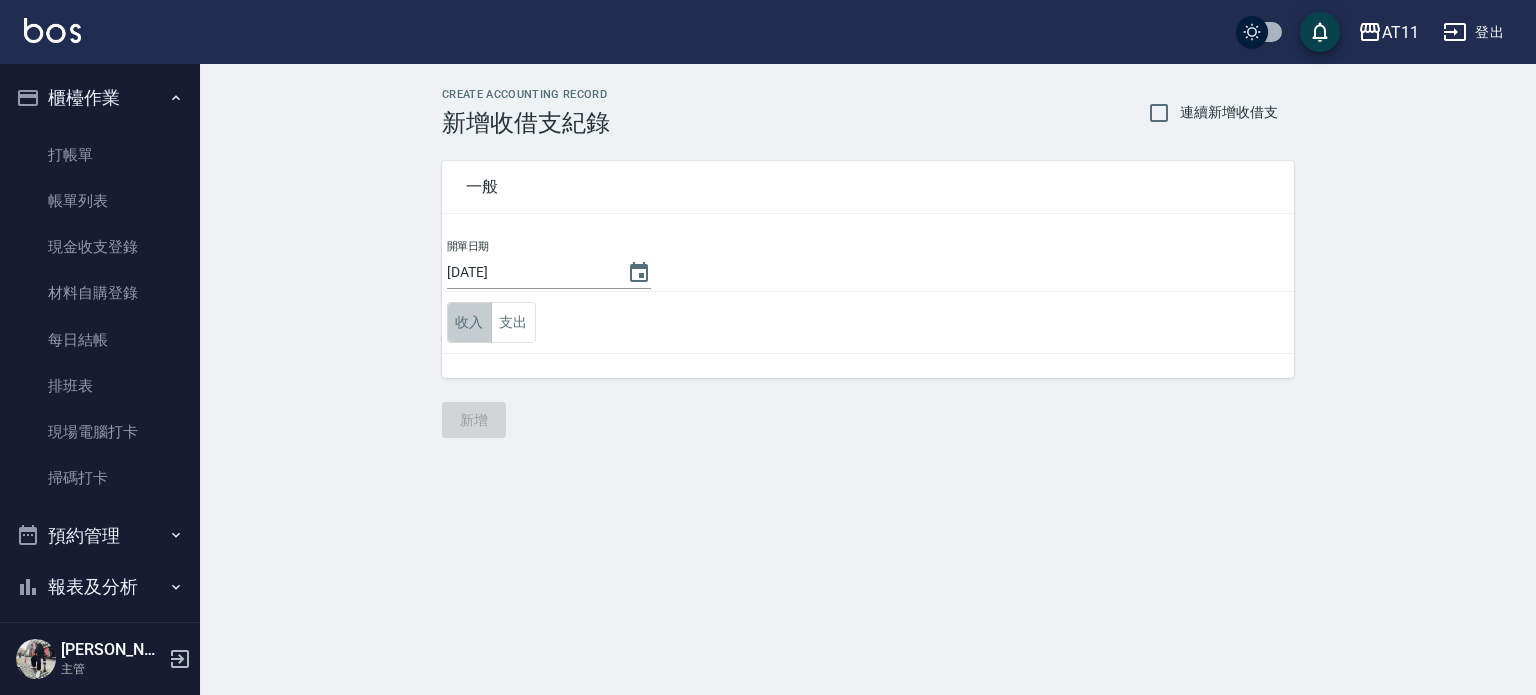 click on "收入" at bounding box center (469, 322) 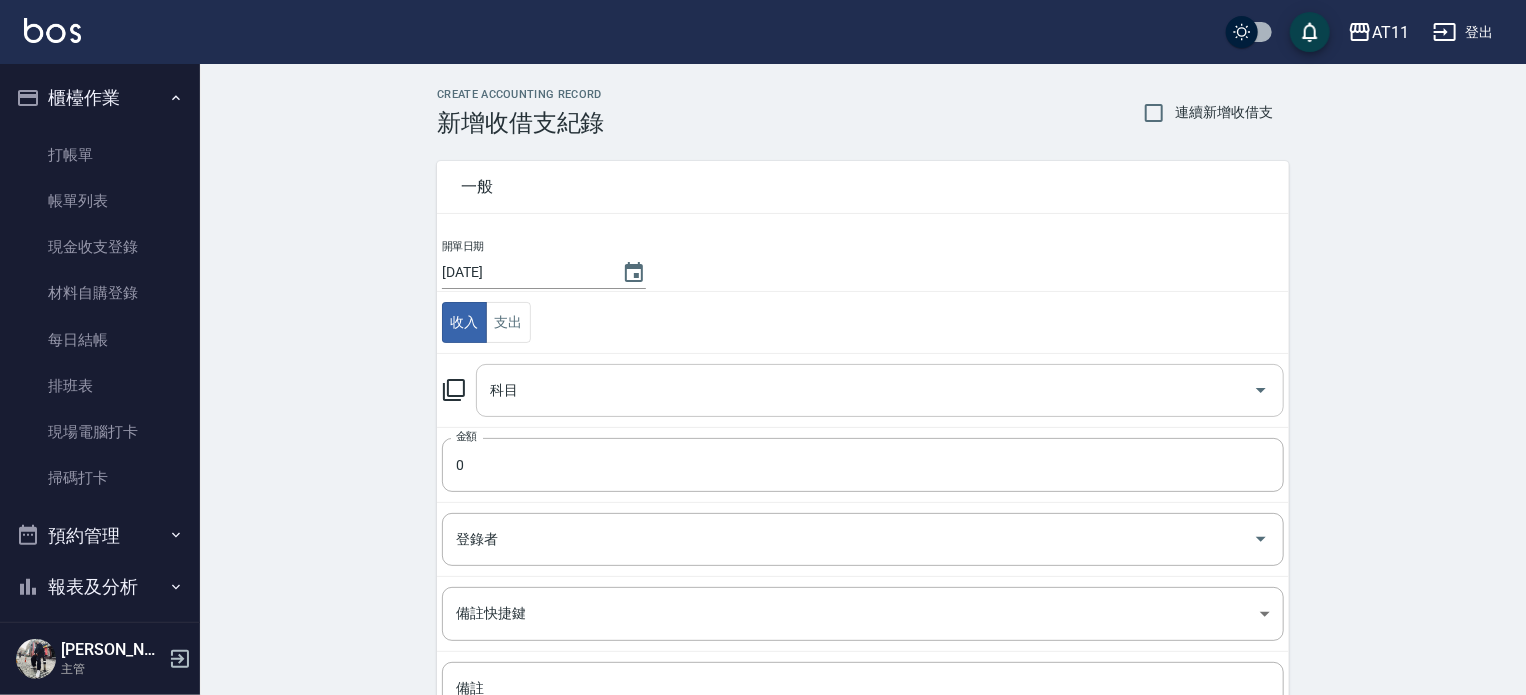 click on "科目" at bounding box center [865, 390] 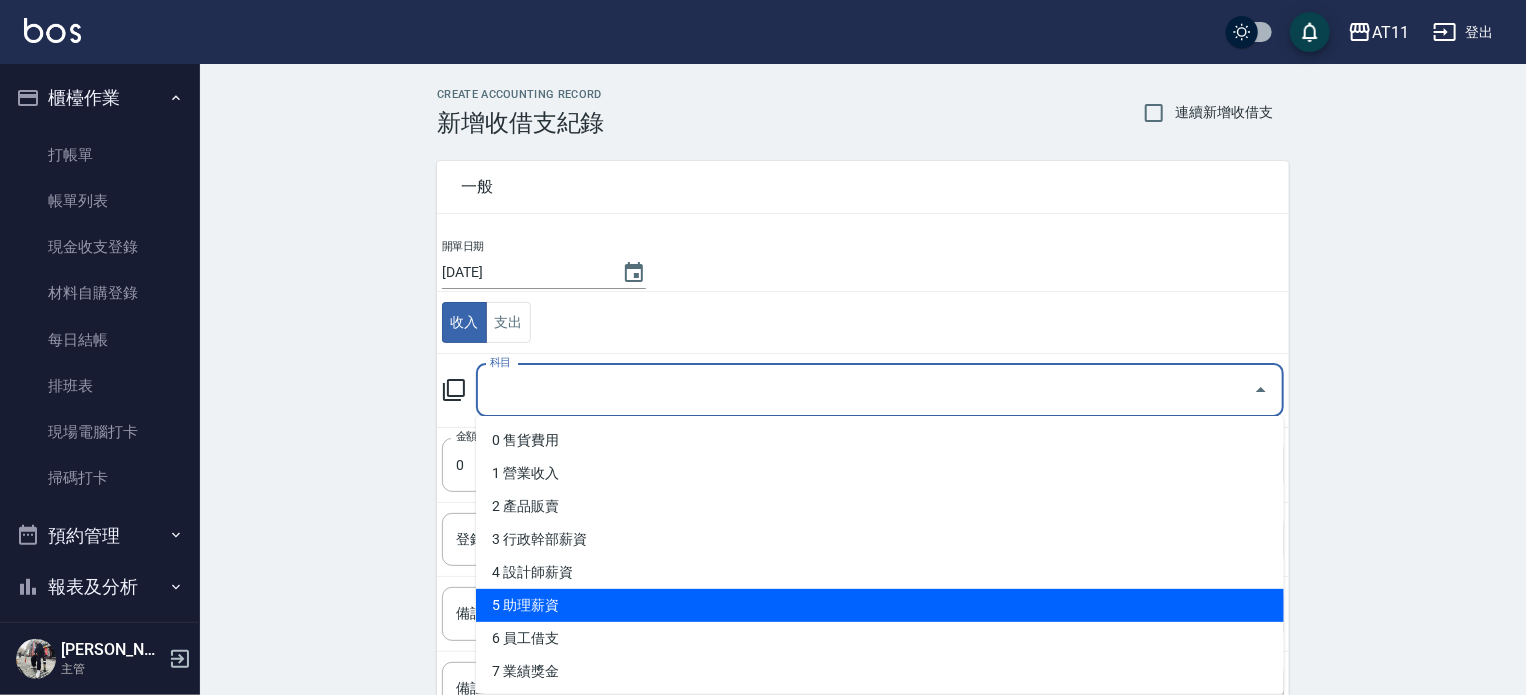 click on "5 助理薪資" at bounding box center [880, 605] 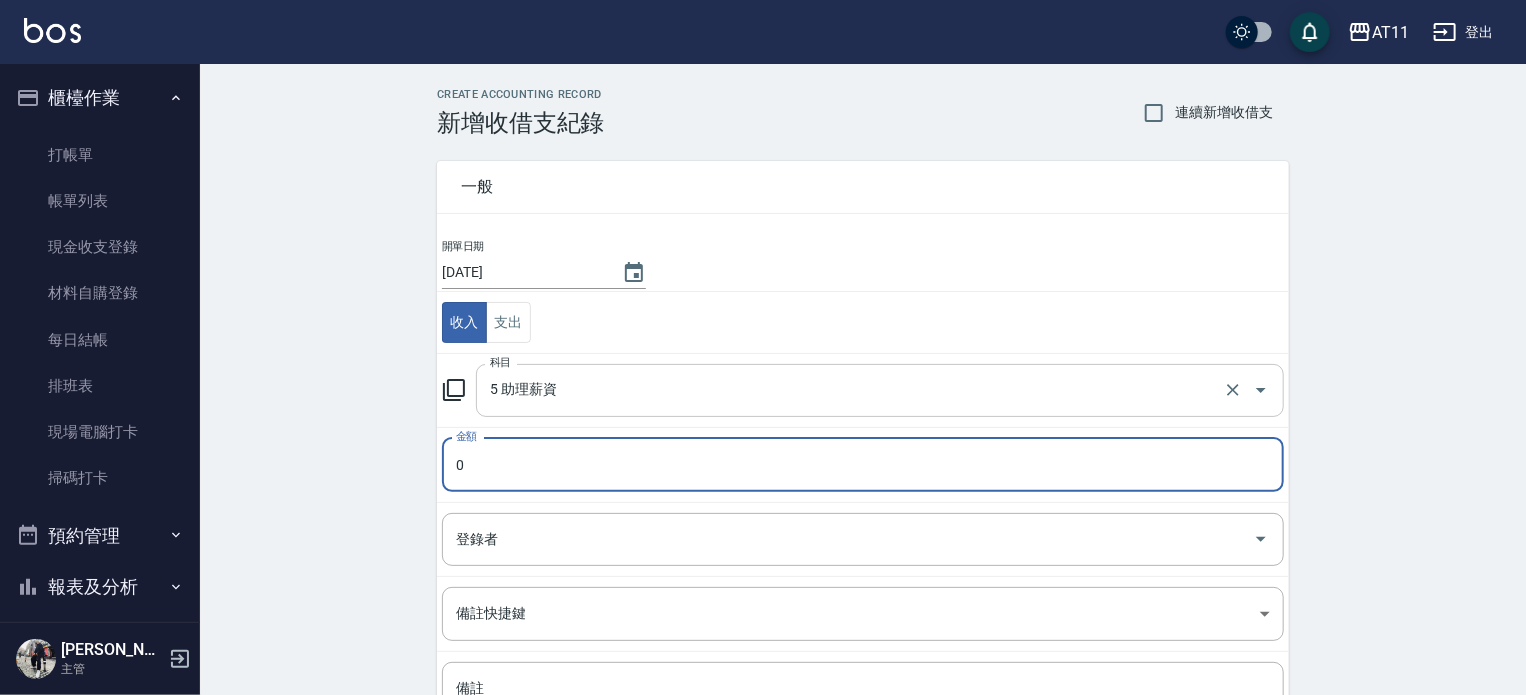 click on "5 助理薪資 科目" at bounding box center [880, 390] 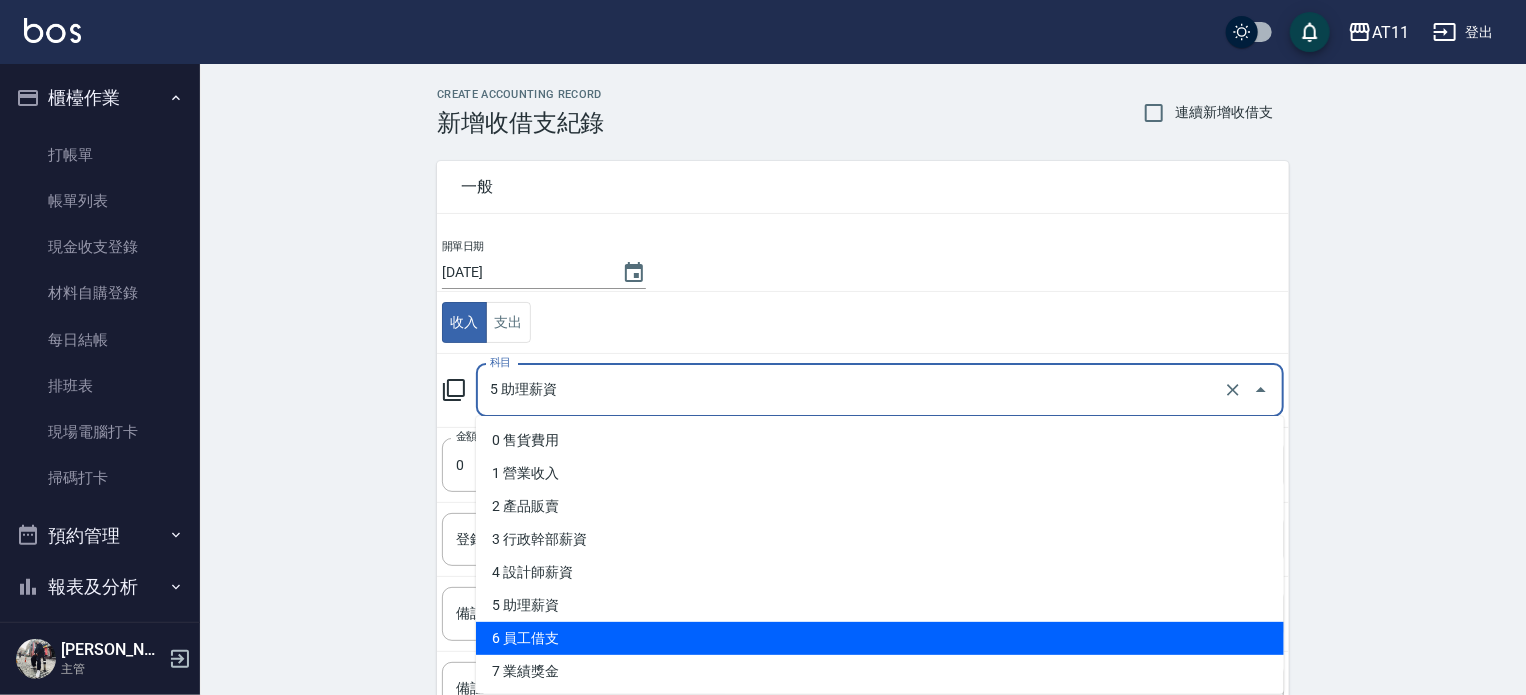 click on "6 員工借支" at bounding box center [880, 638] 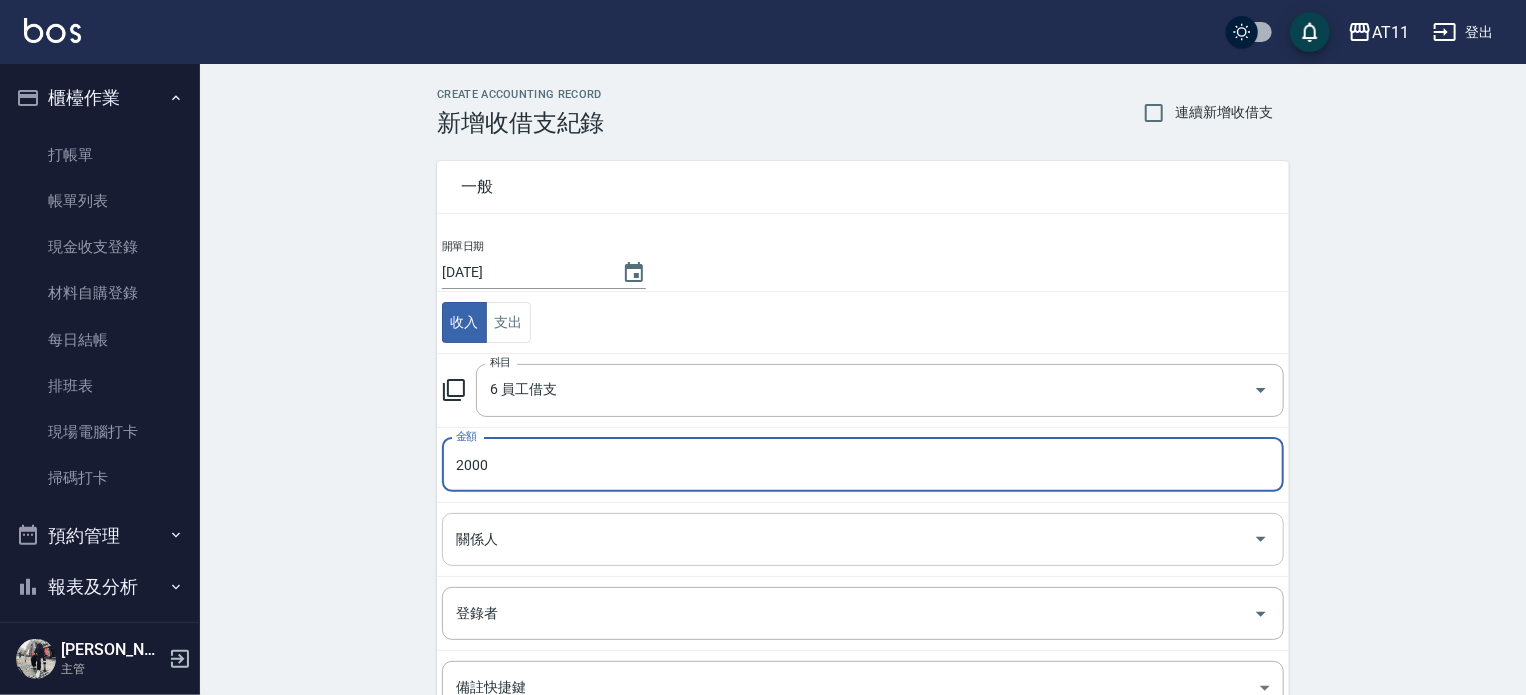 type on "2000" 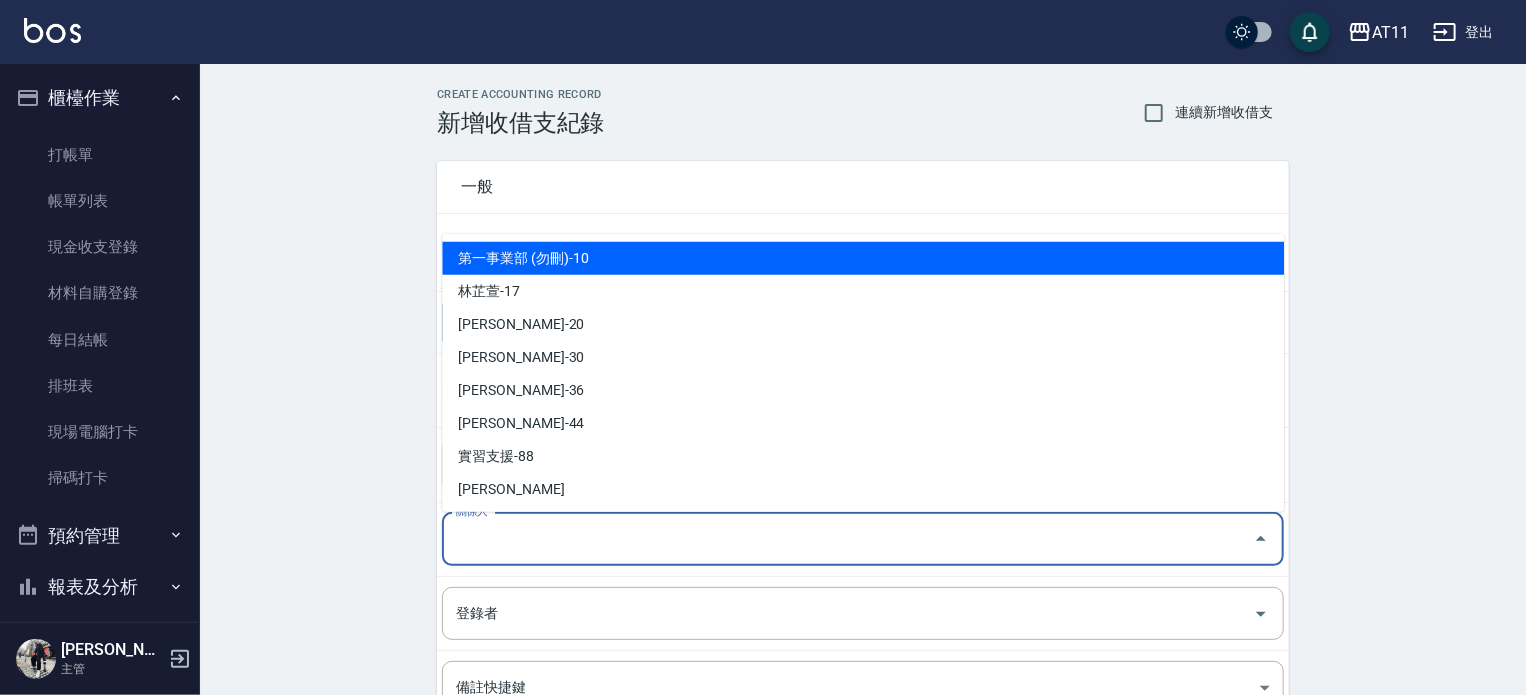 click on "關係人" at bounding box center (848, 539) 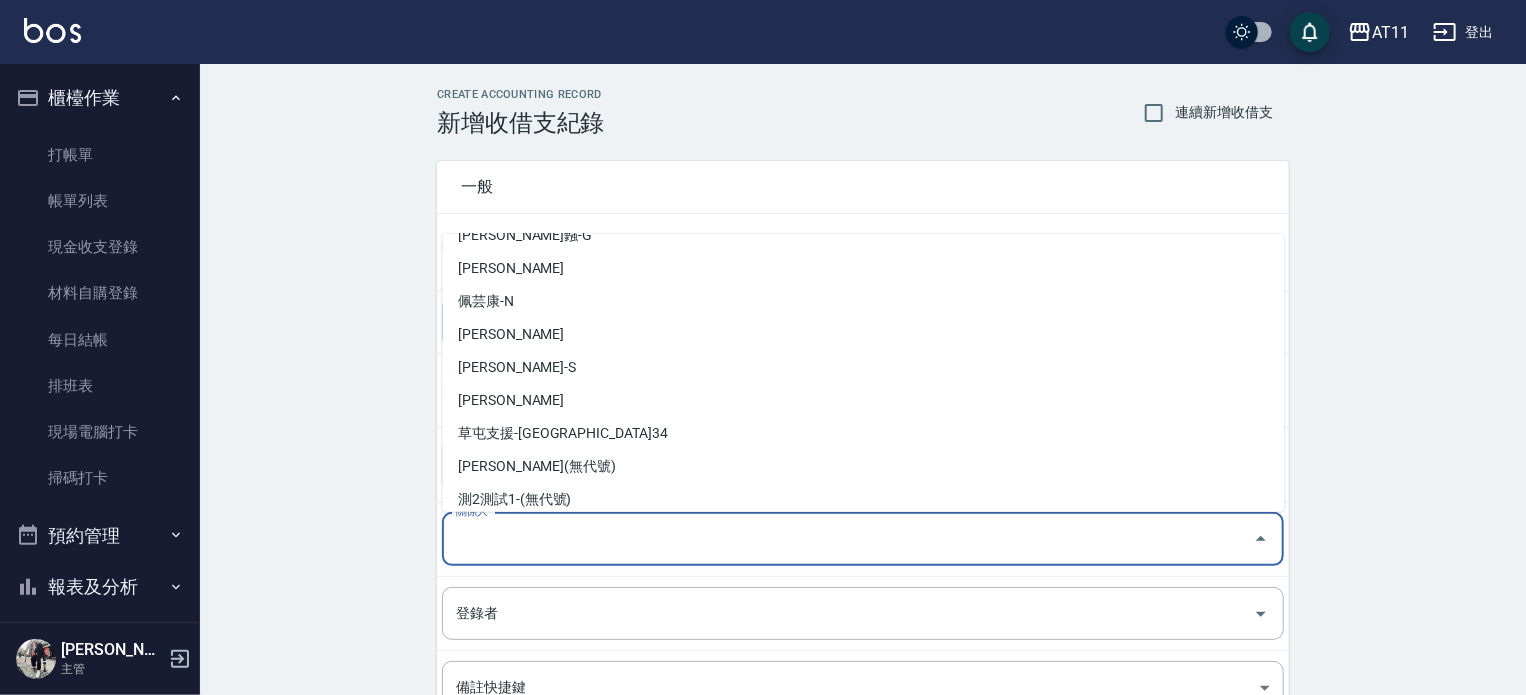 scroll, scrollTop: 332, scrollLeft: 0, axis: vertical 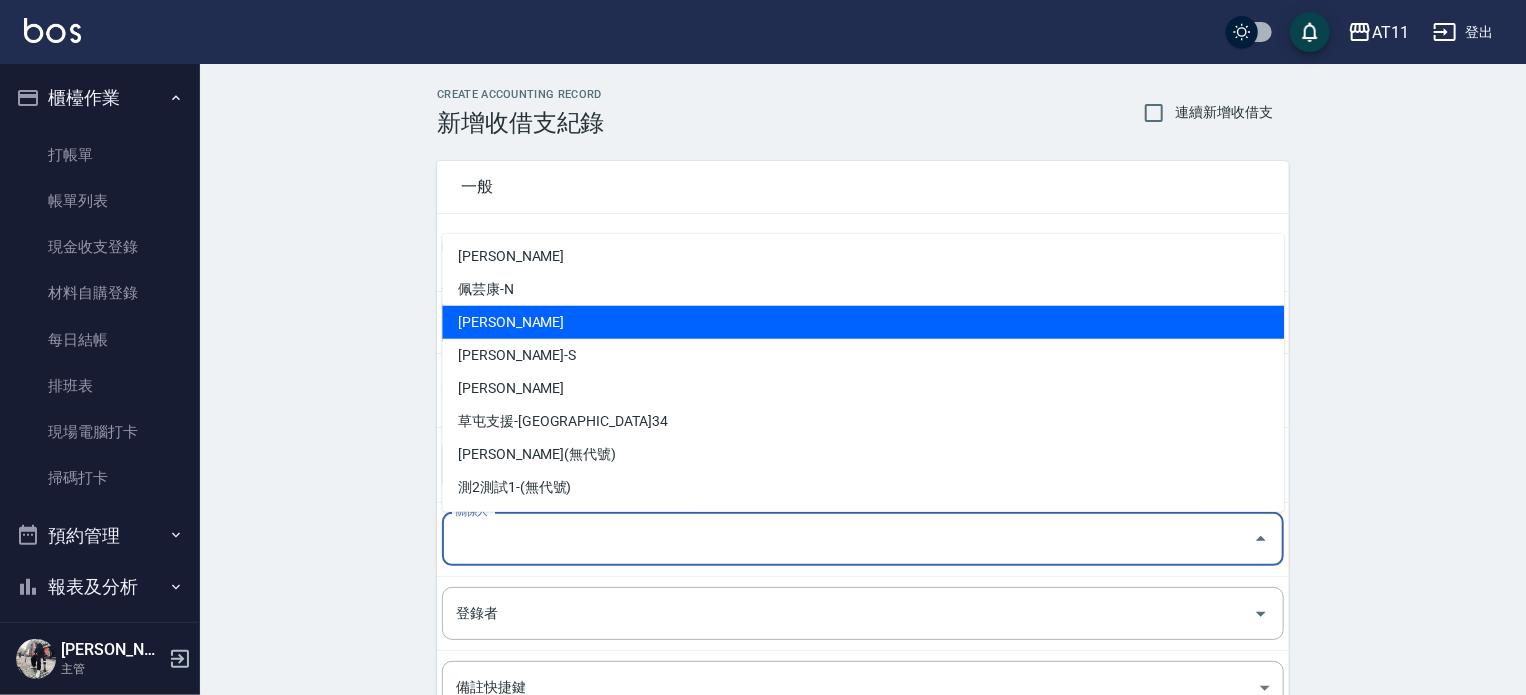 click on "[PERSON_NAME]" at bounding box center (863, 322) 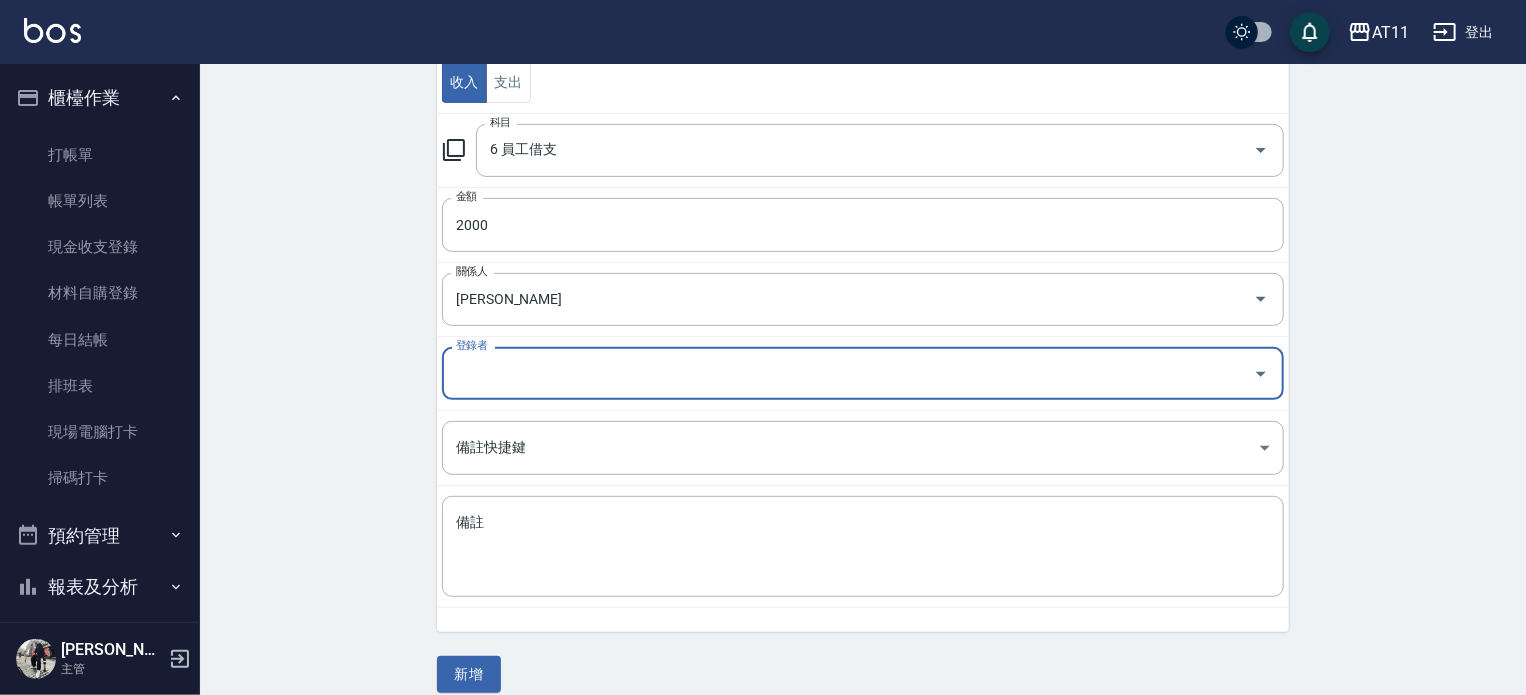 scroll, scrollTop: 259, scrollLeft: 0, axis: vertical 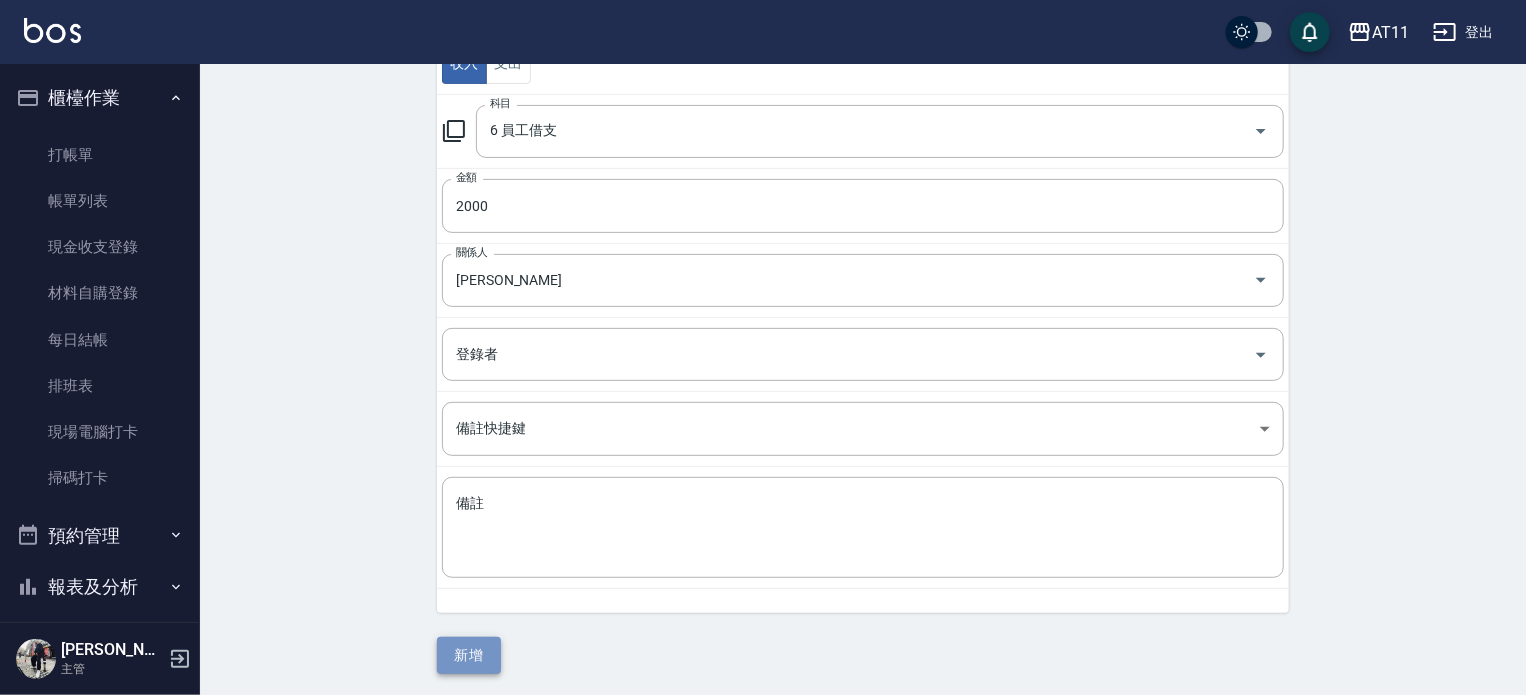 click on "新增" at bounding box center [469, 655] 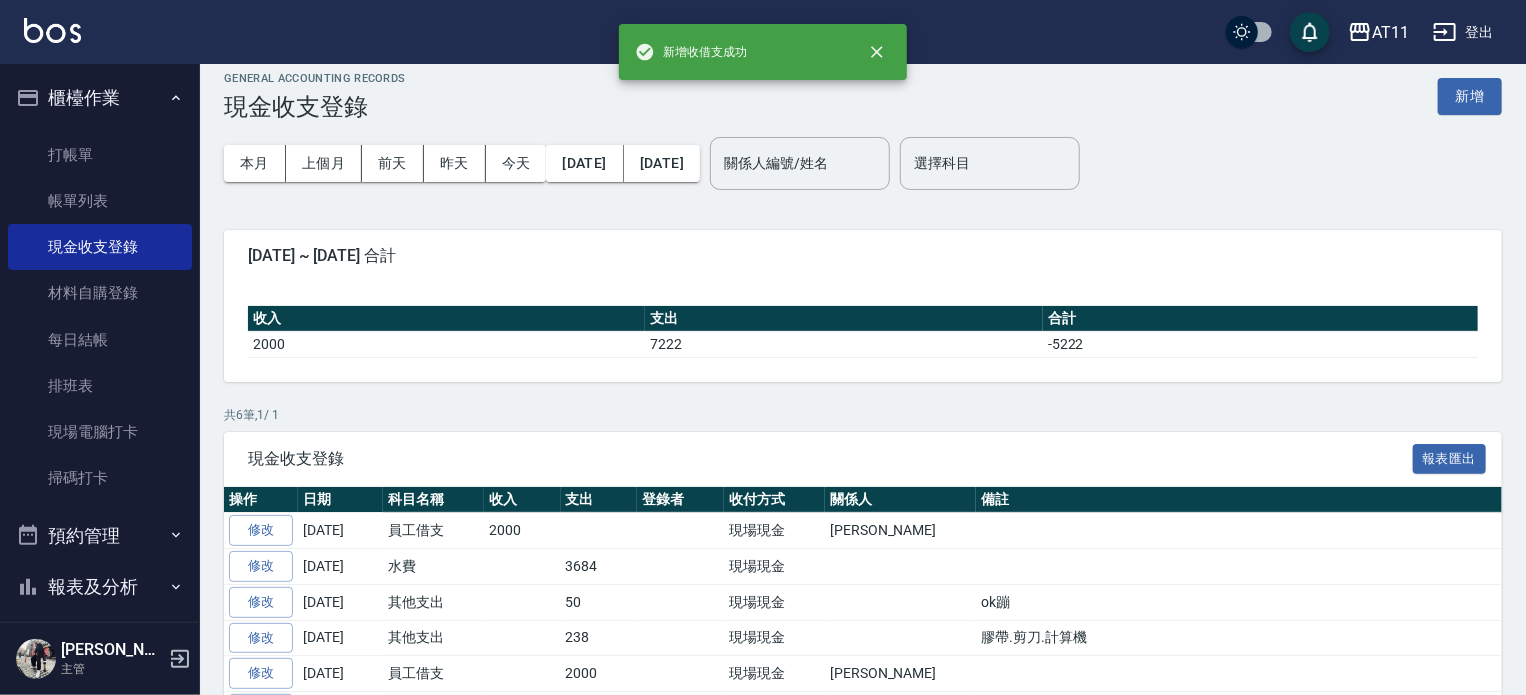scroll, scrollTop: 0, scrollLeft: 0, axis: both 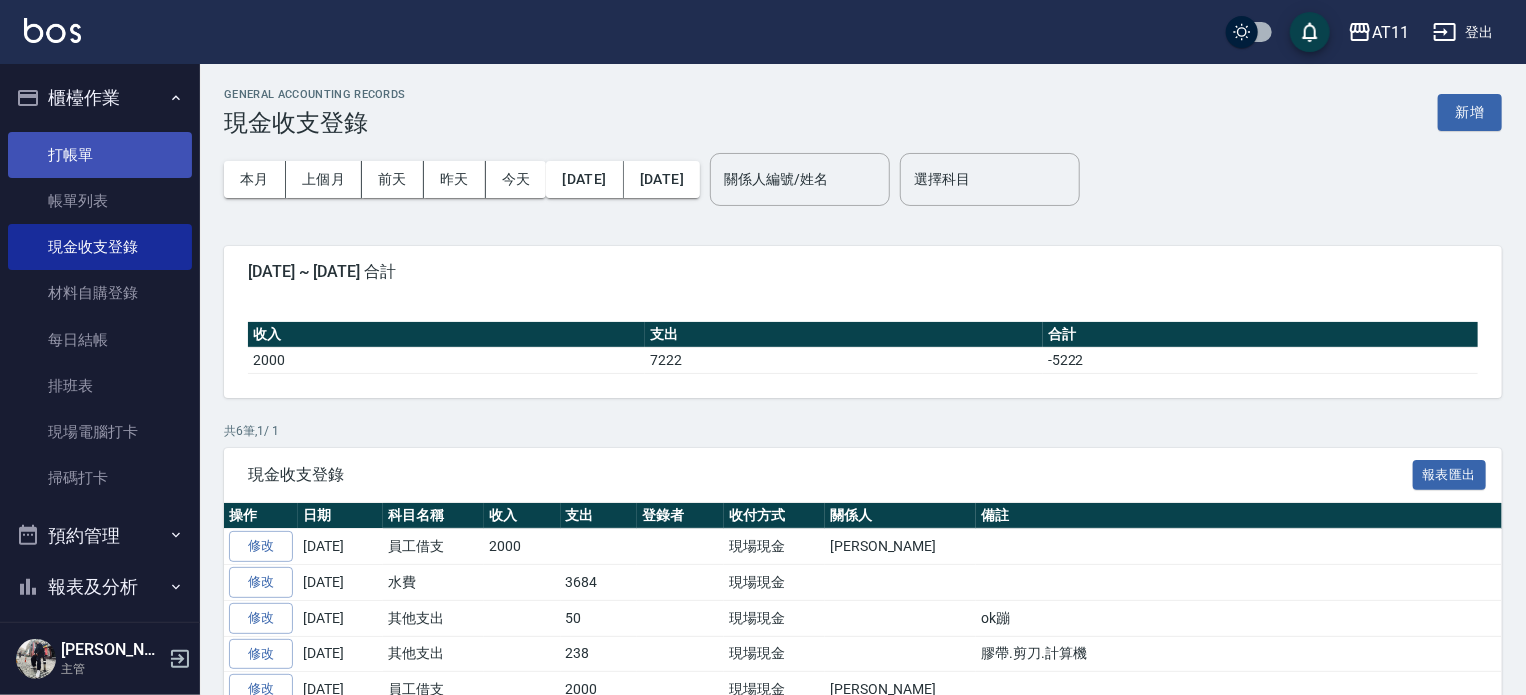 click on "打帳單" at bounding box center (100, 155) 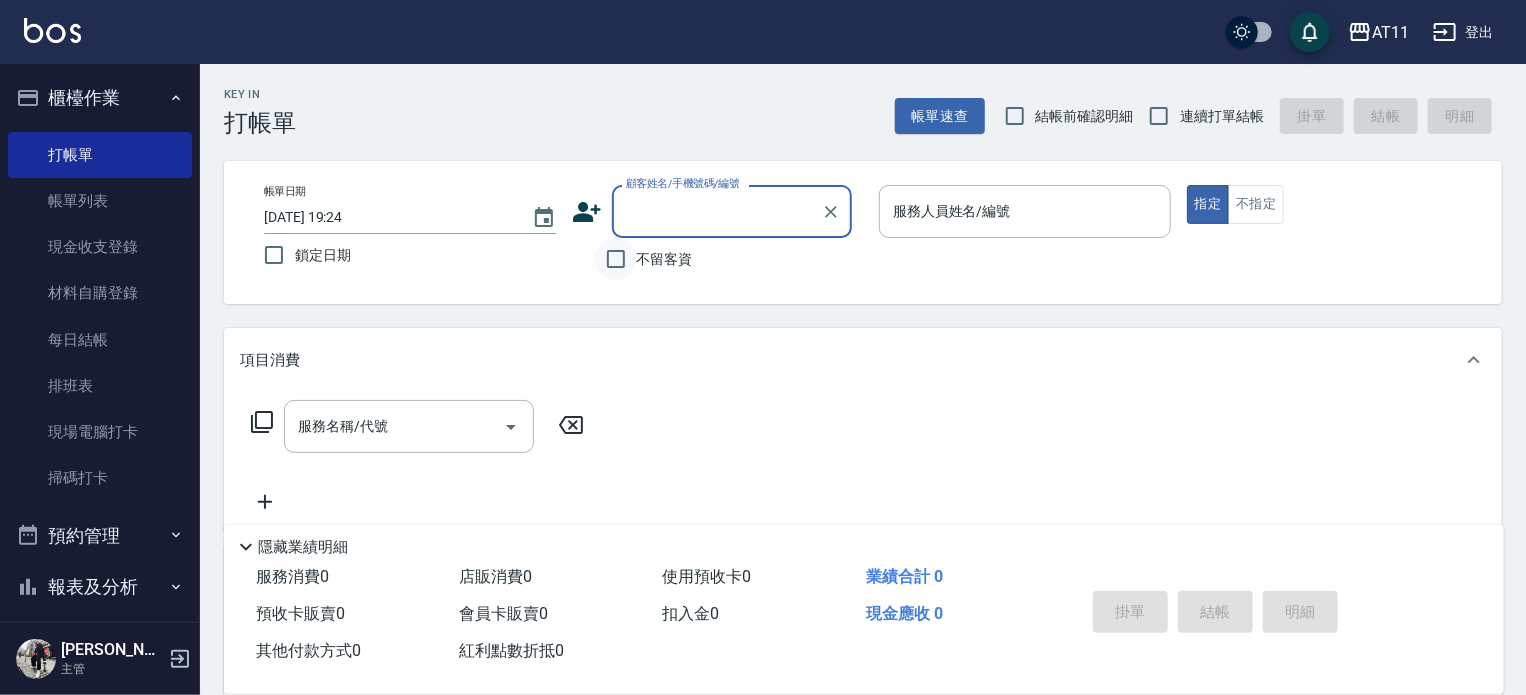 click on "不留客資" at bounding box center [616, 259] 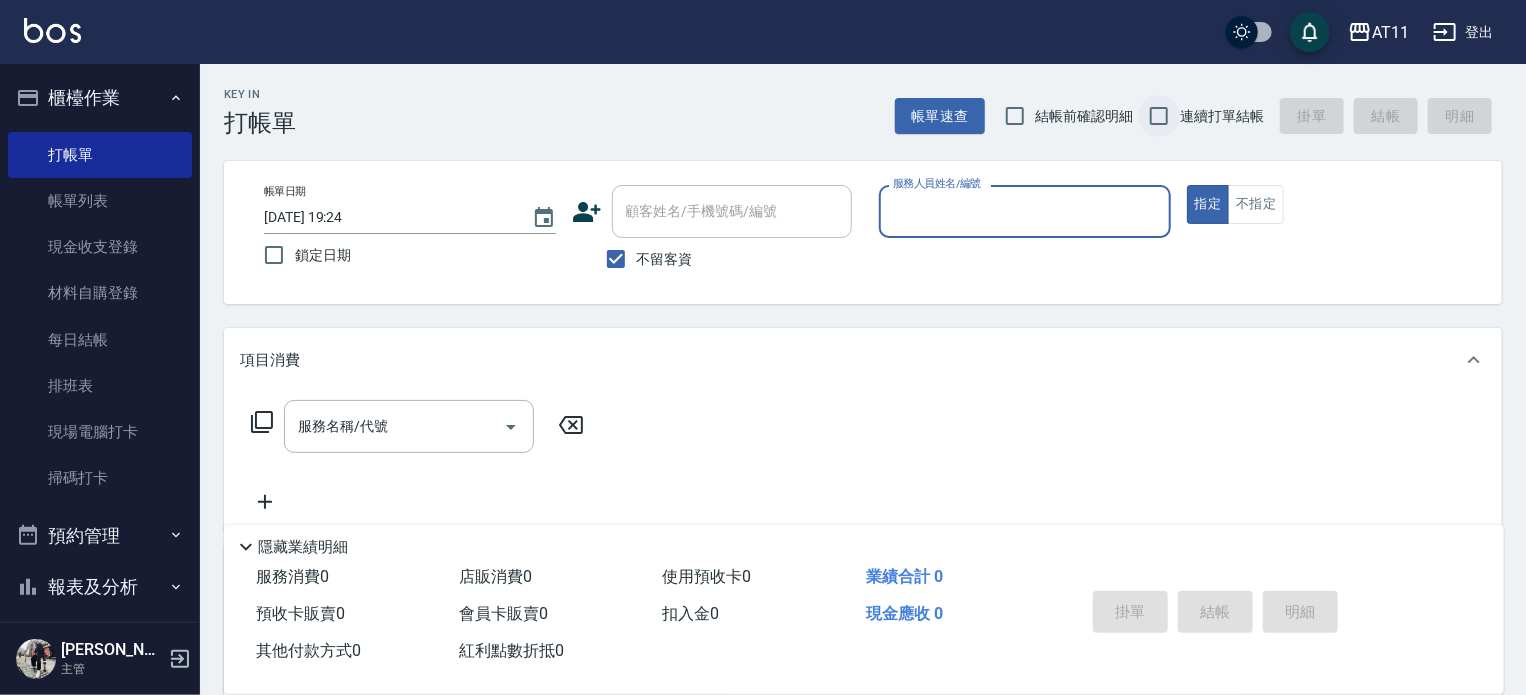 click on "連續打單結帳" at bounding box center (1159, 116) 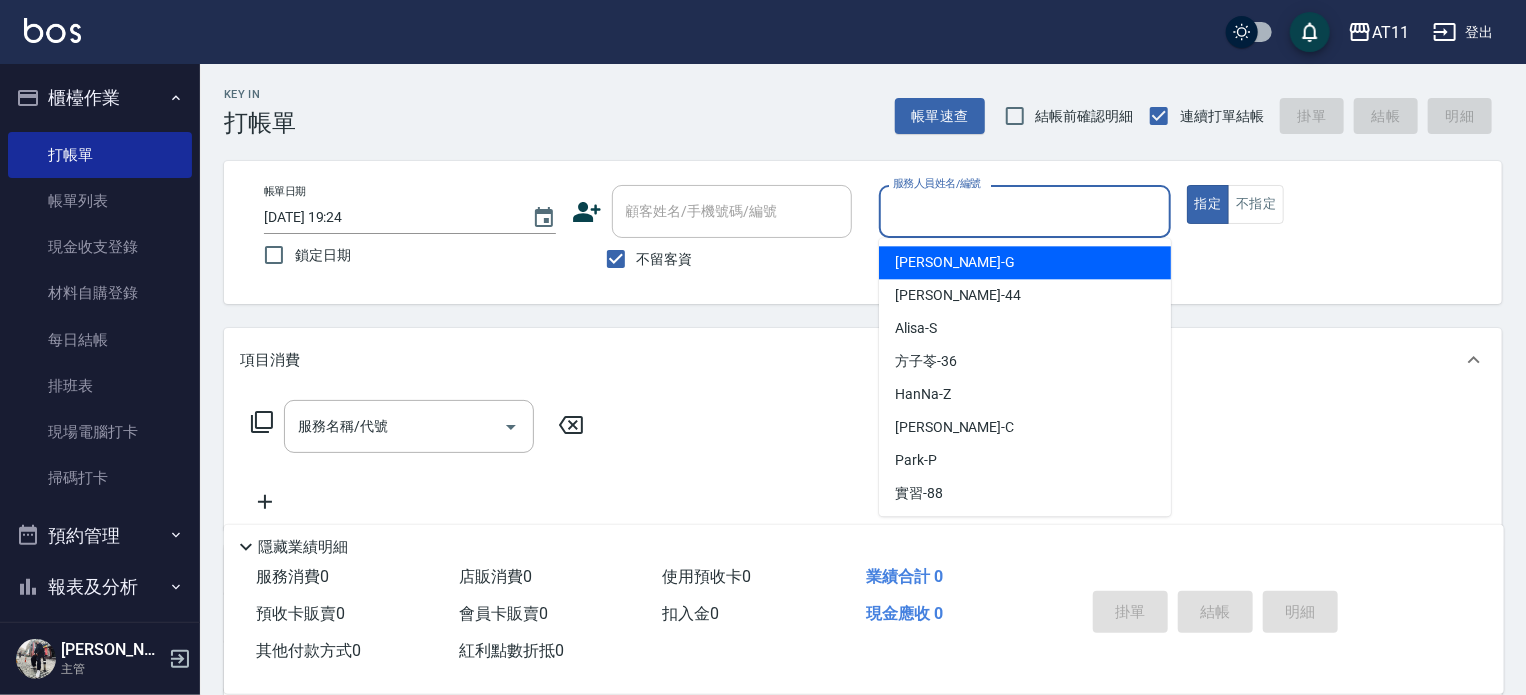 drag, startPoint x: 946, startPoint y: 203, endPoint x: 968, endPoint y: 203, distance: 22 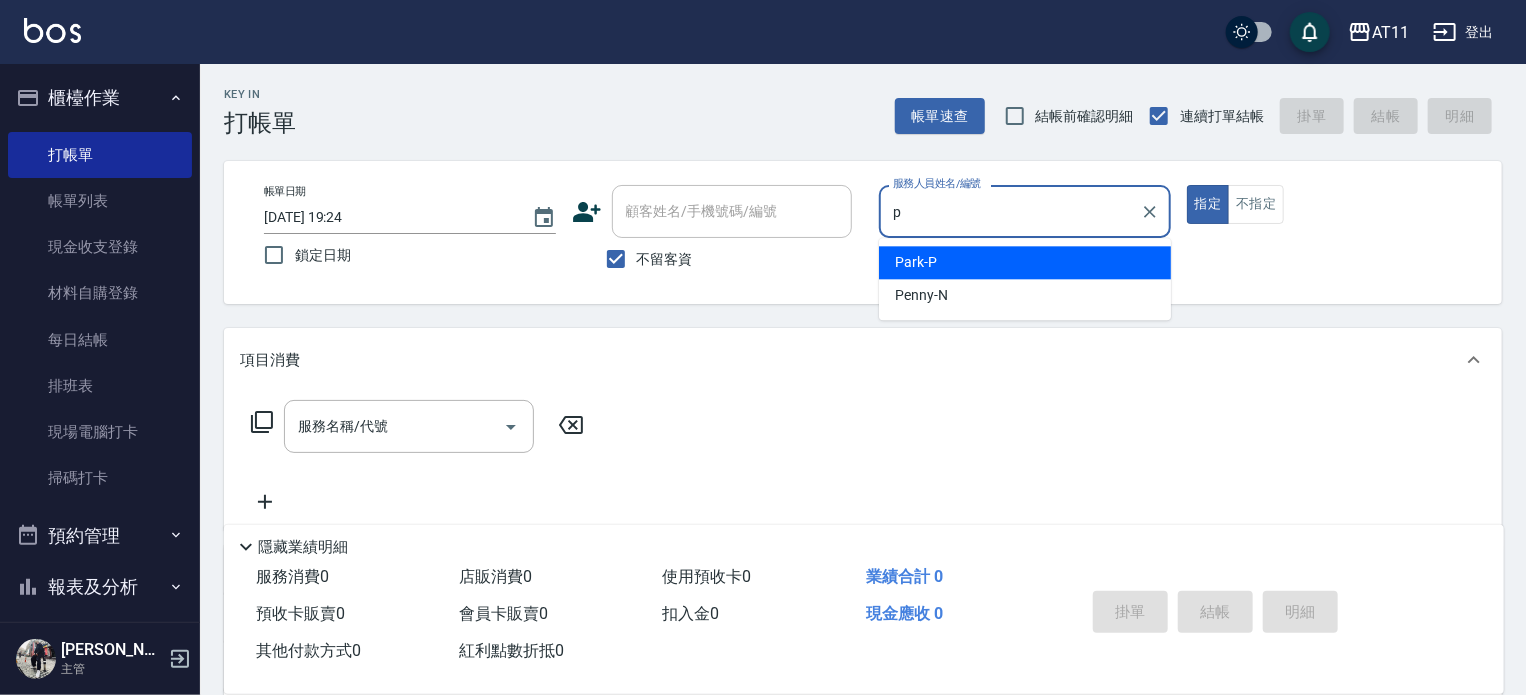 type on "Park-P" 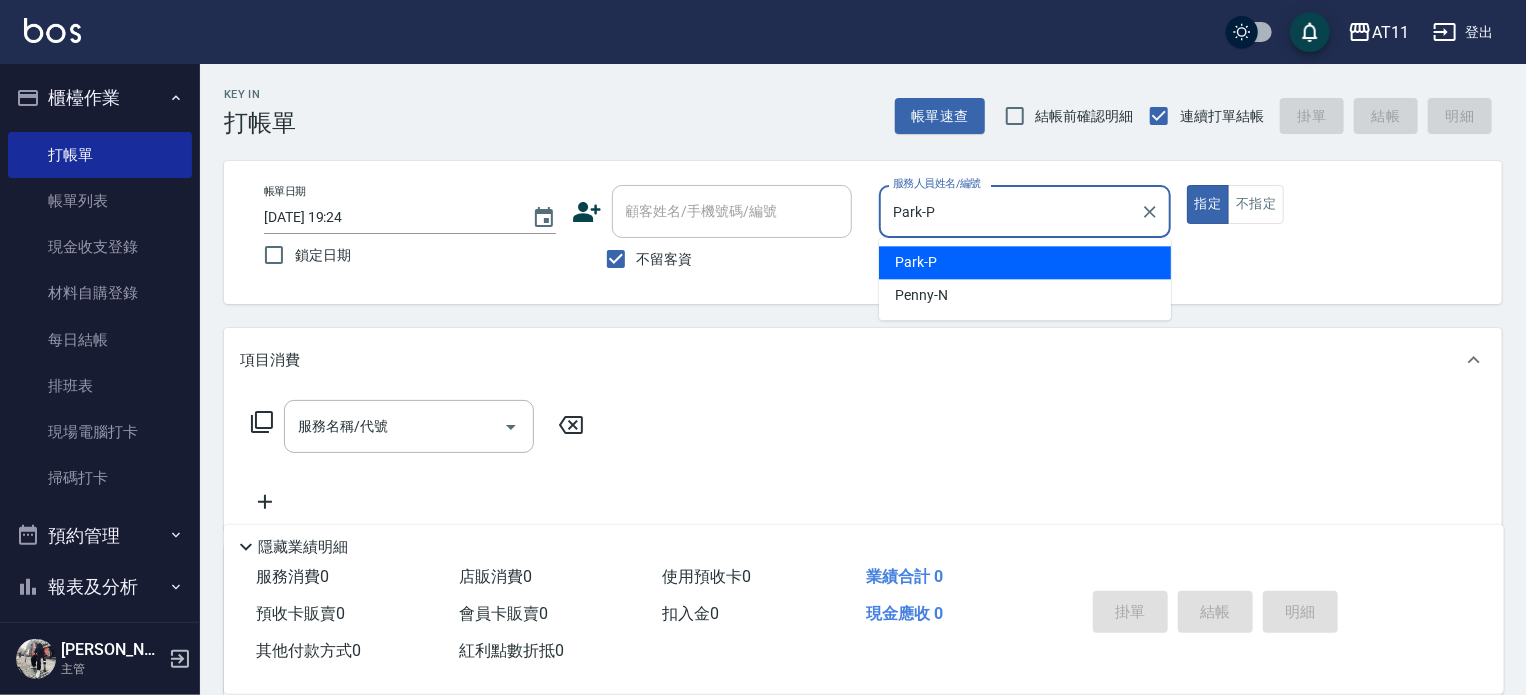type on "true" 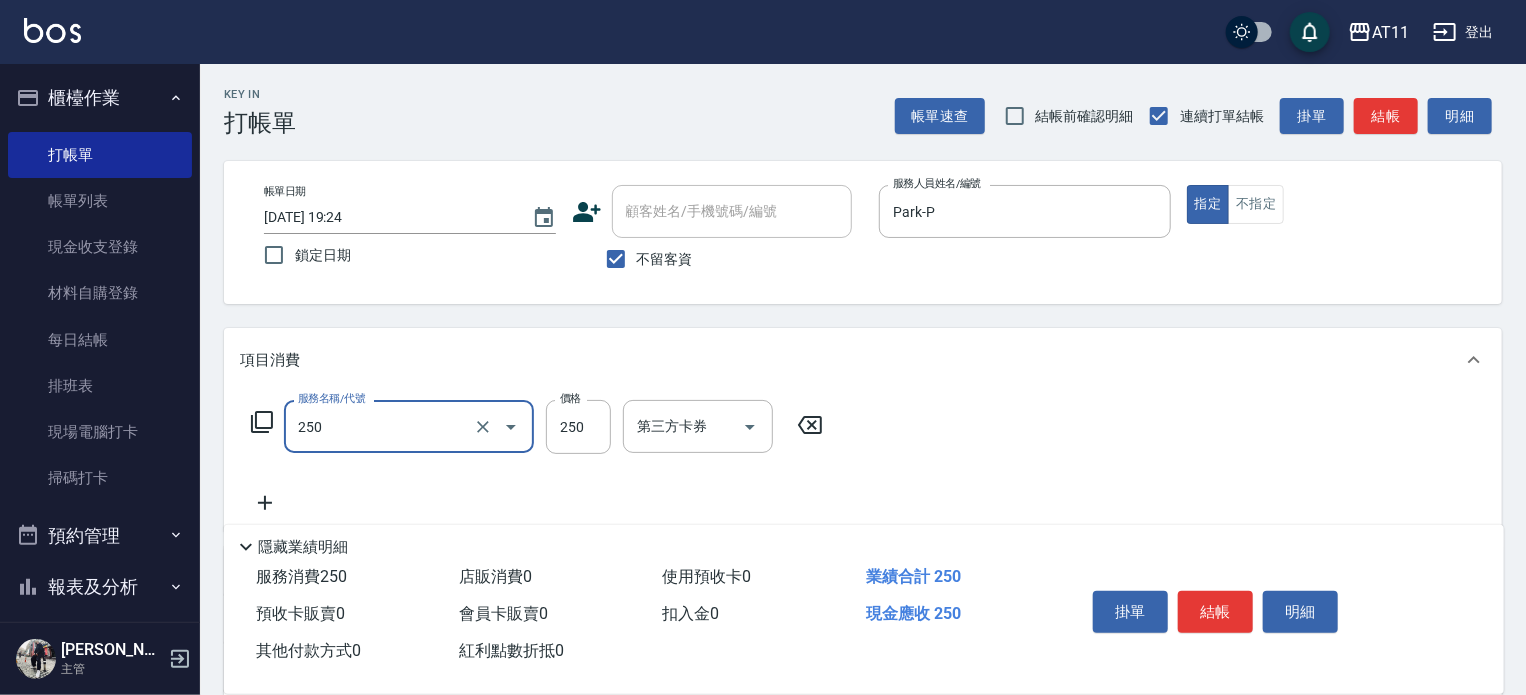type on "B級單剪(250)" 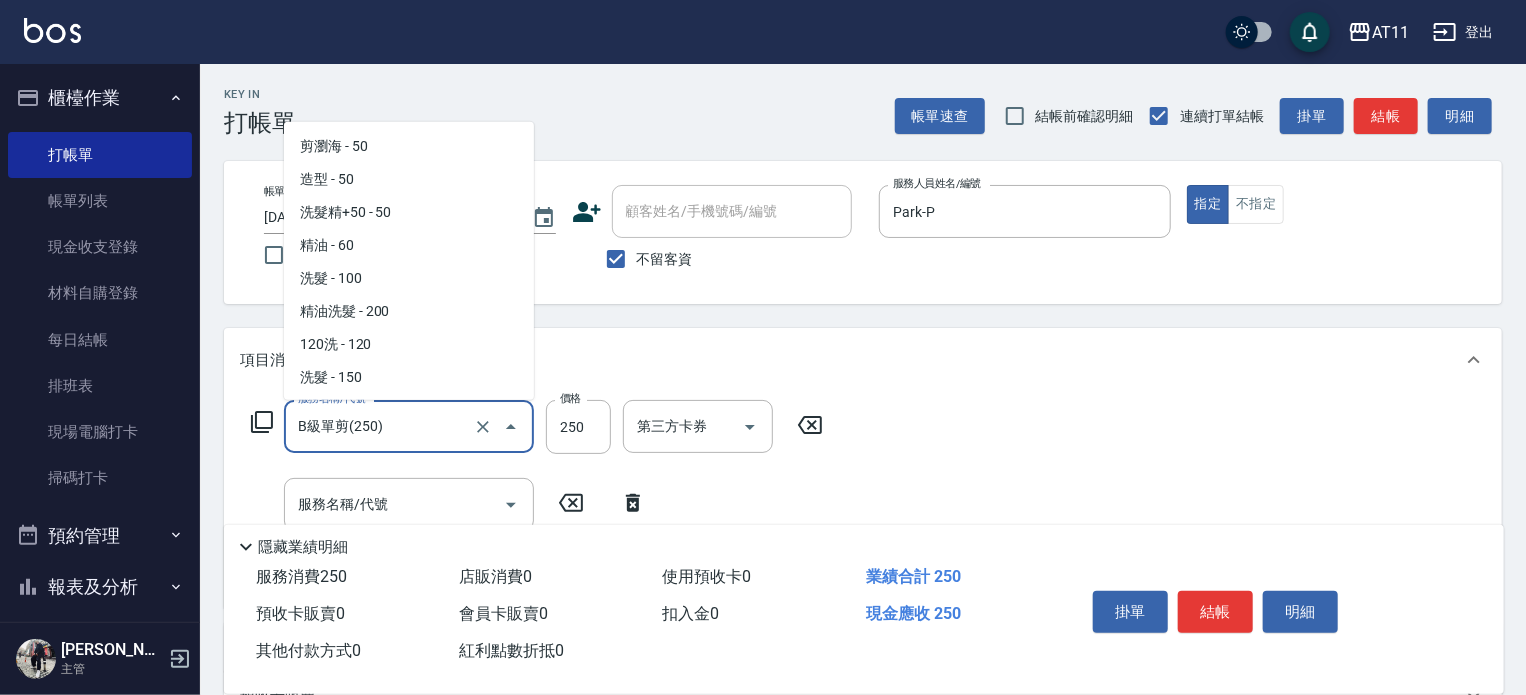click on "B級單剪(250)" at bounding box center (381, 426) 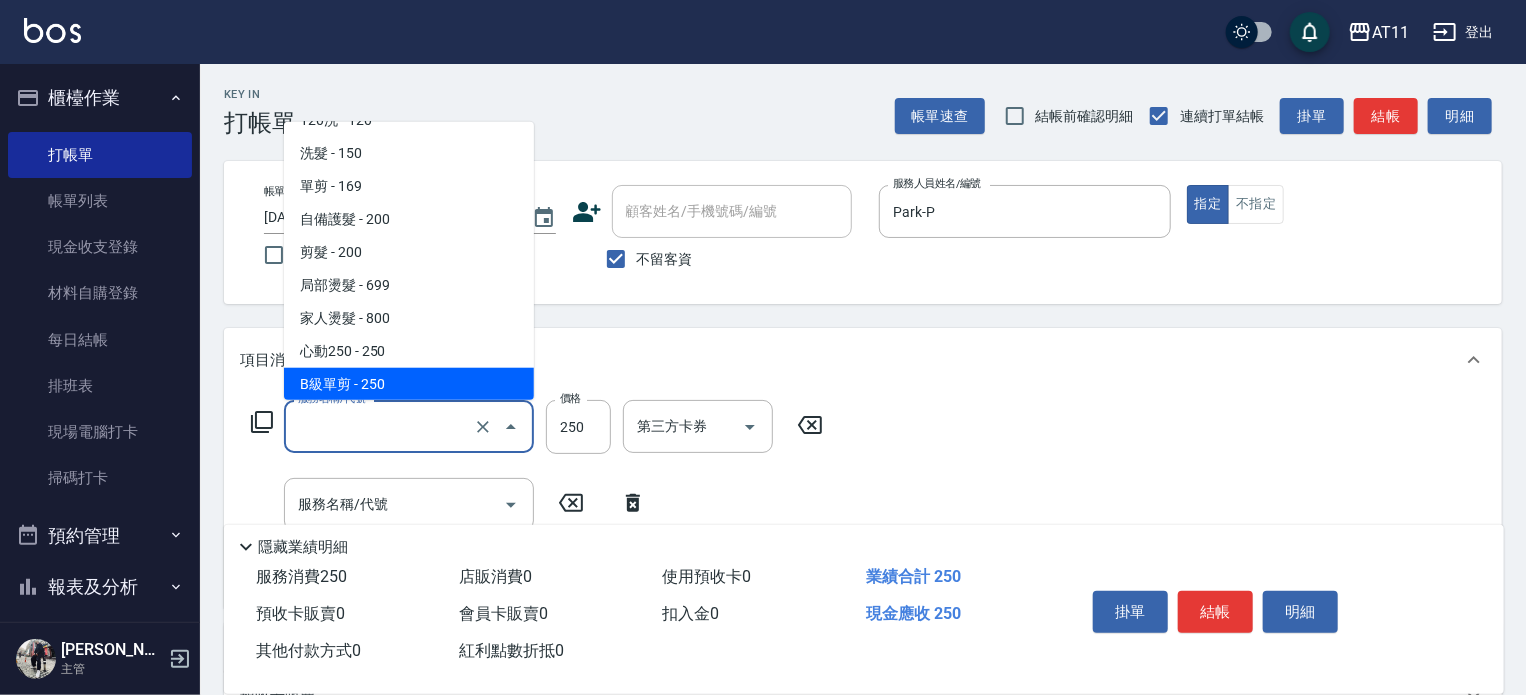 scroll, scrollTop: 0, scrollLeft: 0, axis: both 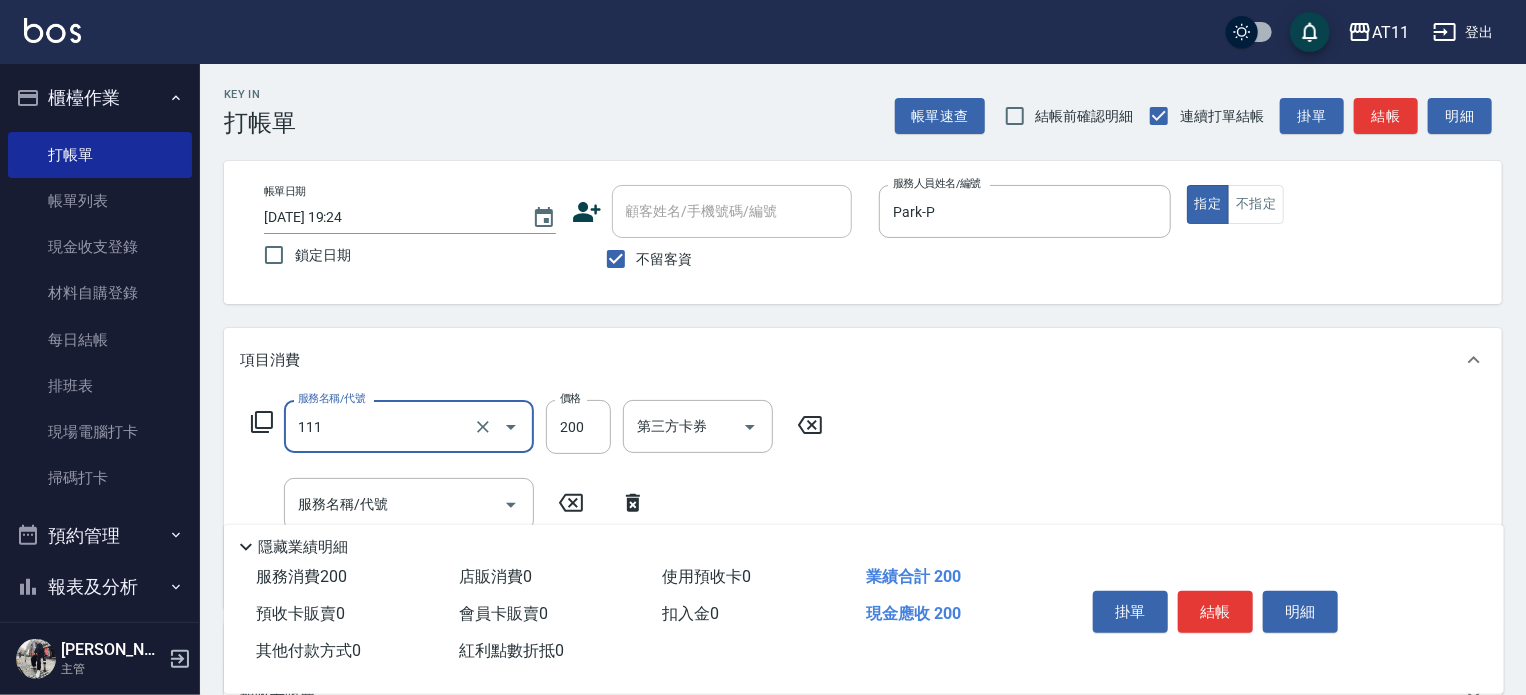 type on "精油洗髮(111)" 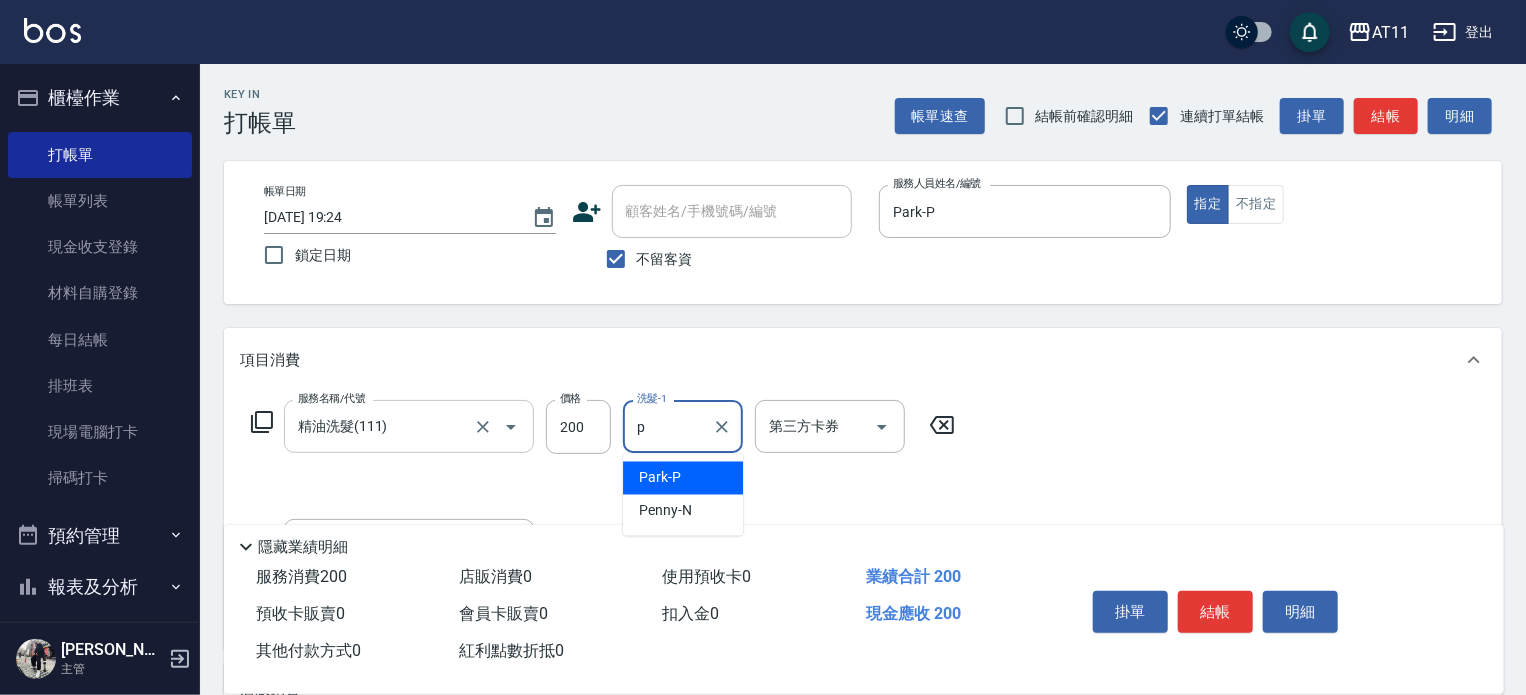 type on "Park-P" 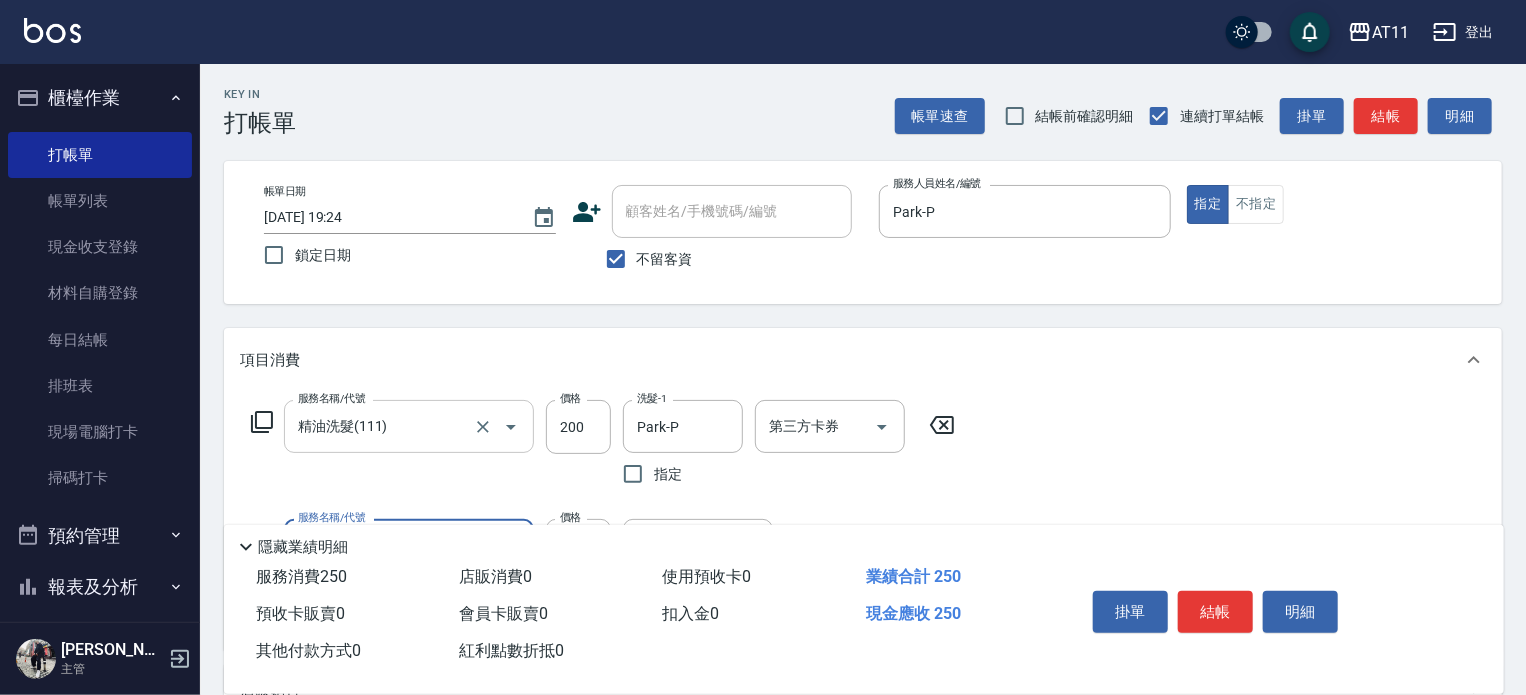 type on "洗髮精+50(50)" 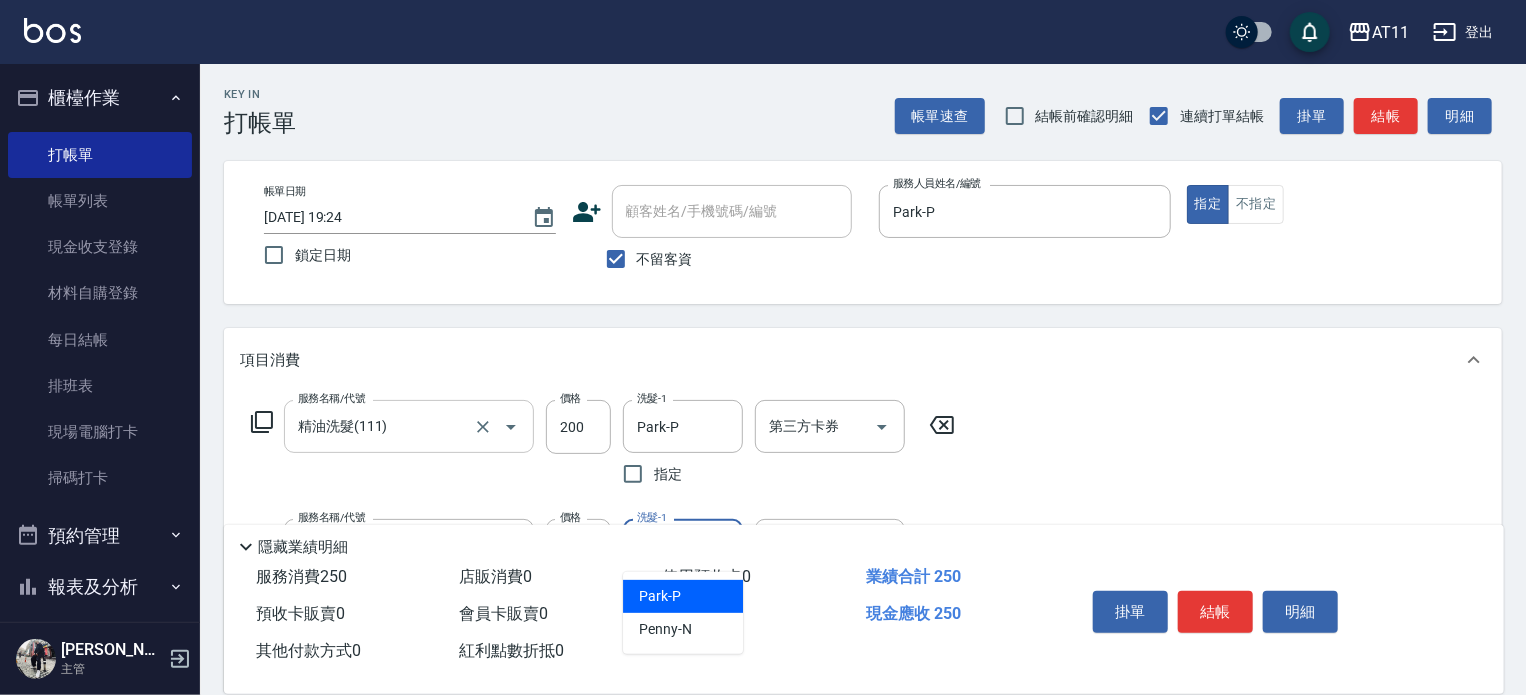 type on "Park-P" 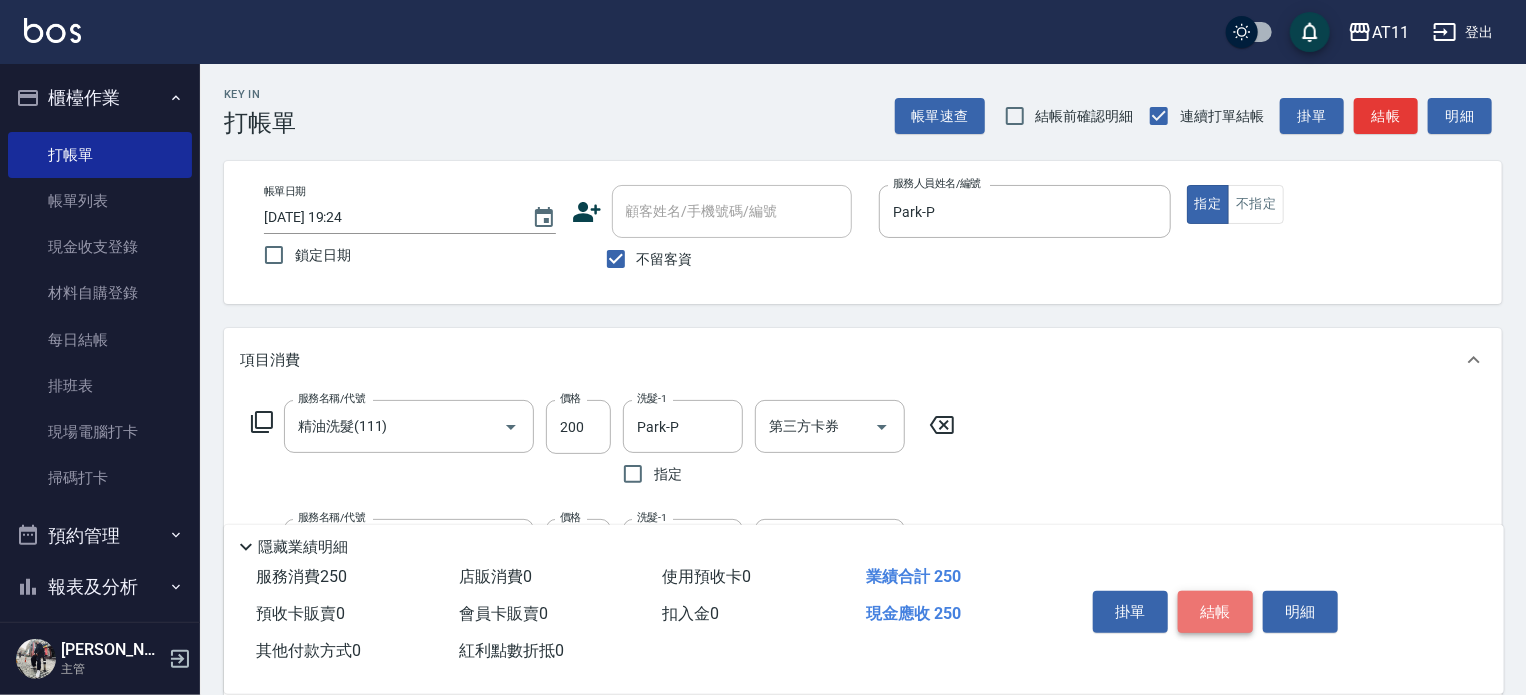 click on "結帳" at bounding box center (1215, 612) 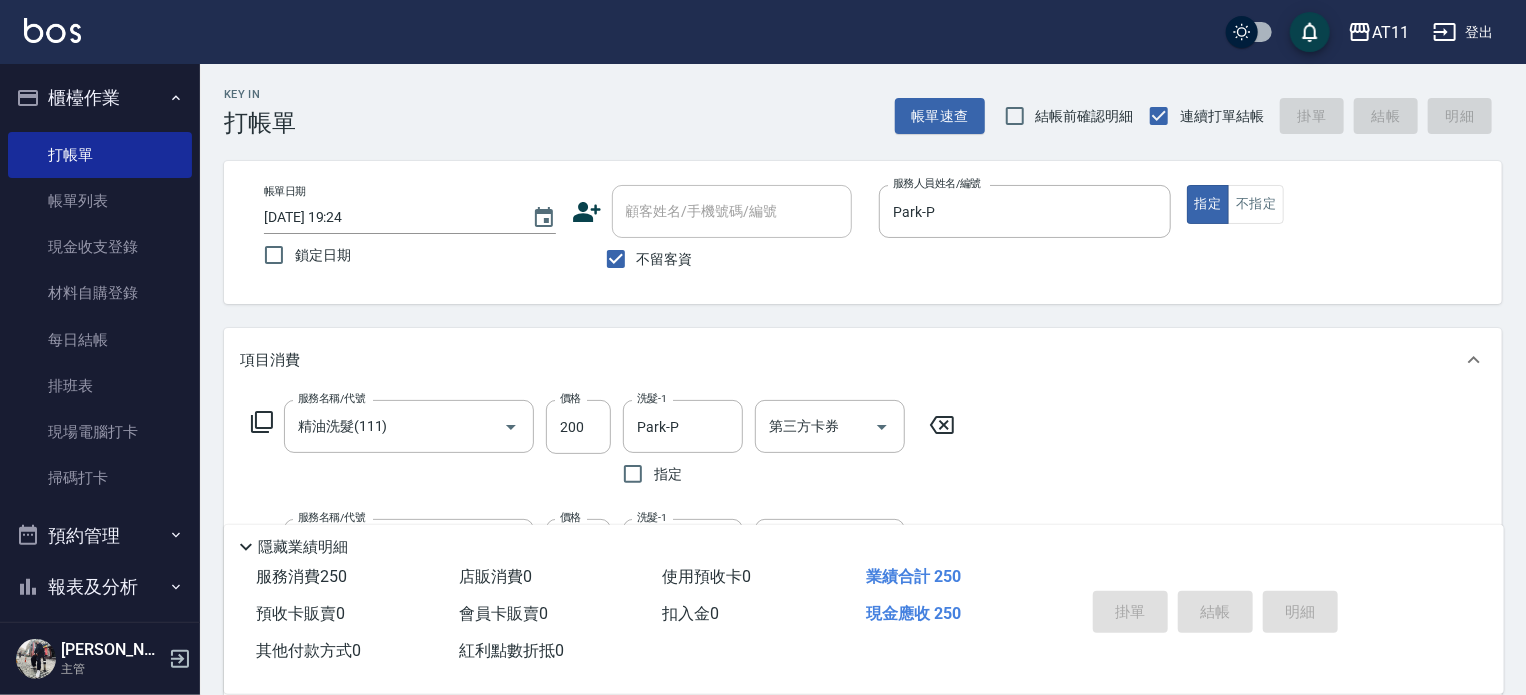 type on "[DATE] 19:50" 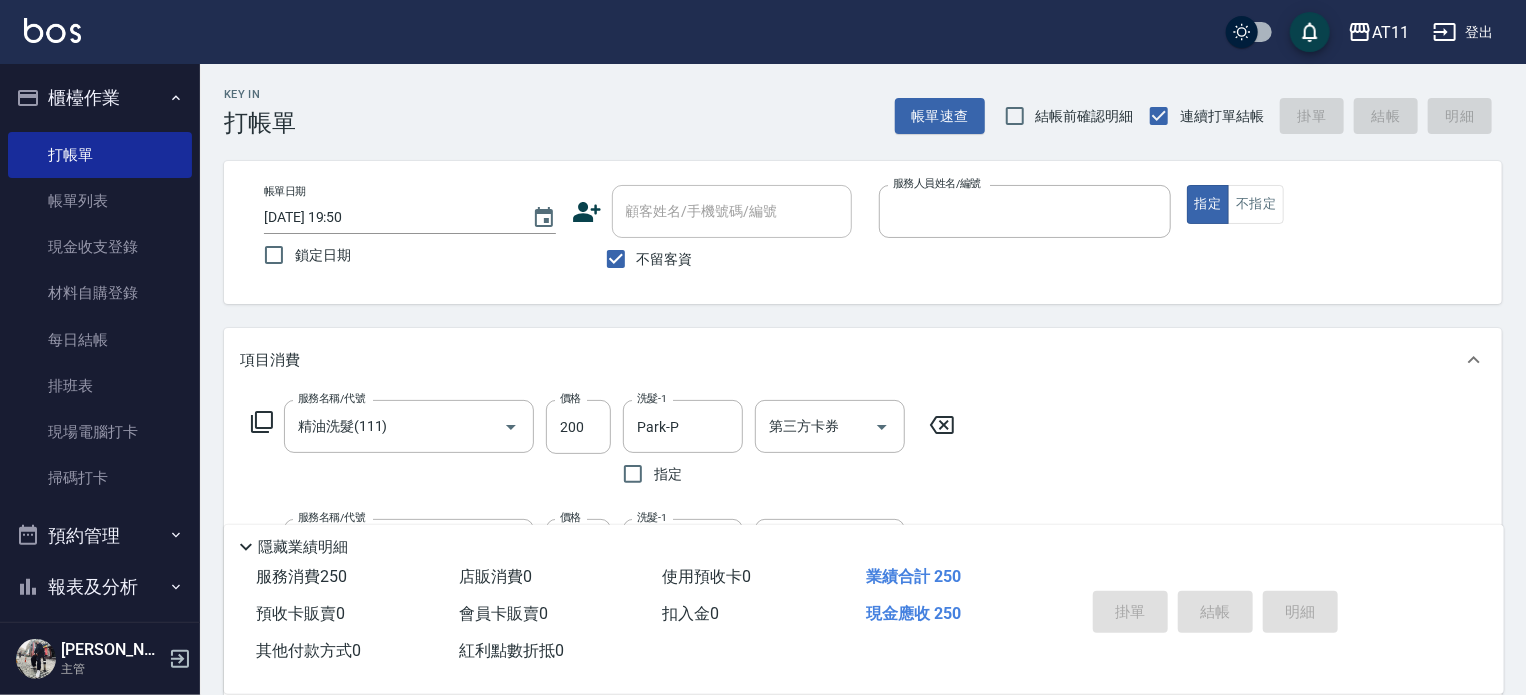 type 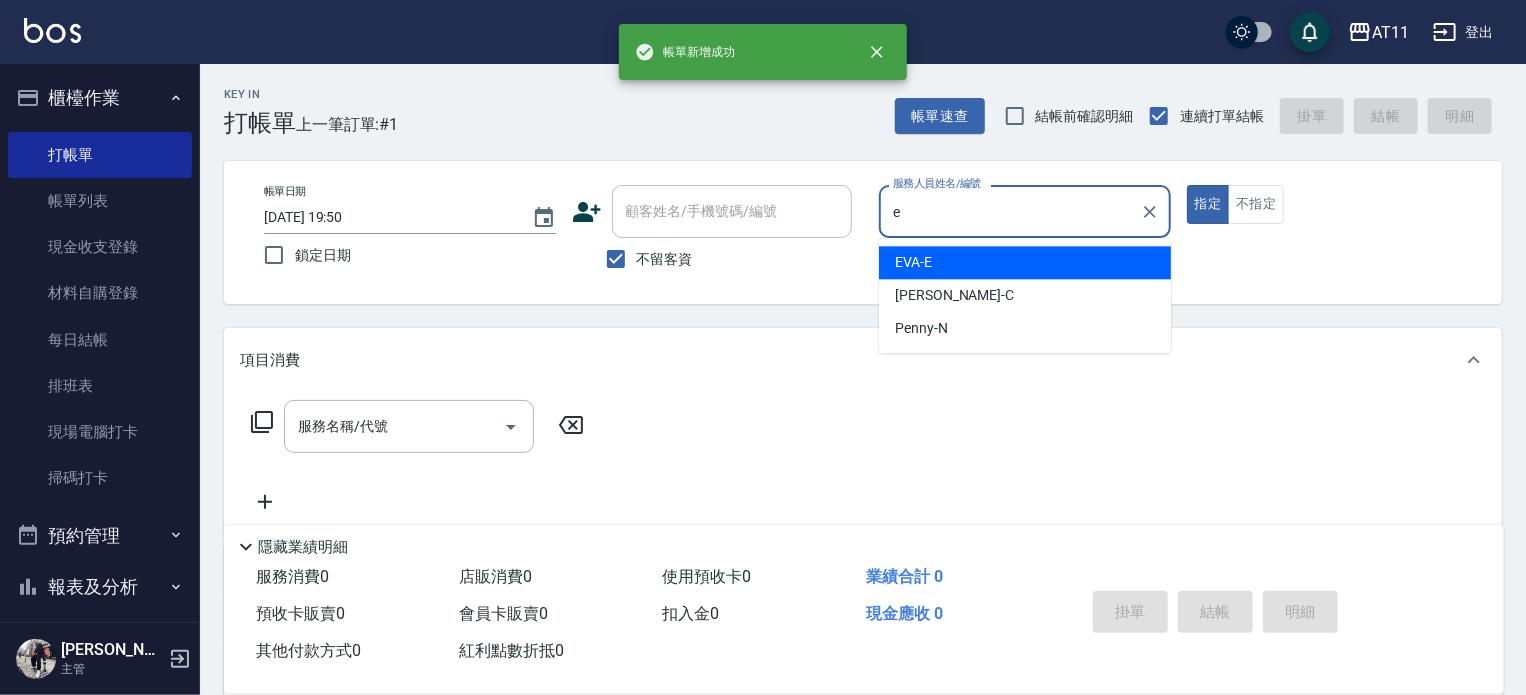 type on "[PERSON_NAME]-E" 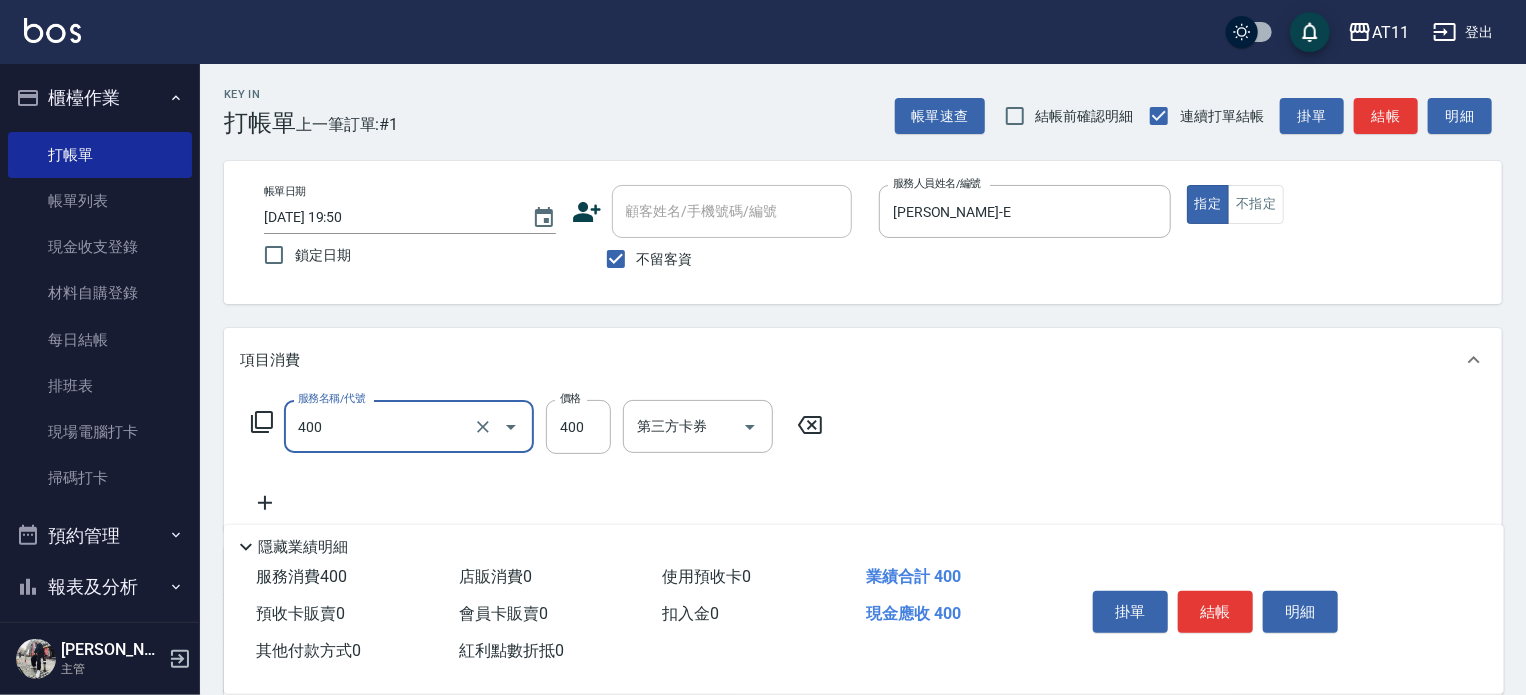 type on "洗剪(400)" 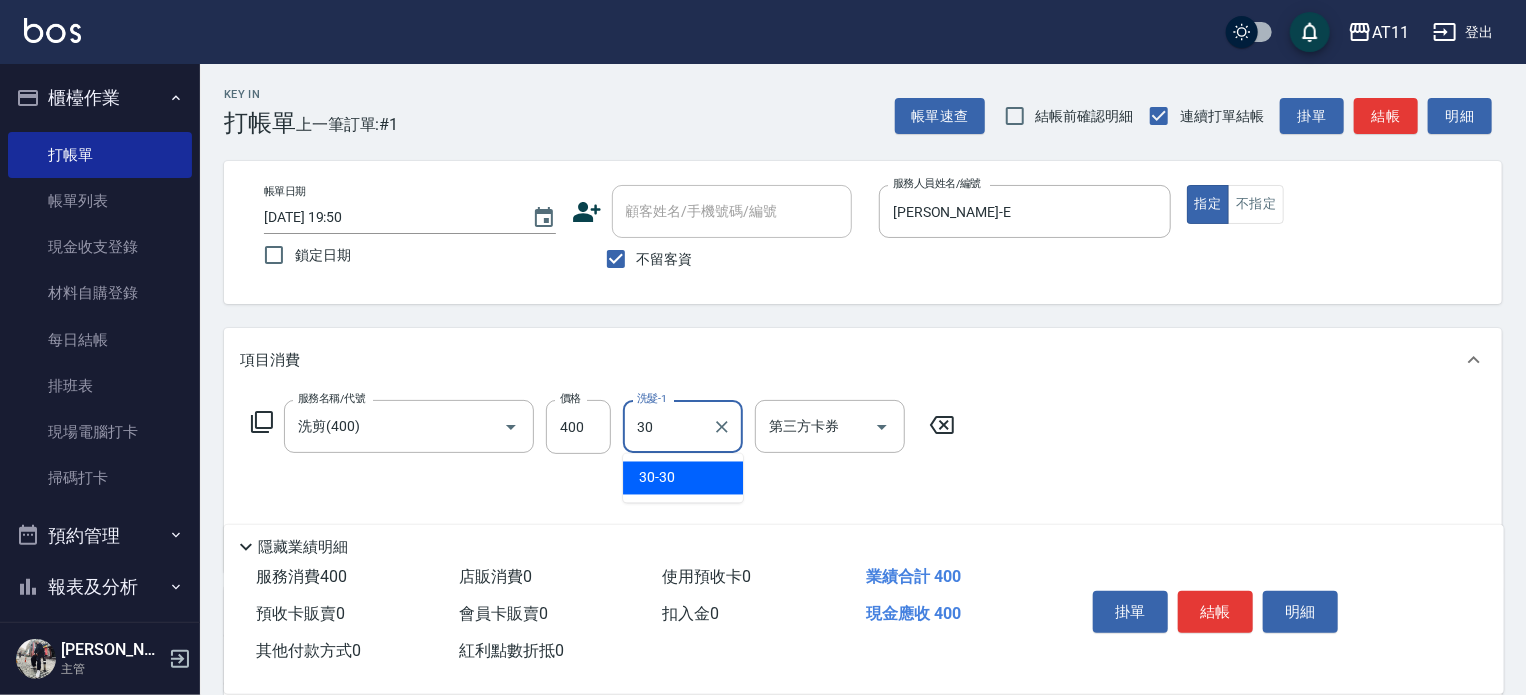 type on "30-30" 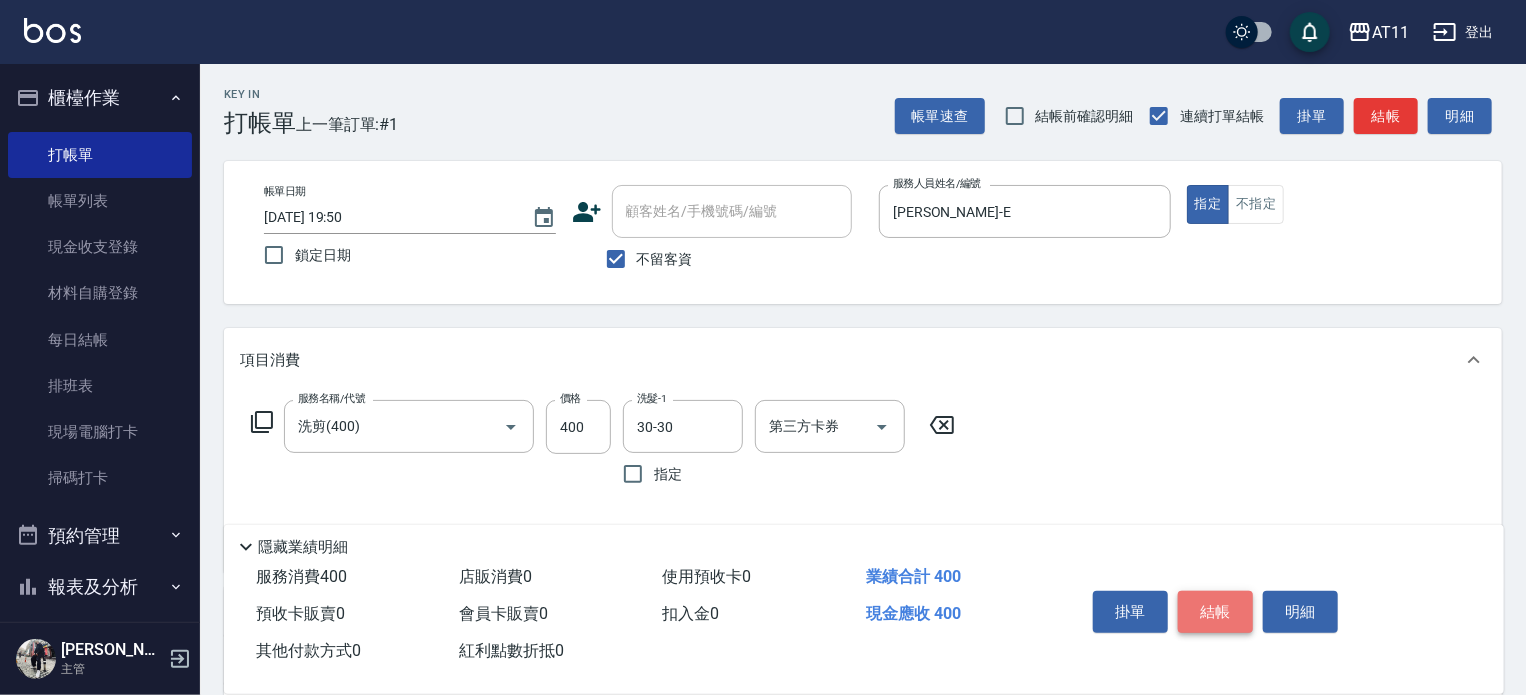 click on "結帳" at bounding box center [1215, 612] 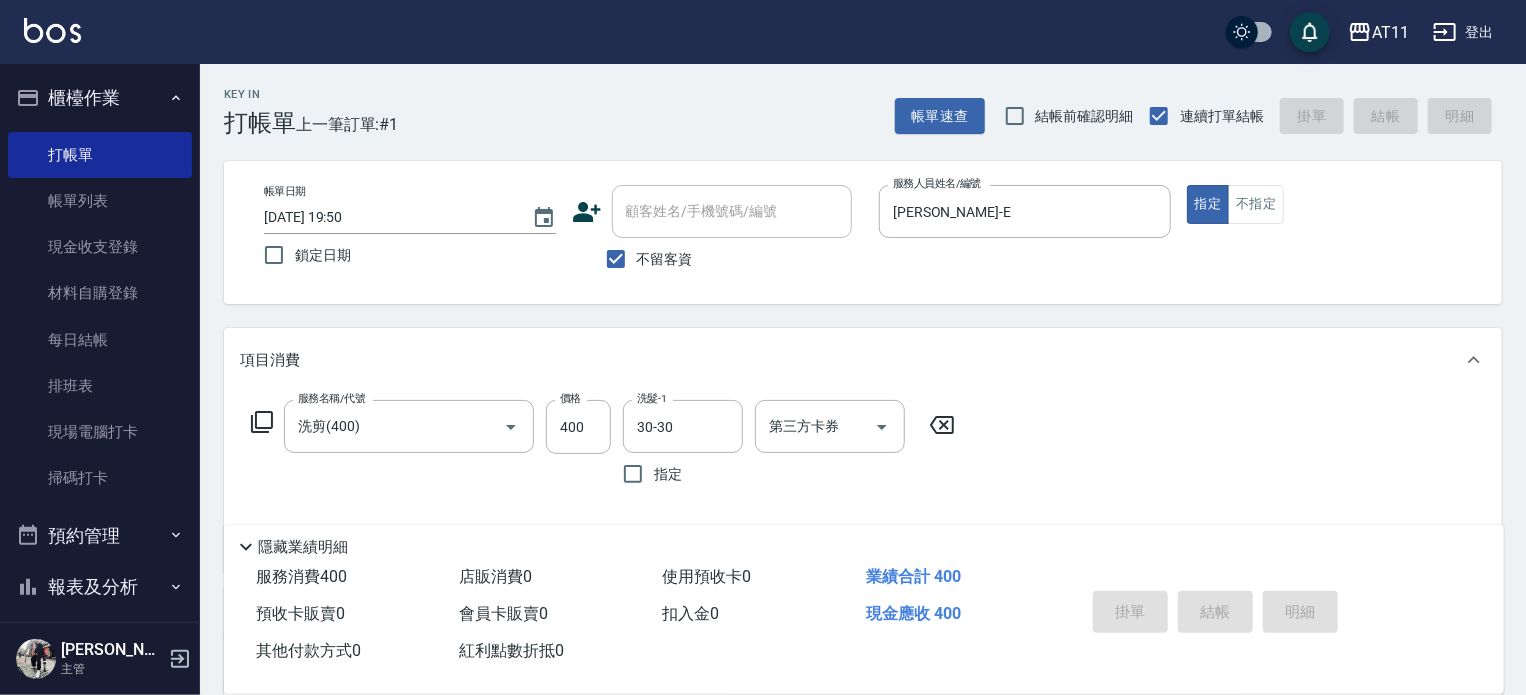 type 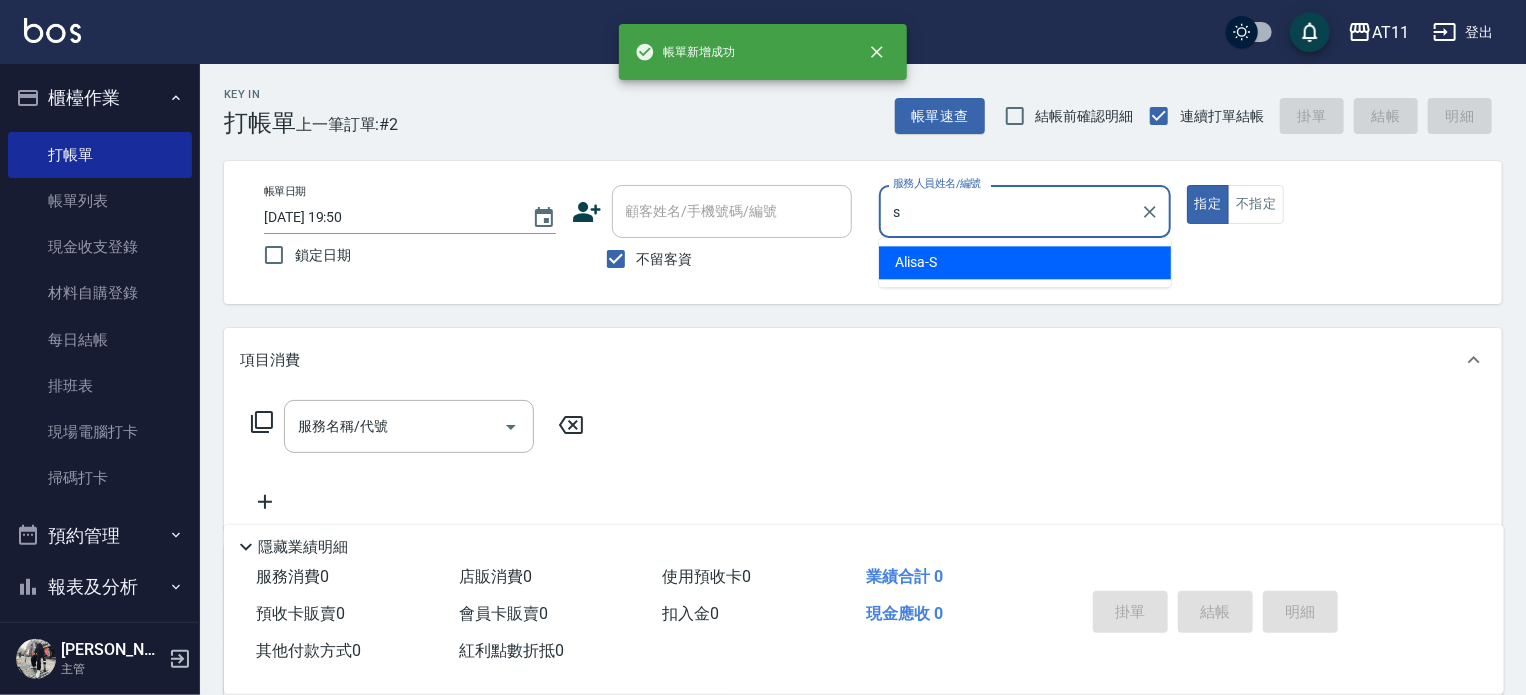 type on "Alisa-S" 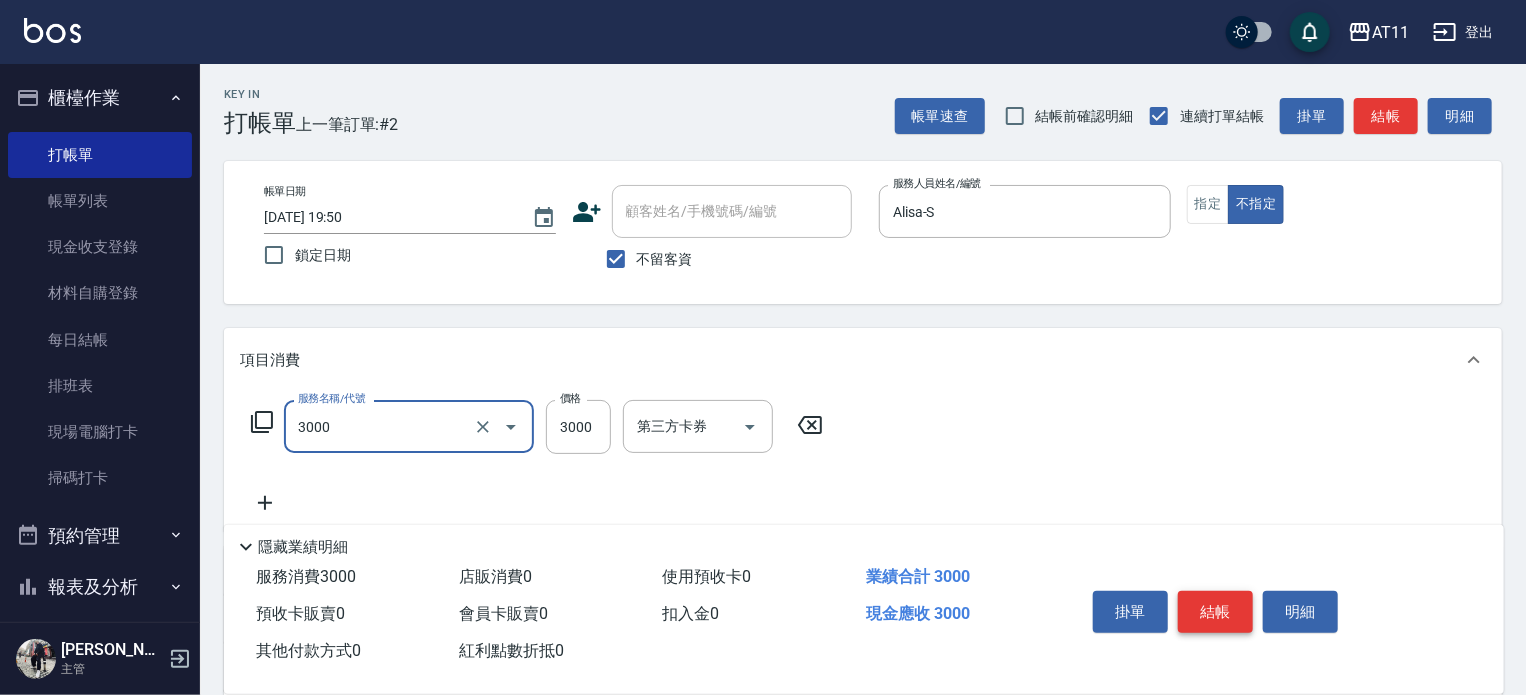 type on "頂級豪華OVC3(3000)" 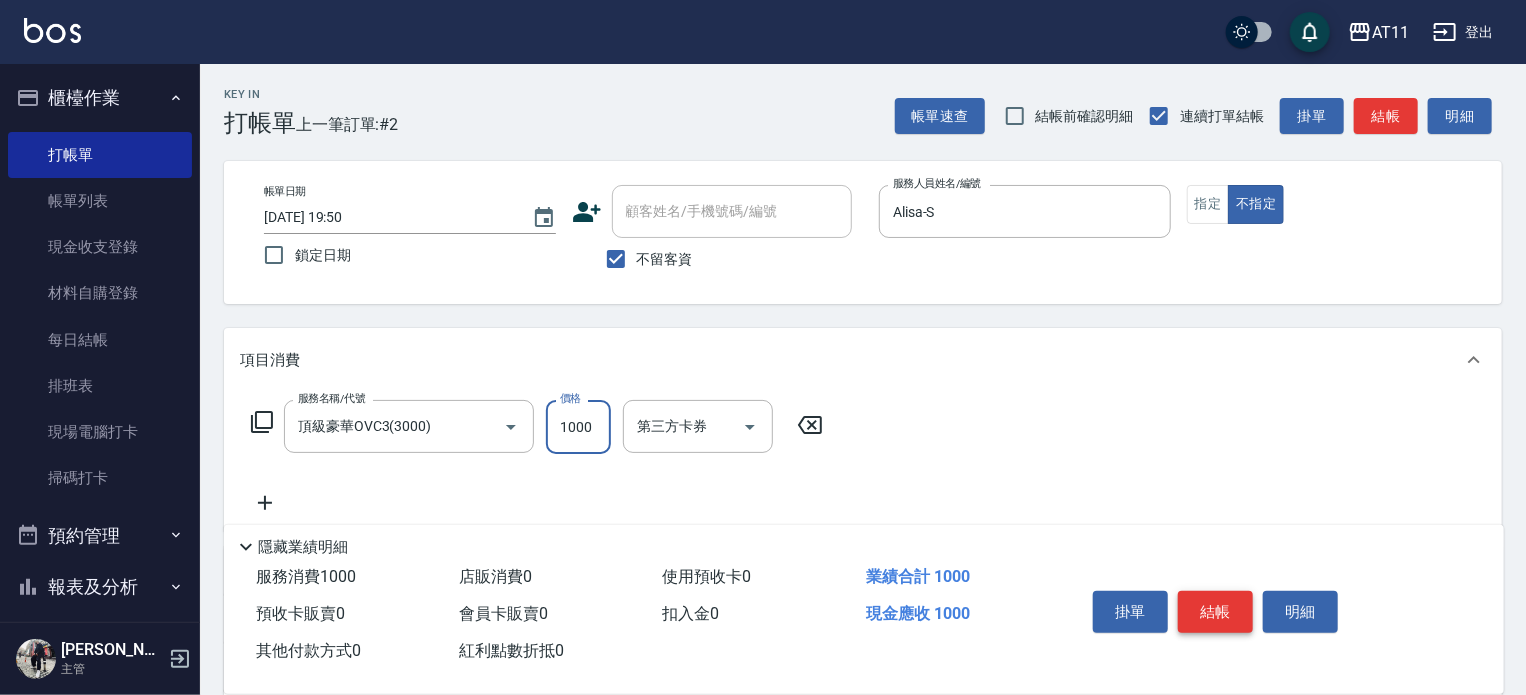 type on "1000" 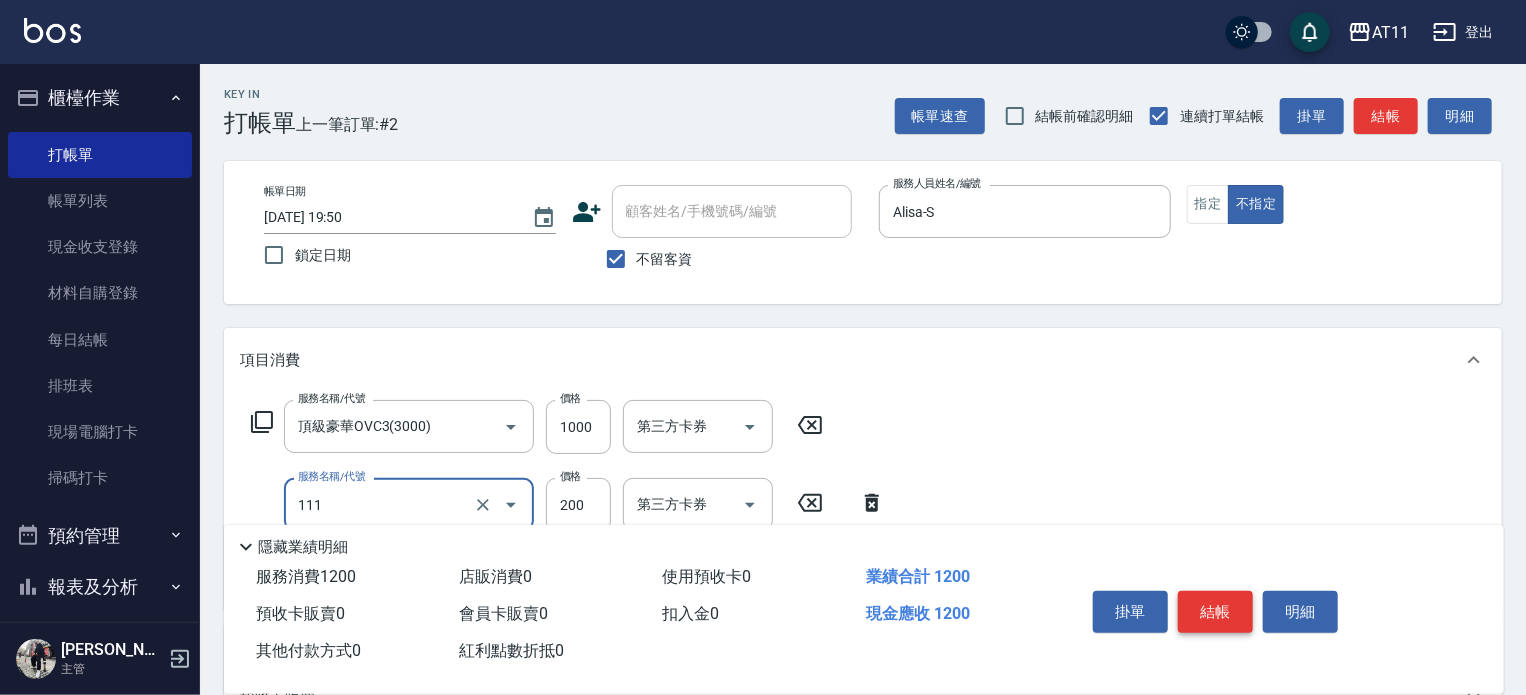 type on "精油洗髮(111)" 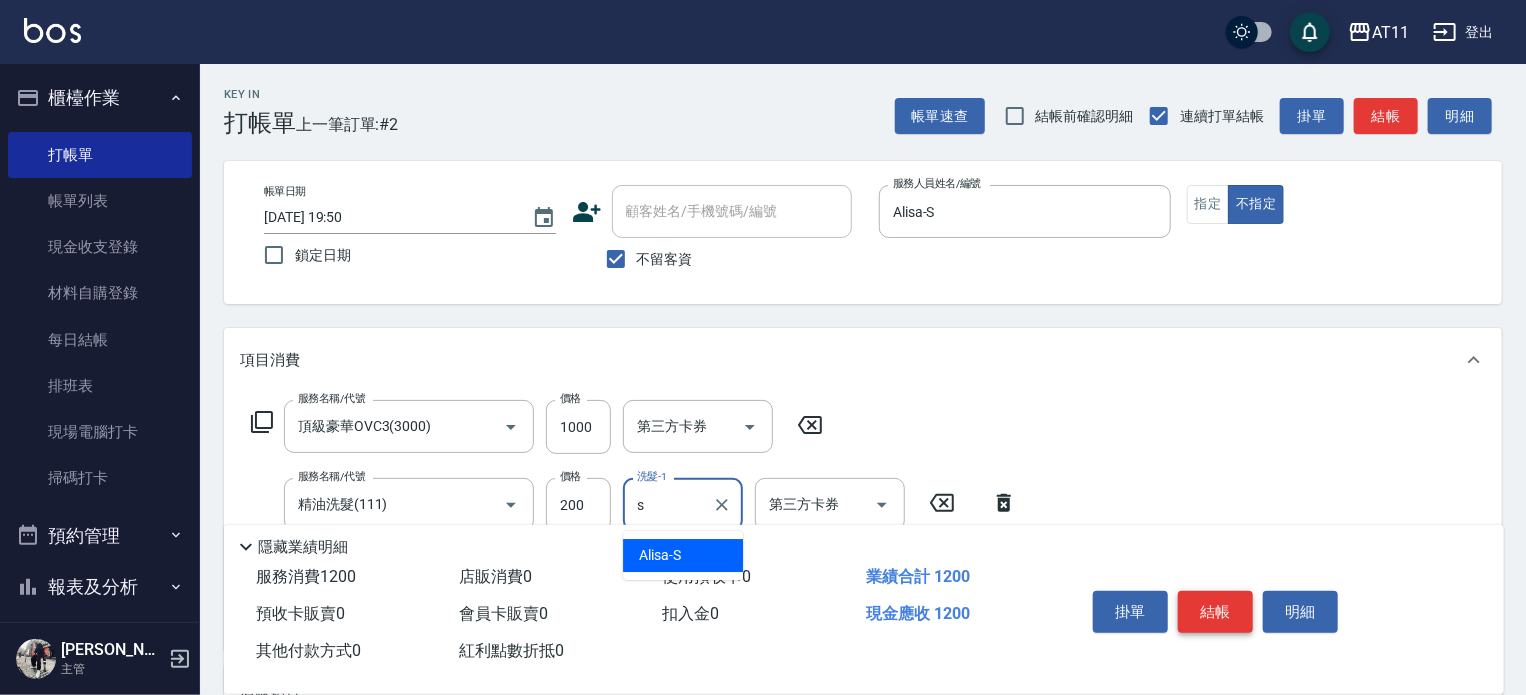 type on "Alisa-S" 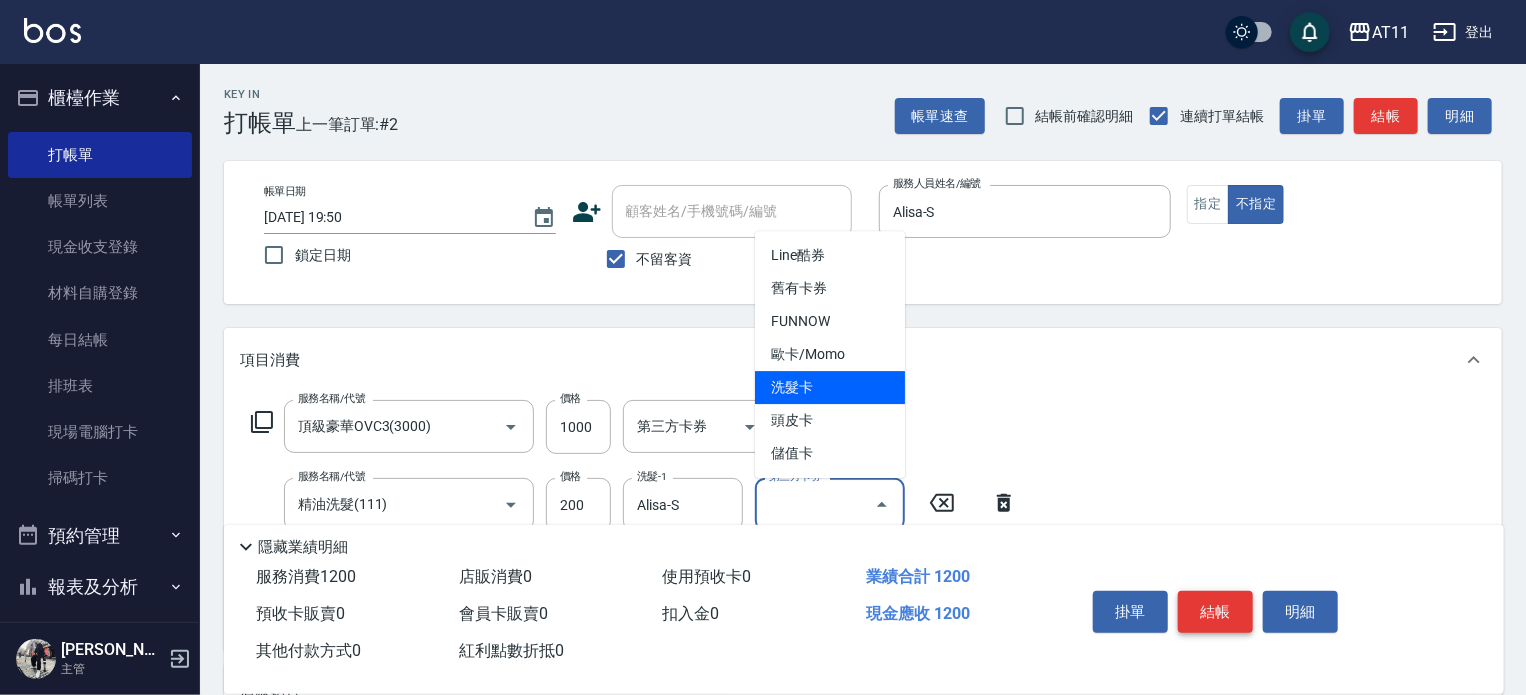 type on "洗髮卡" 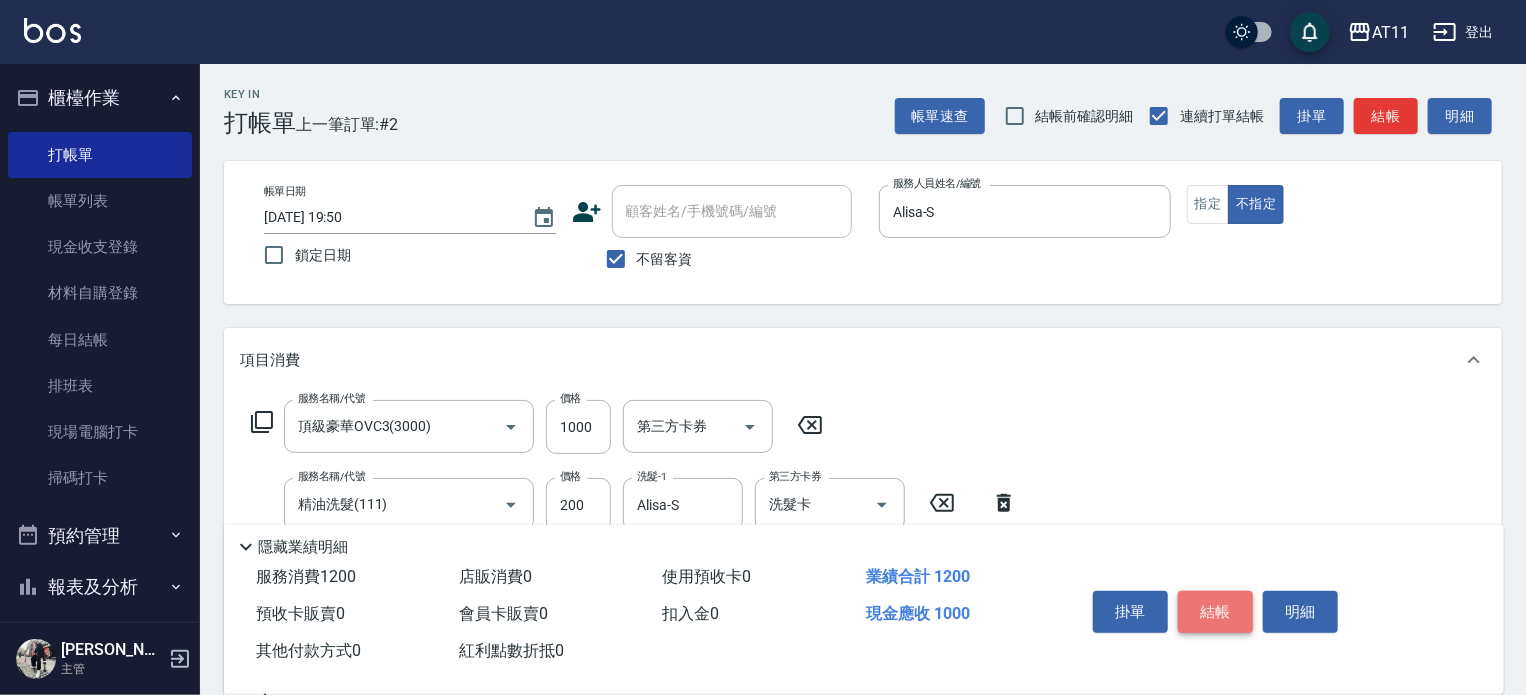 click on "結帳" at bounding box center (1215, 612) 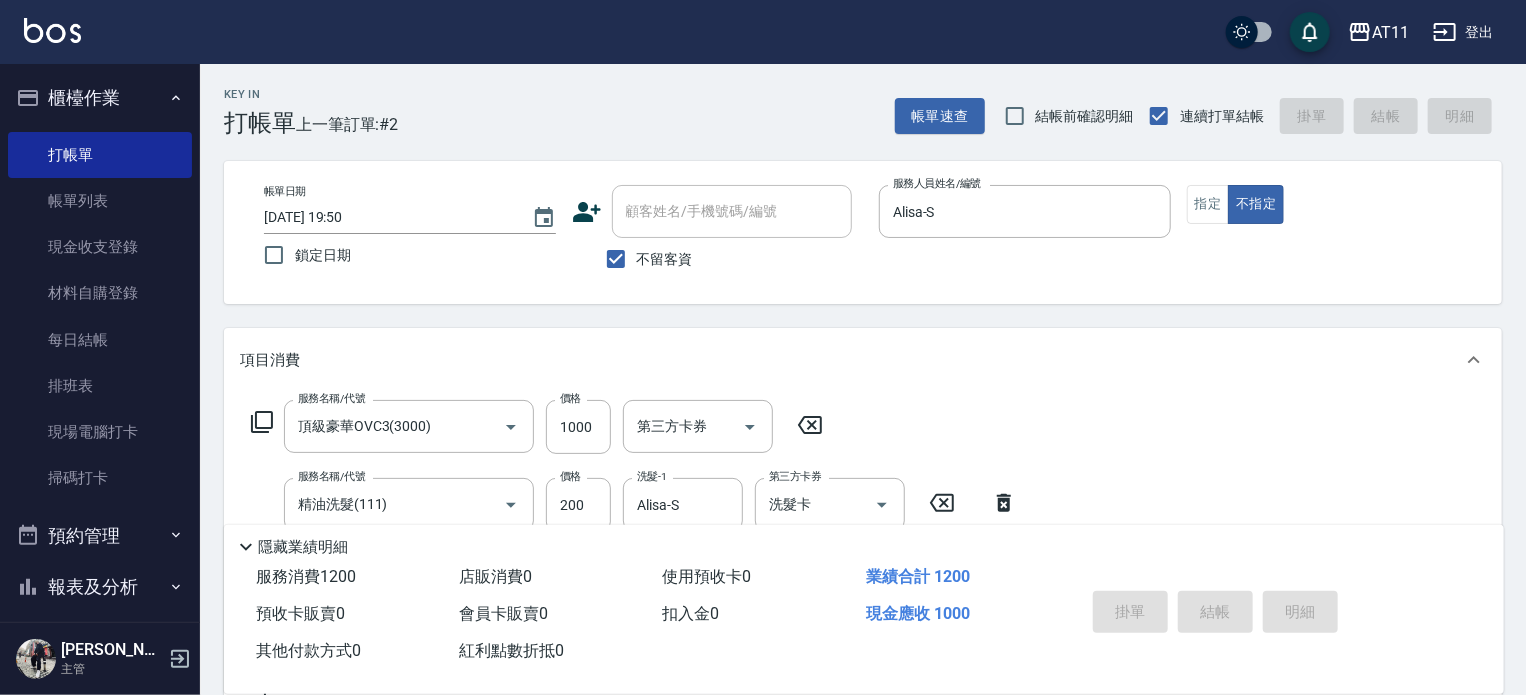type 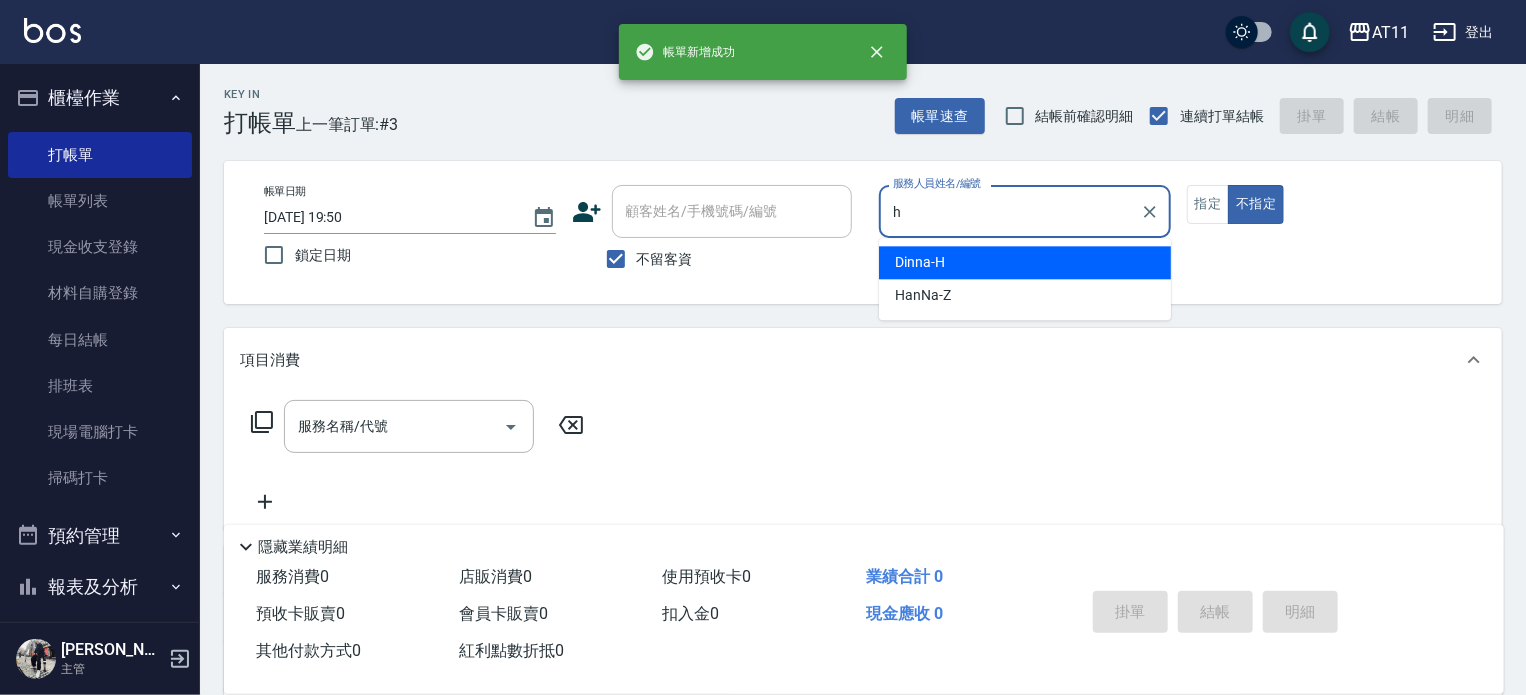 type on "Dinna-H" 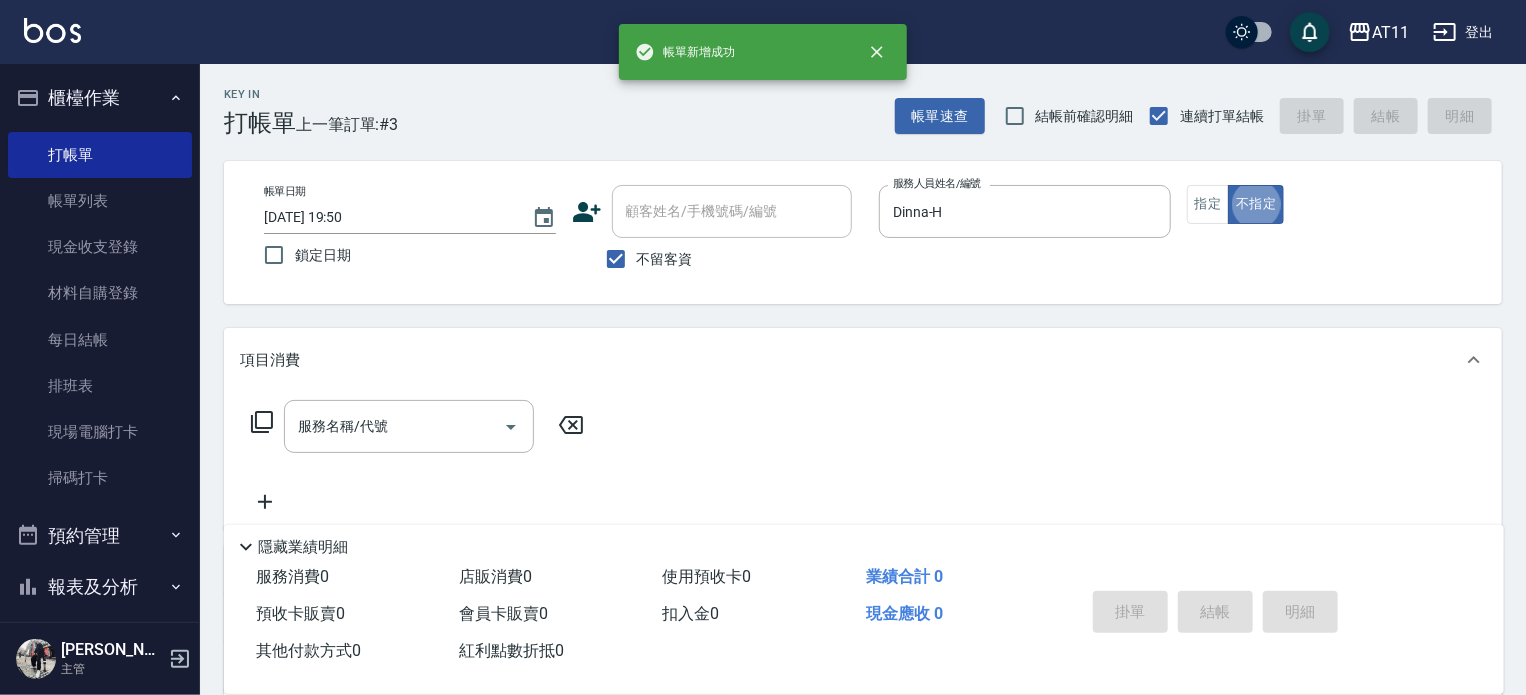 type on "false" 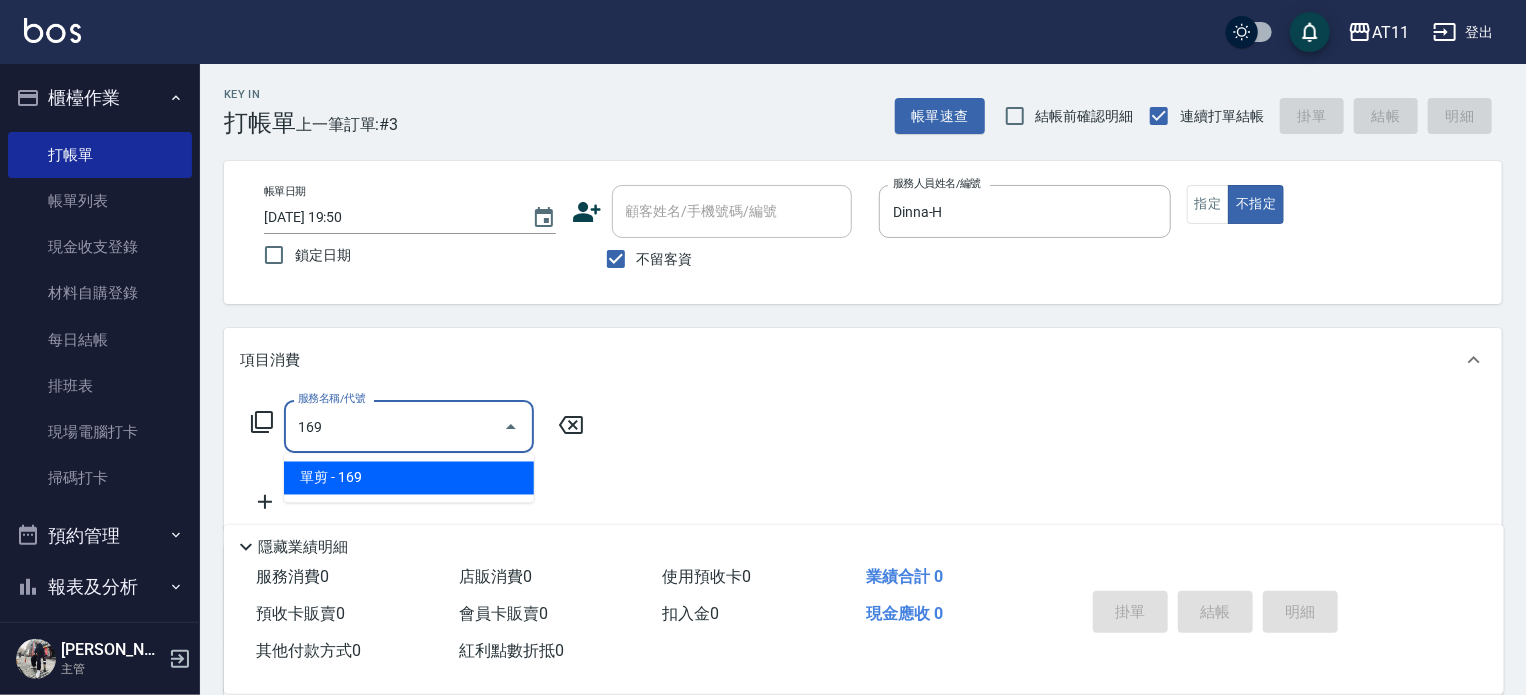 type on "單剪(169)" 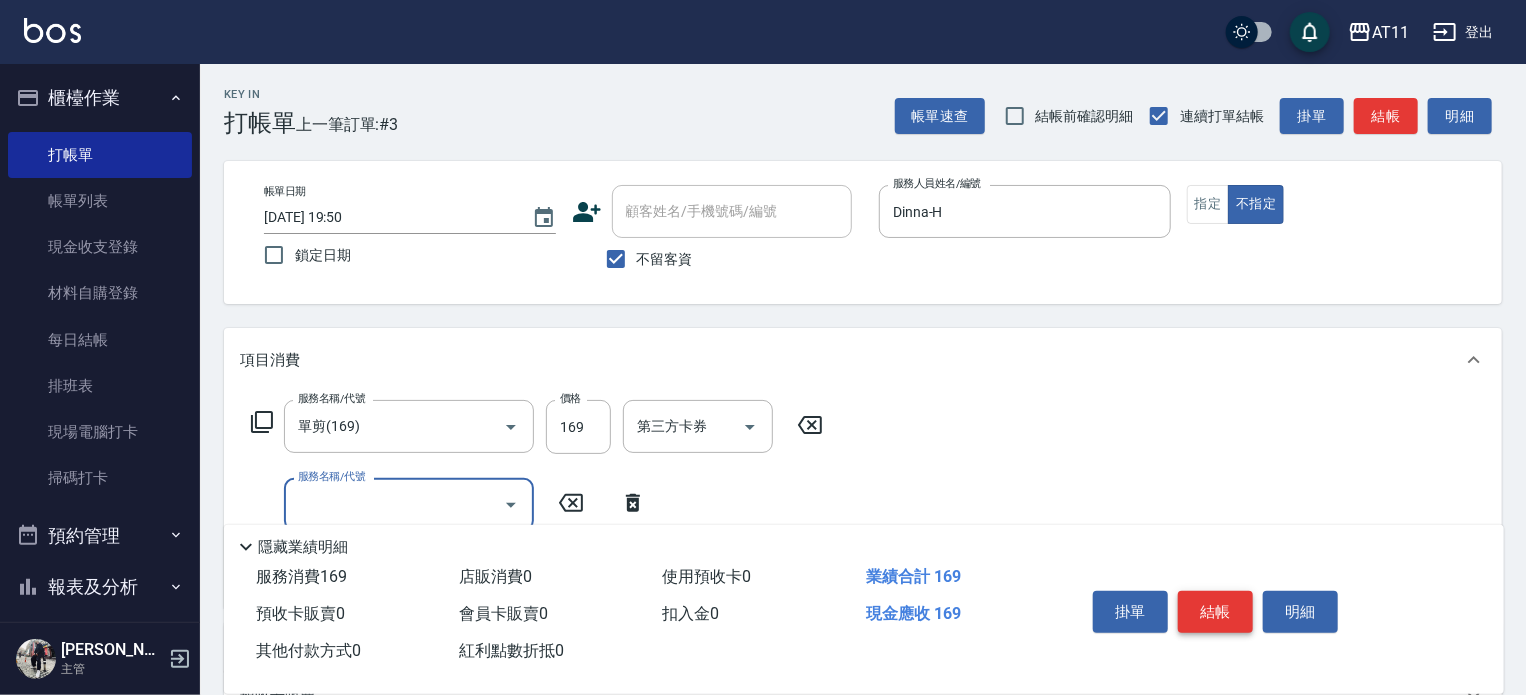 click on "結帳" at bounding box center (1215, 612) 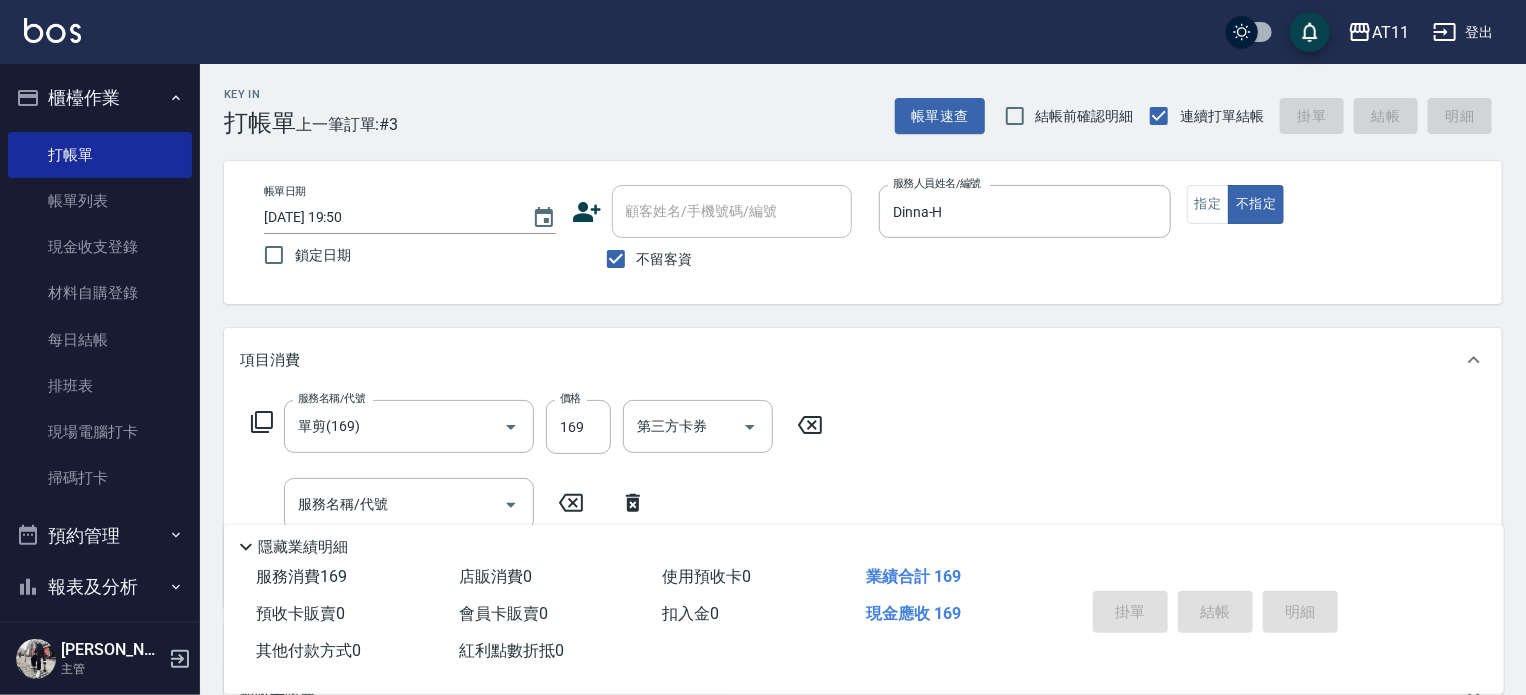 type 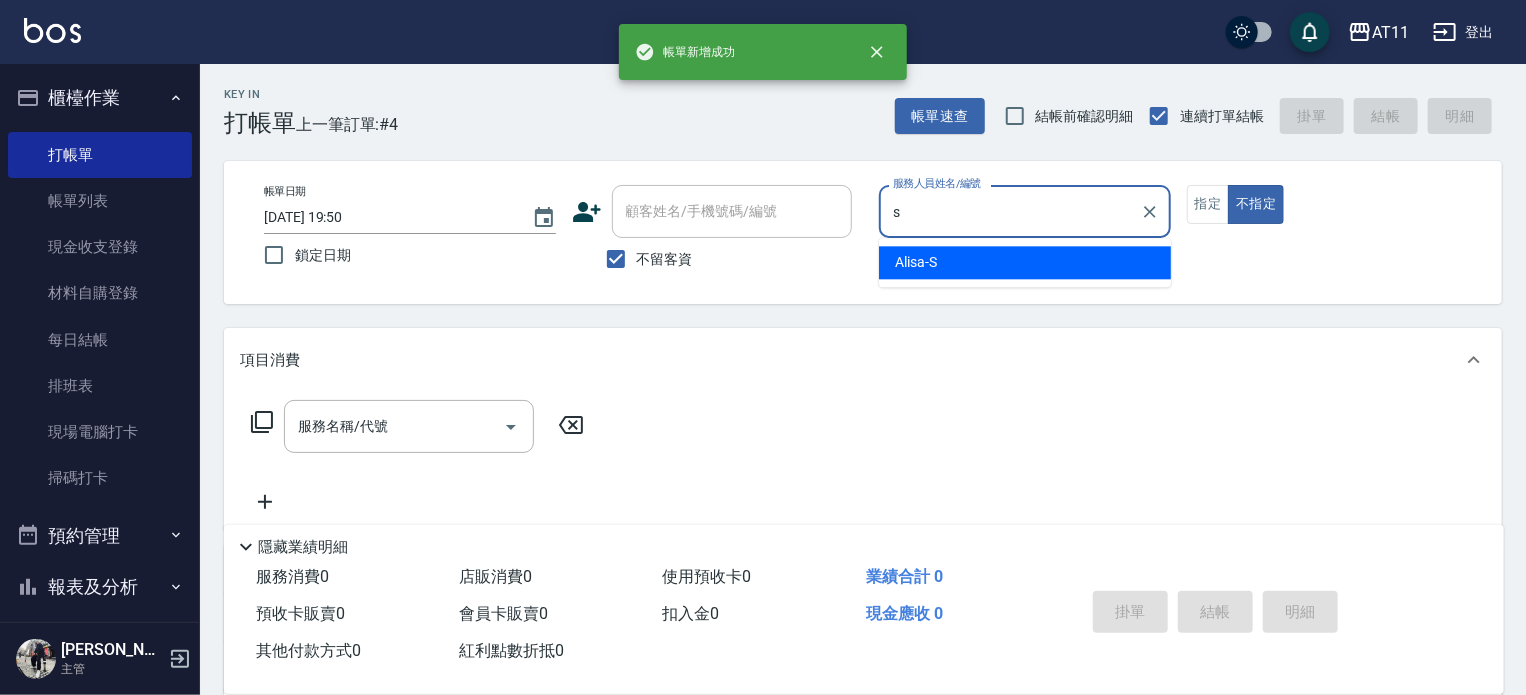 type on "Alisa-S" 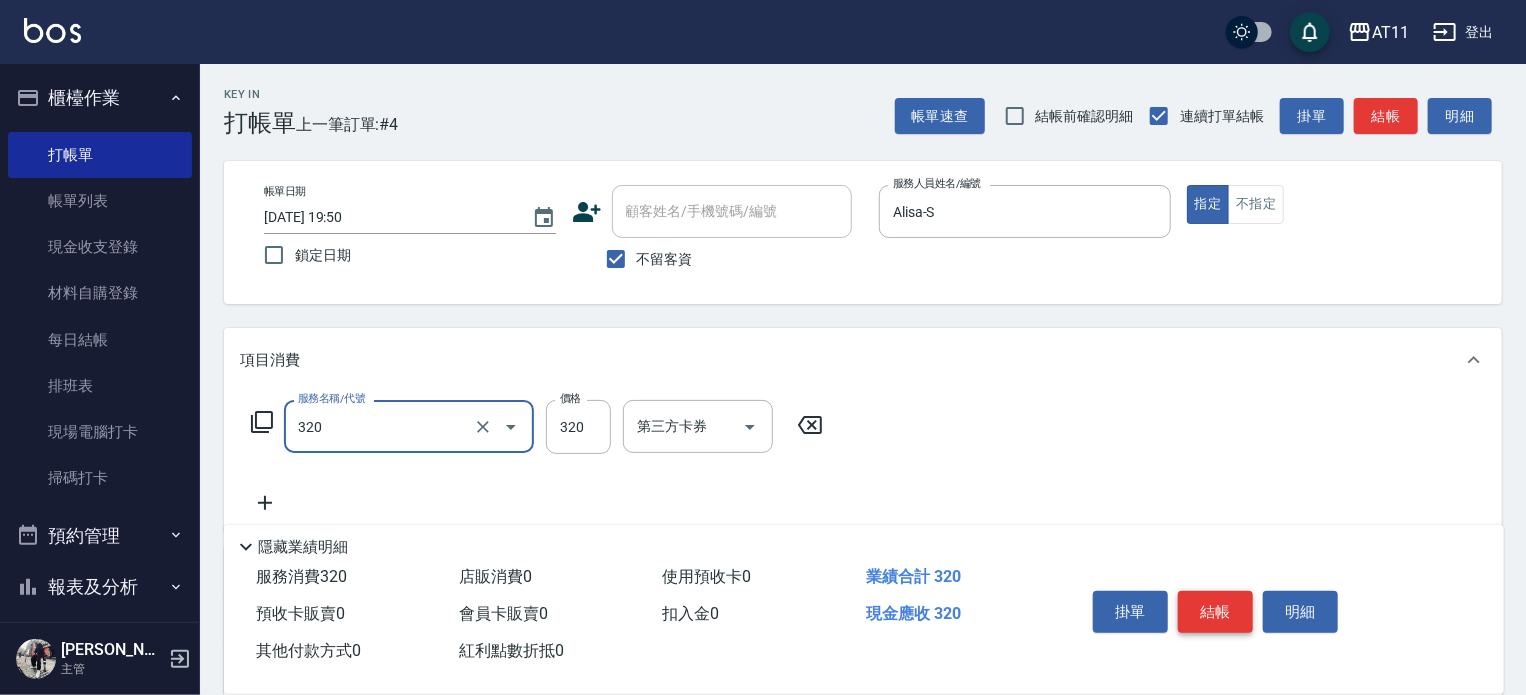 type on "洗剪(320)" 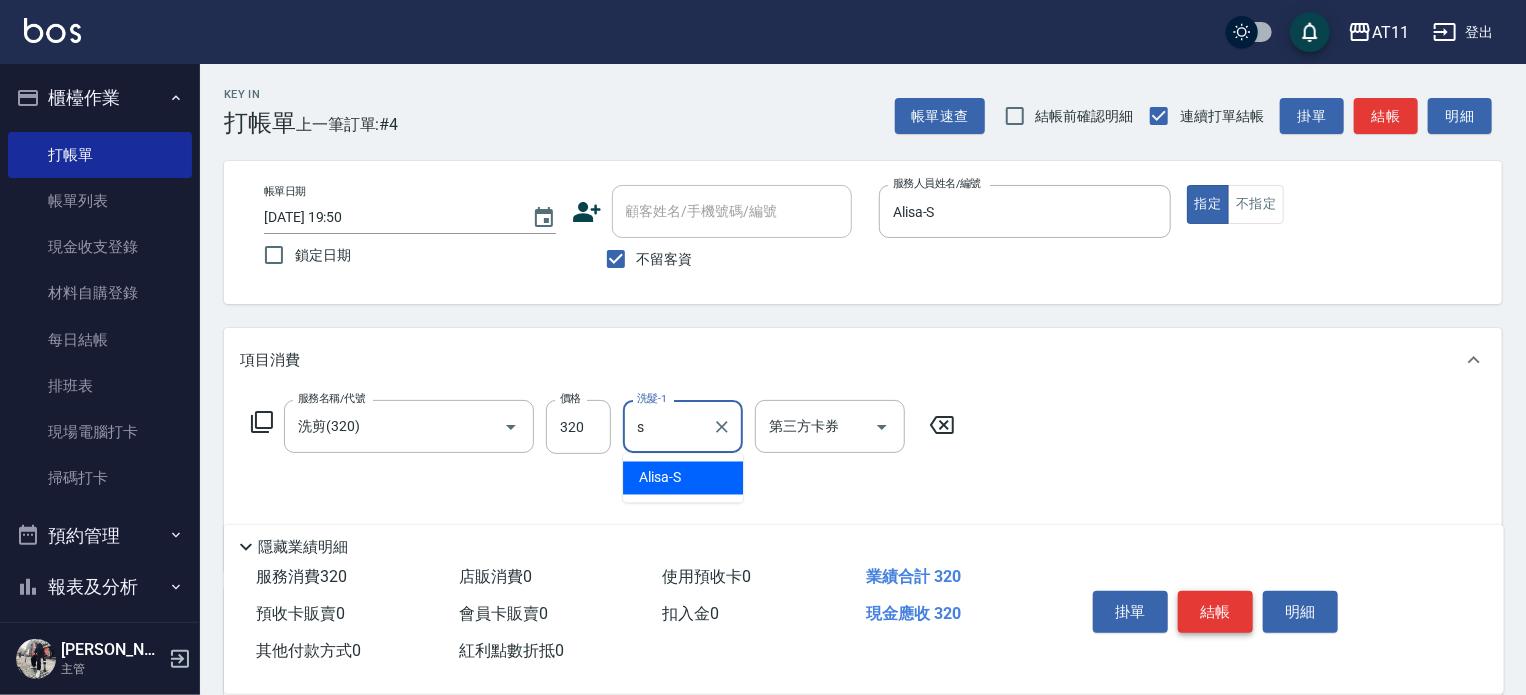 type on "Alisa-S" 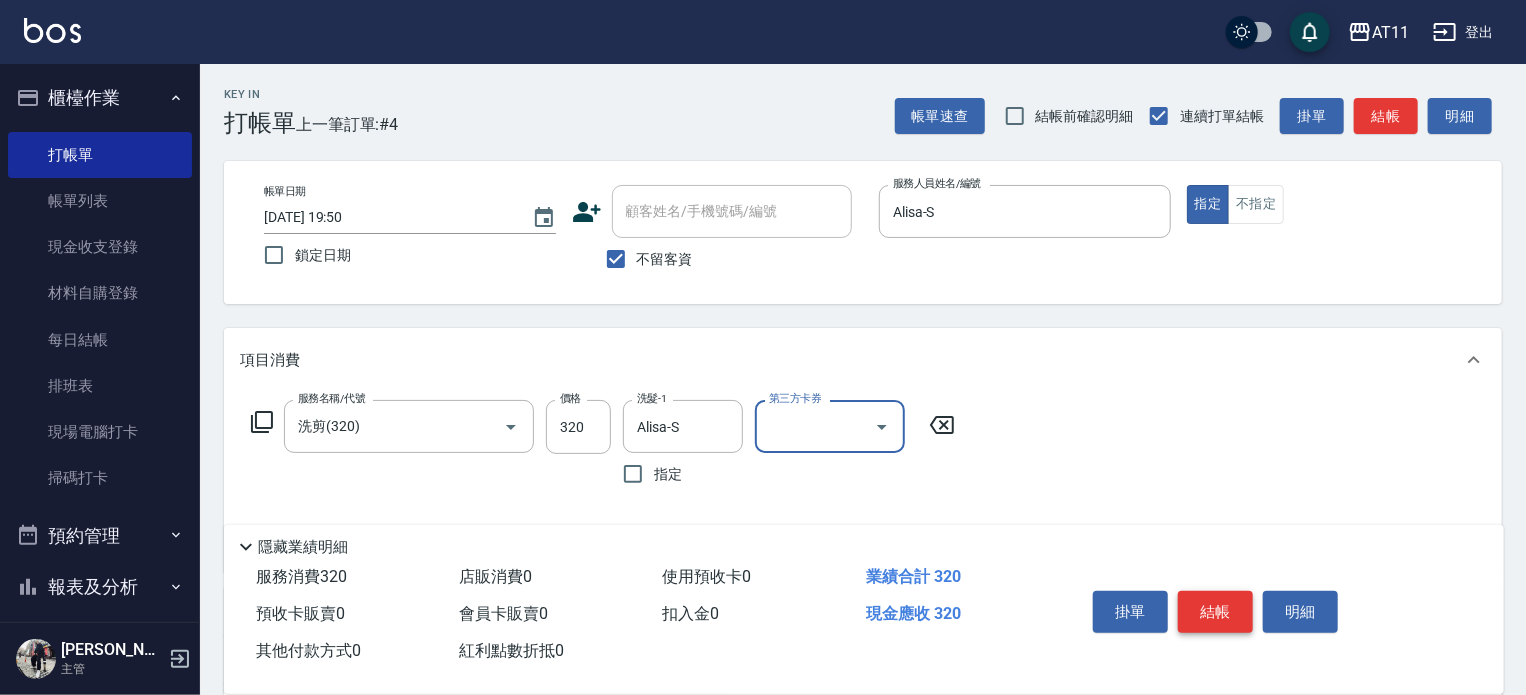 click on "結帳" at bounding box center [1215, 612] 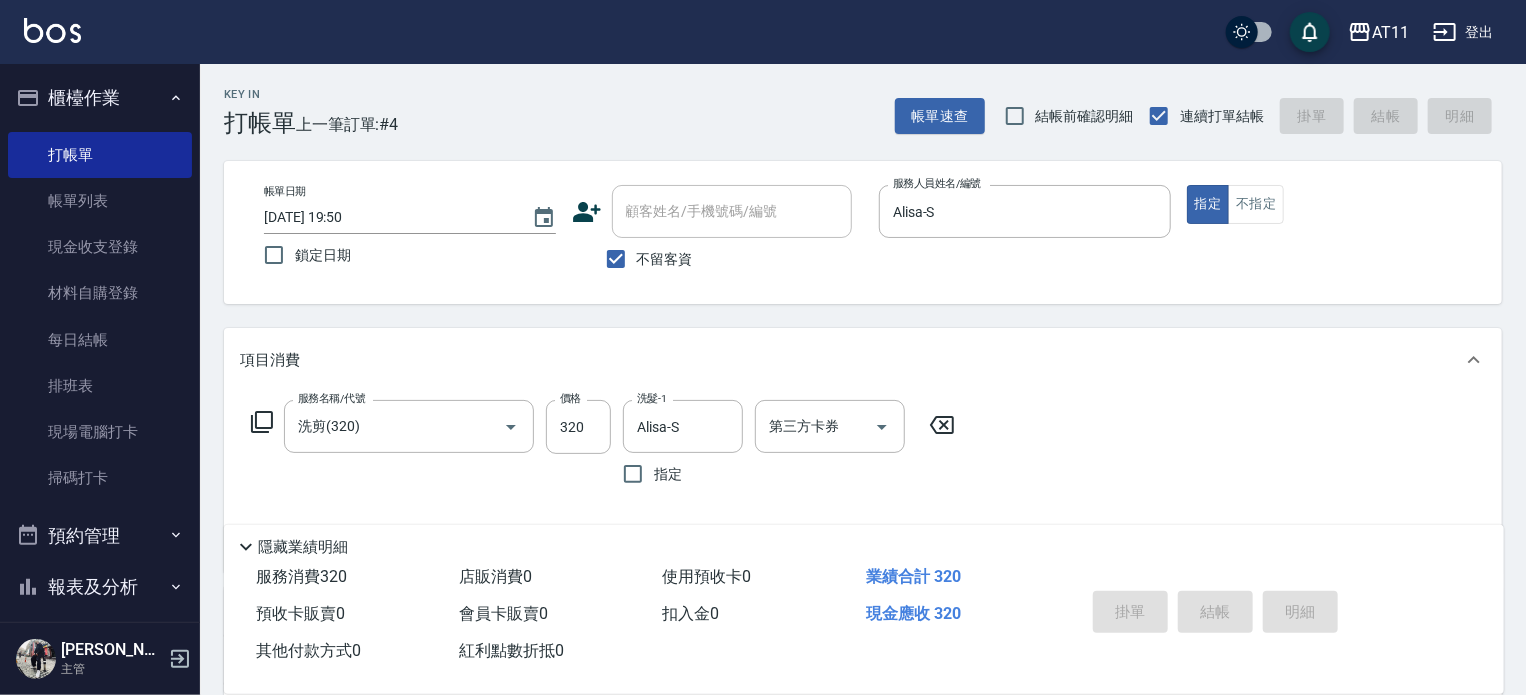 type 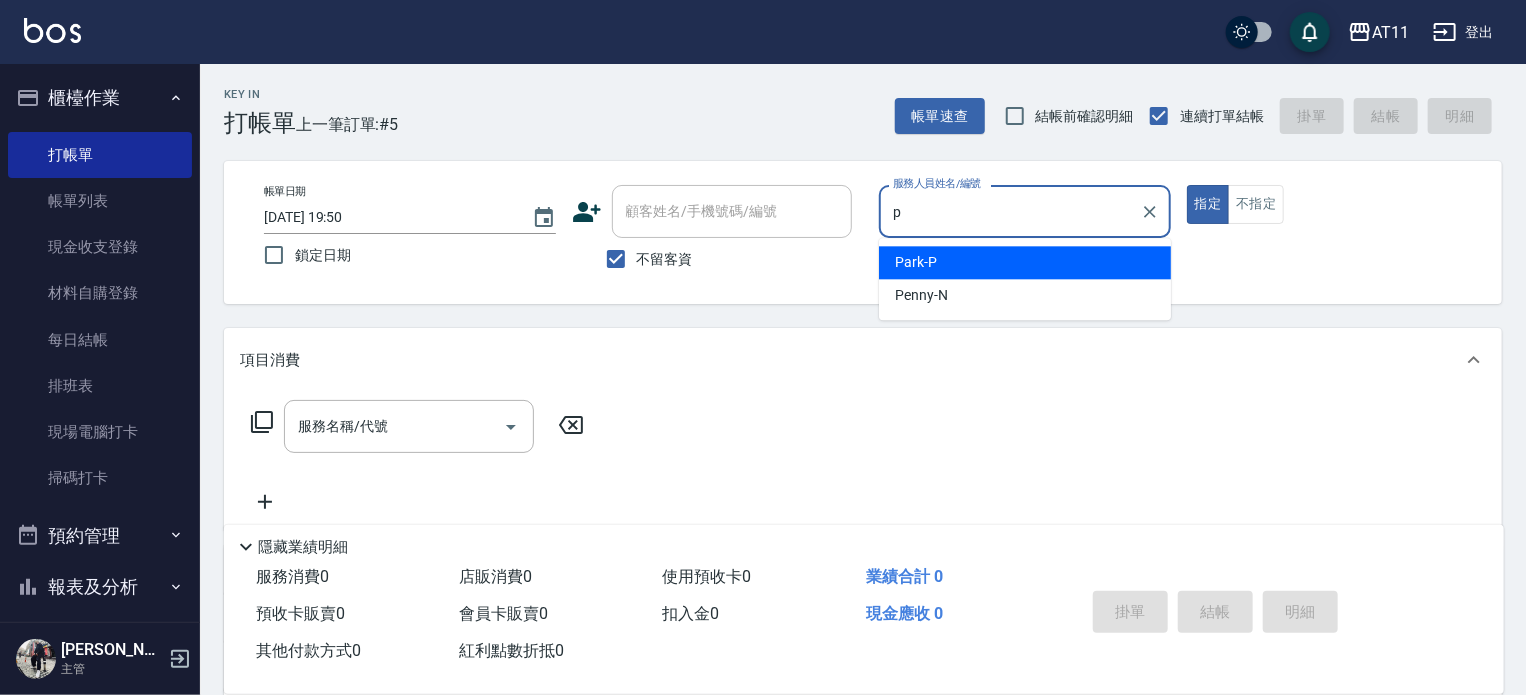 type on "Park-P" 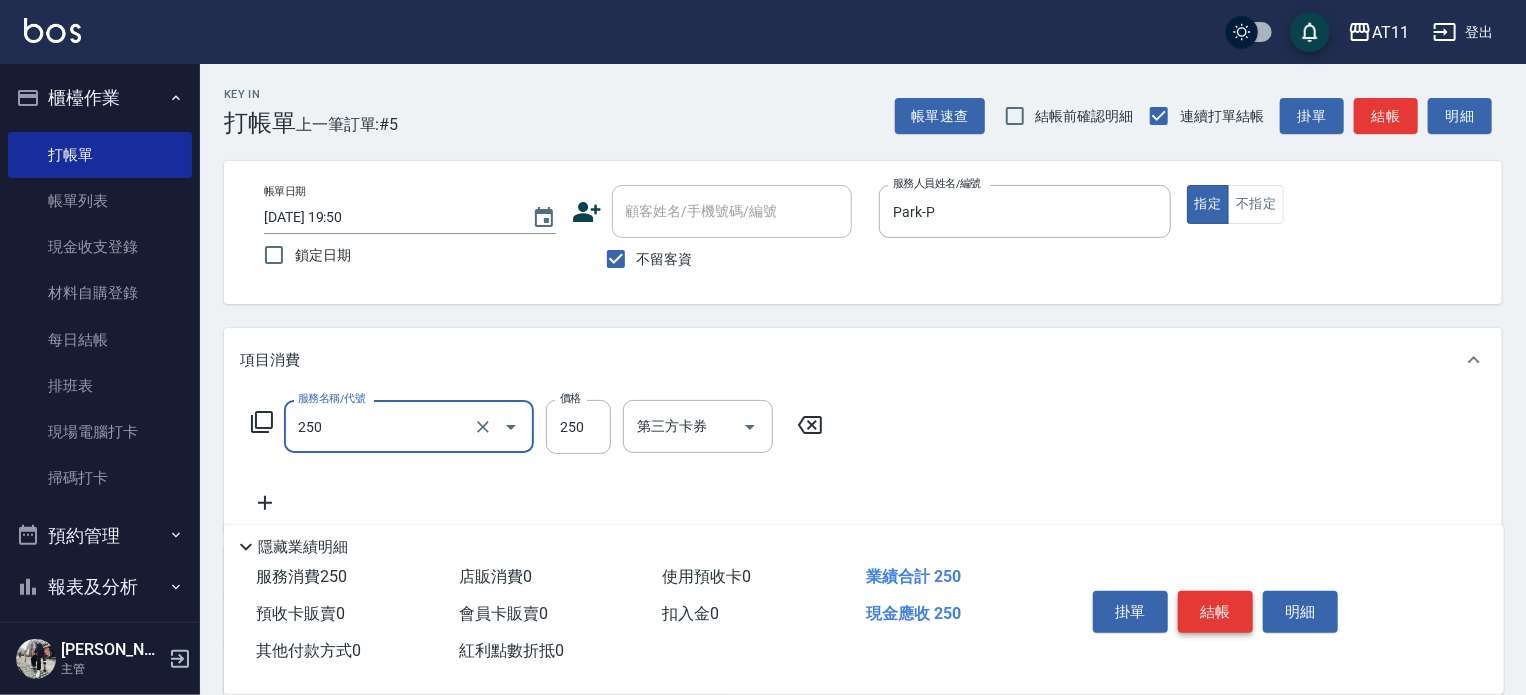 type on "B級單剪(250)" 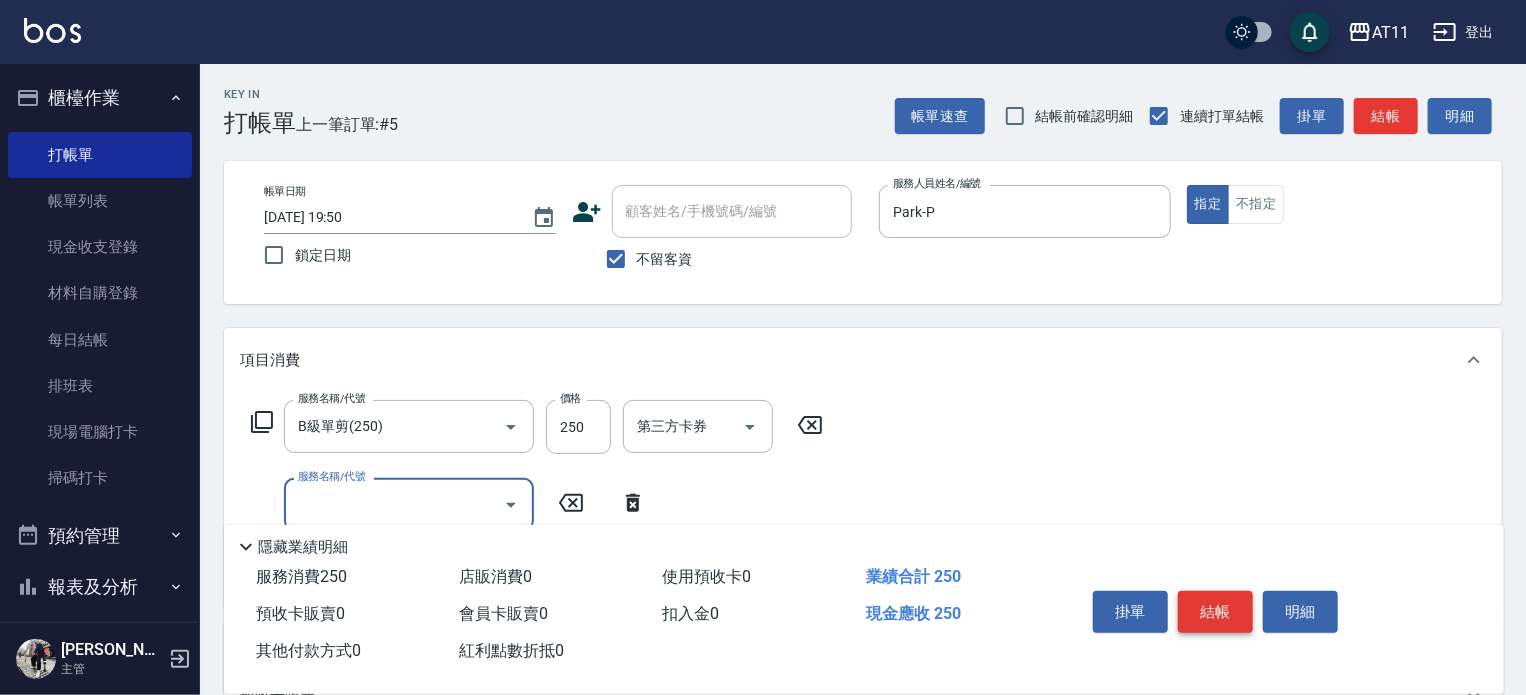 click on "結帳" at bounding box center [1215, 612] 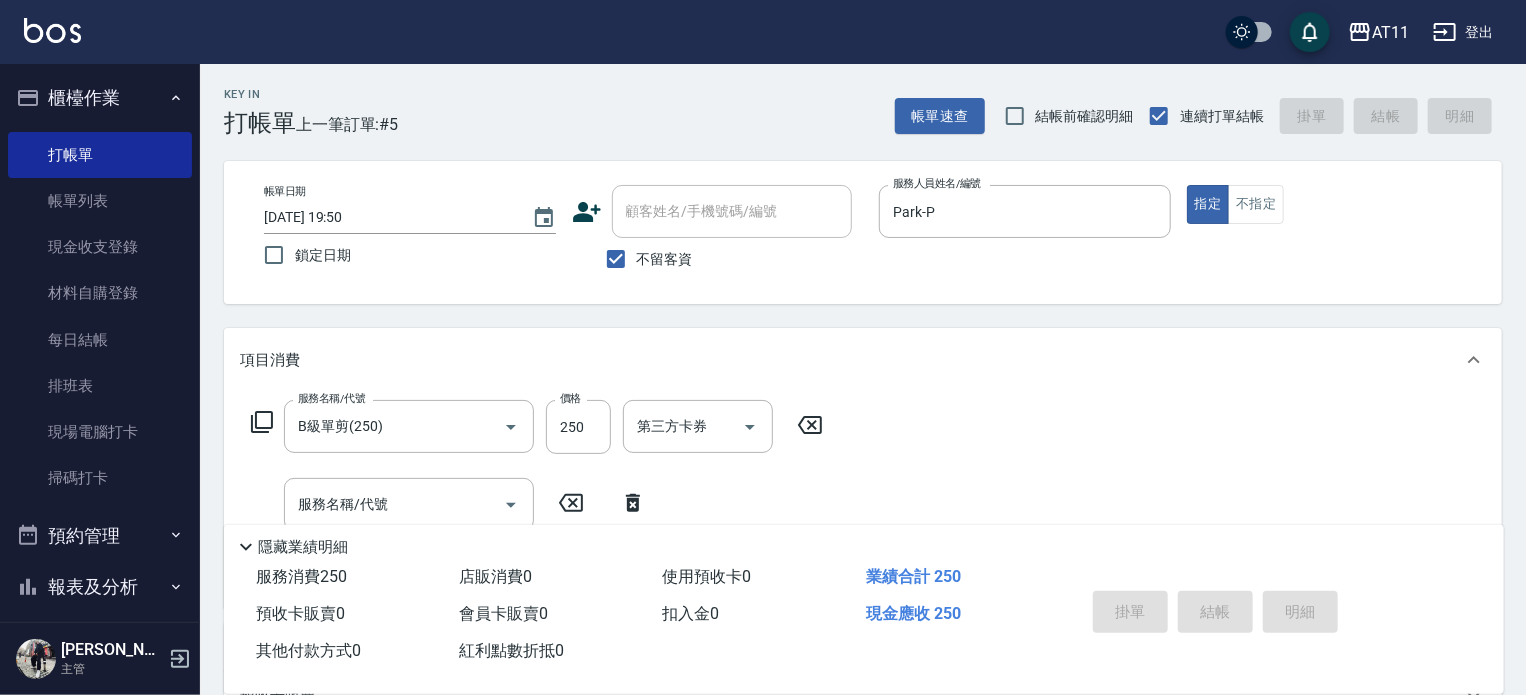 type 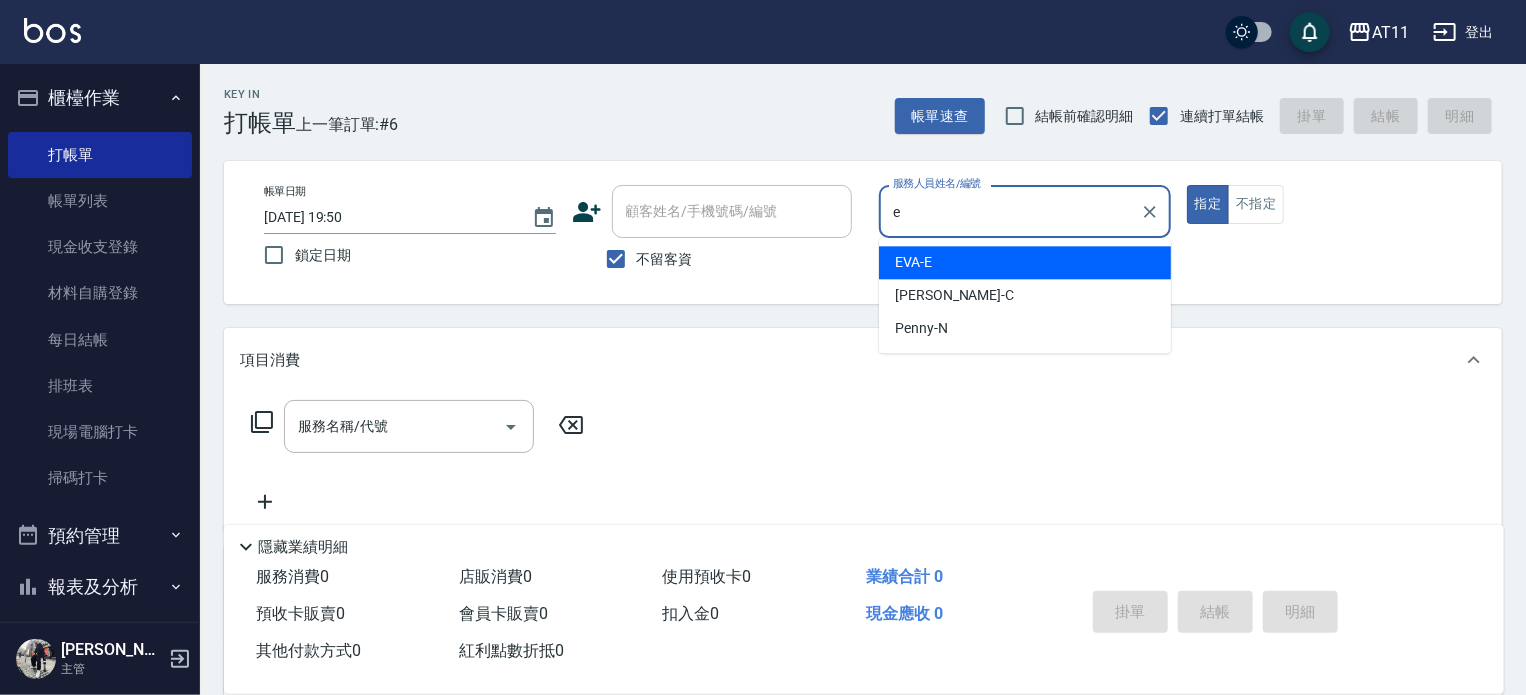 type on "[PERSON_NAME]-E" 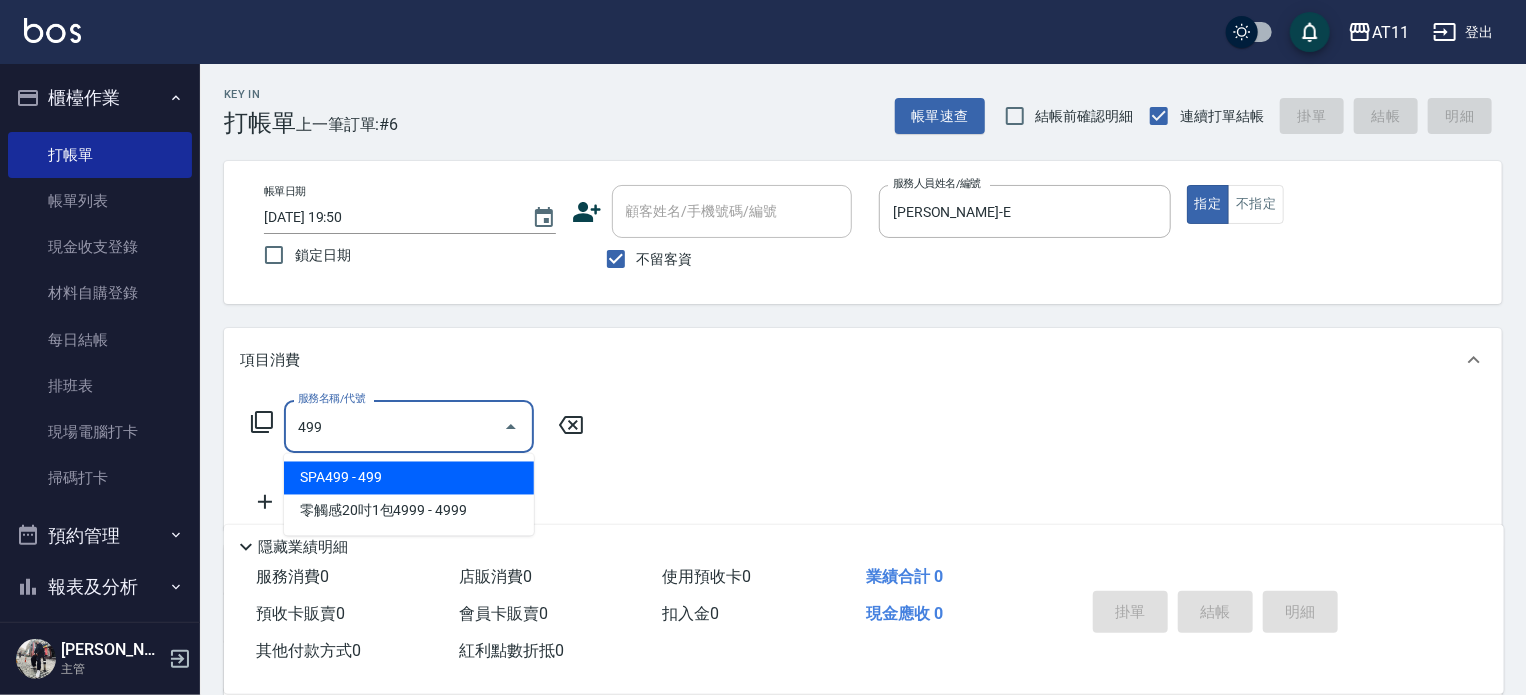 type on "SPA499(499)" 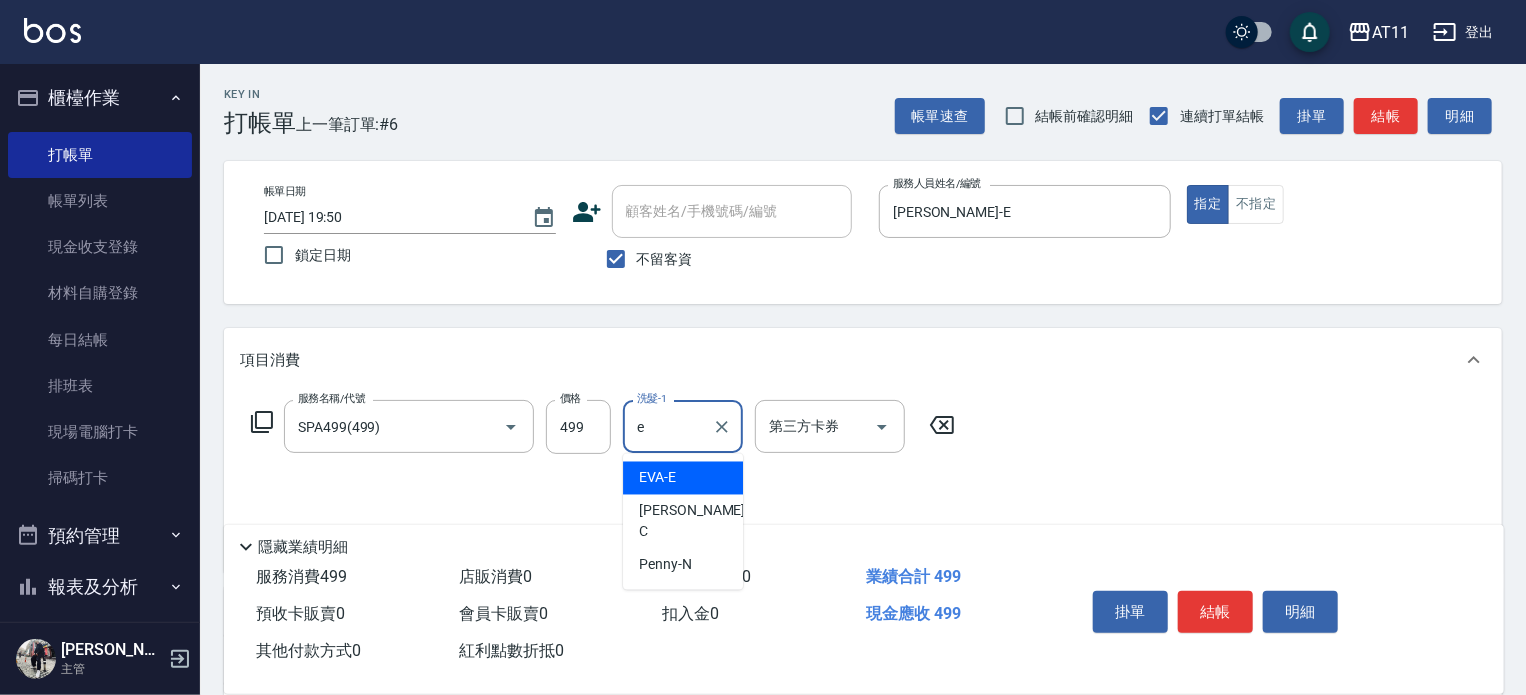 type on "[PERSON_NAME]-E" 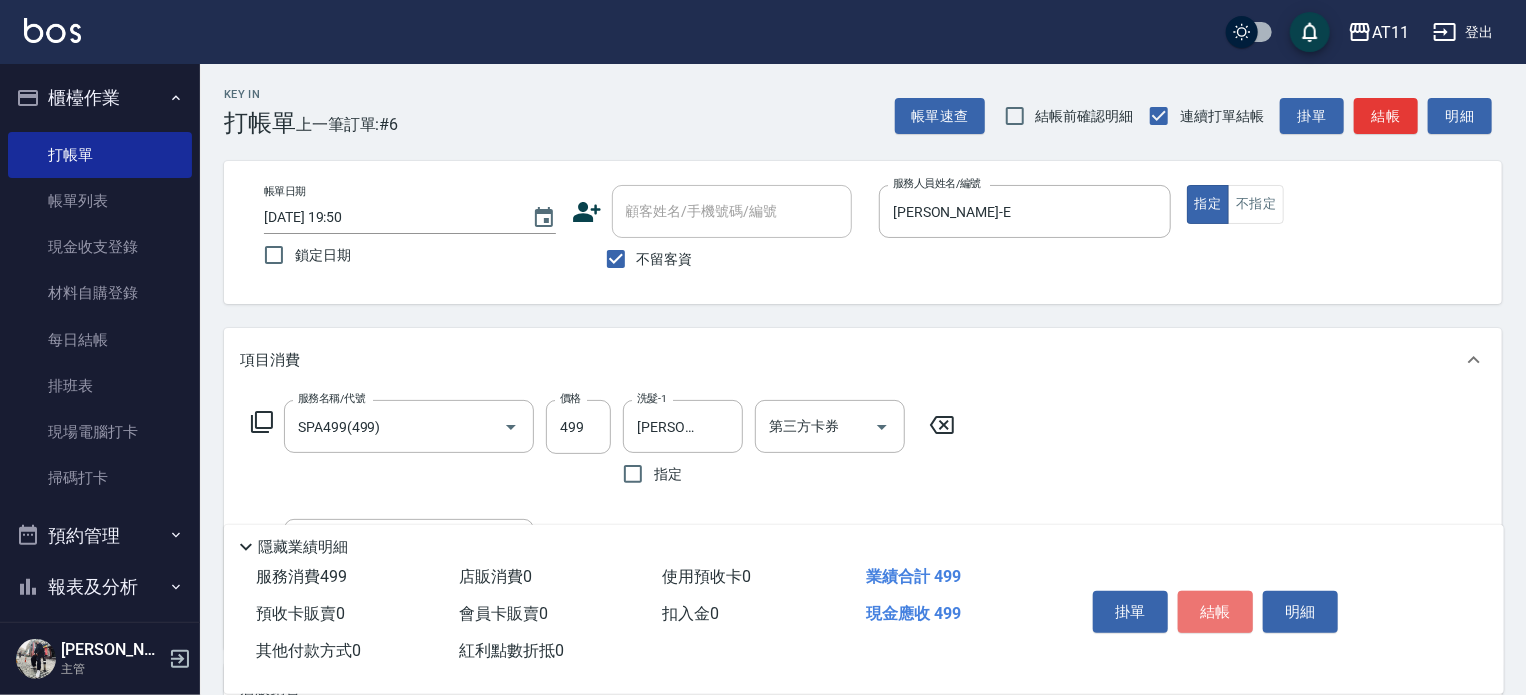 drag, startPoint x: 1208, startPoint y: 601, endPoint x: 1181, endPoint y: 552, distance: 55.946404 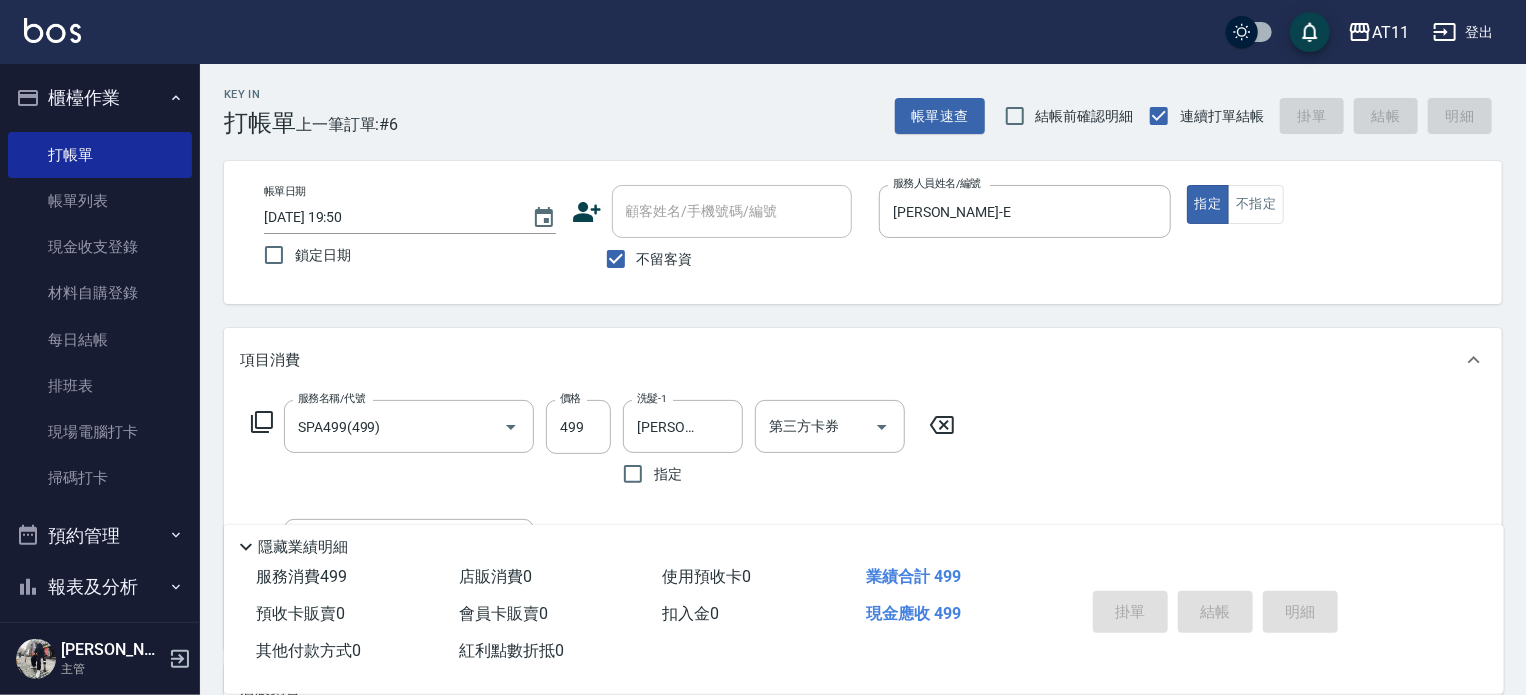 type on "[DATE] 19:51" 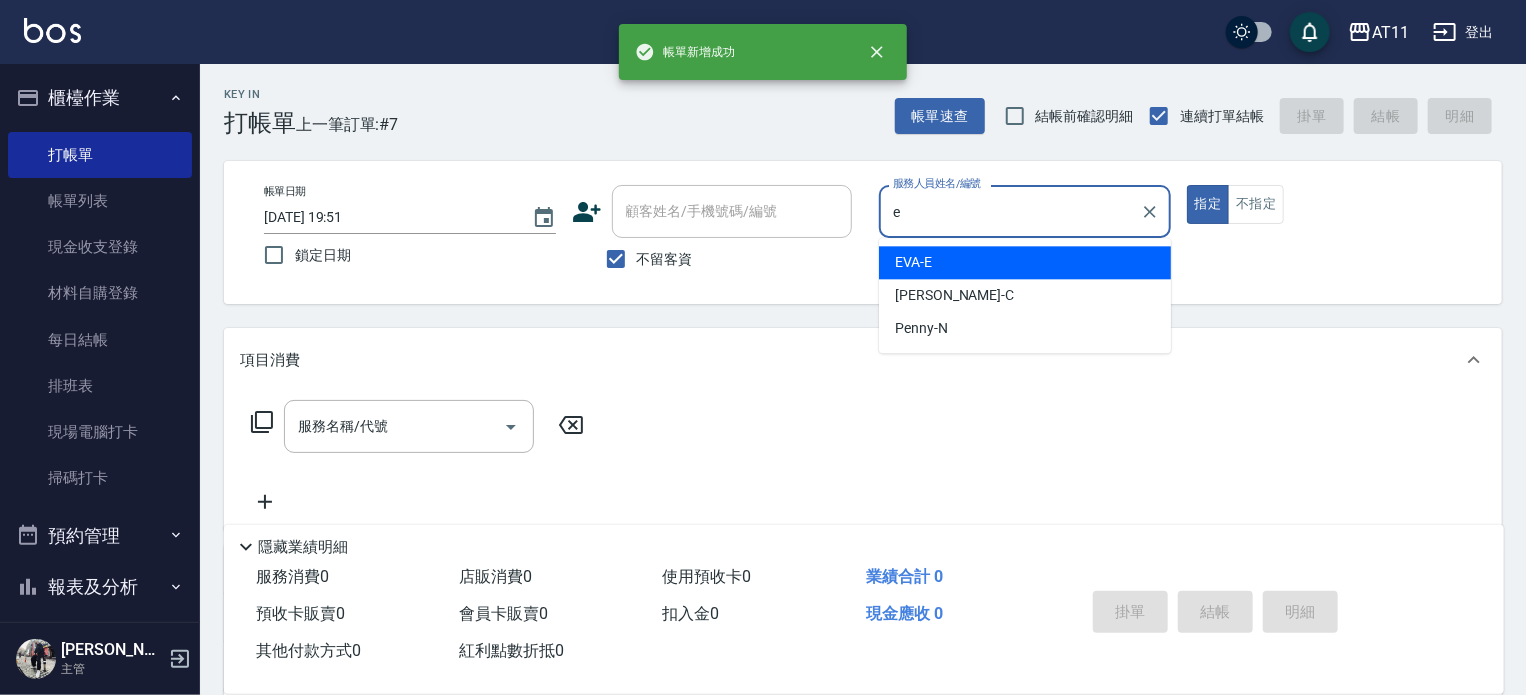 type on "[PERSON_NAME]-E" 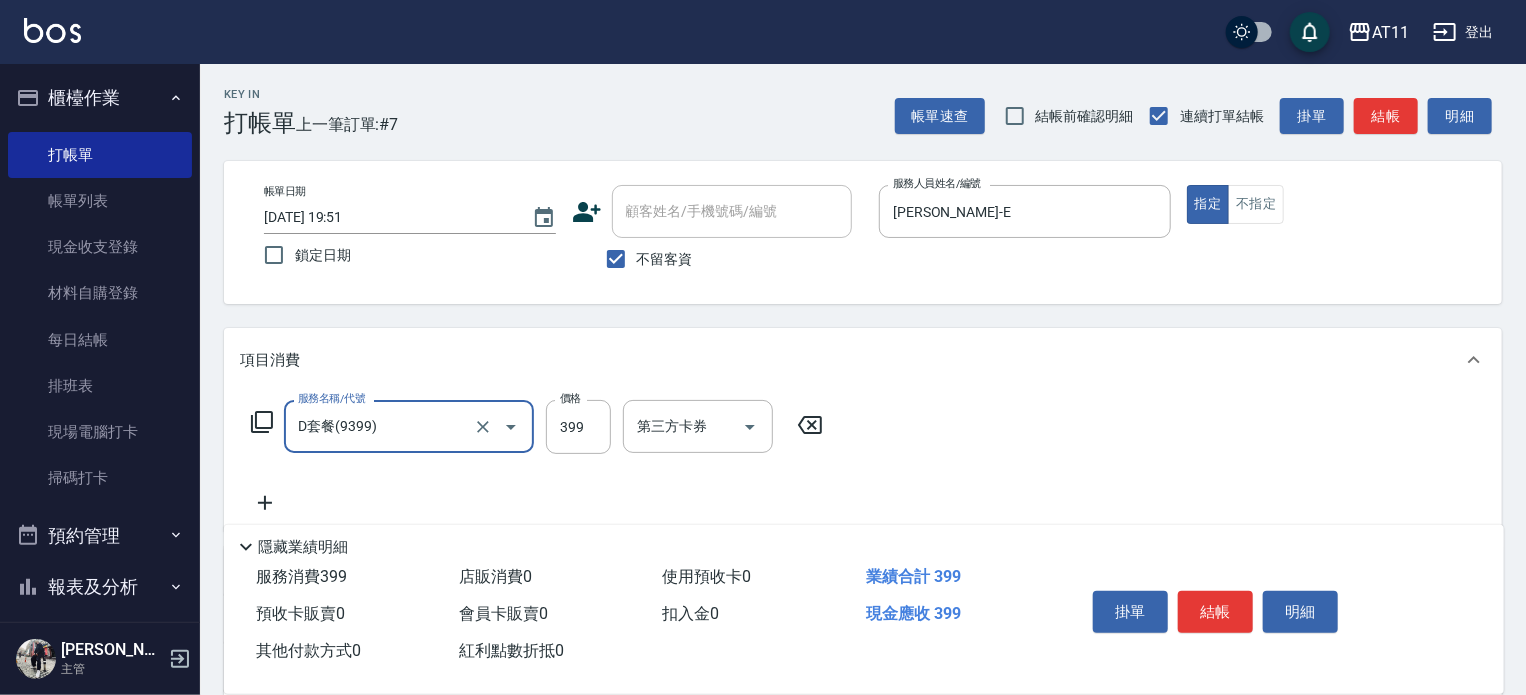 type on "D套餐(9399)" 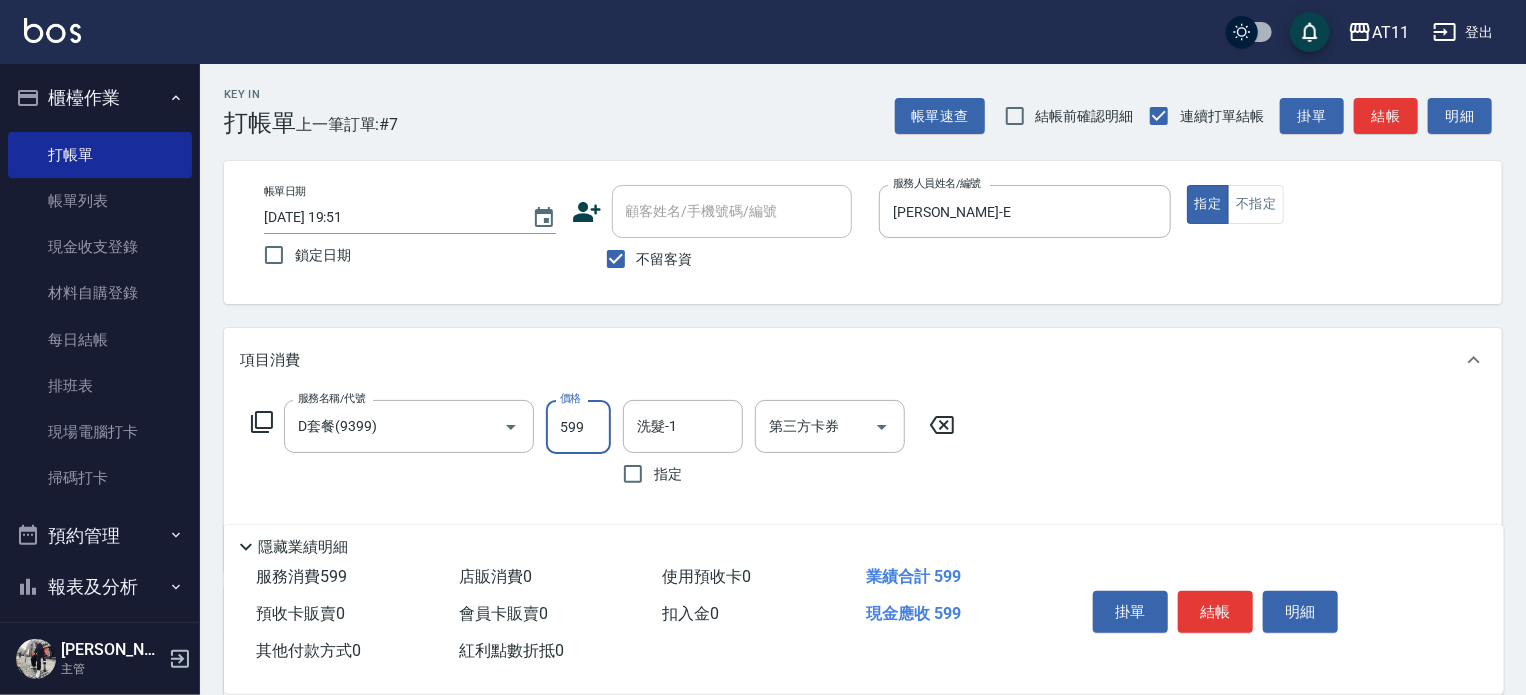 type on "599" 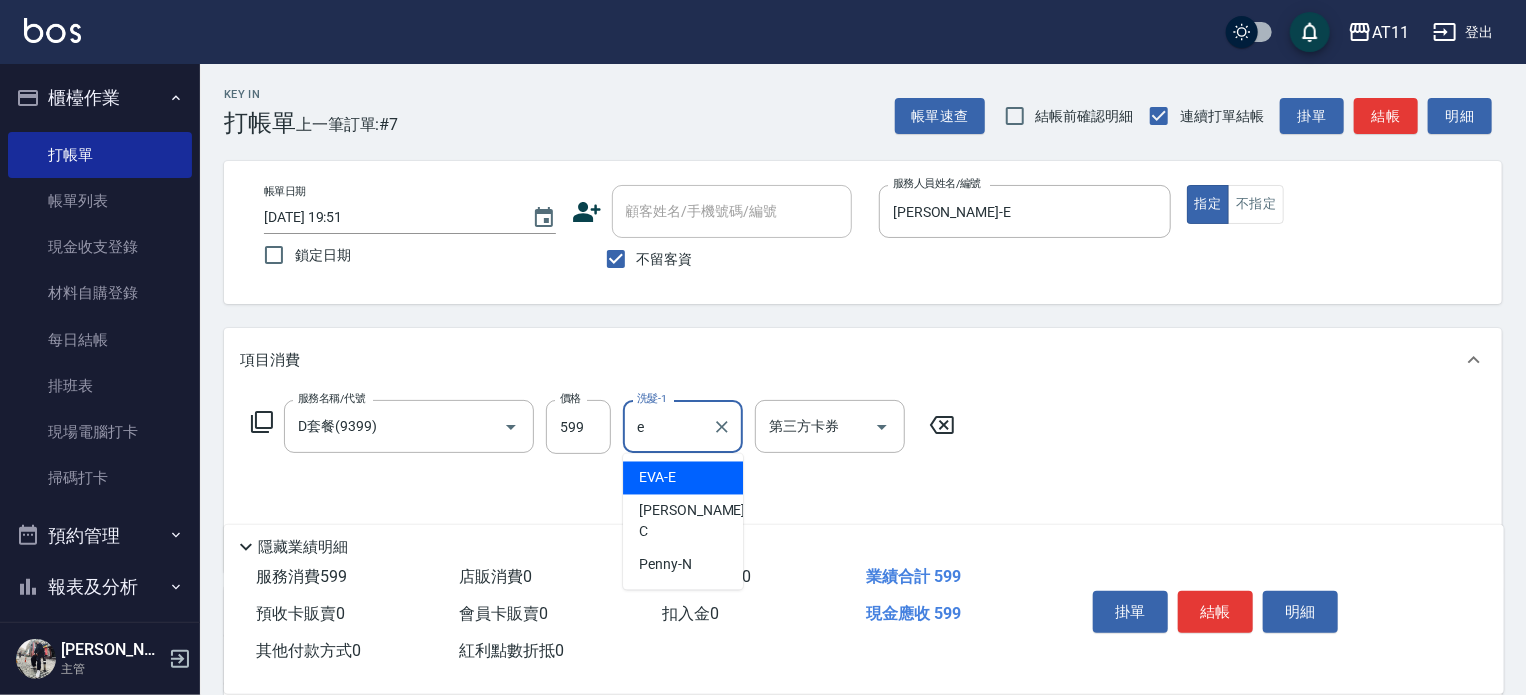 type on "[PERSON_NAME]-E" 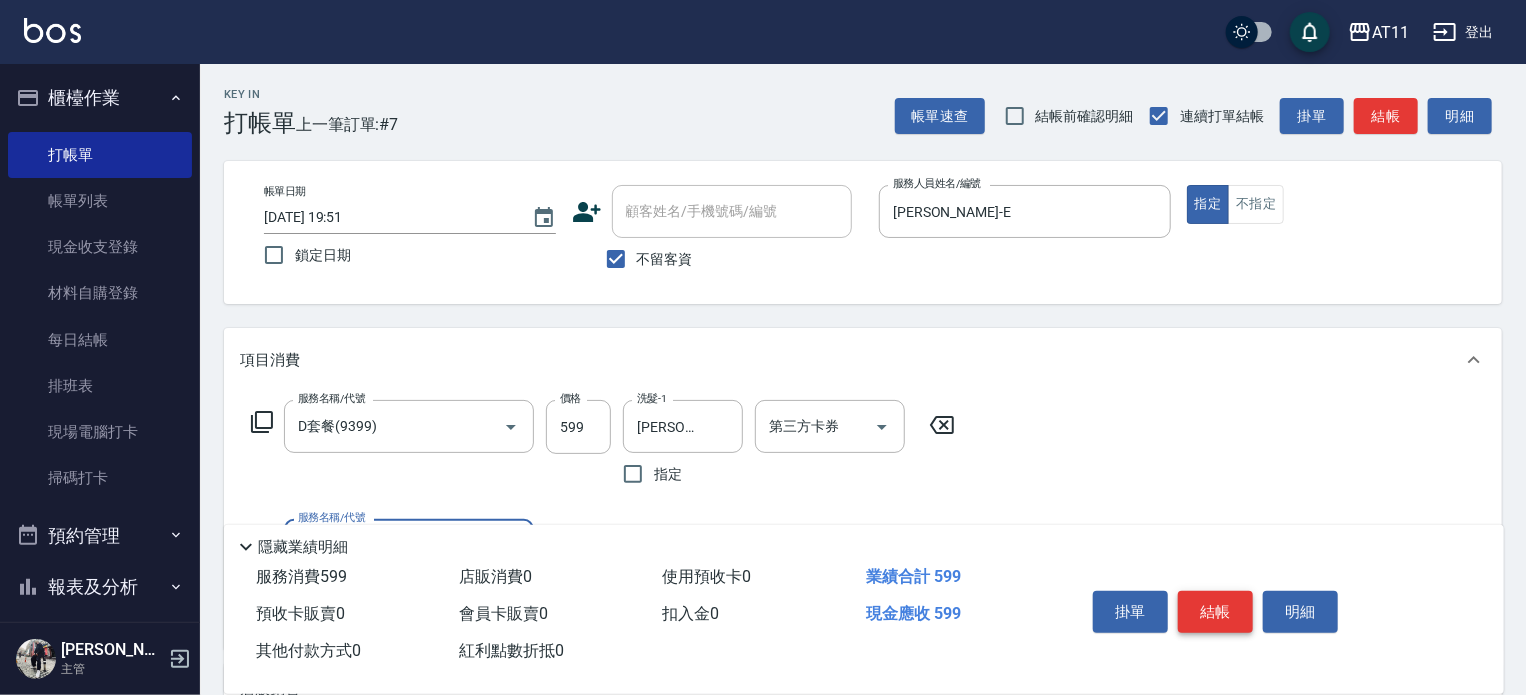 drag, startPoint x: 1233, startPoint y: 612, endPoint x: 1103, endPoint y: 522, distance: 158.11388 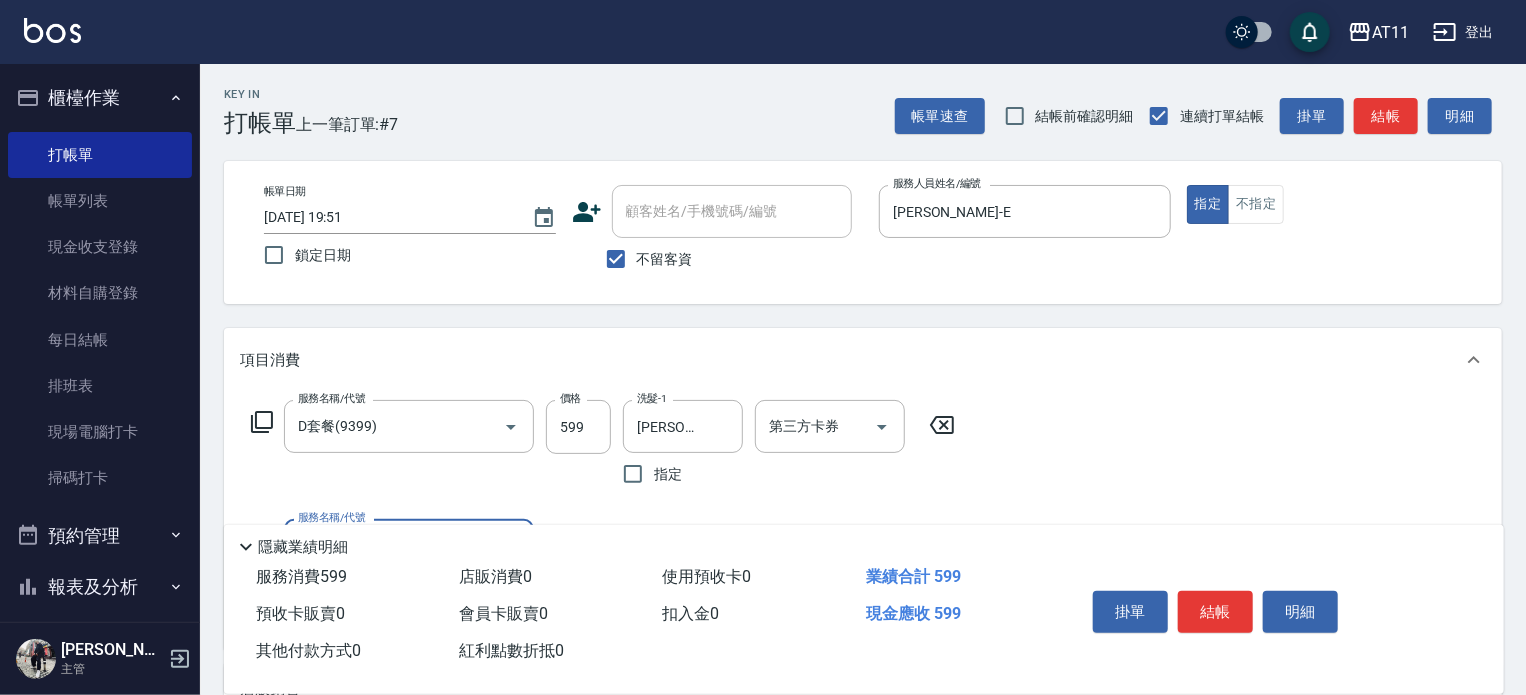 click on "結帳" at bounding box center [1215, 612] 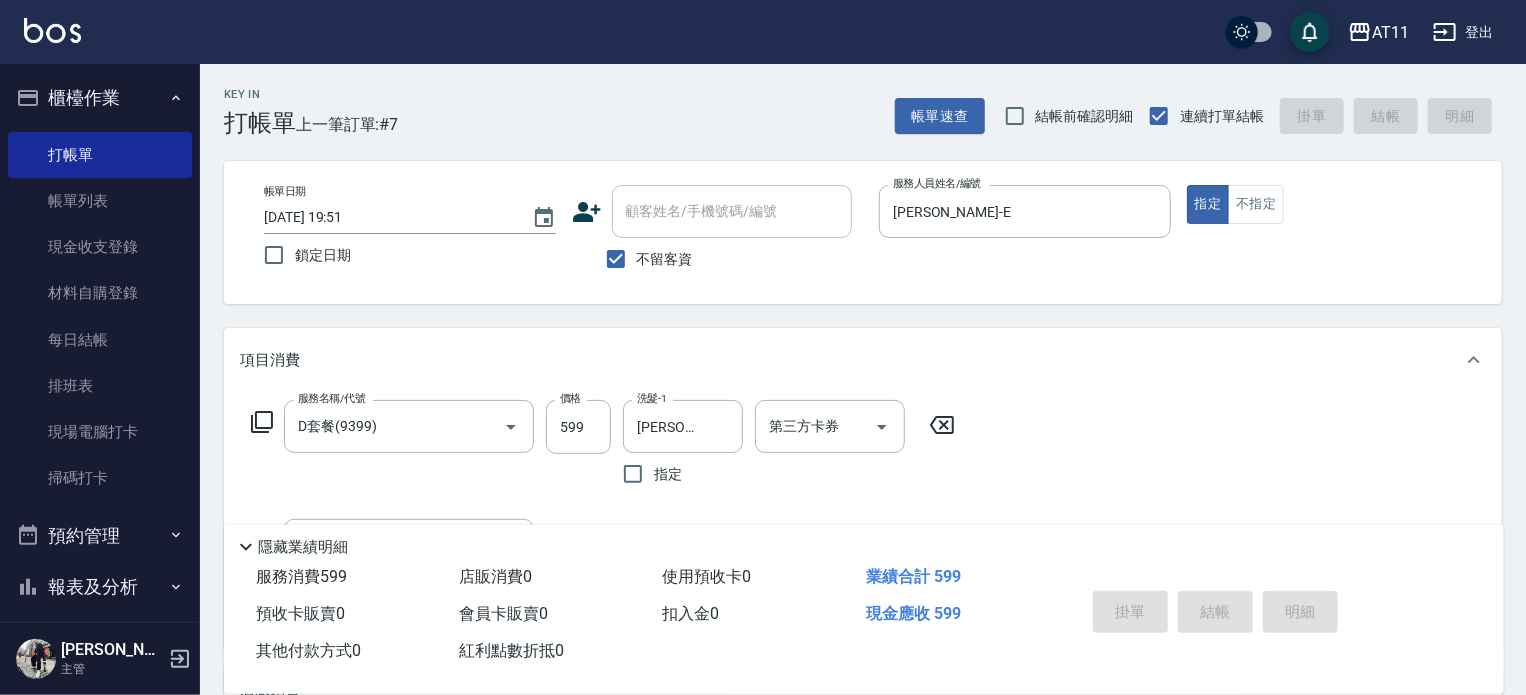 type 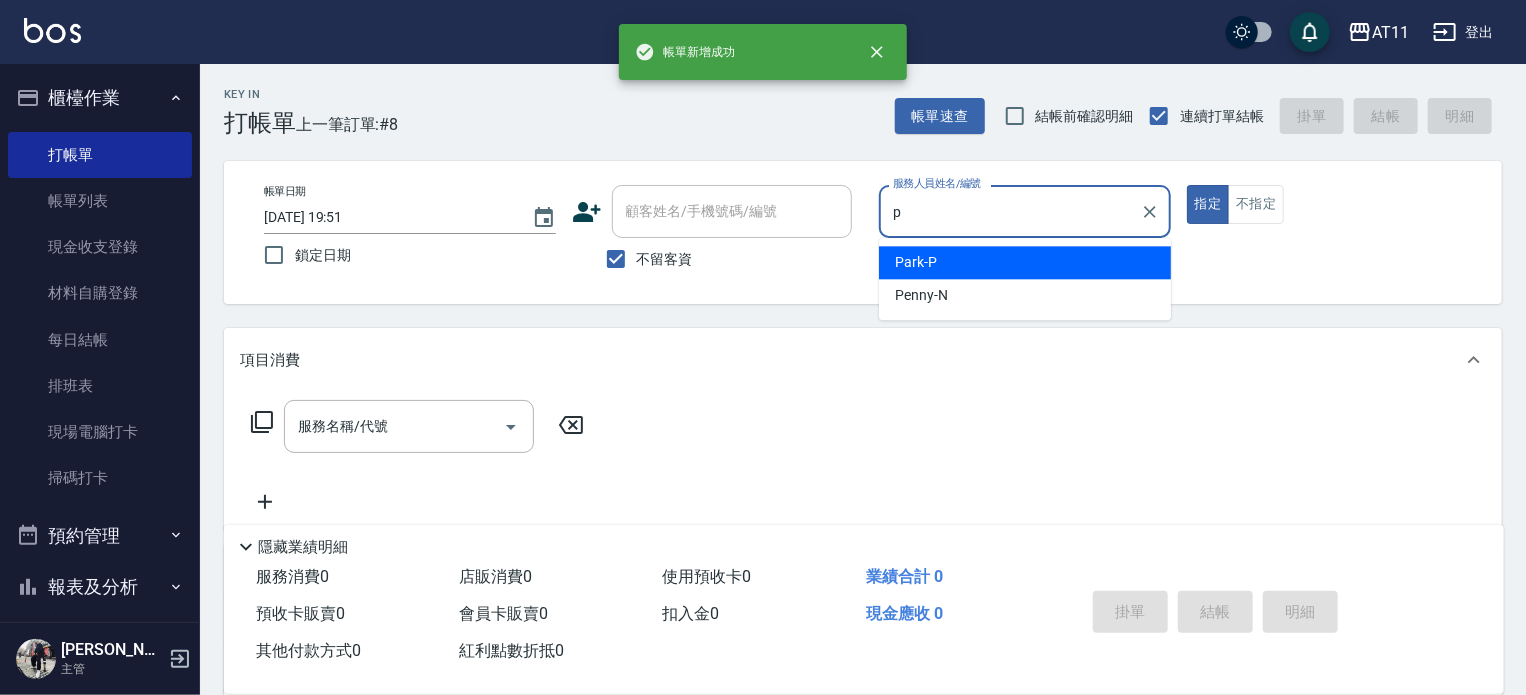 type on "Park-P" 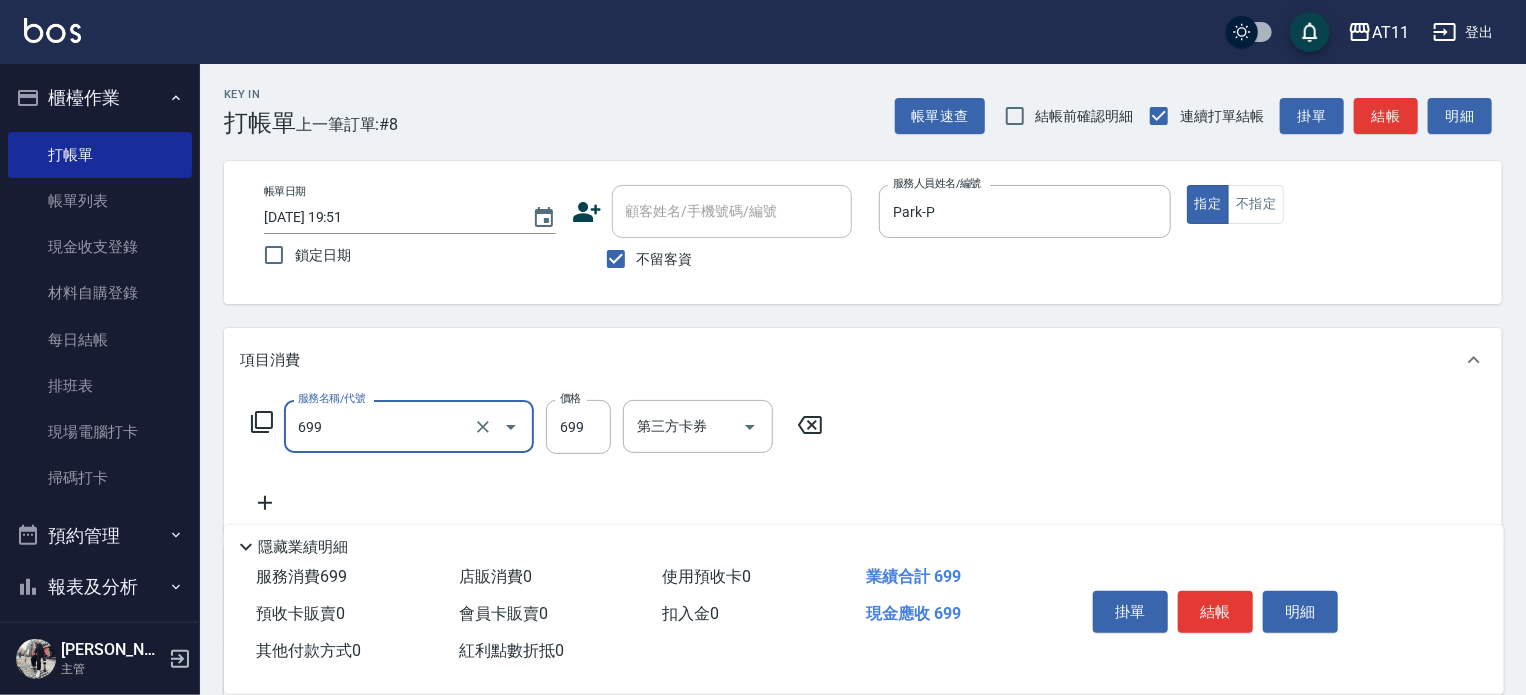 type on "SPA699(699)" 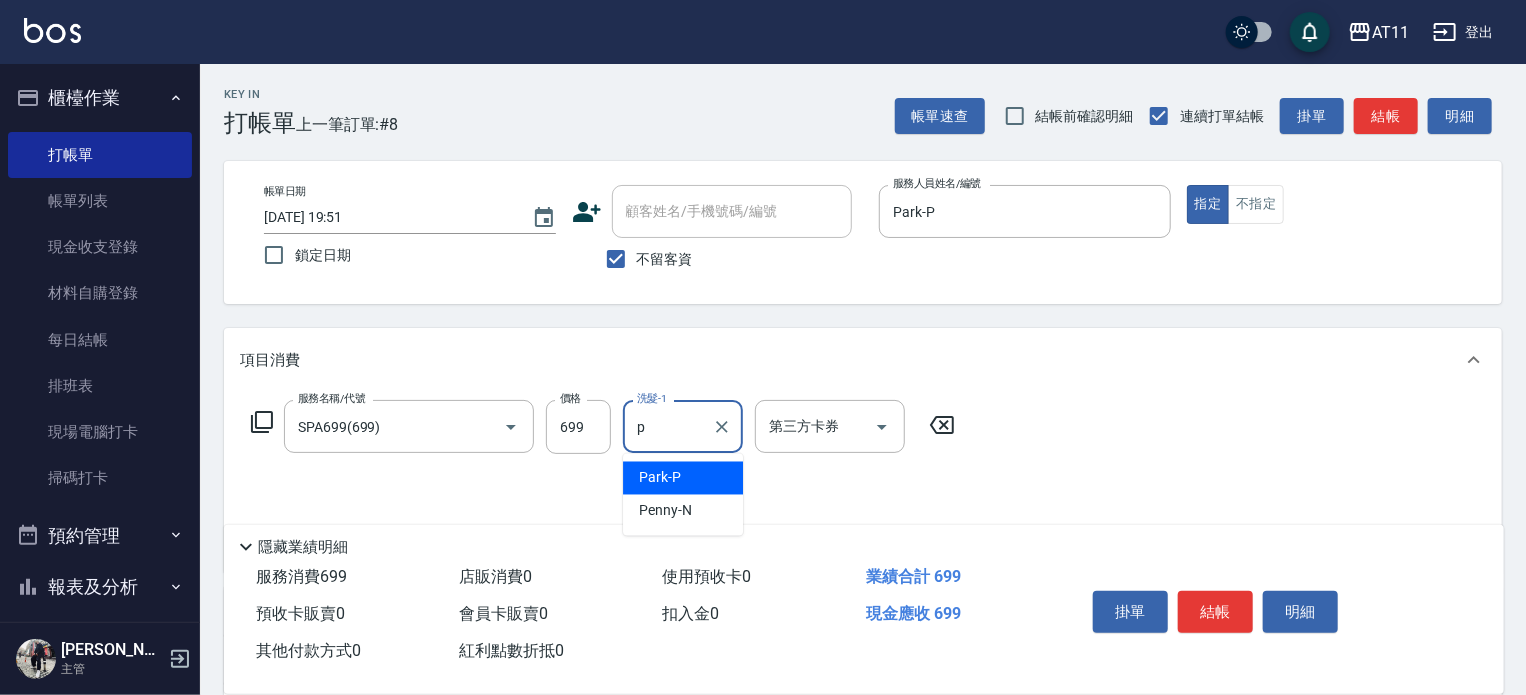 type on "Park-P" 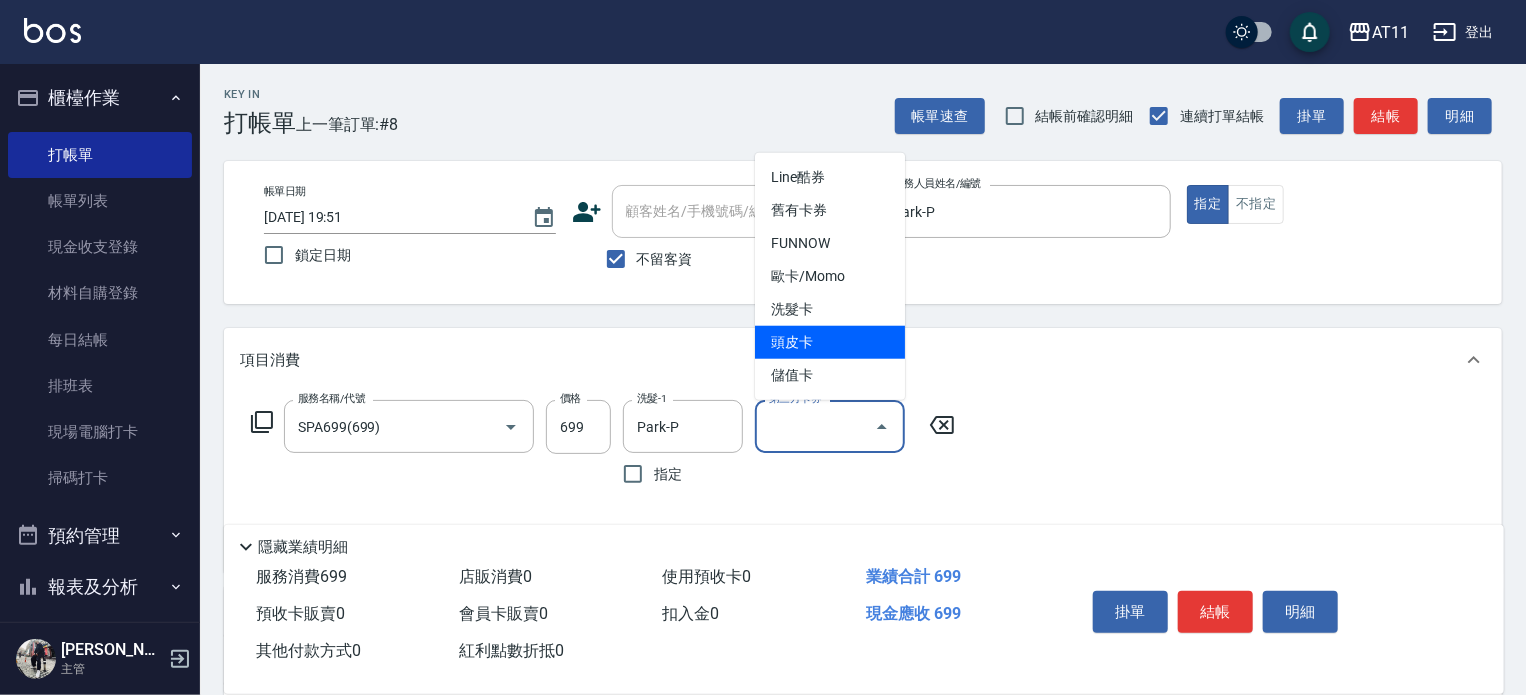 type on "頭皮卡" 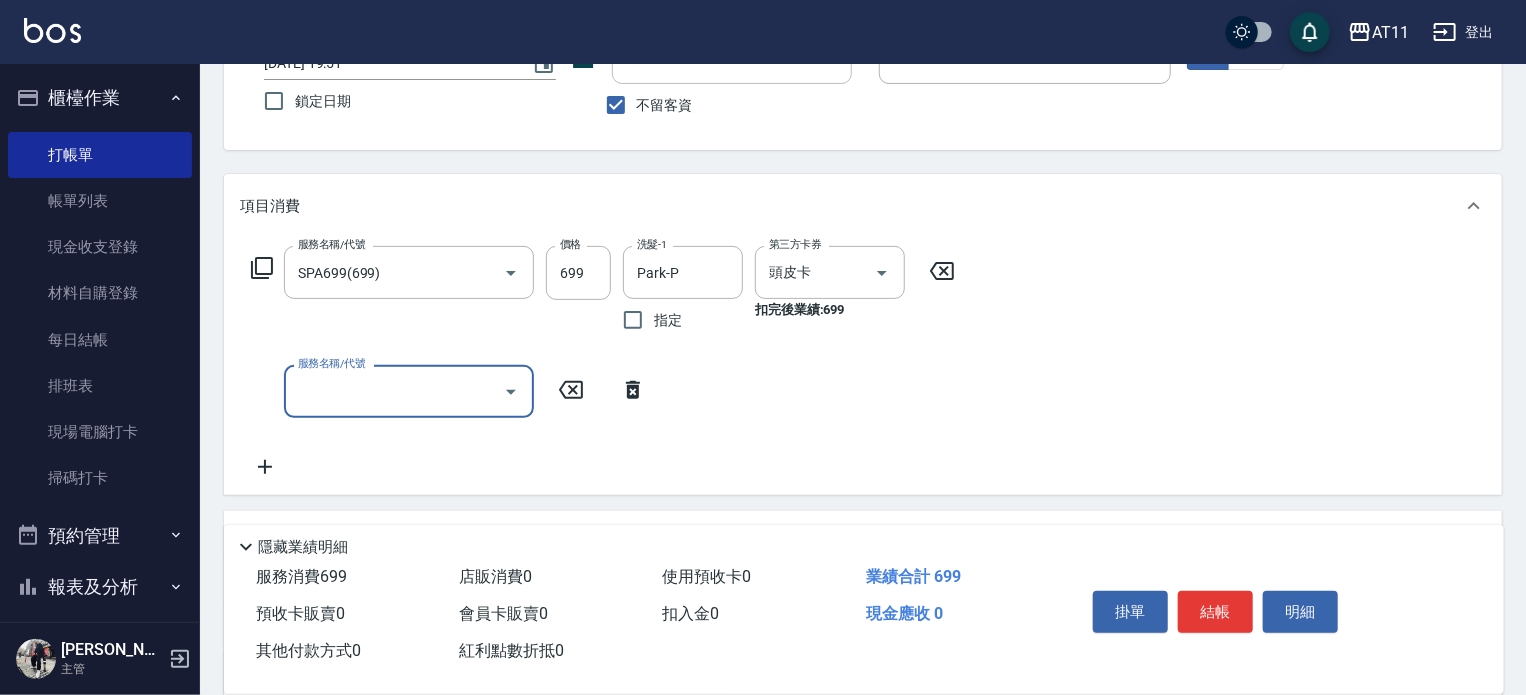 scroll, scrollTop: 200, scrollLeft: 0, axis: vertical 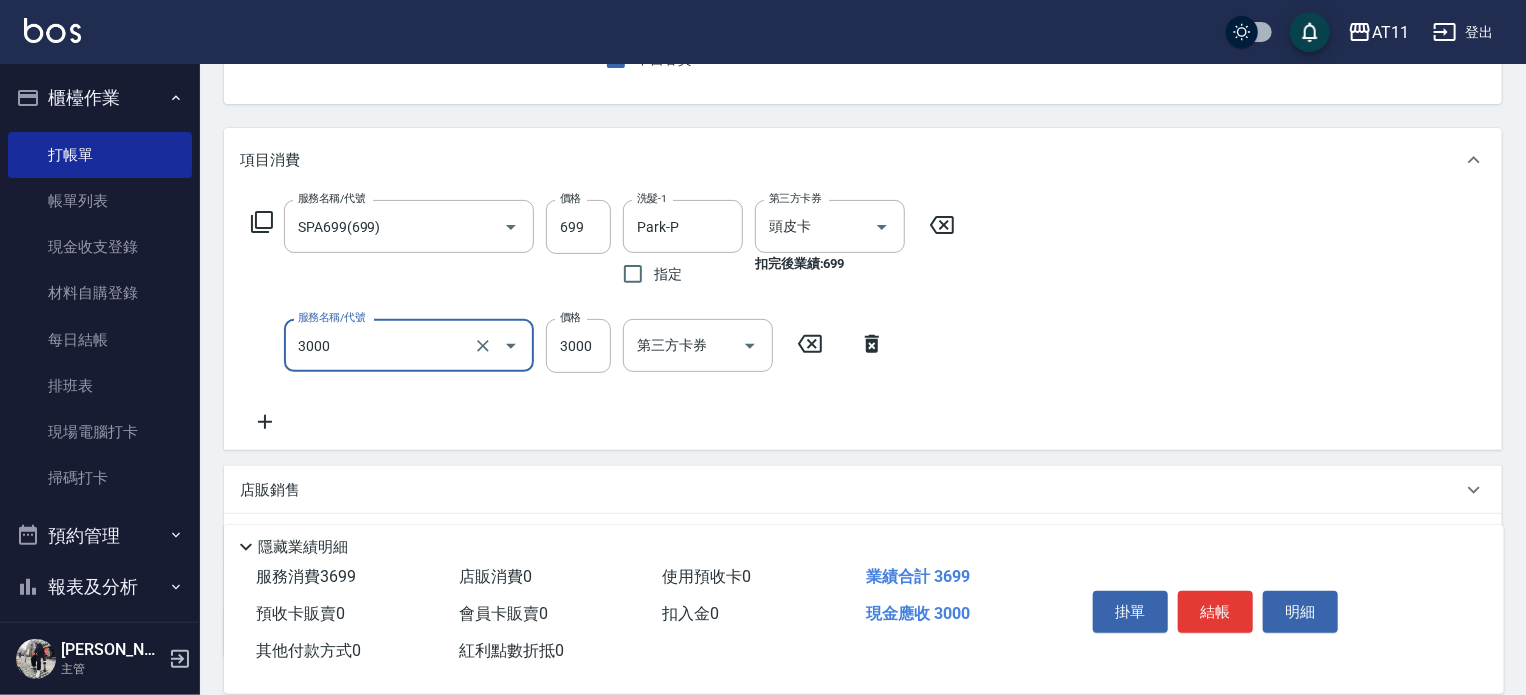 type on "頂級豪華OVC3(3000)" 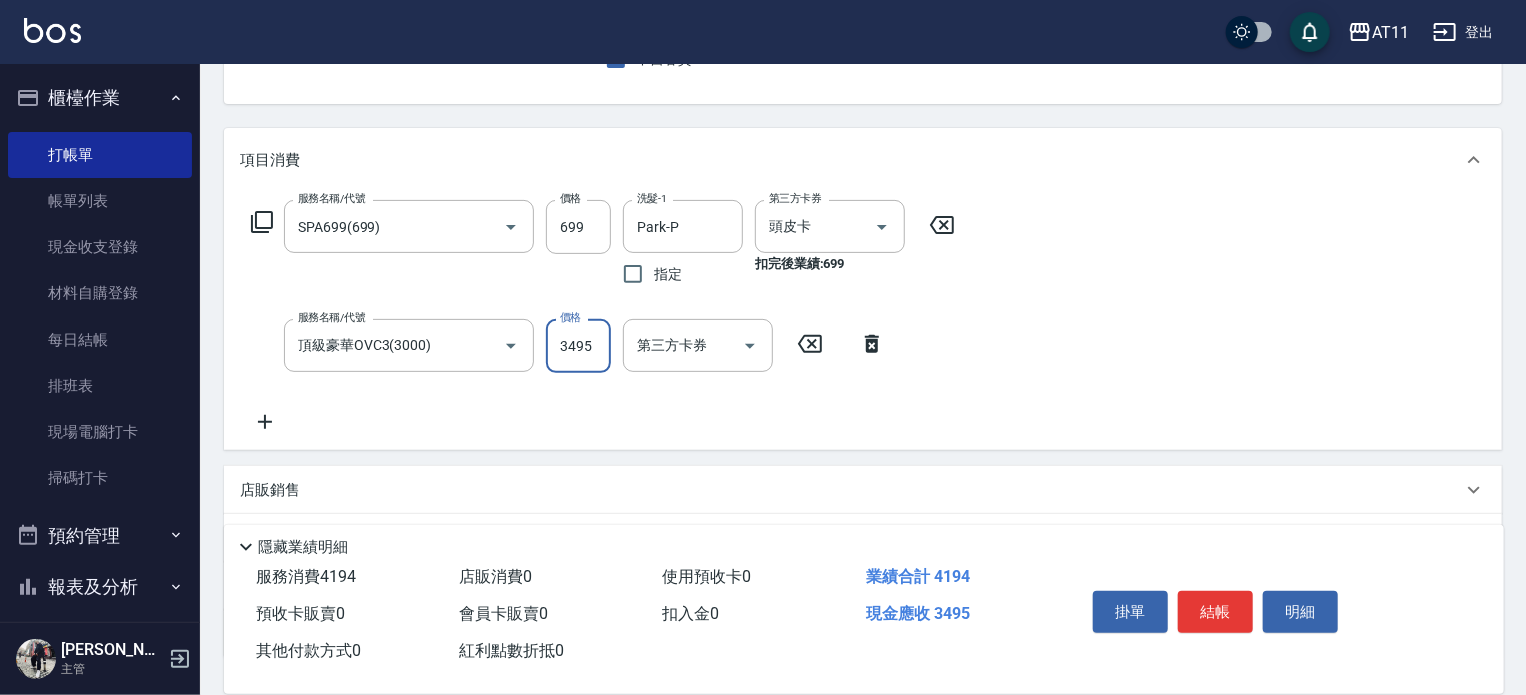 type on "3495" 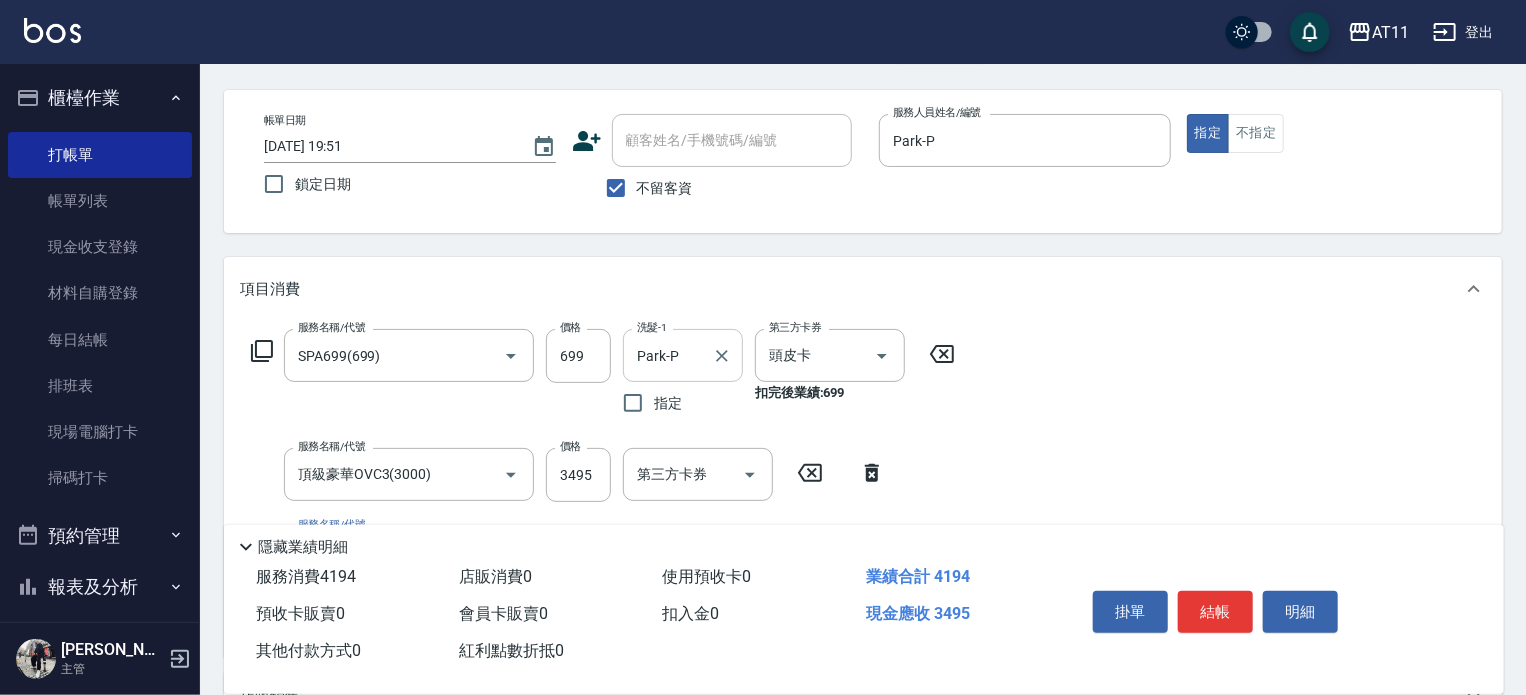scroll, scrollTop: 0, scrollLeft: 0, axis: both 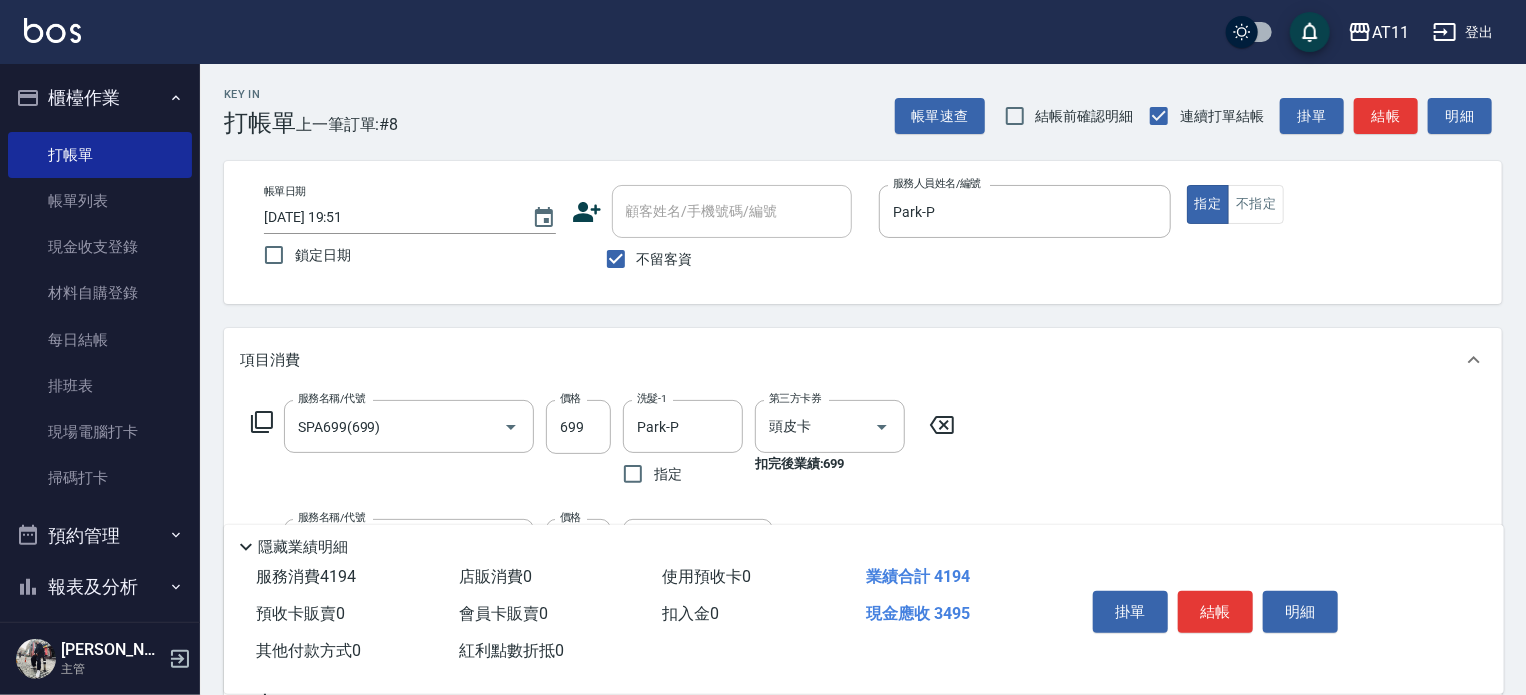 click on "不留客資" at bounding box center [665, 259] 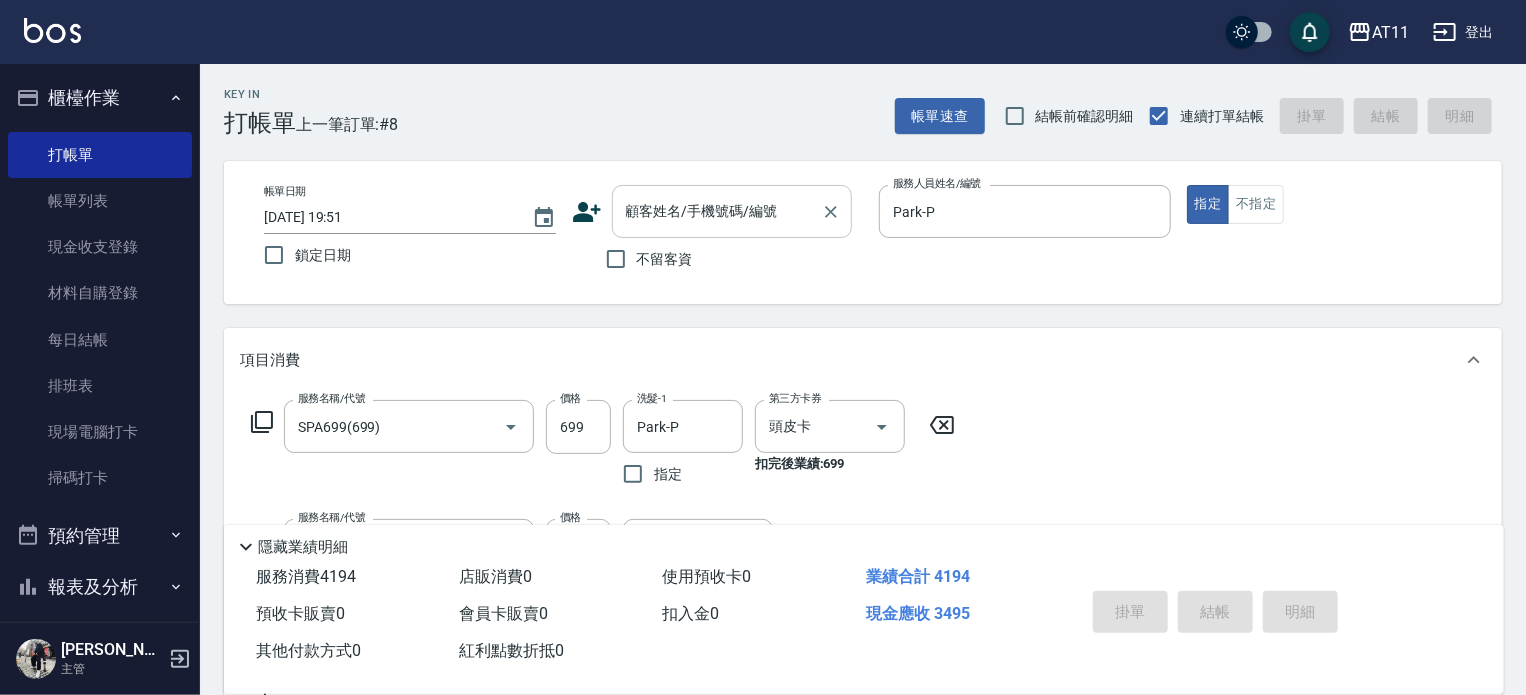 click on "顧客姓名/手機號碼/編號" at bounding box center [717, 211] 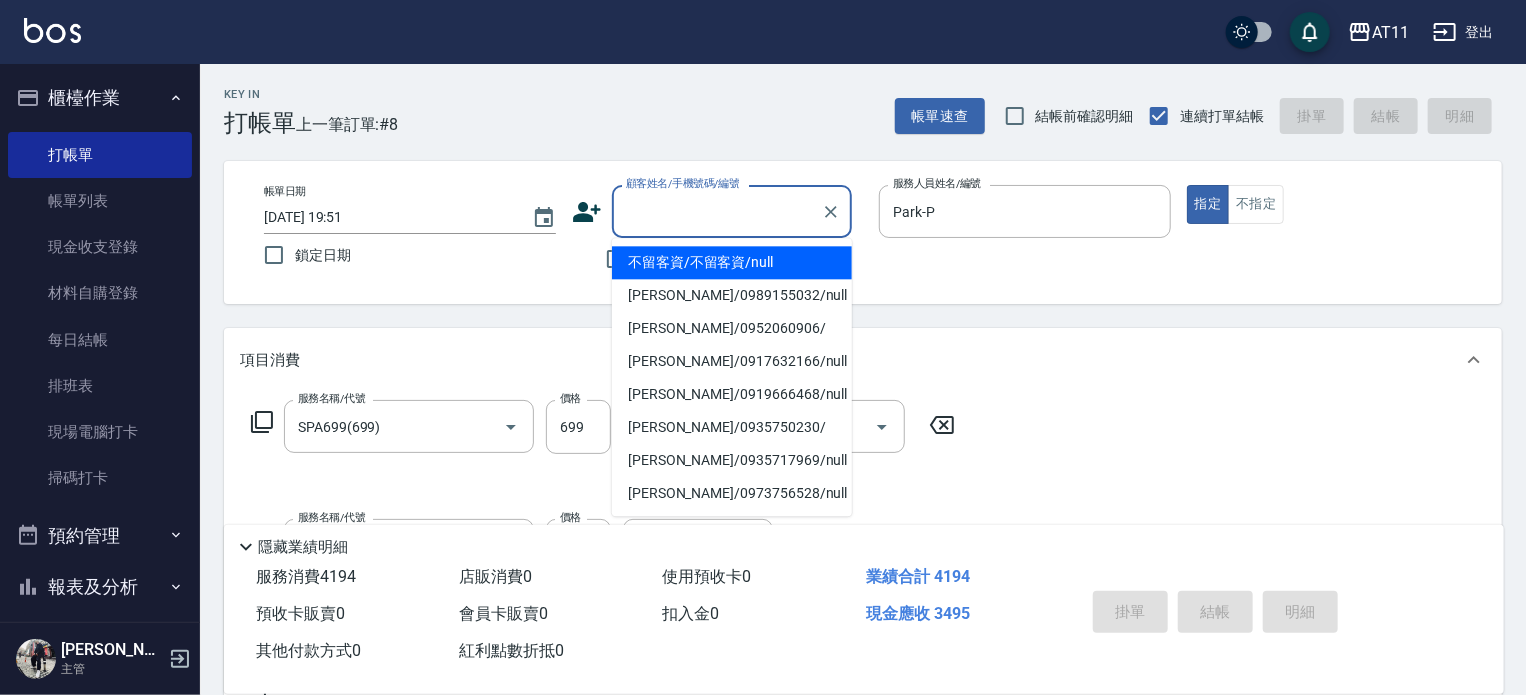 paste on "0965489308" 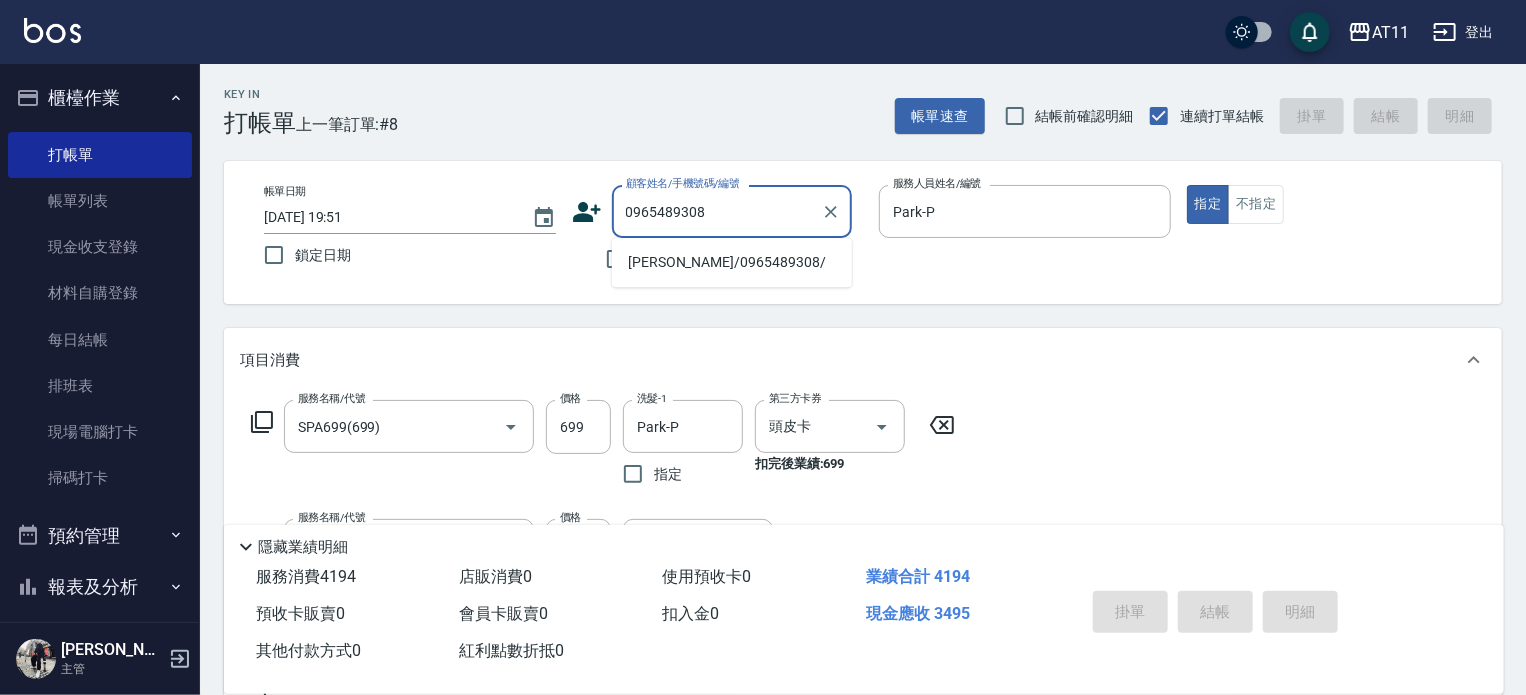 click on "[PERSON_NAME]/0965489308/" at bounding box center (732, 262) 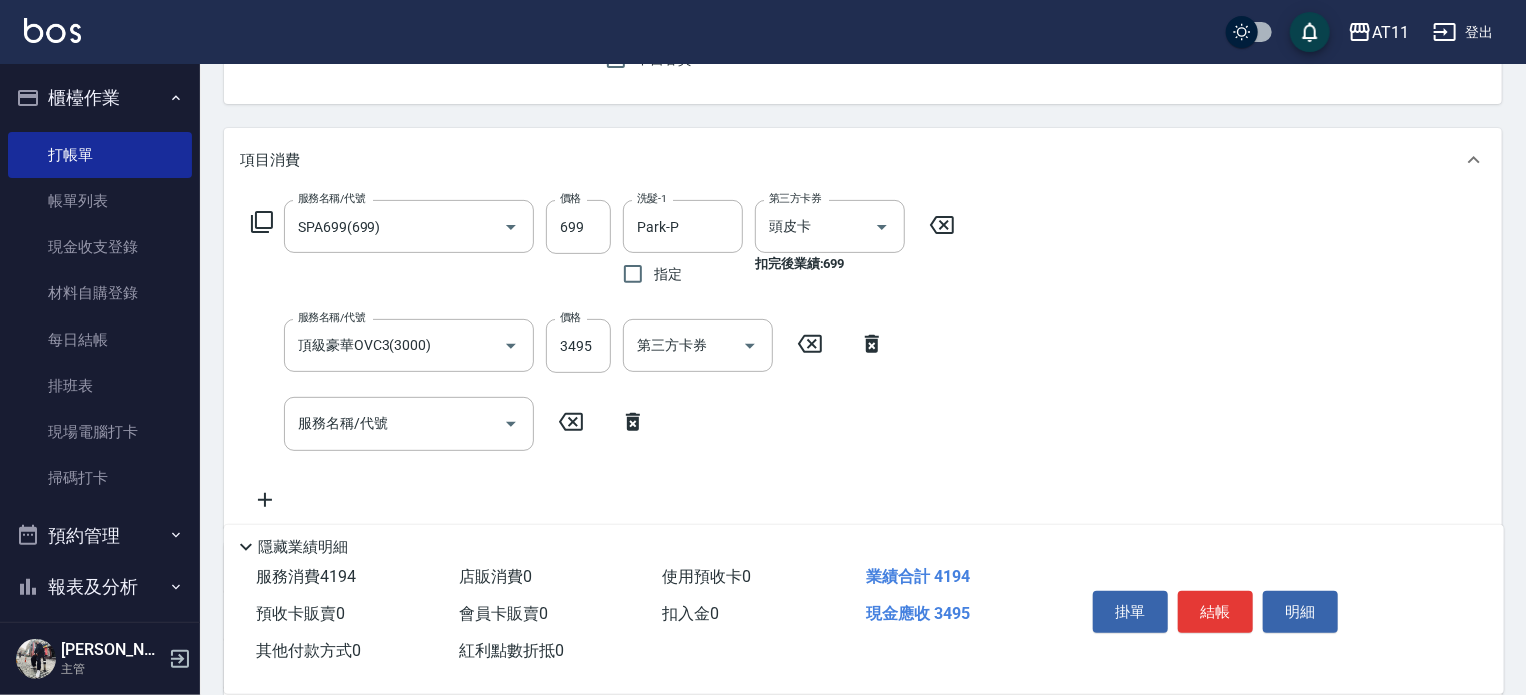 scroll, scrollTop: 300, scrollLeft: 0, axis: vertical 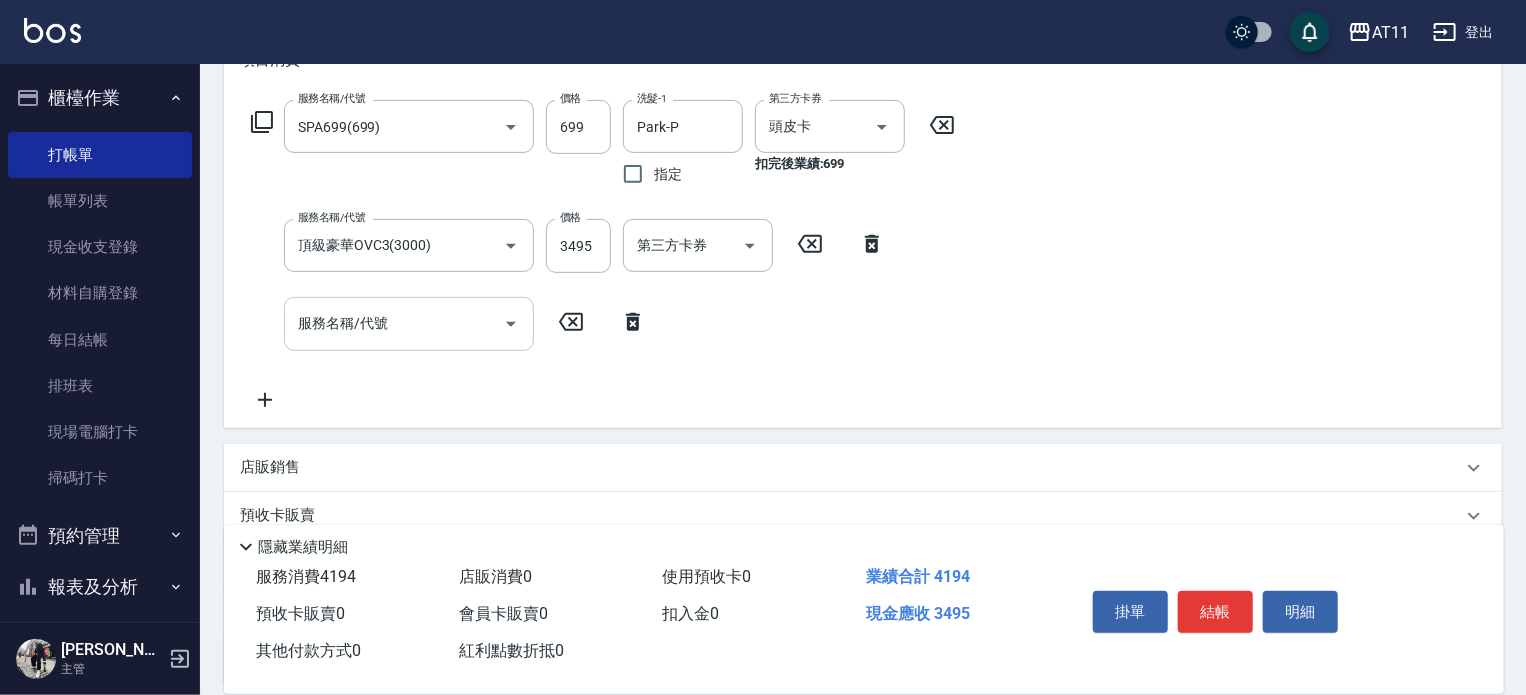 click on "服務名稱/代號" at bounding box center (394, 323) 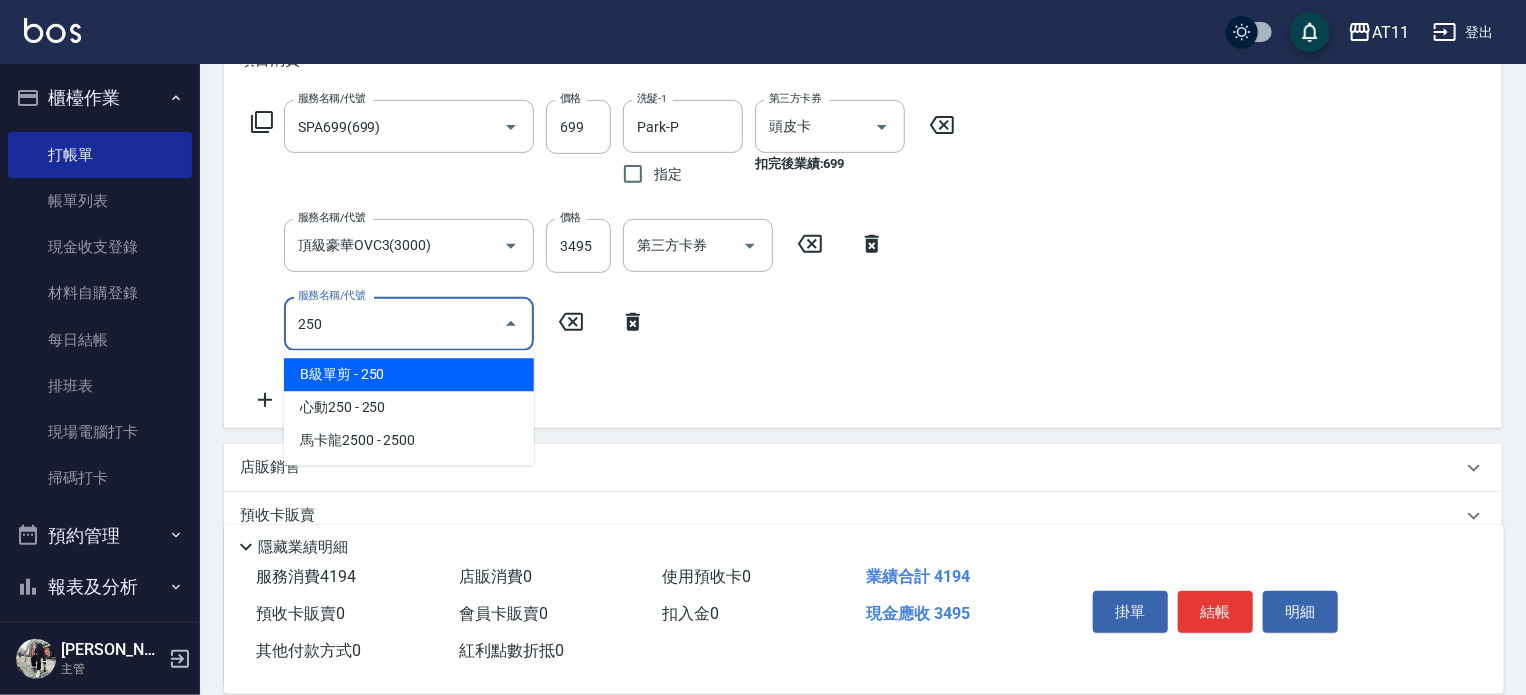 type on "B級單剪(250)" 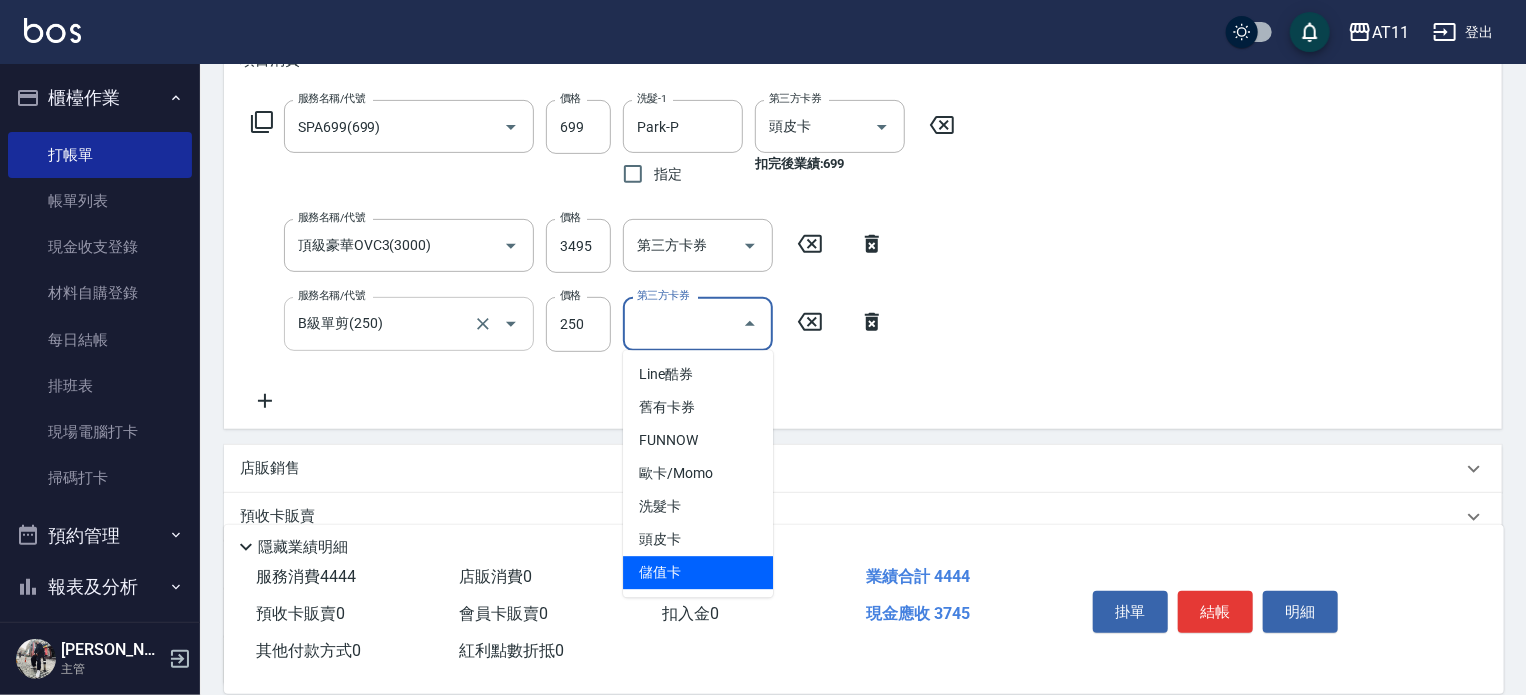 type on "儲值卡" 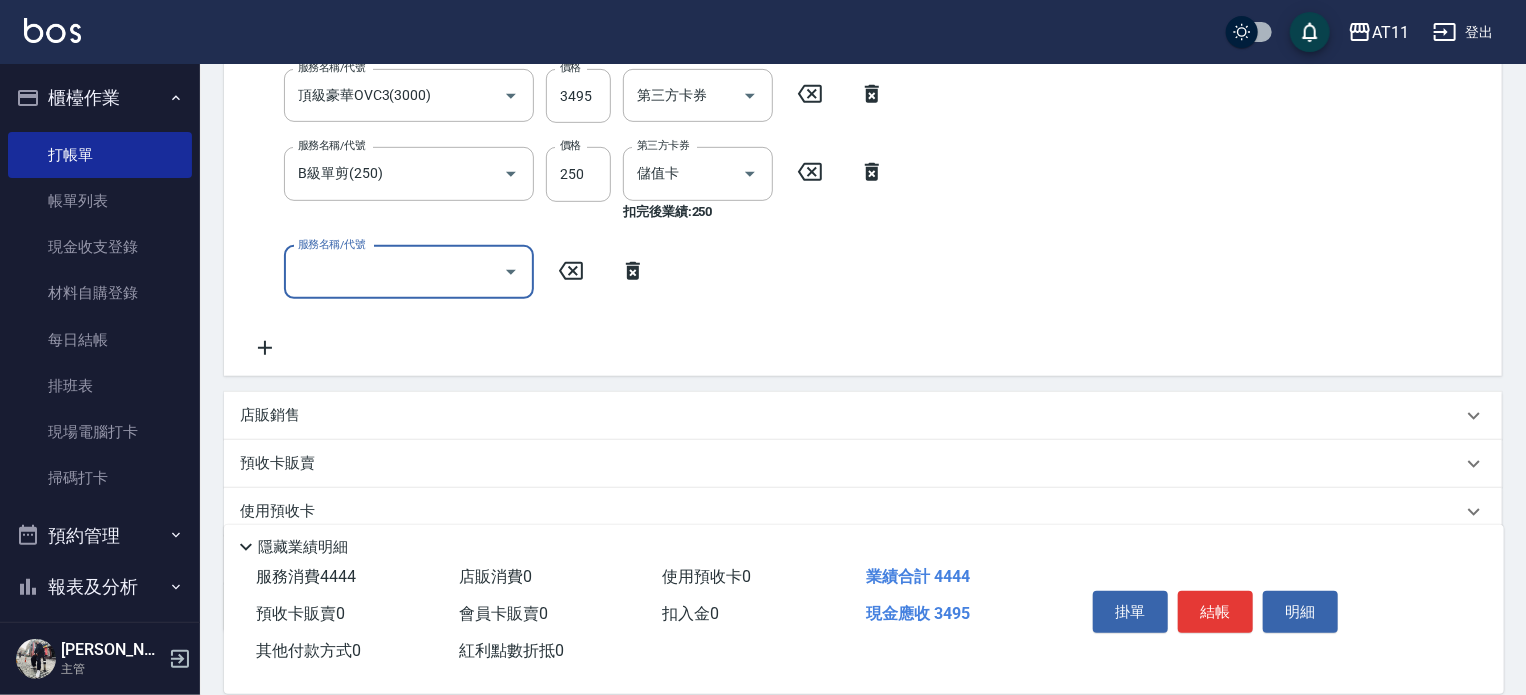 scroll, scrollTop: 576, scrollLeft: 0, axis: vertical 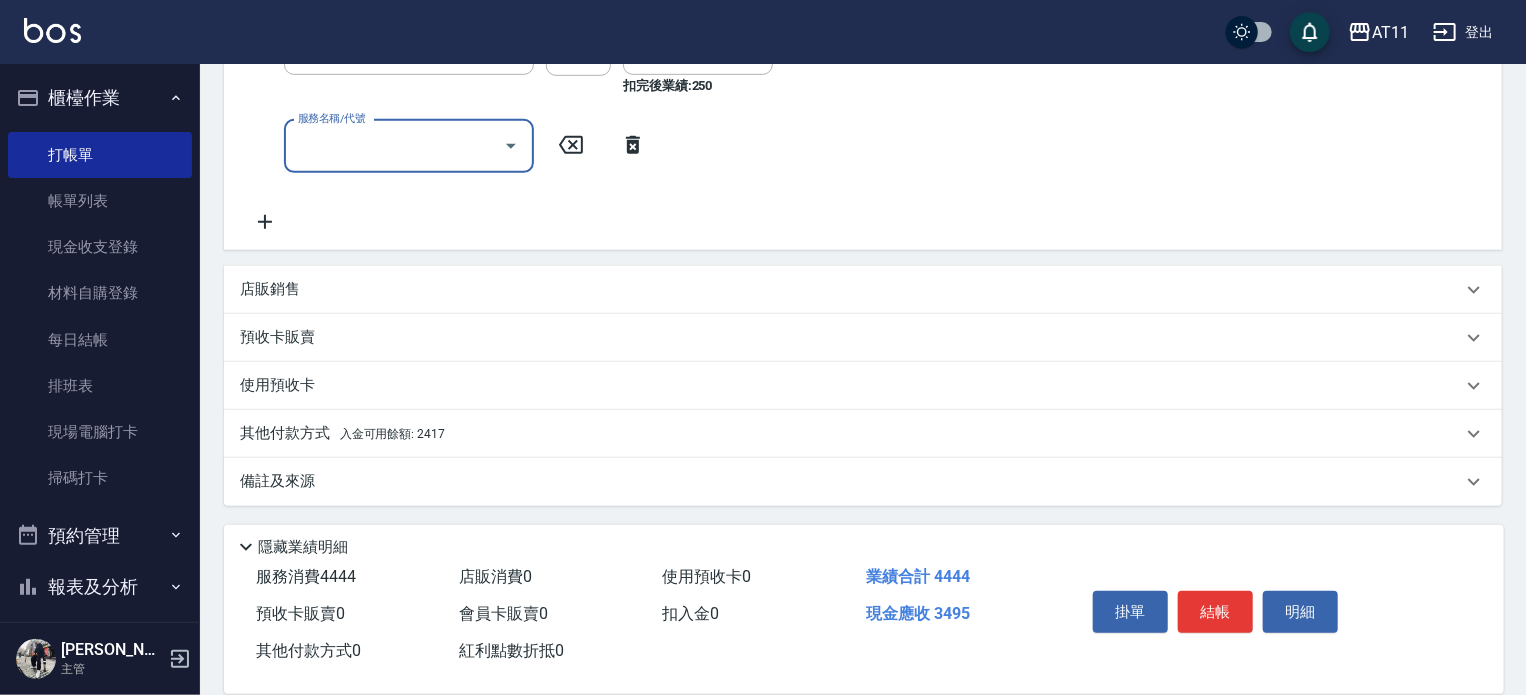 click on "入金可用餘額: 2417" at bounding box center [392, 434] 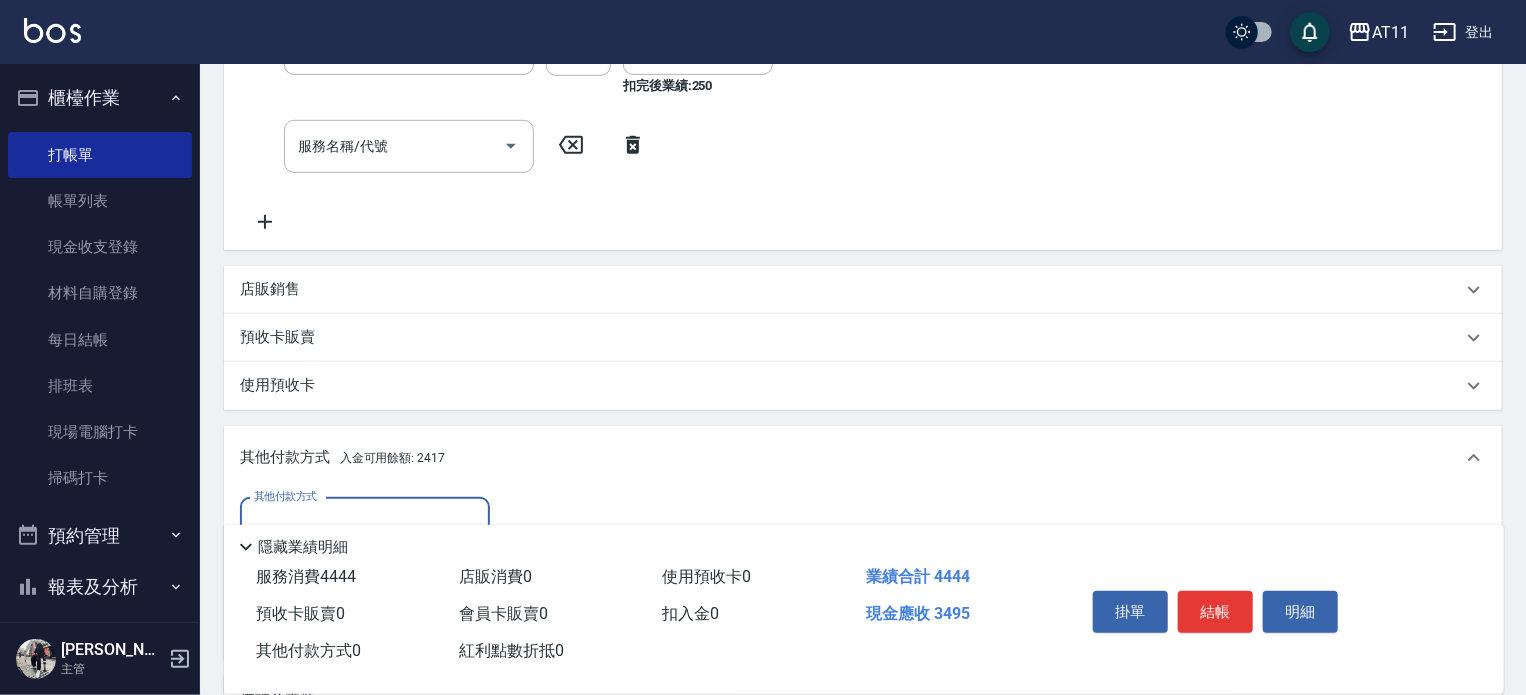 scroll, scrollTop: 0, scrollLeft: 0, axis: both 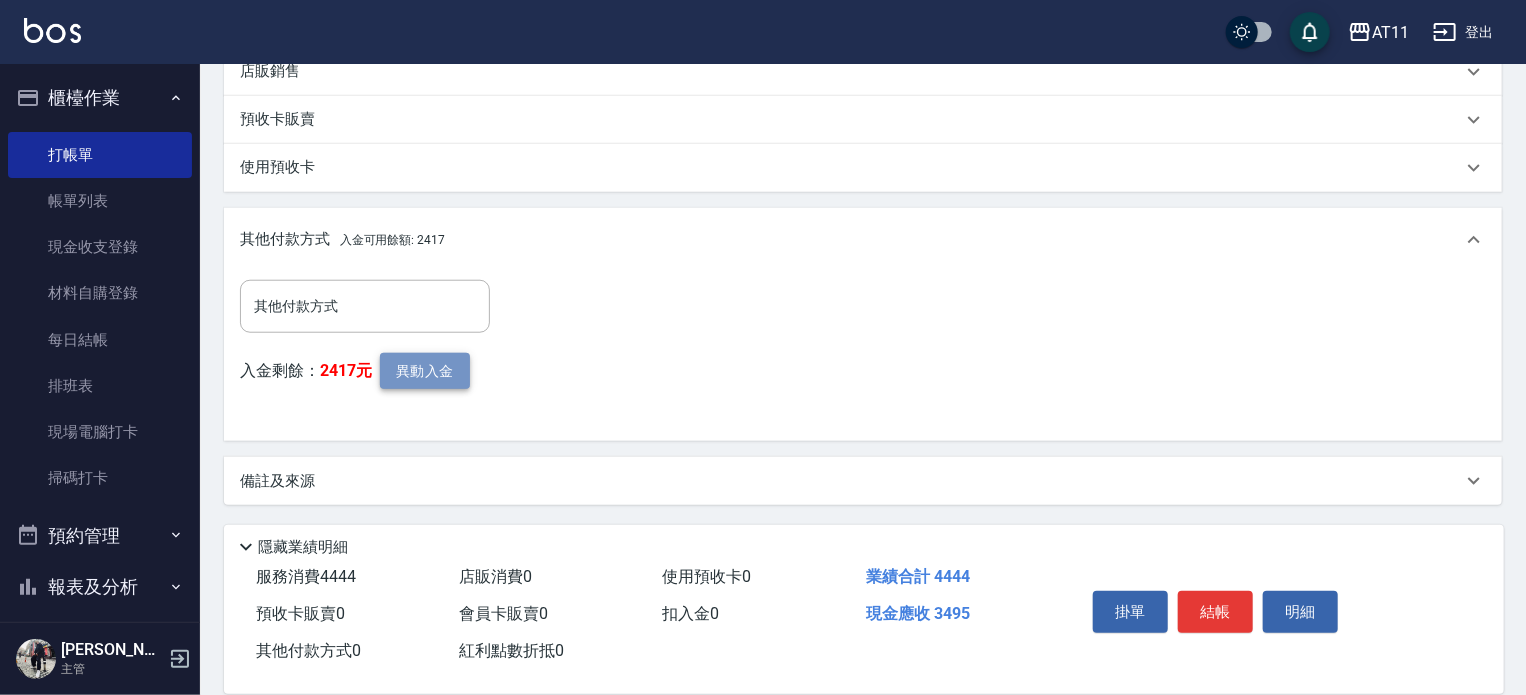 click on "異動入金" at bounding box center [425, 371] 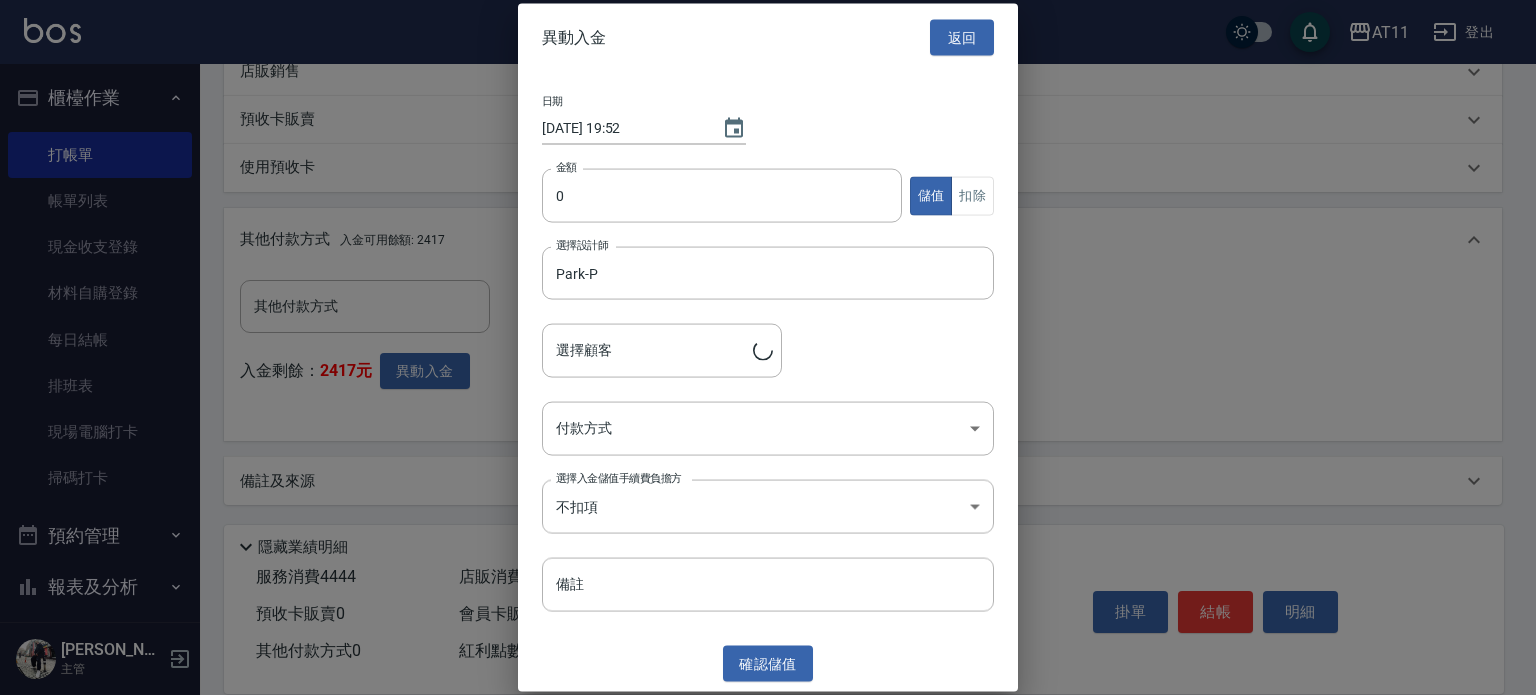 type on "[PERSON_NAME]/0965489308/" 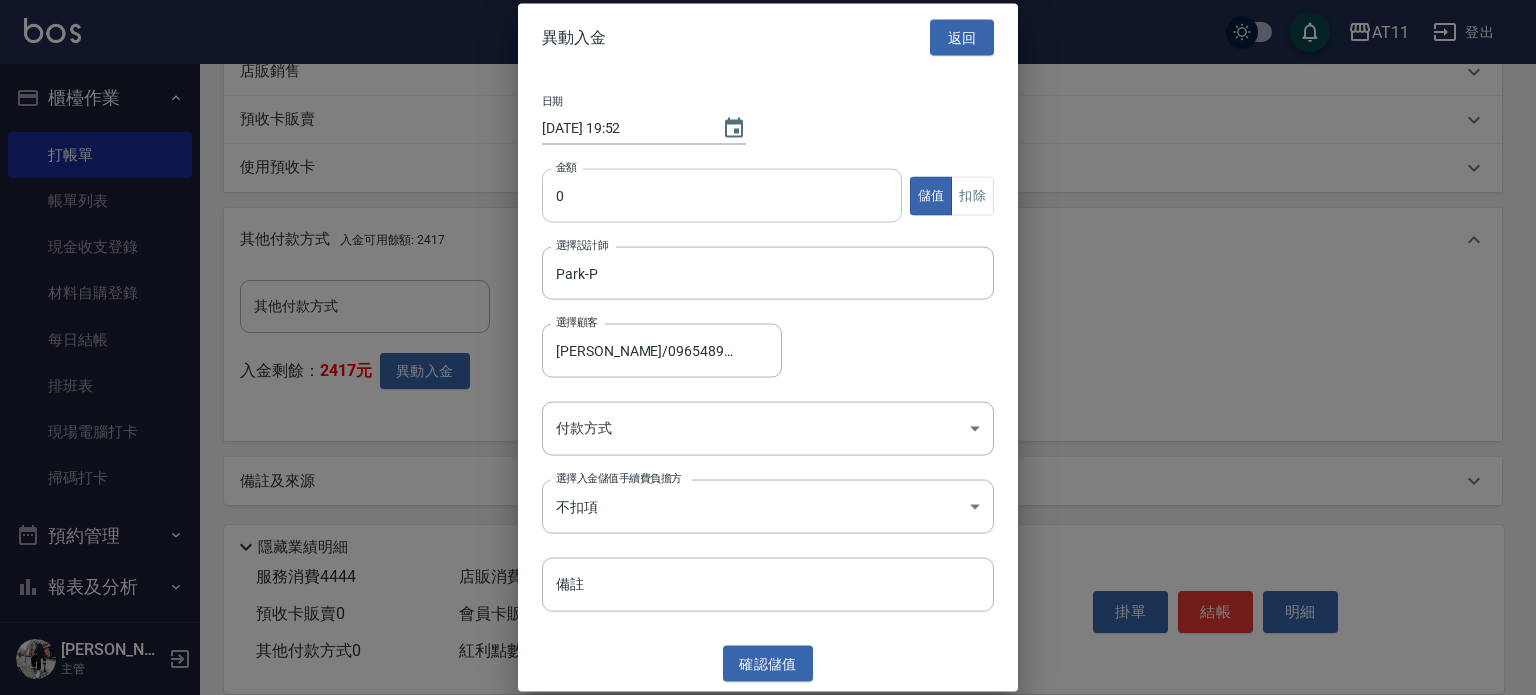 click on "0" at bounding box center (722, 196) 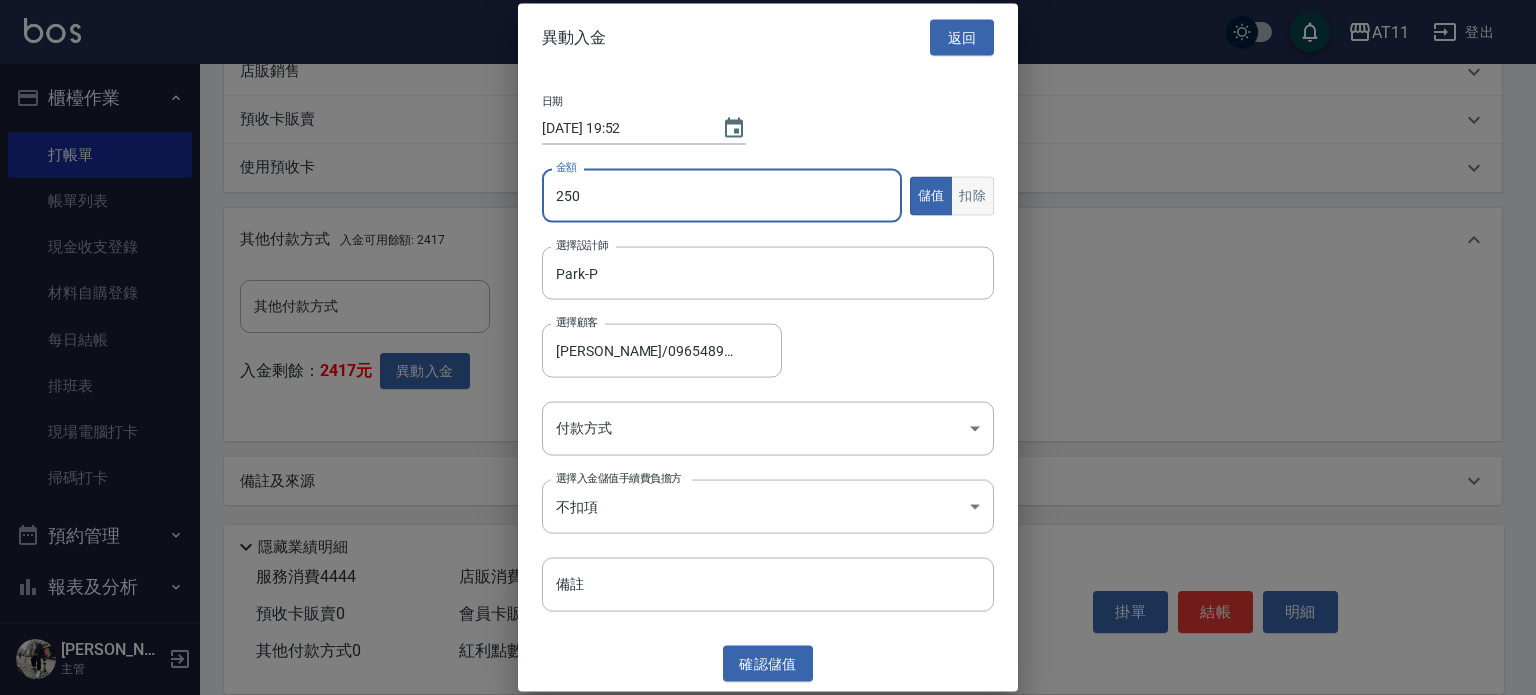 type on "250" 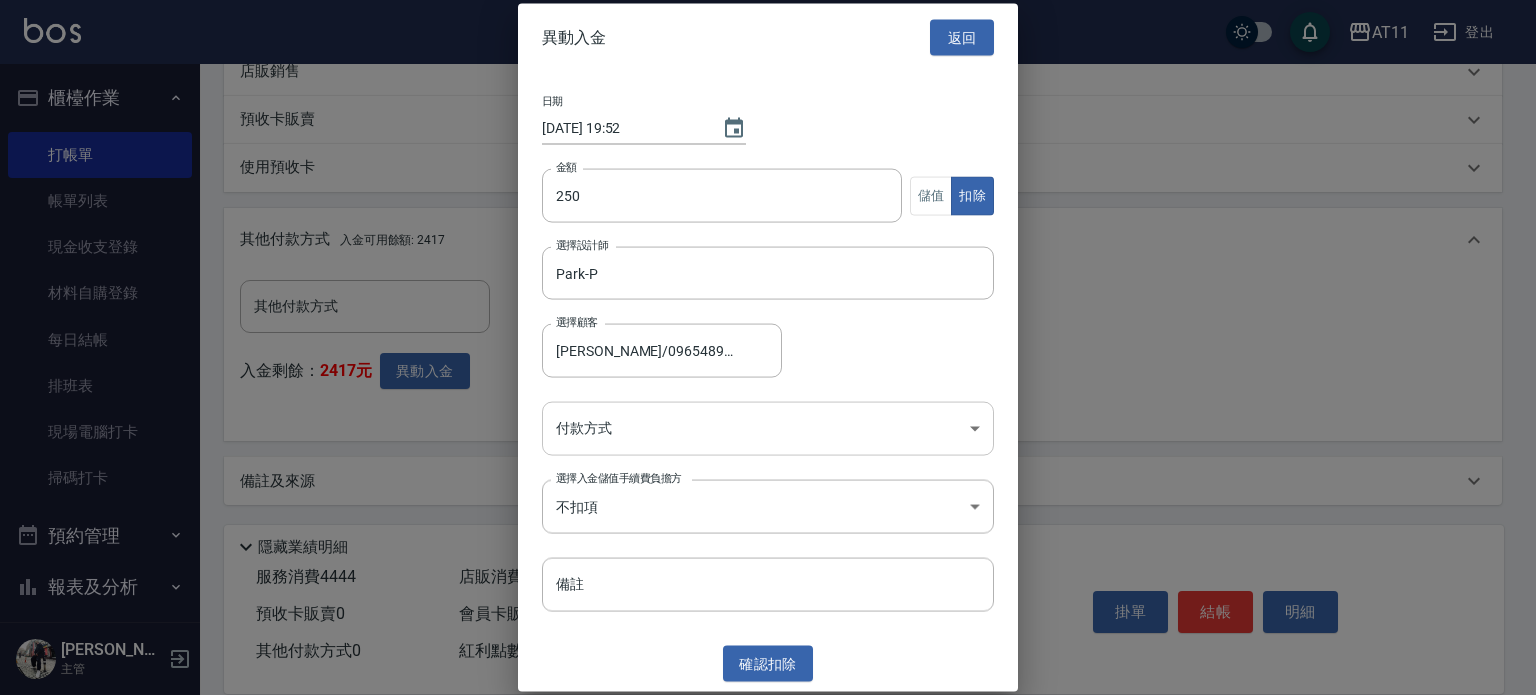 click on "AT11 登出 櫃檯作業 打帳單 帳單列表 現金收支登錄 材料自購登錄 每日結帳 排班表 現場電腦打卡 掃碼打卡 預約管理 預約管理 單日預約紀錄 單週預約紀錄 報表及分析 報表目錄 店家日報表 互助日報表 互助點數明細 設計師日報表 設計師抽成報表 店販抽成明細 客戶管理 客戶列表 卡券管理 入金管理 員工及薪資 員工列表 全店打卡記錄 商品管理 商品分類設定 商品列表 資料設定 服務分類設定 服務項目設定 預收卡設定 支付方式設定 第三方卡券設定 [PERSON_NAME] 主管 Key In 打帳單 上一筆訂單:#8 帳單速查 結帳前確認明細 連續打單結帳 掛單 結帳 明細 帳單日期 [DATE] 19:51 鎖定日期 顧客姓名/手機號碼/編號 [PERSON_NAME]/0965489308/ 顧客姓名/手機號碼/編號 不留客資 服務人員姓名/編號 [PERSON_NAME]-P 服務人員姓名/編號 指定 不指定 項目消費 服務名稱/代號 SPA699(699) 服務名稱/代號 價格 699 0" at bounding box center (768, -50) 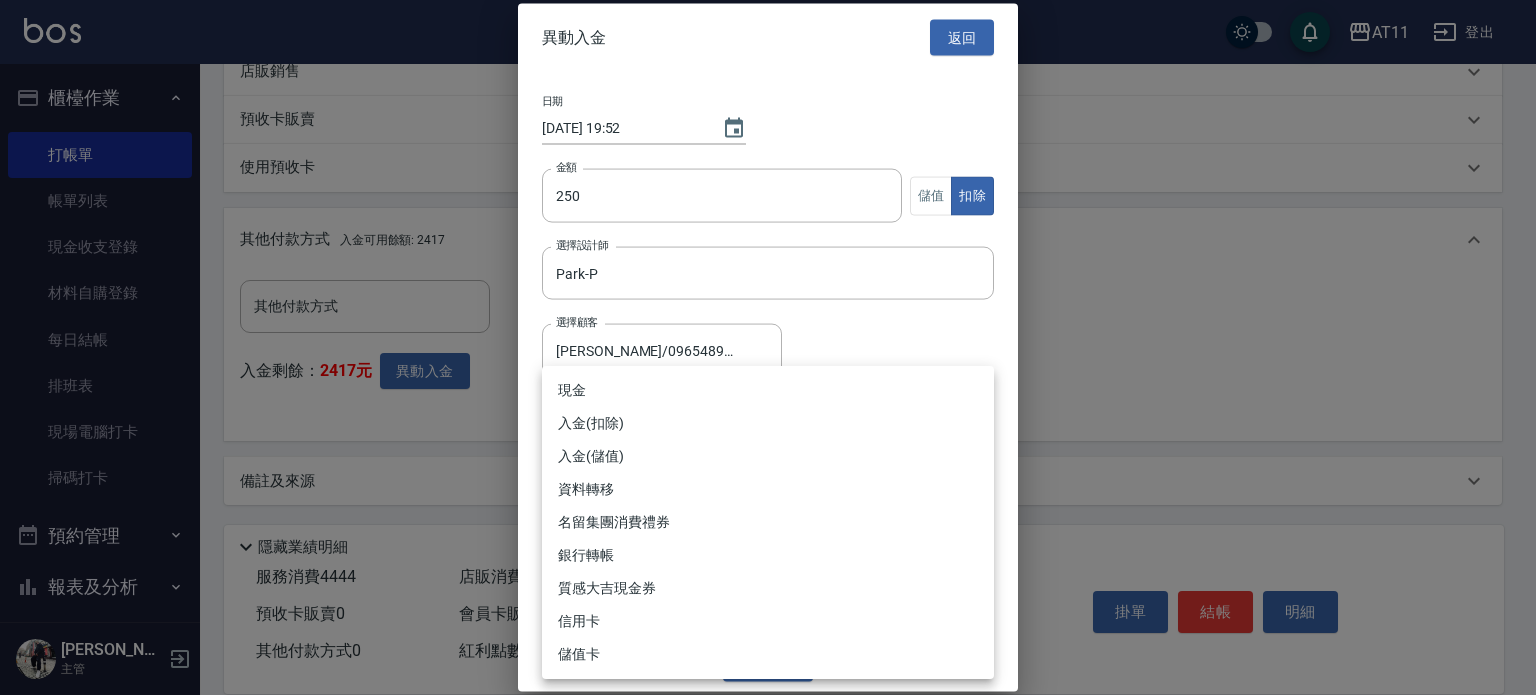 click on "入金(扣除)" at bounding box center [768, 423] 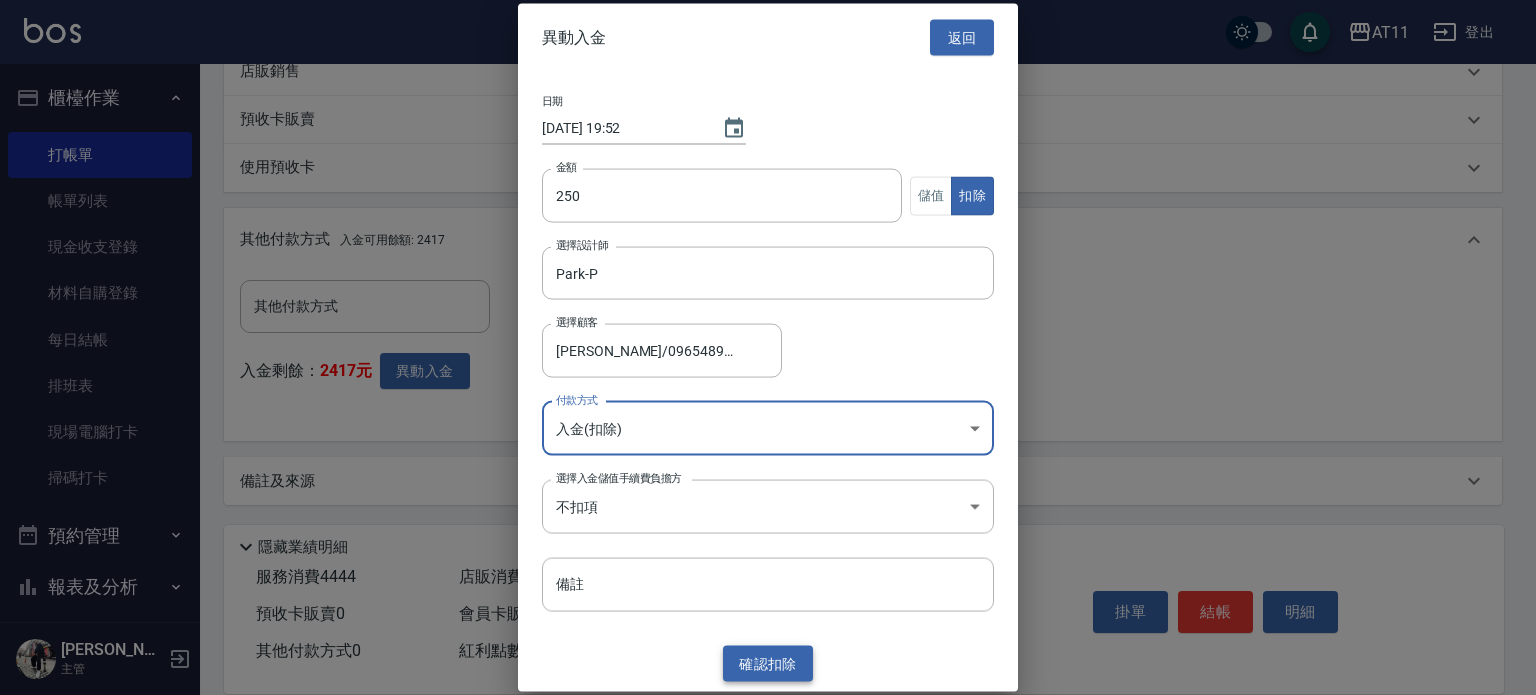 click on "確認 扣除" at bounding box center (768, 663) 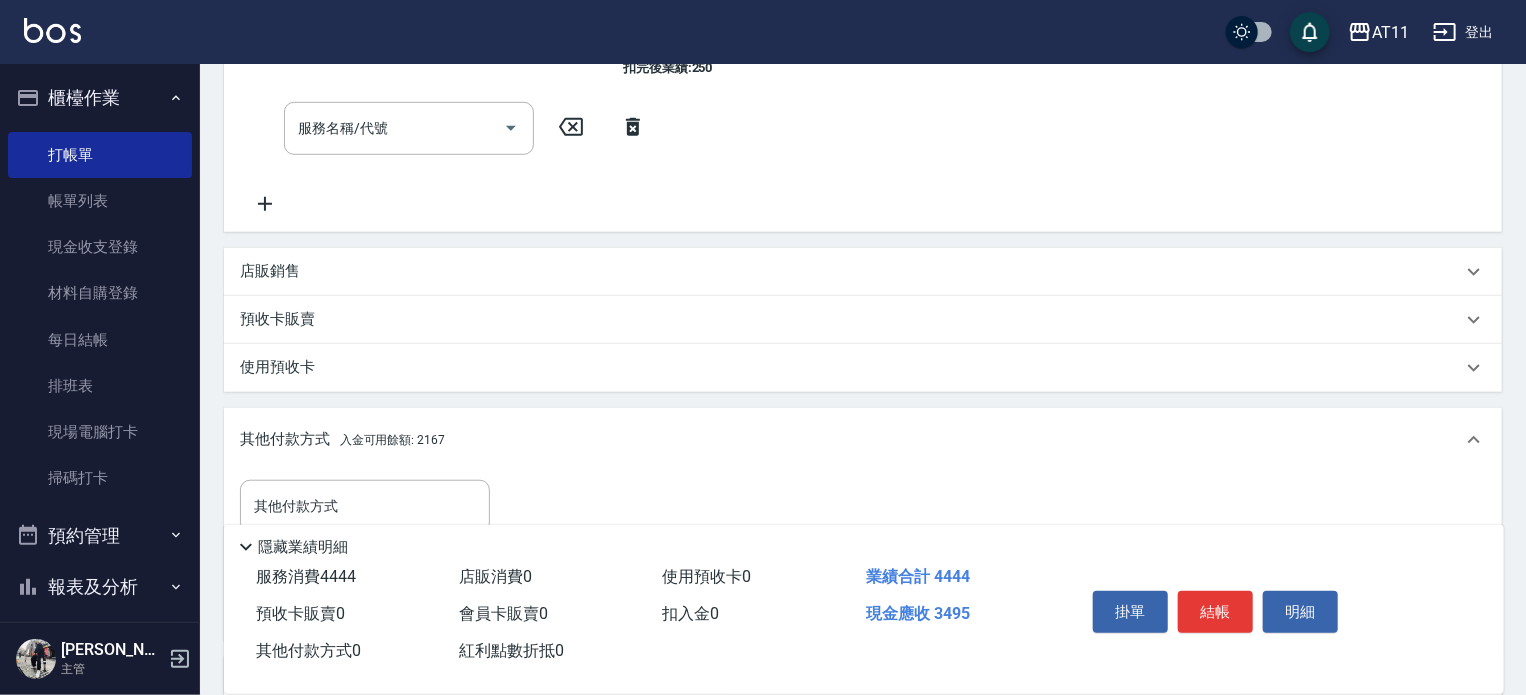 scroll, scrollTop: 794, scrollLeft: 0, axis: vertical 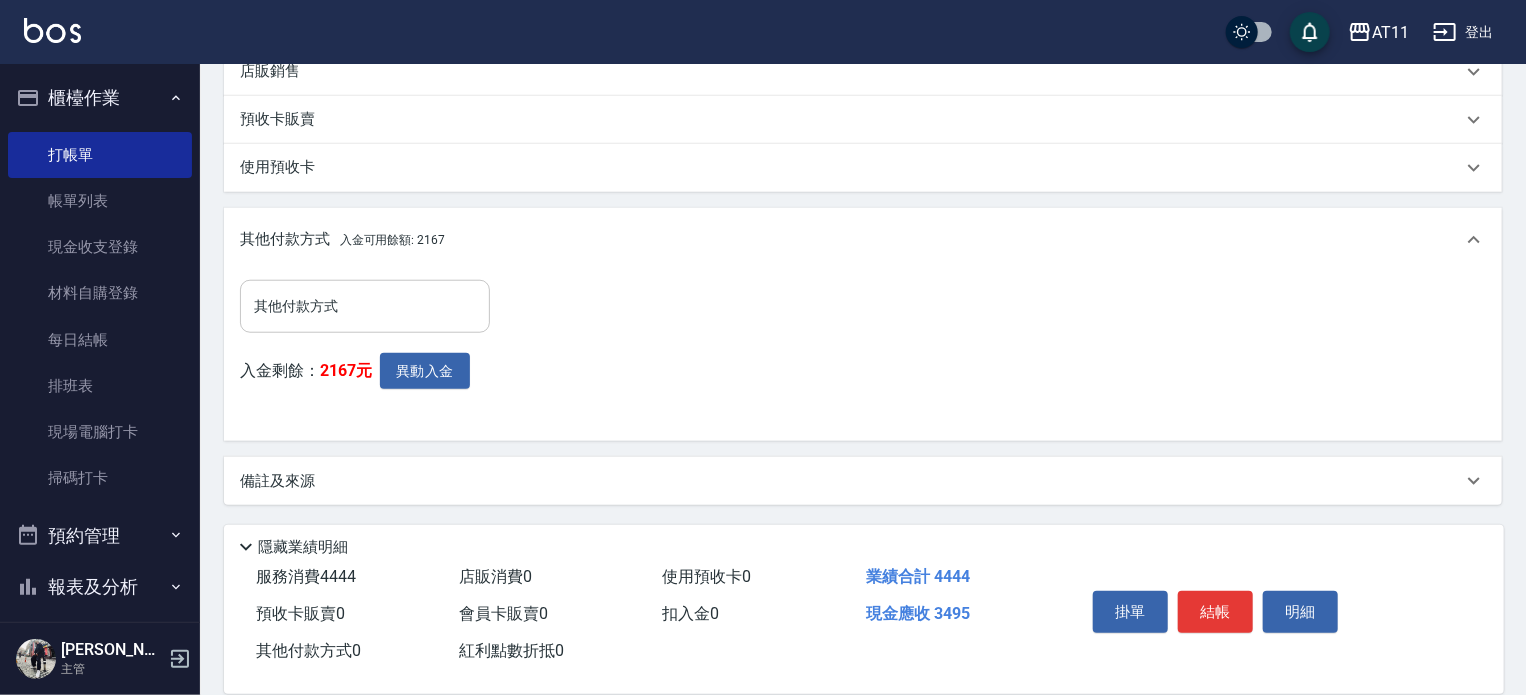 click on "其他付款方式" at bounding box center (365, 306) 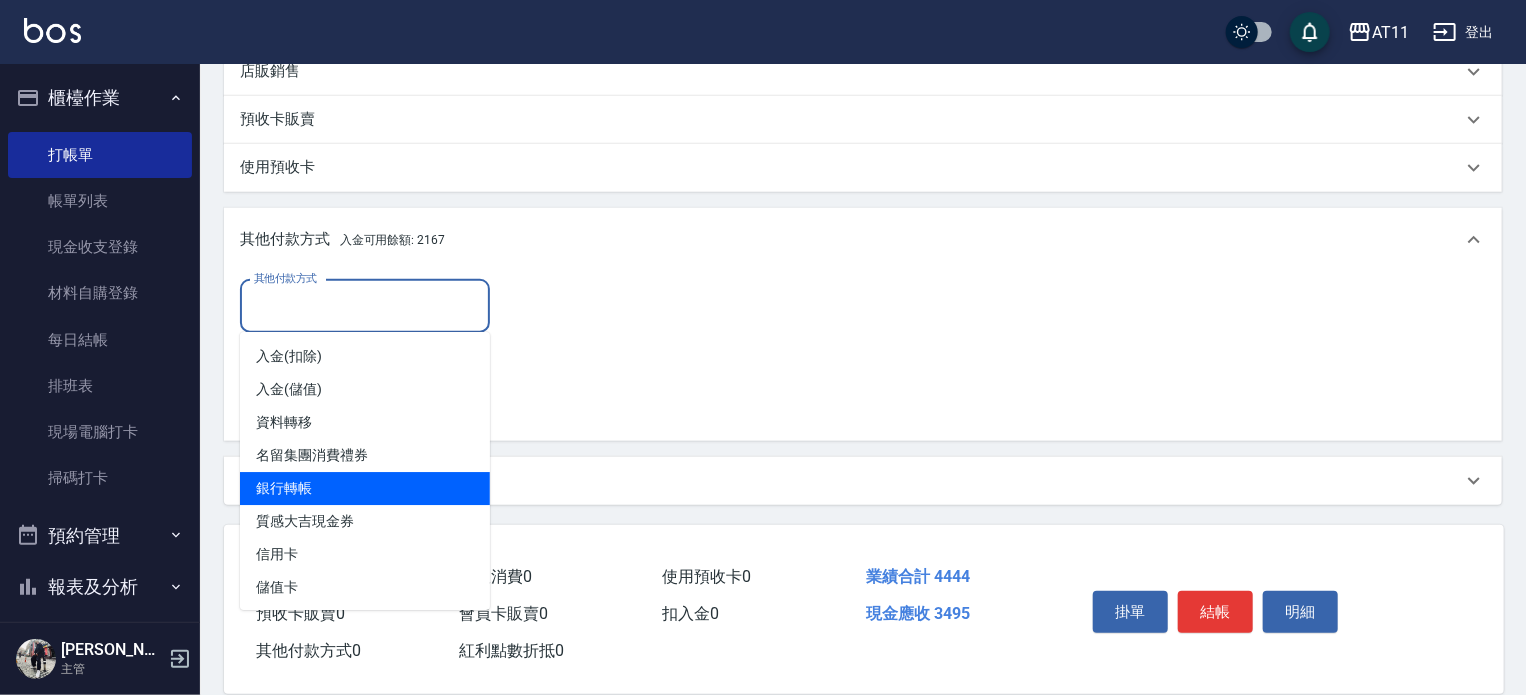 click on "銀行轉帳" at bounding box center [365, 488] 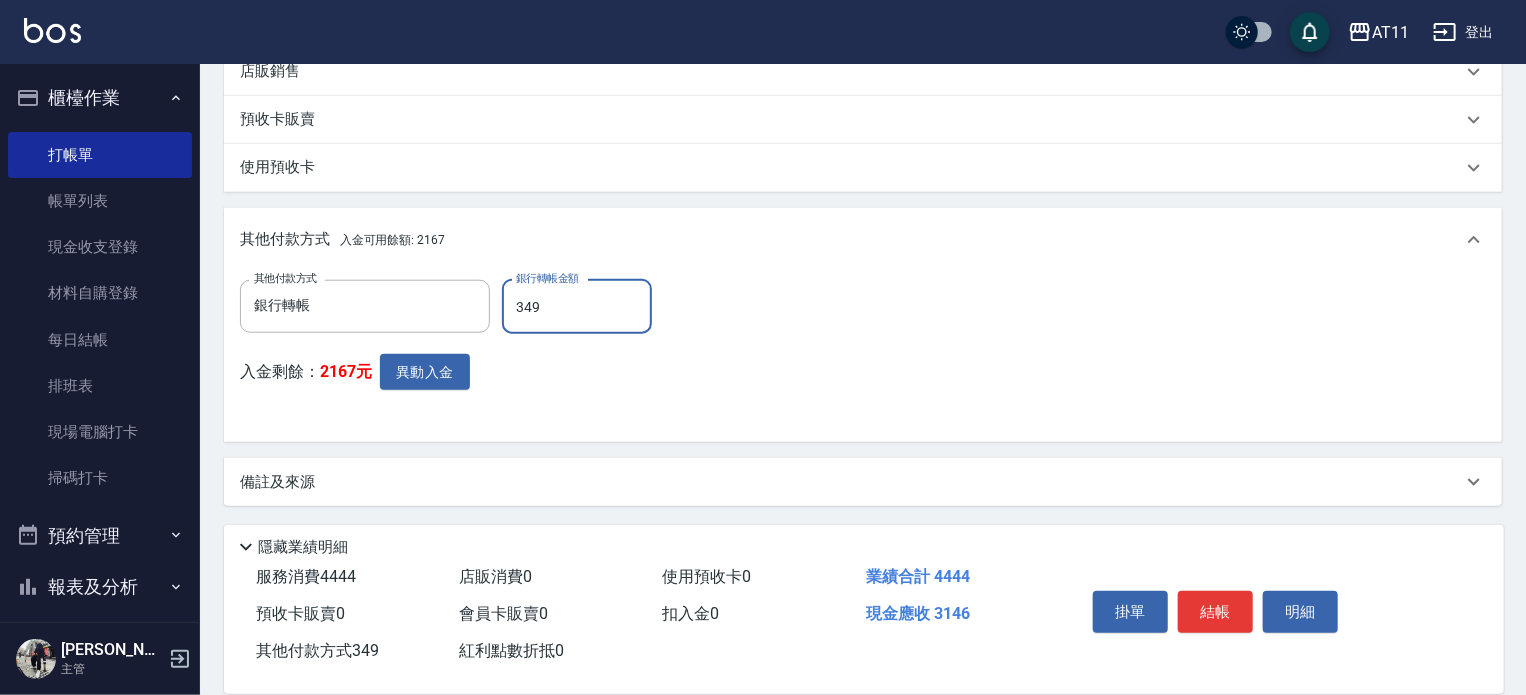 type on "3495" 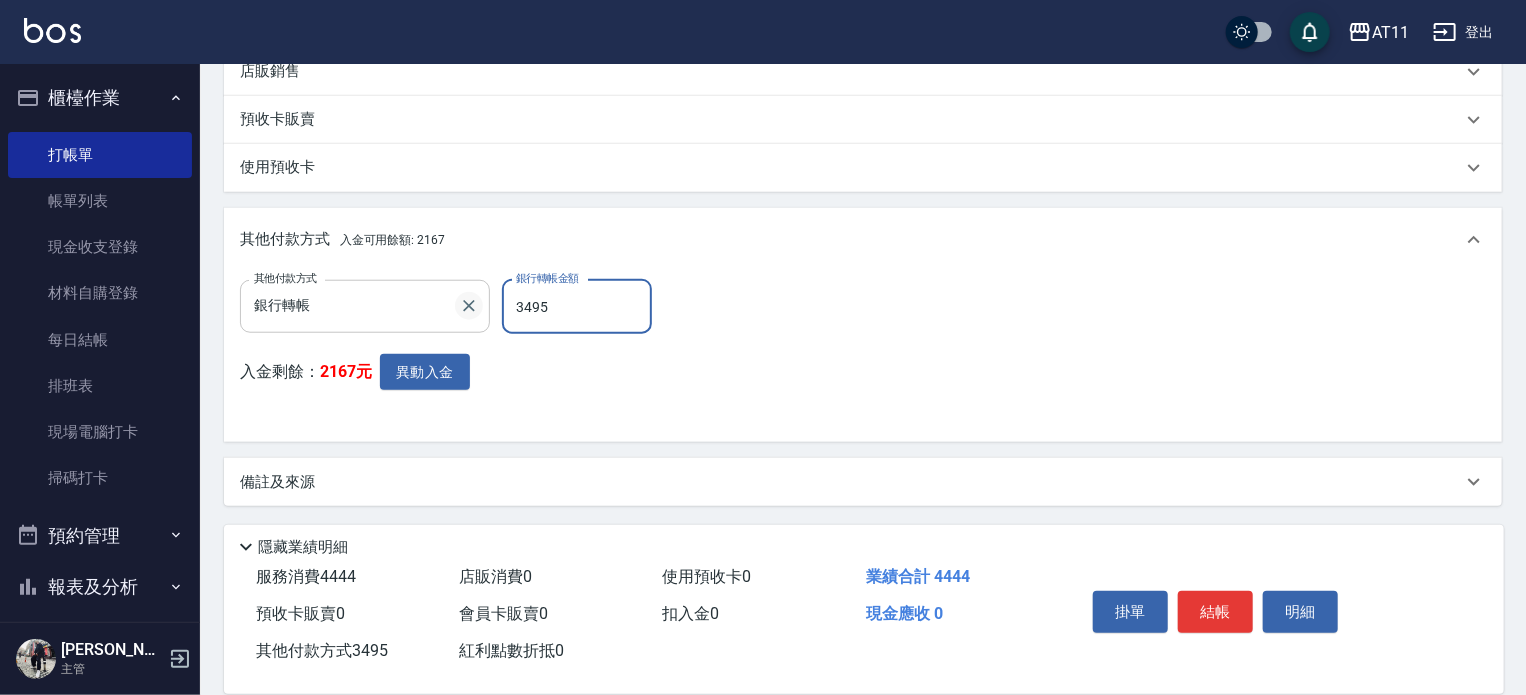 click 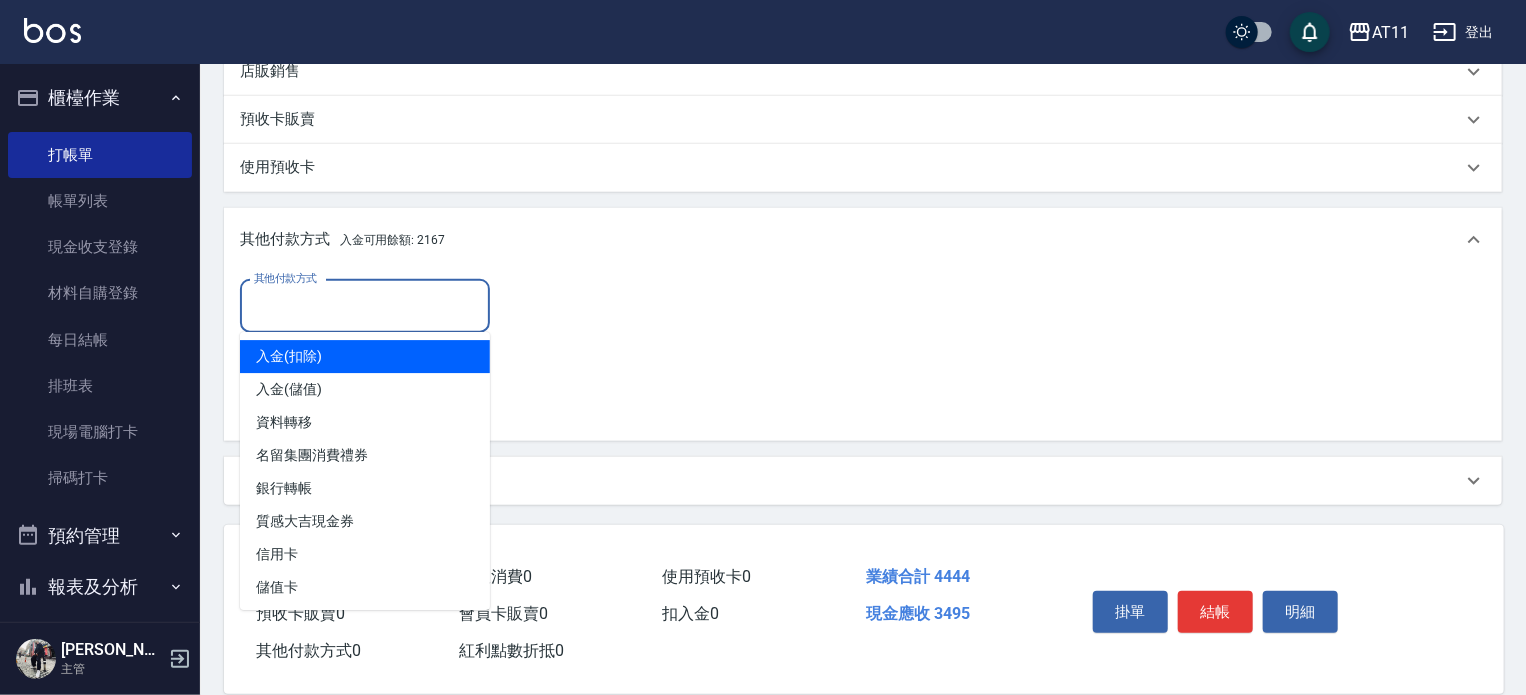click on "其他付款方式" at bounding box center [365, 306] 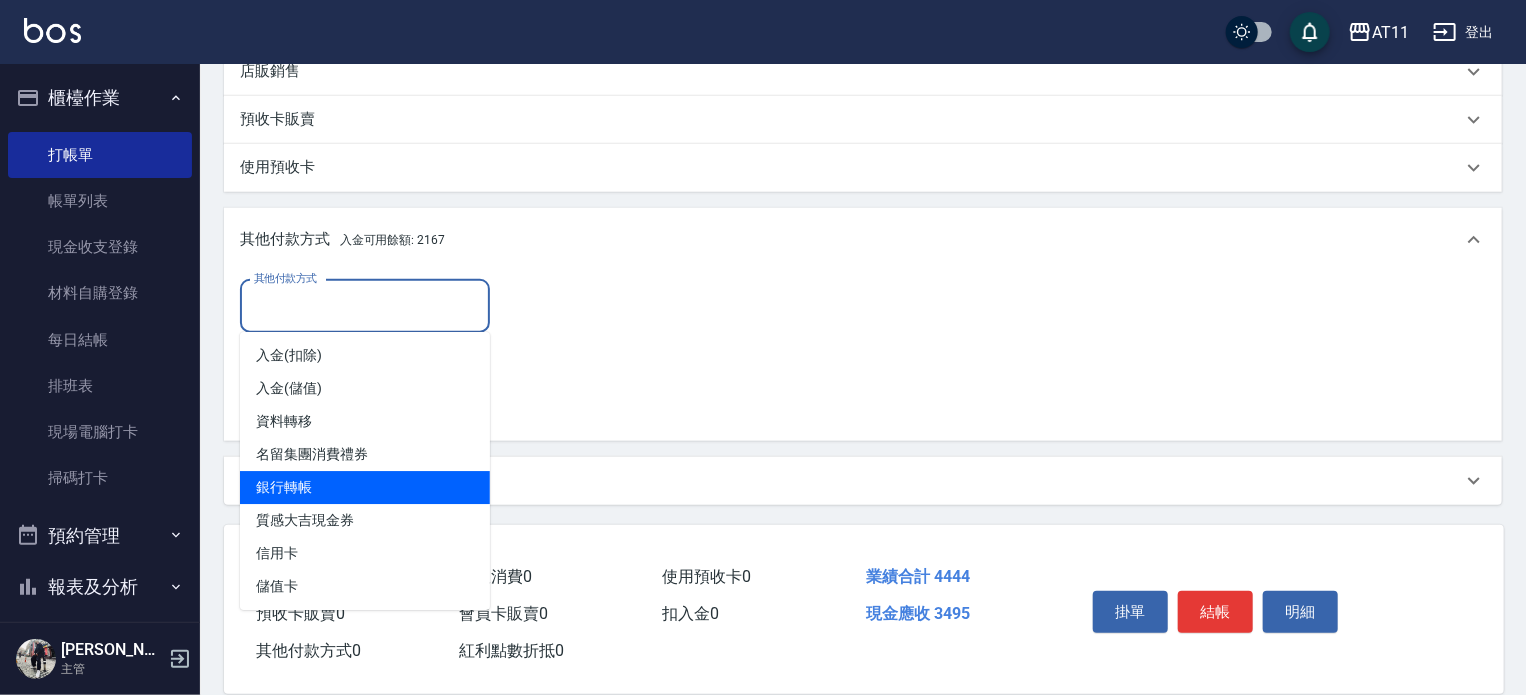 scroll, scrollTop: 0, scrollLeft: 0, axis: both 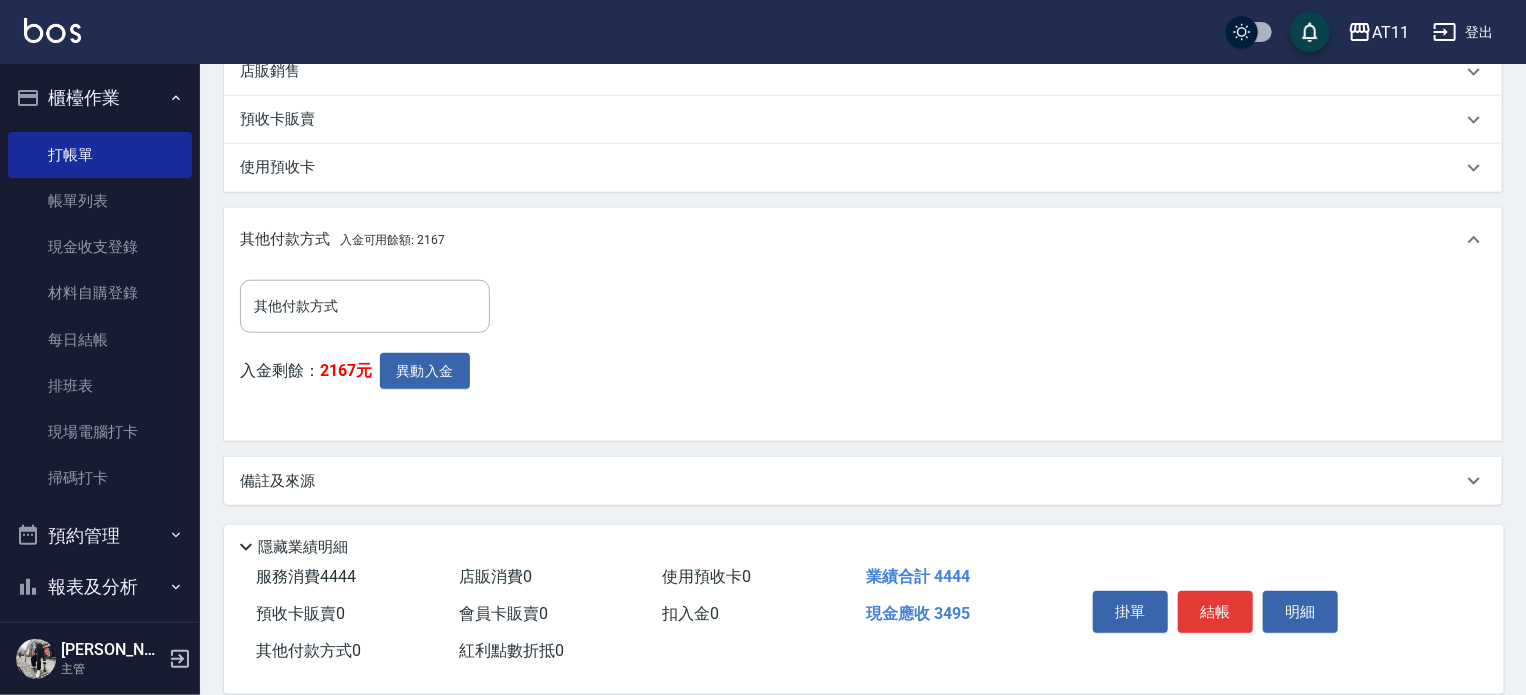 click on "其他付款方式 其他付款方式 入金剩餘： 2167元 異動入金" at bounding box center [863, 353] 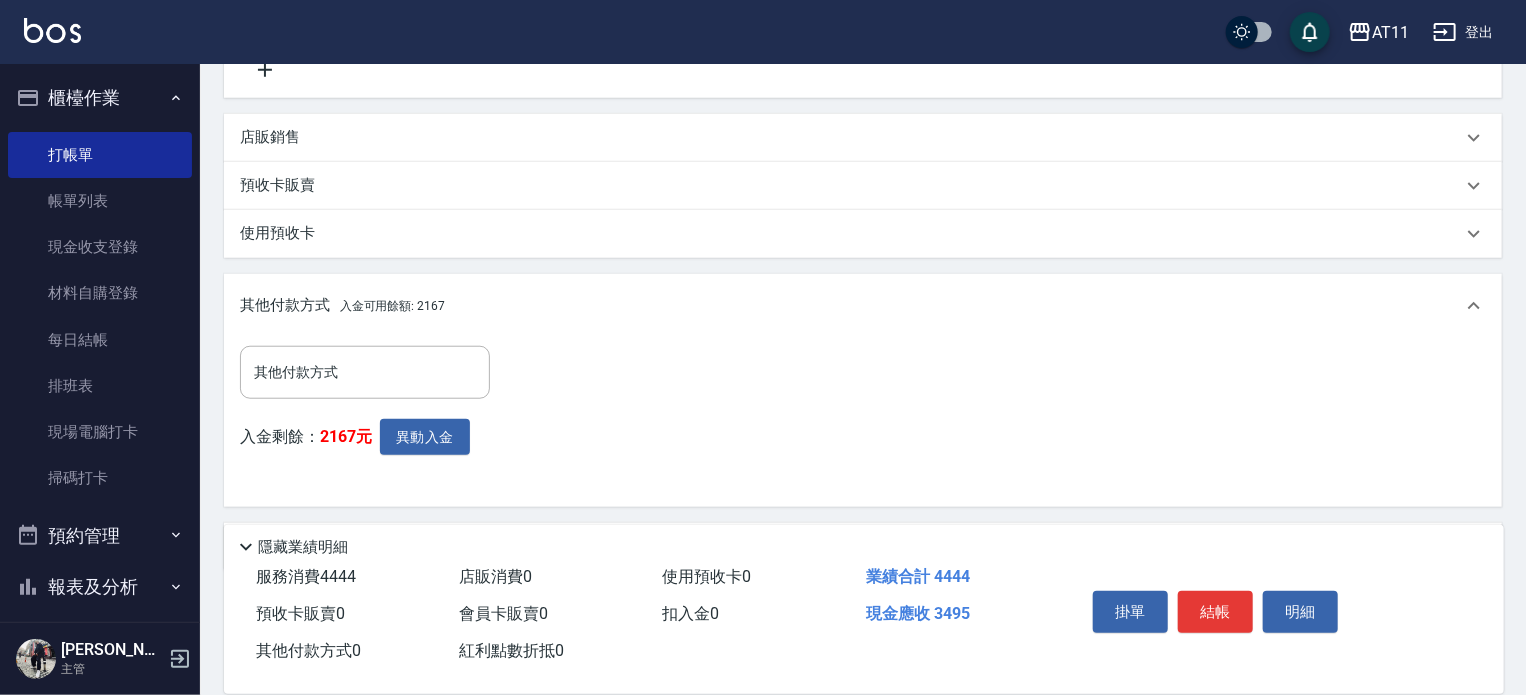 scroll, scrollTop: 694, scrollLeft: 0, axis: vertical 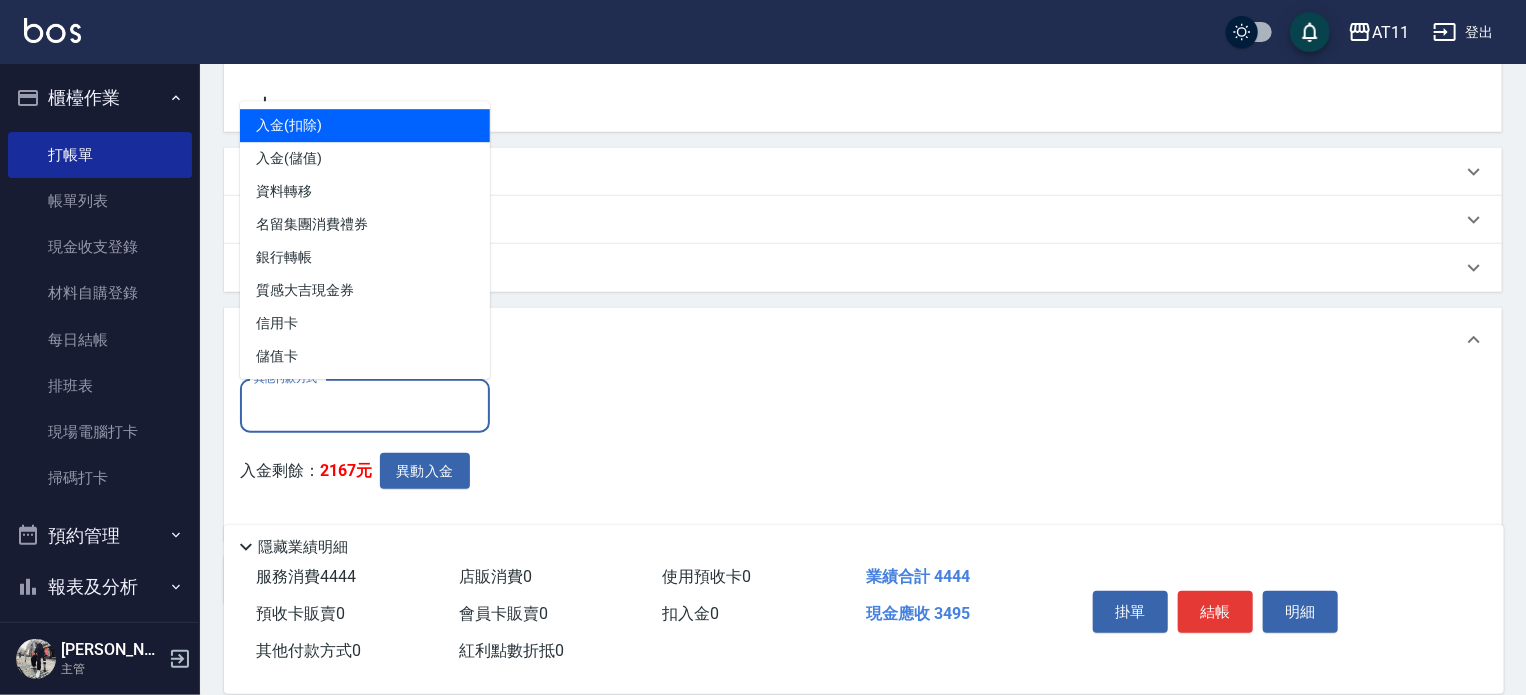 click on "其他付款方式" at bounding box center [365, 406] 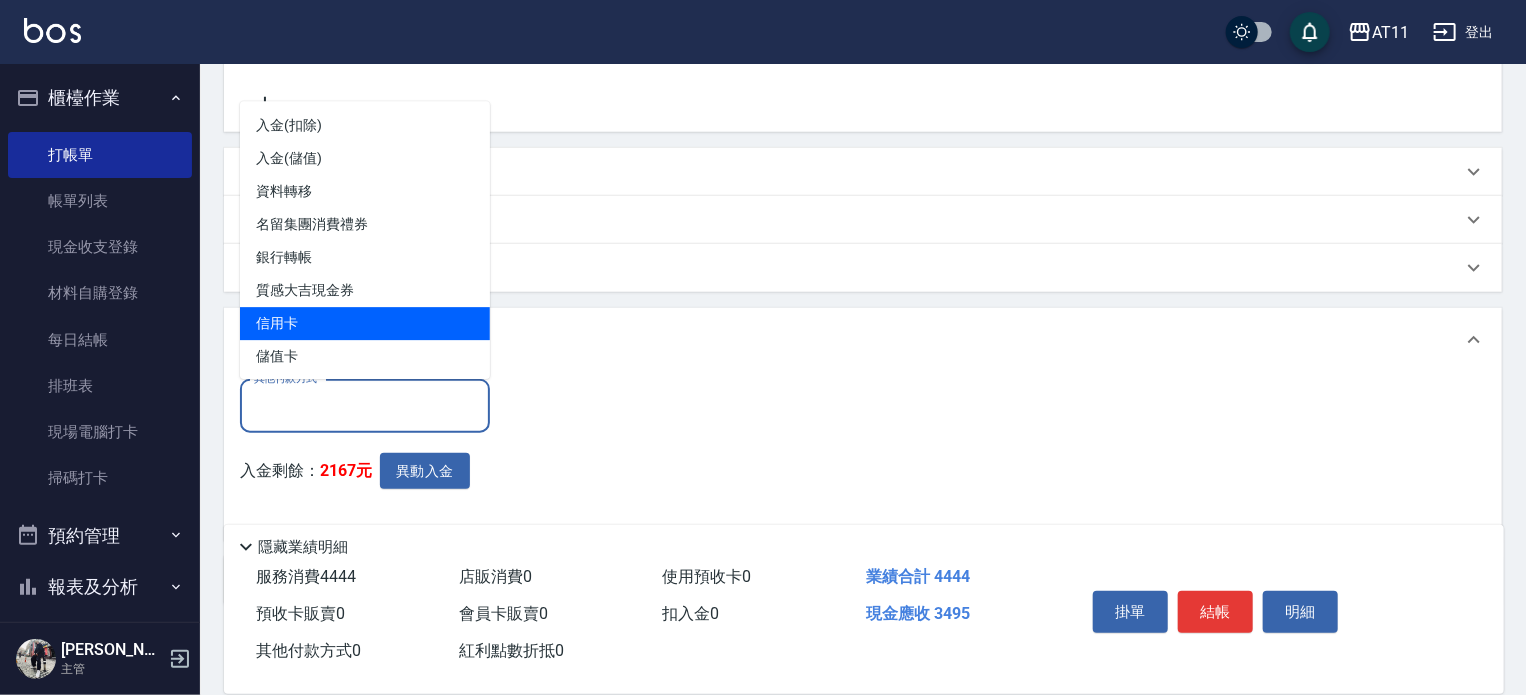 click on "信用卡" at bounding box center (365, 323) 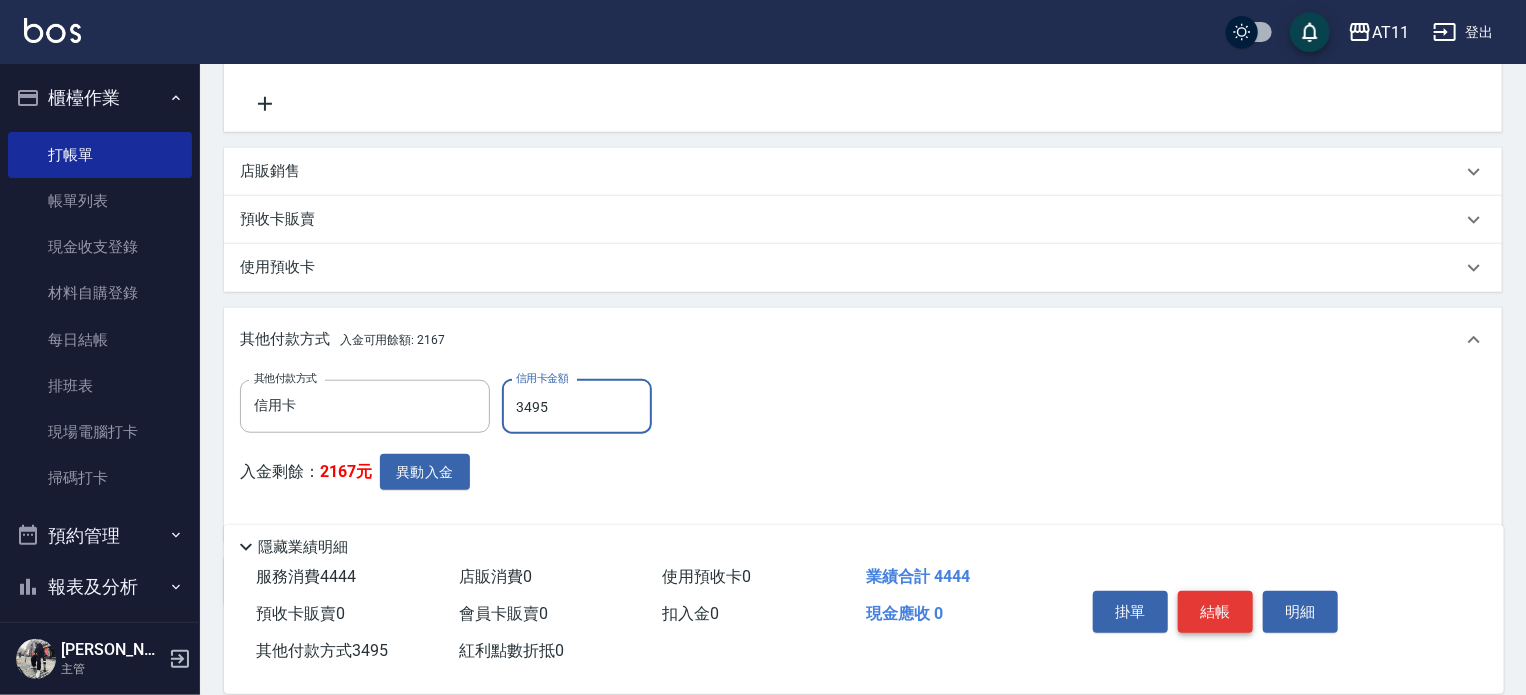 type on "3495" 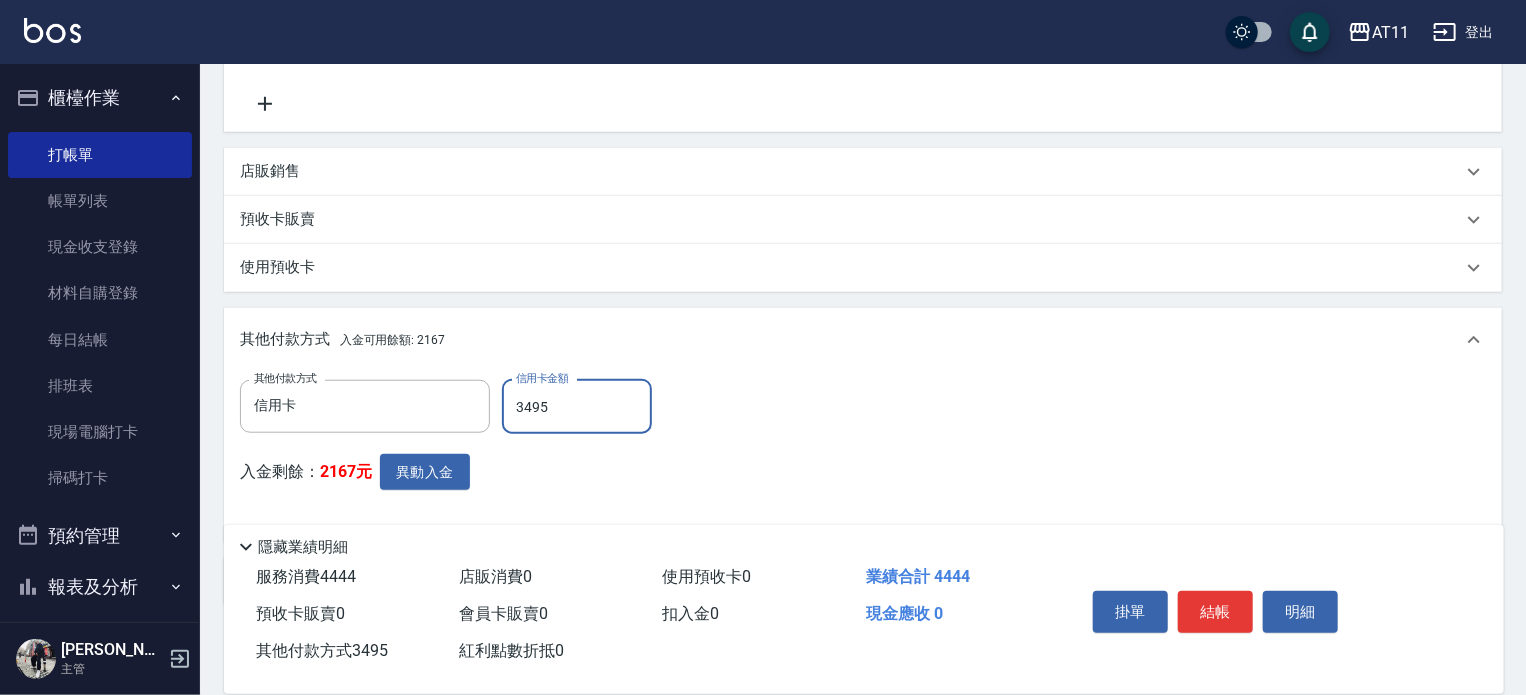 click on "結帳" at bounding box center (1215, 612) 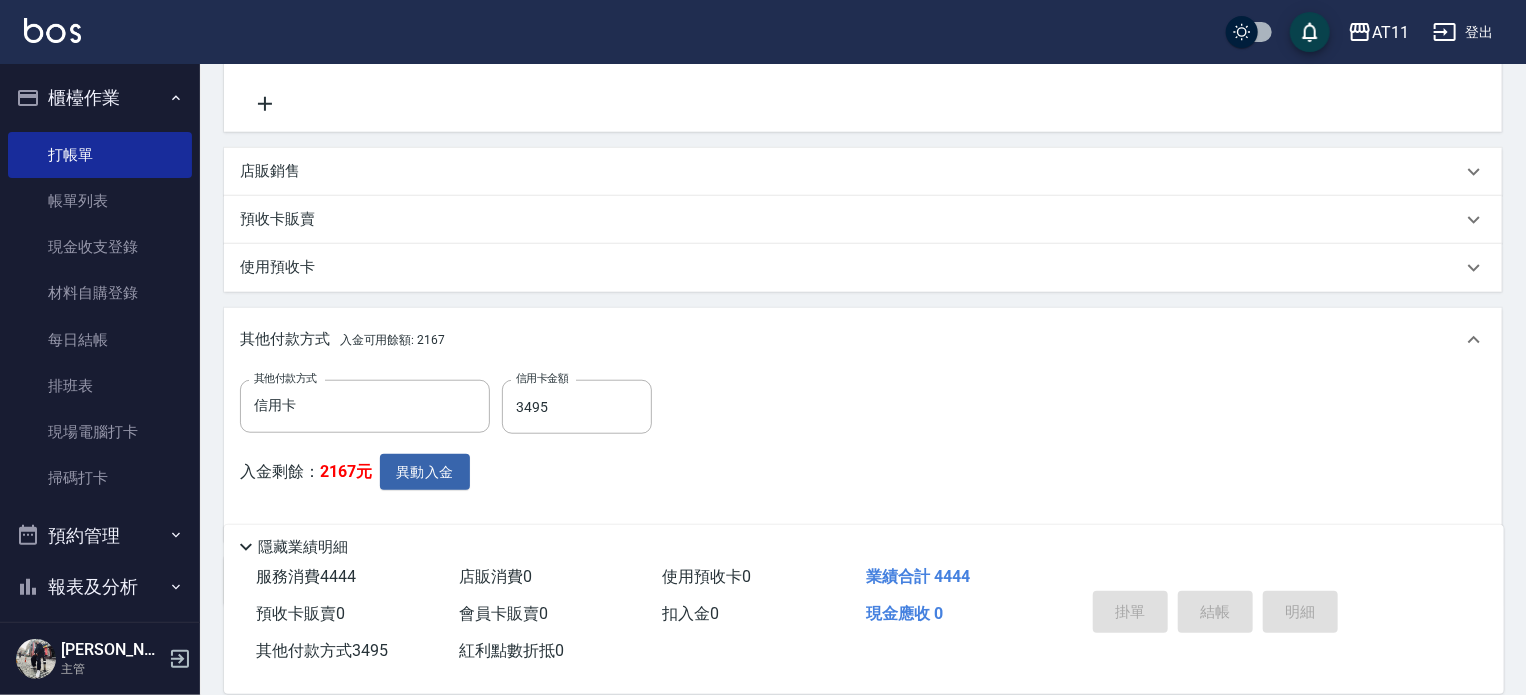 type on "[DATE] 19:53" 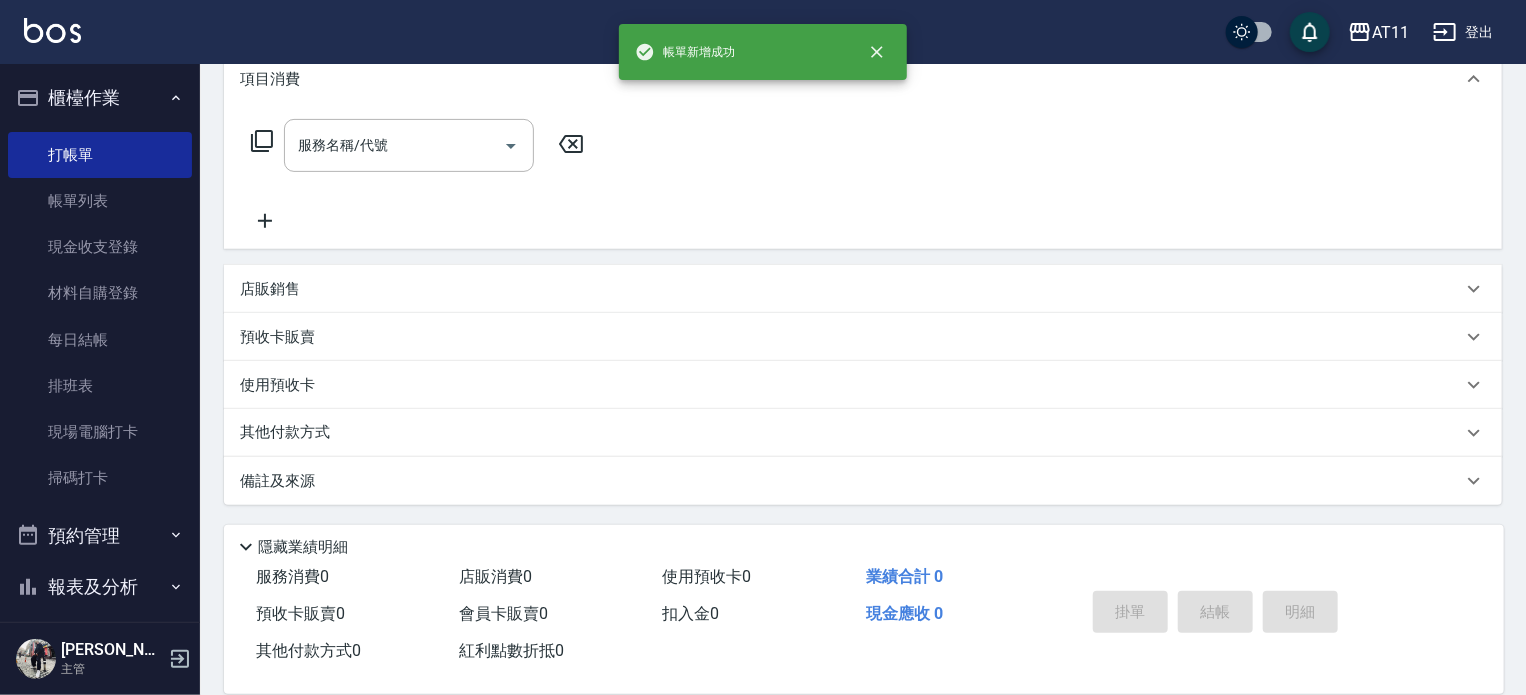 scroll, scrollTop: 0, scrollLeft: 0, axis: both 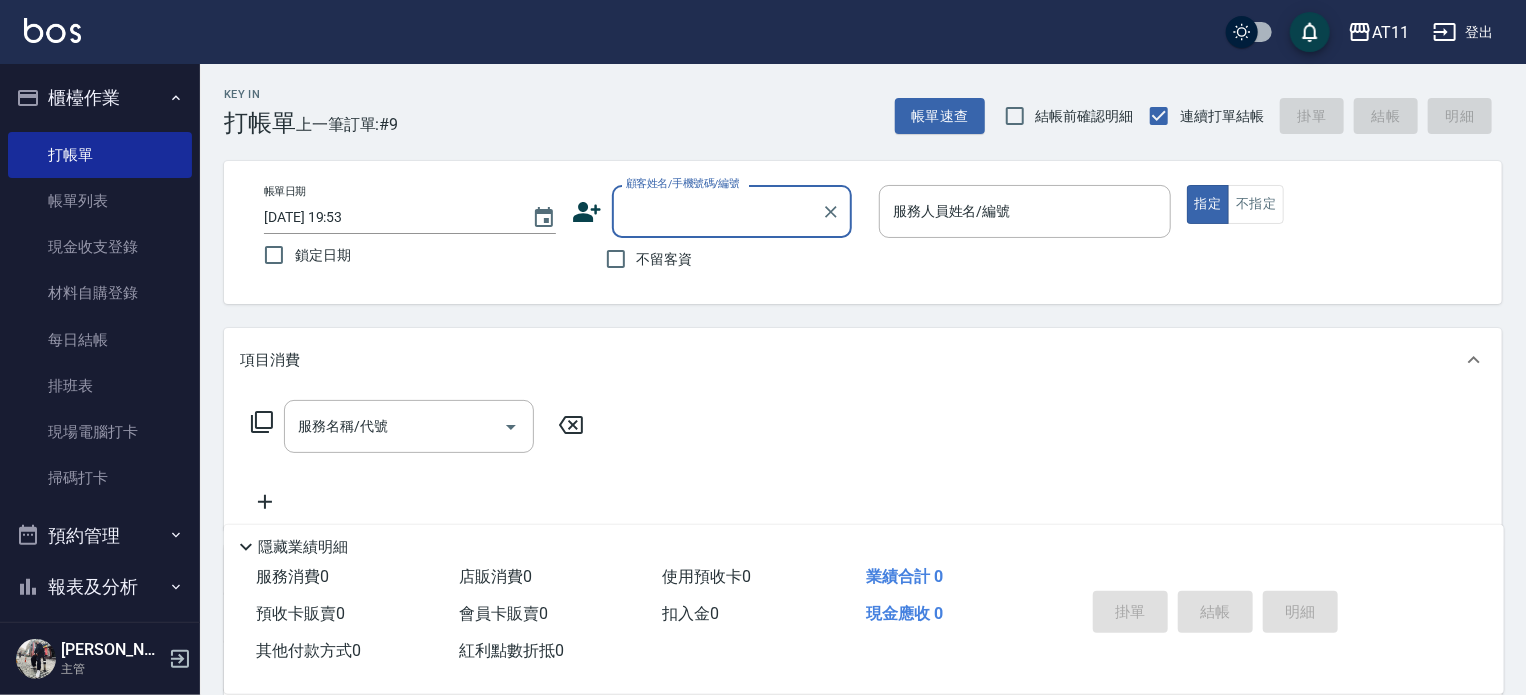 click on "不留客資" at bounding box center [665, 259] 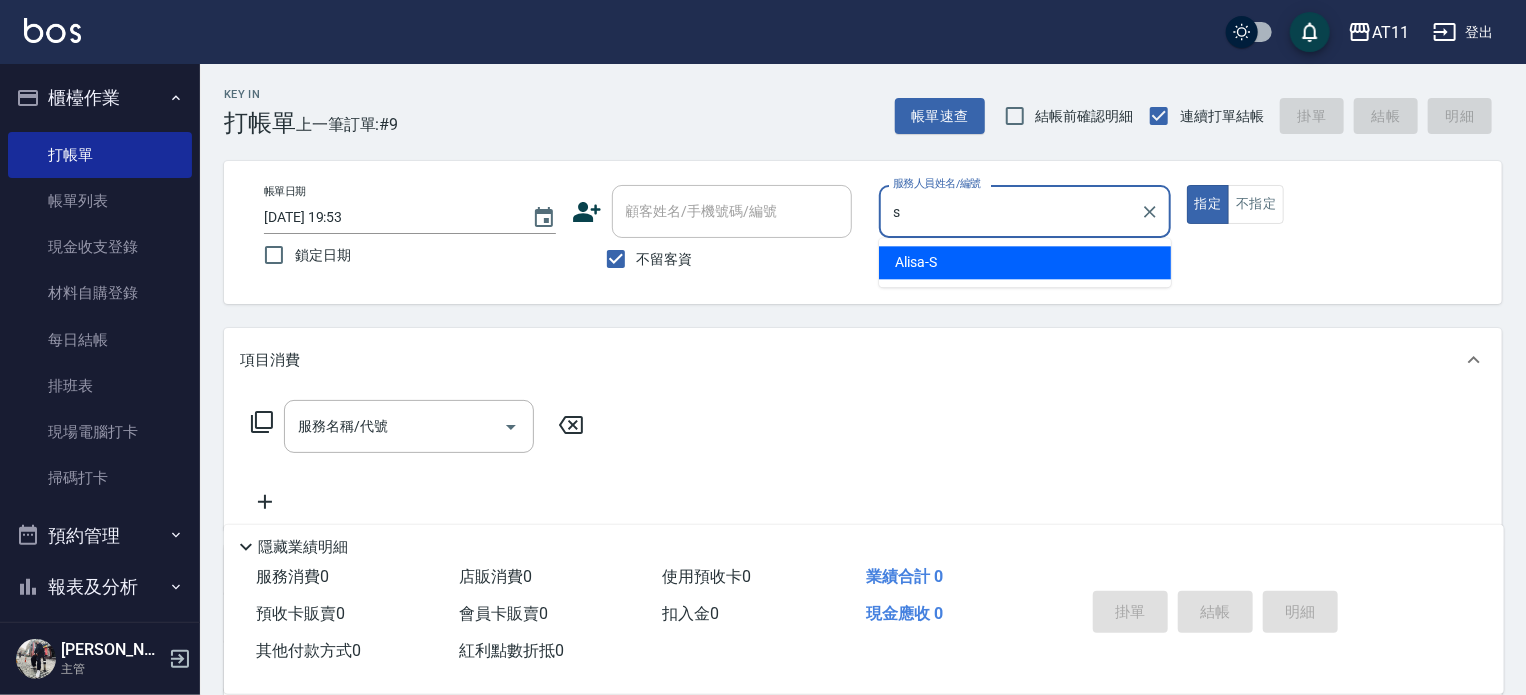 type on "Alisa-S" 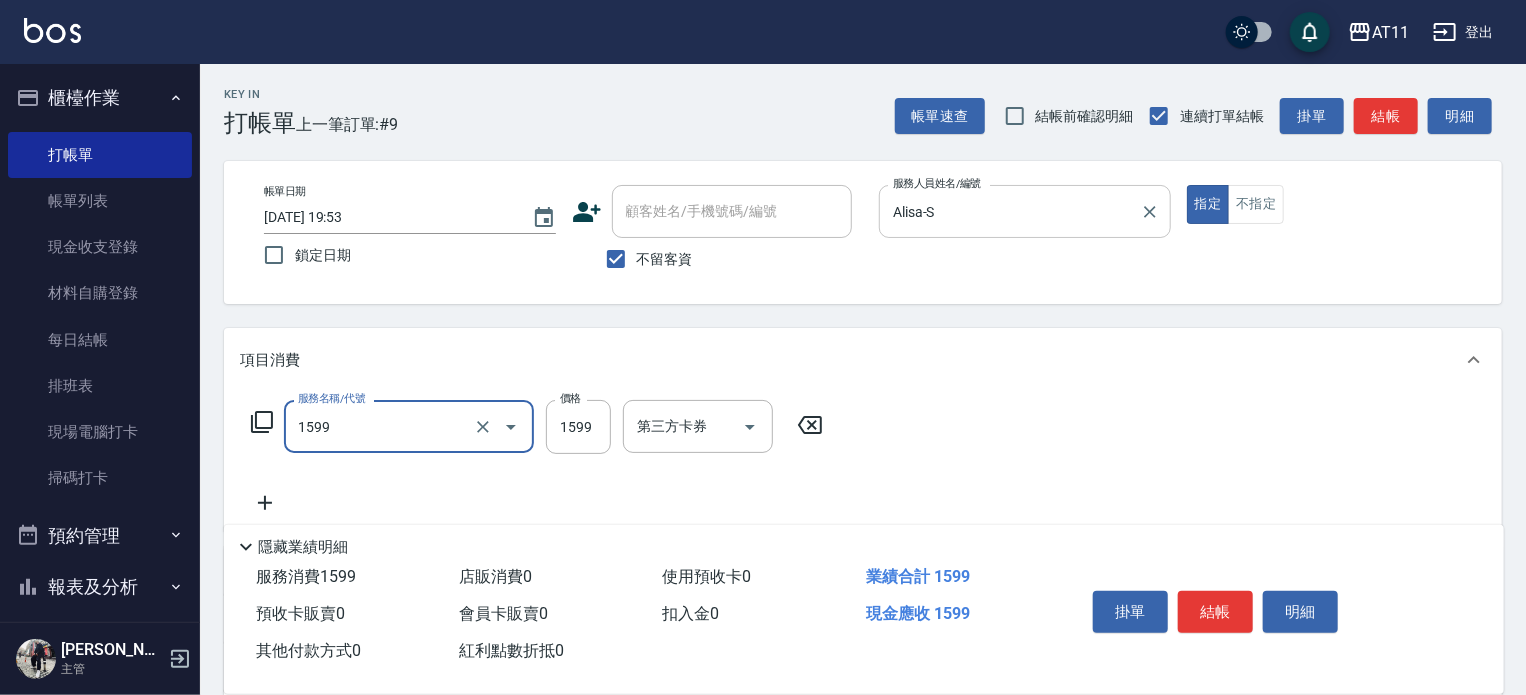 type on "染髮套餐(1599)" 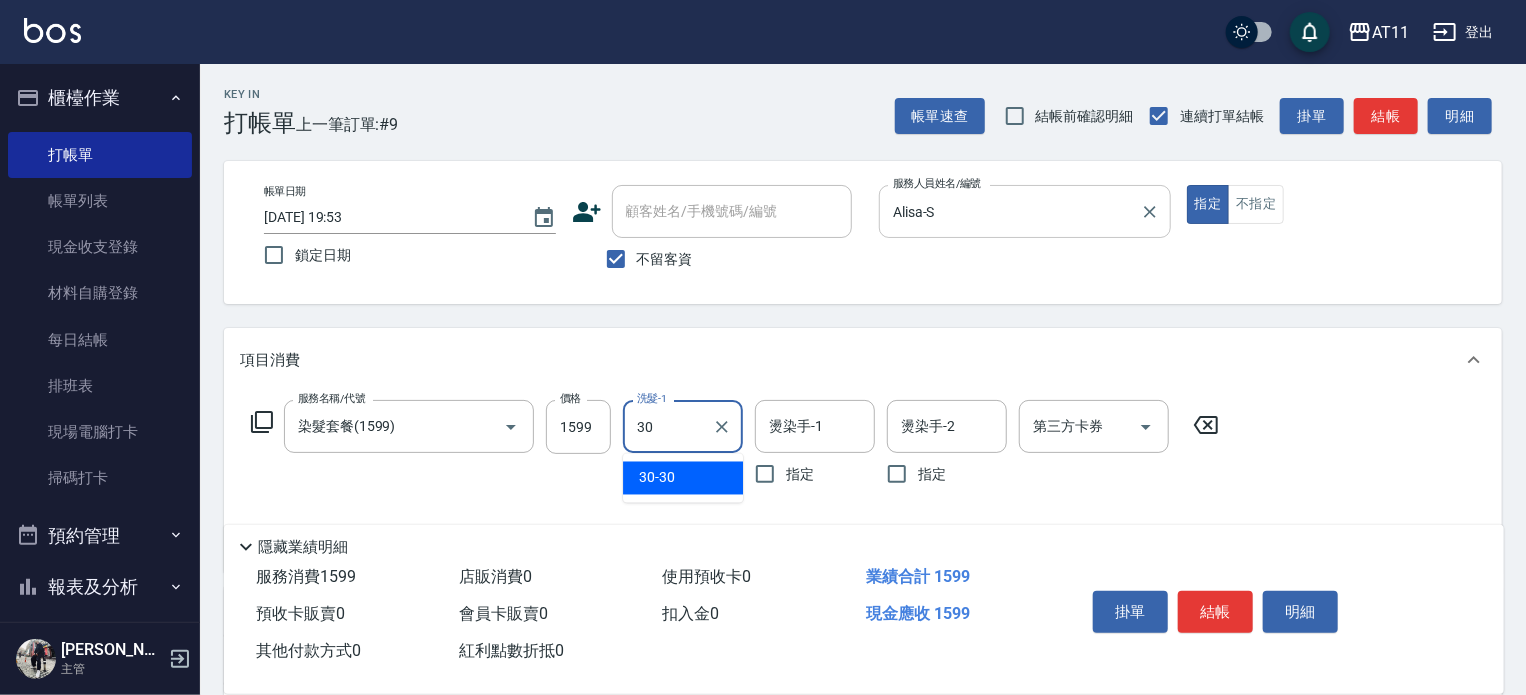 type on "30-30" 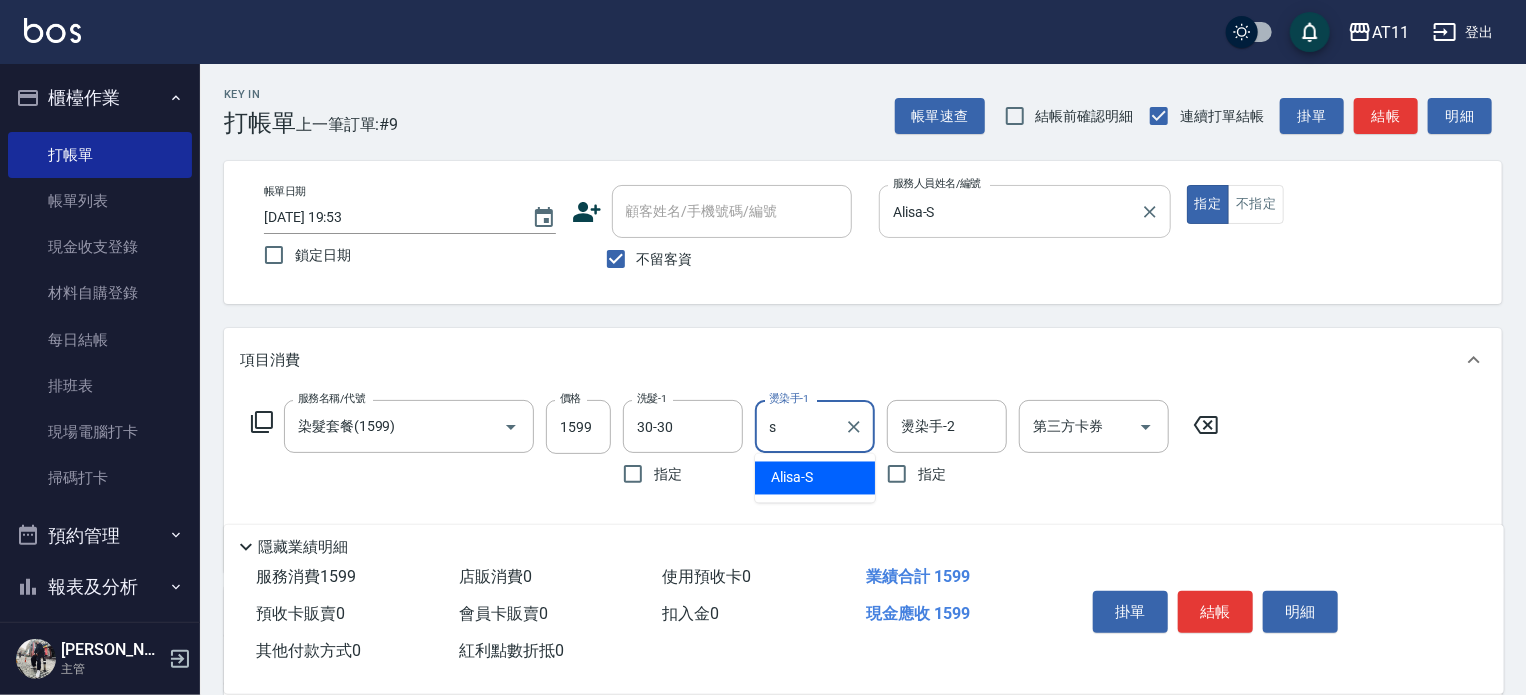 type on "Alisa-S" 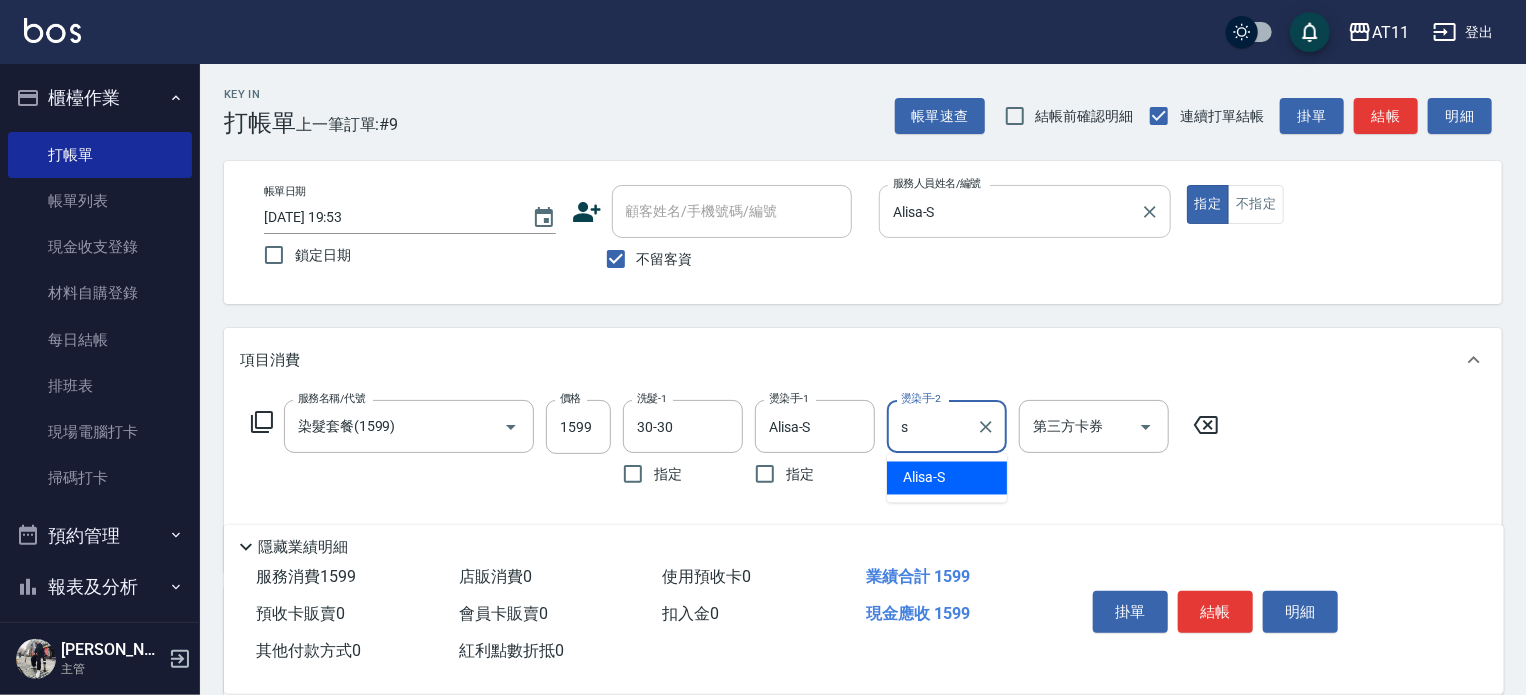 type on "Alisa-S" 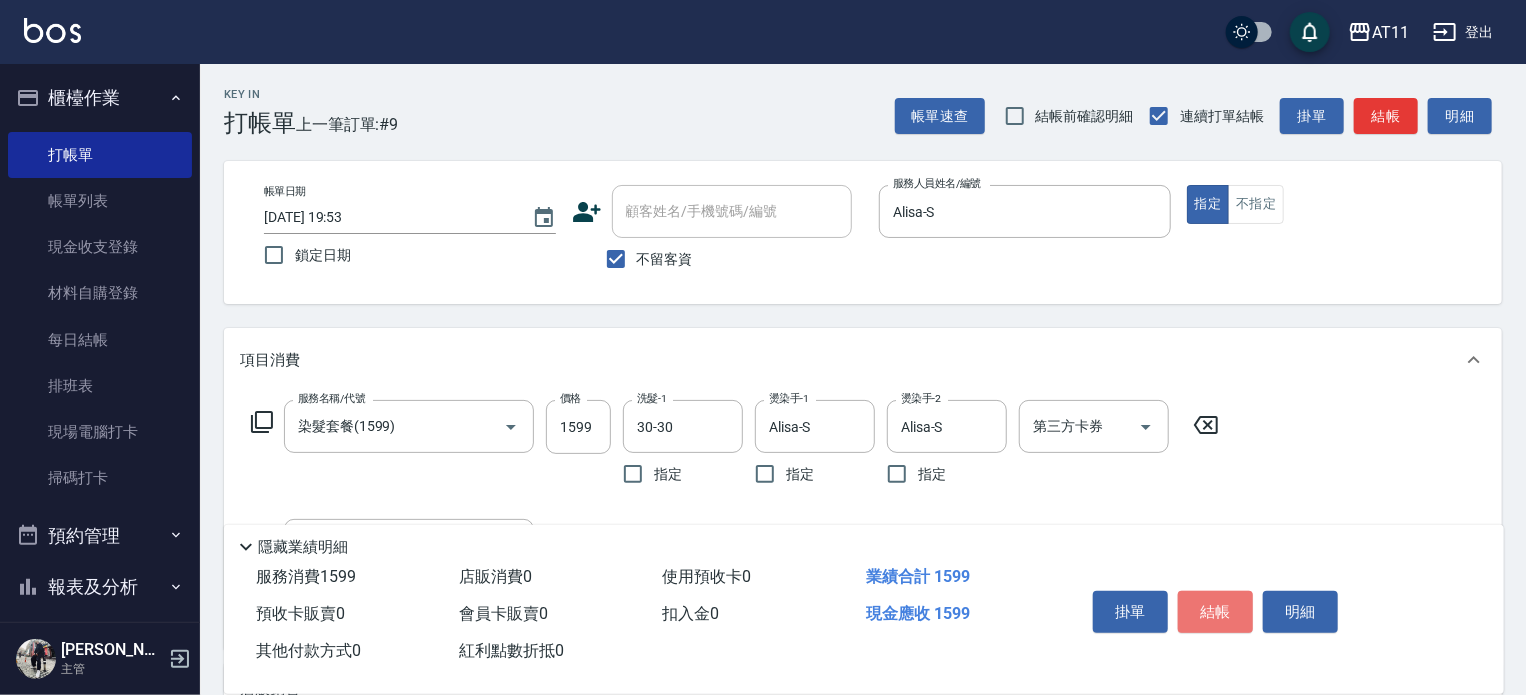 drag, startPoint x: 1206, startPoint y: 609, endPoint x: 1196, endPoint y: 613, distance: 10.770329 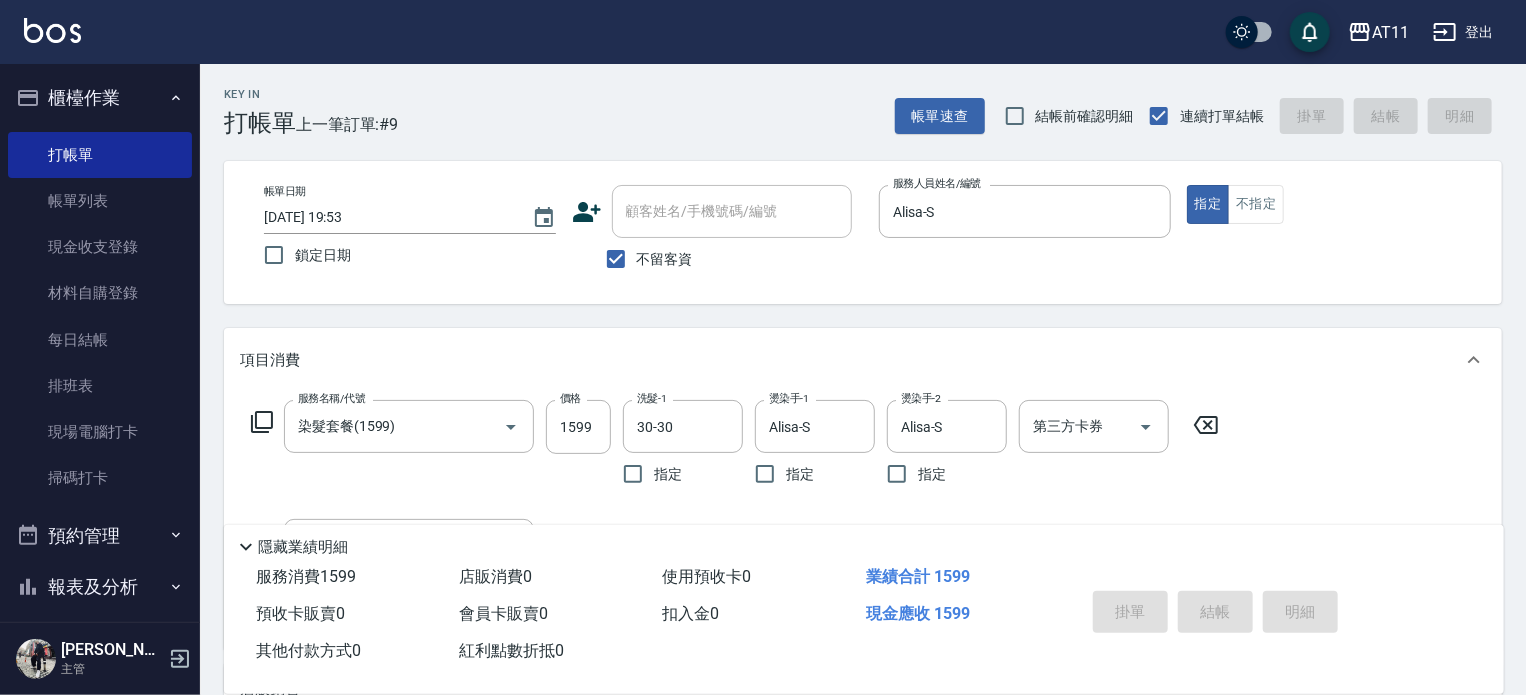 type 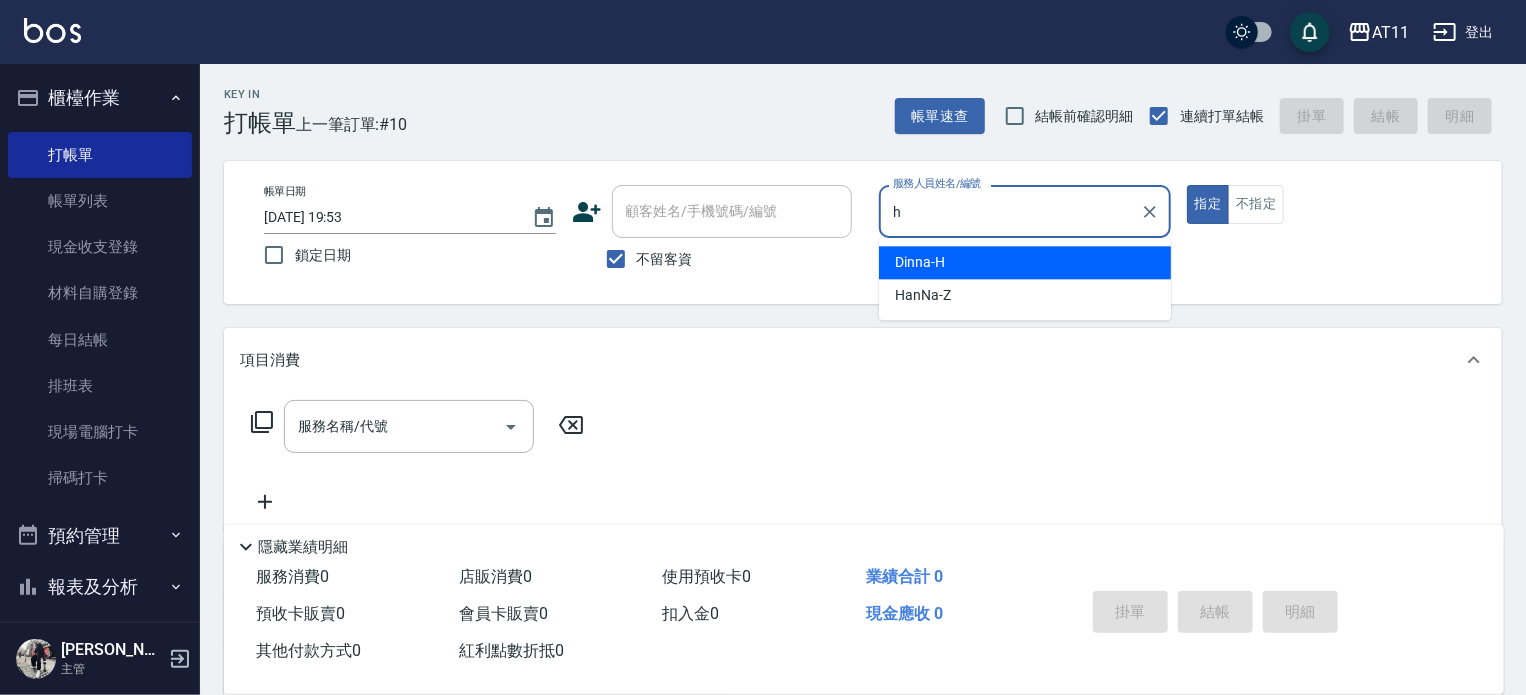 type on "Dinna-H" 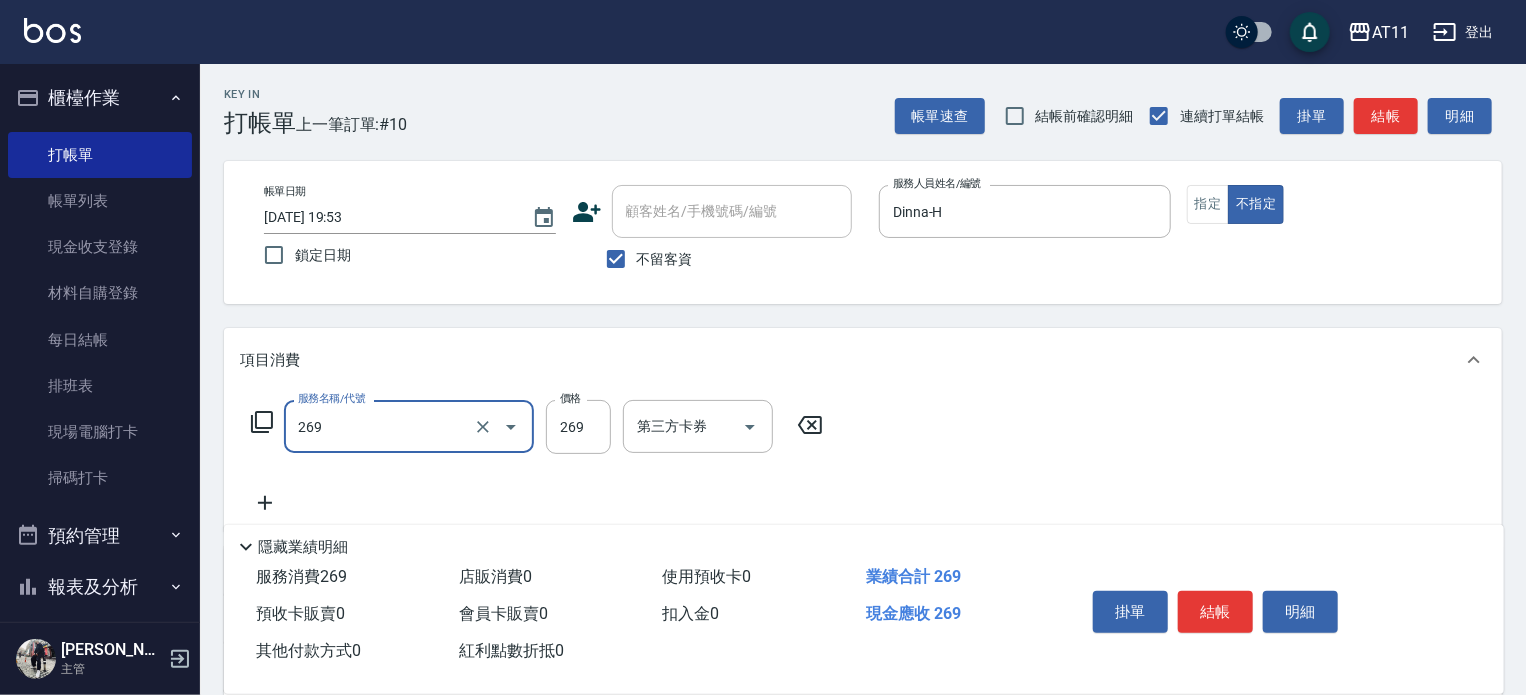 type on "一般洗剪(269)" 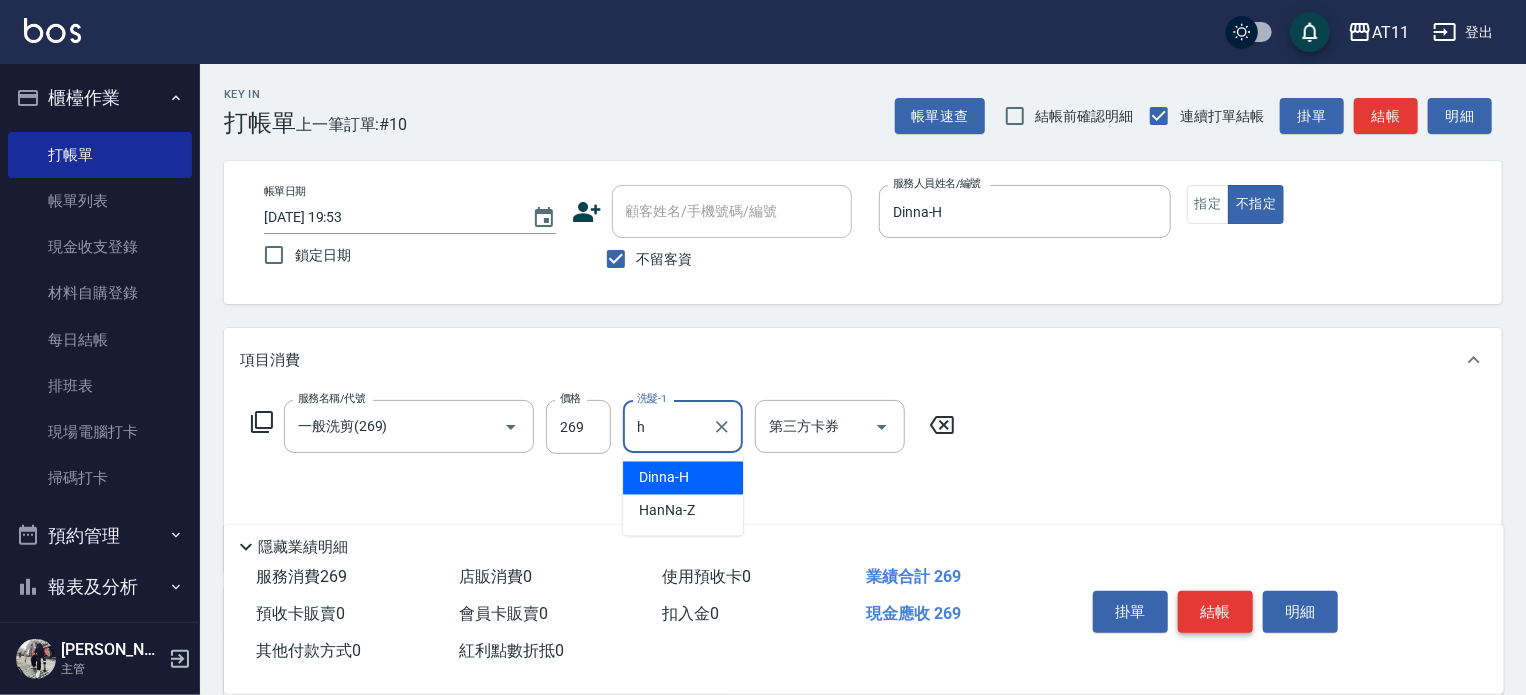 type on "Dinna-H" 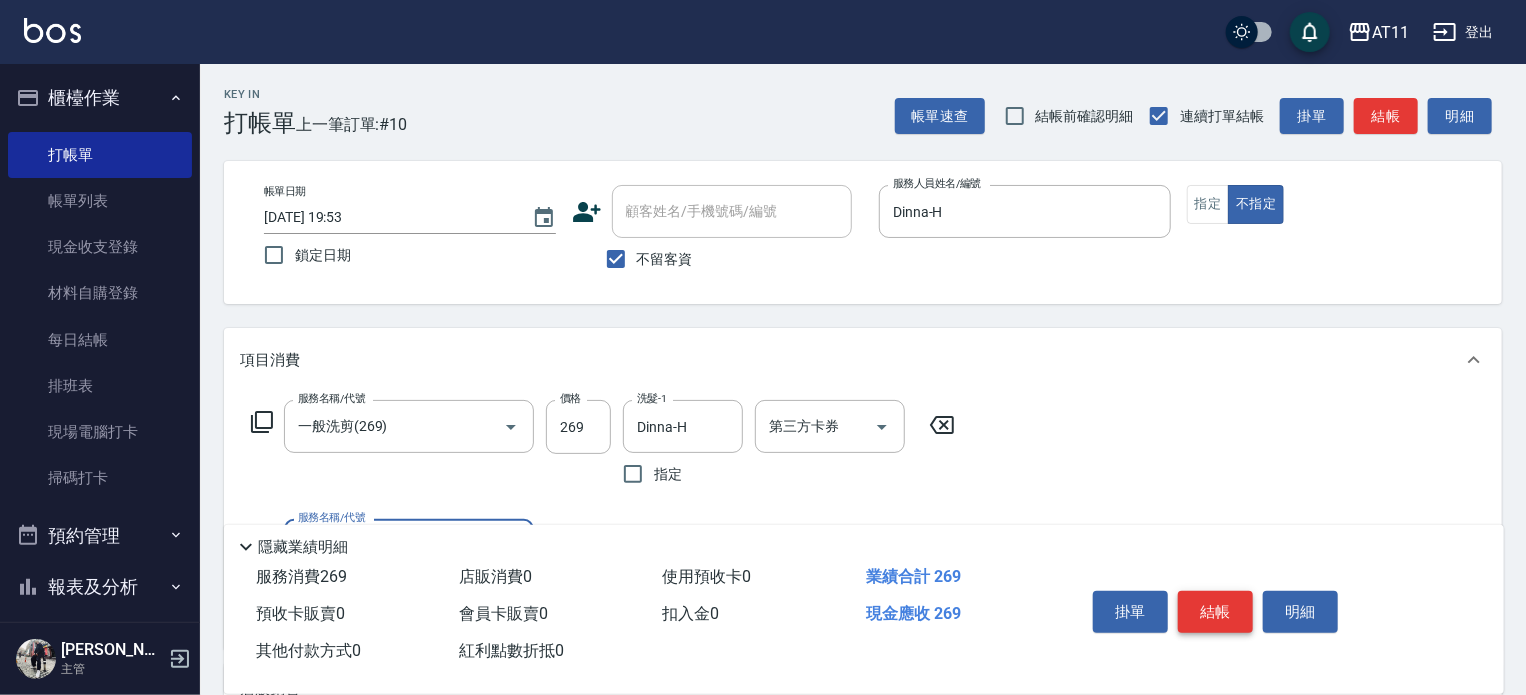 click on "結帳" at bounding box center (1215, 612) 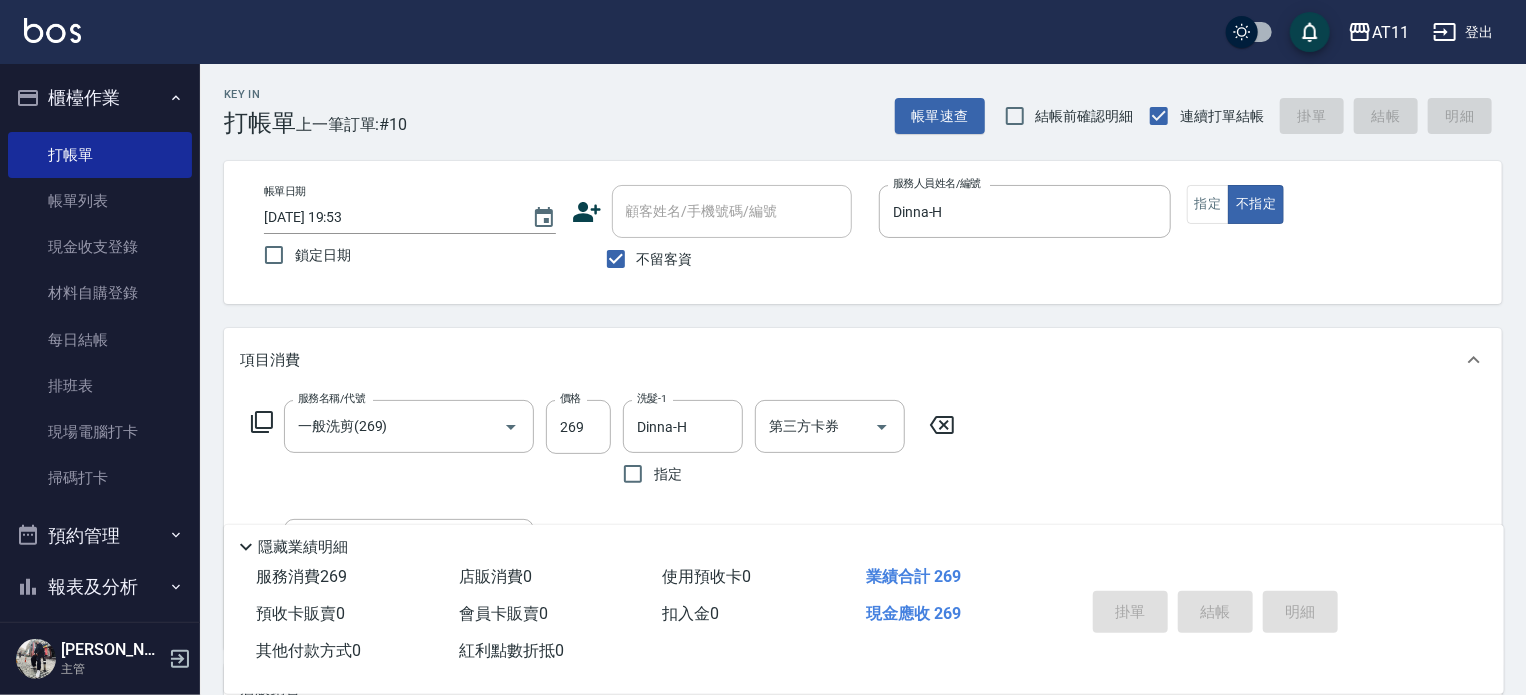 type 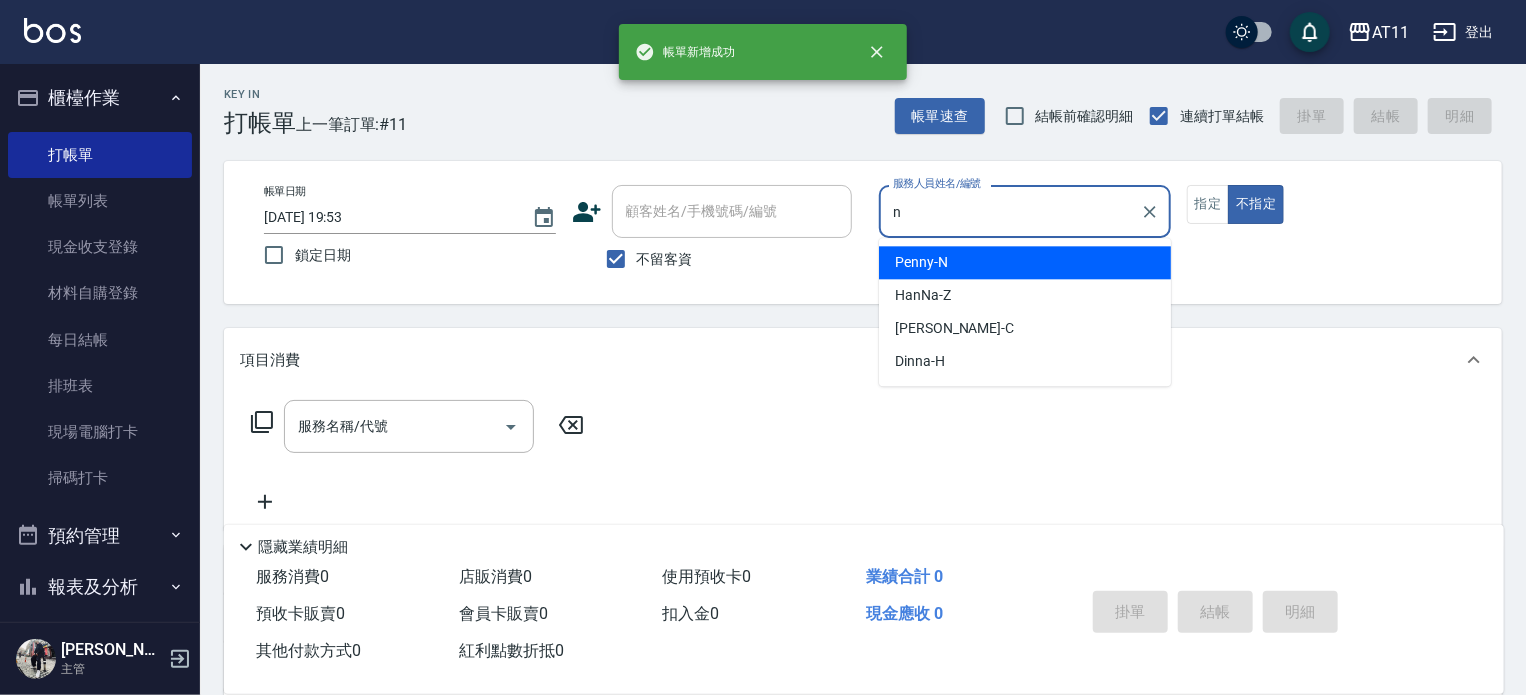 type on "Penny-N" 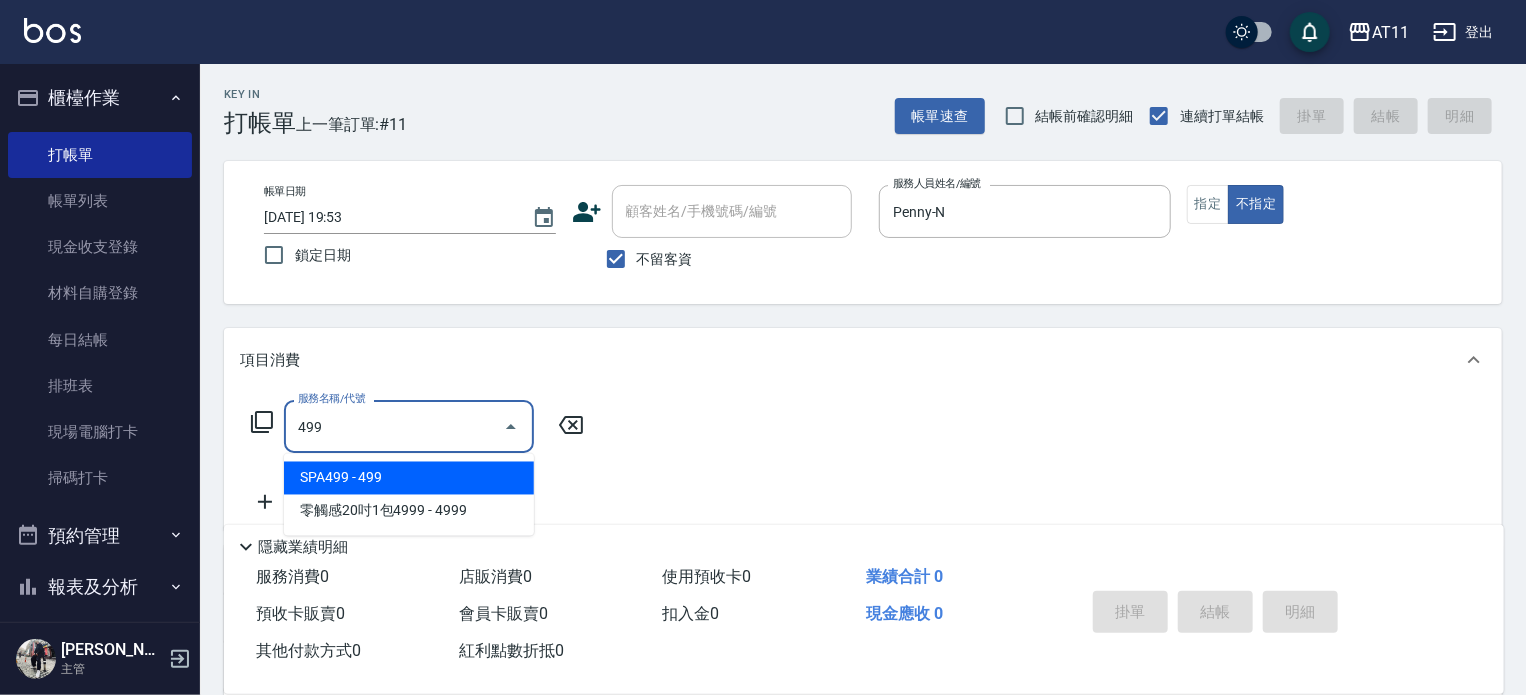type on "SPA499(499)" 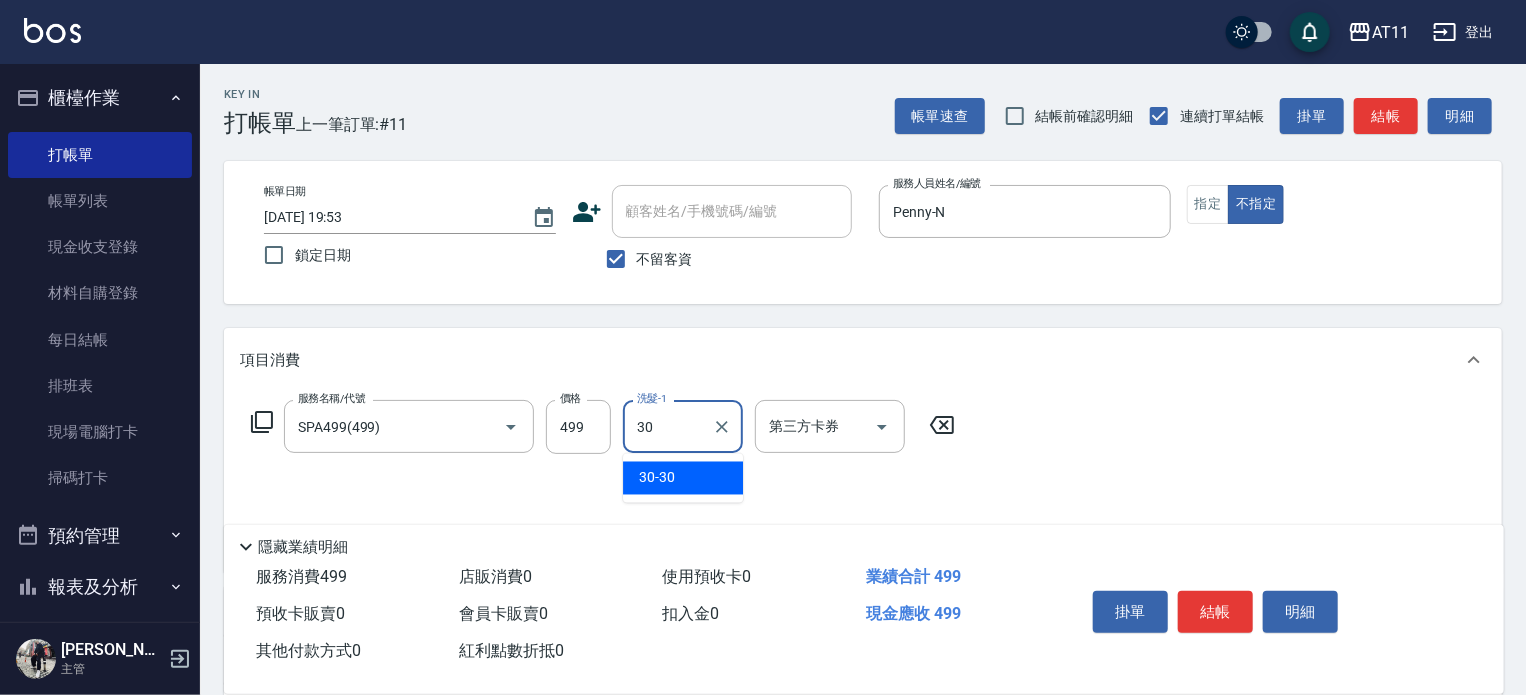 type on "30-30" 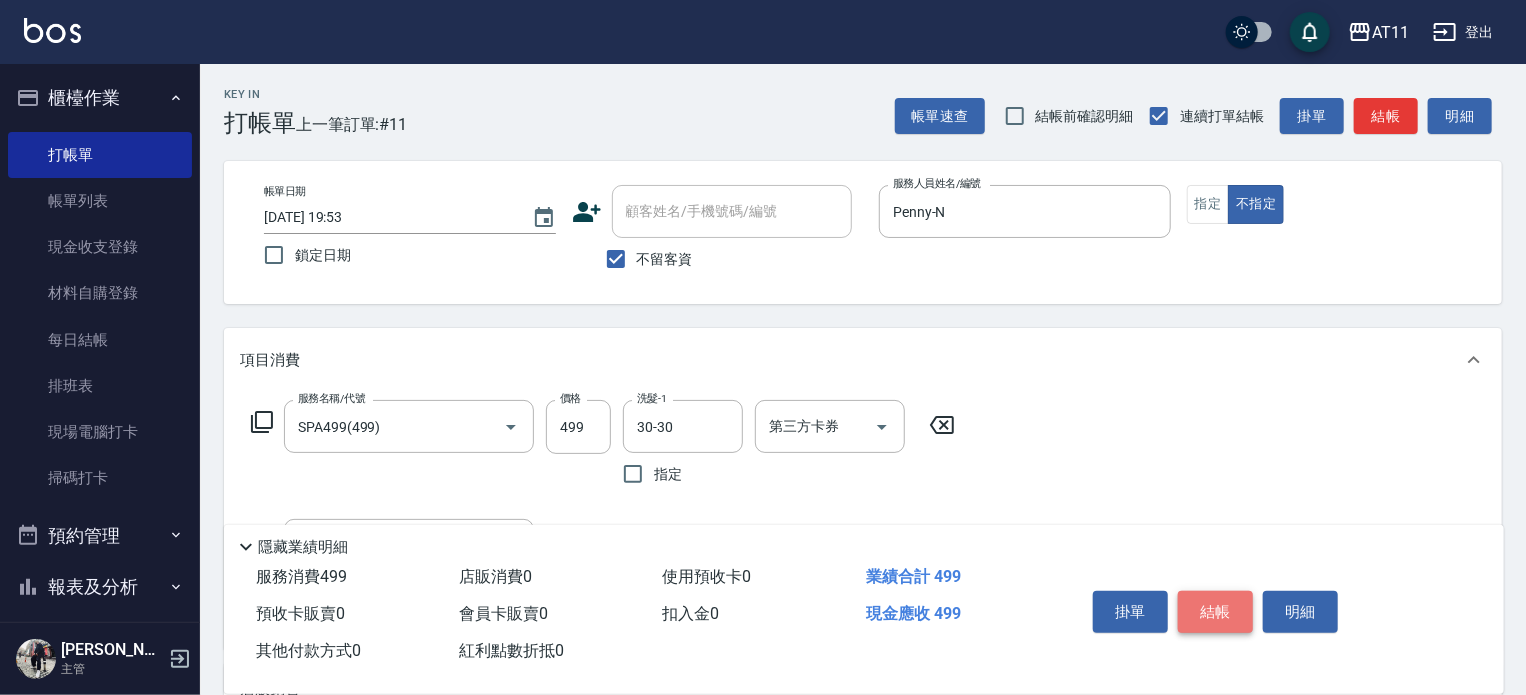 click on "結帳" at bounding box center (1215, 612) 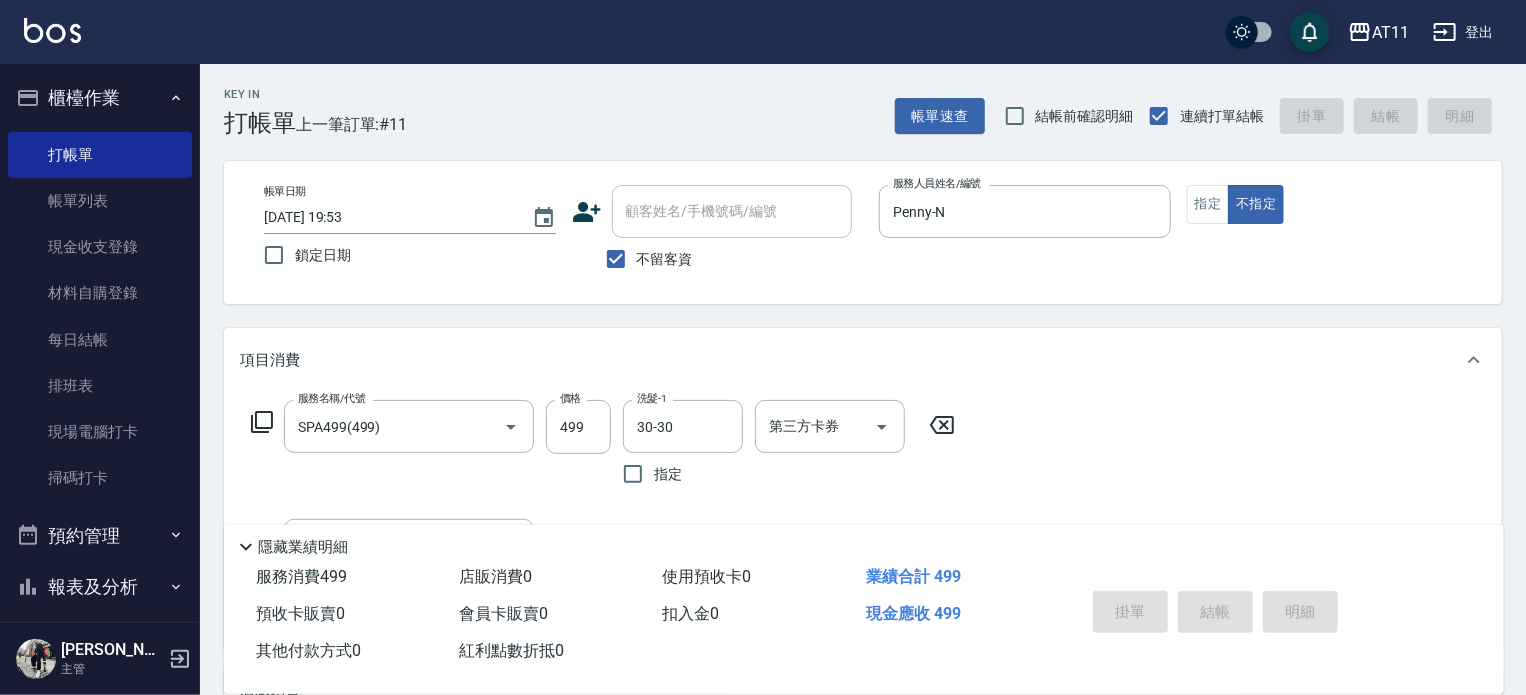 type 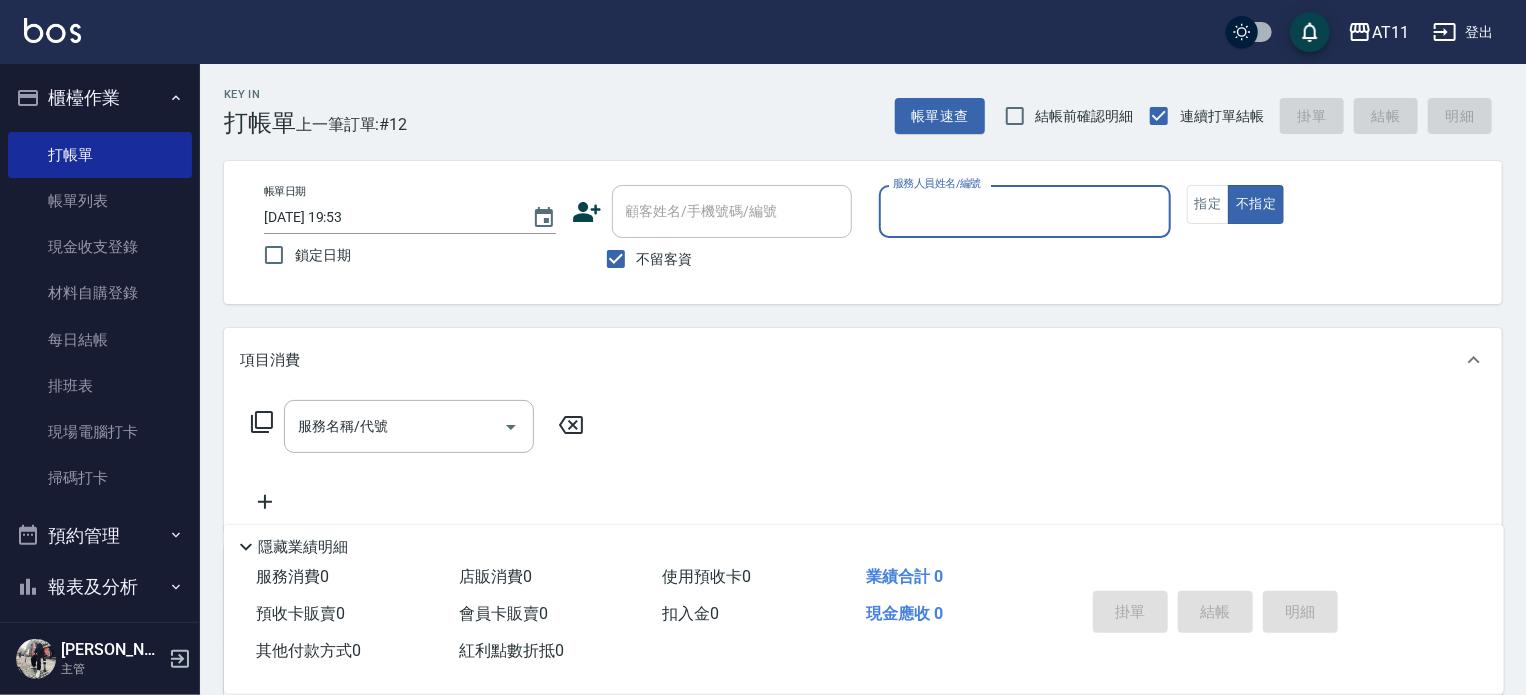 click on "服務人員姓名/編號" at bounding box center (1025, 211) 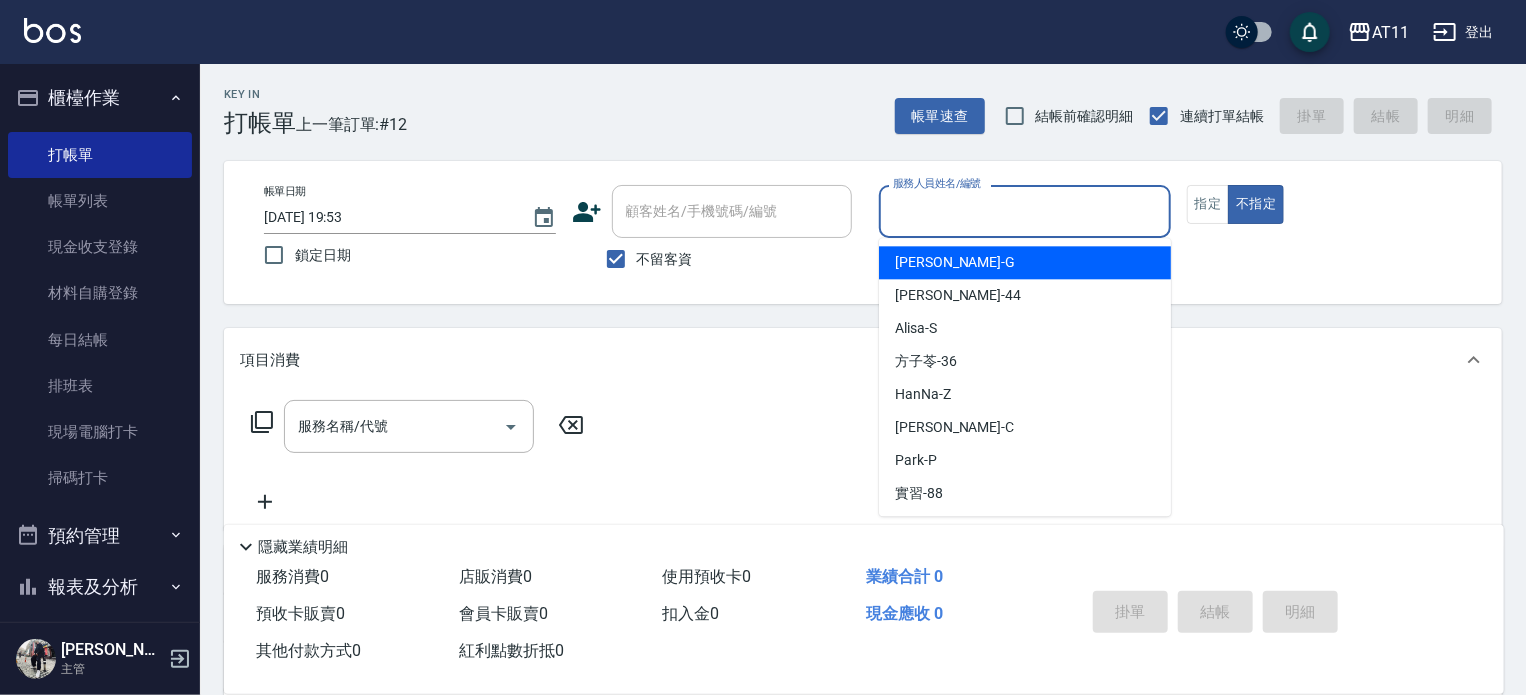 type on "ㄣ" 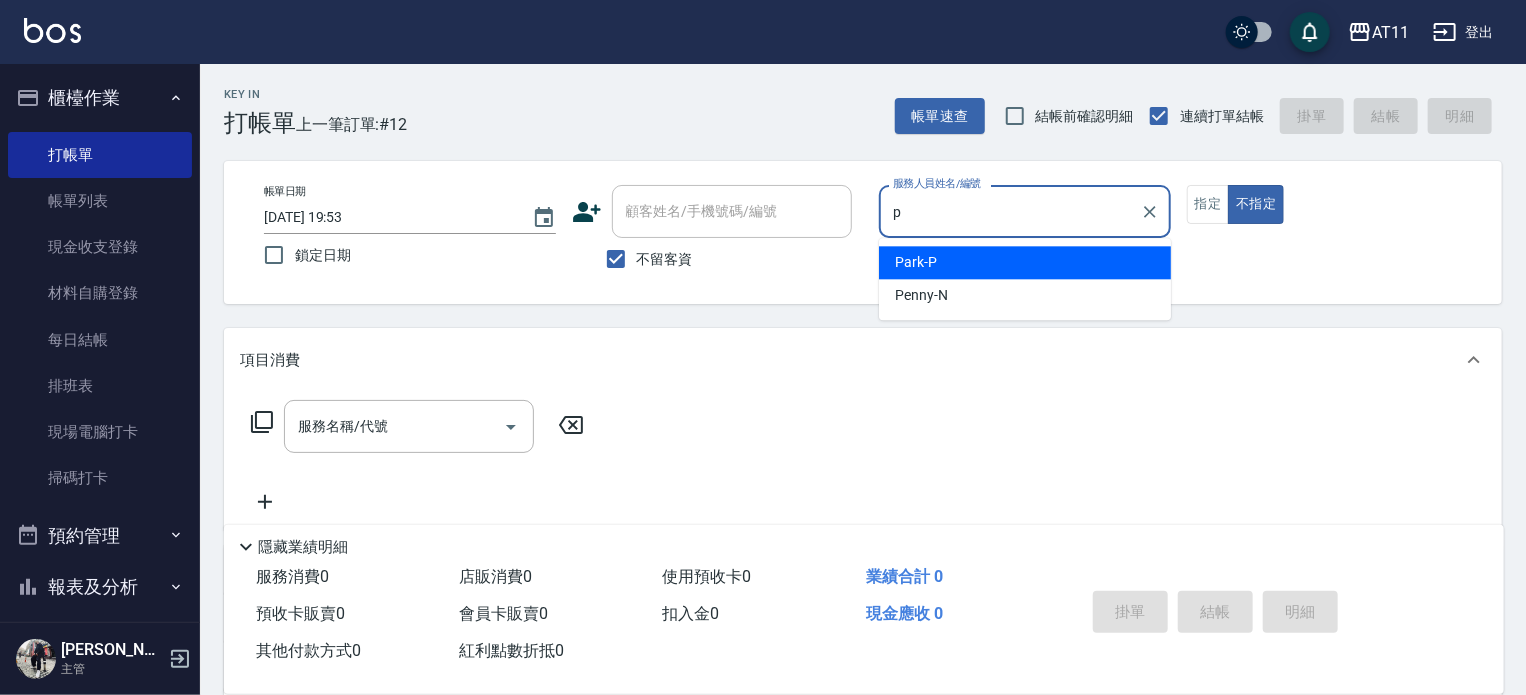 type on "Park-P" 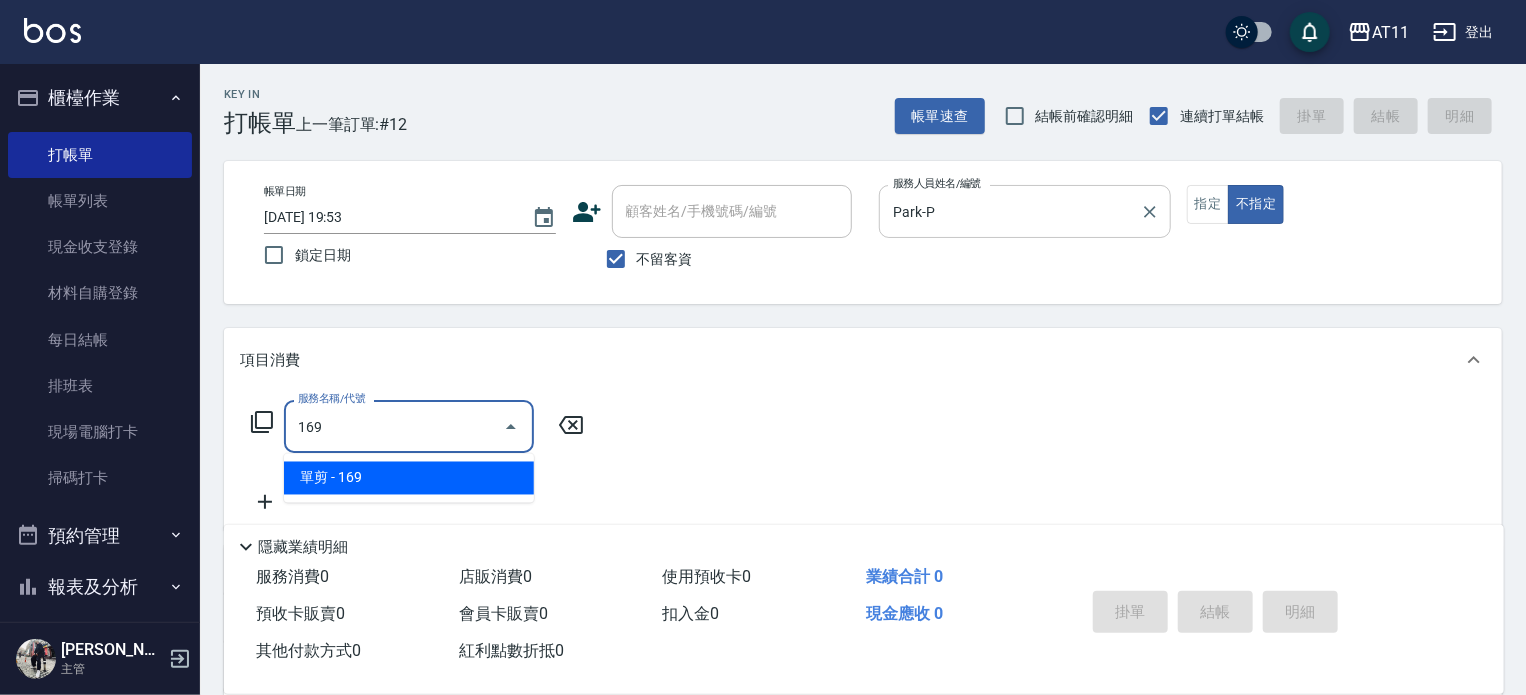 type on "單剪(169)" 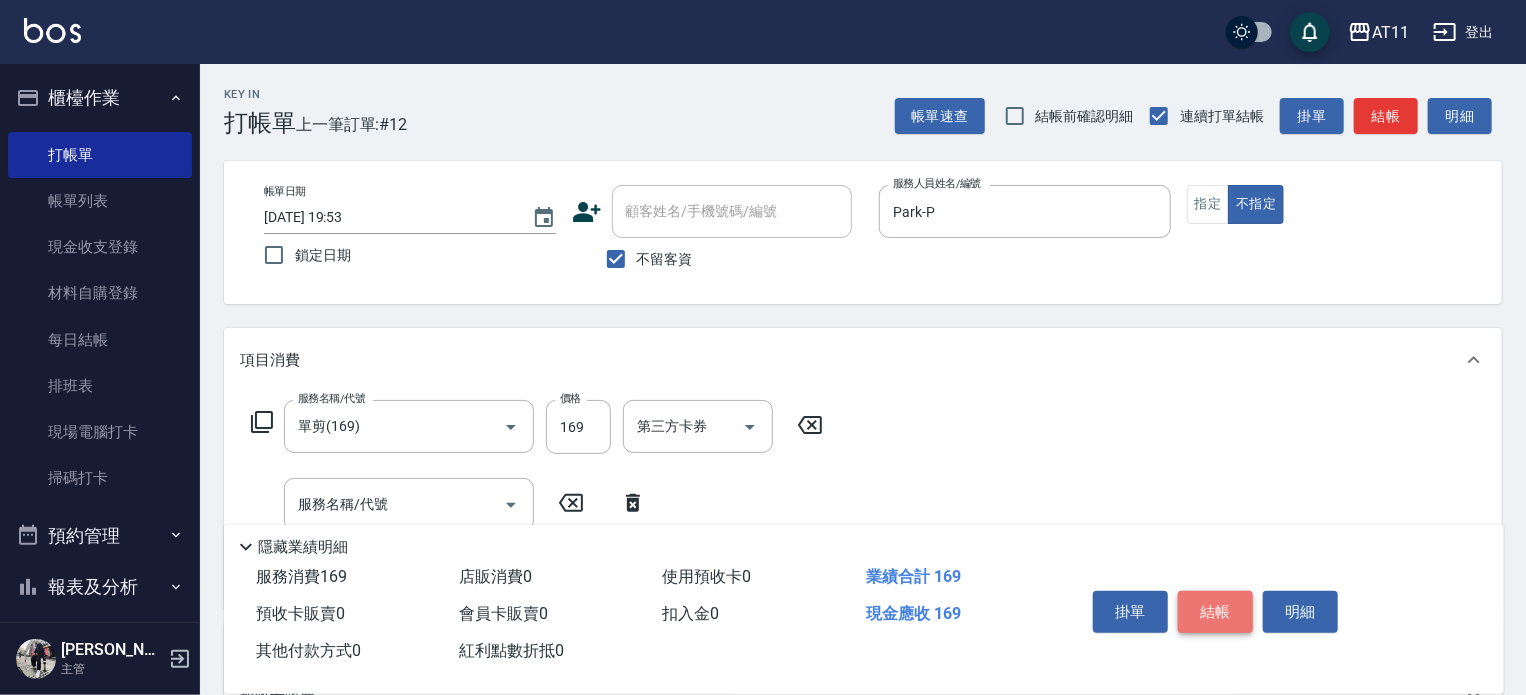 click on "結帳" at bounding box center (1215, 612) 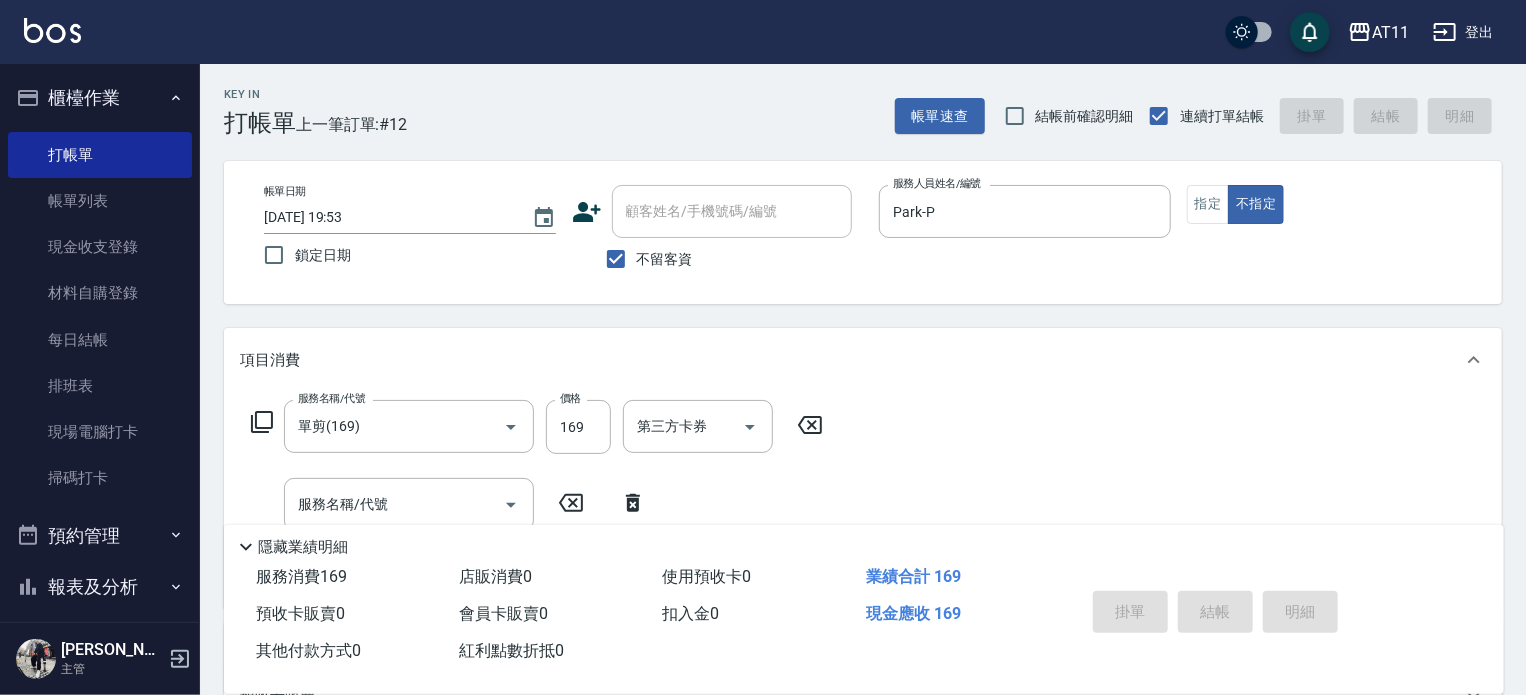 type on "[DATE] 19:54" 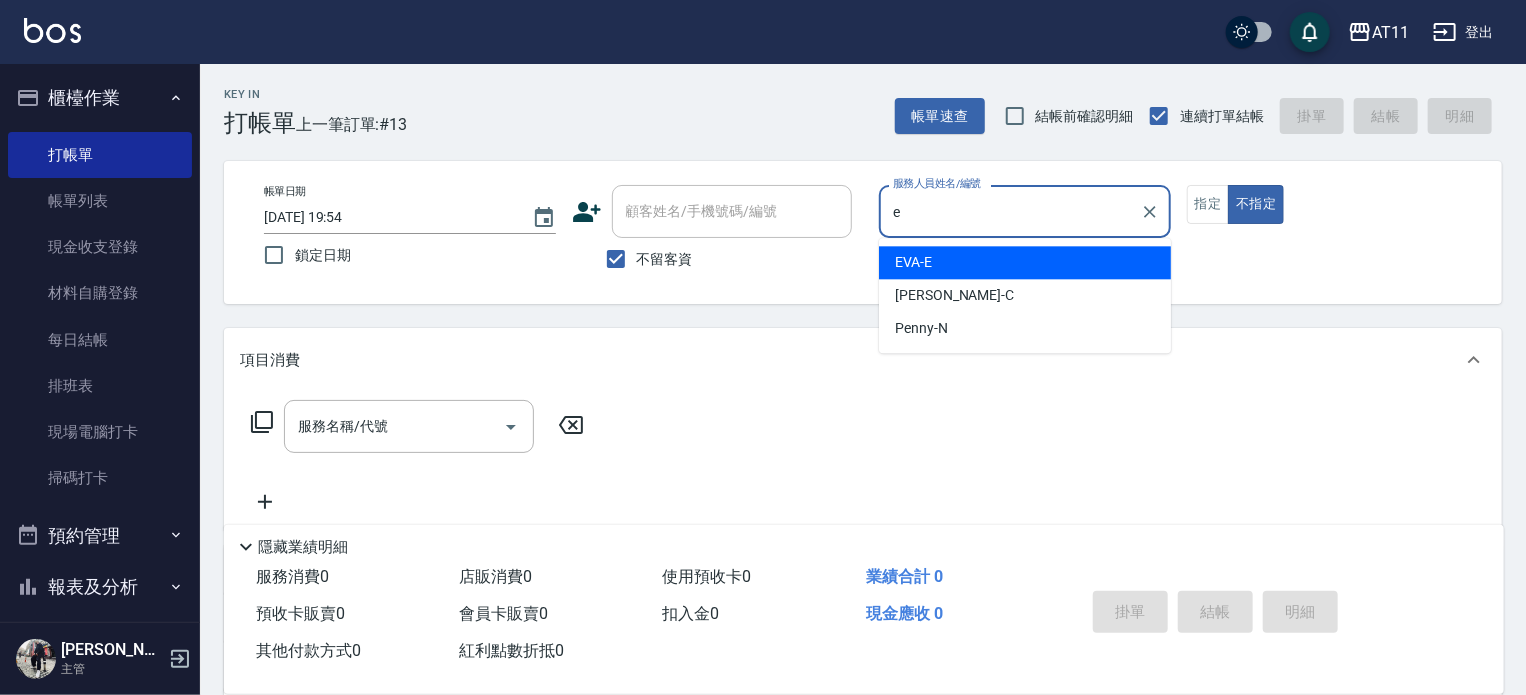 type on "[PERSON_NAME]-E" 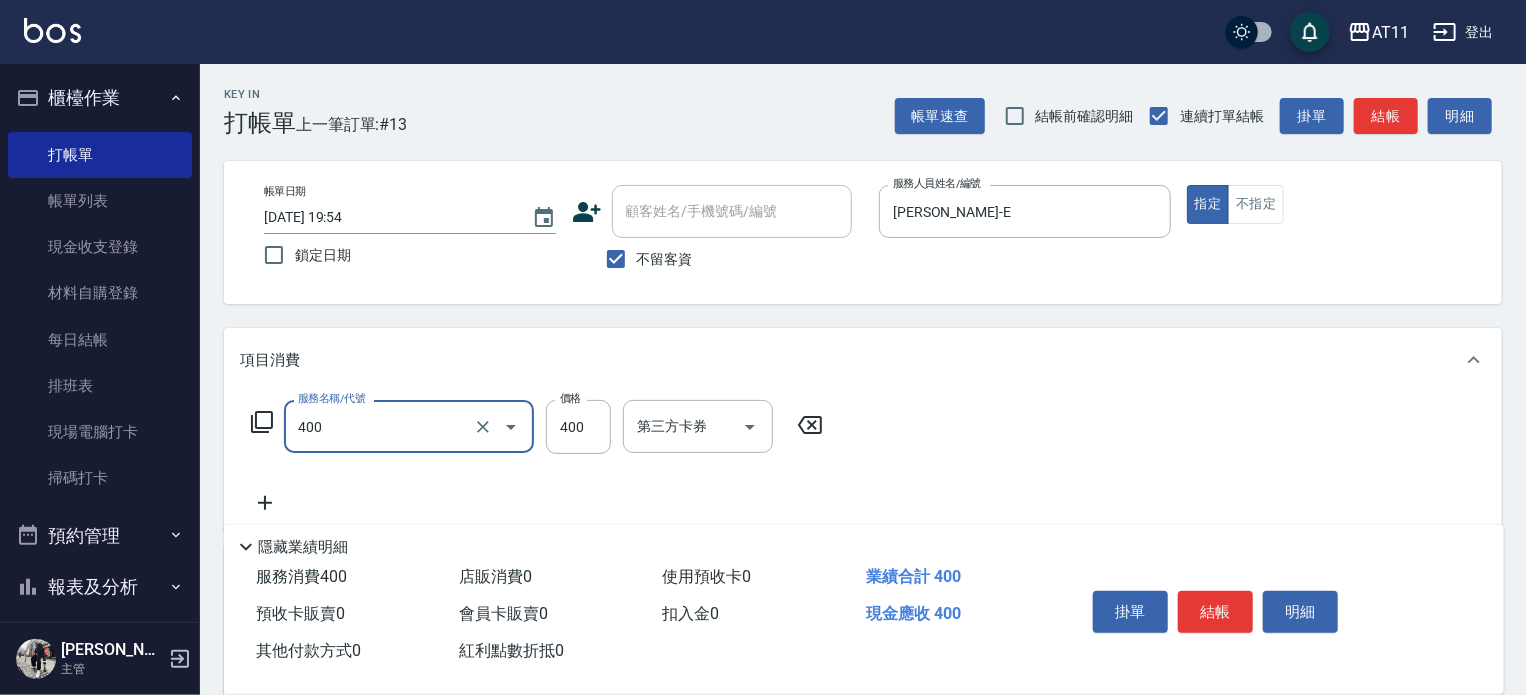 type on "洗剪(400)" 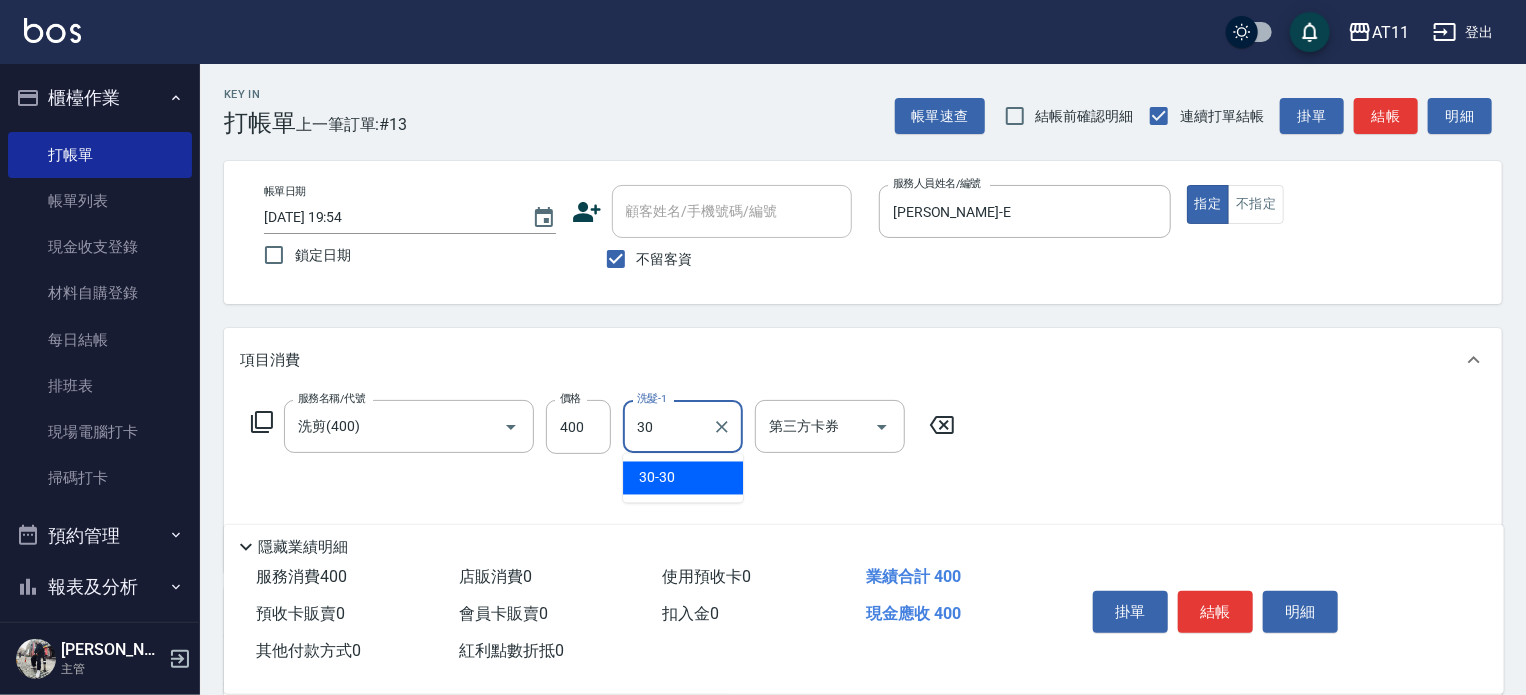 type on "30-30" 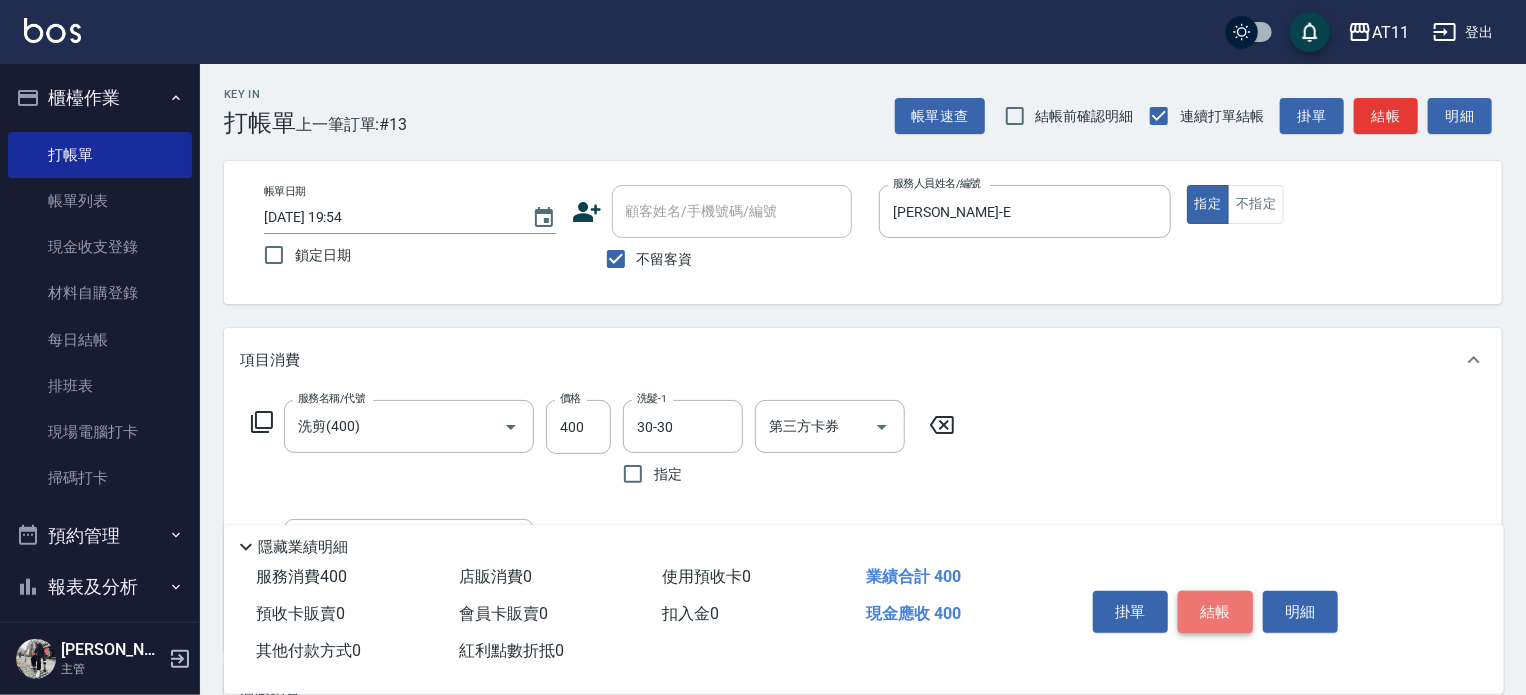 click on "結帳" at bounding box center [1215, 612] 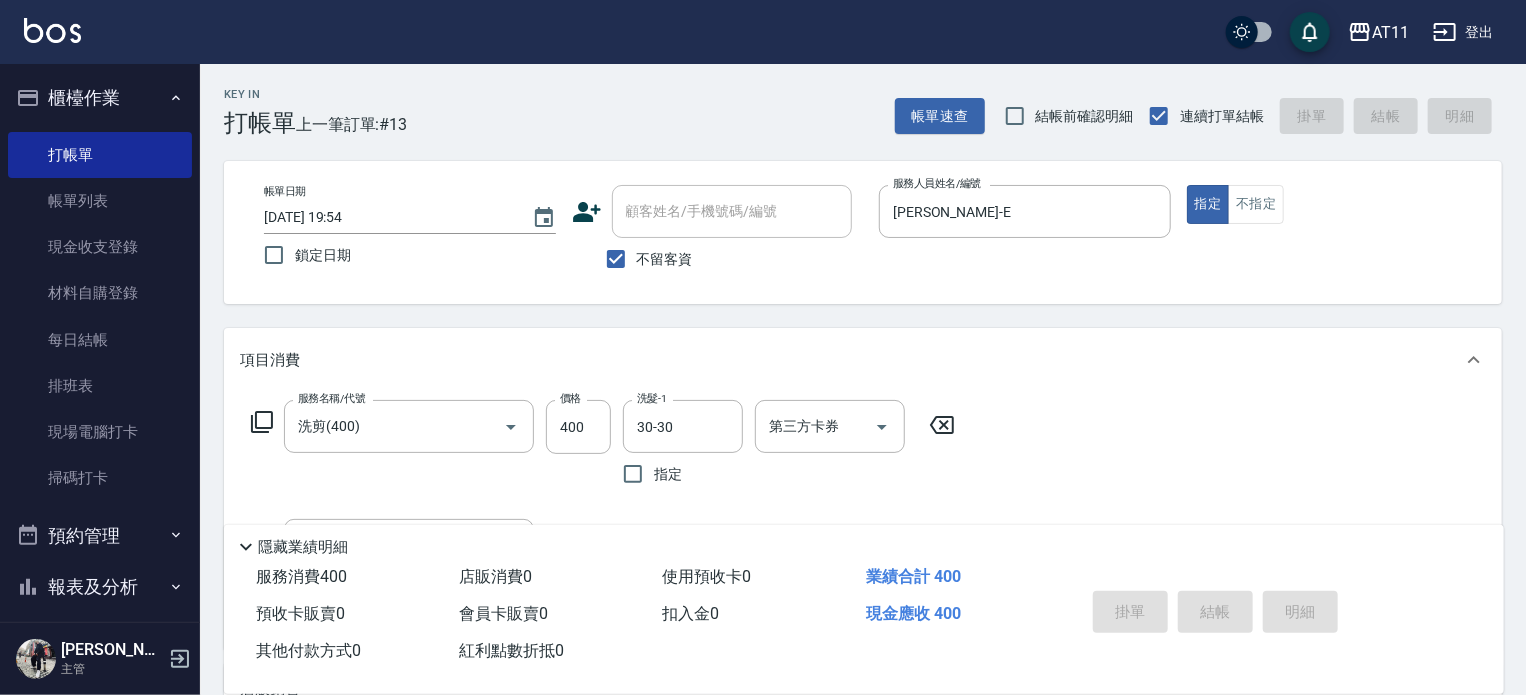 type 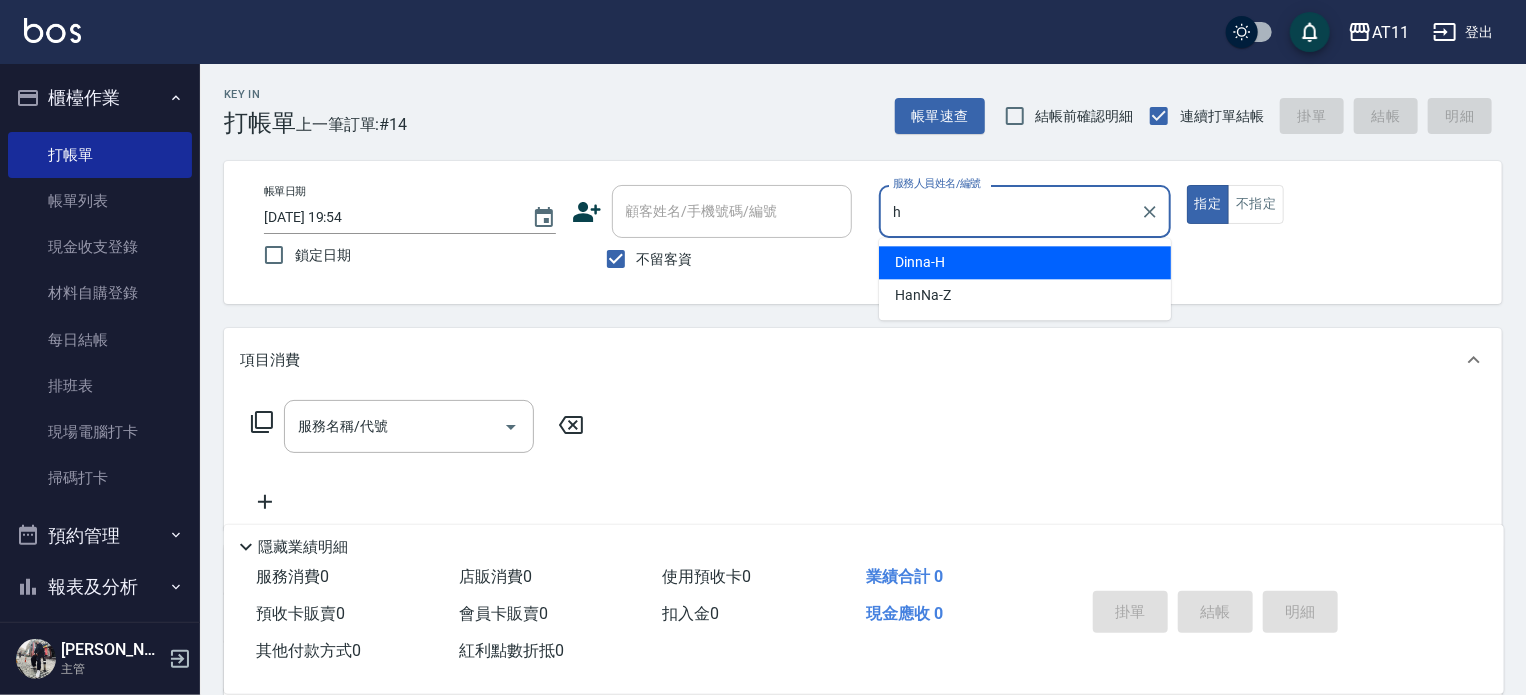 type on "Dinna-H" 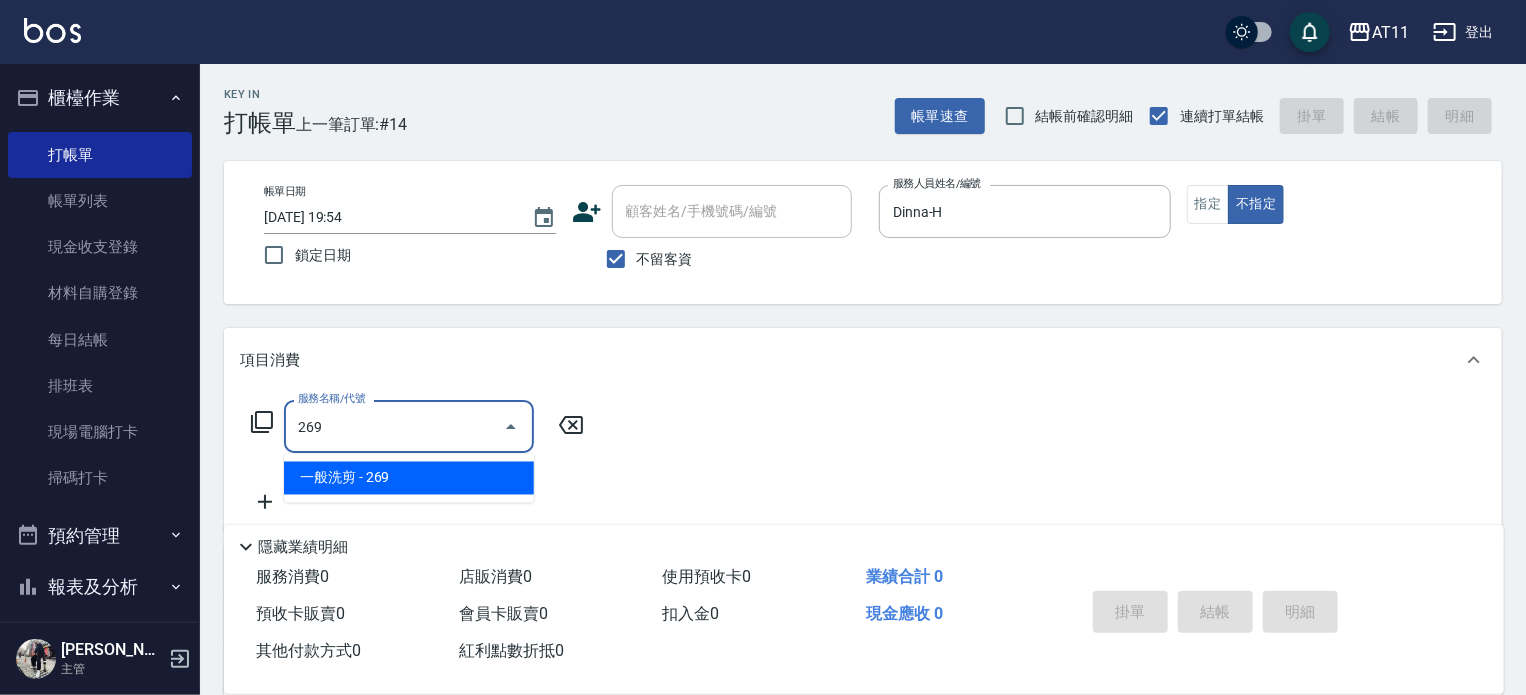 type on "一般洗剪(269)" 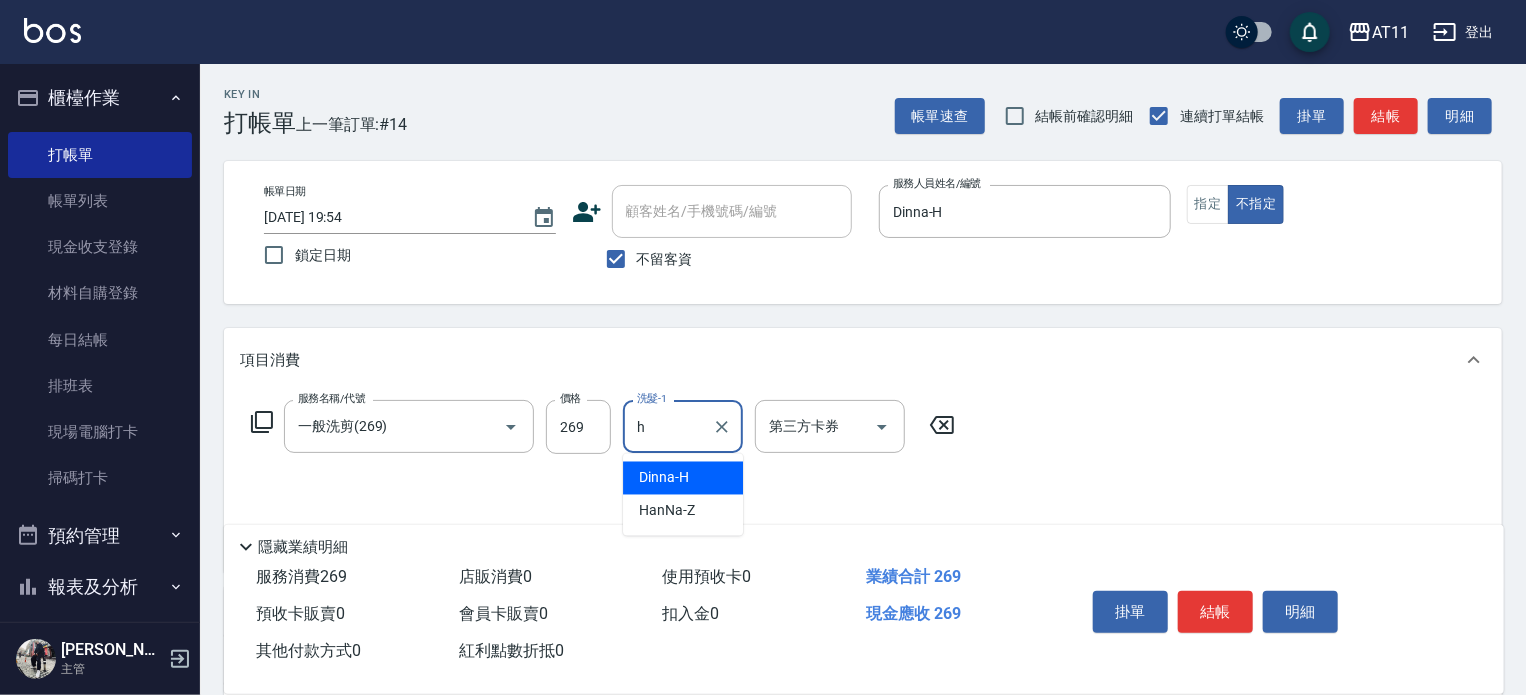 type on "Dinna-H" 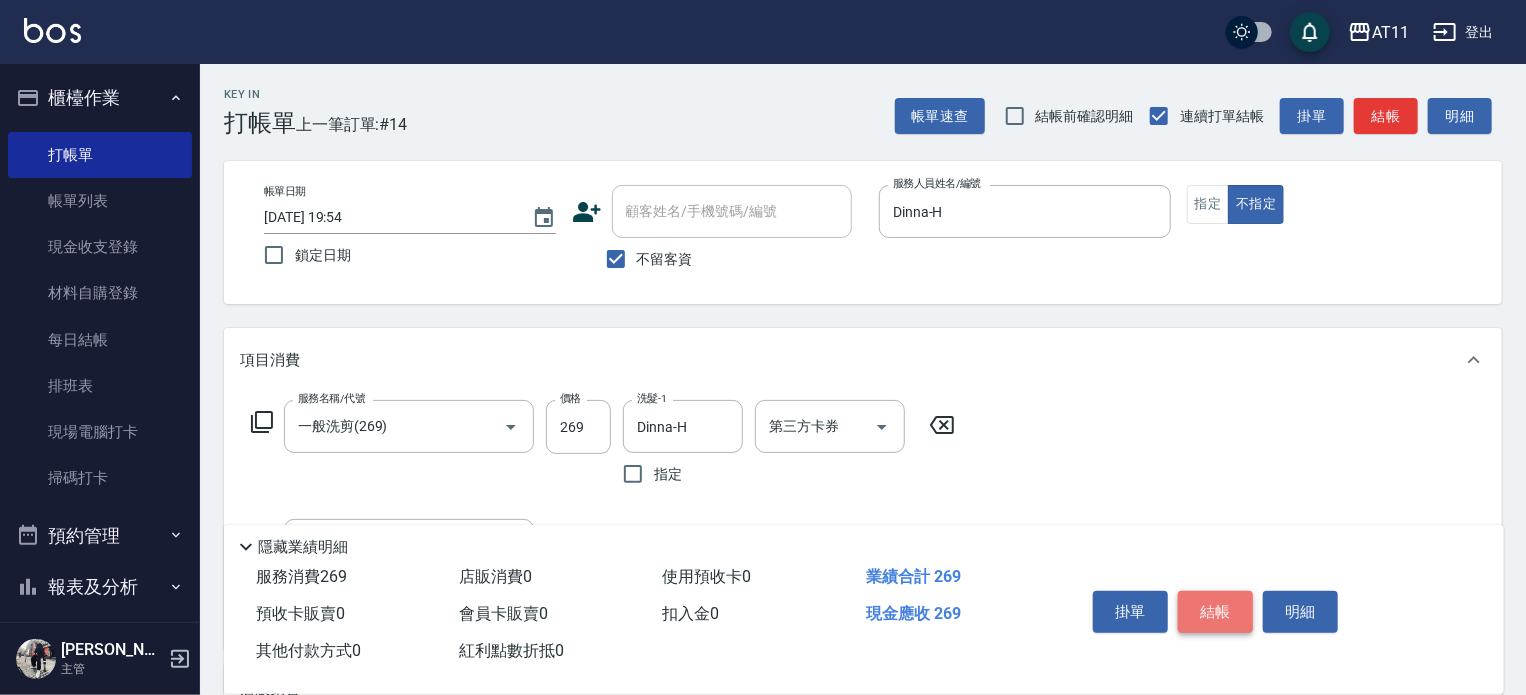 click on "結帳" at bounding box center (1215, 612) 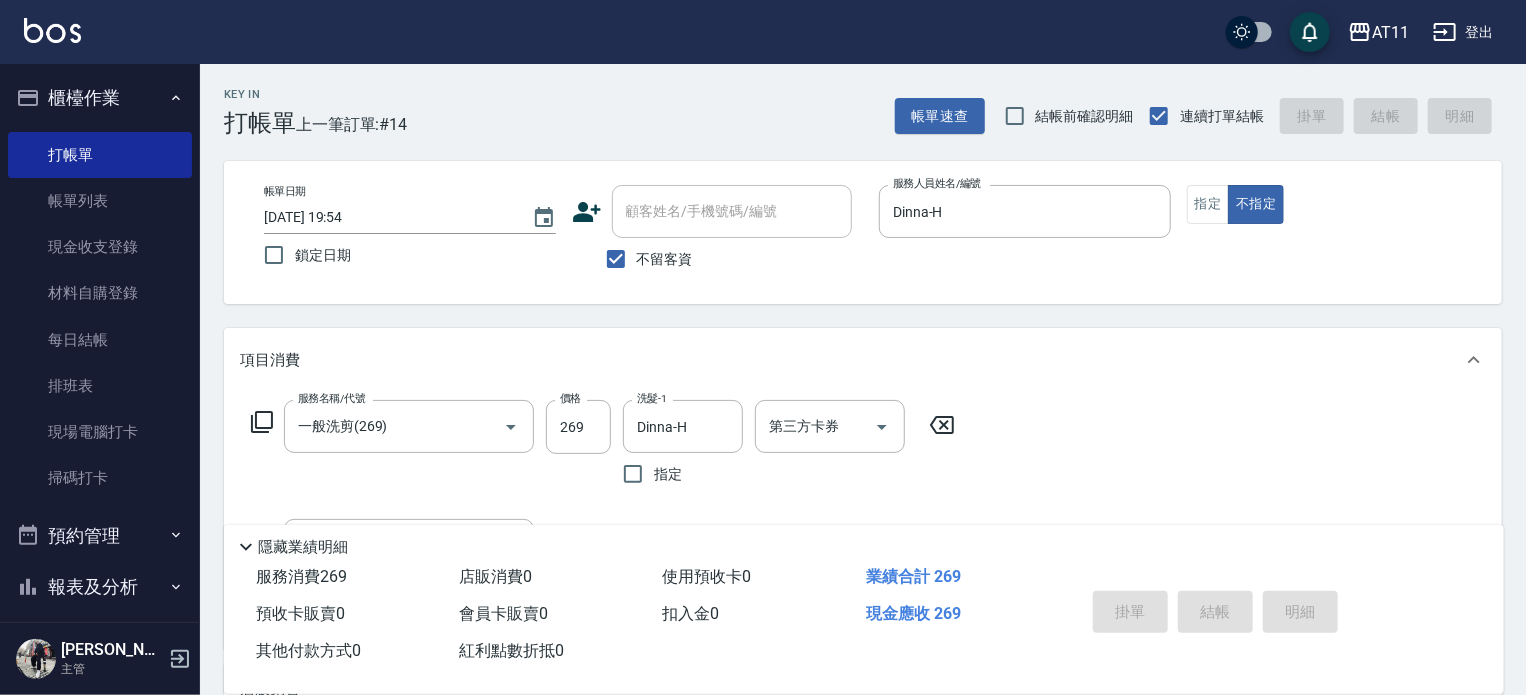 type on "[DATE] 19:55" 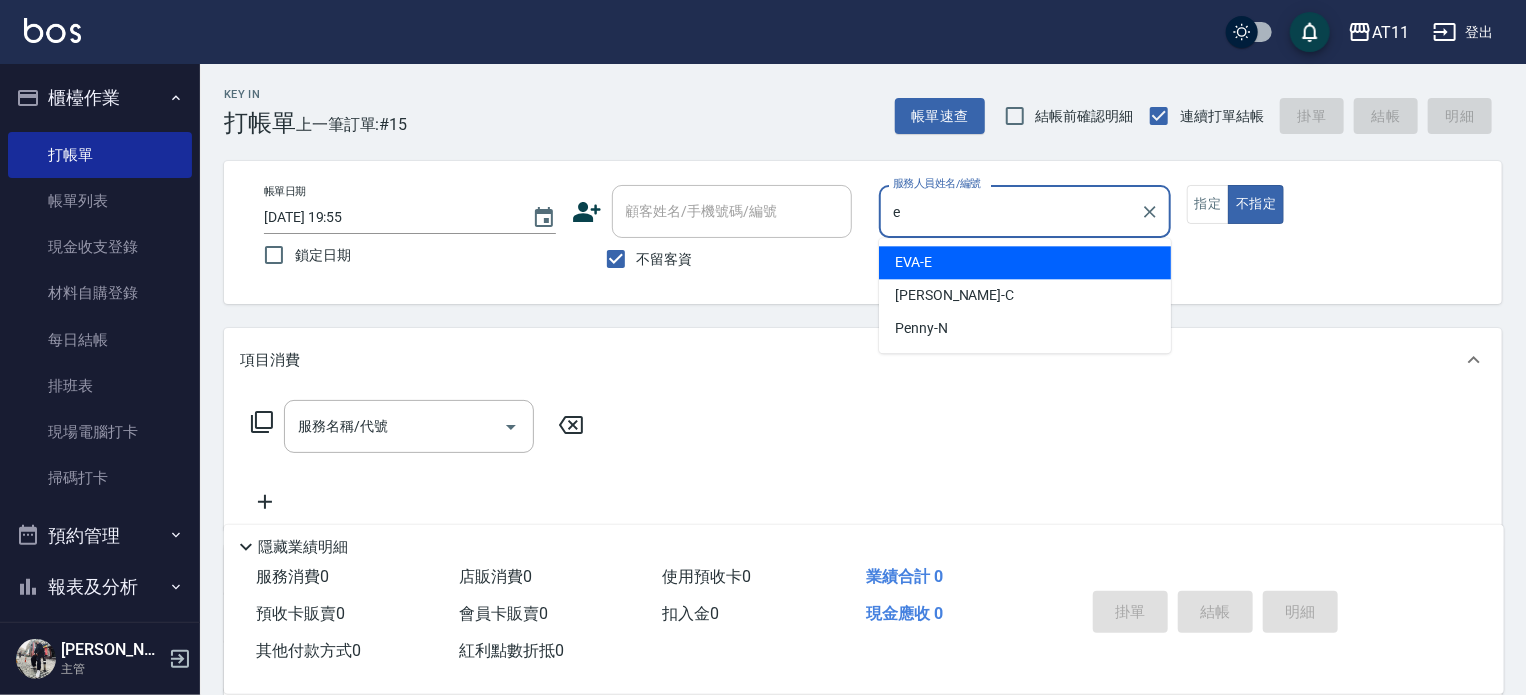 type on "[PERSON_NAME]-E" 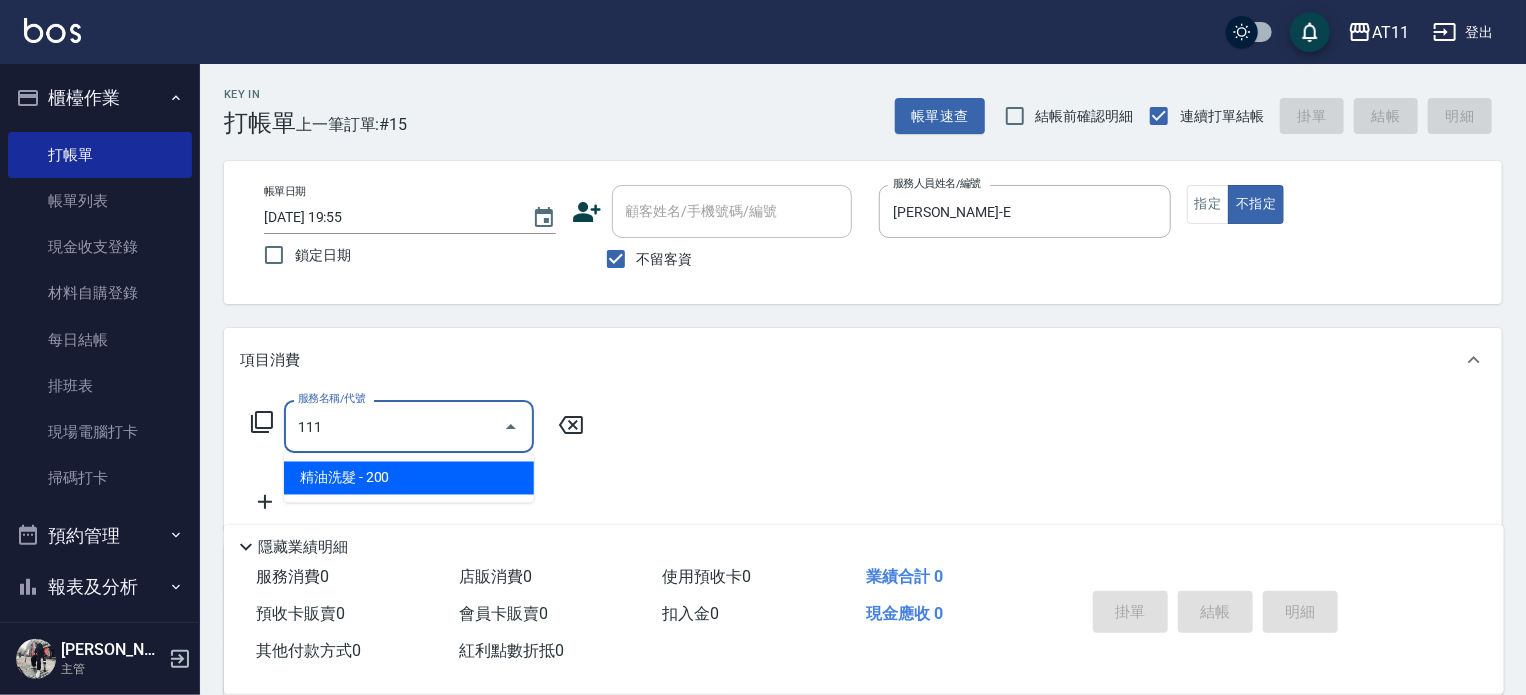 type on "精油洗髮(111)" 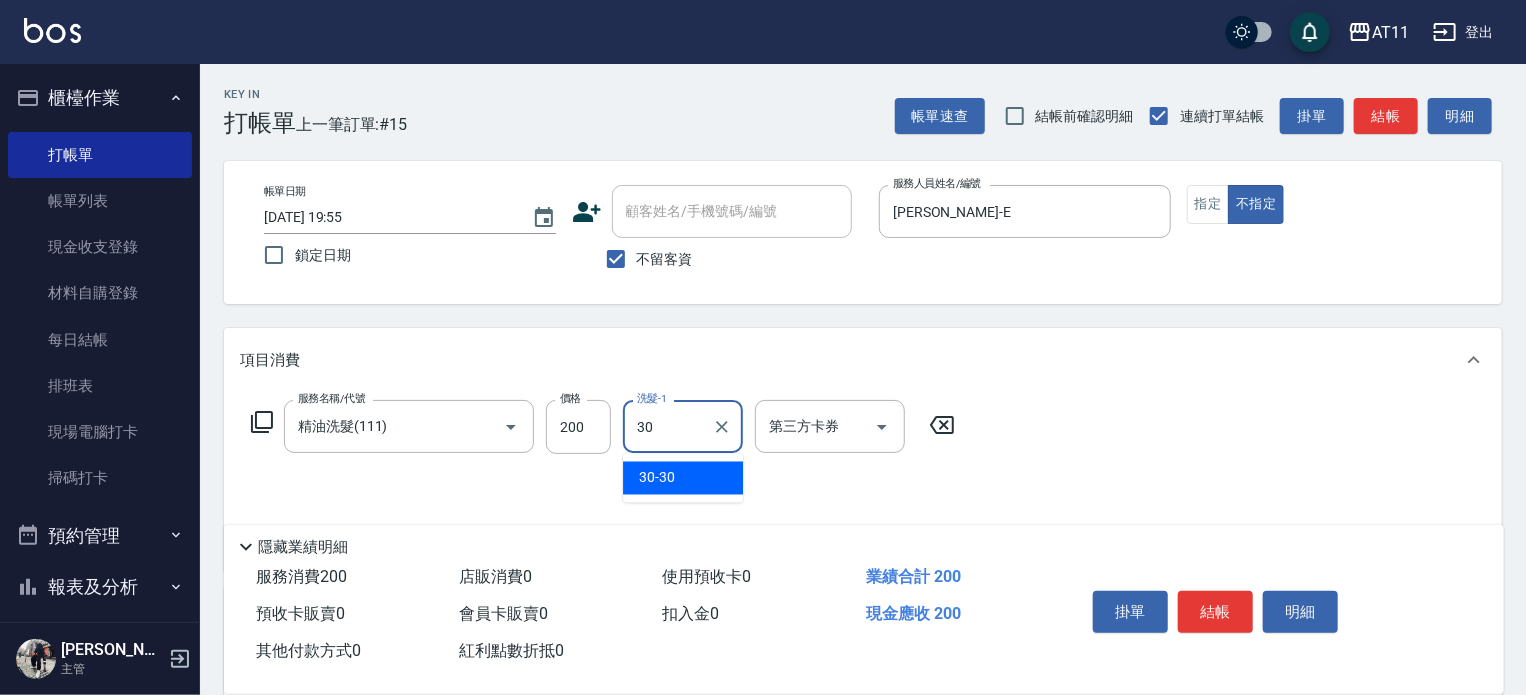 type on "30-30" 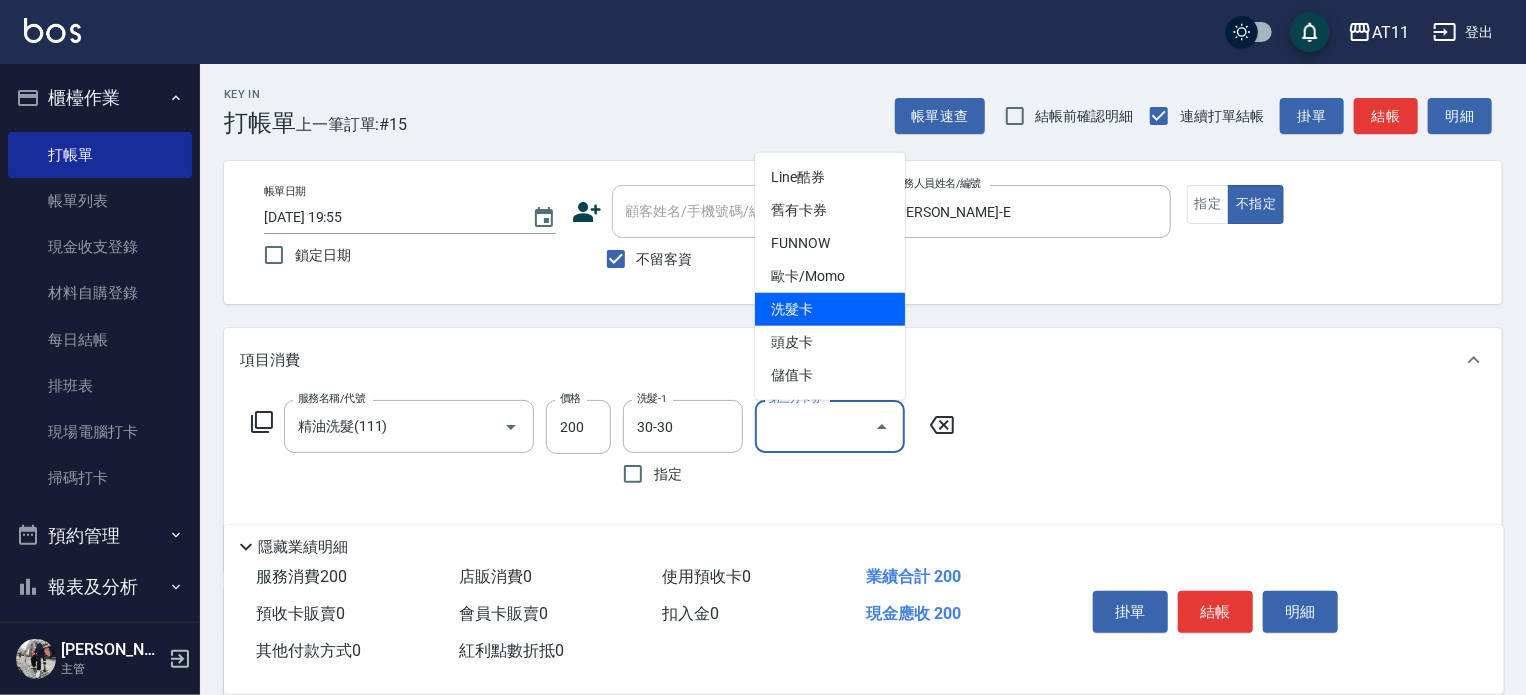 type on "洗髮卡" 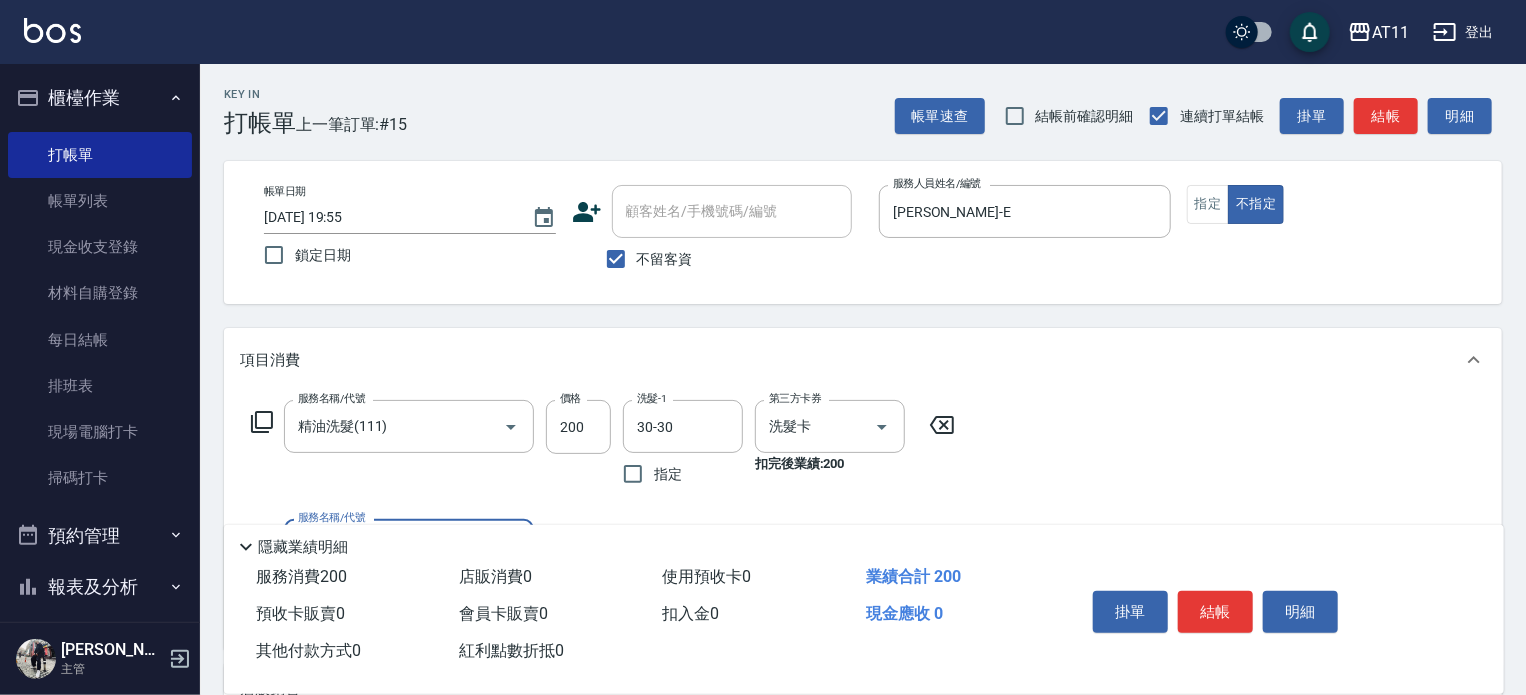 click on "結帳" at bounding box center (1215, 612) 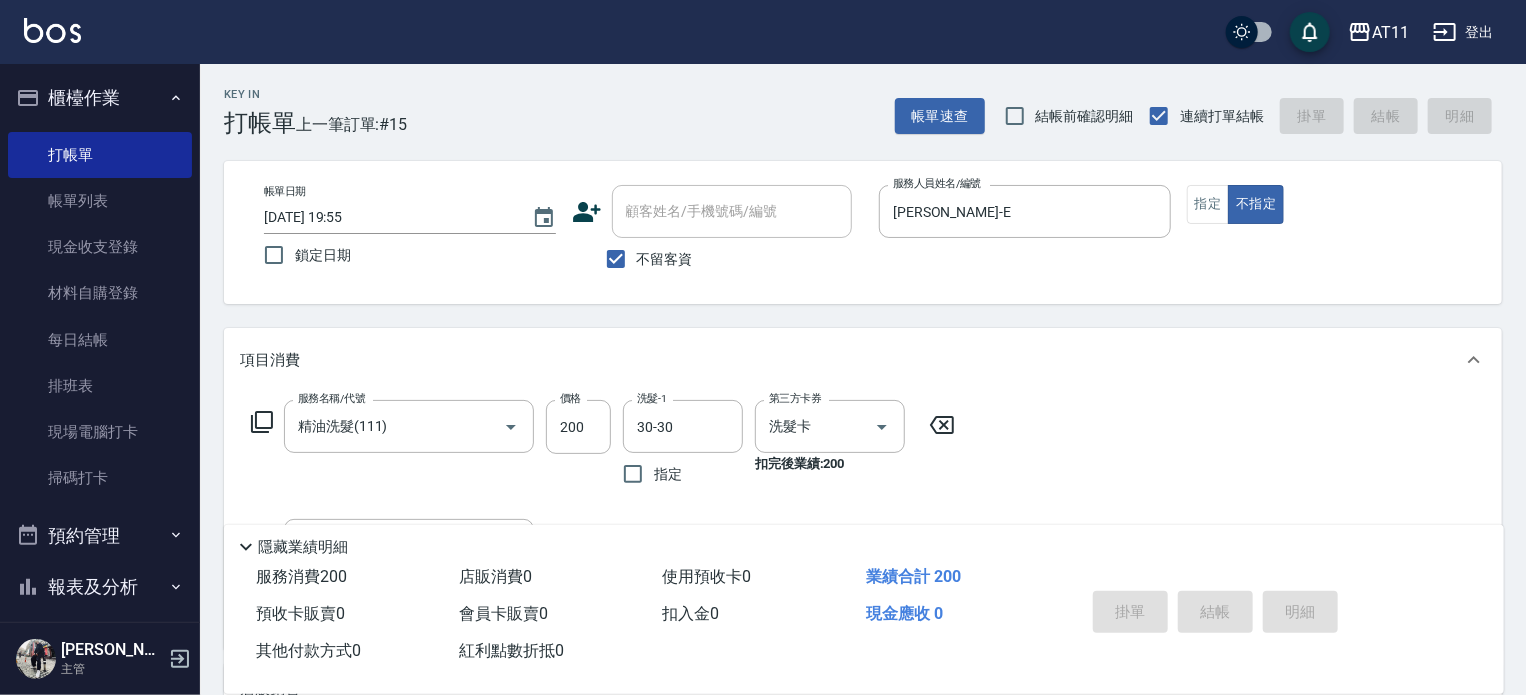 type 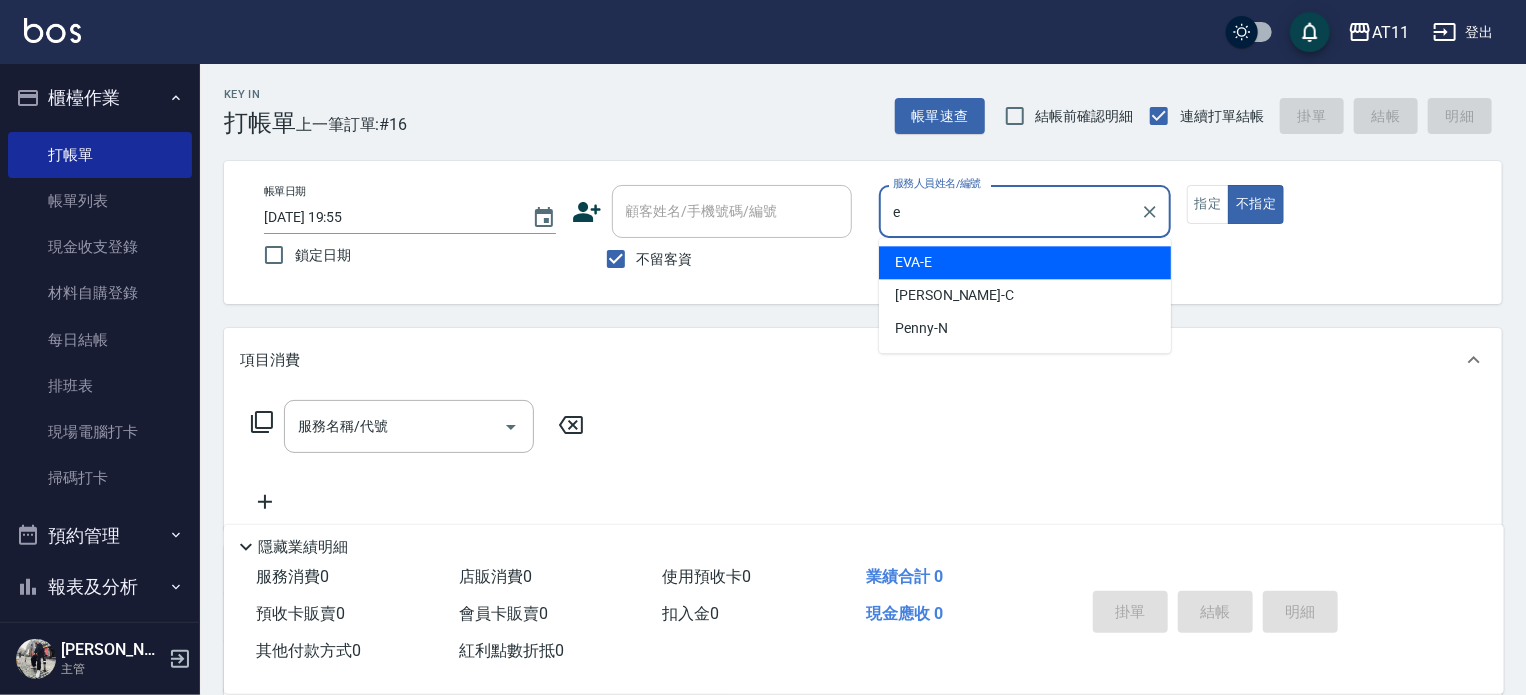 type on "[PERSON_NAME]-E" 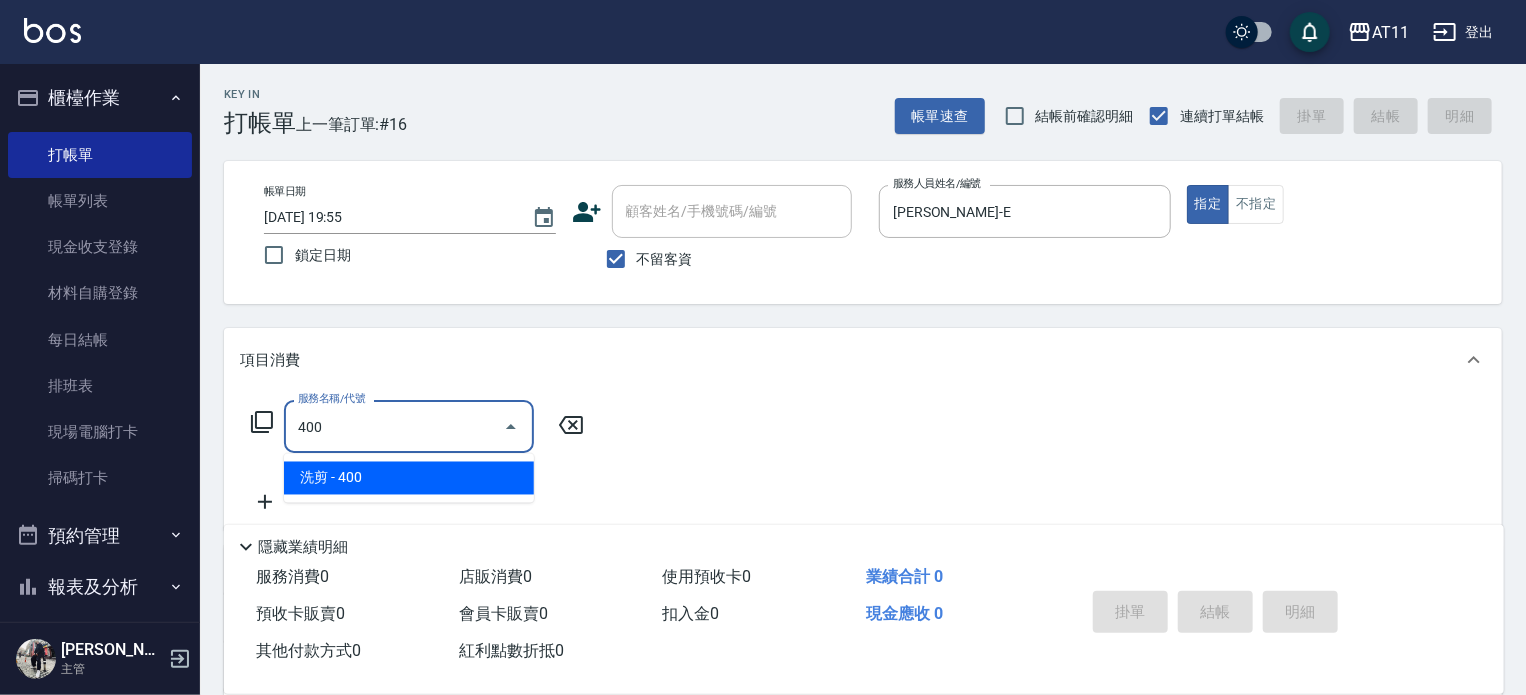 type on "洗剪(400)" 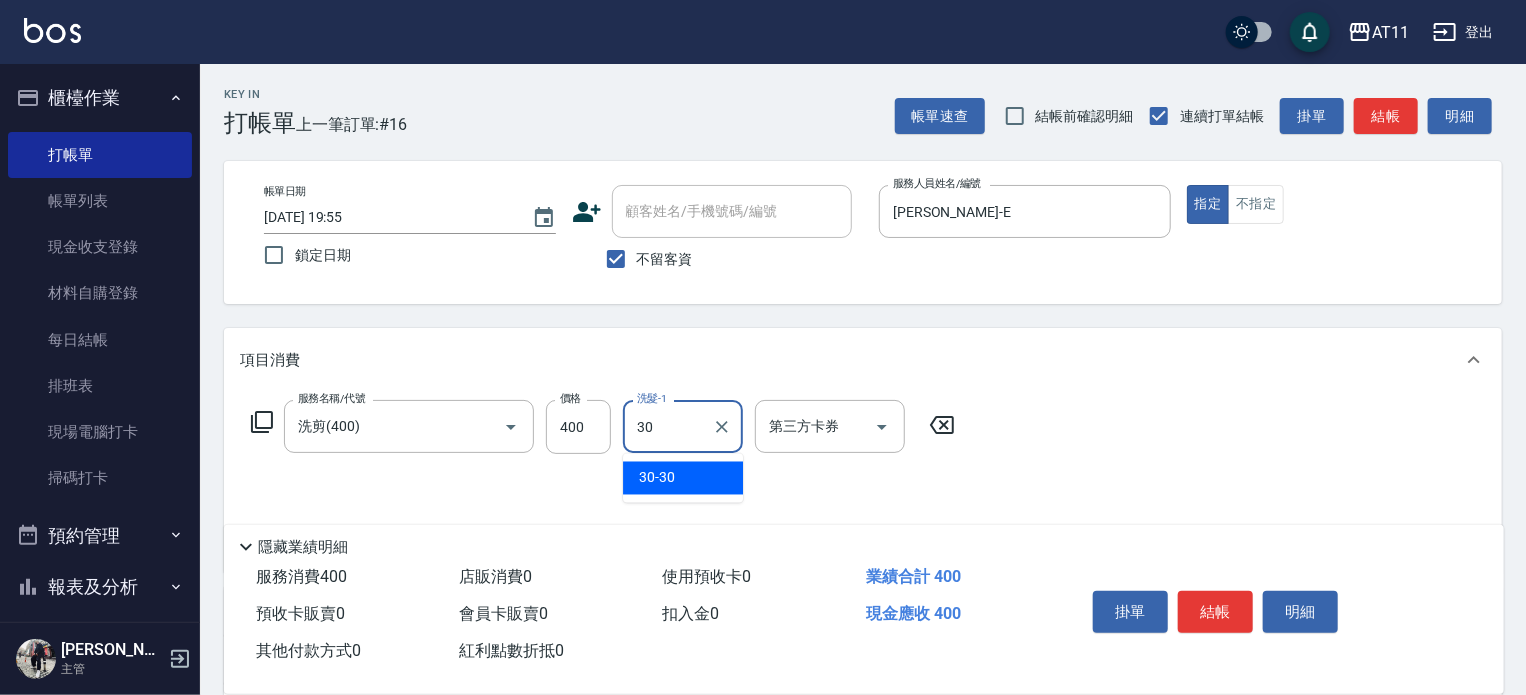 type on "30-30" 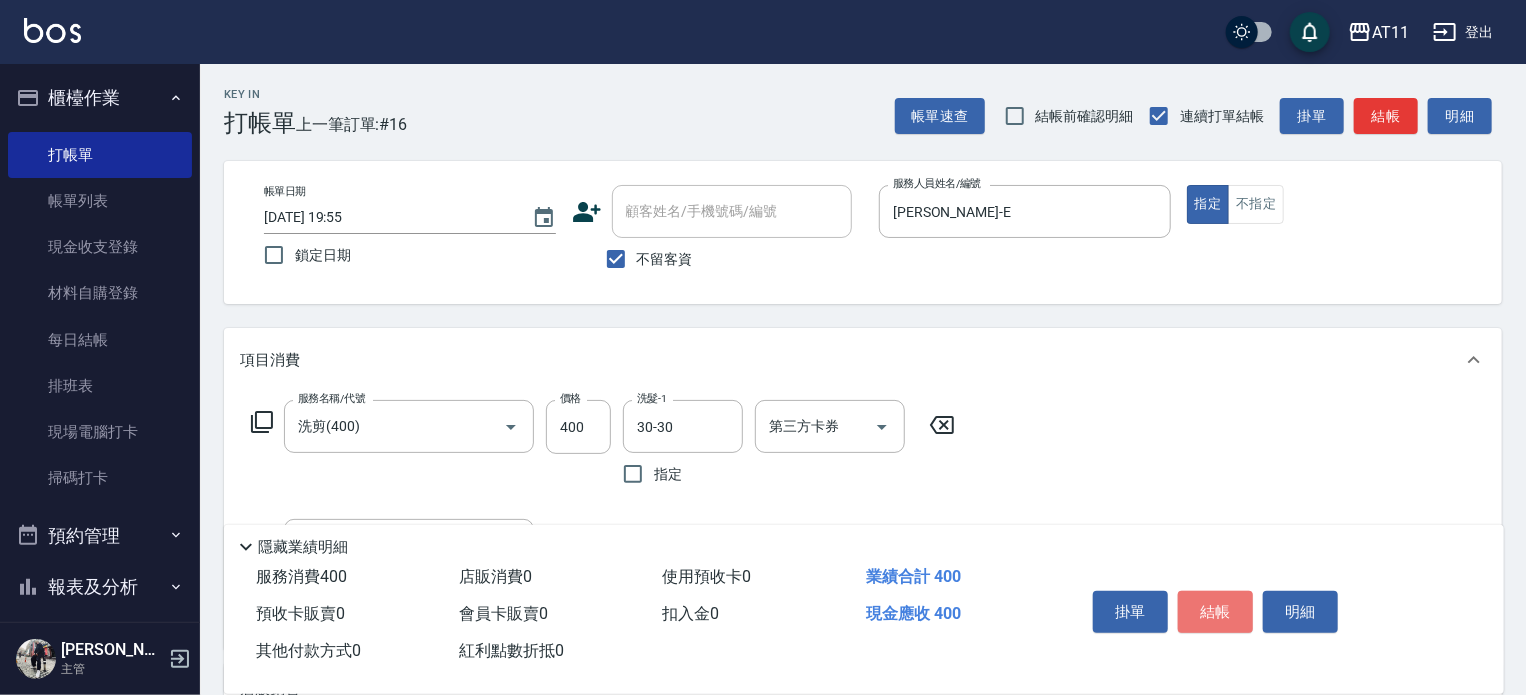 click on "結帳" at bounding box center (1215, 612) 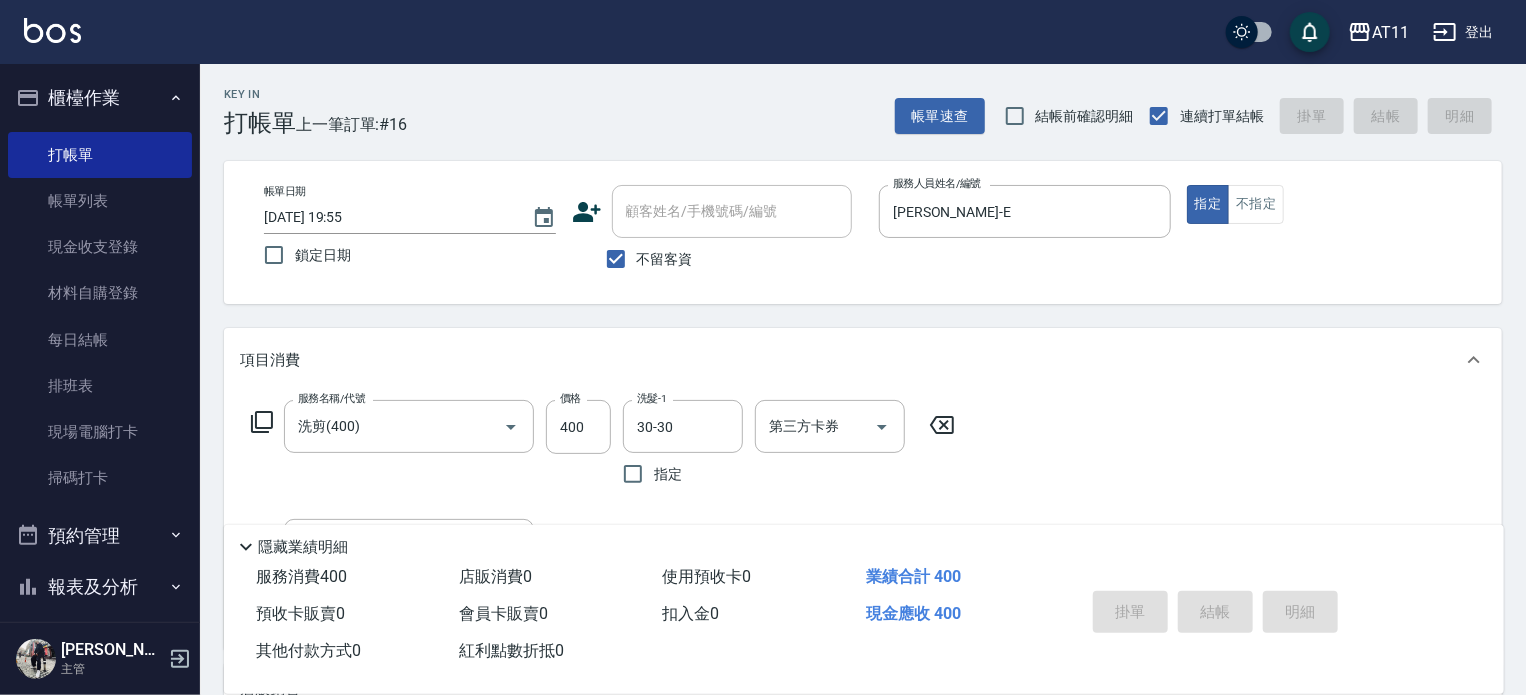 type 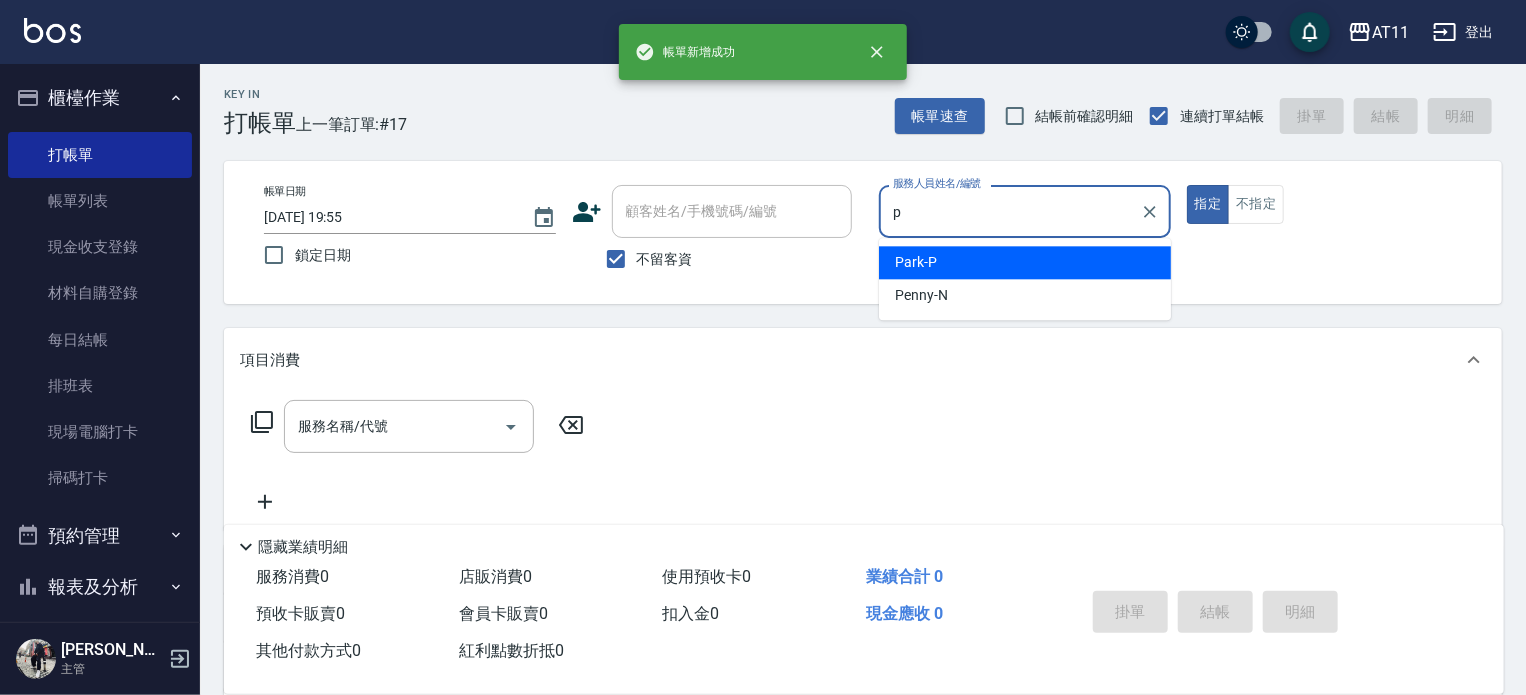 type on "Park-P" 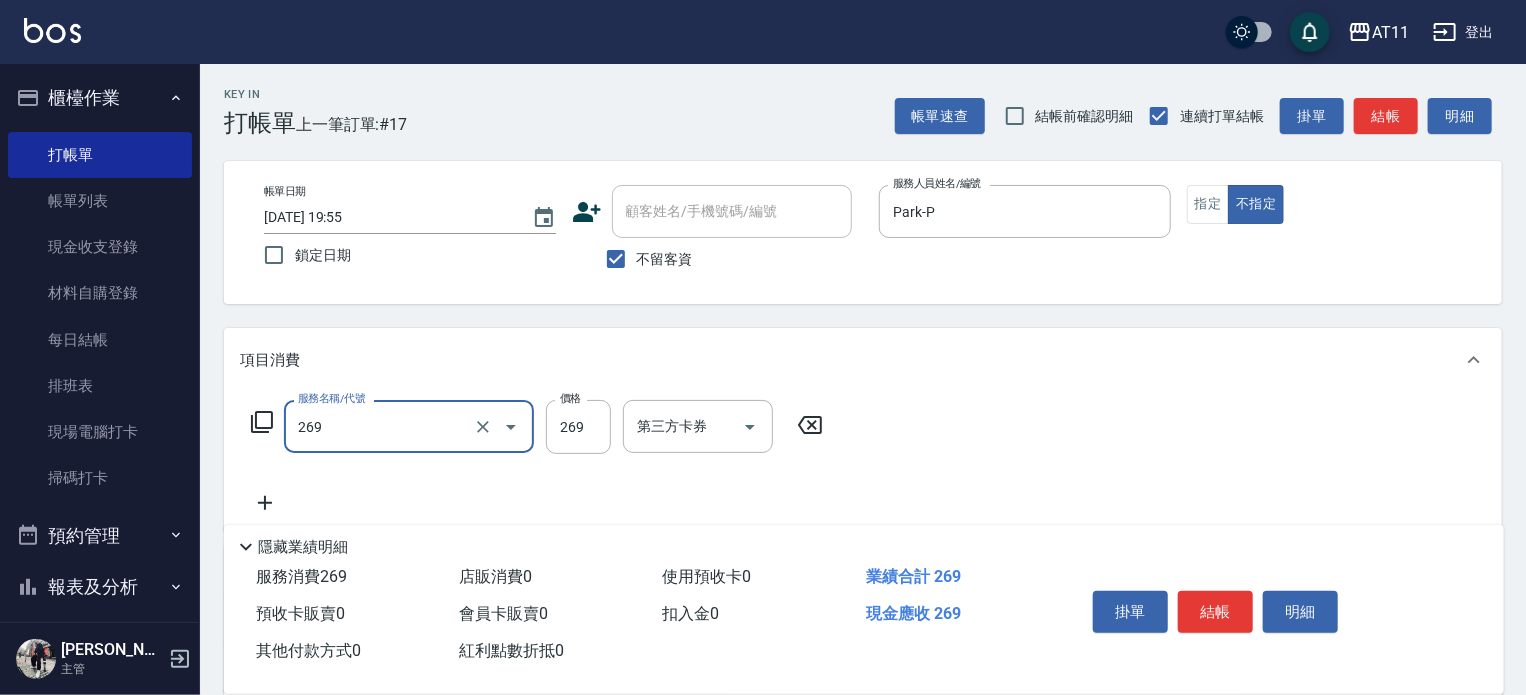 type on "一般洗剪(269)" 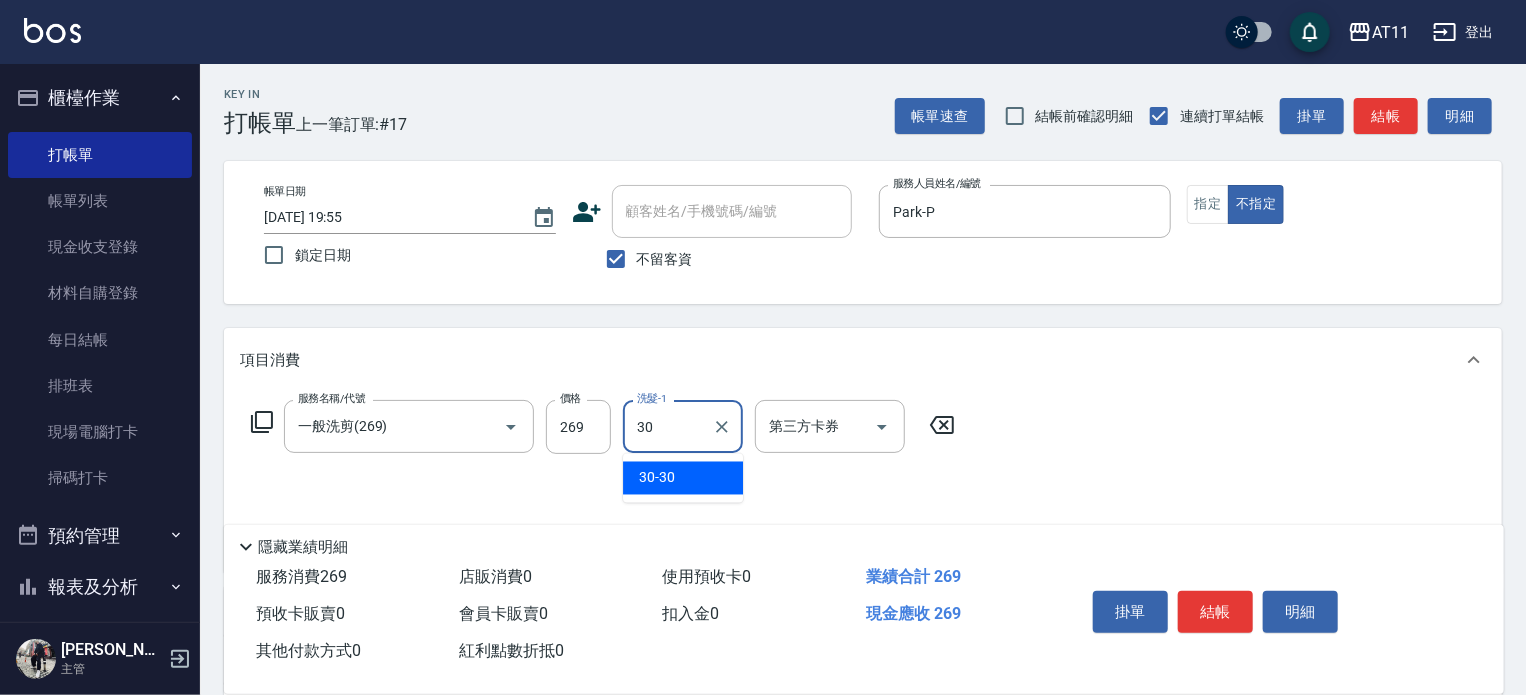 type on "30-30" 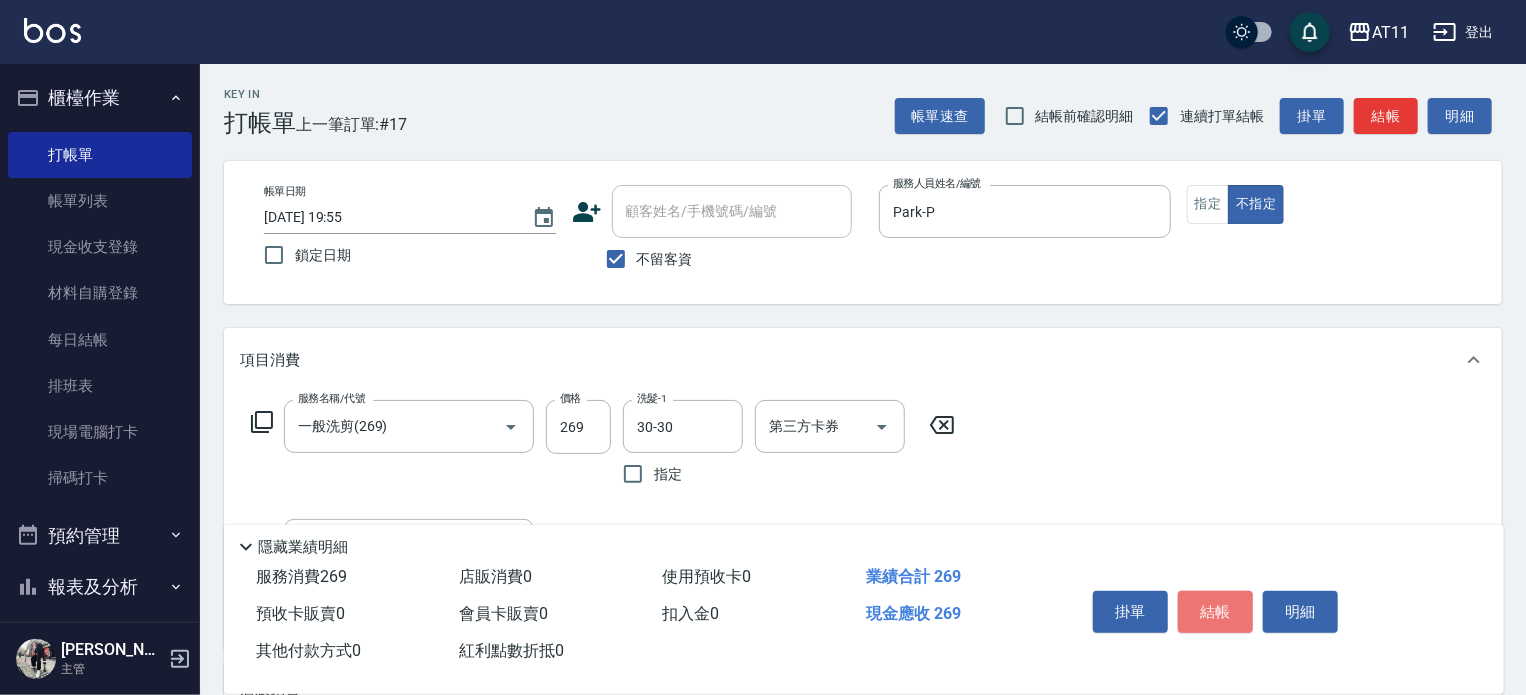 click on "結帳" at bounding box center (1215, 612) 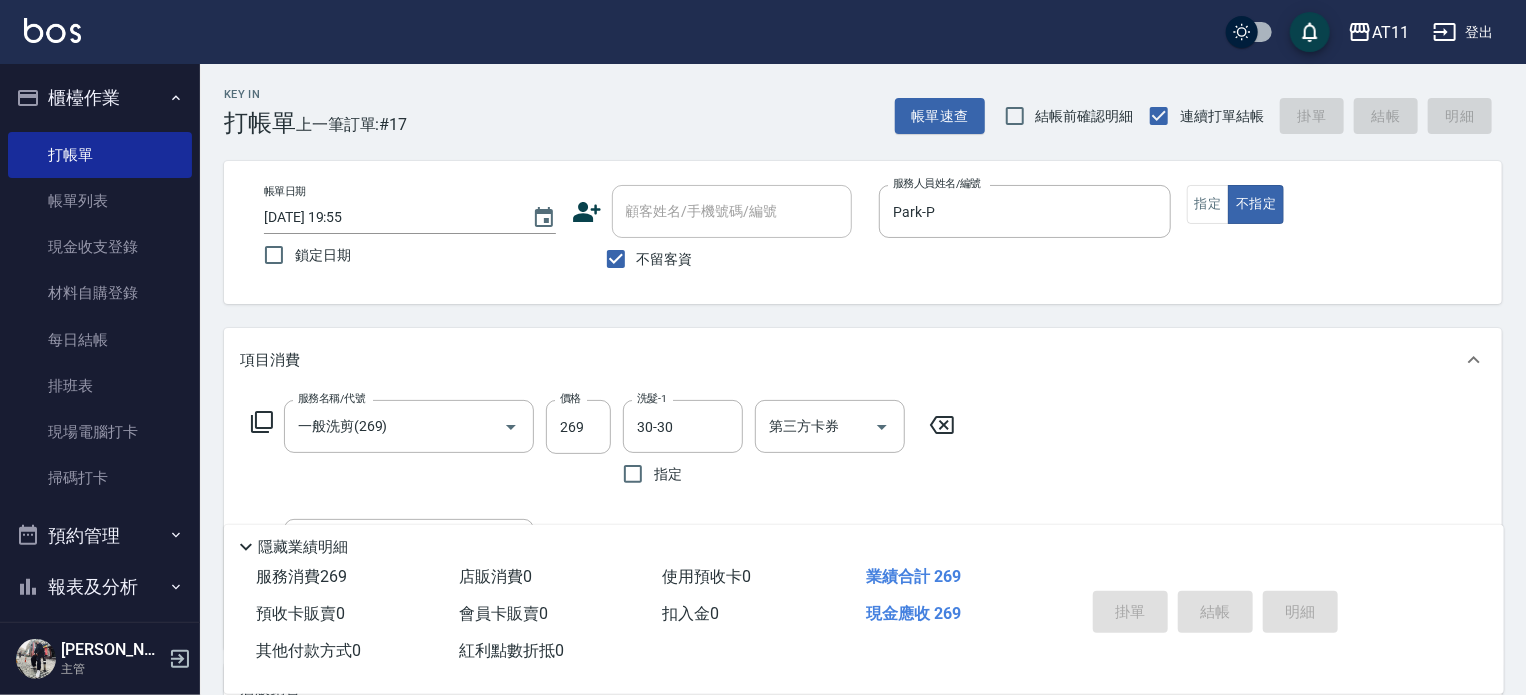 type 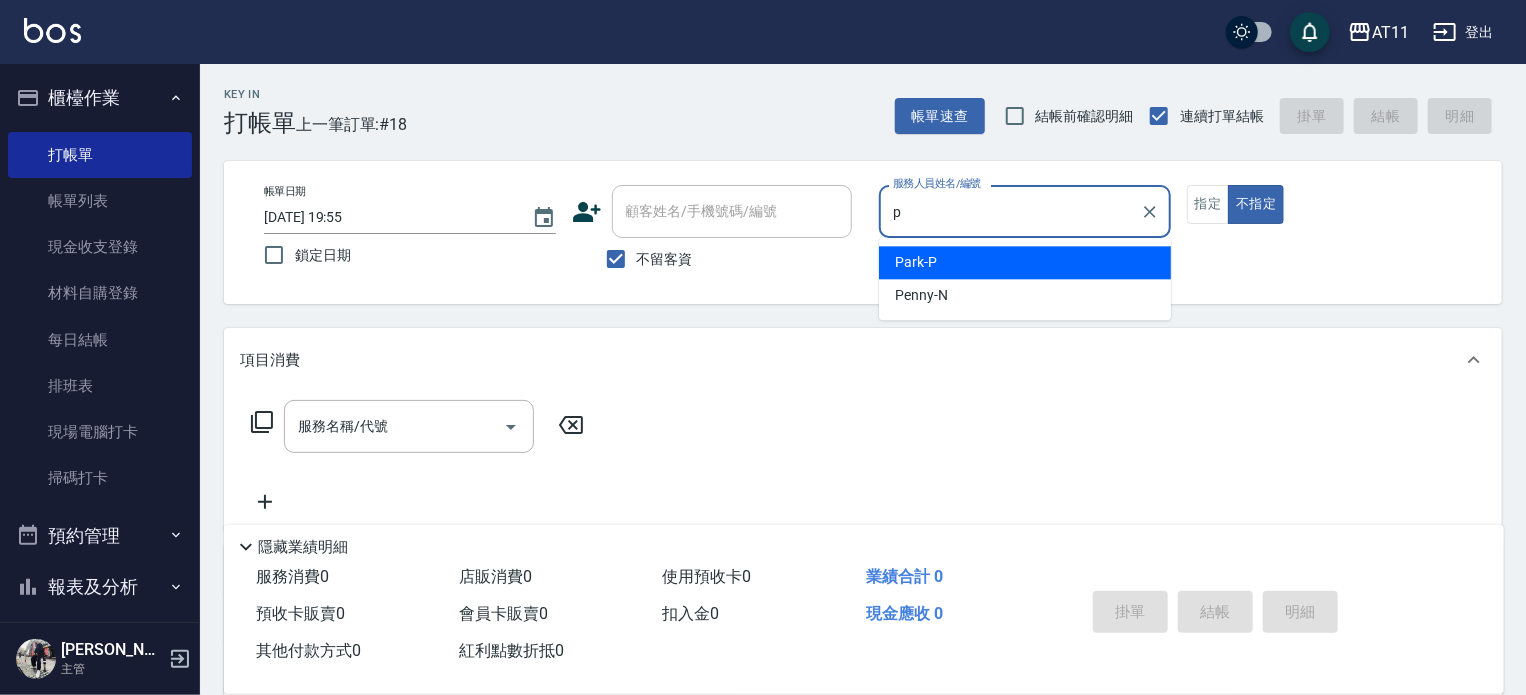 type on "Park-P" 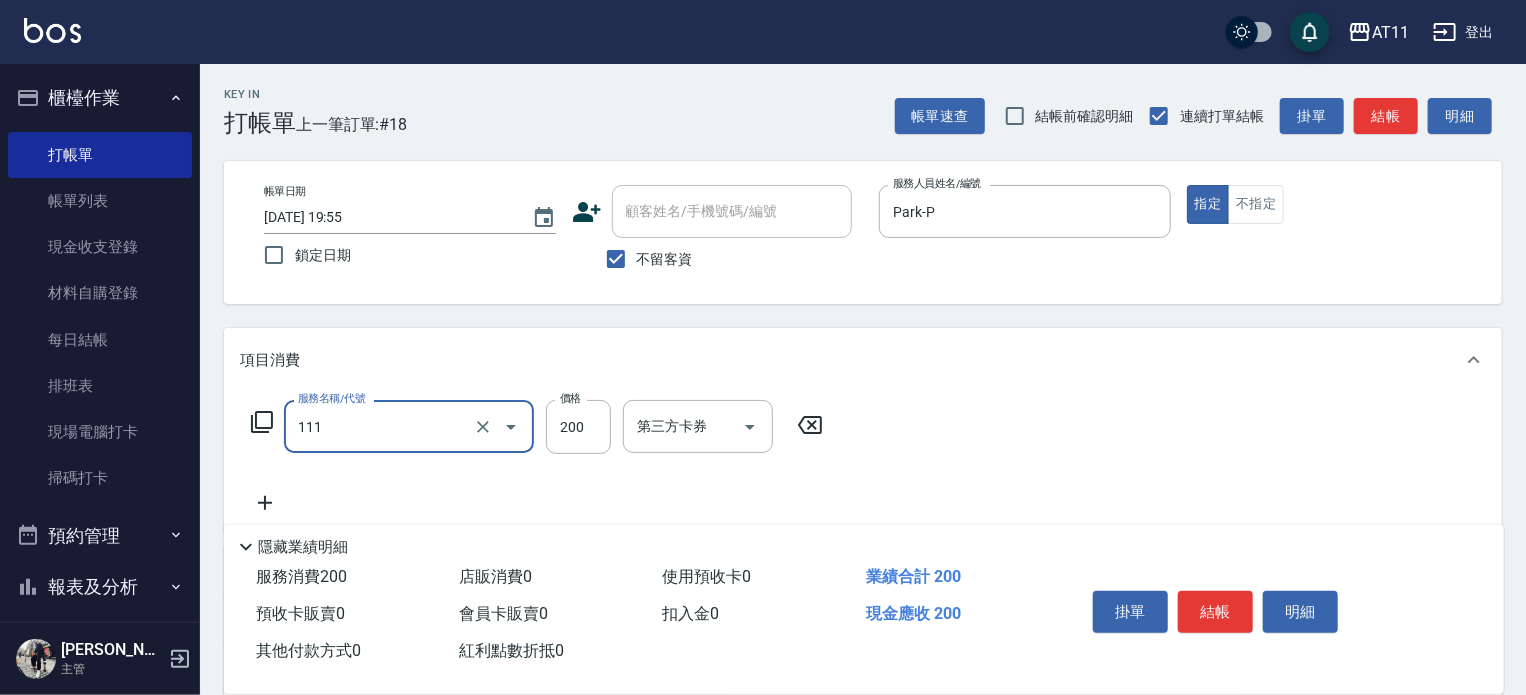 type on "精油洗髮(111)" 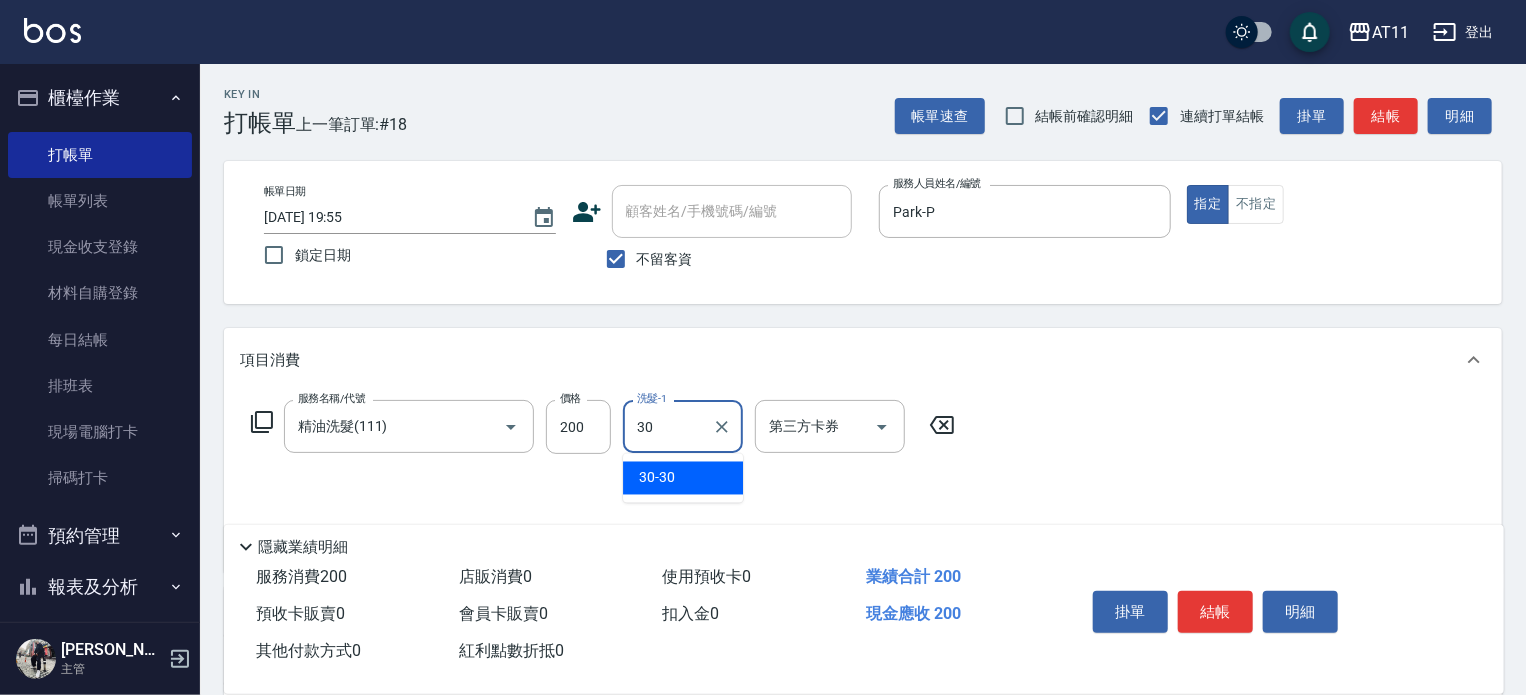 type on "30-30" 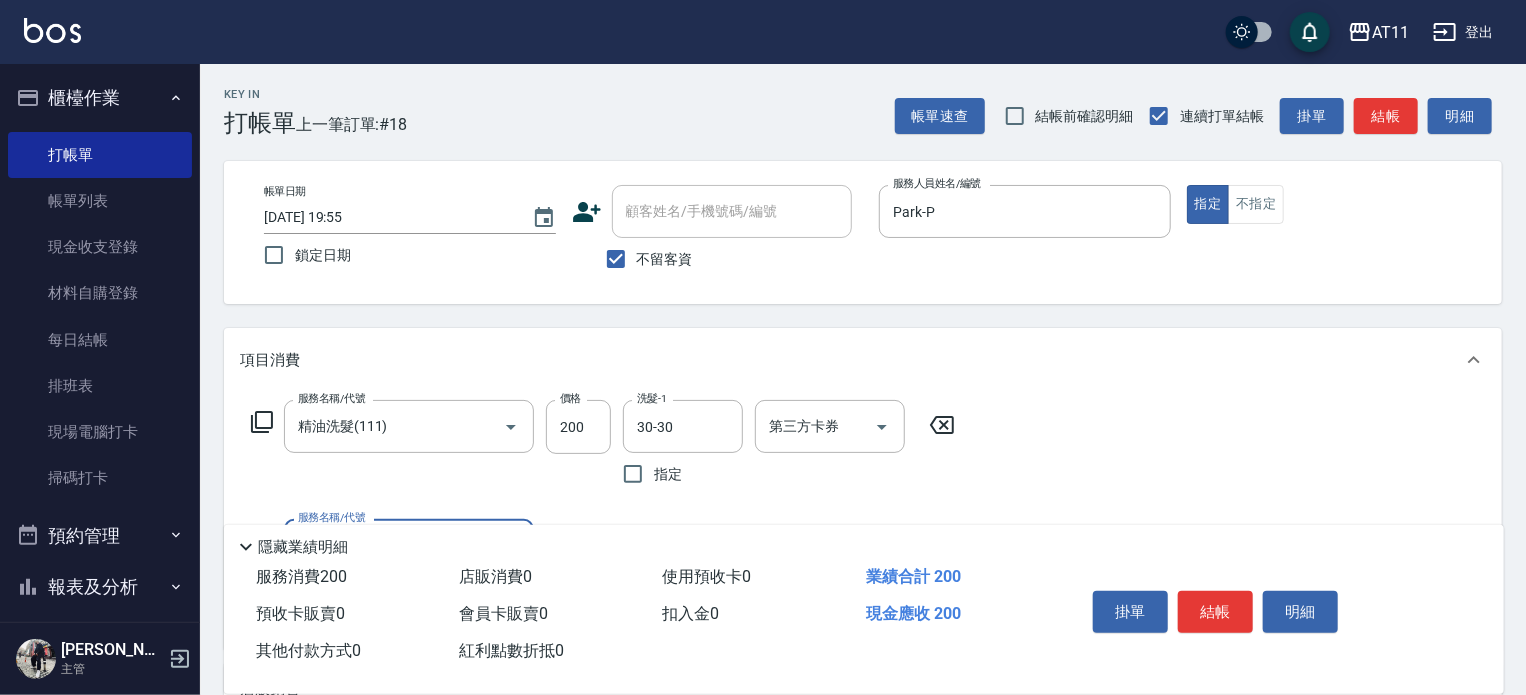 click on "結帳" at bounding box center (1215, 612) 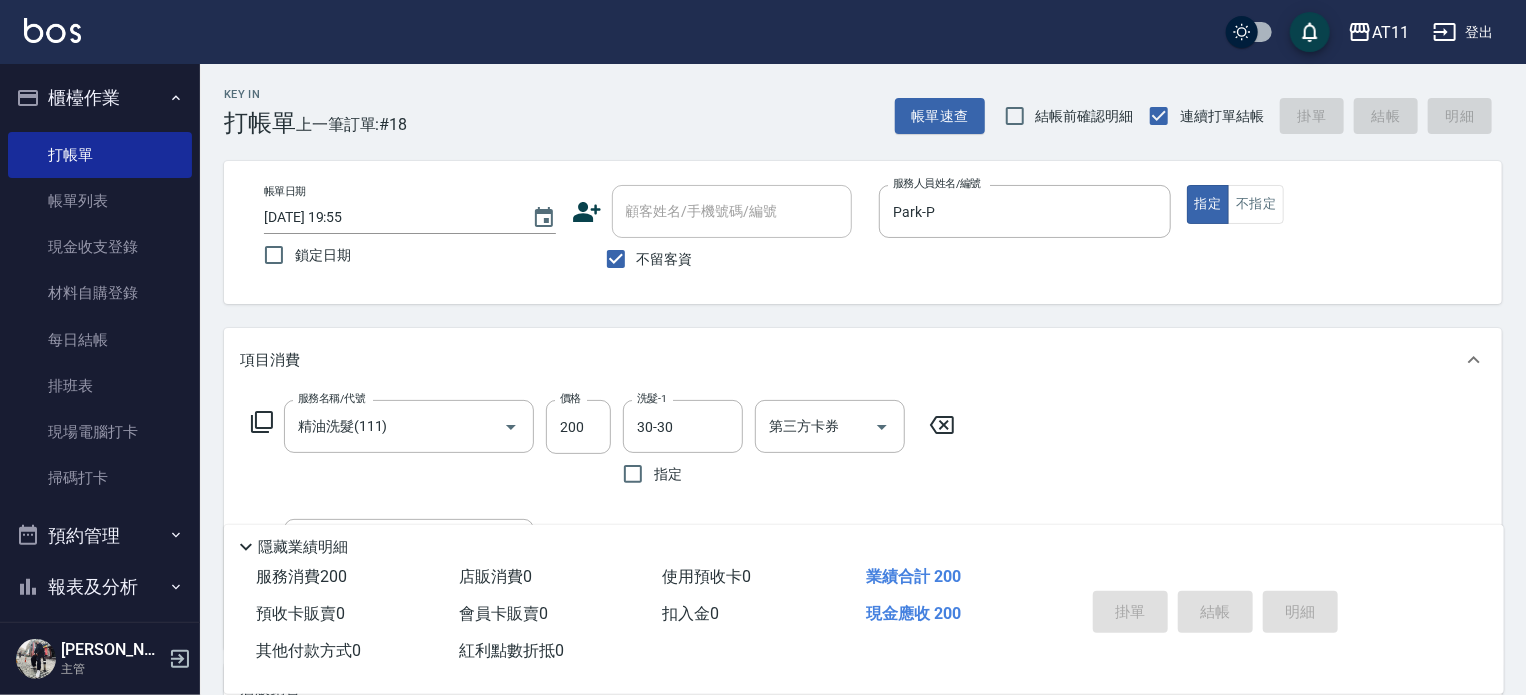 type 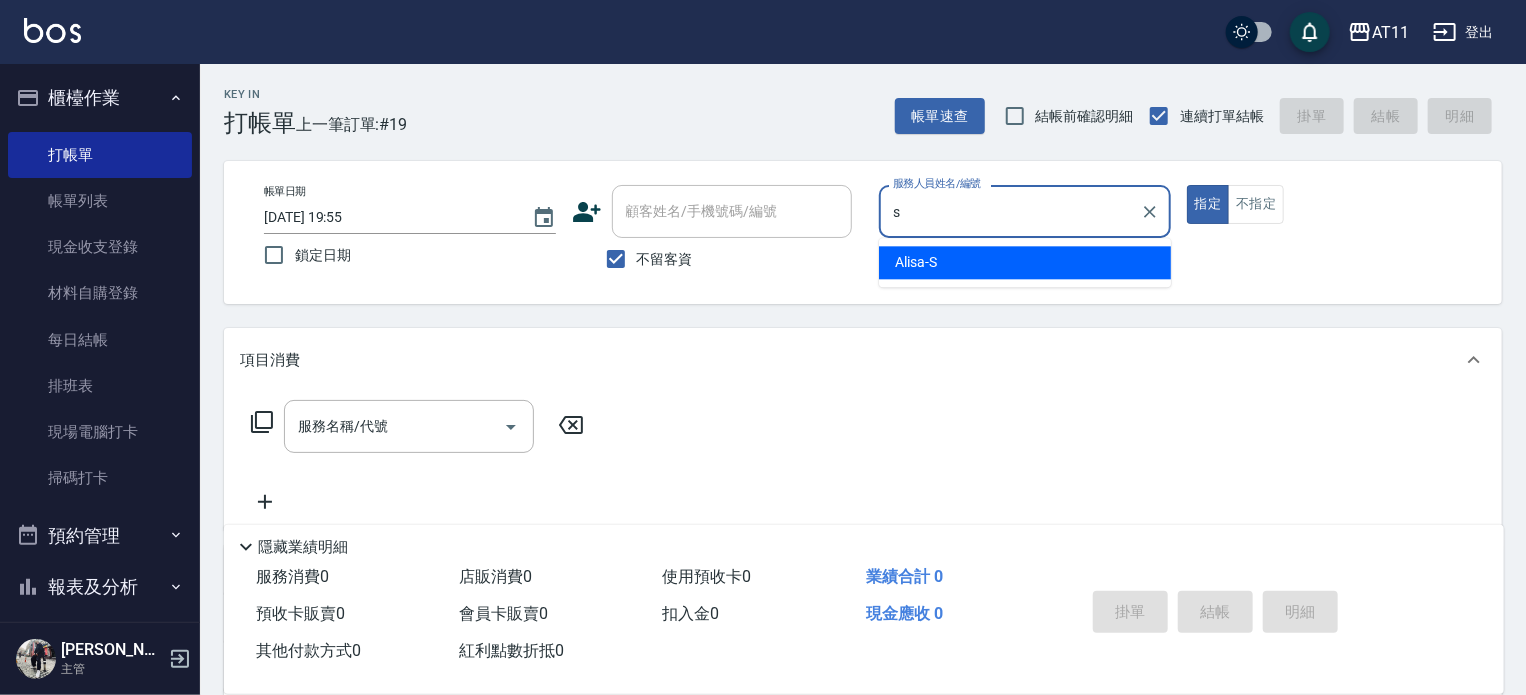 type on "Alisa-S" 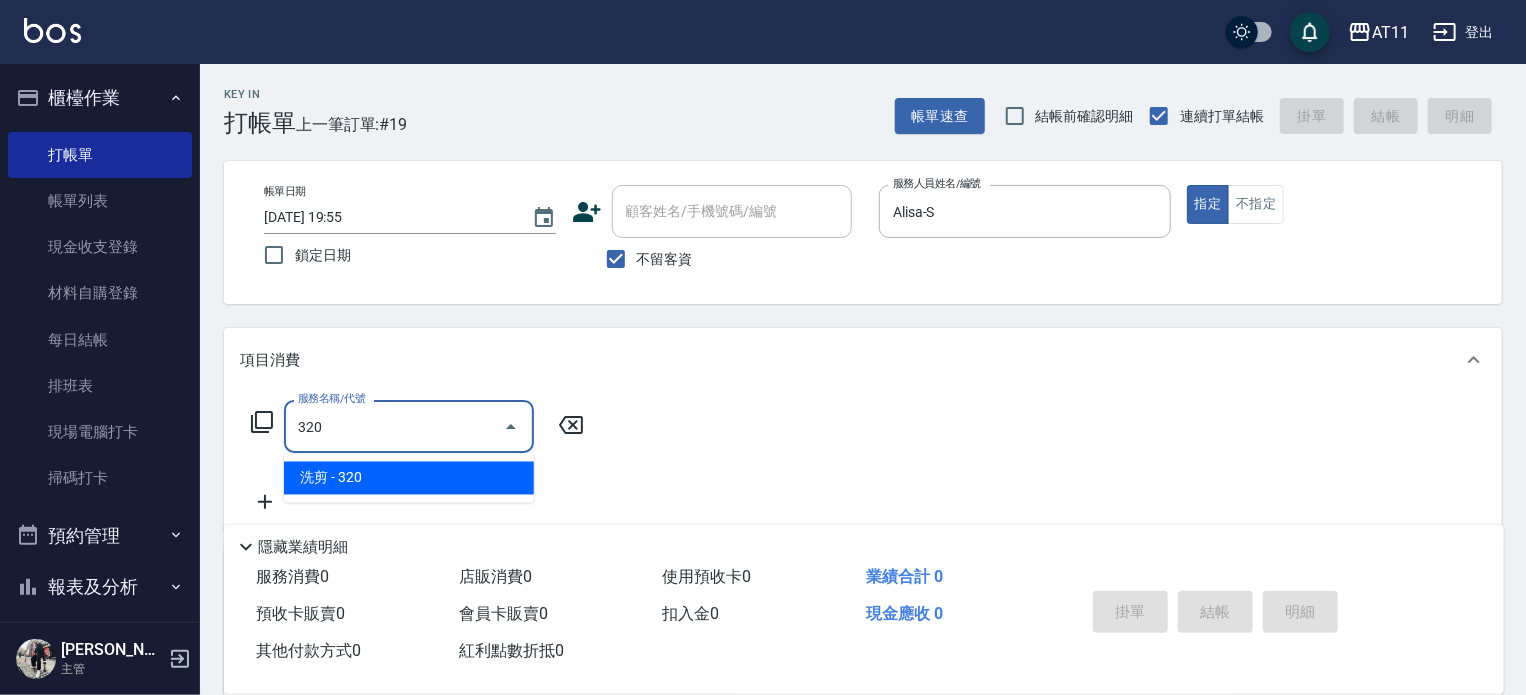 type on "洗剪(320)" 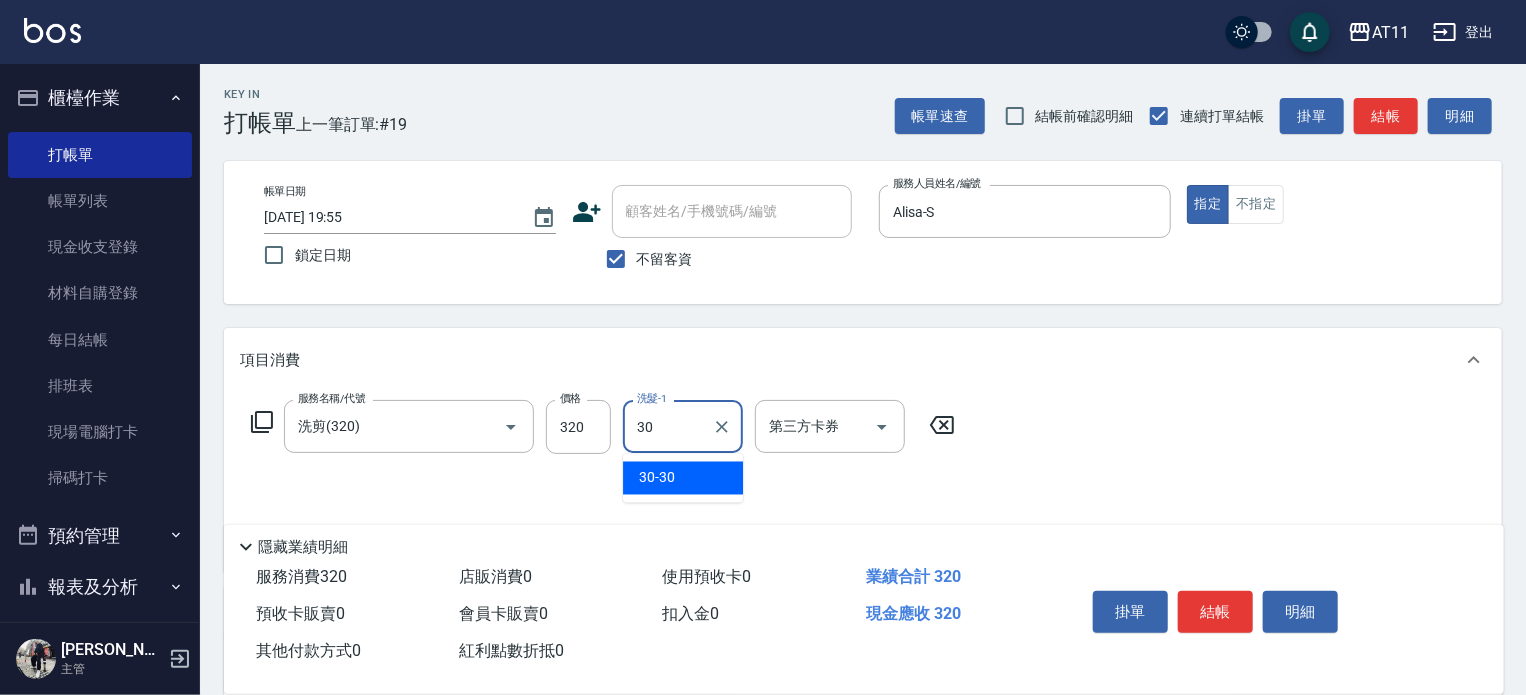 type on "30-30" 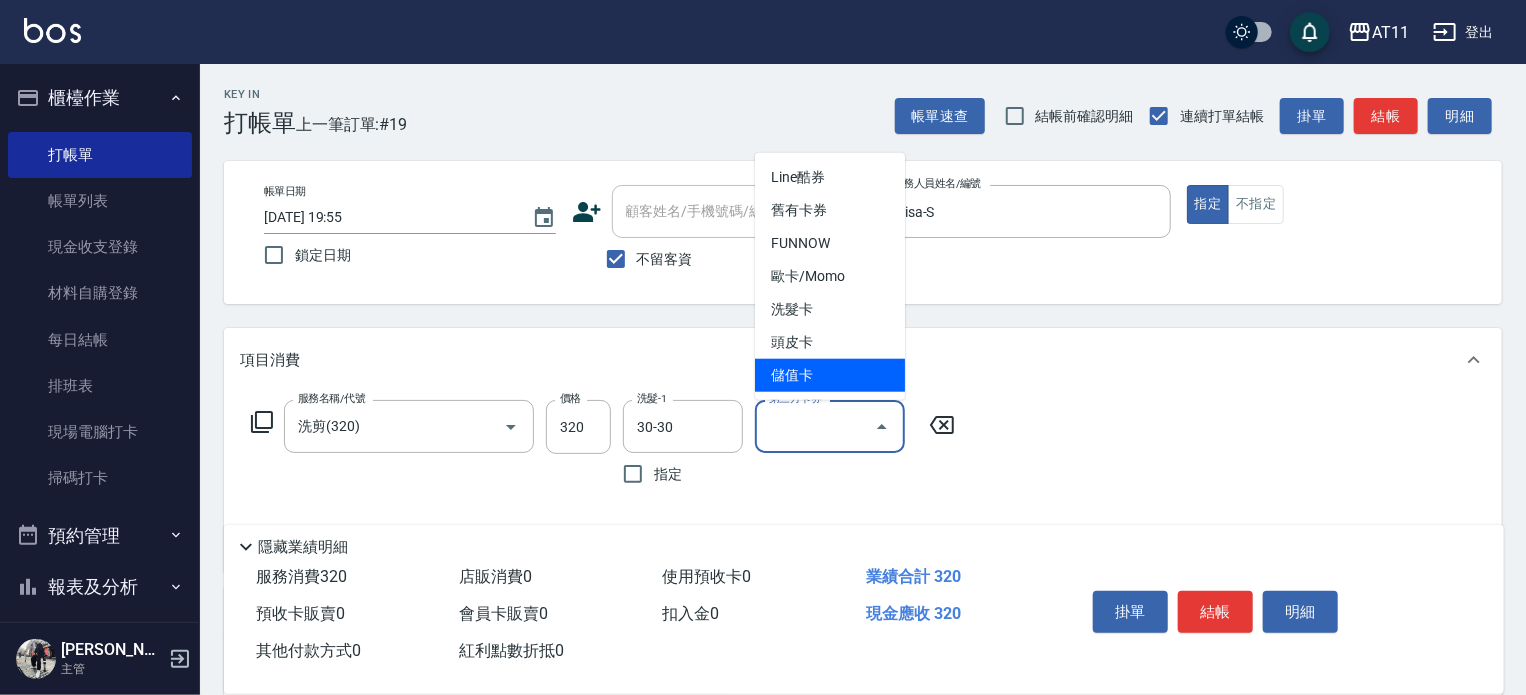 type on "儲值卡" 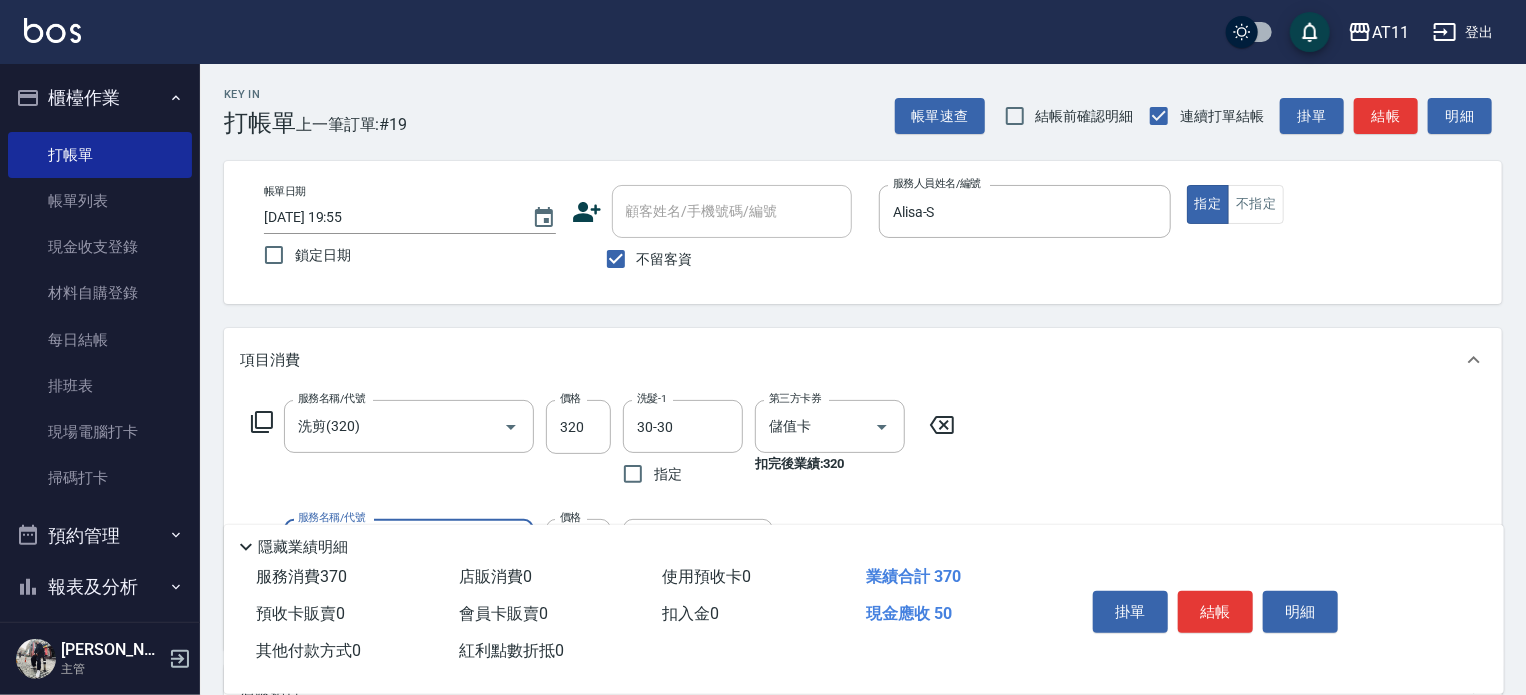 type on "洗髮精+50(50)" 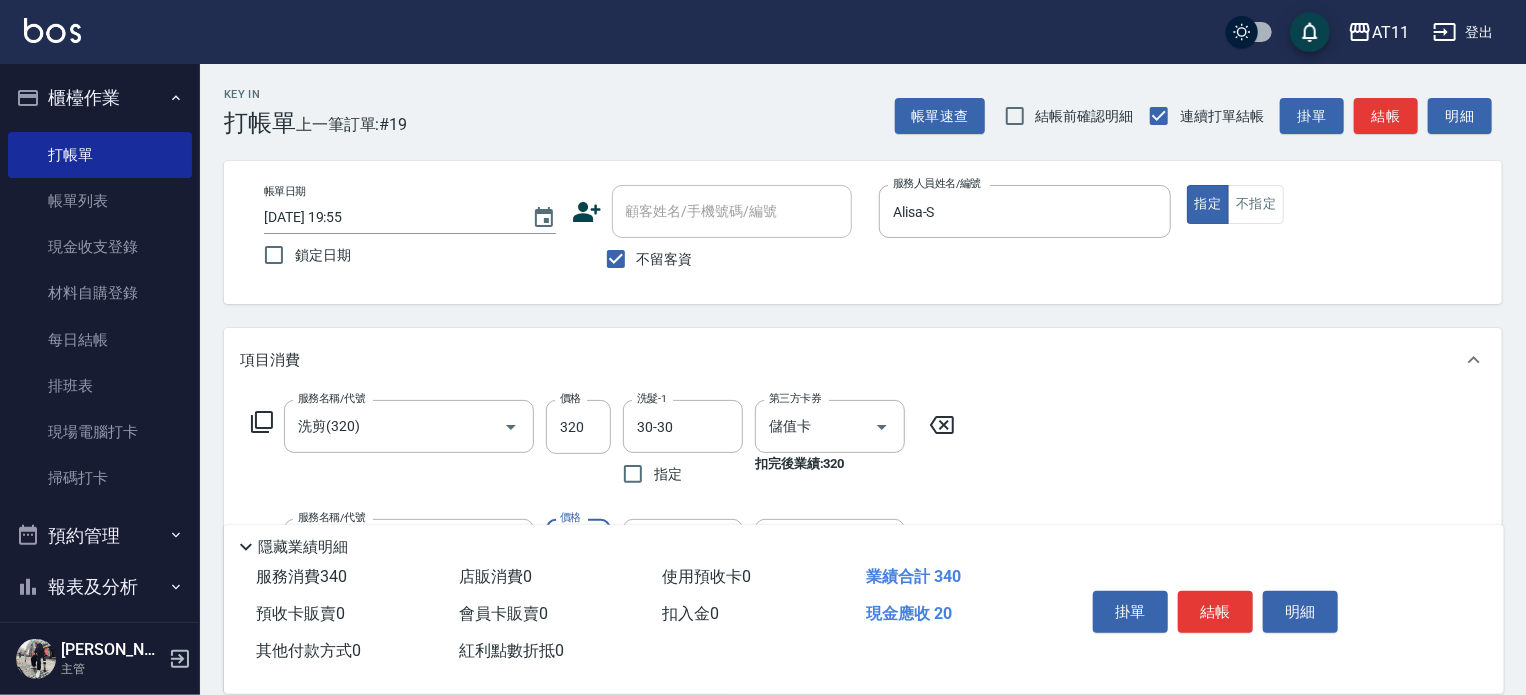 type on "20" 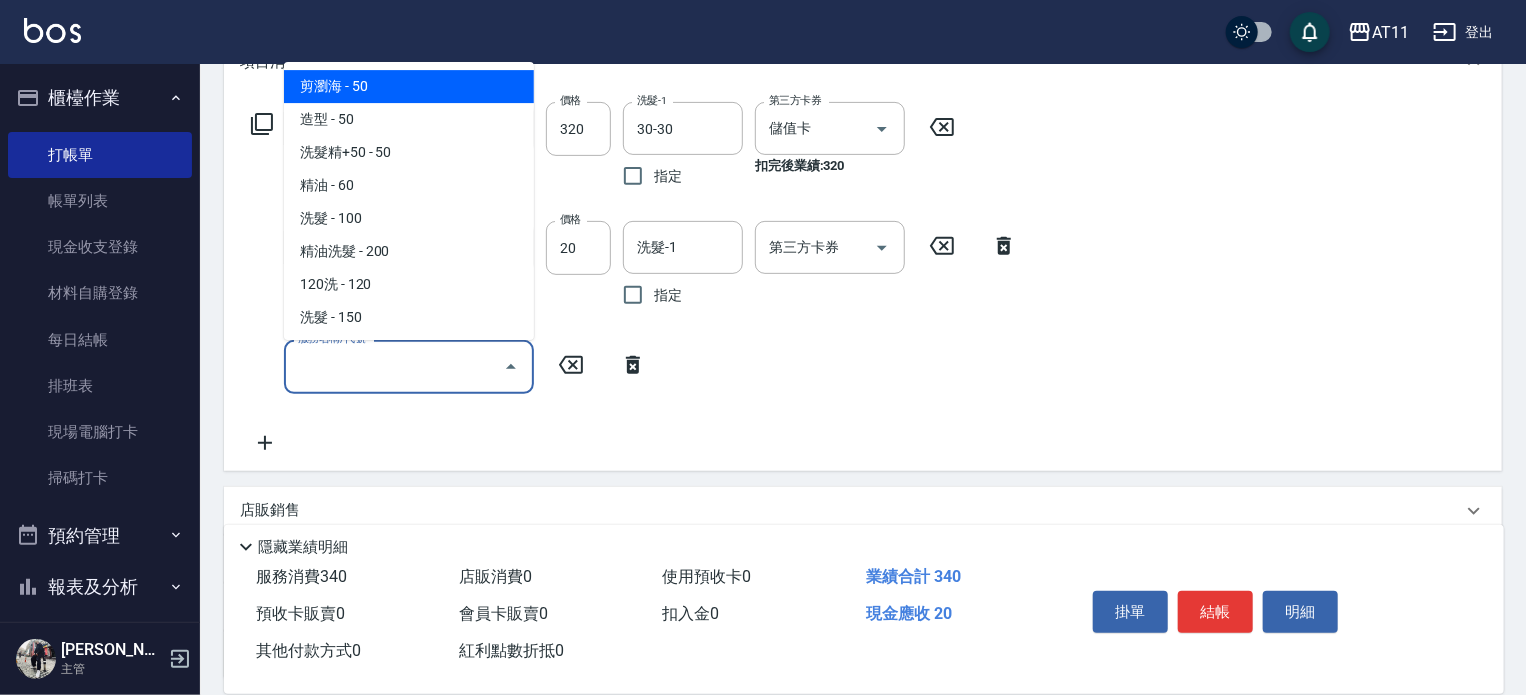 scroll, scrollTop: 300, scrollLeft: 0, axis: vertical 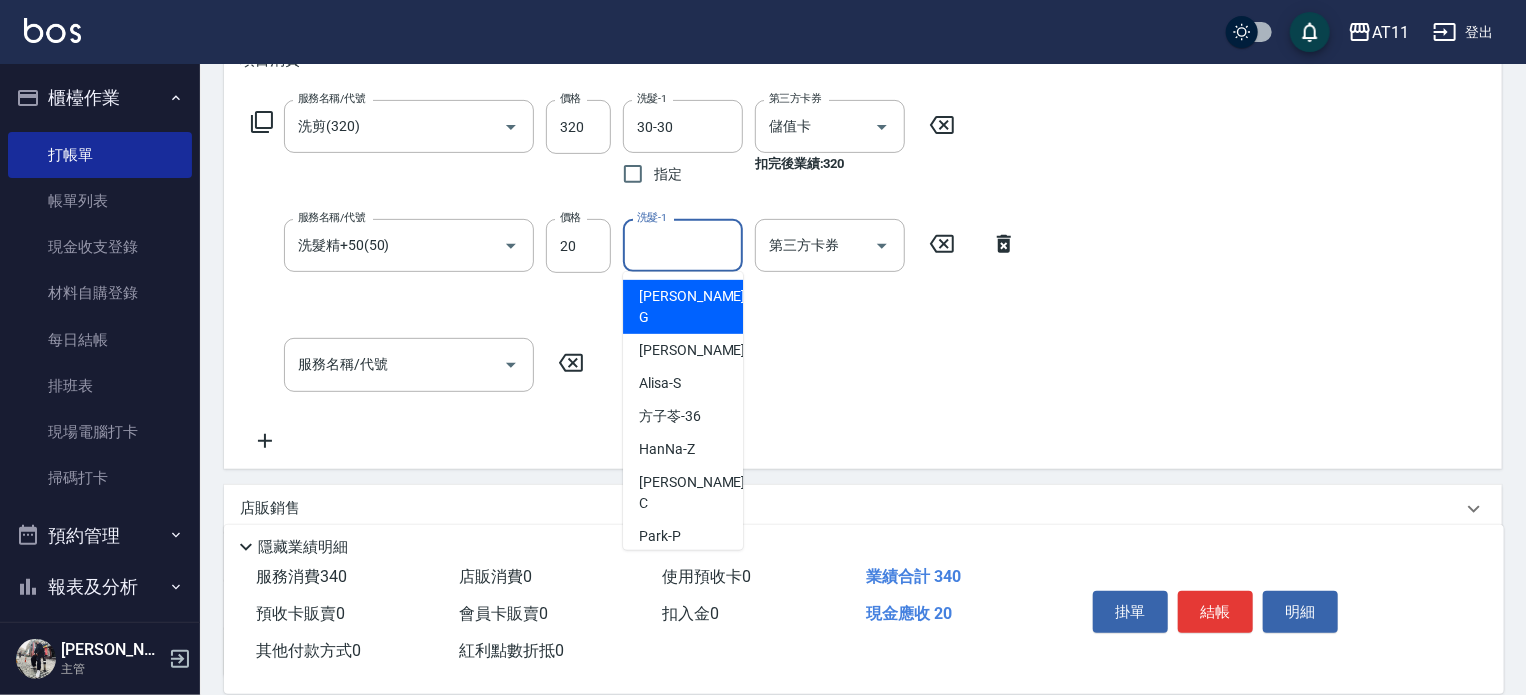 click on "洗髮-1" at bounding box center (683, 245) 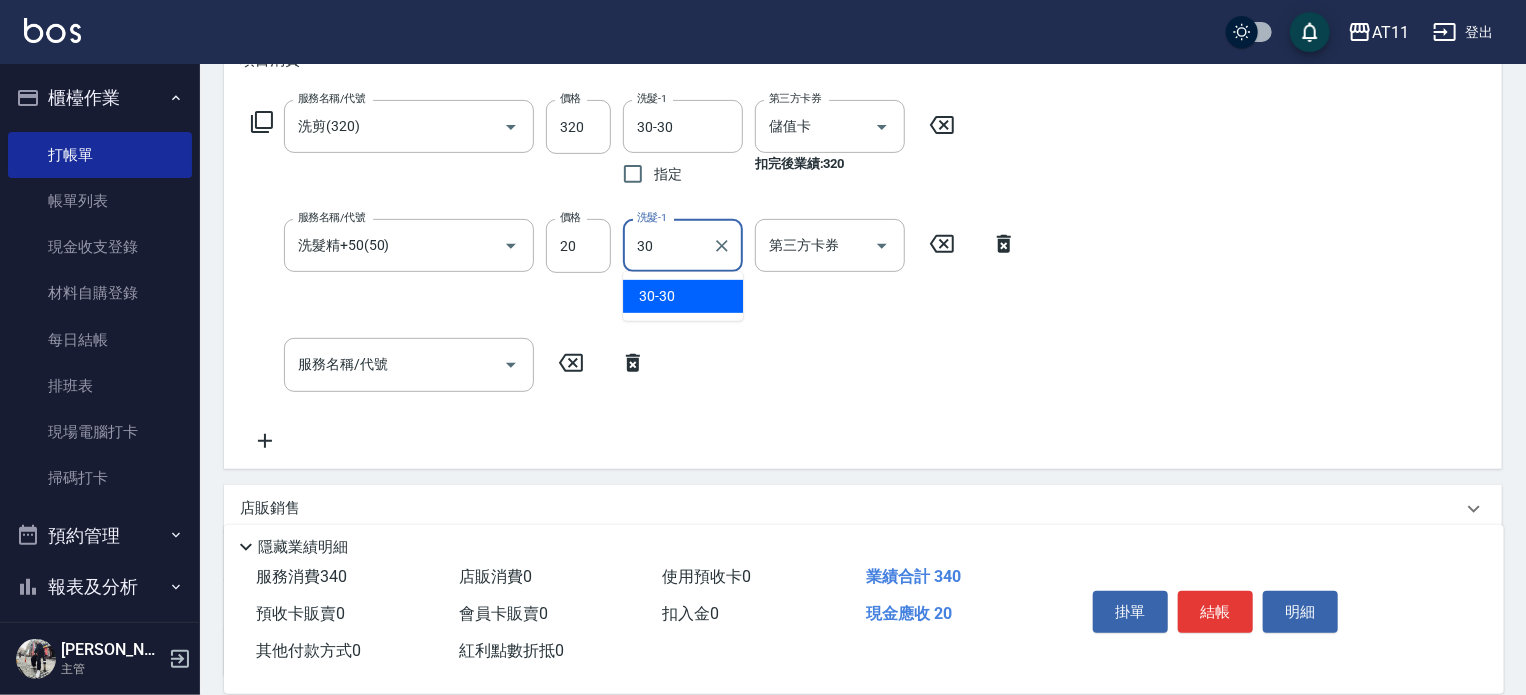type on "30-30" 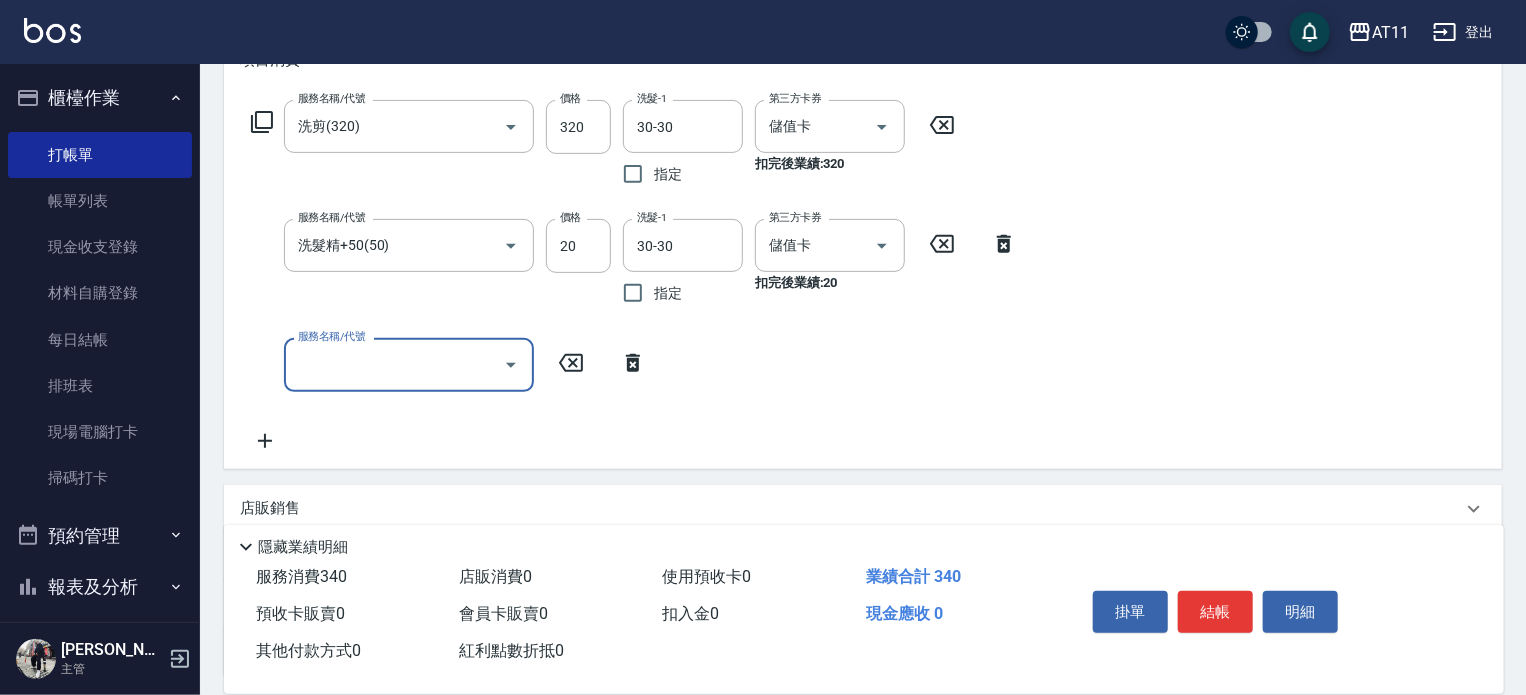 type on "儲值卡" 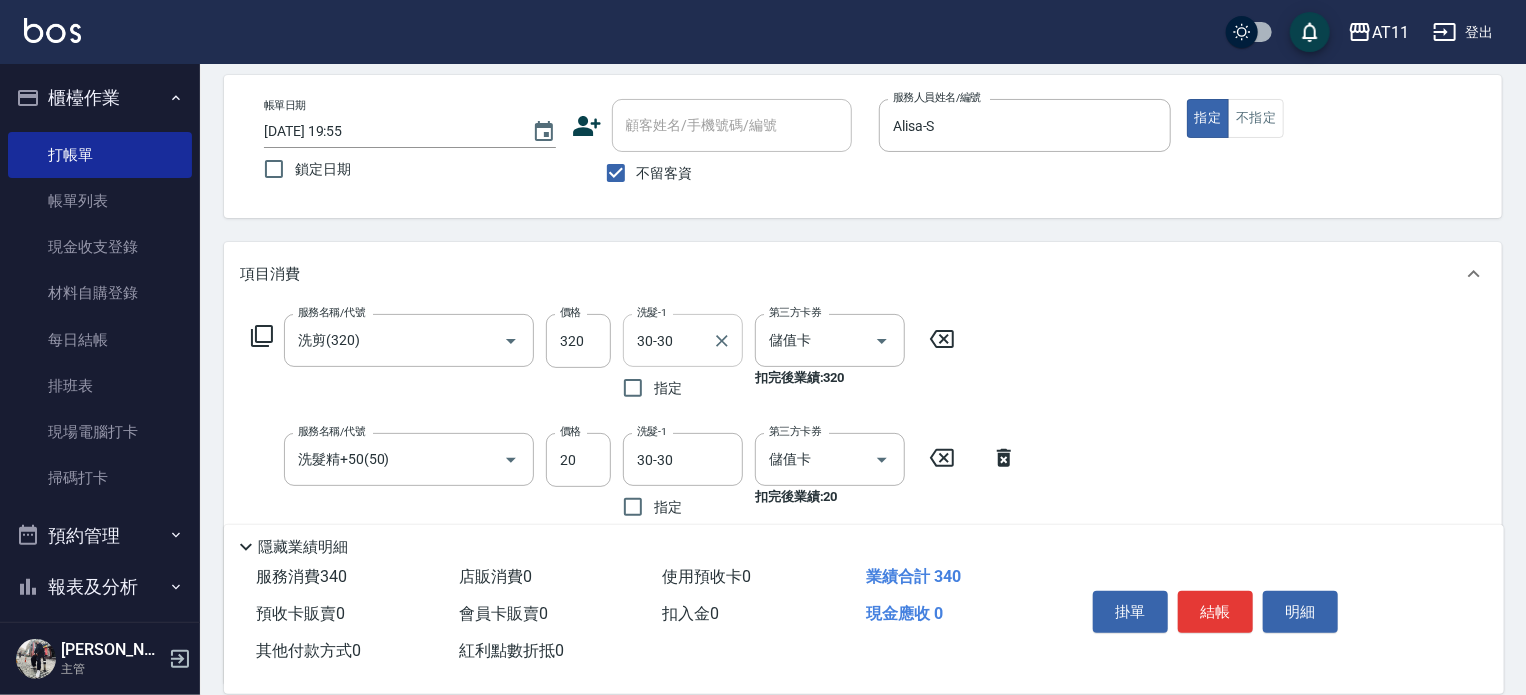 scroll, scrollTop: 0, scrollLeft: 0, axis: both 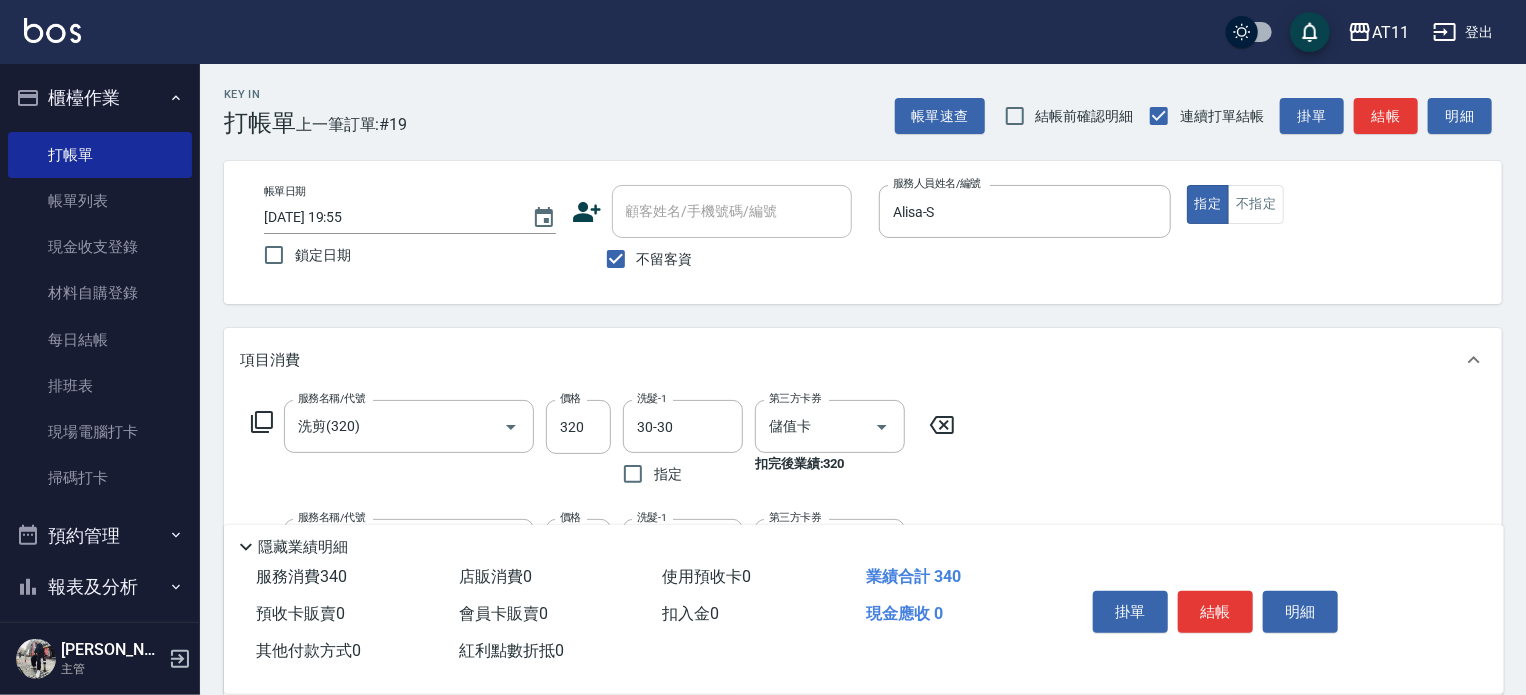 click on "不留客資" at bounding box center (665, 259) 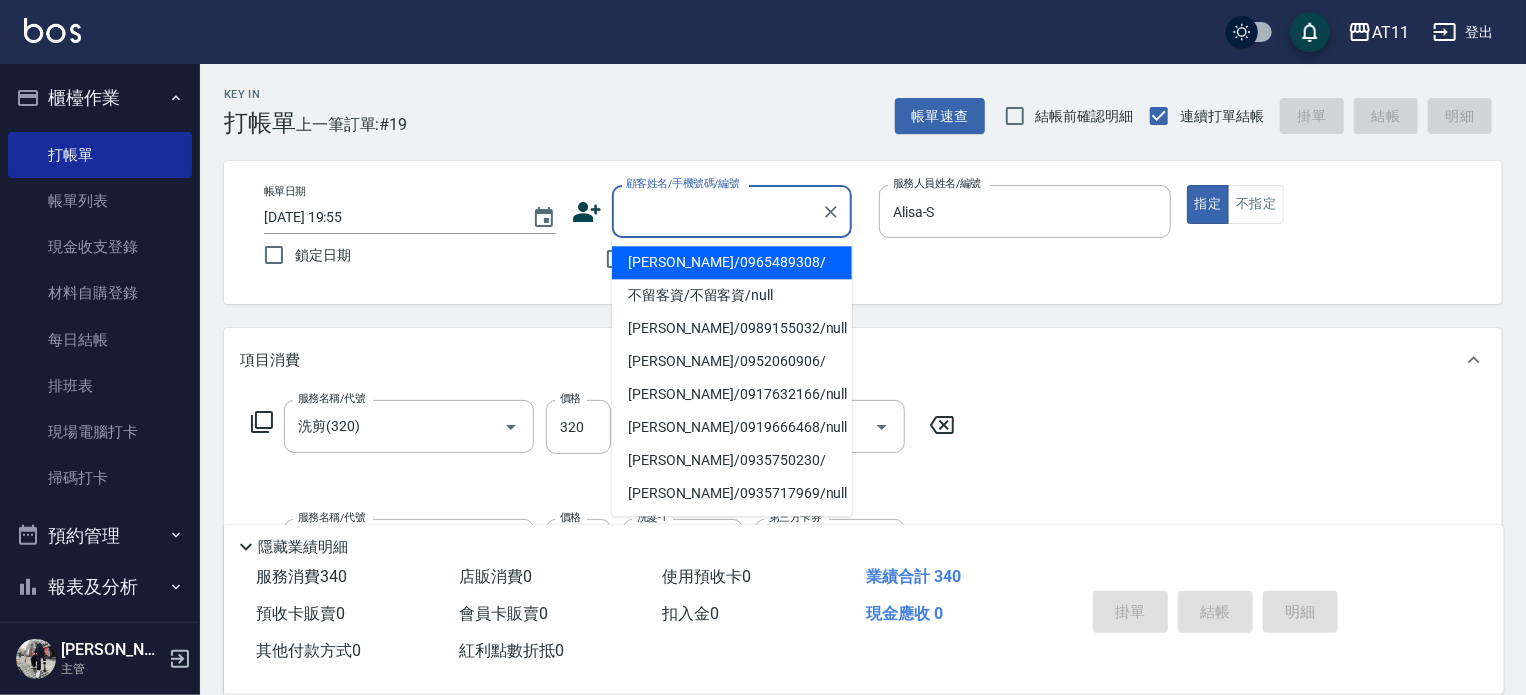 click on "顧客姓名/手機號碼/編號" at bounding box center [717, 211] 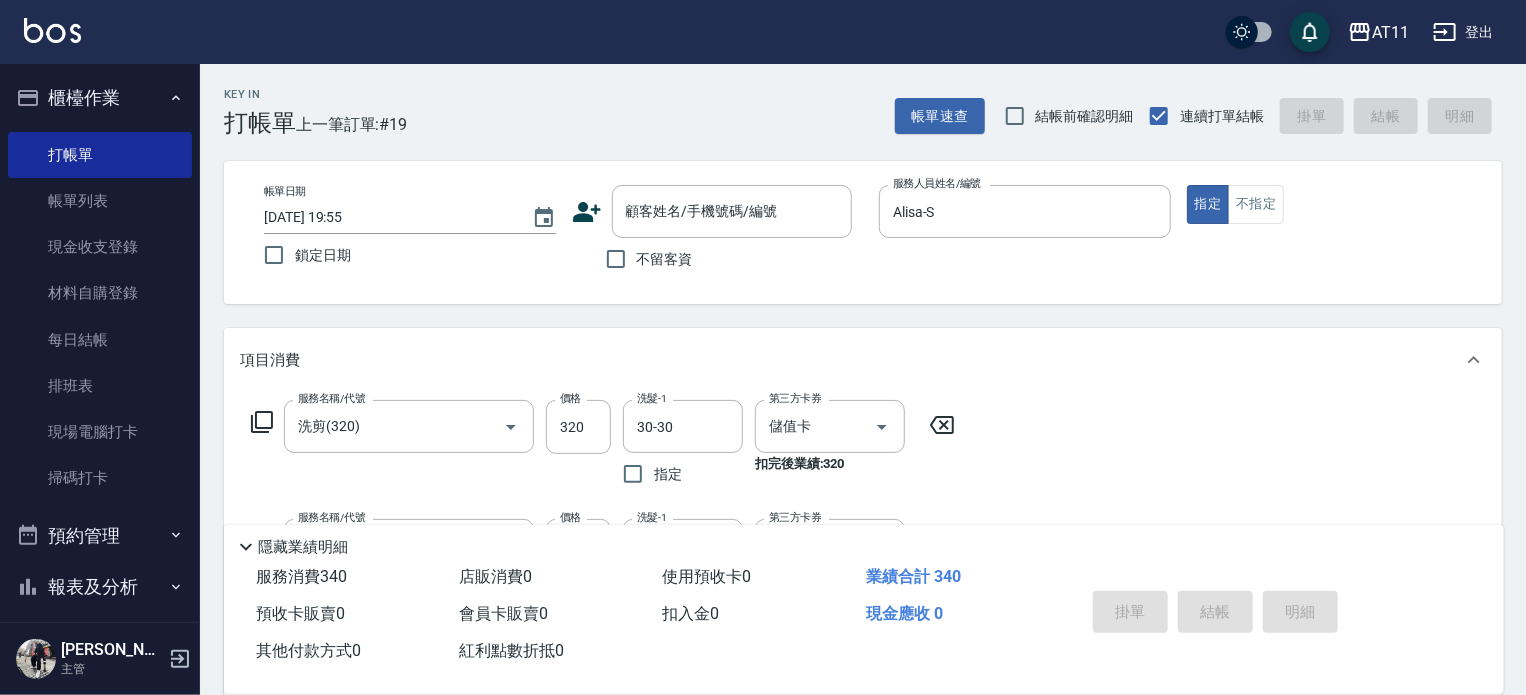 drag, startPoint x: 607, startPoint y: 510, endPoint x: 580, endPoint y: 313, distance: 198.84164 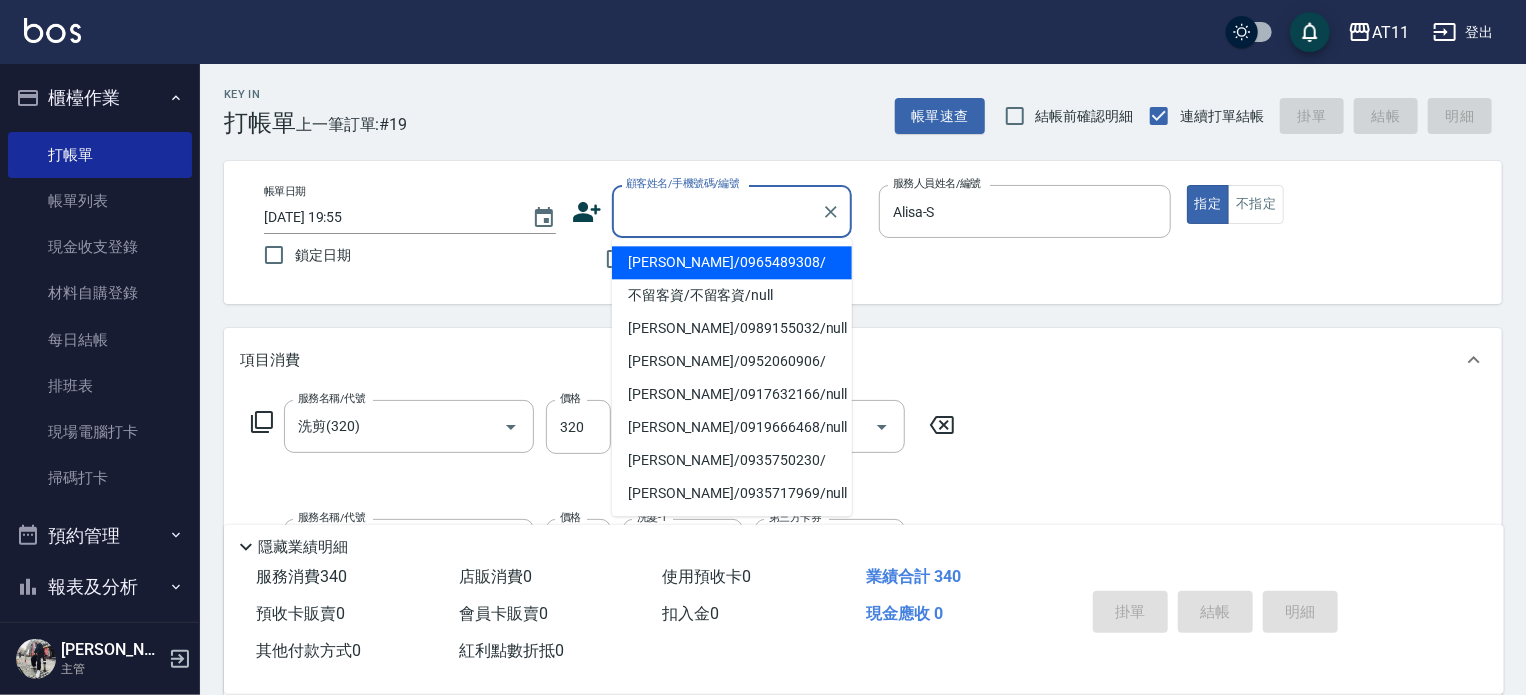 paste on "0903202901" 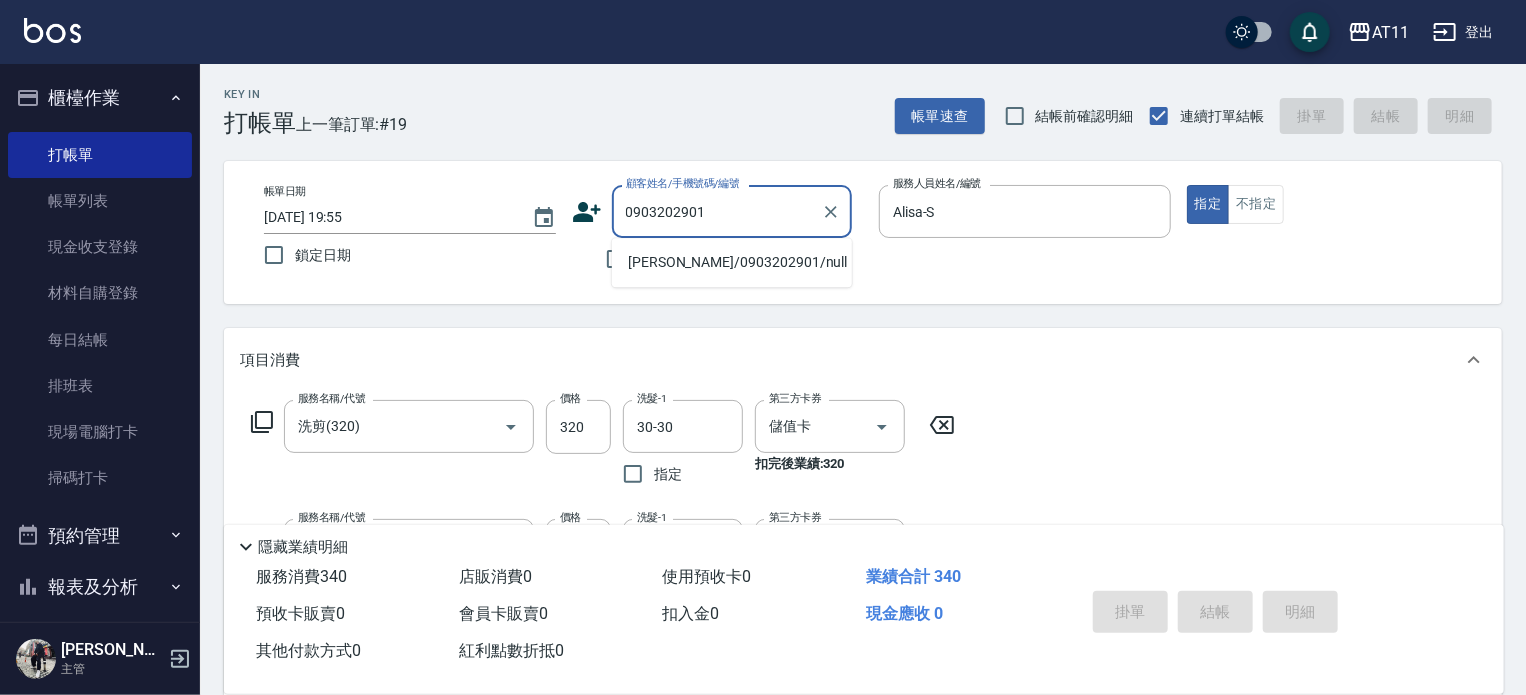 click on "[PERSON_NAME]/0903202901/null" at bounding box center (732, 262) 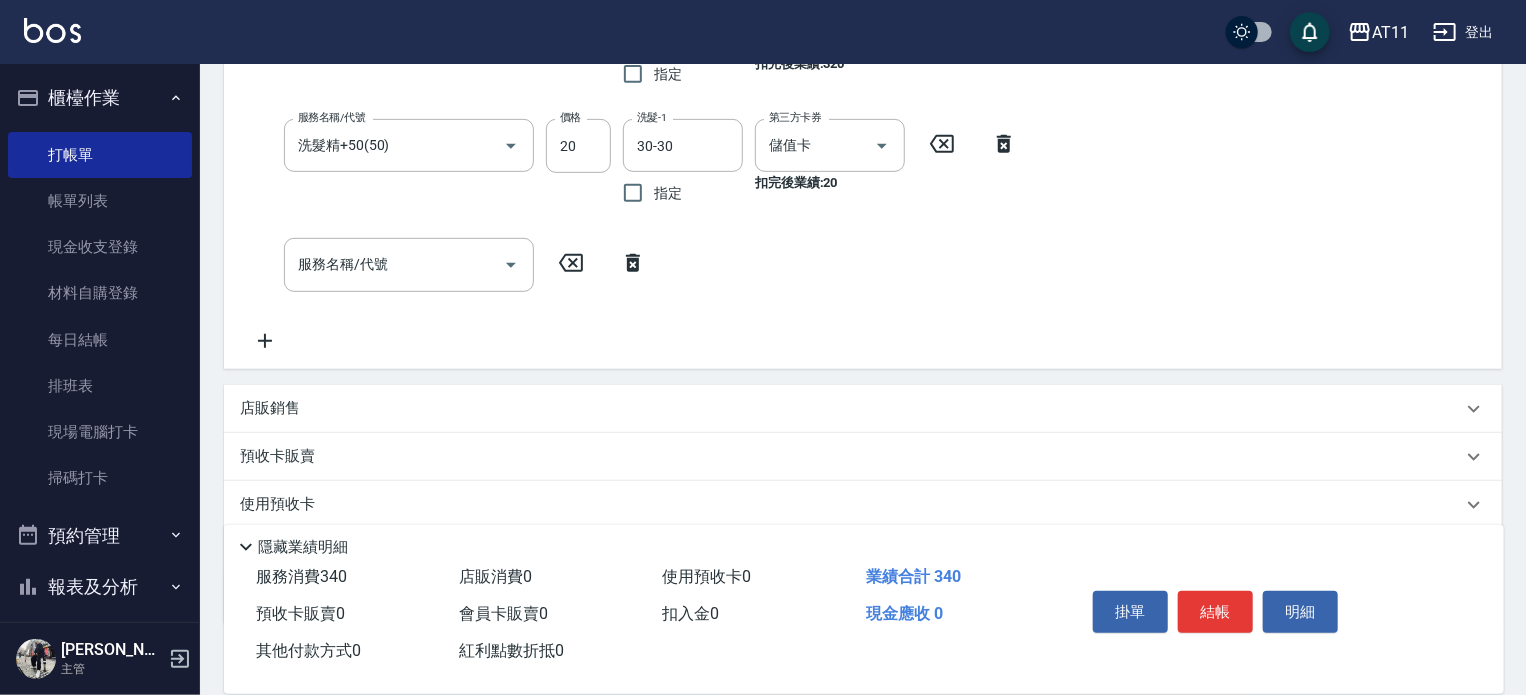 scroll, scrollTop: 519, scrollLeft: 0, axis: vertical 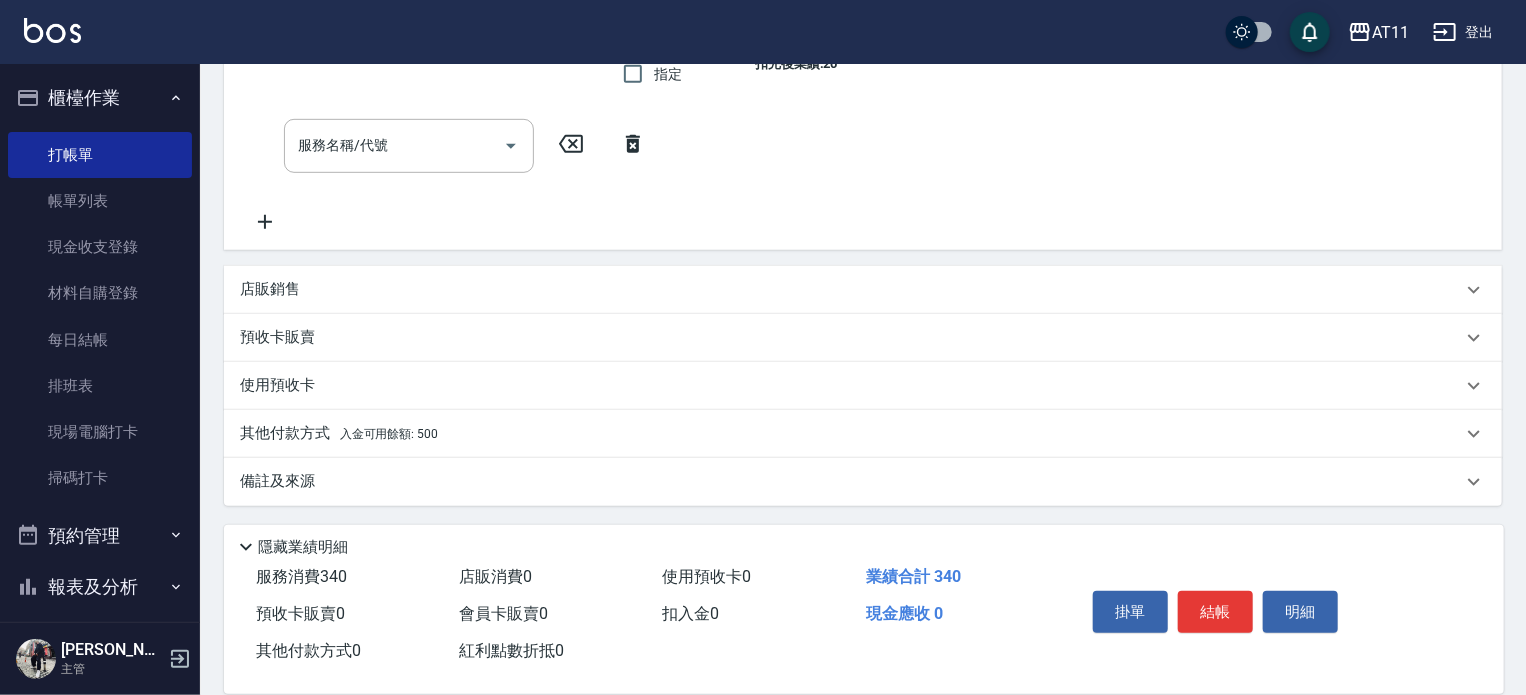 click on "其他付款方式 入金可用餘額: 500" at bounding box center (851, 434) 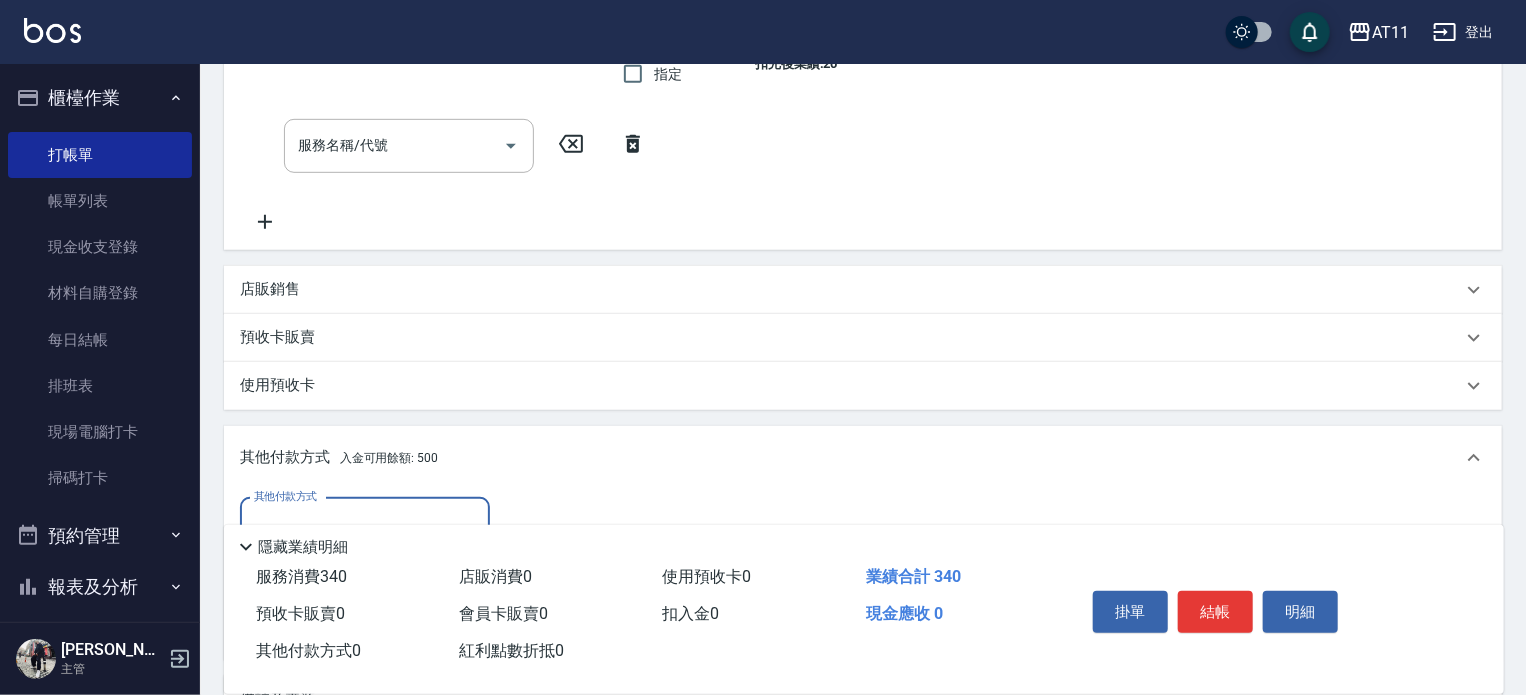 scroll, scrollTop: 0, scrollLeft: 0, axis: both 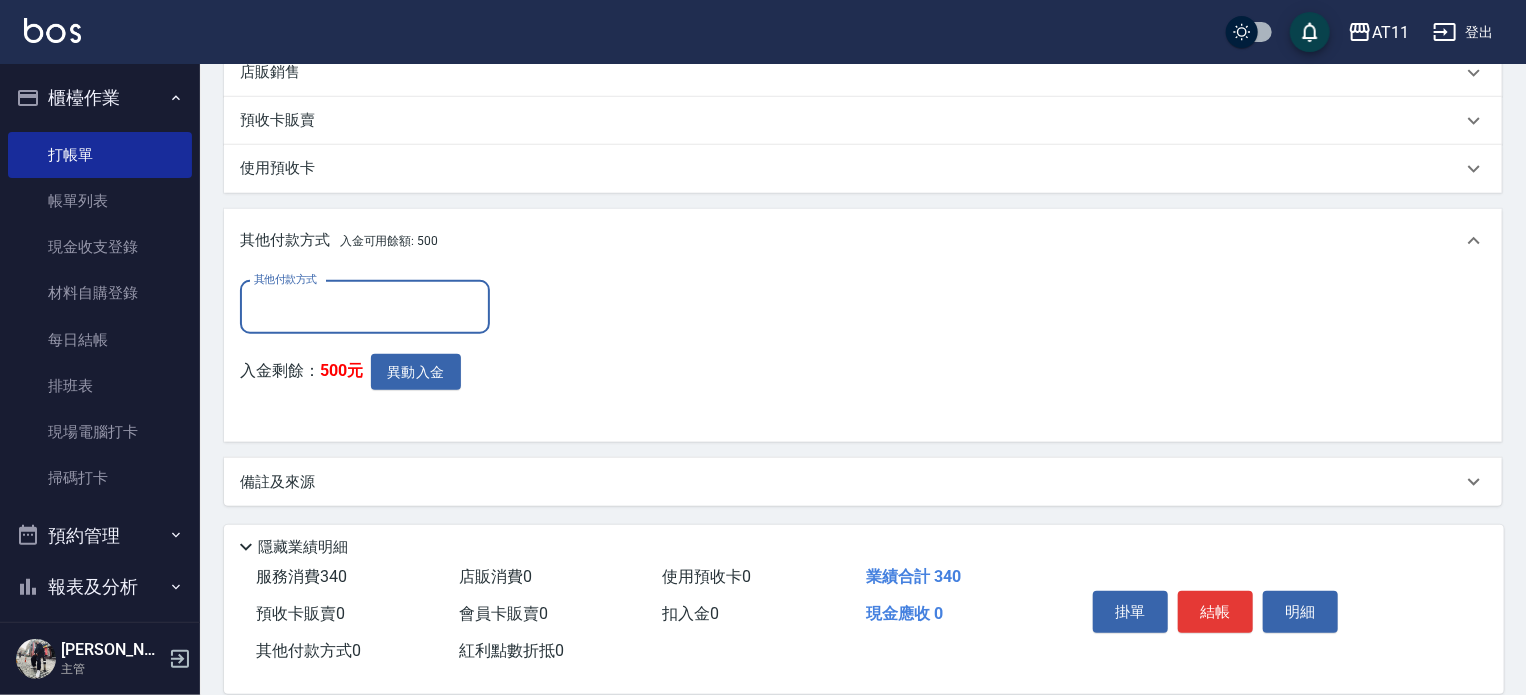 click on "入金剩餘： 500元 異動入金" at bounding box center [371, 390] 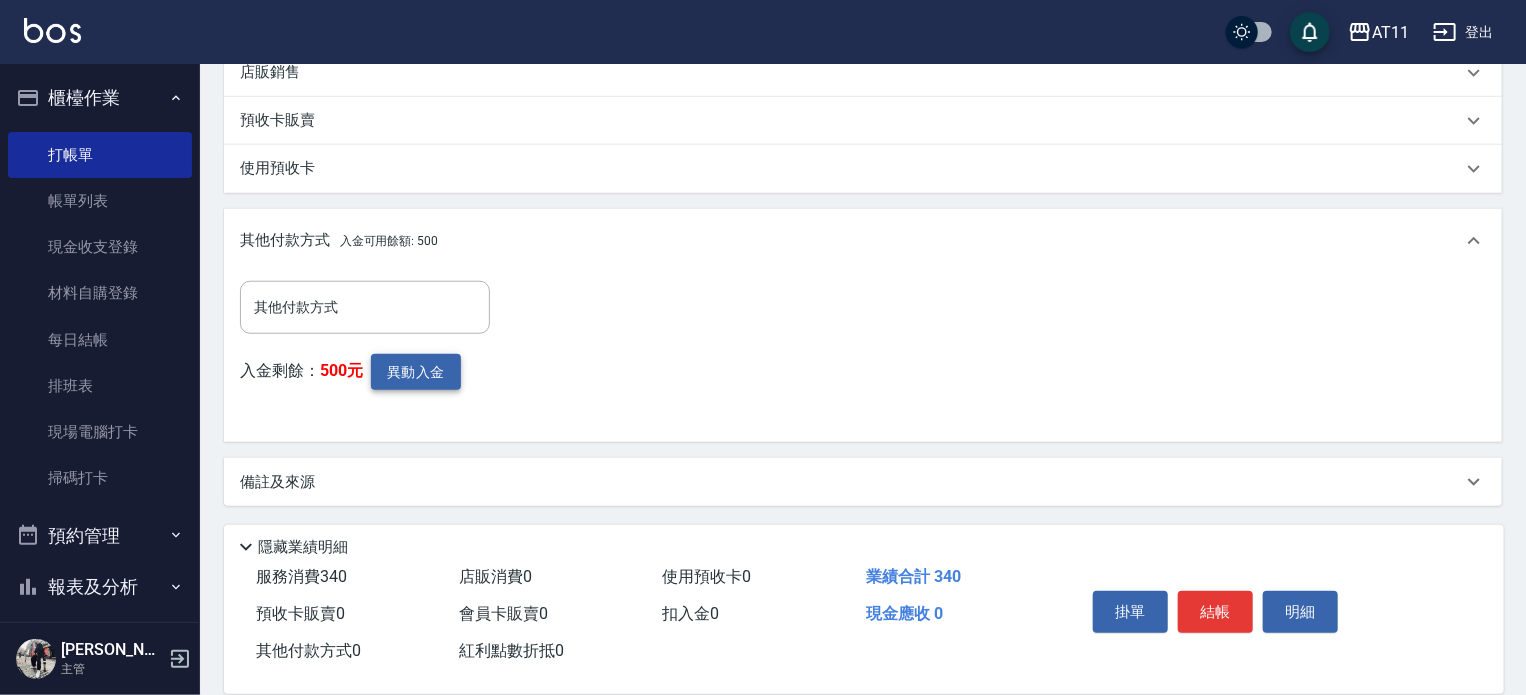 click on "異動入金" at bounding box center [416, 372] 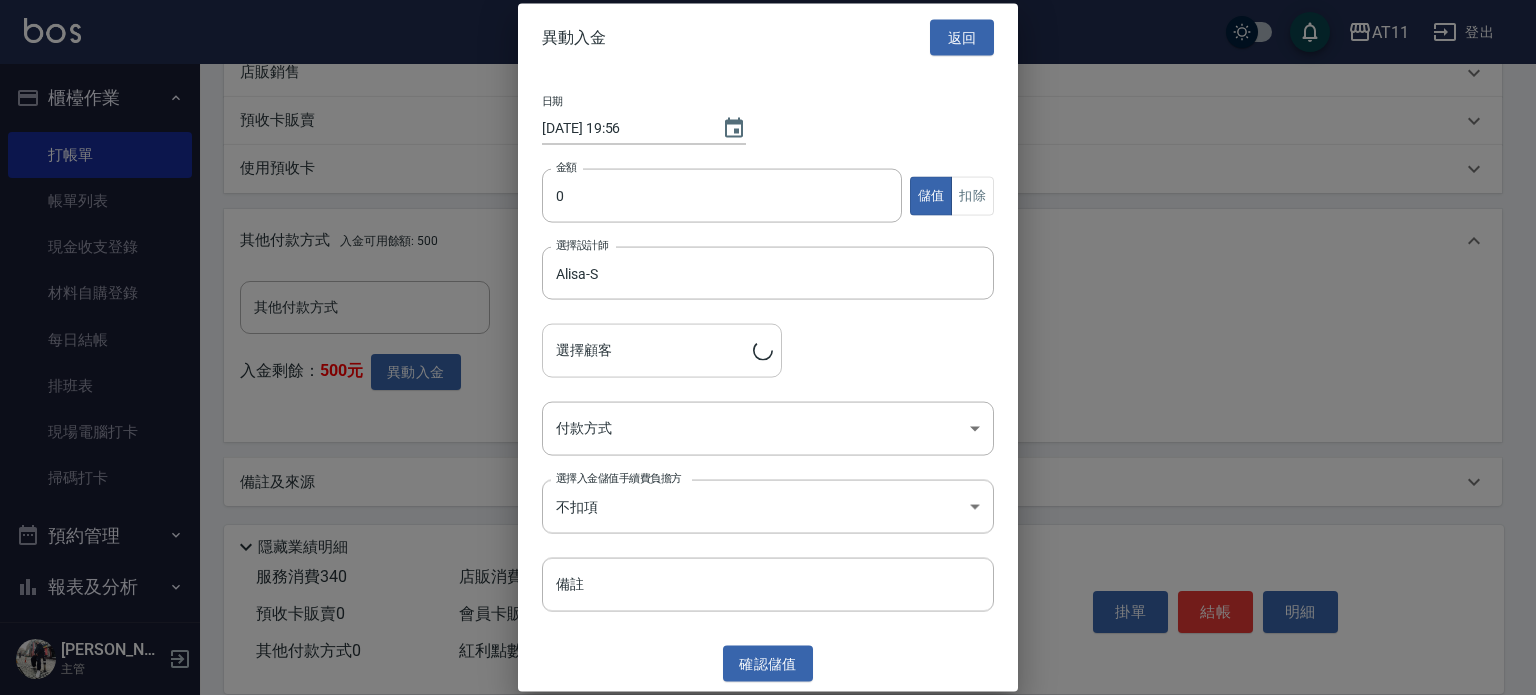 type on "[PERSON_NAME]/0903202901" 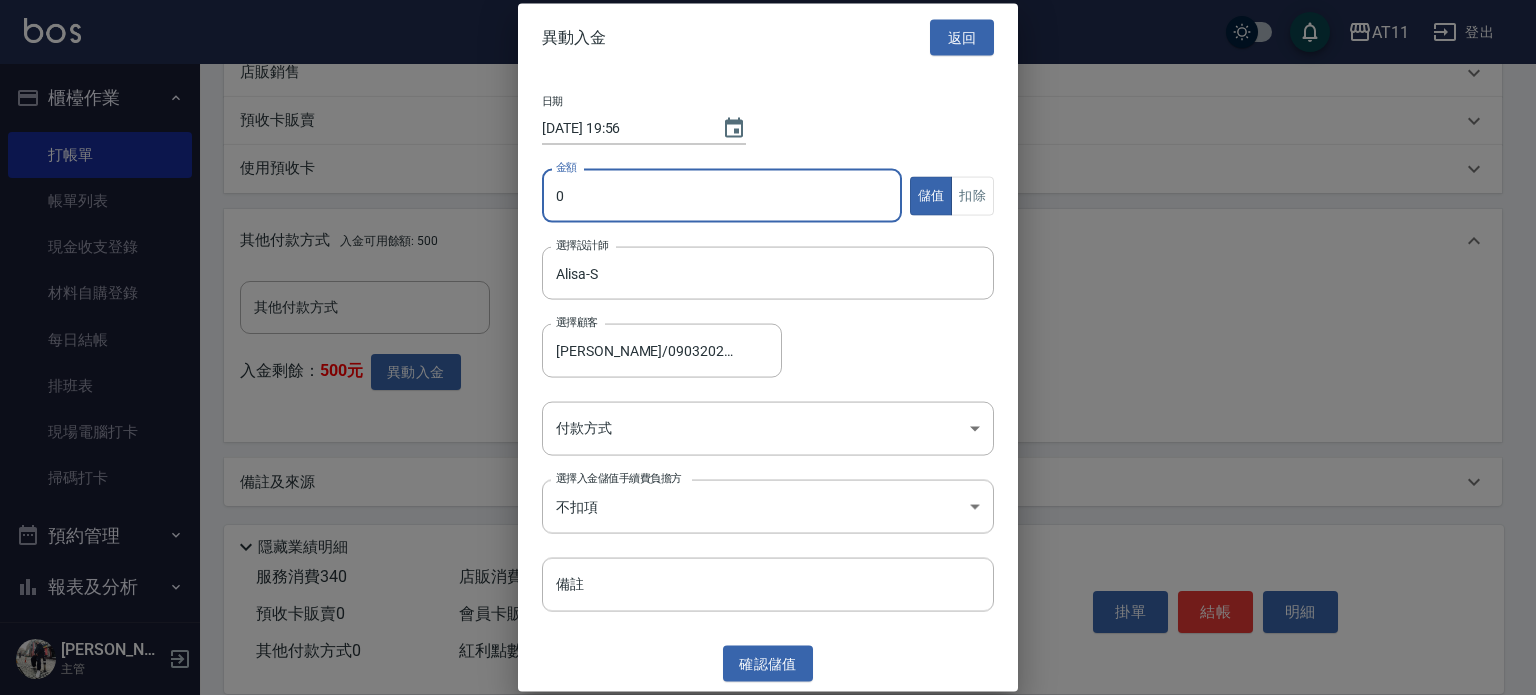 click on "0" at bounding box center [722, 196] 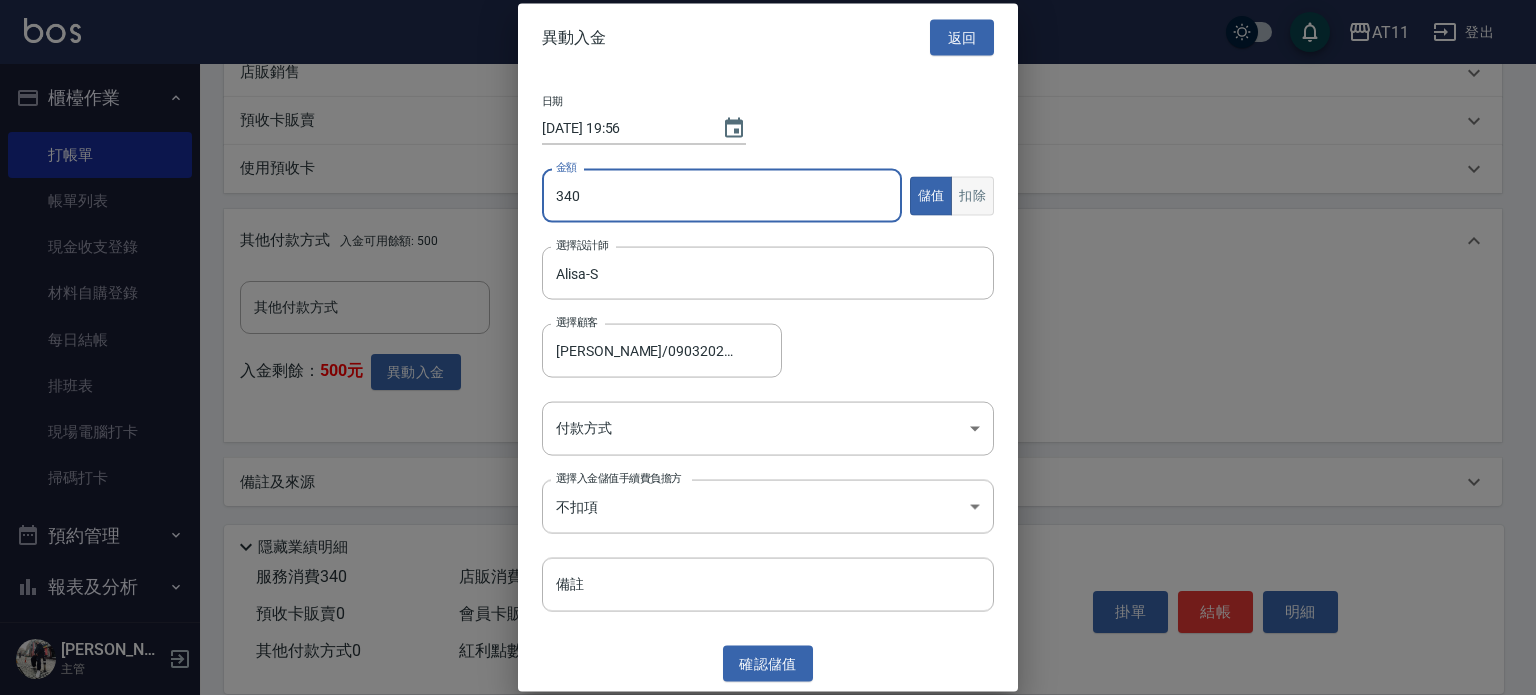 type on "340" 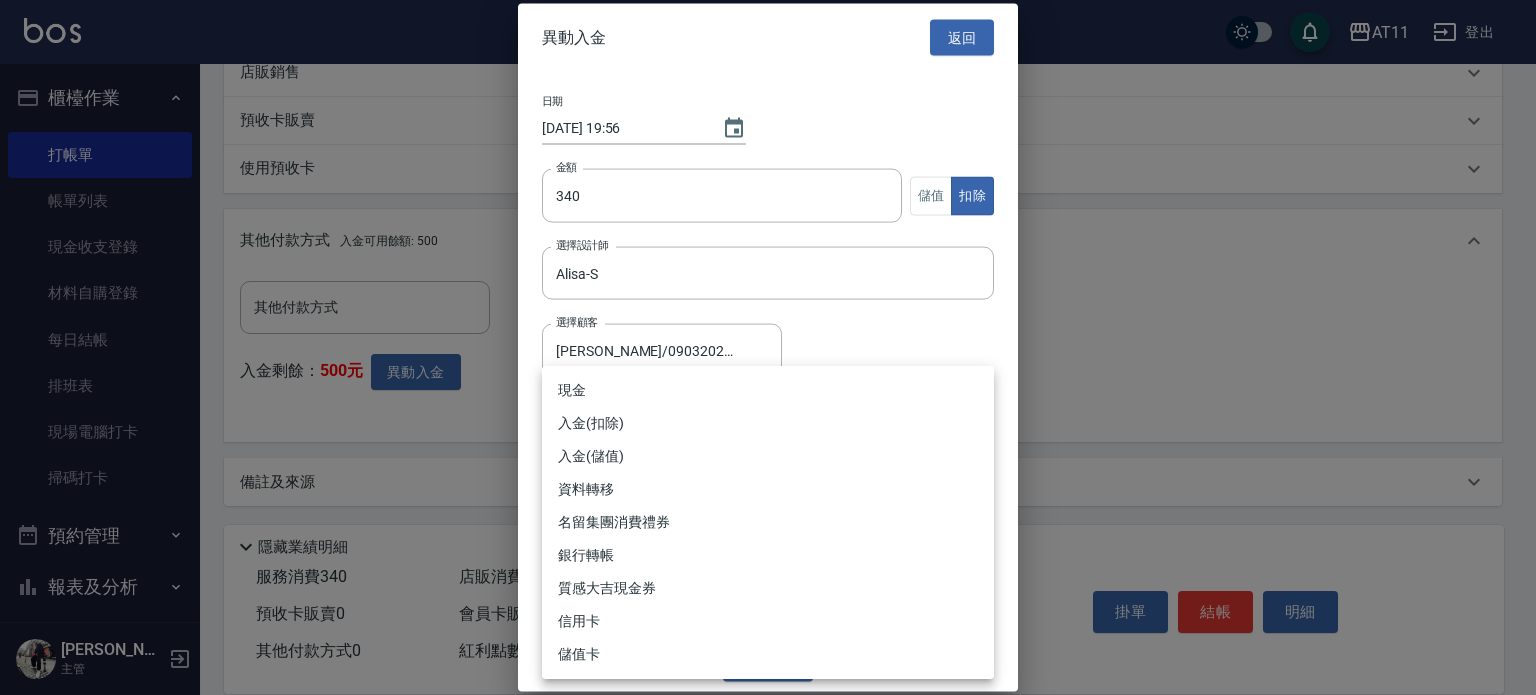 click on "AT11 登出 櫃檯作業 打帳單 帳單列表 現金收支登錄 材料自購登錄 每日結帳 排班表 現場電腦打卡 掃碼打卡 預約管理 預約管理 單日預約紀錄 單週預約紀錄 報表及分析 報表目錄 店家日報表 互助日報表 互助點數明細 設計師日報表 設計師抽成報表 店販抽成明細 客戶管理 客戶列表 卡券管理 入金管理 員工及薪資 員工列表 全店打卡記錄 商品管理 商品分類設定 商品列表 資料設定 服務分類設定 服務項目設定 預收卡設定 支付方式設定 第三方卡券設定 林宗易 主管 Key In 打帳單 上一筆訂單:#19 帳單速查 結帳前確認明細 連續打單結帳 掛單 結帳 明細 帳單日期 [DATE] 19:55 鎖定日期 顧客姓名/手機號碼/編號 [PERSON_NAME]/0903202901/null 顧客姓名/手機號碼/編號 不留客資 服務人員姓名/編號 Alisa-S 服務人員姓名/編號 指定 不指定 項目消費 服務名稱/代號 洗剪(320) 服務名稱/代號 價格" at bounding box center [768, -20] 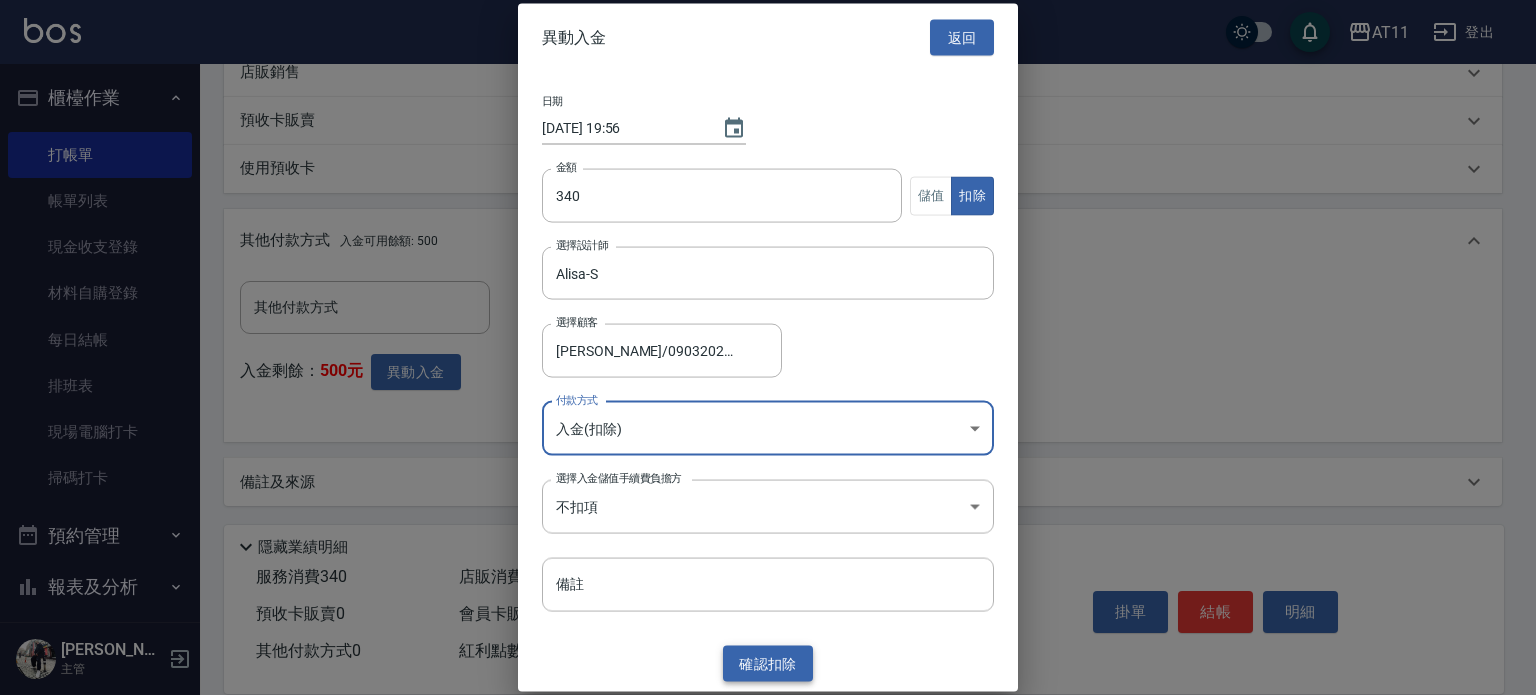click on "確認 扣除" at bounding box center (768, 663) 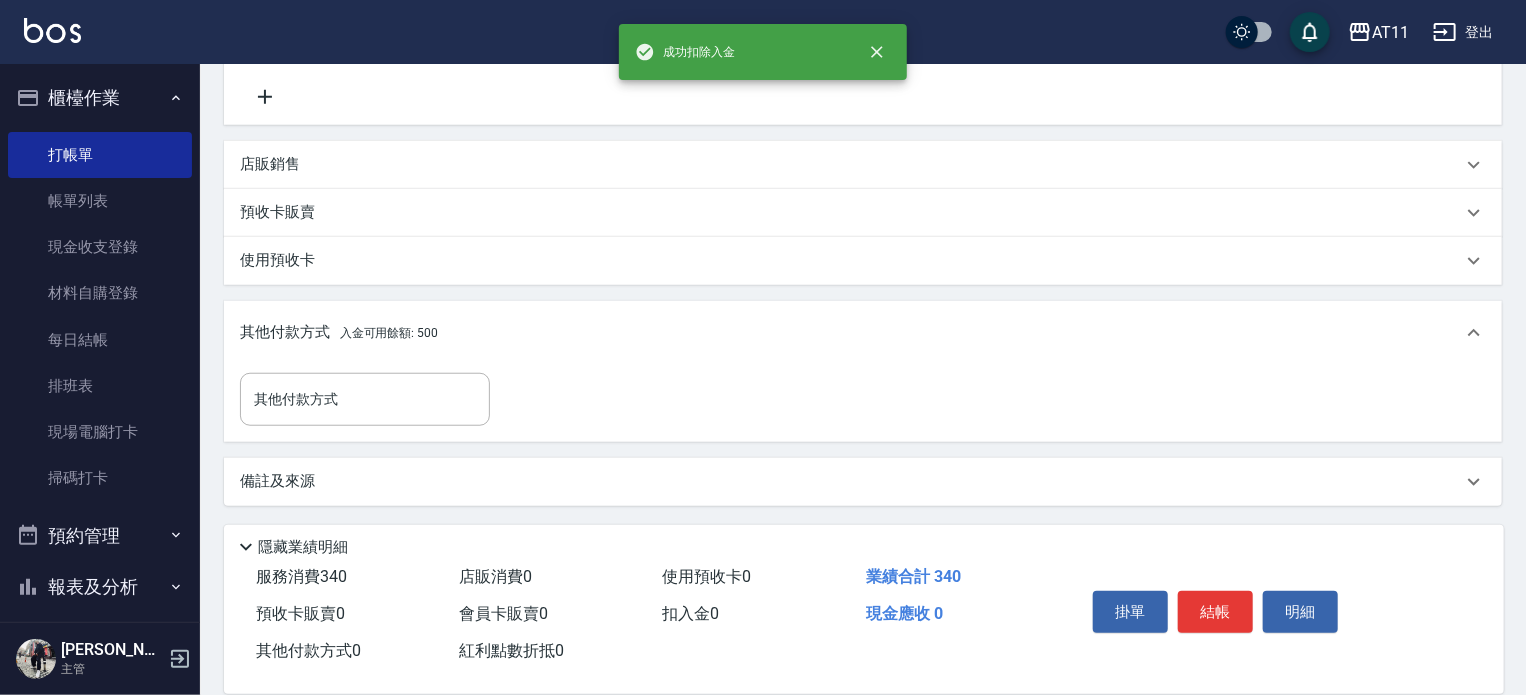 scroll, scrollTop: 736, scrollLeft: 0, axis: vertical 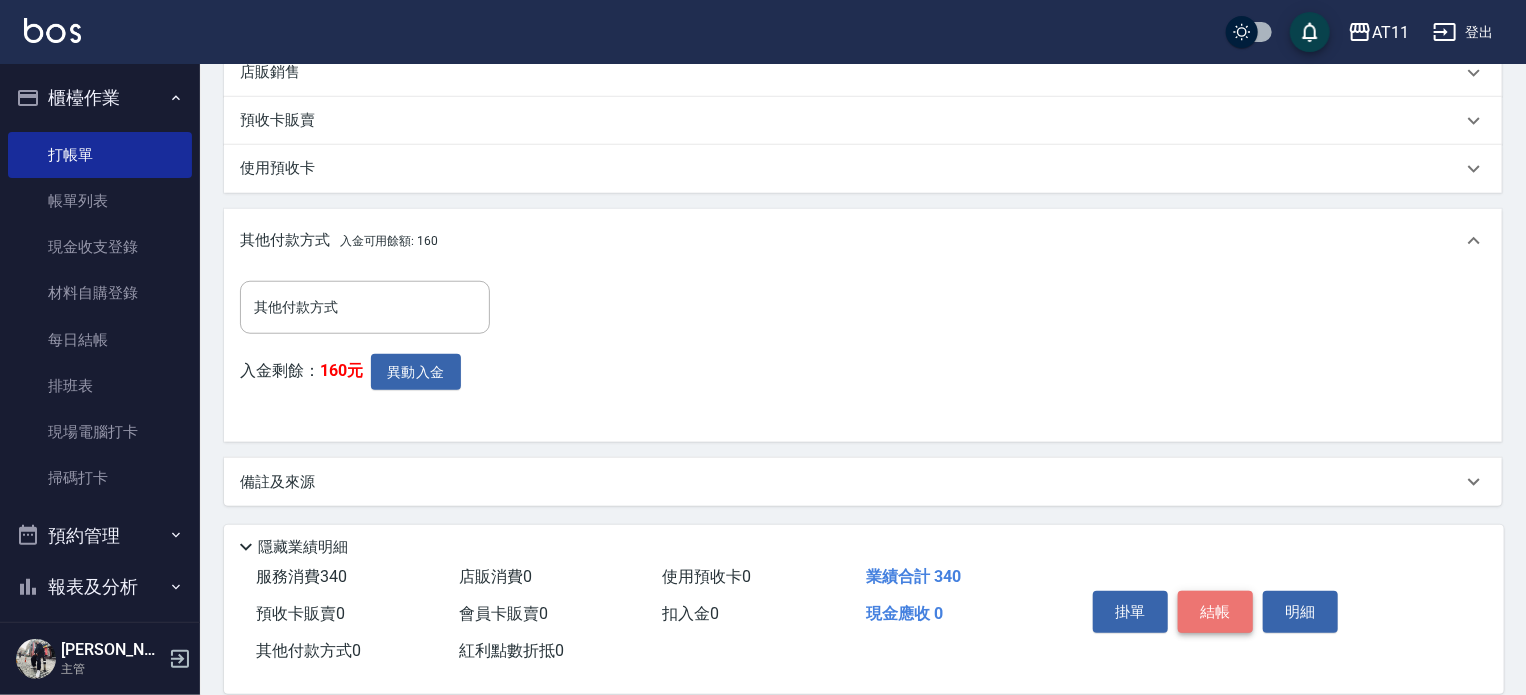 click on "結帳" at bounding box center (1215, 612) 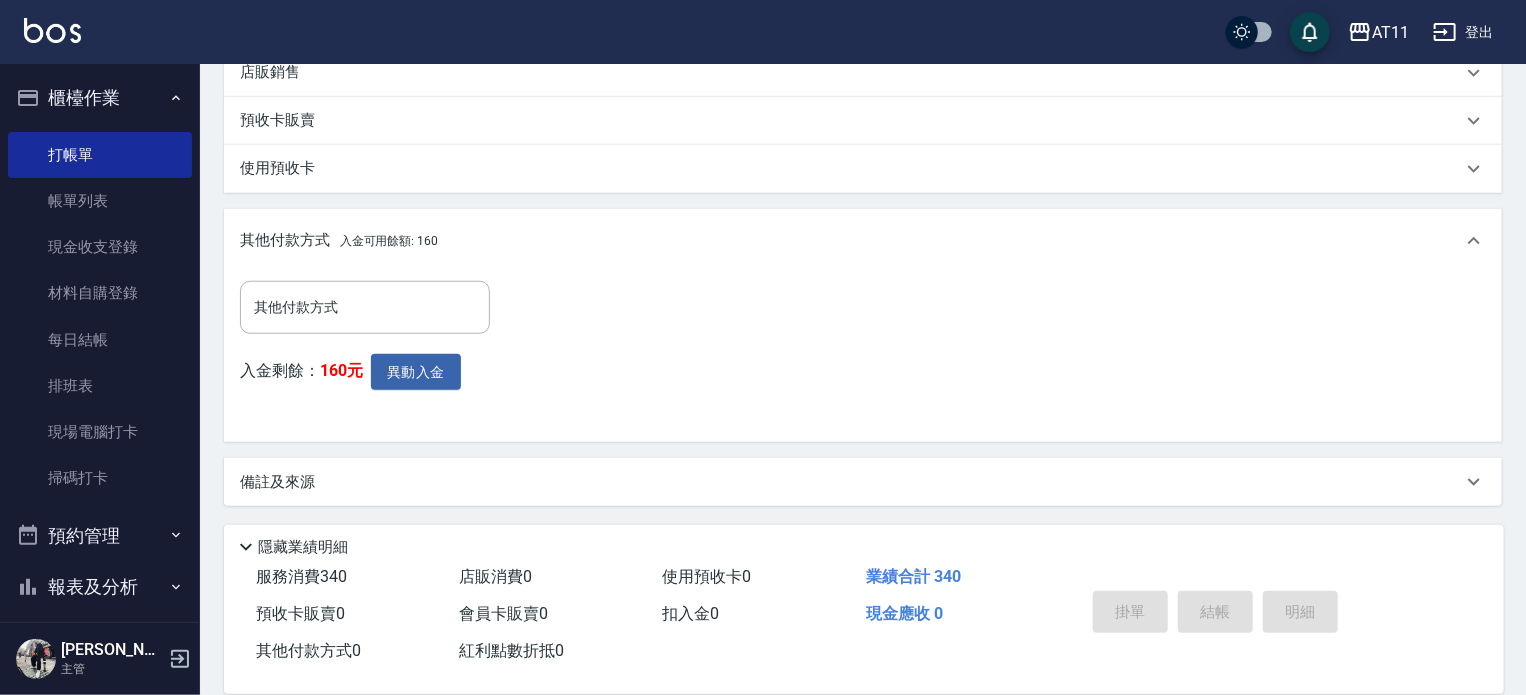 type on "[DATE] 19:56" 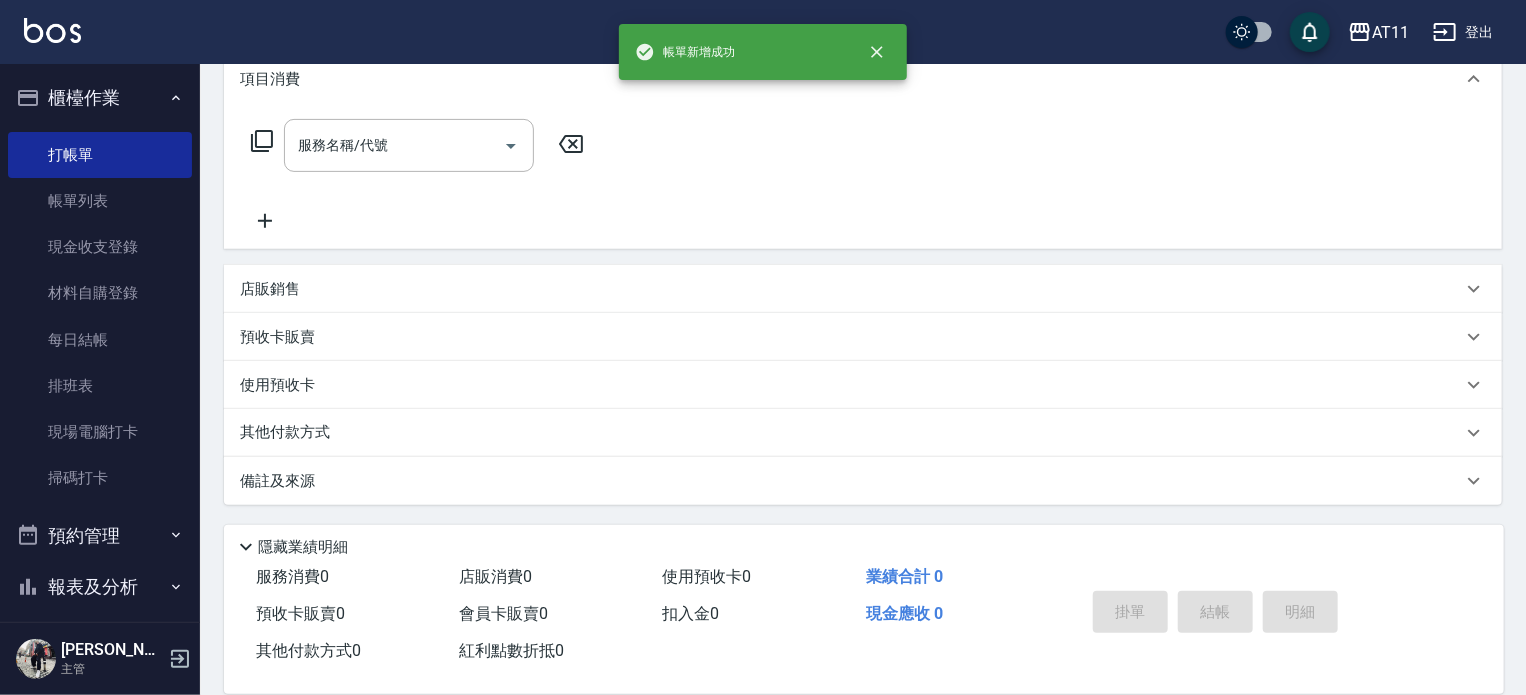 scroll, scrollTop: 0, scrollLeft: 0, axis: both 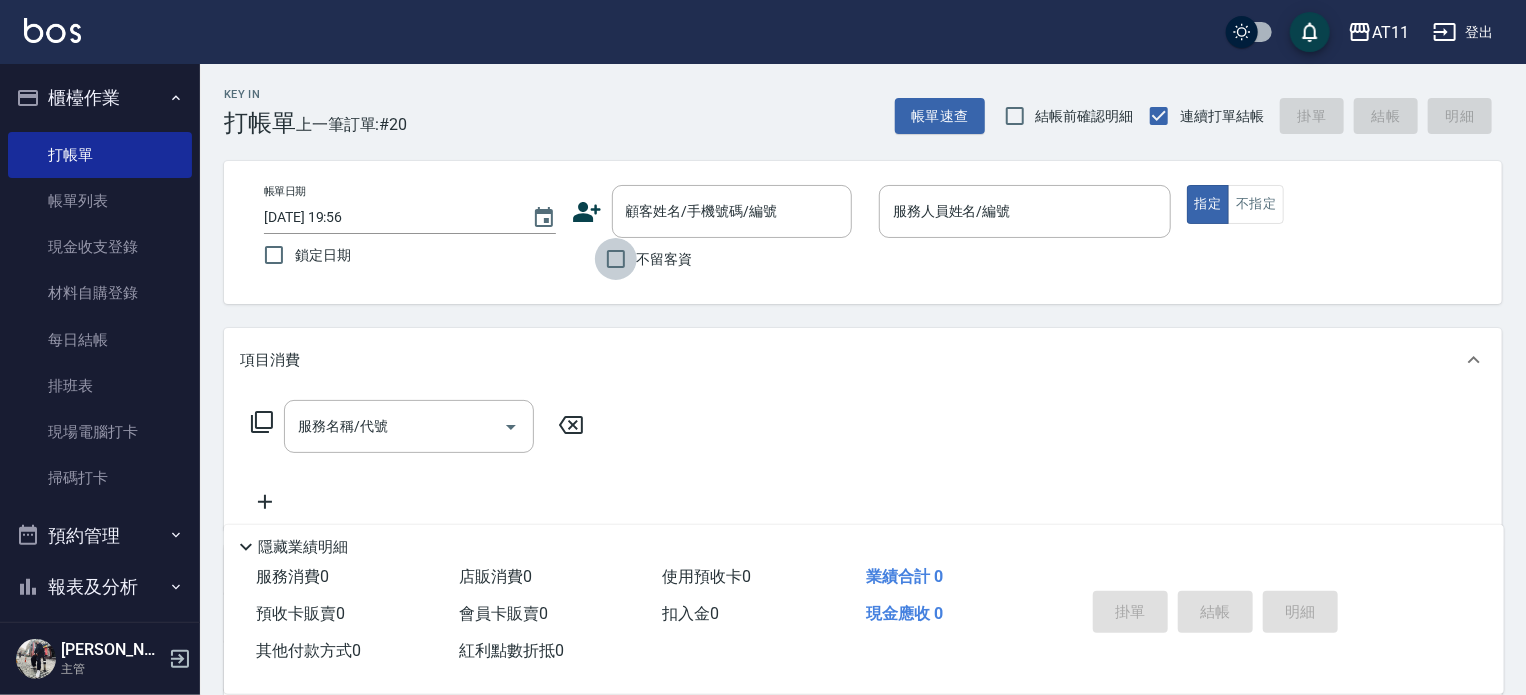click on "不留客資" at bounding box center (616, 259) 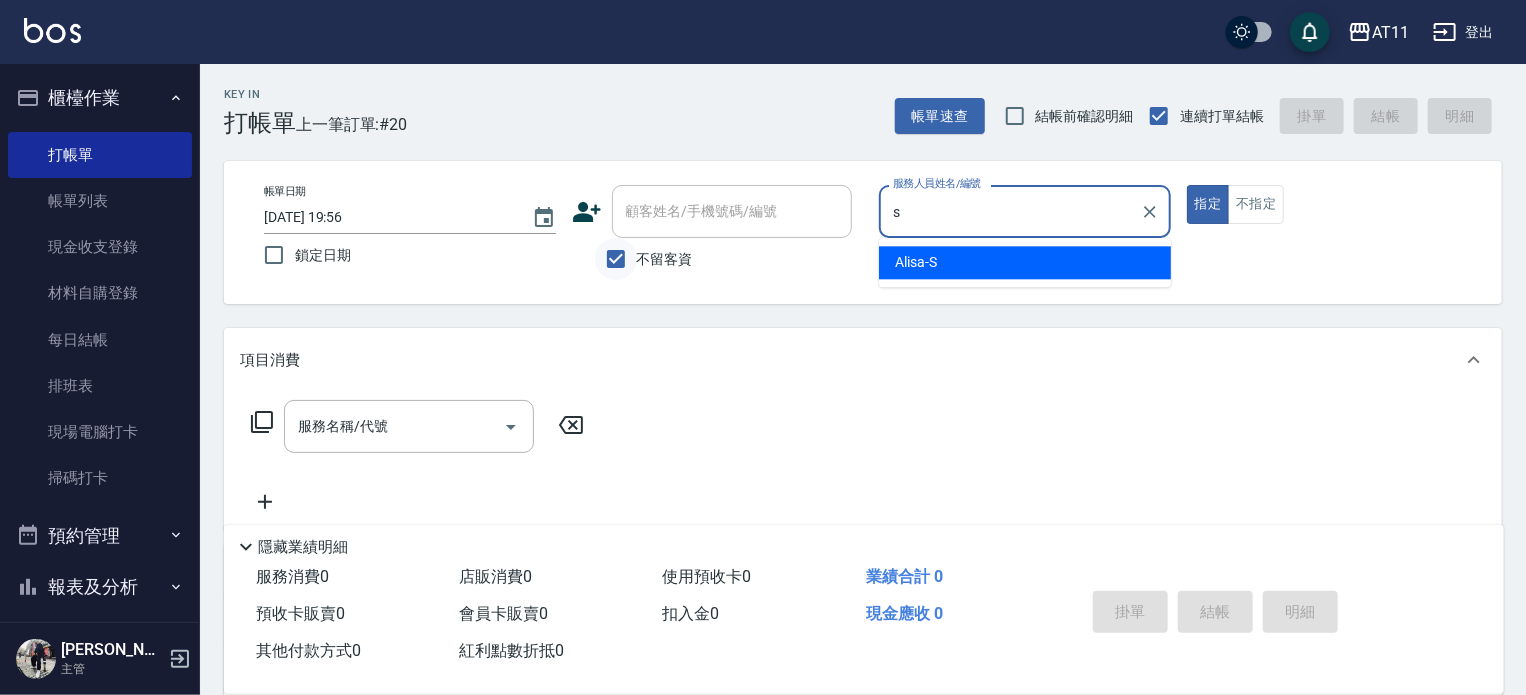 type on "Alisa-S" 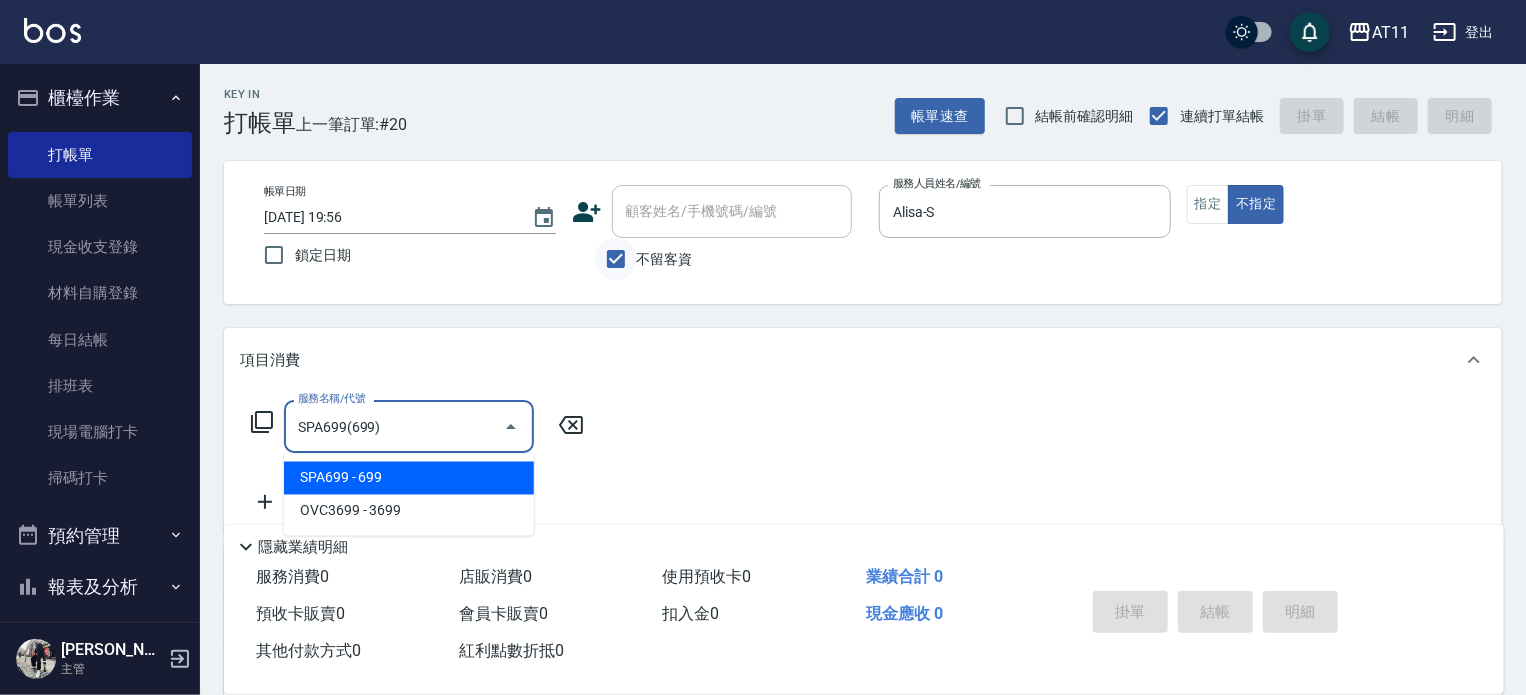 type on "SPA699(699)" 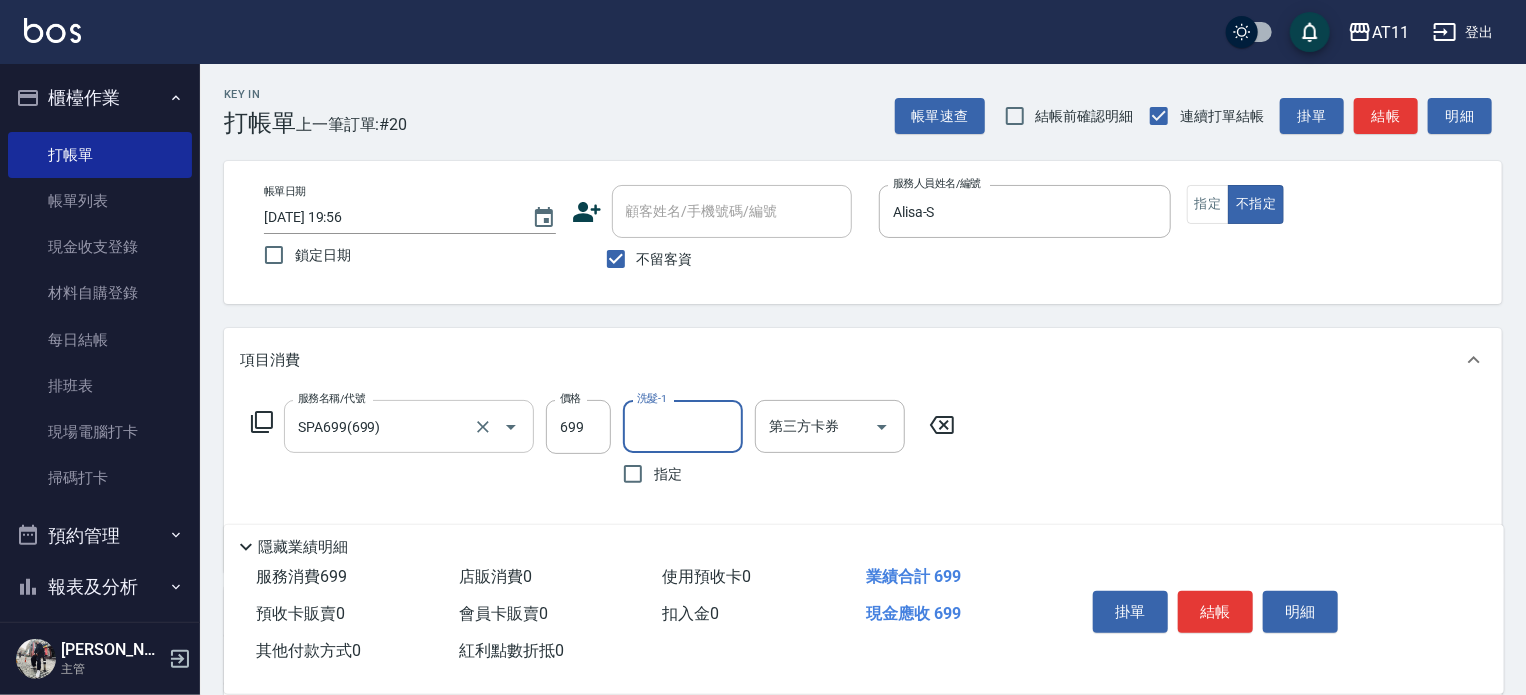 click on "SPA699(699)" at bounding box center [381, 426] 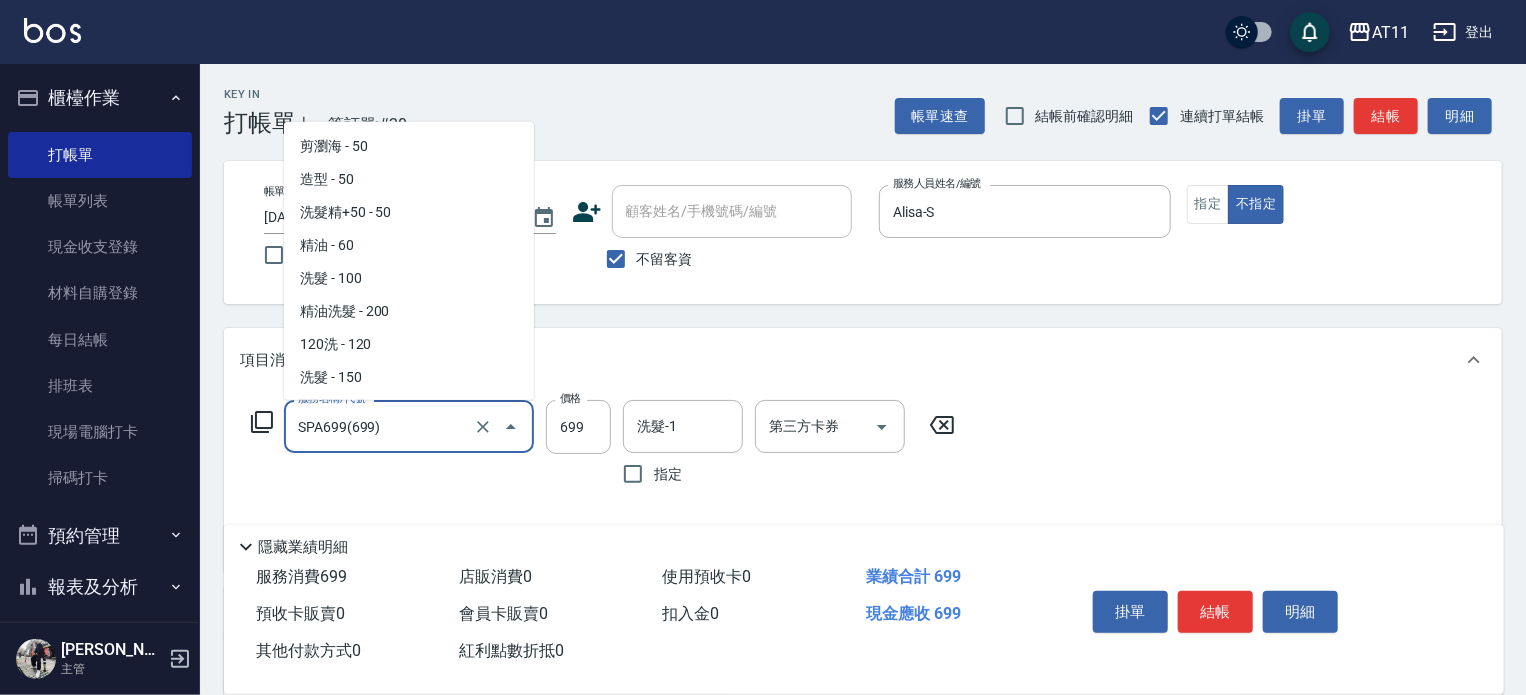 scroll, scrollTop: 852, scrollLeft: 0, axis: vertical 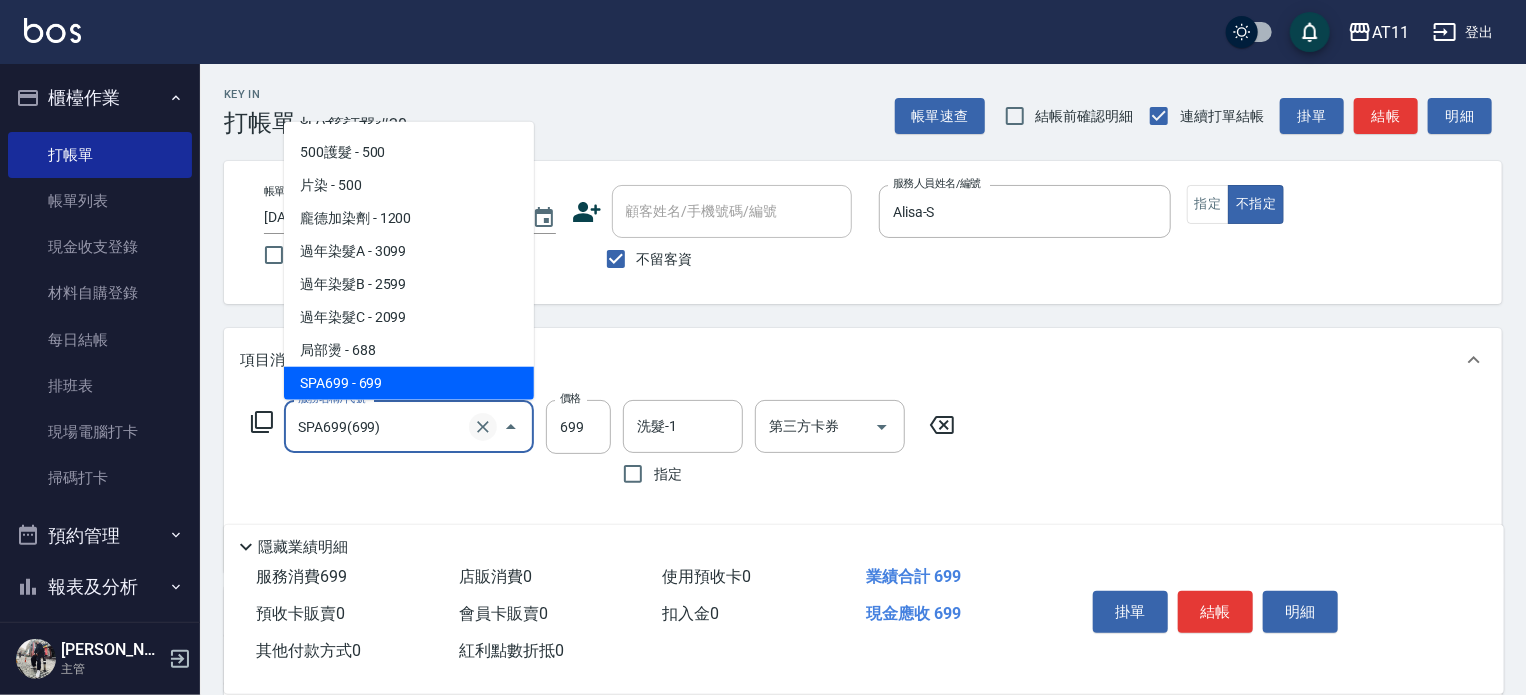 click 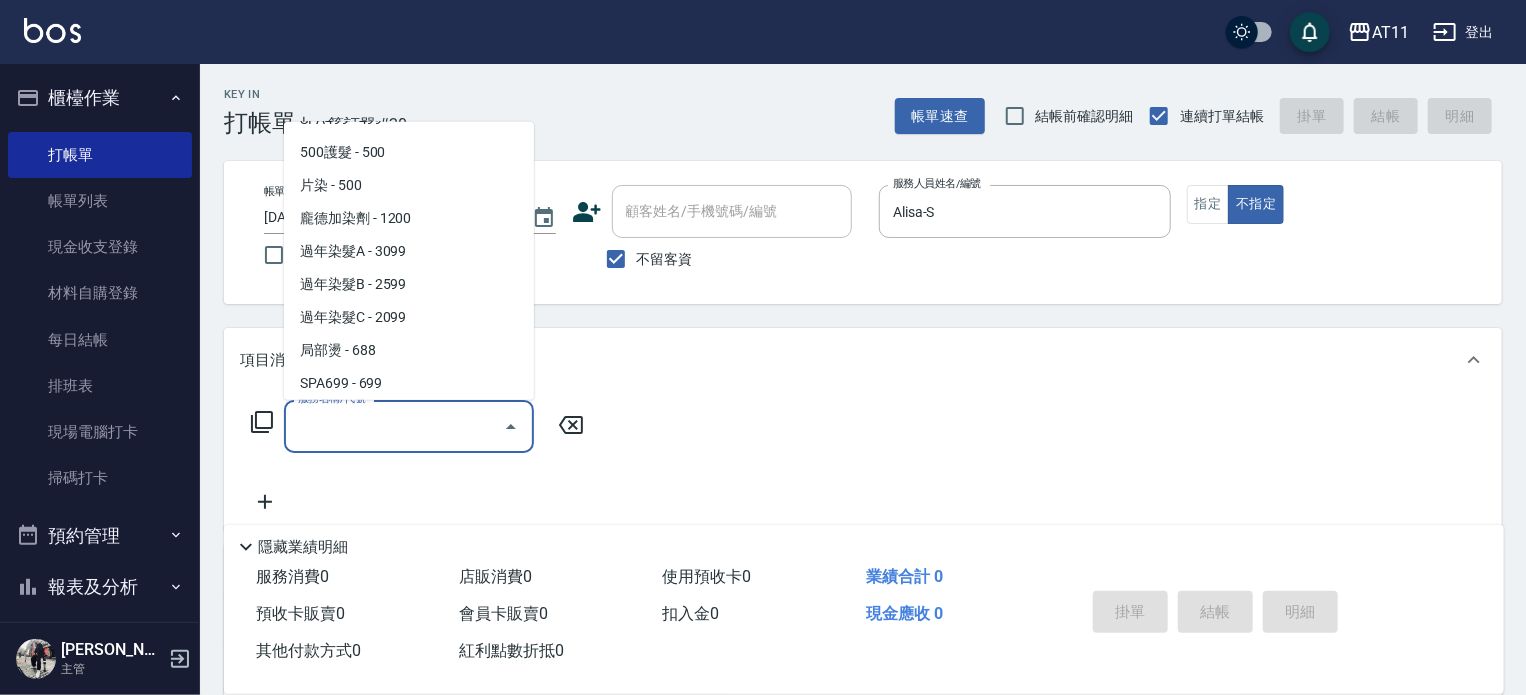 scroll, scrollTop: 8, scrollLeft: 0, axis: vertical 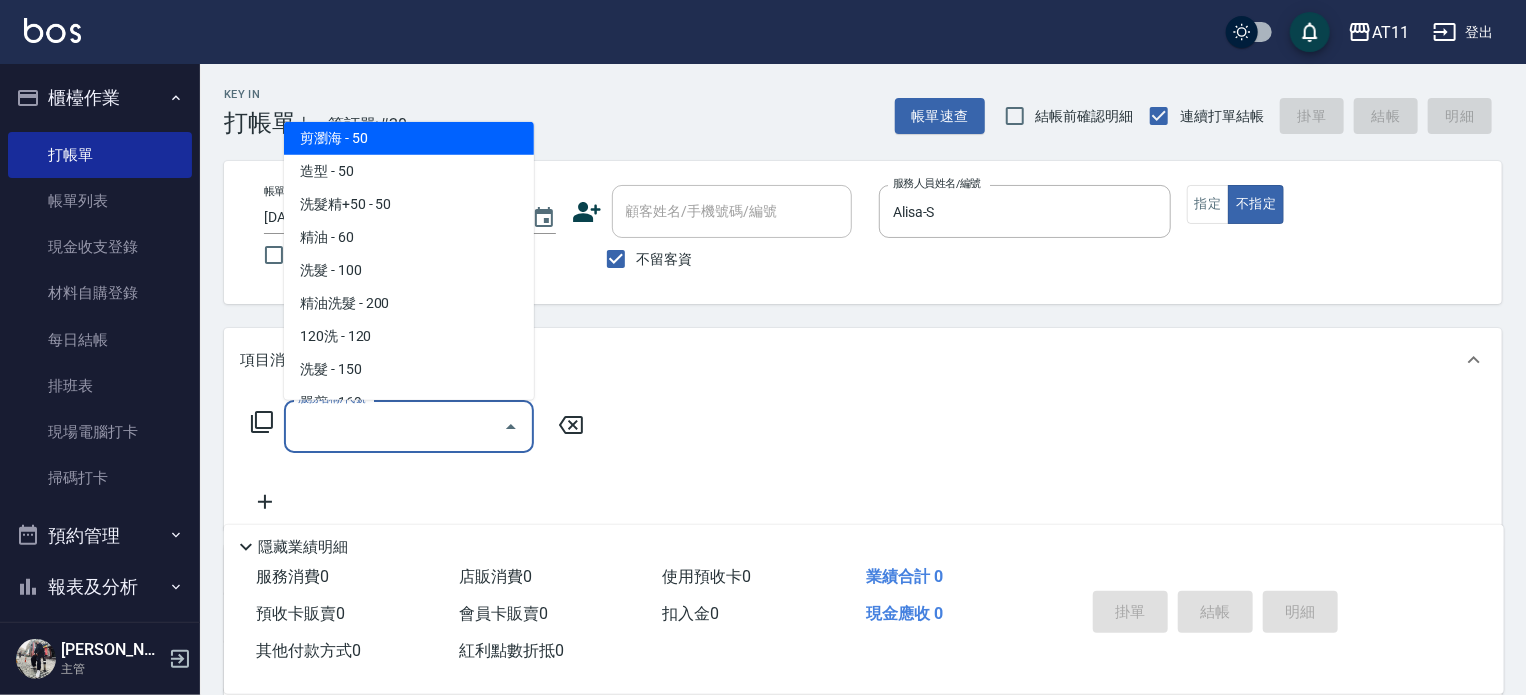 type on "6" 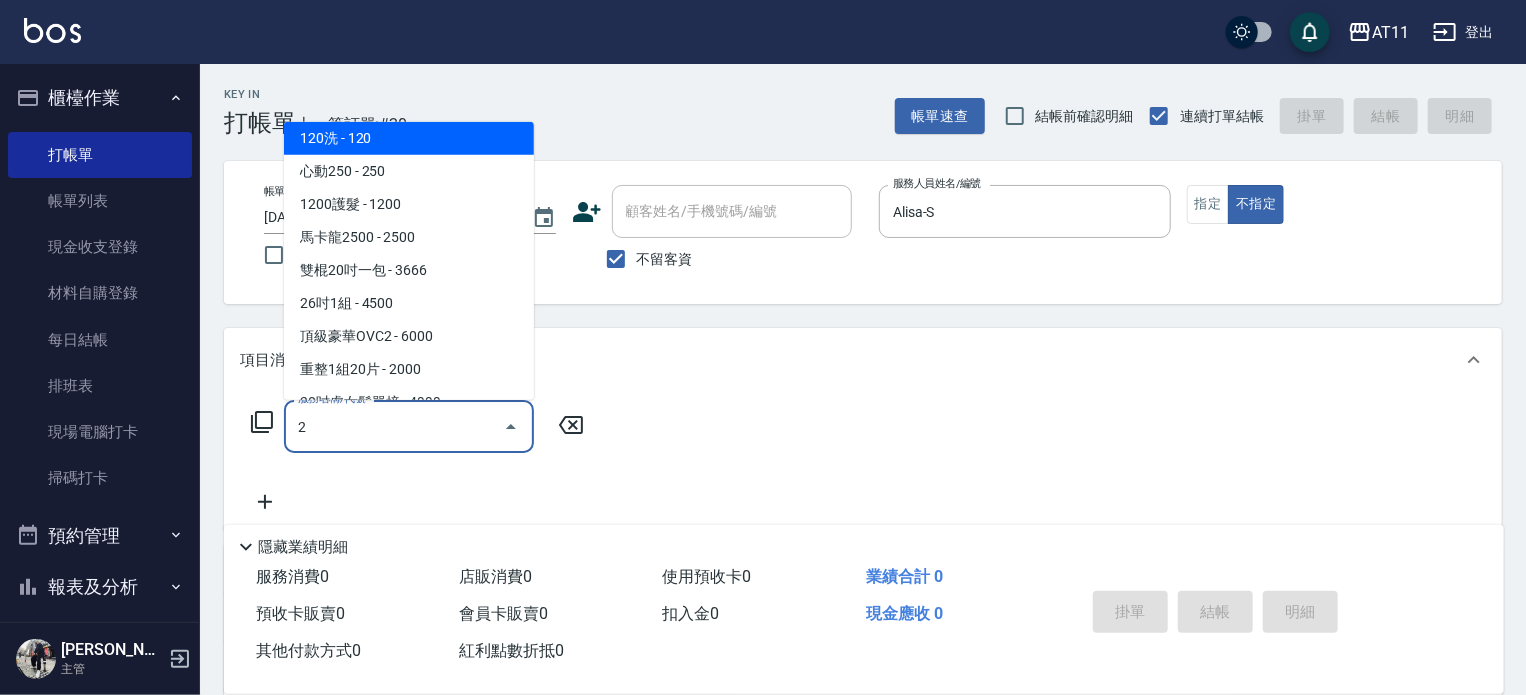 scroll, scrollTop: 0, scrollLeft: 0, axis: both 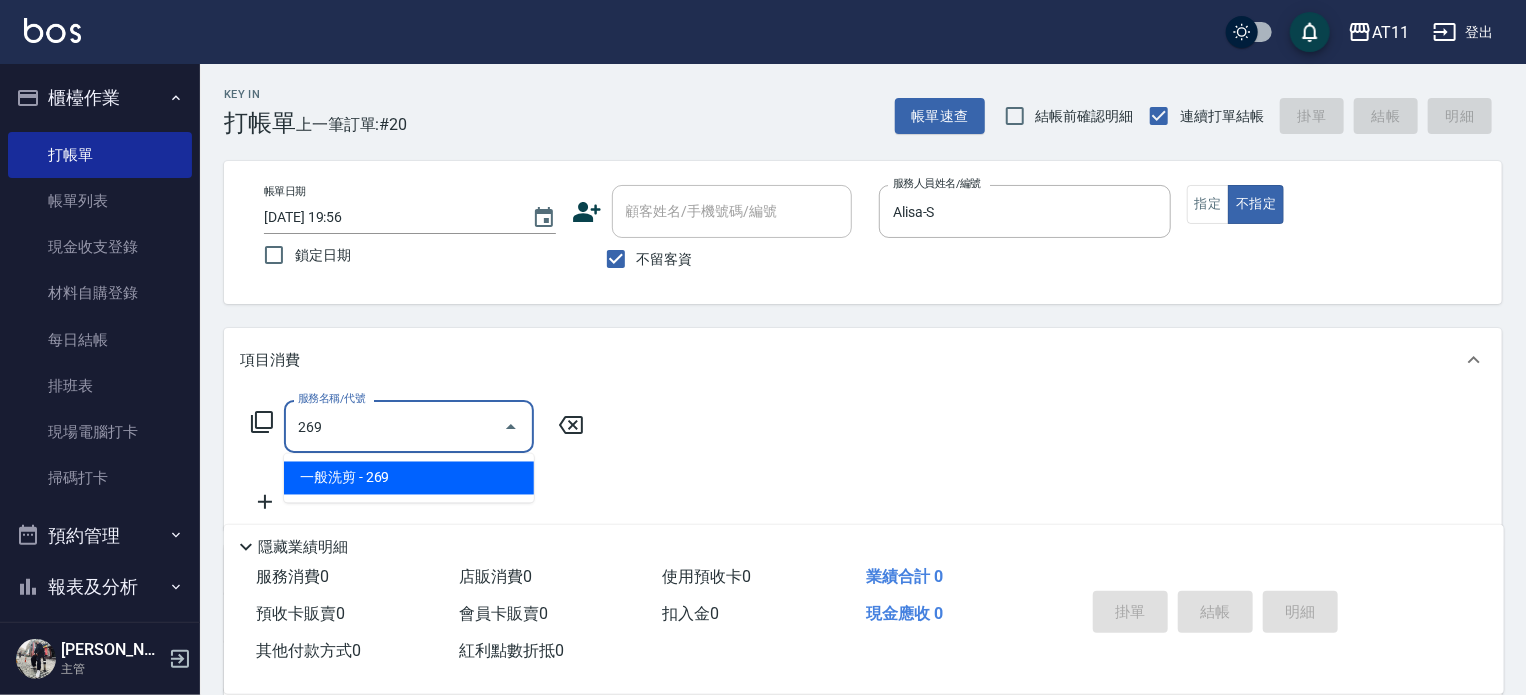 type on "一般洗剪(269)" 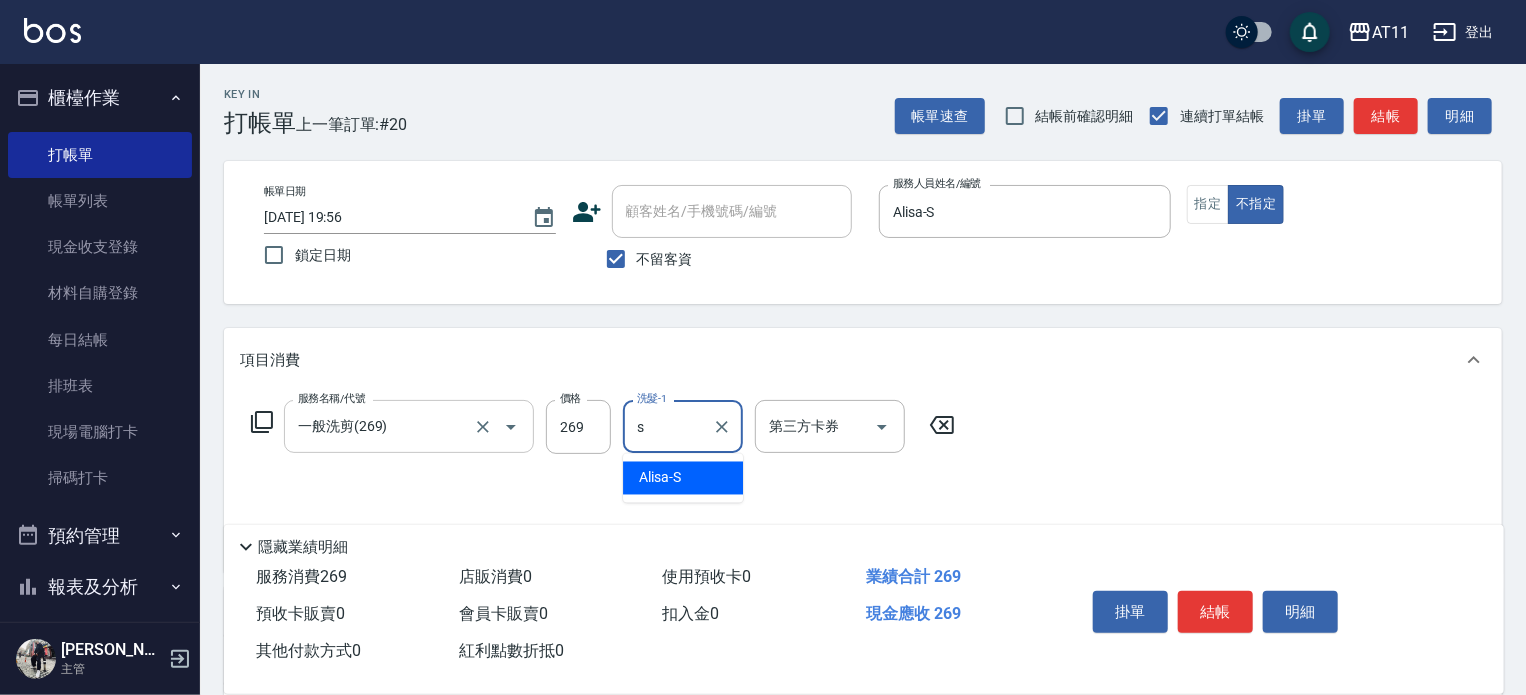 type on "Alisa-S" 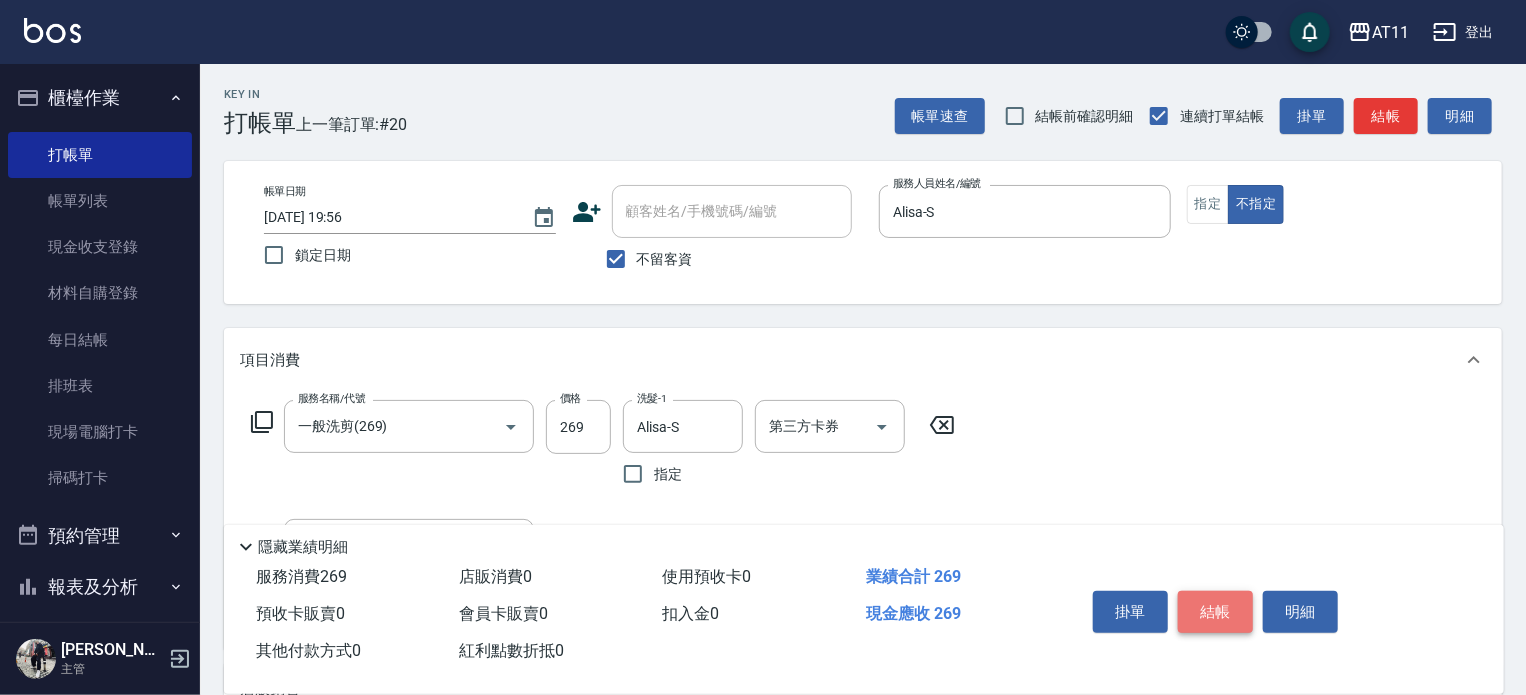 click on "結帳" at bounding box center [1215, 612] 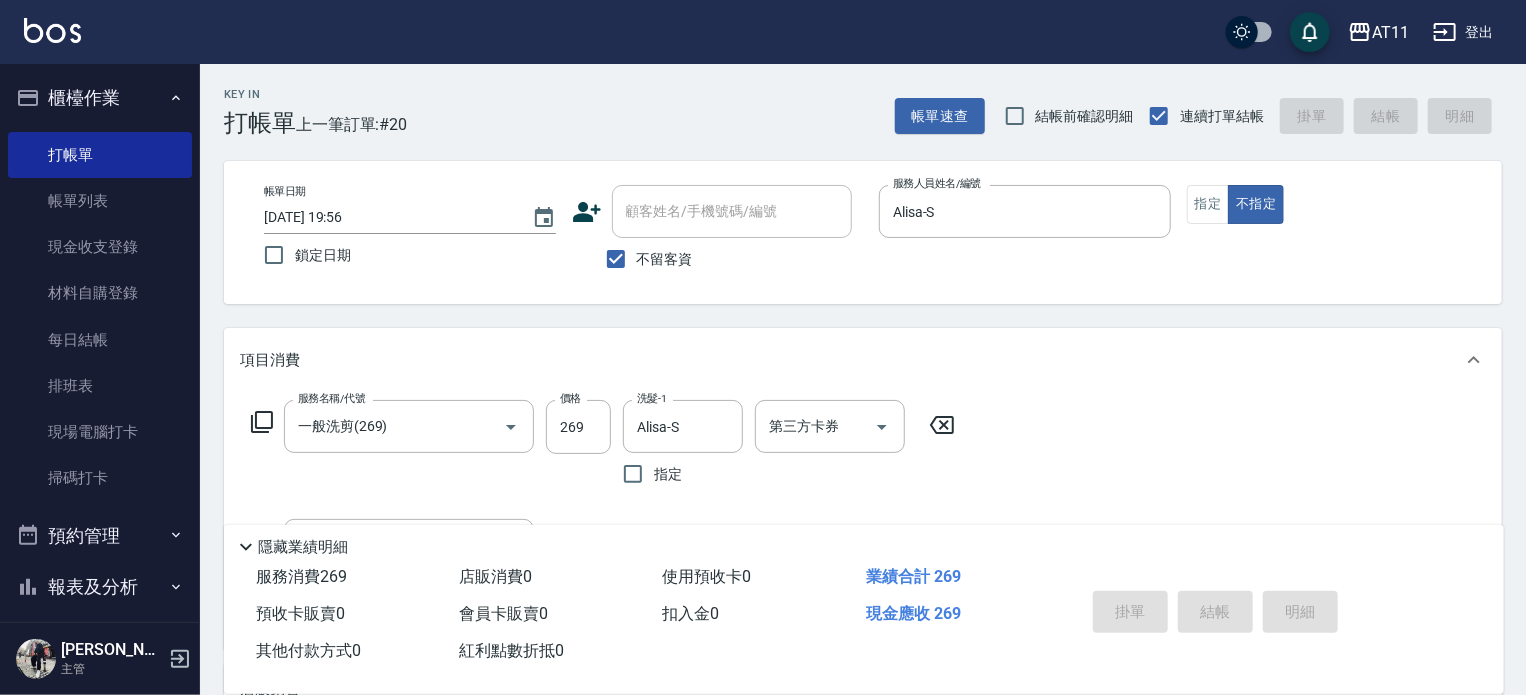 type on "[DATE] 19:57" 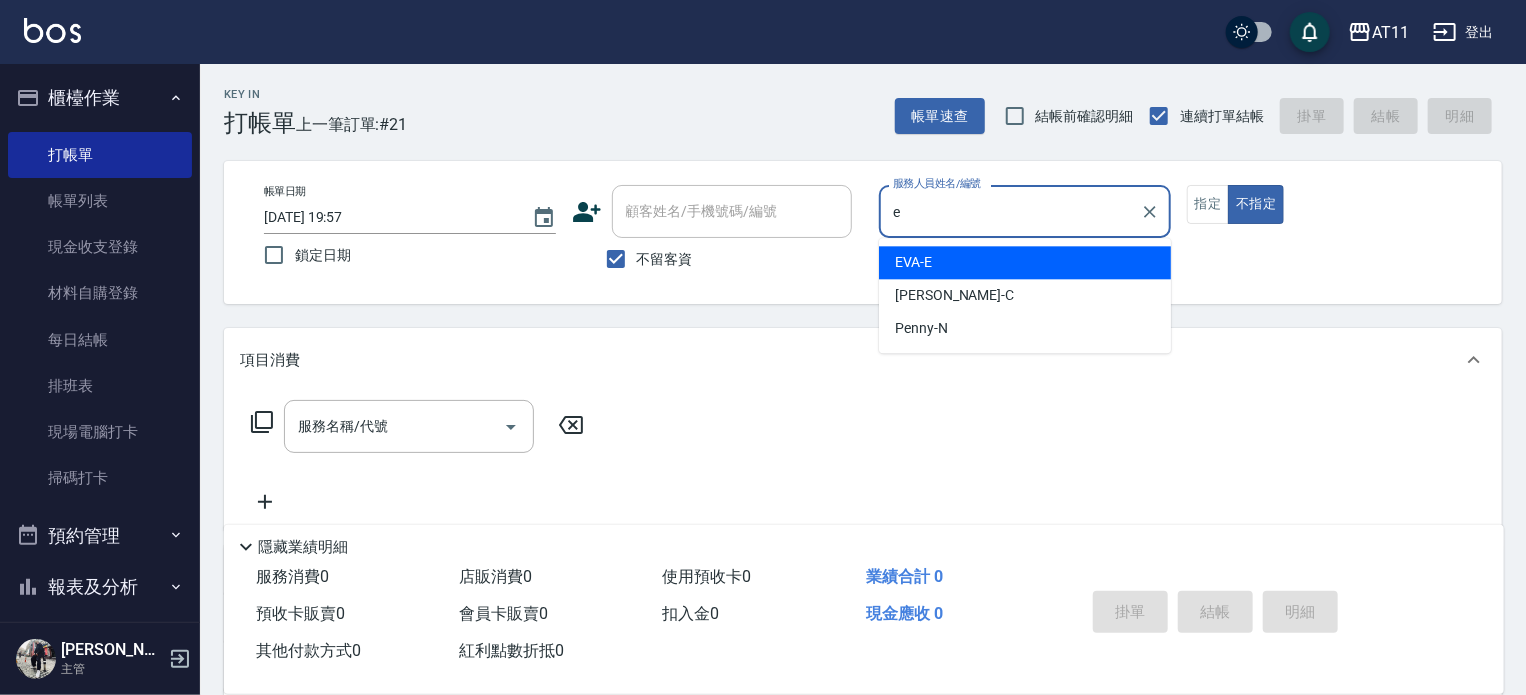 type on "[PERSON_NAME]-E" 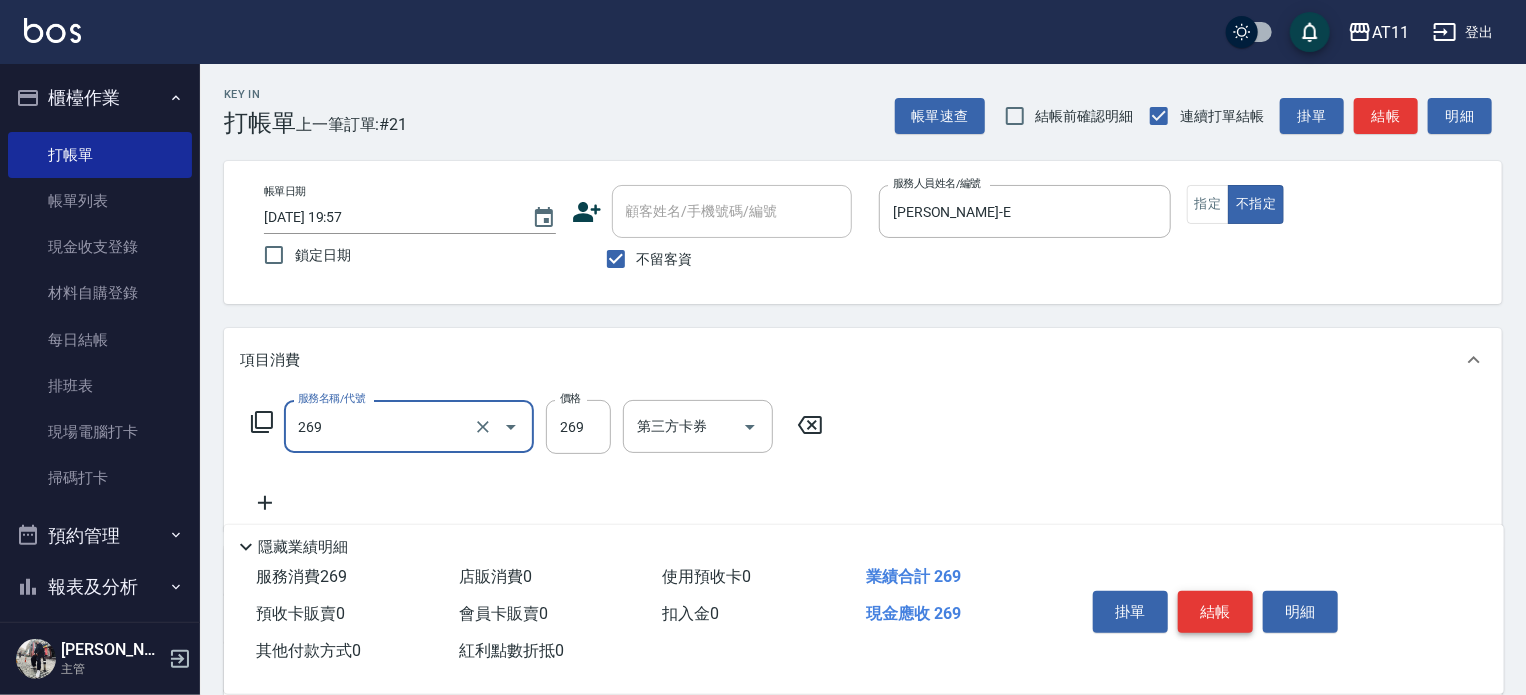 type on "一般洗剪(269)" 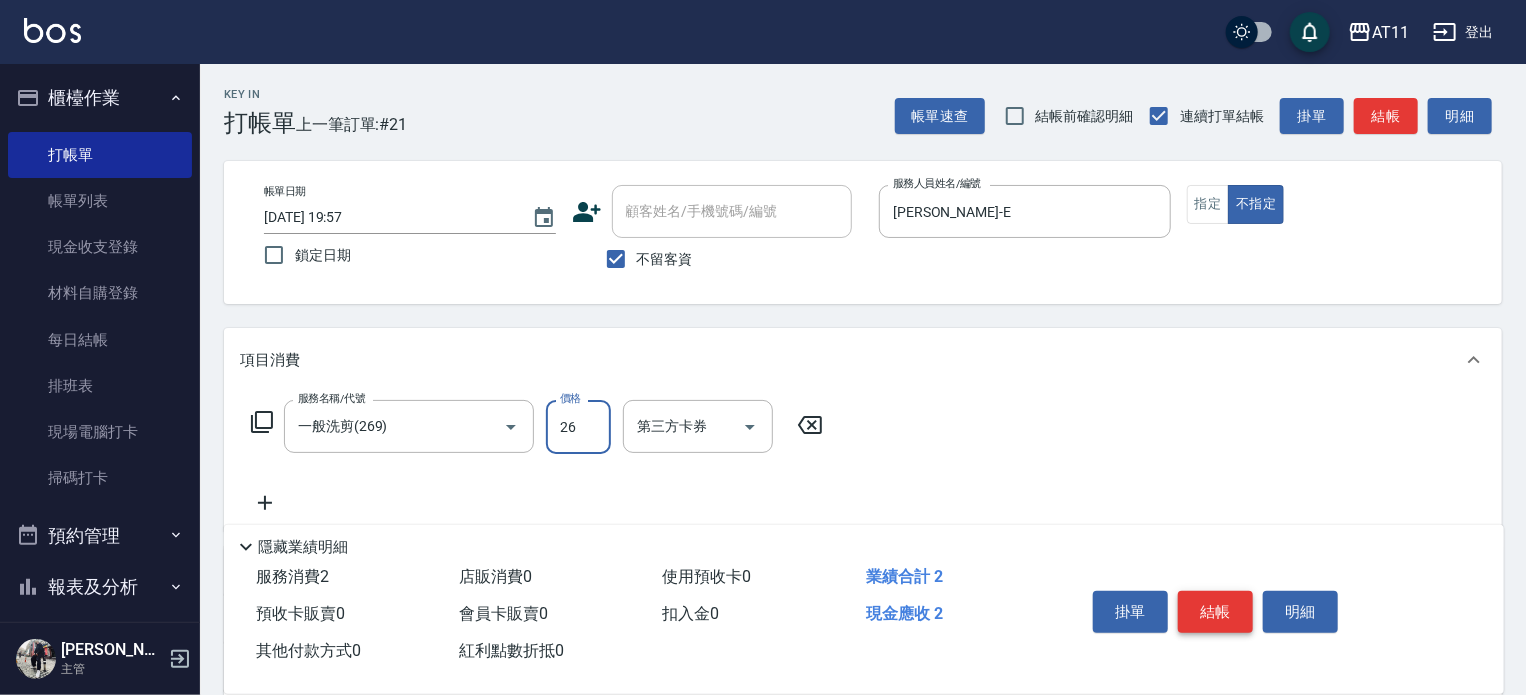 type on "269" 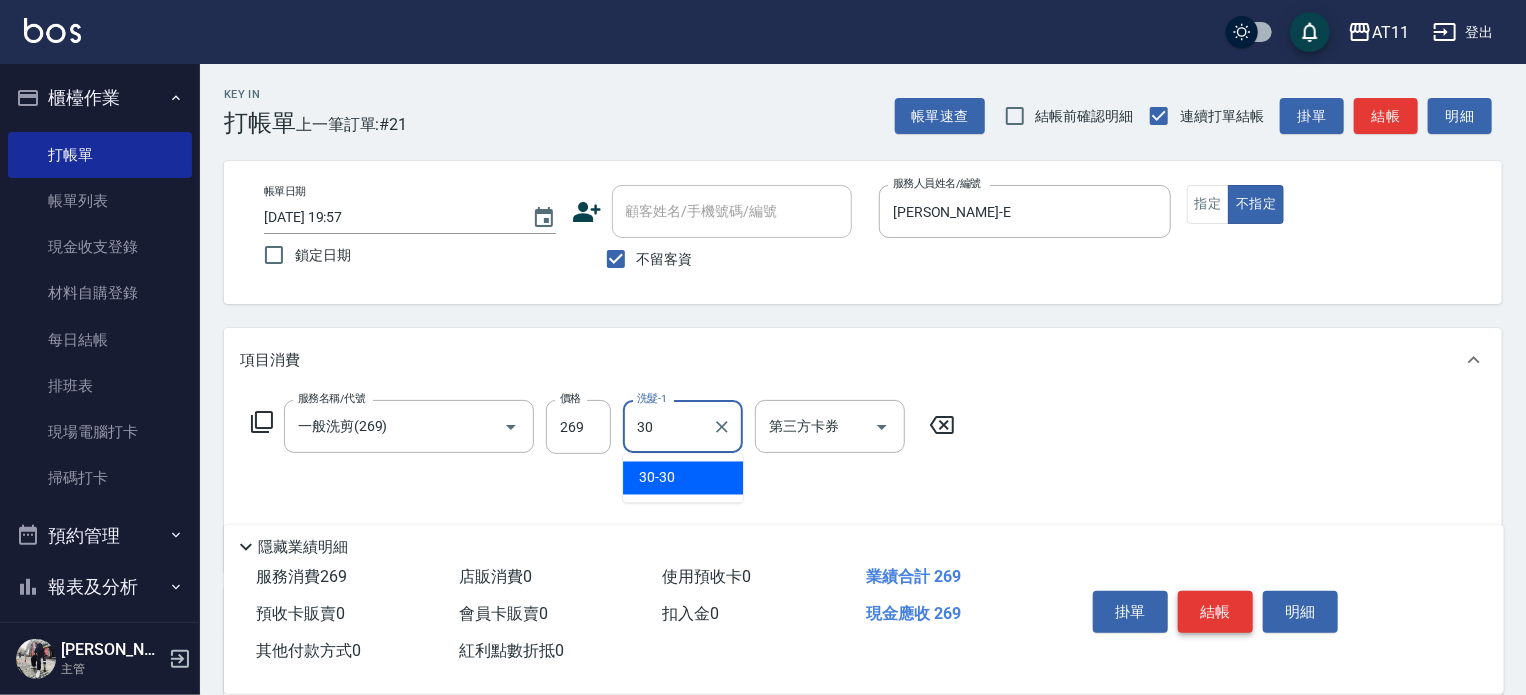 type on "30-30" 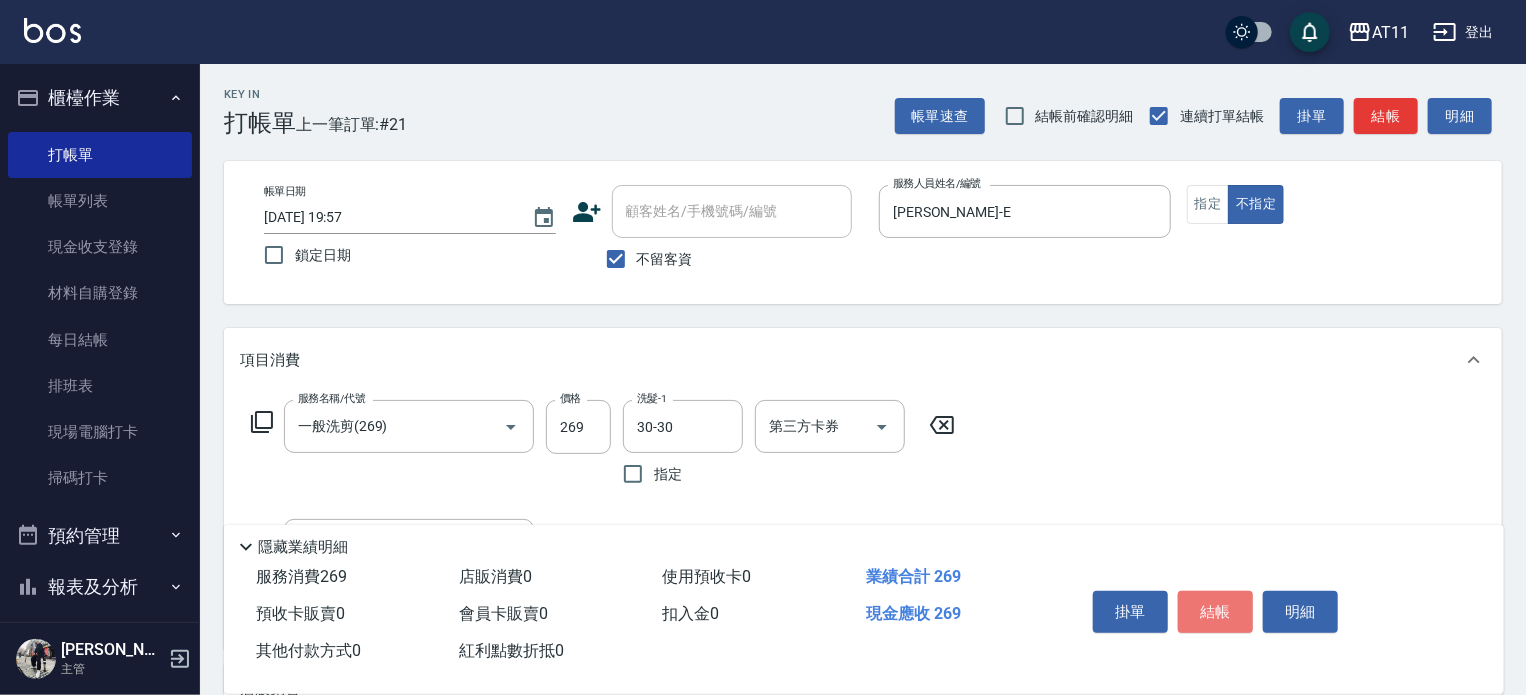 drag, startPoint x: 1207, startPoint y: 611, endPoint x: 1219, endPoint y: 609, distance: 12.165525 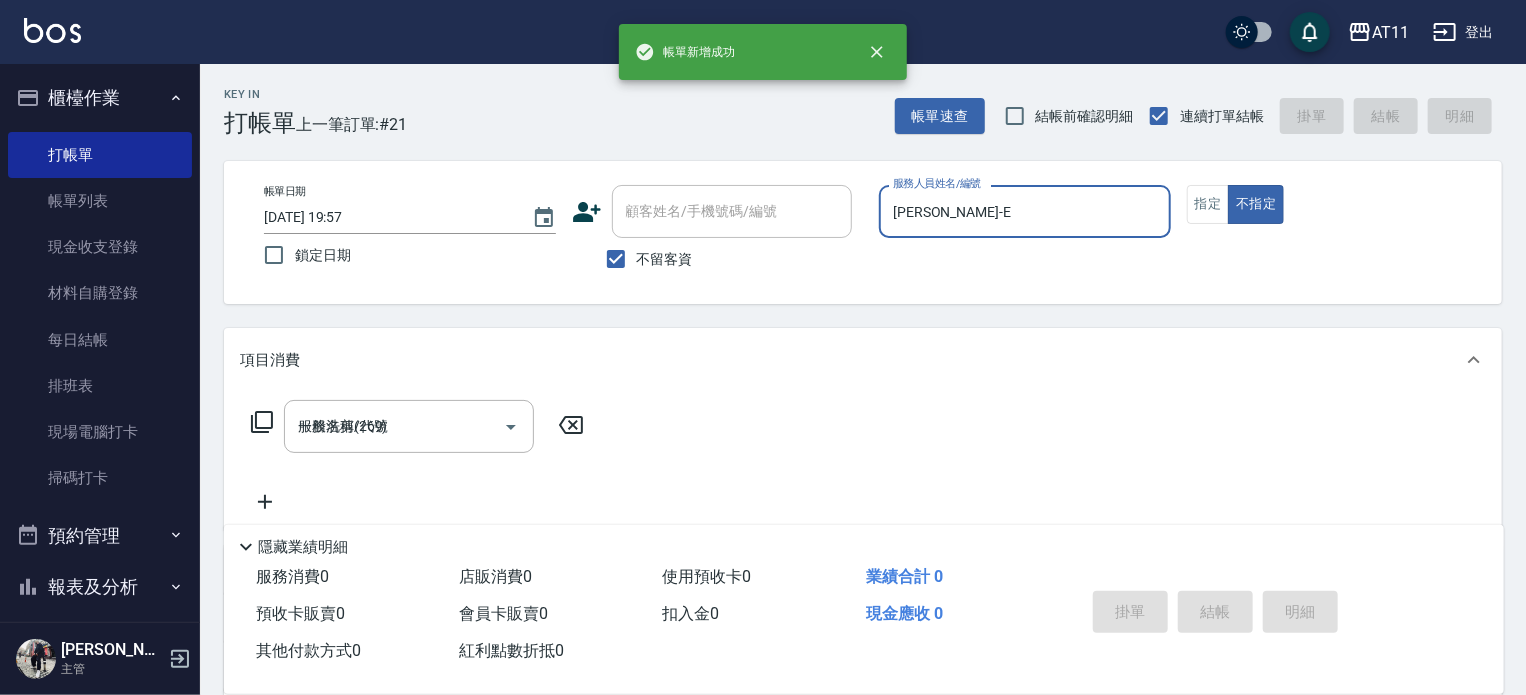type 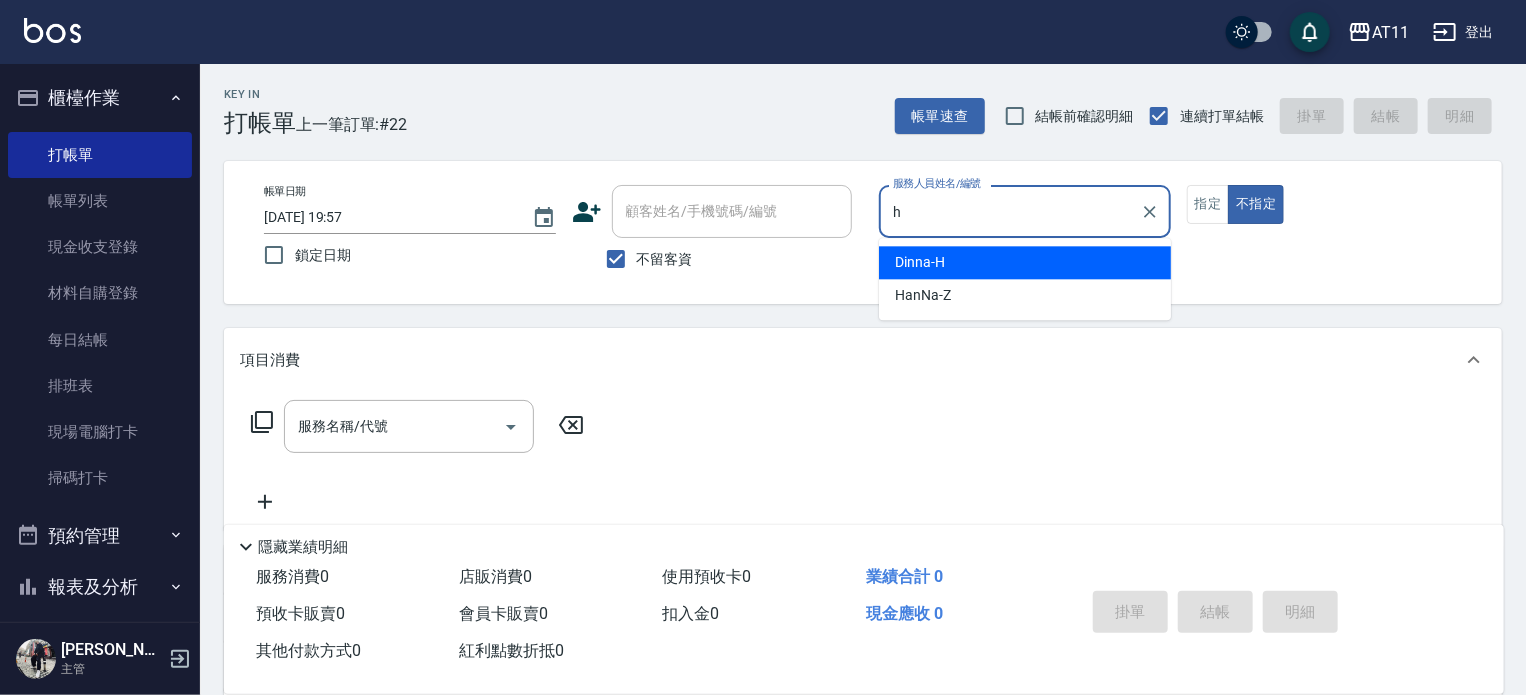 type on "Dinna-H" 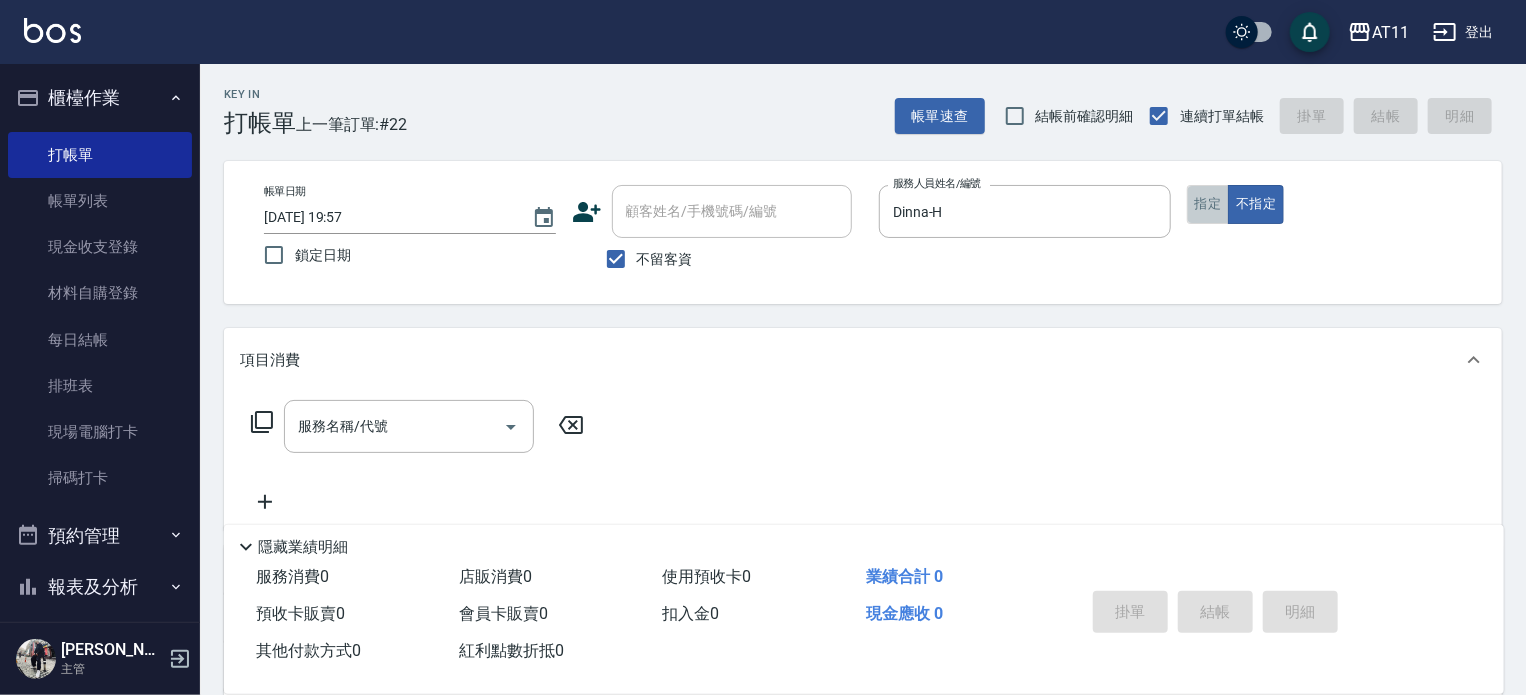 click on "指定" at bounding box center [1208, 204] 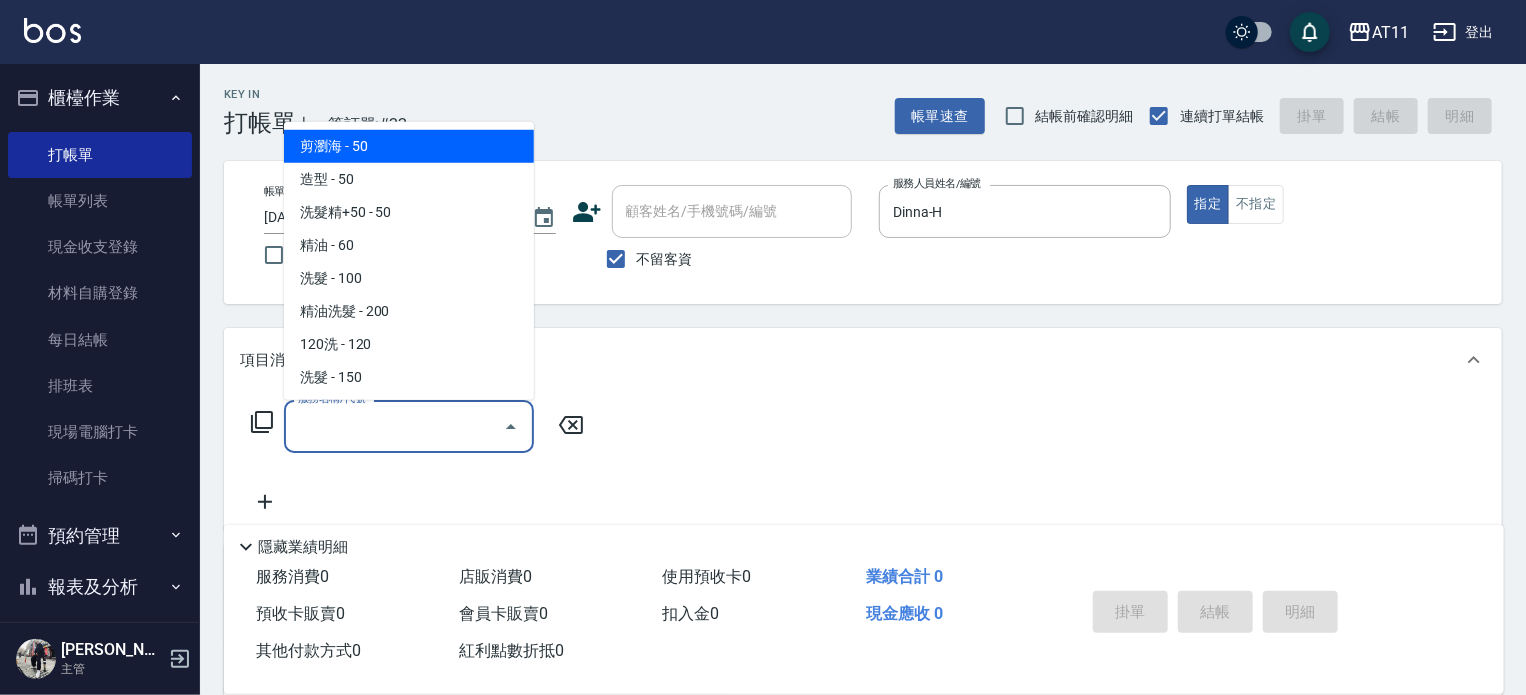 click on "服務名稱/代號" at bounding box center [394, 426] 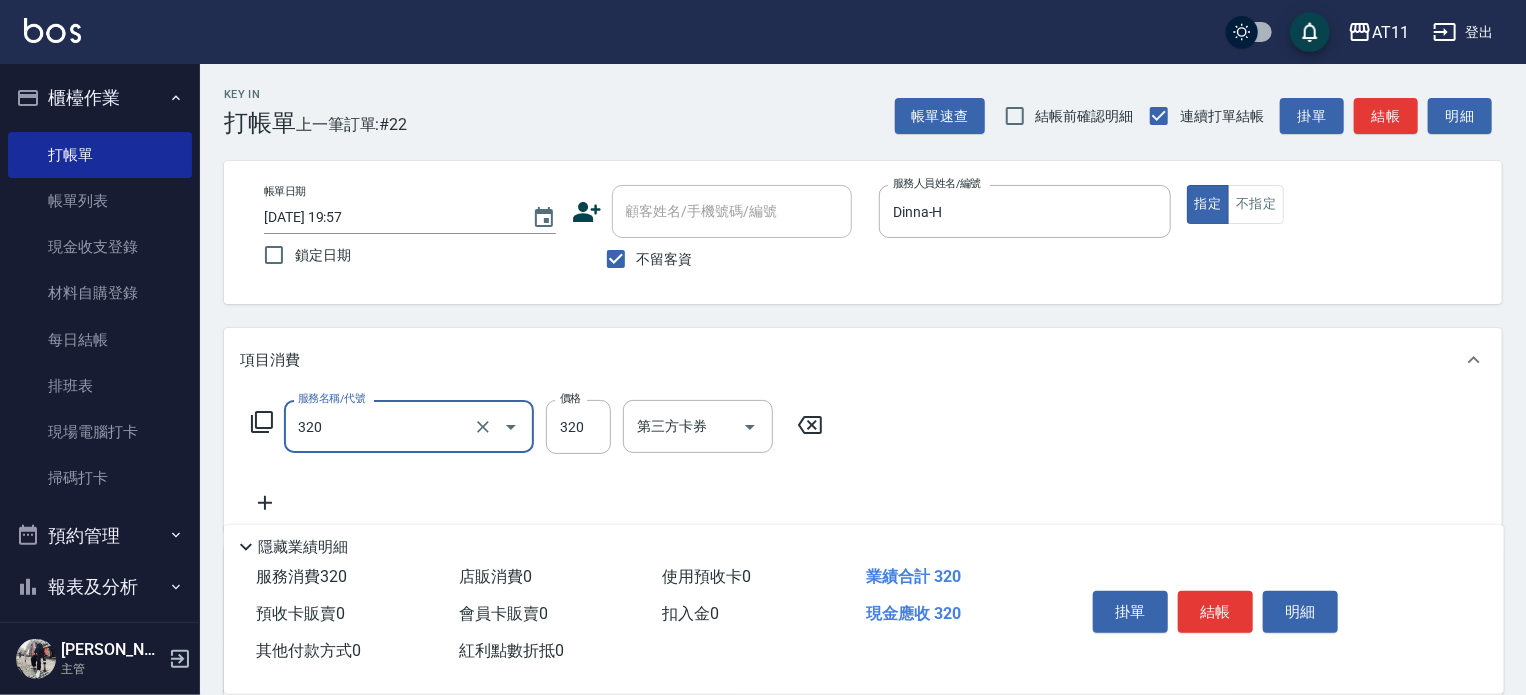 type on "洗剪(320)" 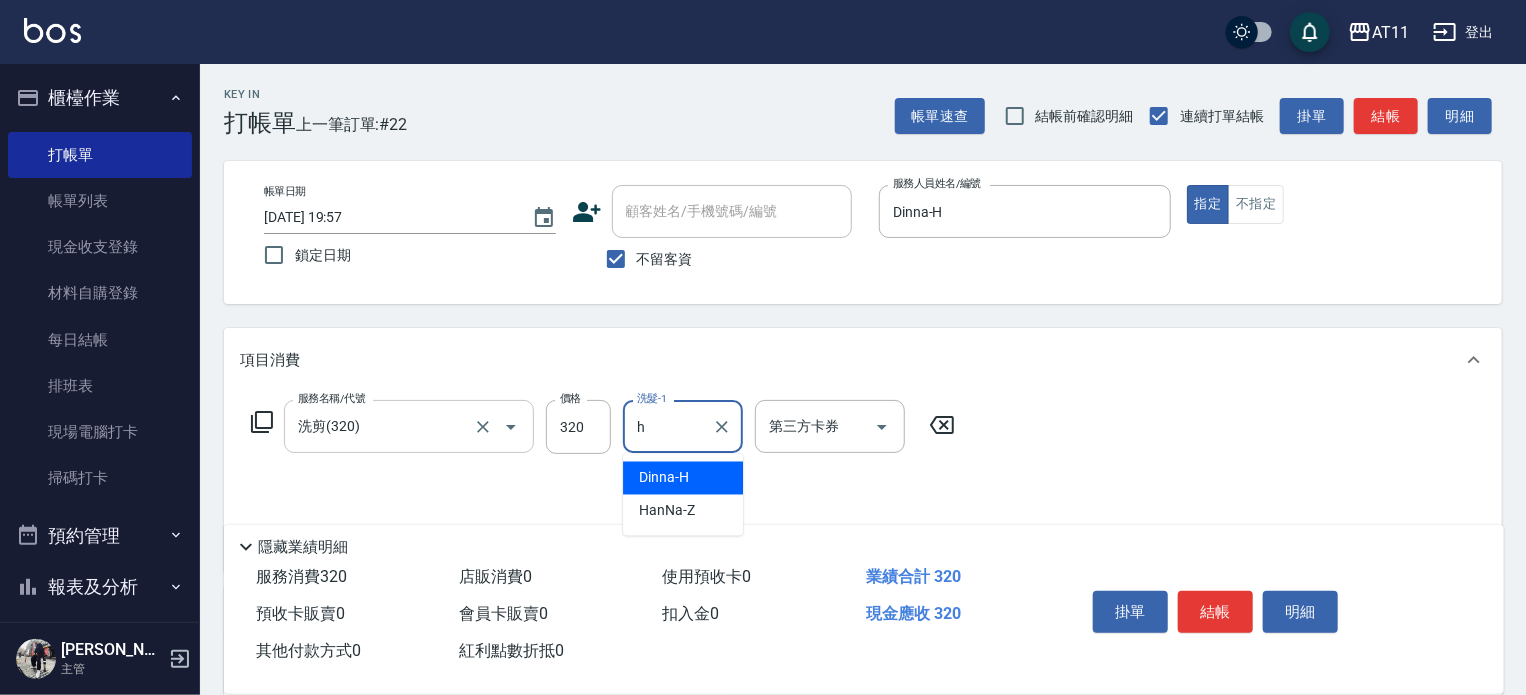 type on "Dinna-H" 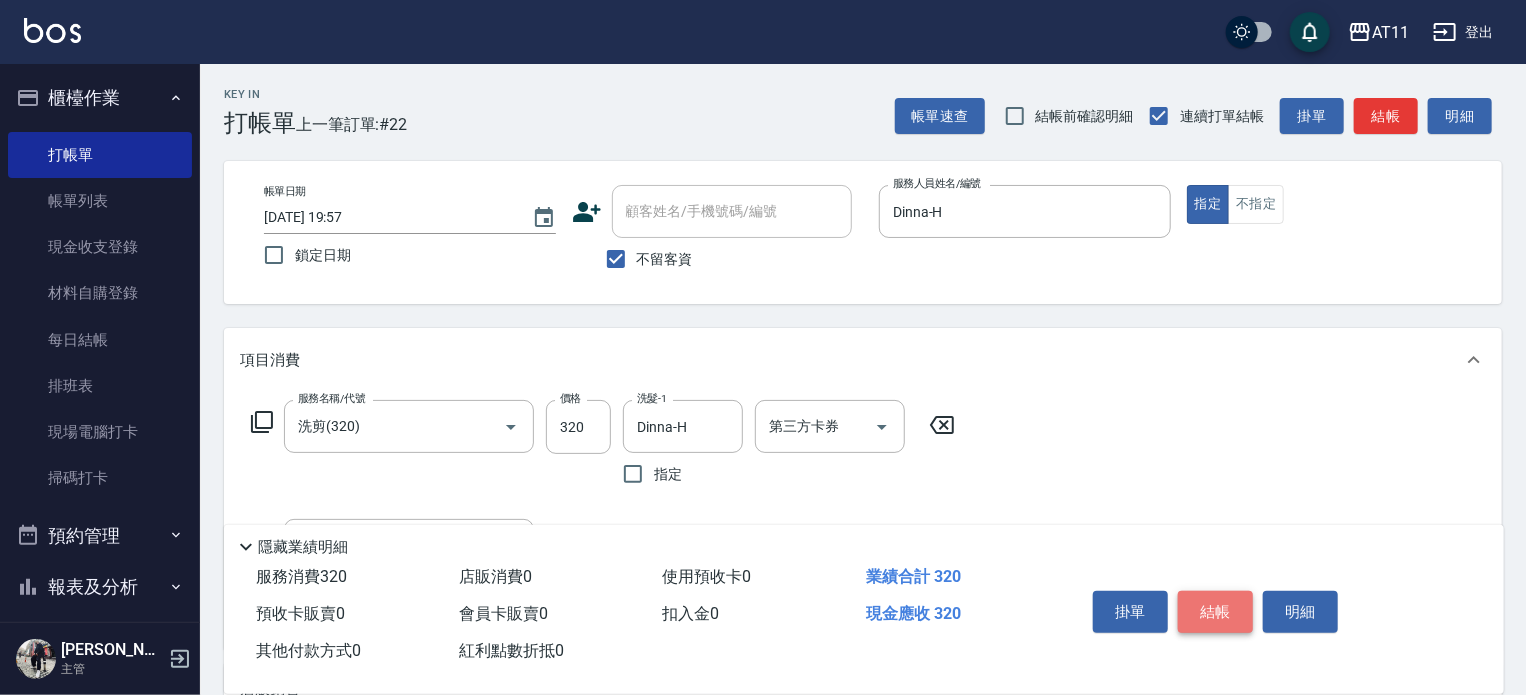 click on "結帳" at bounding box center [1215, 612] 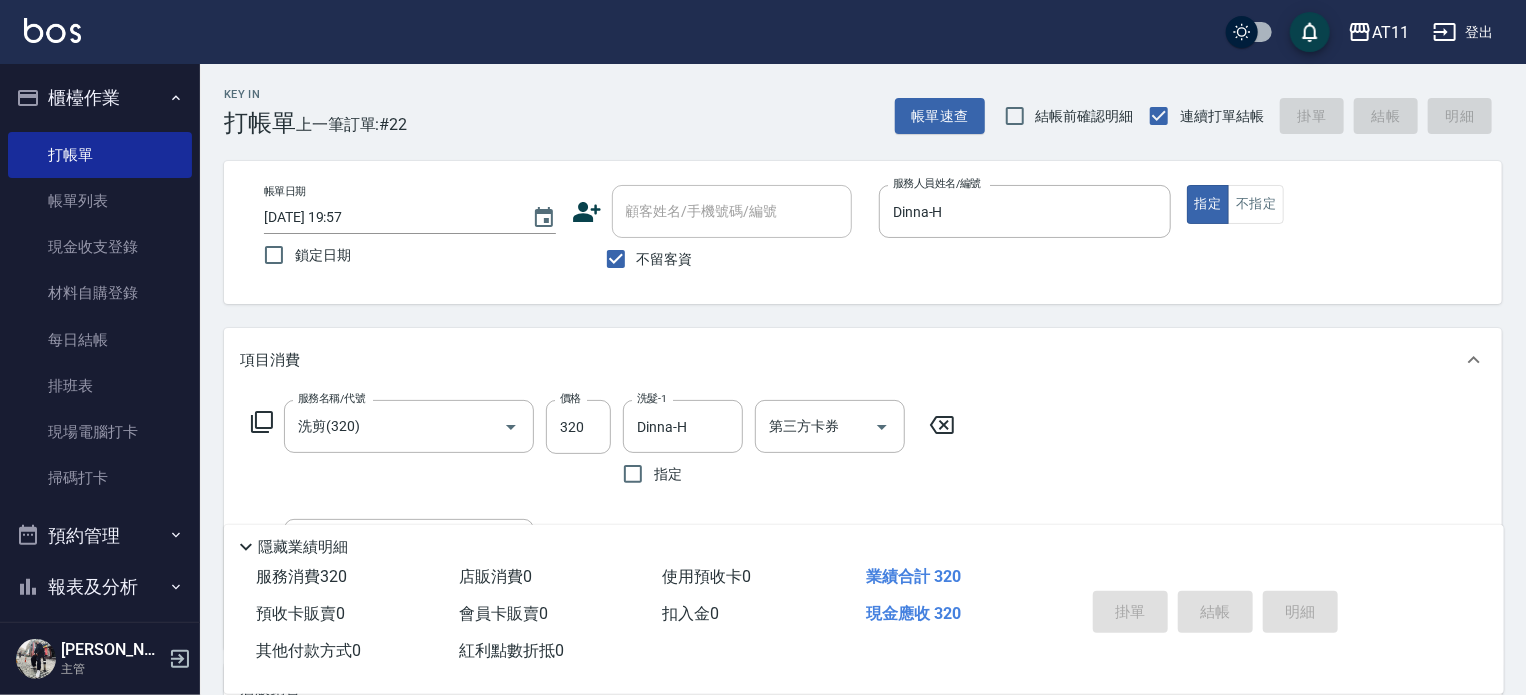 type on "[DATE] 19:58" 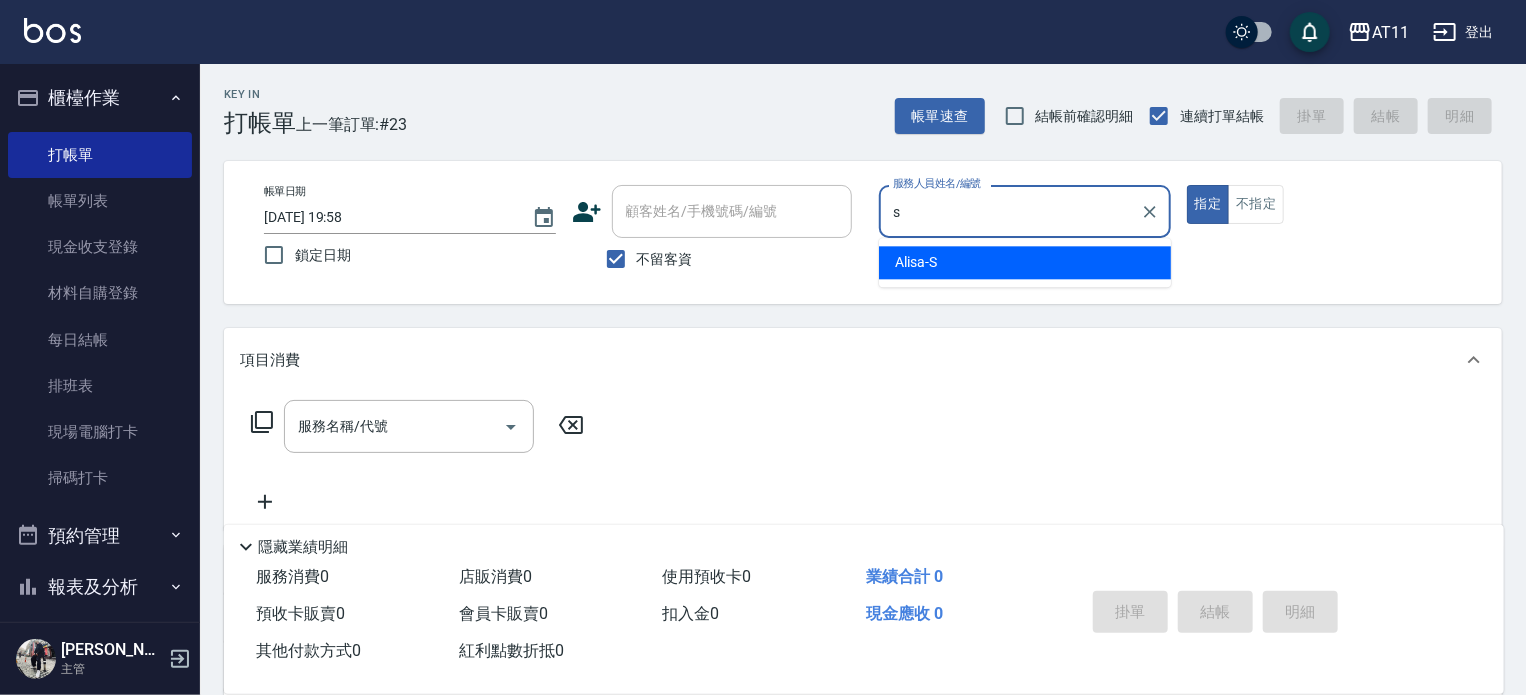 type on "Alisa-S" 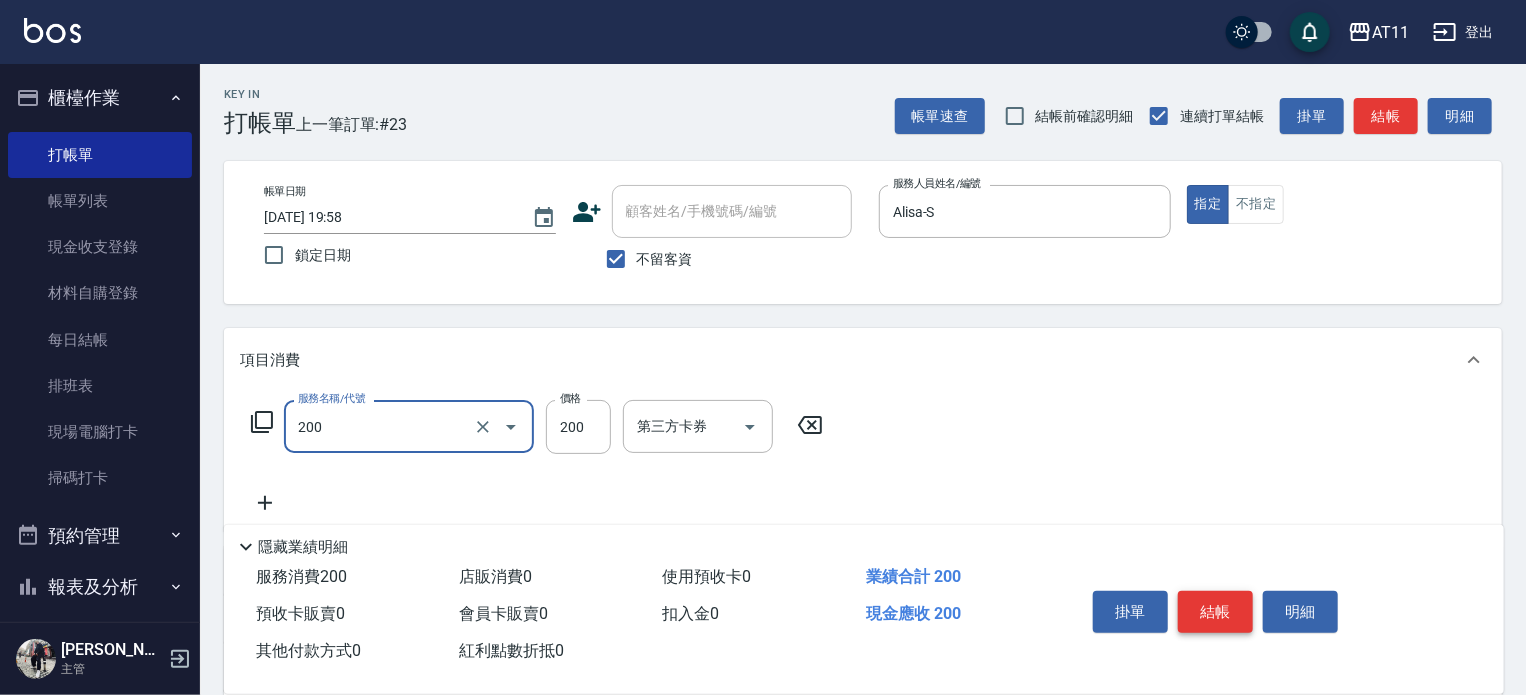 type on "剪髮(200)" 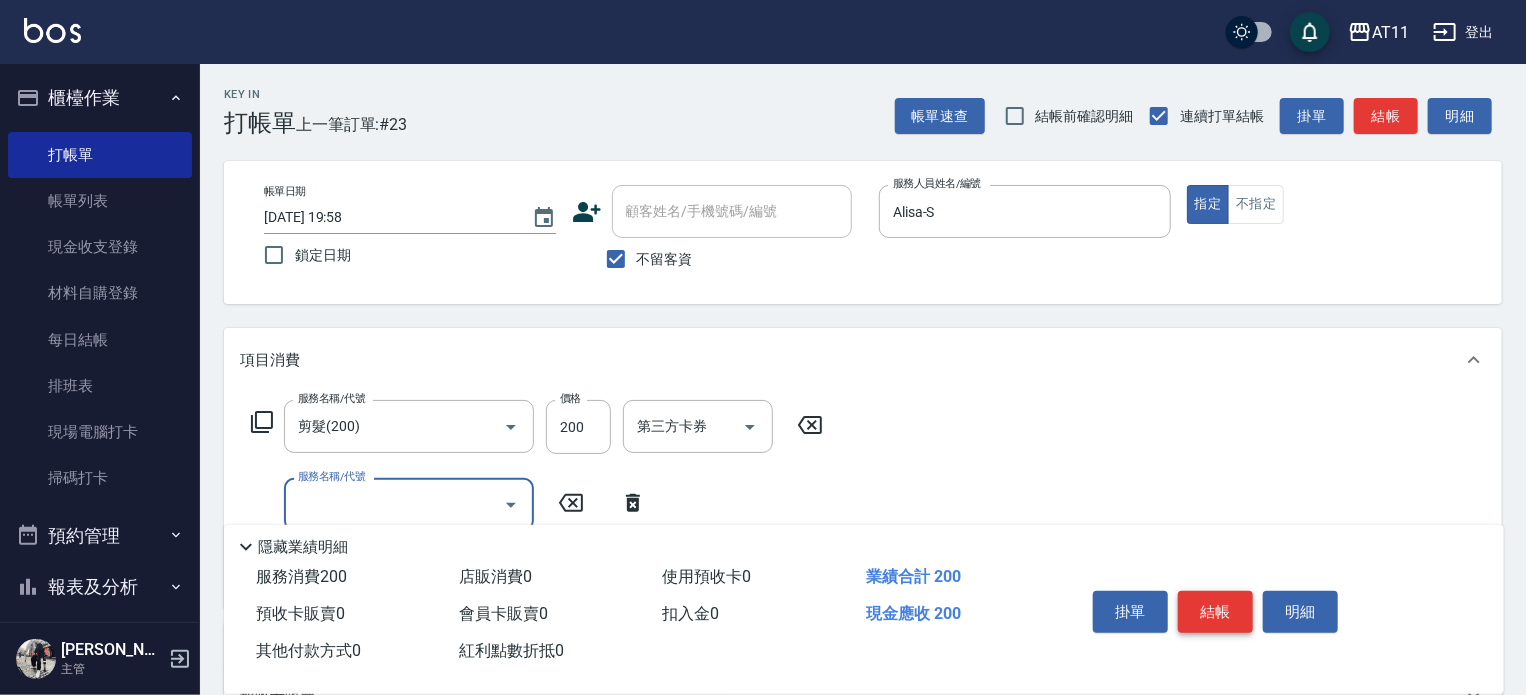 click on "結帳" at bounding box center (1215, 612) 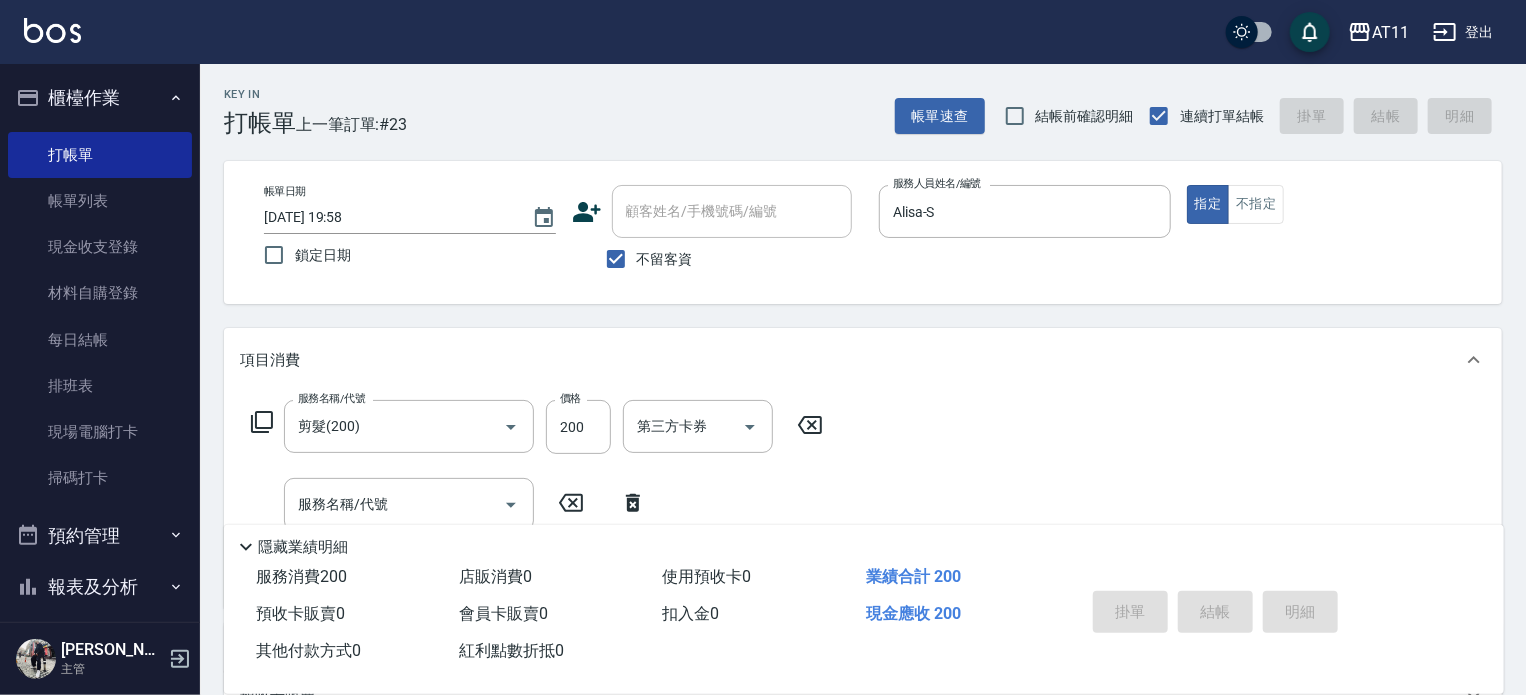 type 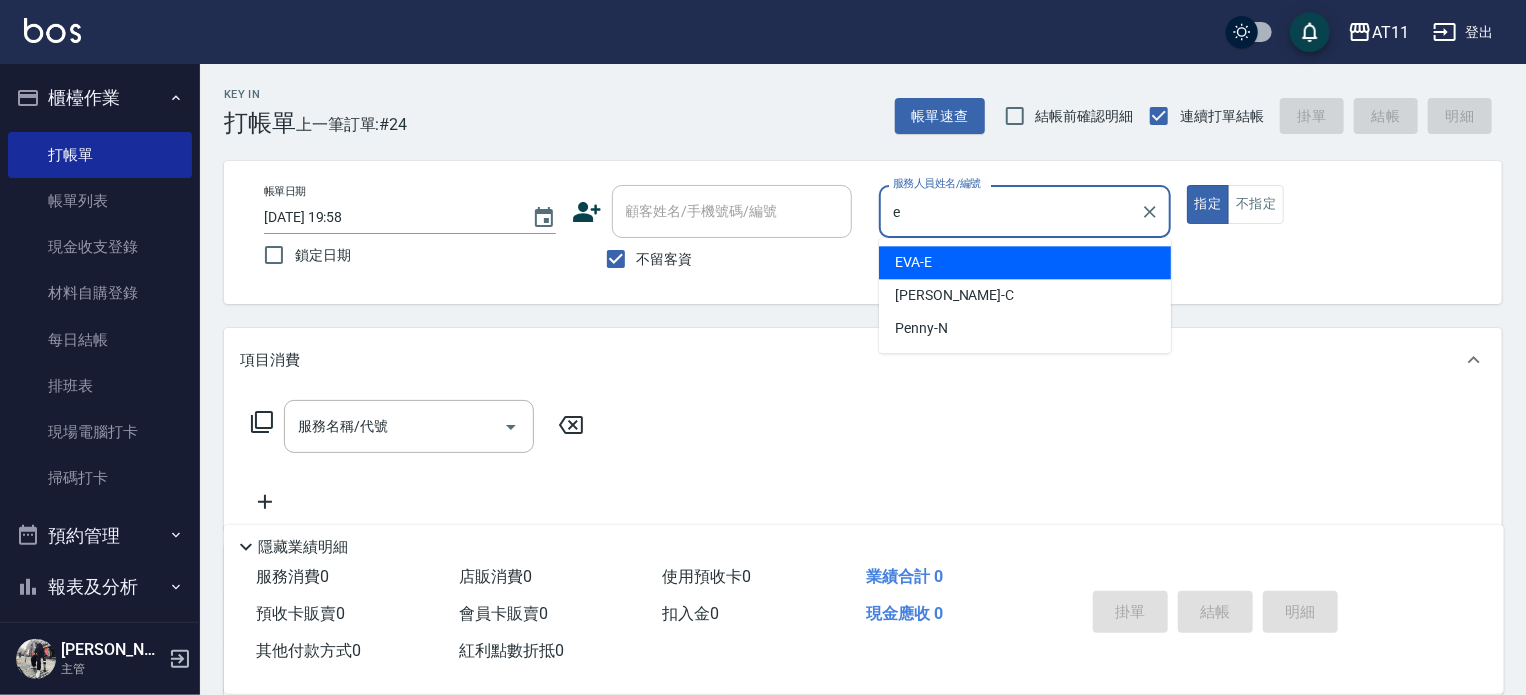 type on "[PERSON_NAME]-E" 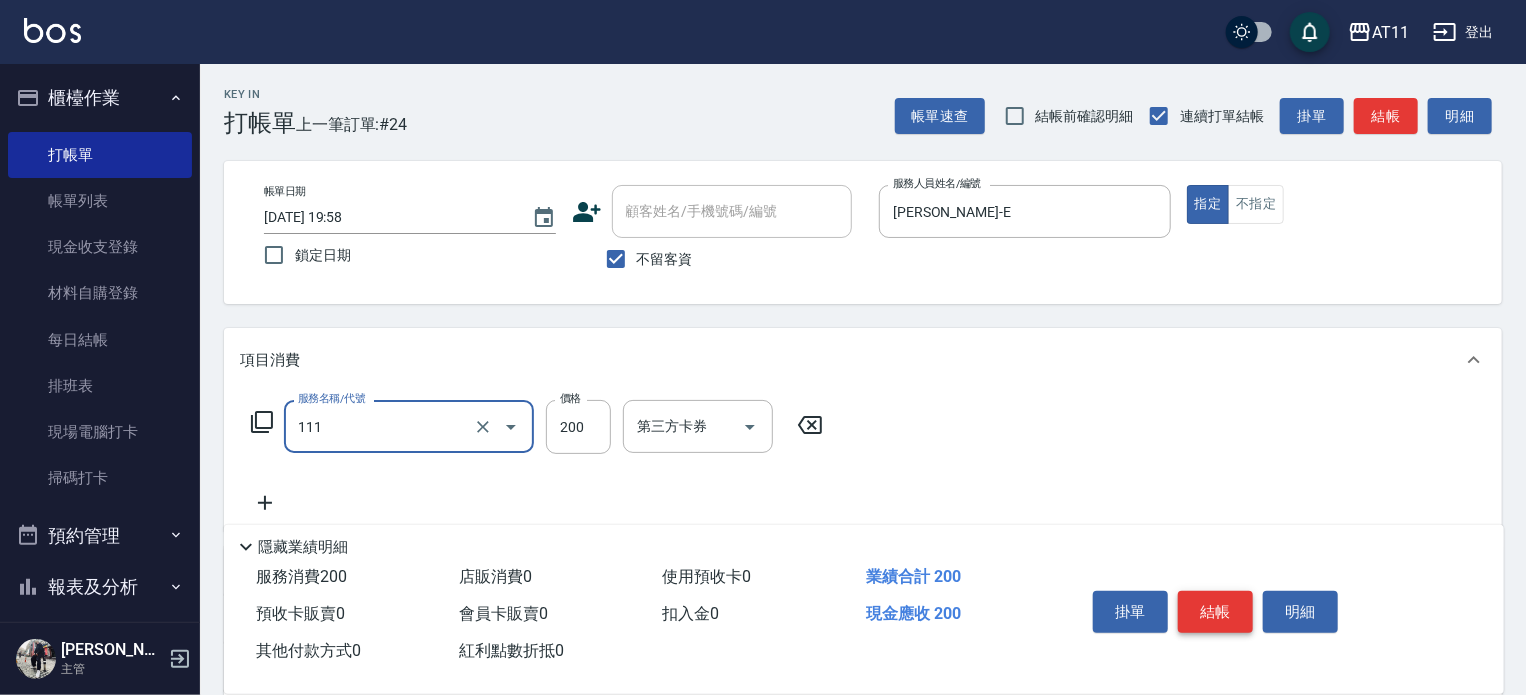 type on "精油洗髮(111)" 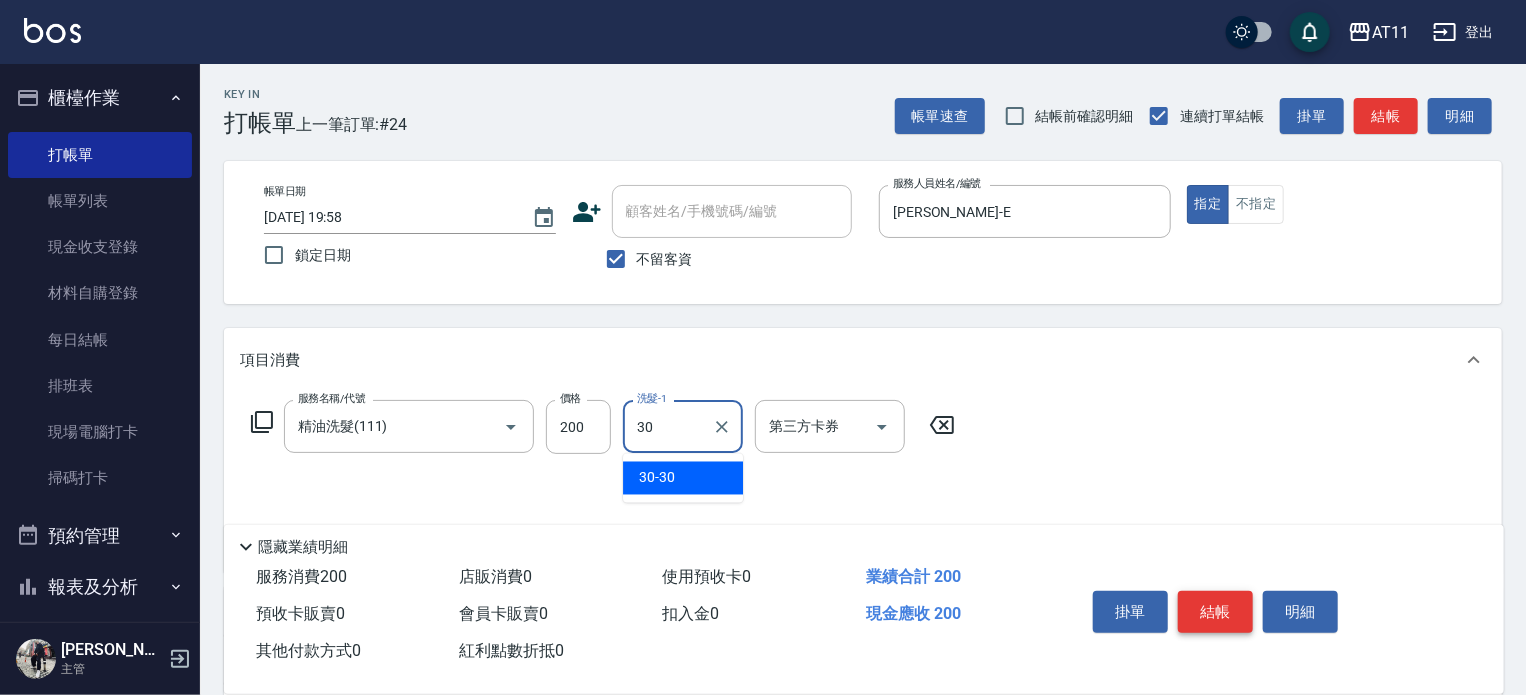 type on "30-30" 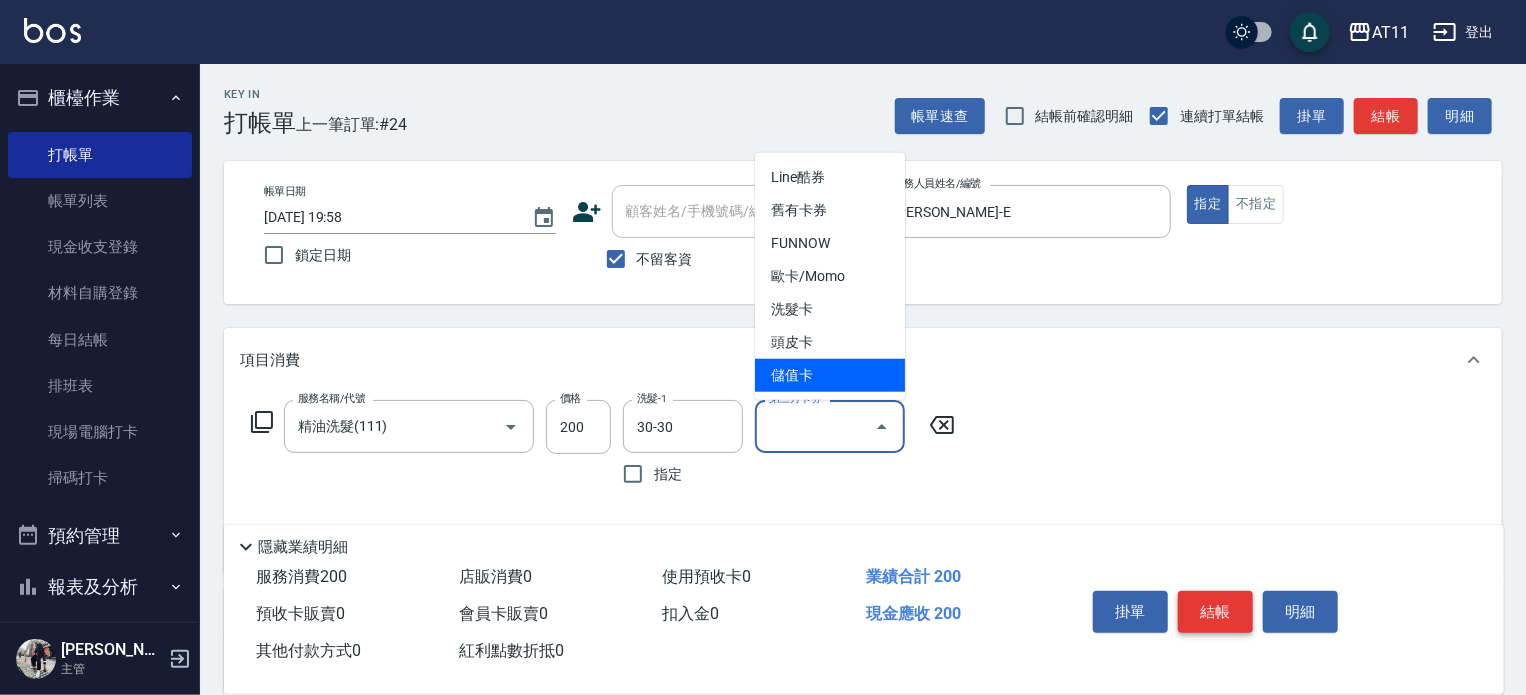type on "儲值卡" 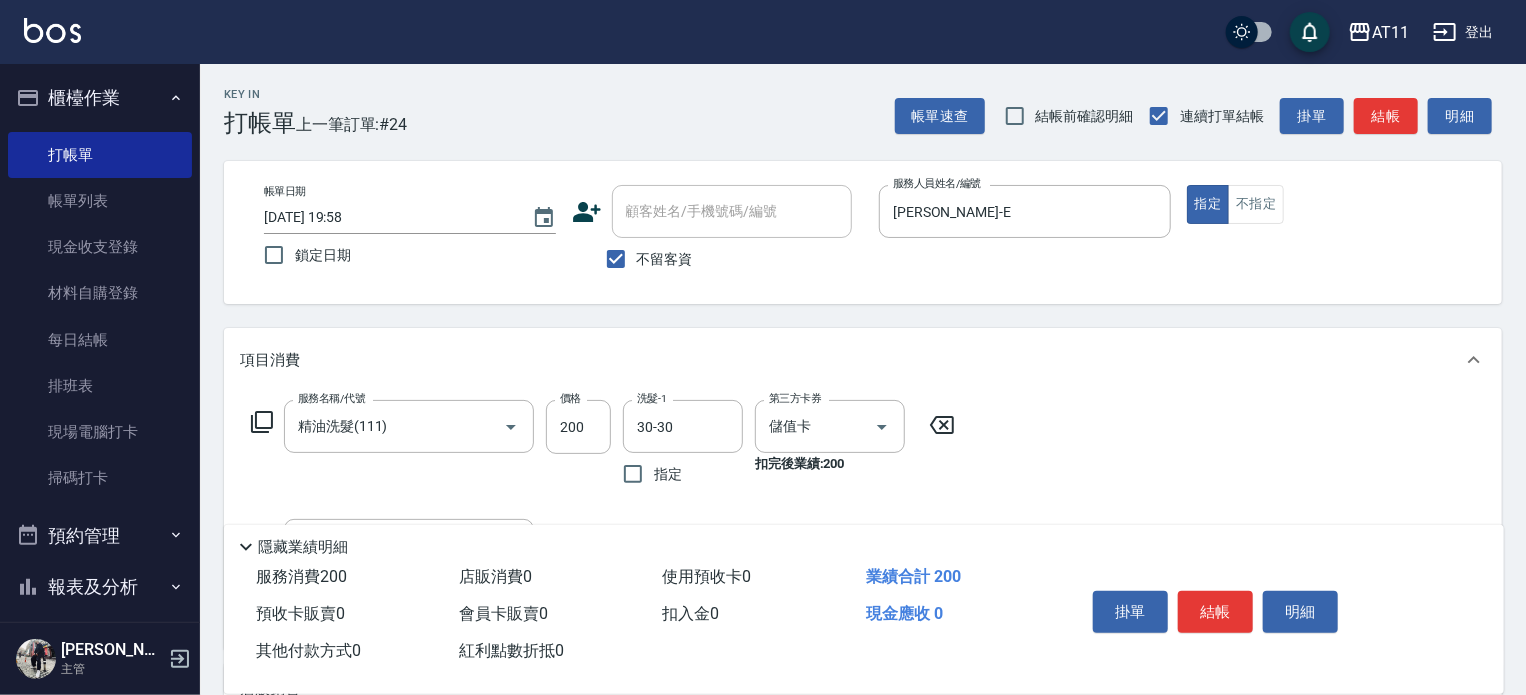 click on "不留客資" at bounding box center [665, 259] 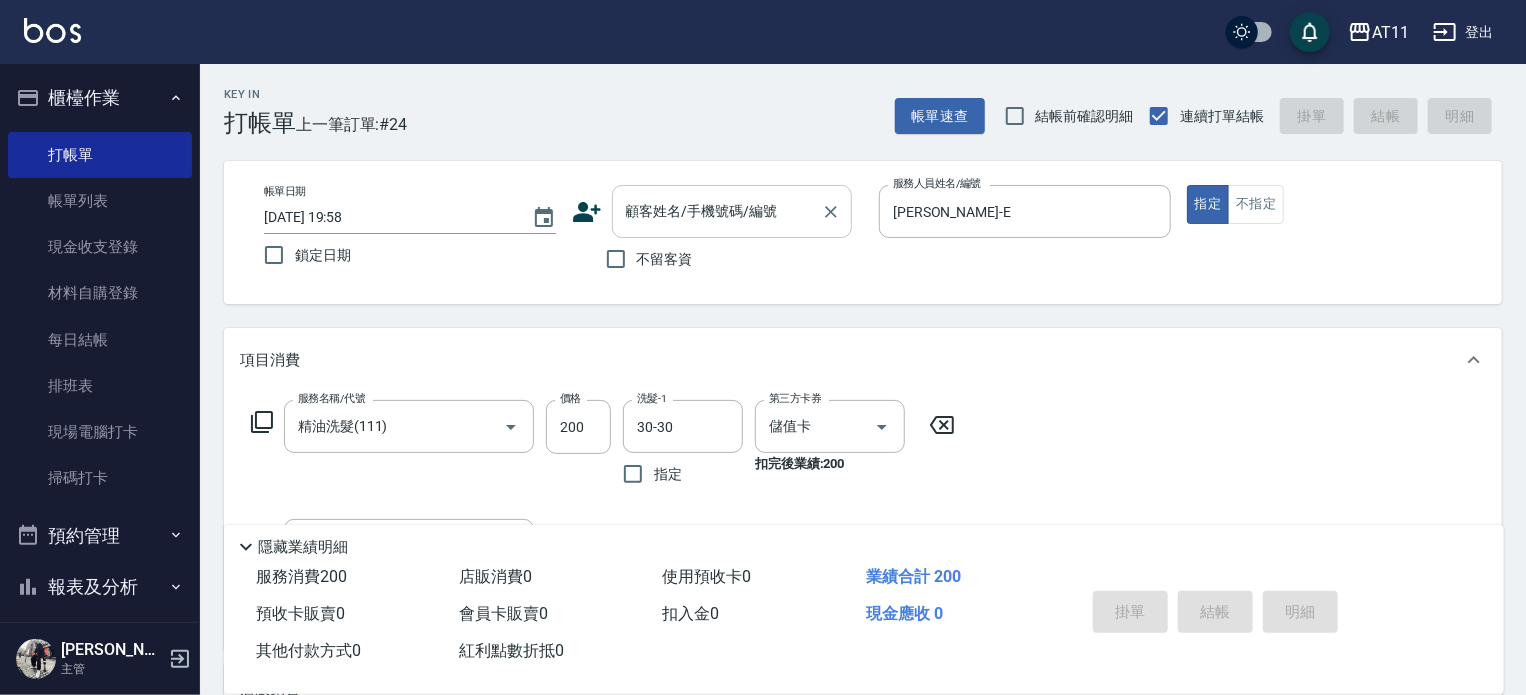 click on "顧客姓名/手機號碼/編號" at bounding box center [717, 211] 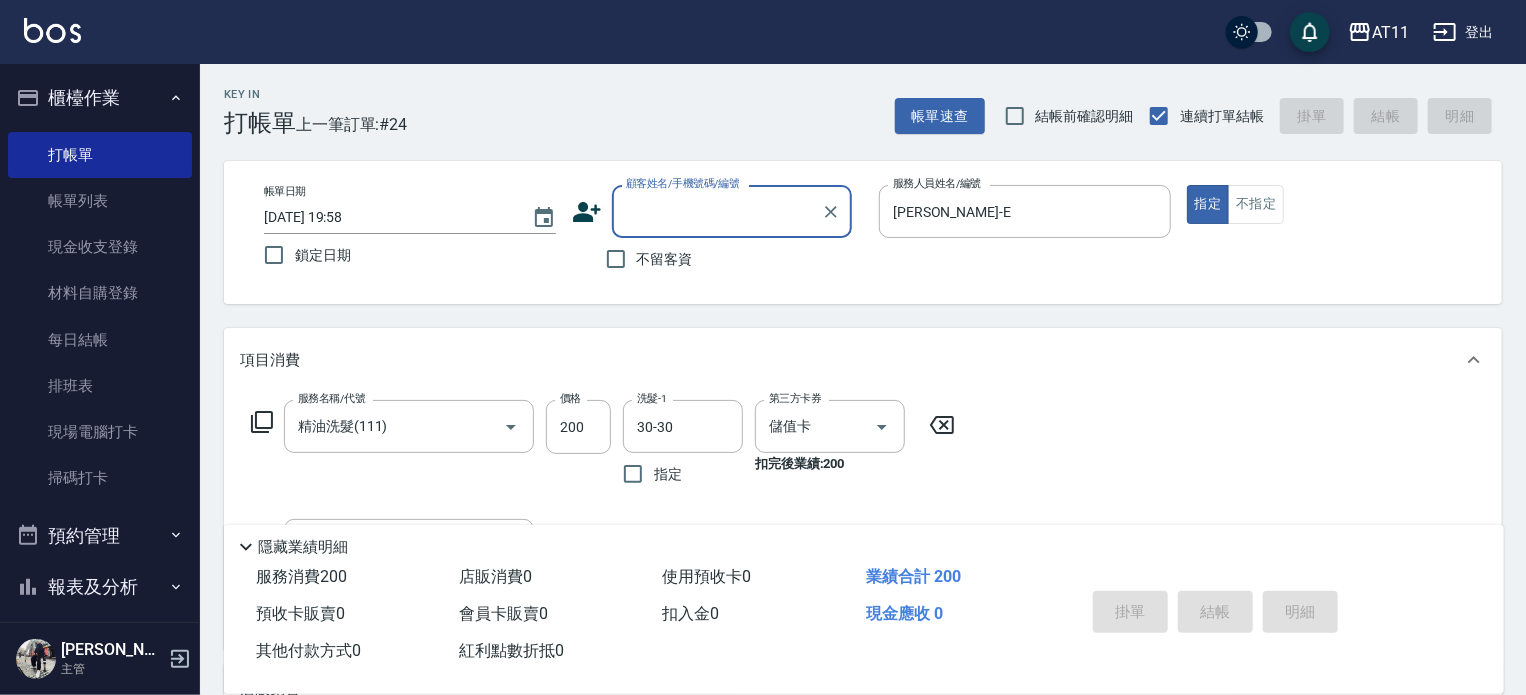 paste on "0917632166" 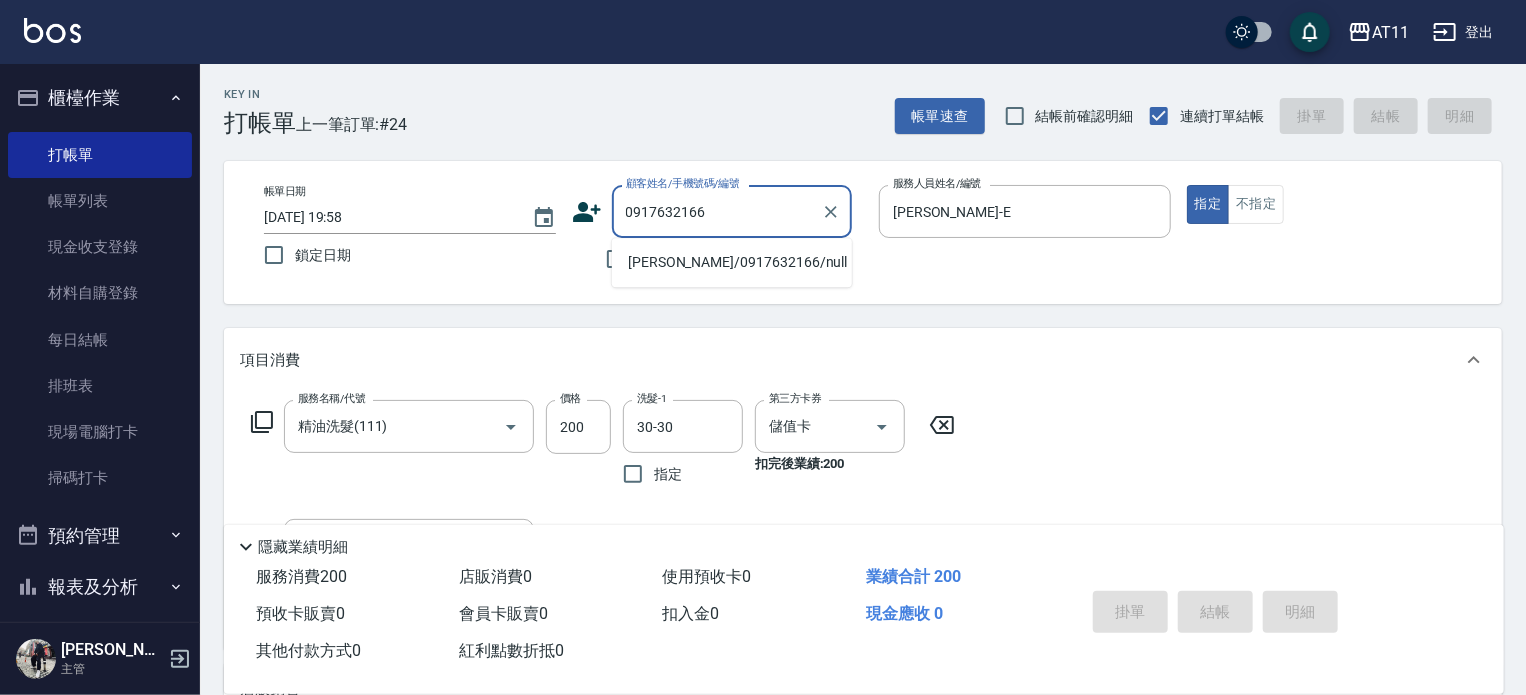 click on "[PERSON_NAME]/0917632166/null" at bounding box center (732, 262) 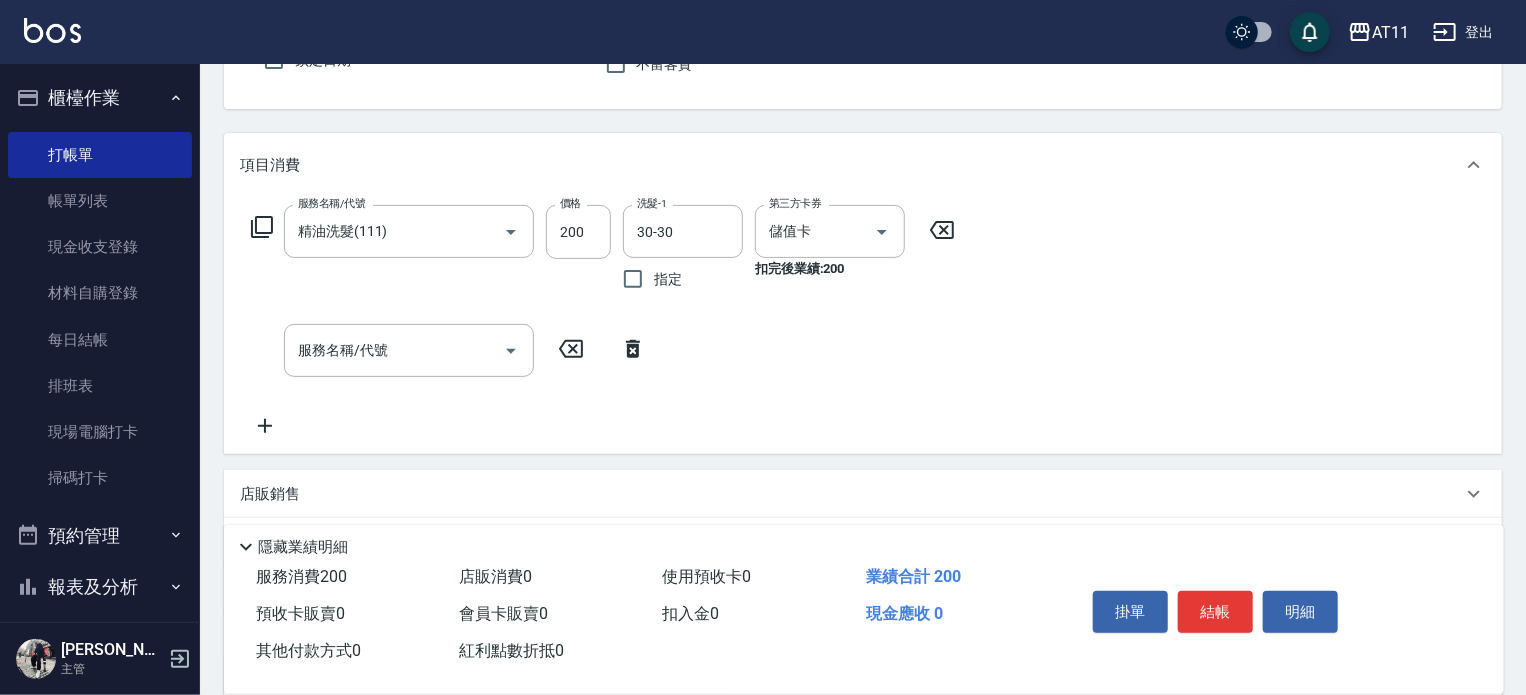 scroll, scrollTop: 400, scrollLeft: 0, axis: vertical 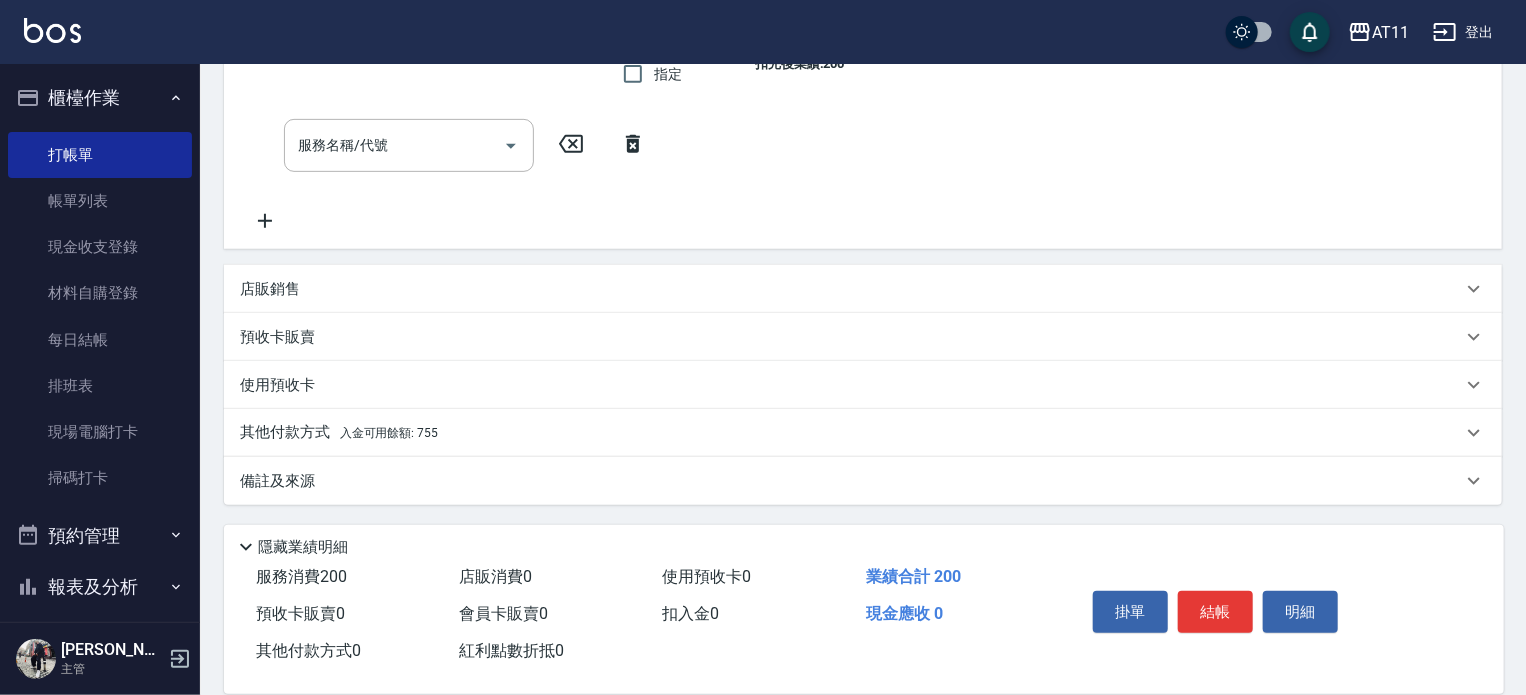 click on "入金可用餘額: 755" at bounding box center [389, 433] 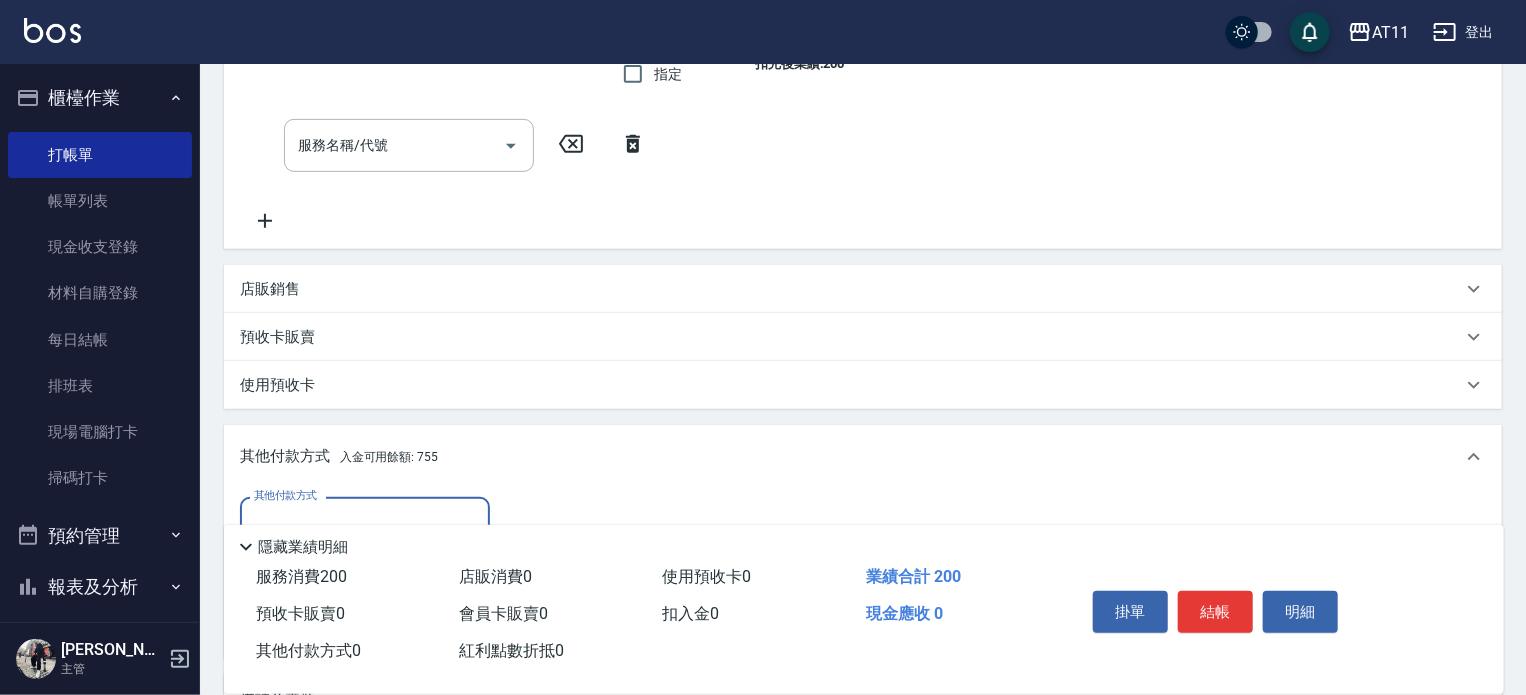 scroll, scrollTop: 0, scrollLeft: 0, axis: both 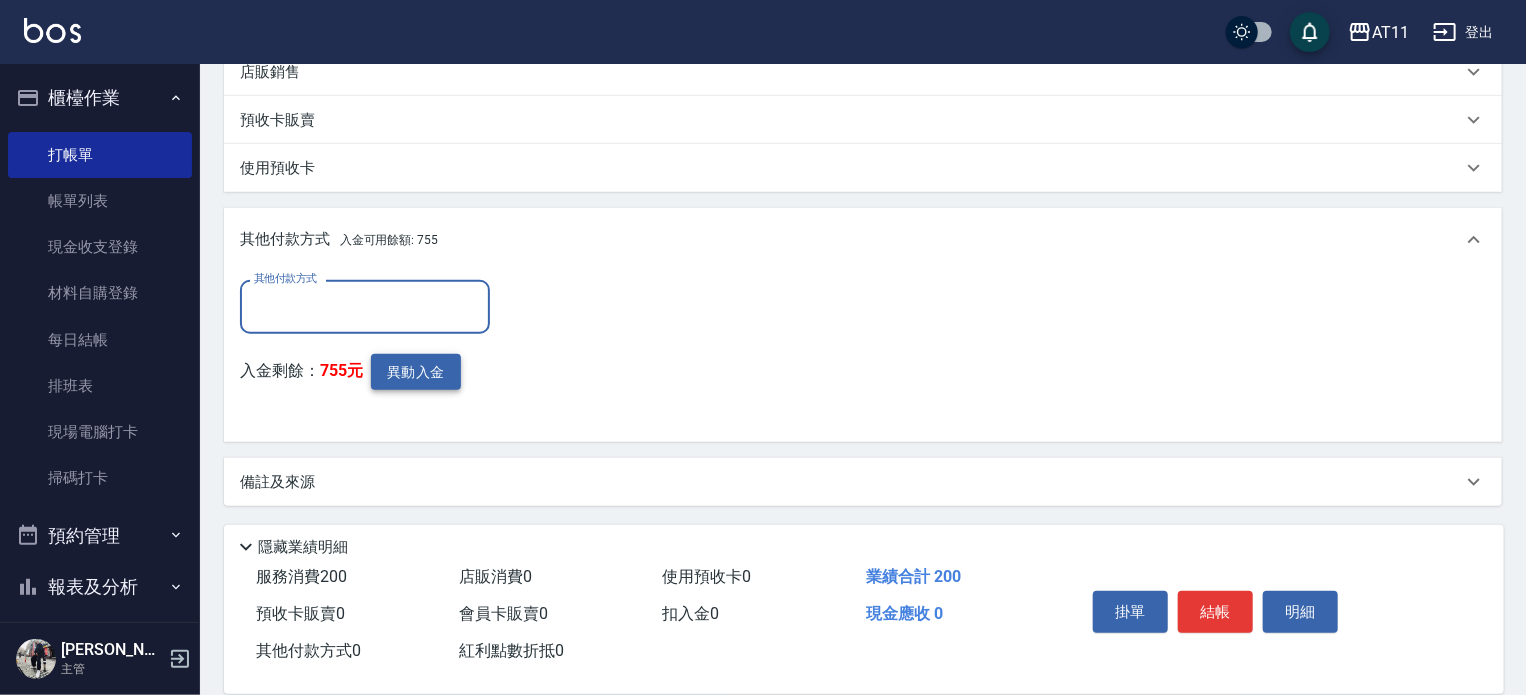click on "異動入金" at bounding box center [416, 372] 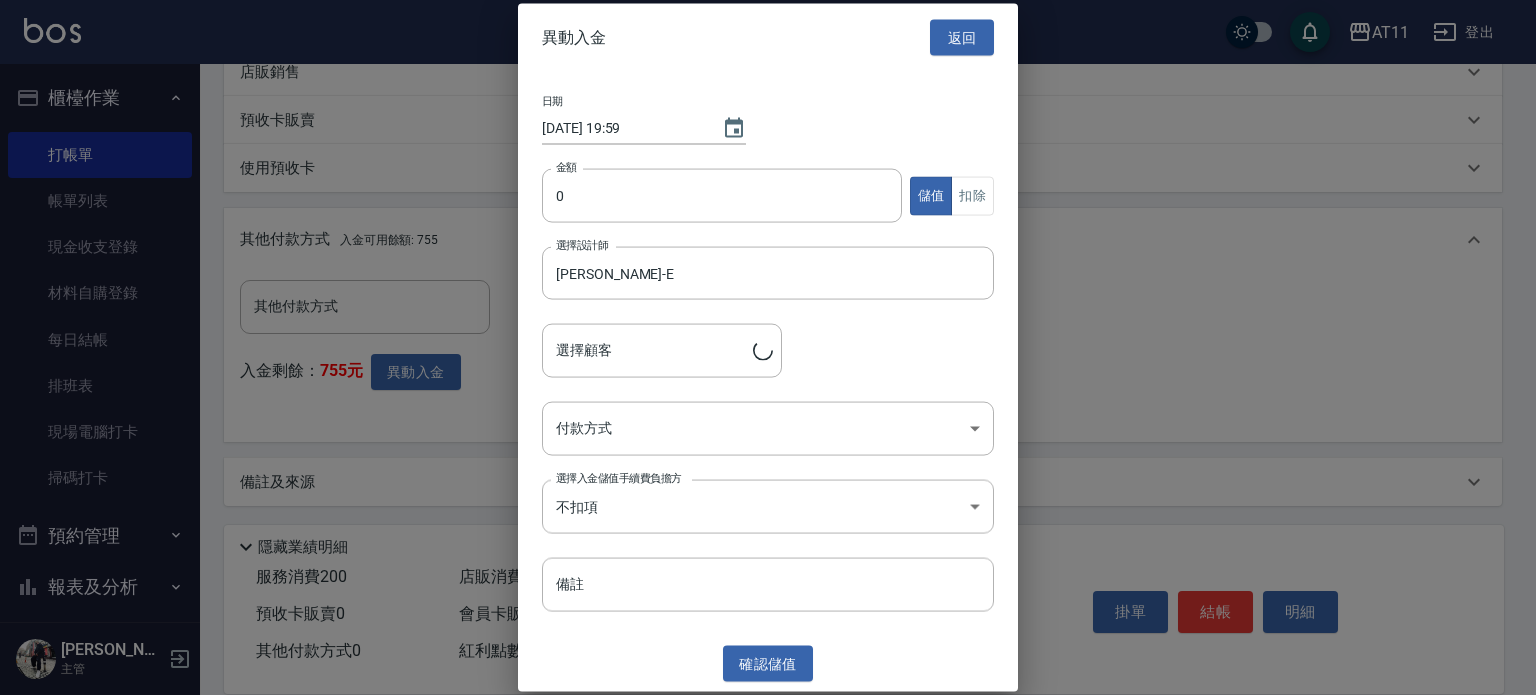 type on "[PERSON_NAME]/0917632166" 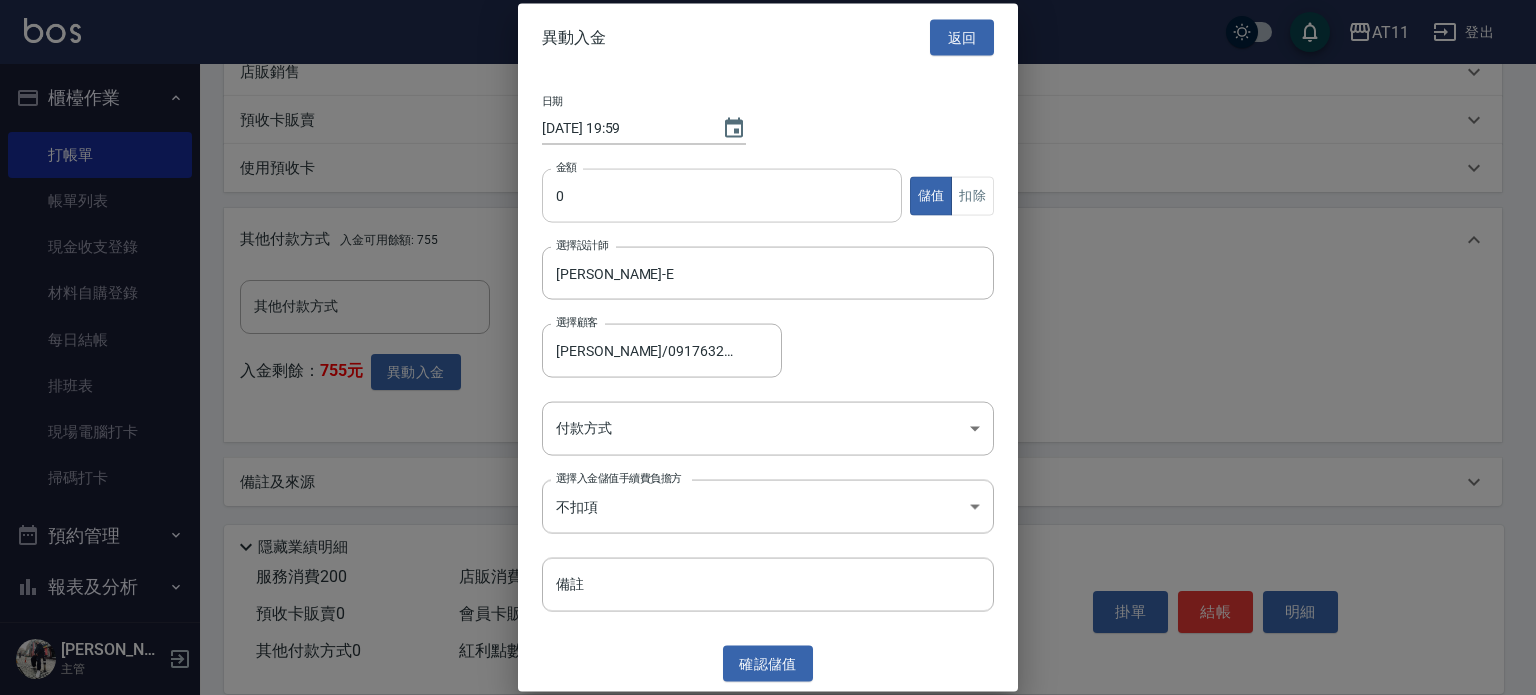 click on "0" at bounding box center (722, 196) 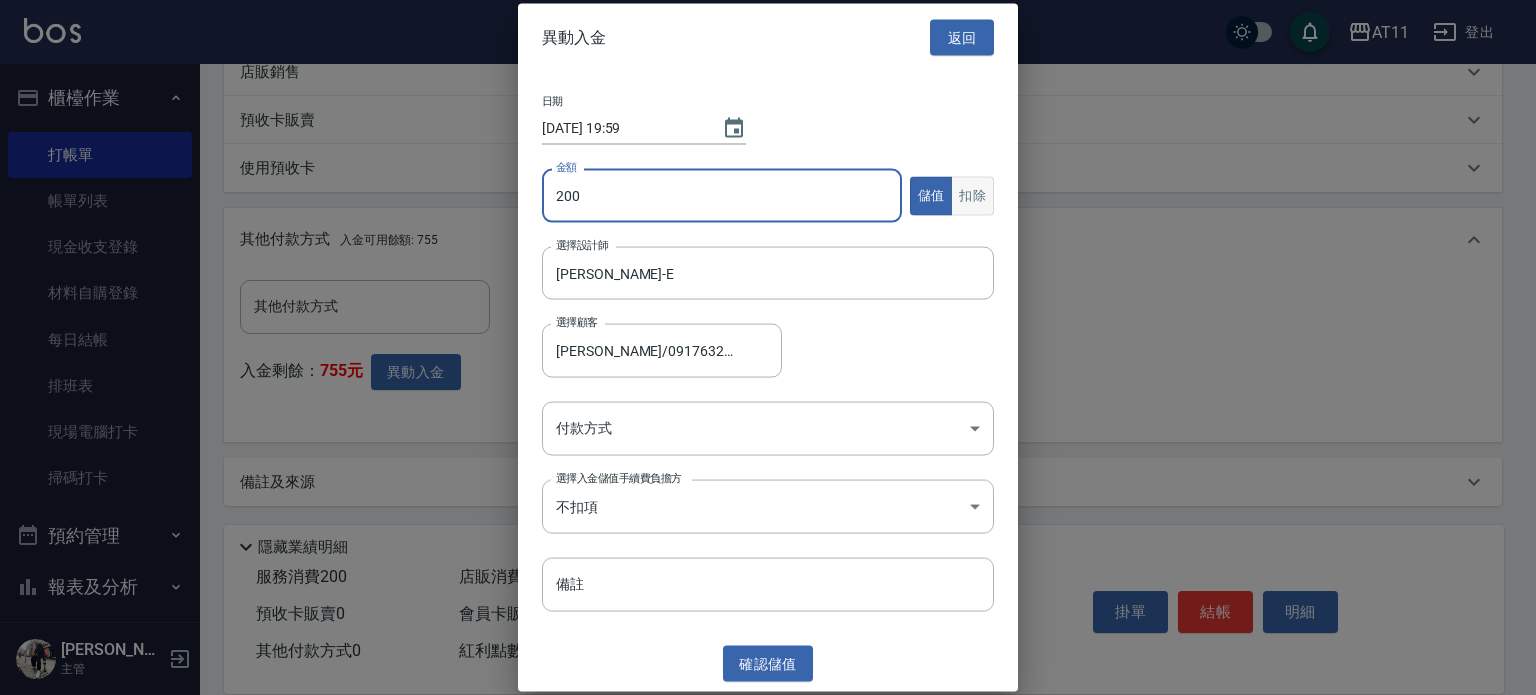 type on "200" 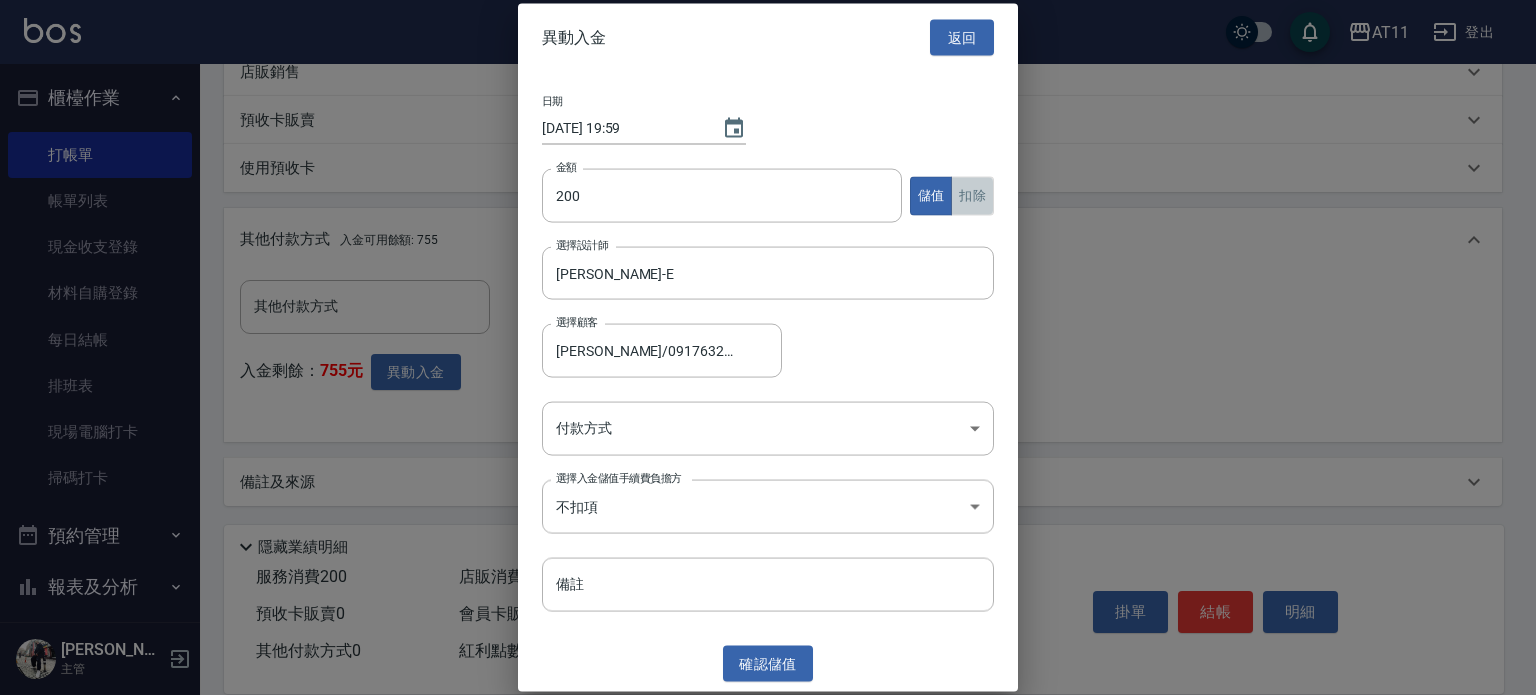 click on "扣除" at bounding box center (972, 195) 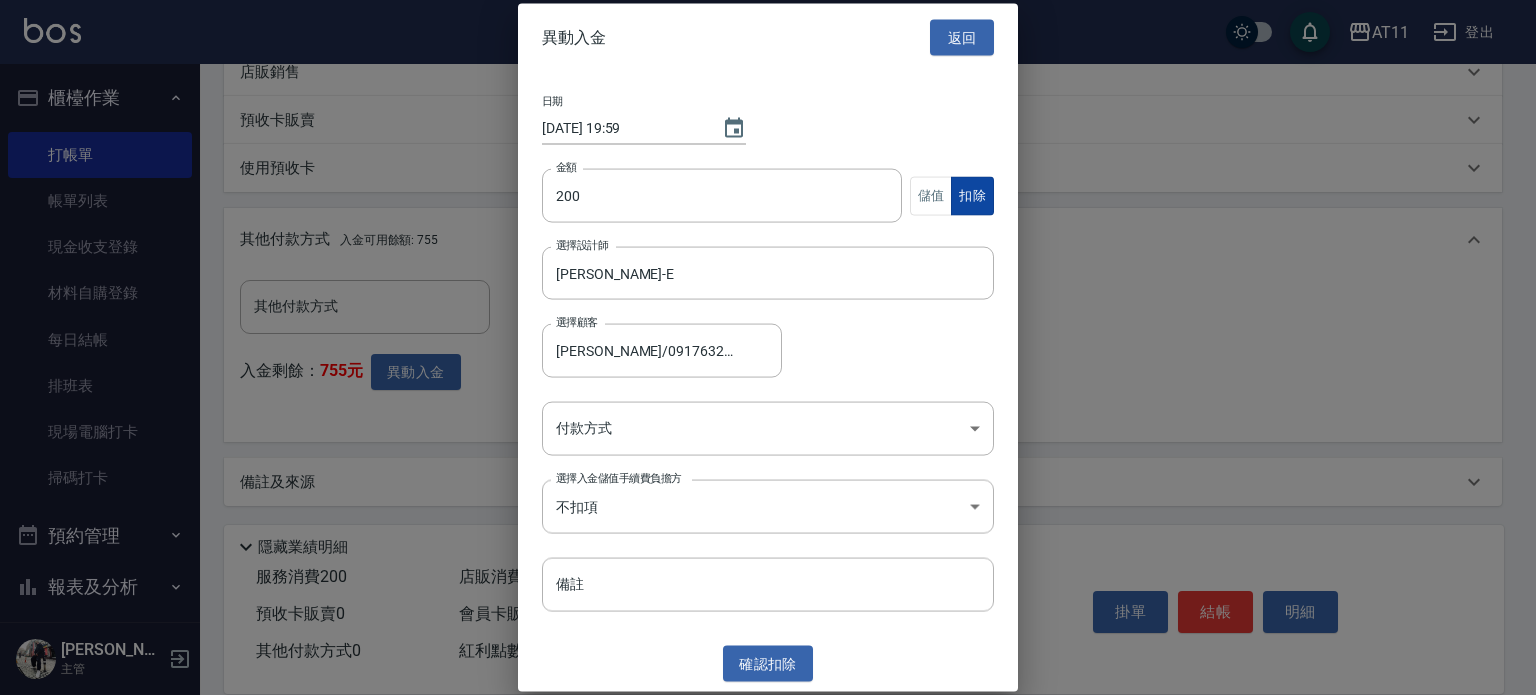 click on "AT11 登出 櫃檯作業 打帳單 帳單列表 現金收支登錄 材料自購登錄 每日結帳 排班表 現場電腦打卡 掃碼打卡 預約管理 預約管理 單日預約紀錄 單週預約紀錄 報表及分析 報表目錄 店家日報表 互助日報表 互助點數明細 設計師日報表 設計師抽成報表 店販抽成明細 客戶管理 客戶列表 卡券管理 入金管理 員工及薪資 員工列表 全店打卡記錄 商品管理 商品分類設定 商品列表 資料設定 服務分類設定 服務項目設定 預收卡設定 支付方式設定 第三方卡券設定 林宗易 主管 Key In 打帳單 上一筆訂單:#24 帳單速查 結帳前確認明細 連續打單結帳 掛單 結帳 明細 帳單日期 [DATE] 19:58 鎖定日期 顧客姓名/手機號碼/編號 [PERSON_NAME]/0917632166/null 顧客姓名/手機號碼/編號 不留客資 服務人員姓名/編號 [PERSON_NAME]-E 服務人員姓名/編號 指定 不指定 項目消費 服務名稱/代號 精油洗髮(111) 服務名稱/代號 200" at bounding box center (768, 39) 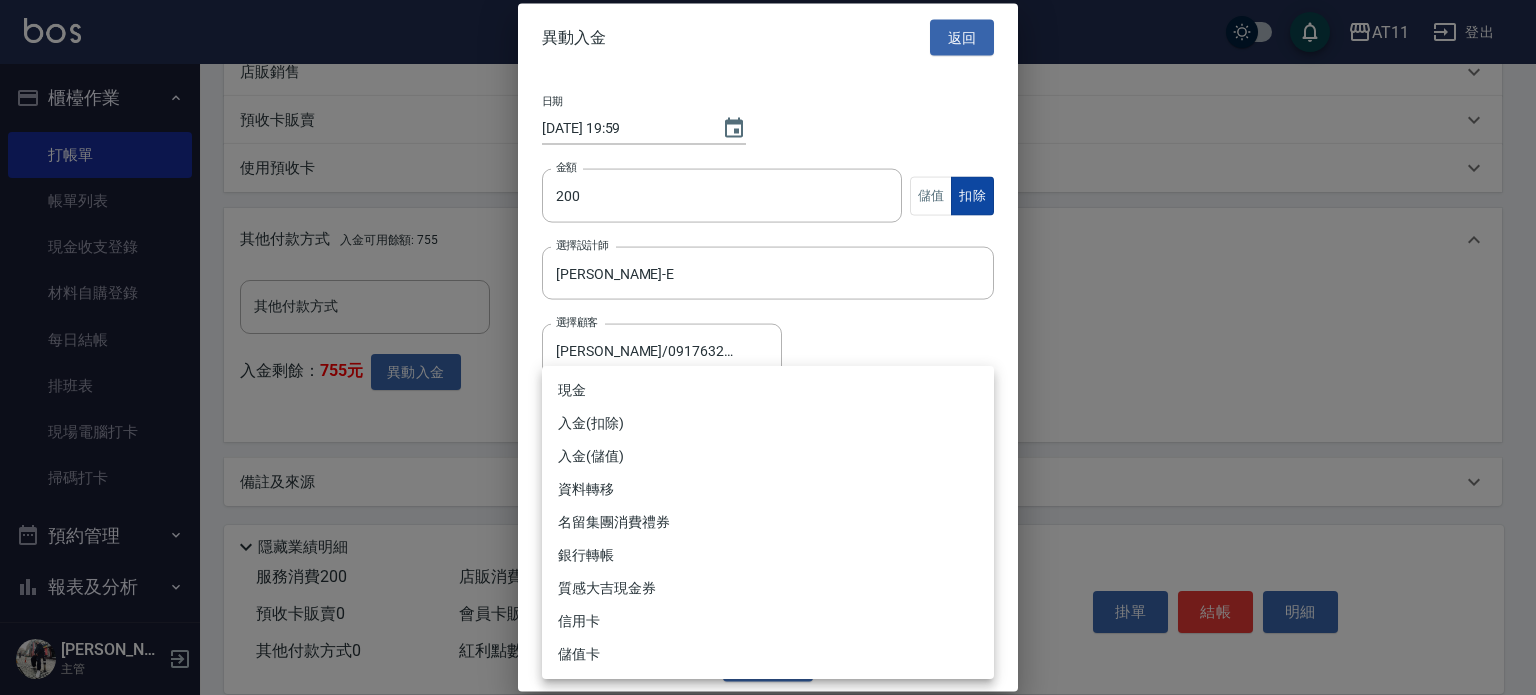 drag, startPoint x: 980, startPoint y: 201, endPoint x: 627, endPoint y: 429, distance: 420.2297 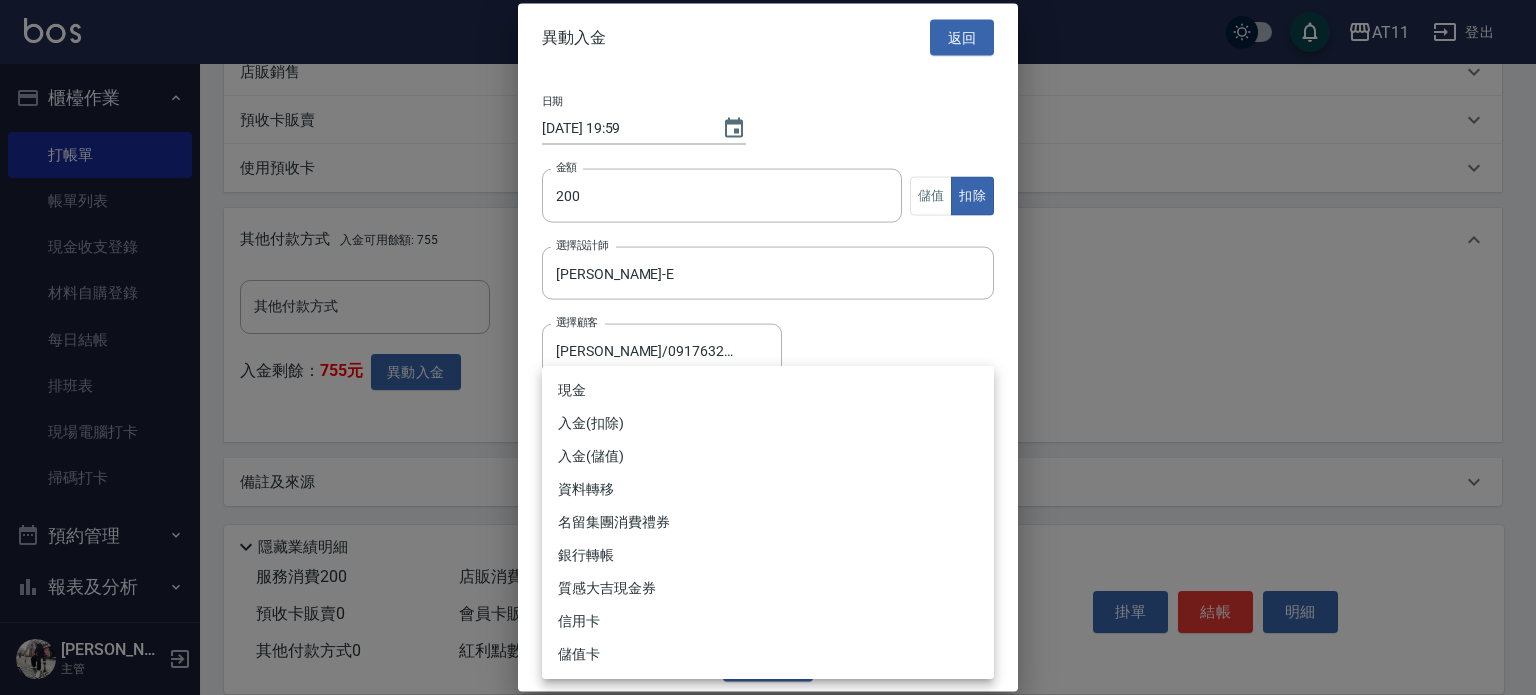 click on "入金(扣除)" at bounding box center [768, 423] 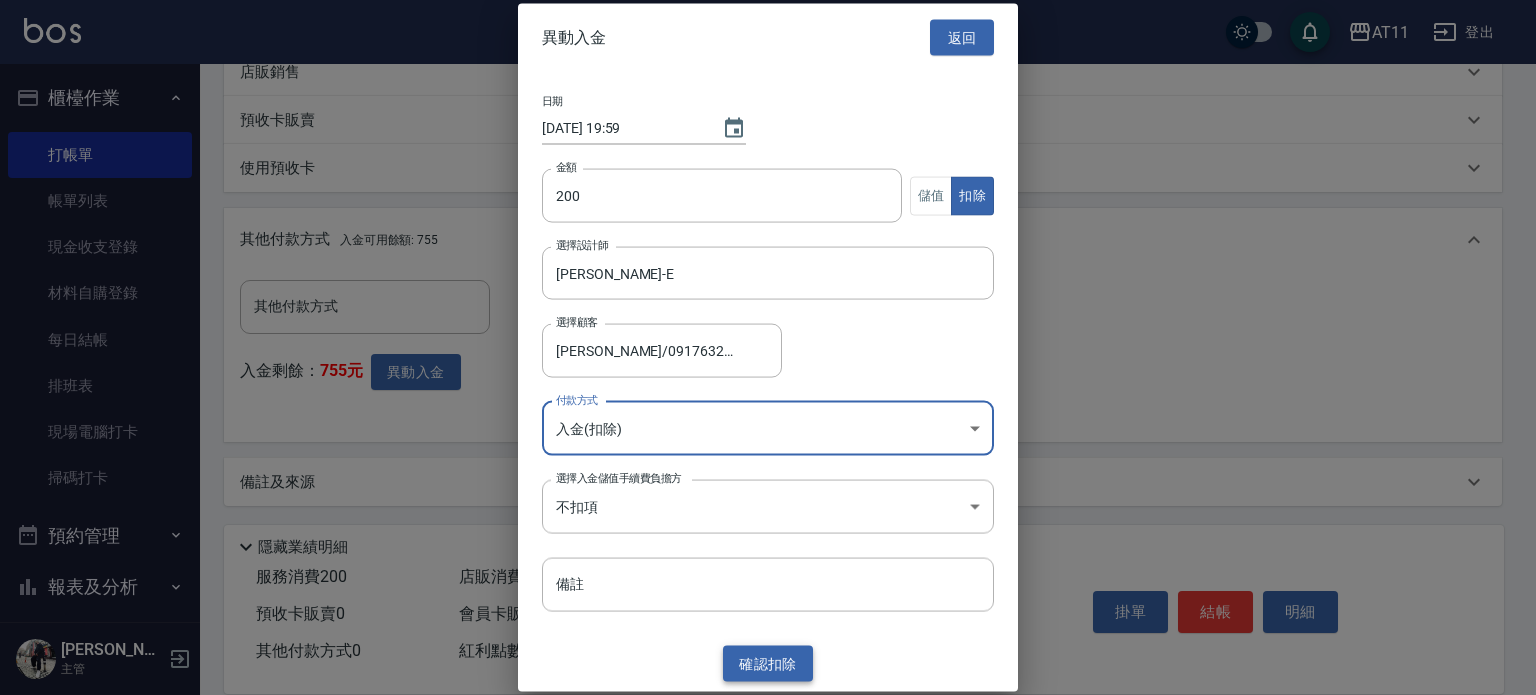 click on "確認 扣除" at bounding box center [768, 663] 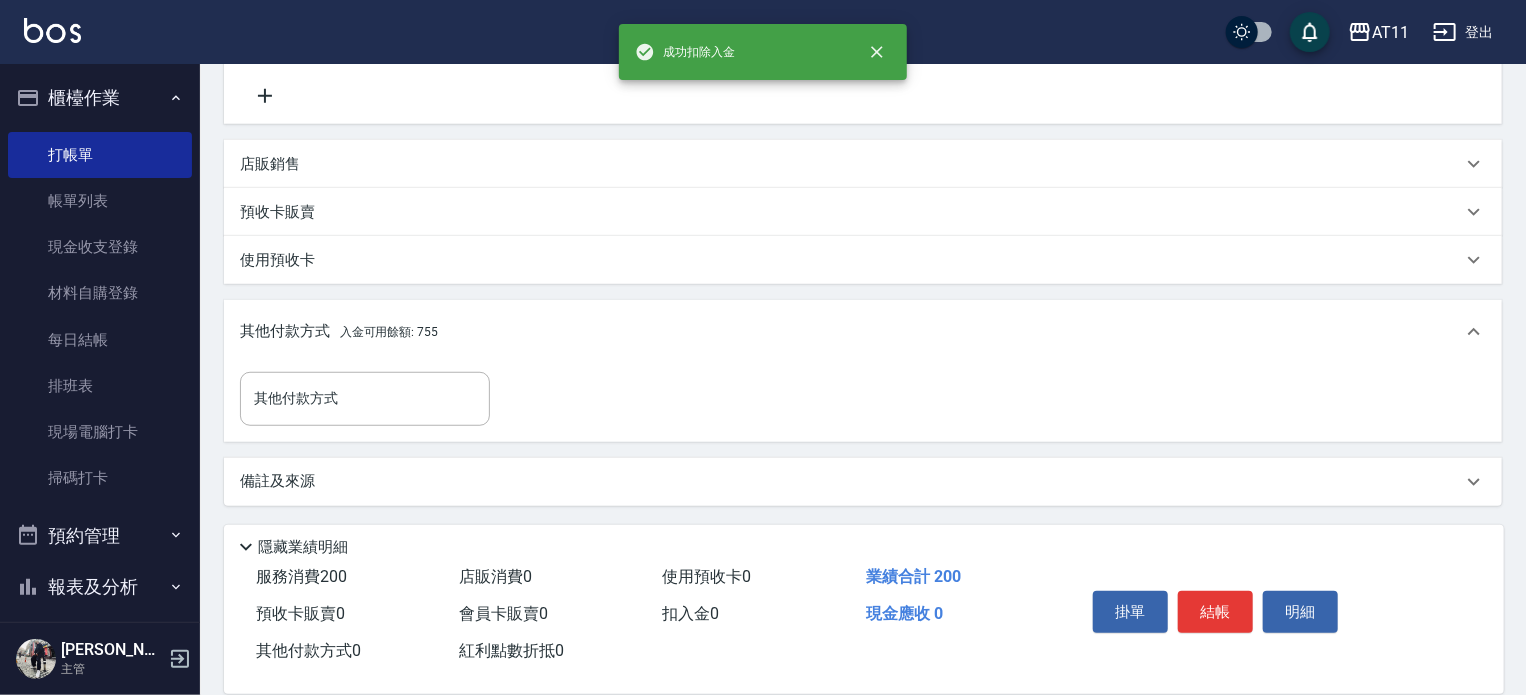 scroll, scrollTop: 617, scrollLeft: 0, axis: vertical 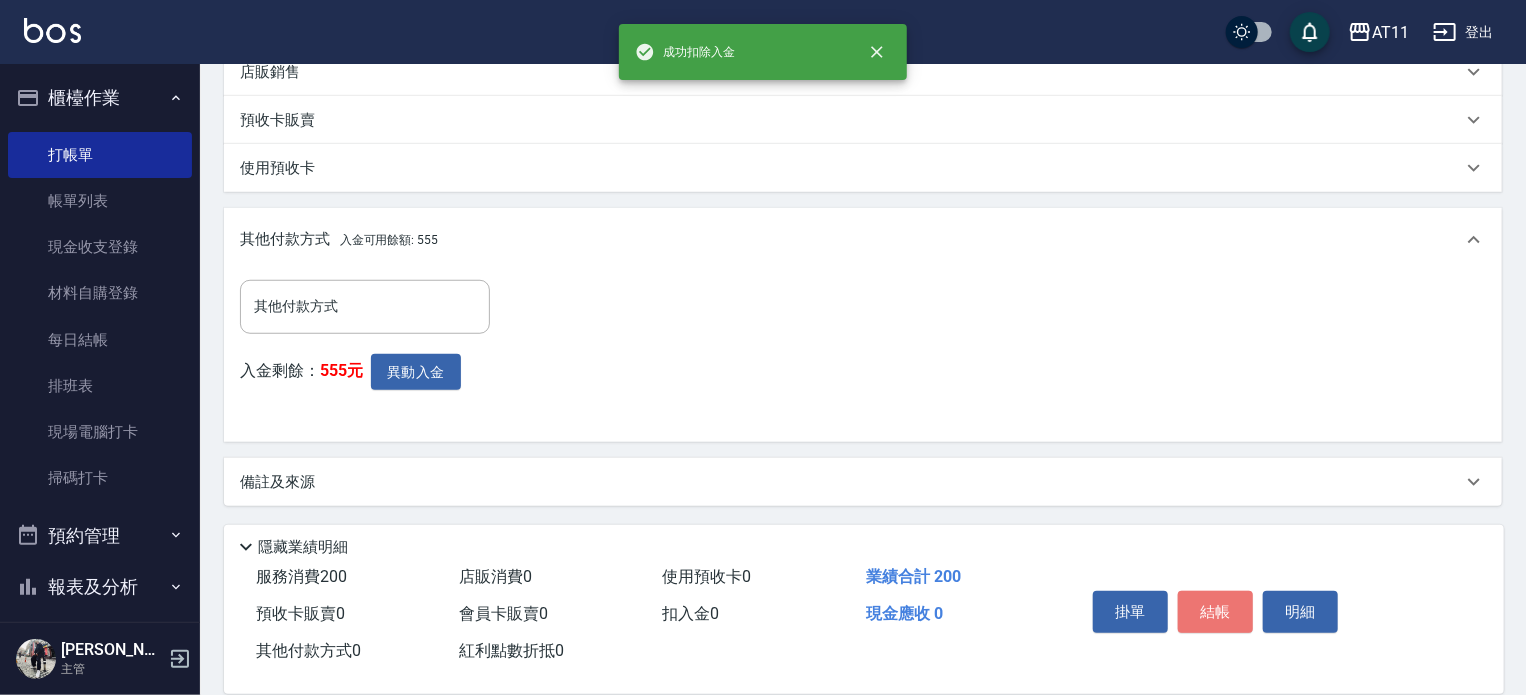 drag, startPoint x: 1208, startPoint y: 613, endPoint x: 1192, endPoint y: 605, distance: 17.888544 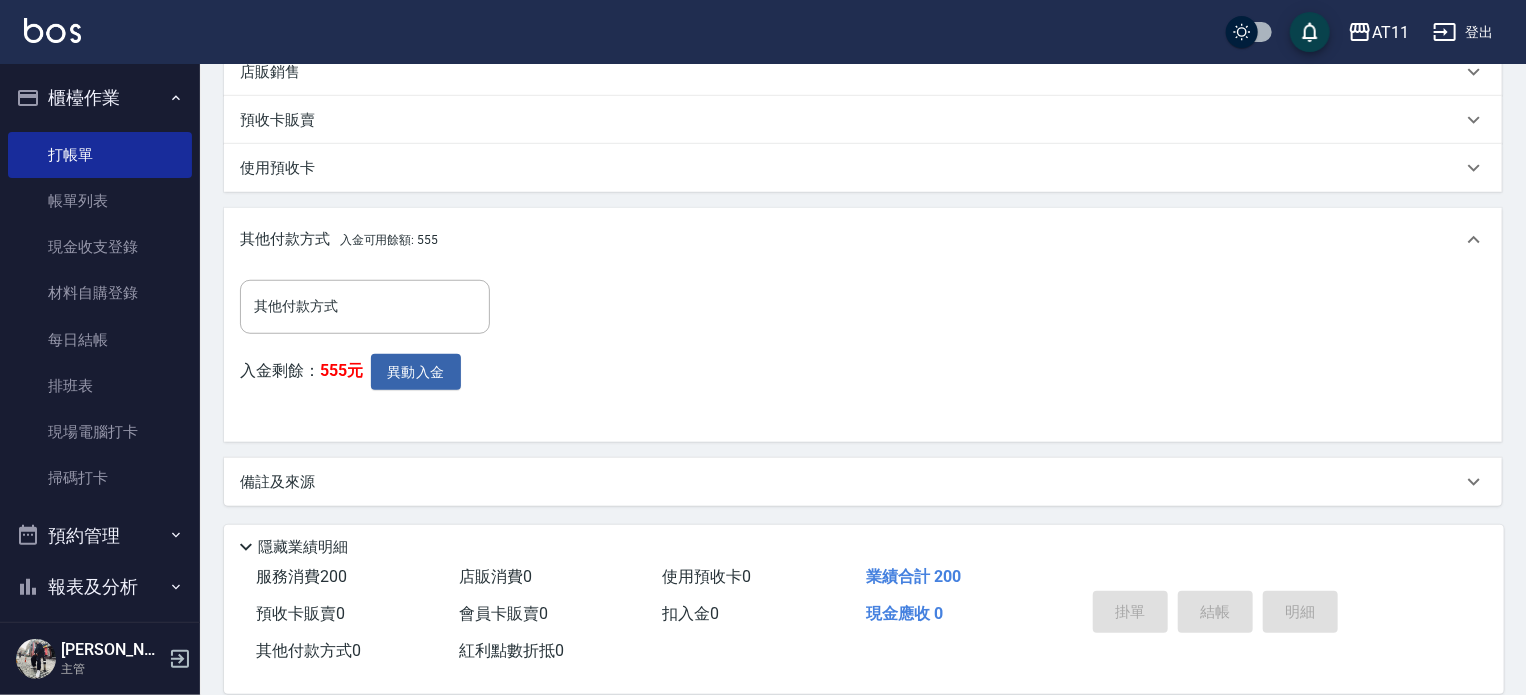 type on "[DATE] 19:59" 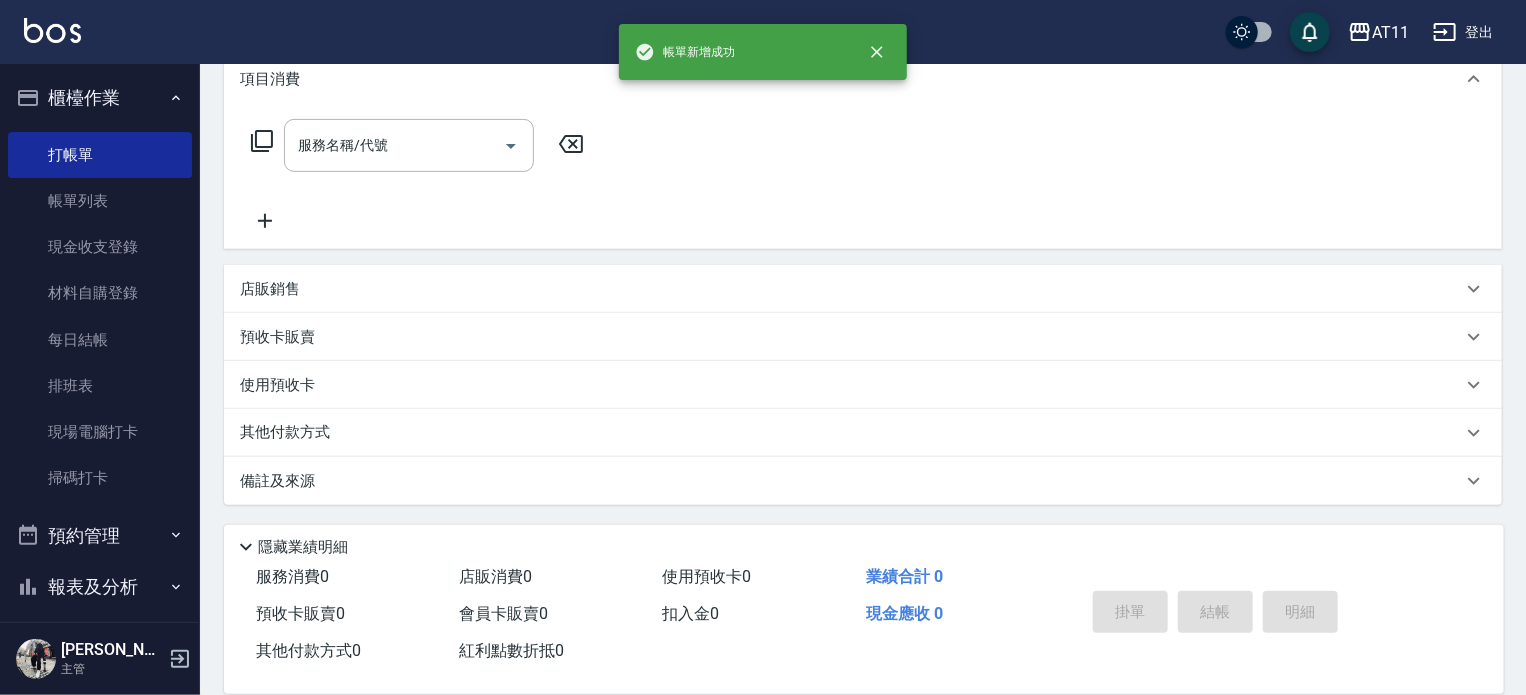 scroll, scrollTop: 0, scrollLeft: 0, axis: both 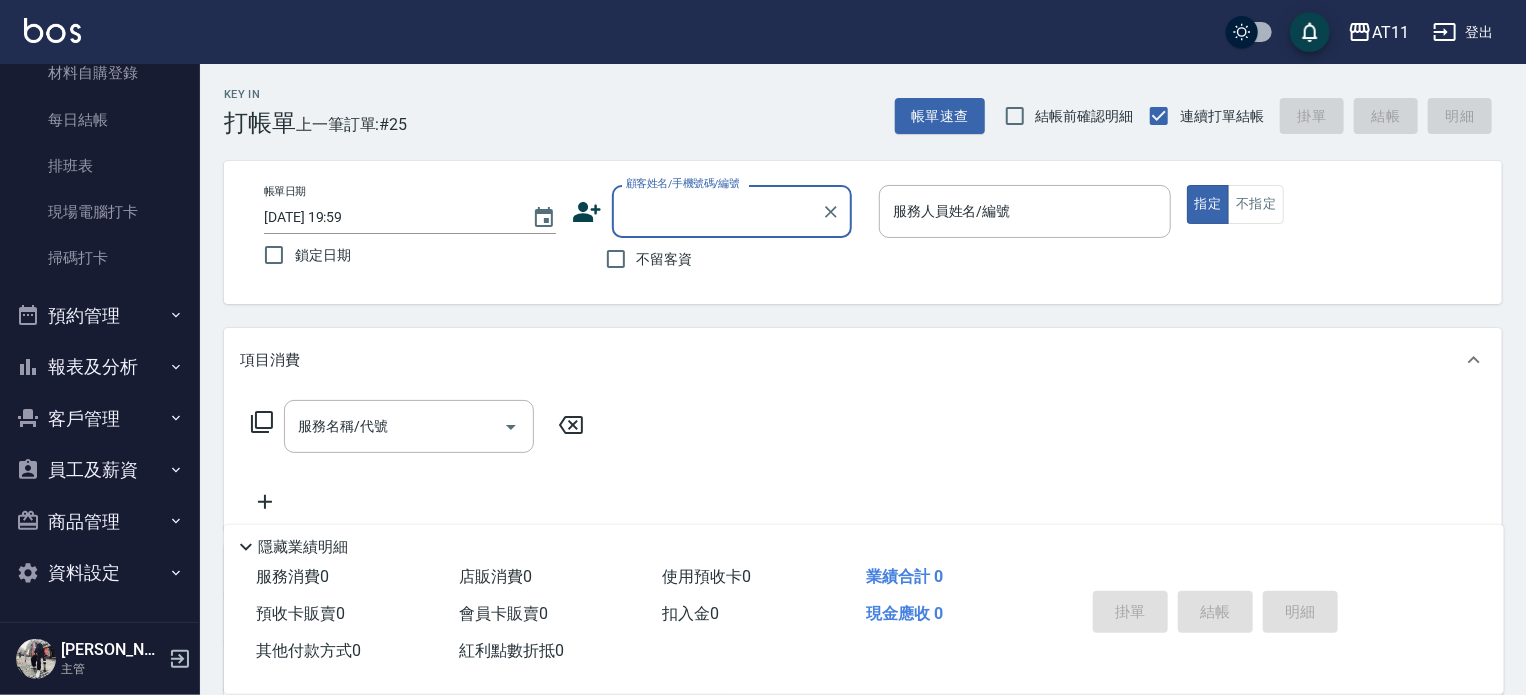 click on "報表及分析" at bounding box center [100, 367] 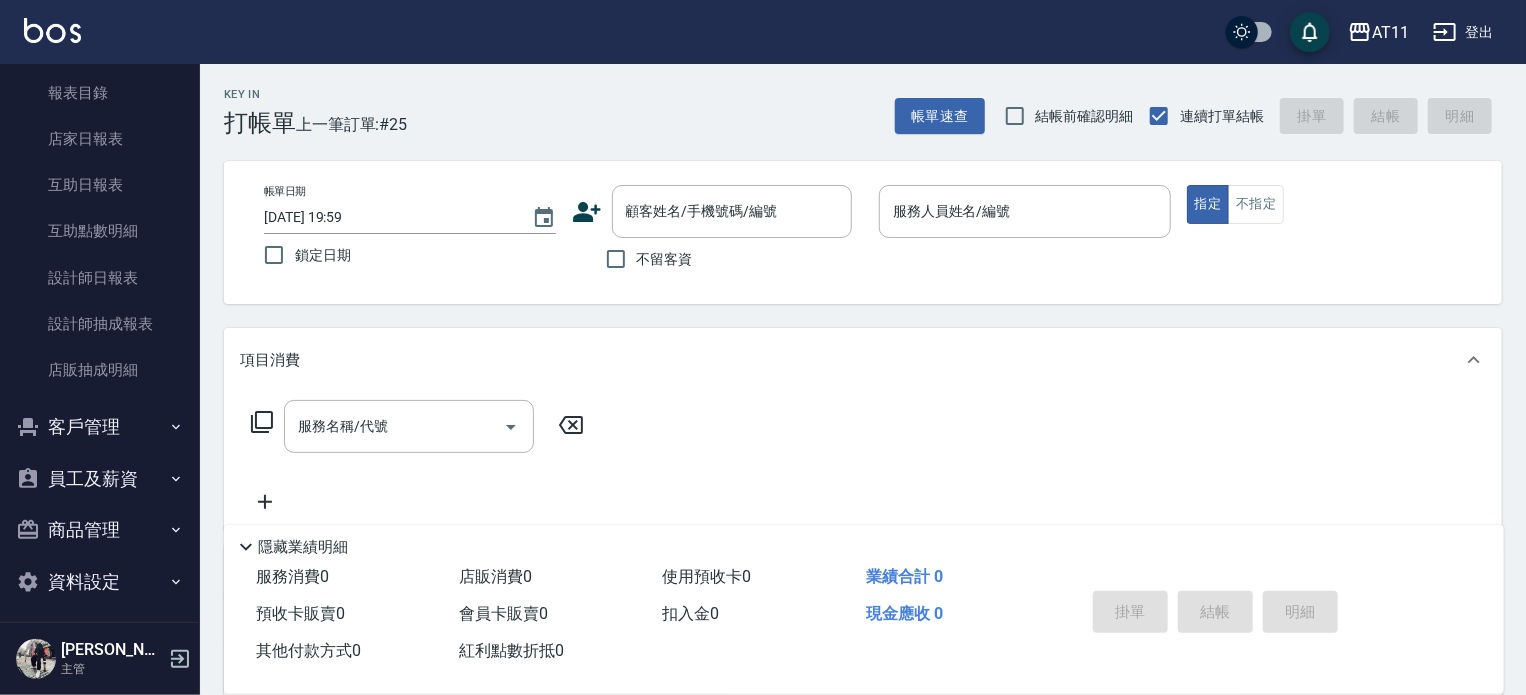 scroll, scrollTop: 560, scrollLeft: 0, axis: vertical 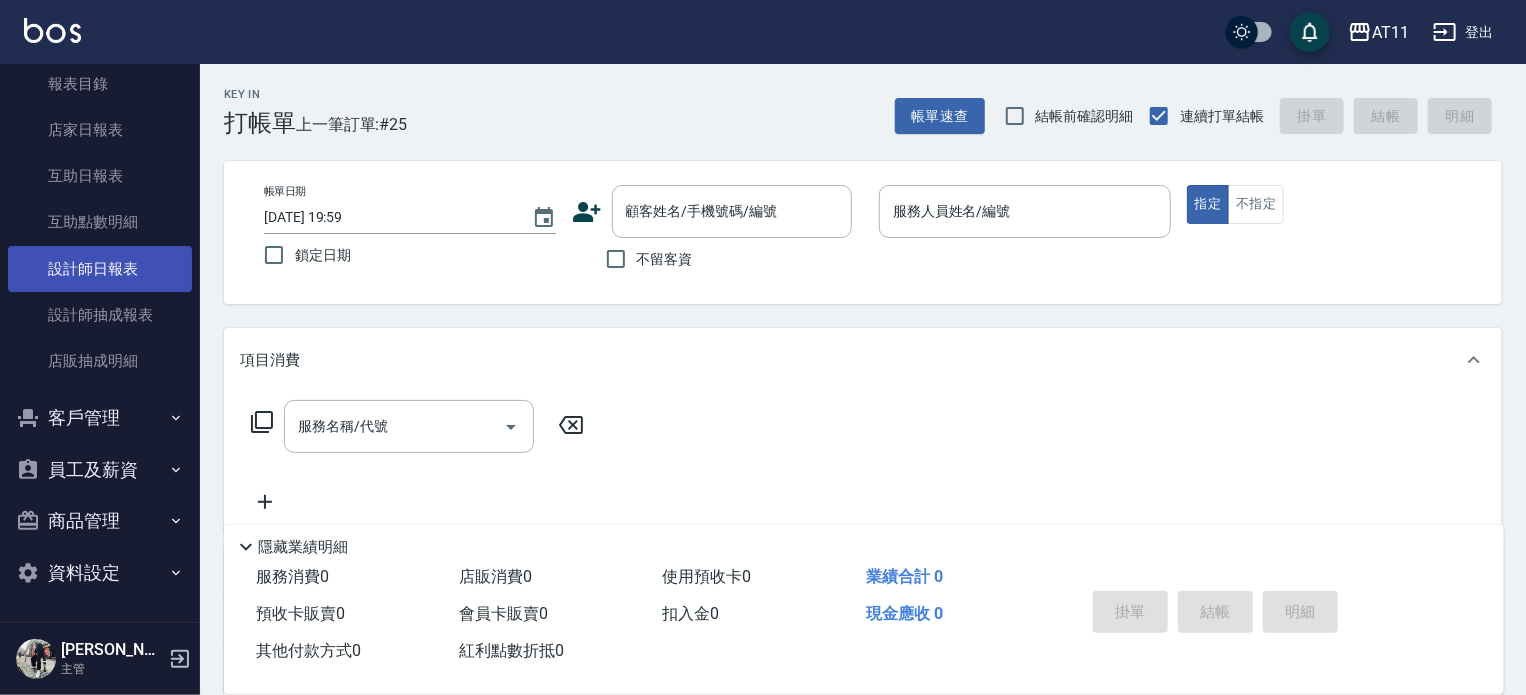 click on "設計師日報表" at bounding box center [100, 269] 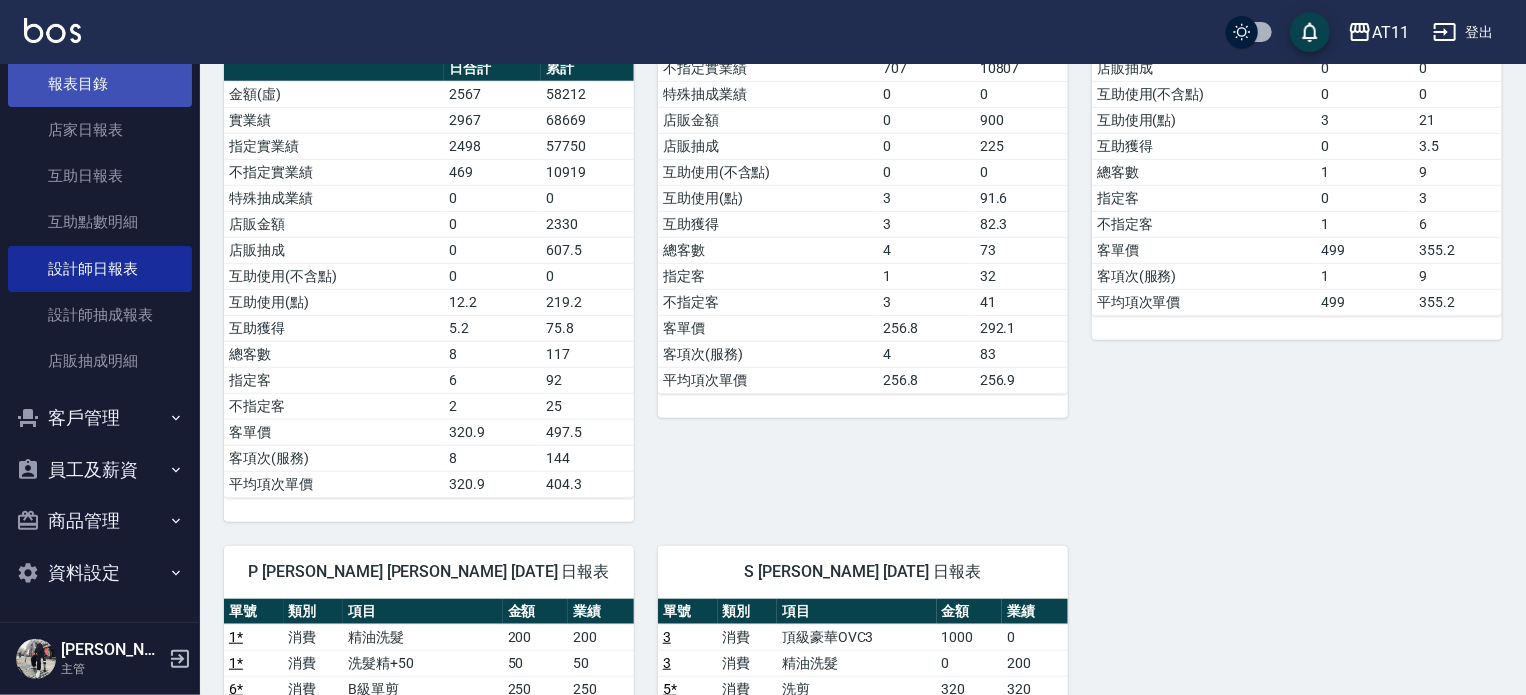 scroll, scrollTop: 447, scrollLeft: 0, axis: vertical 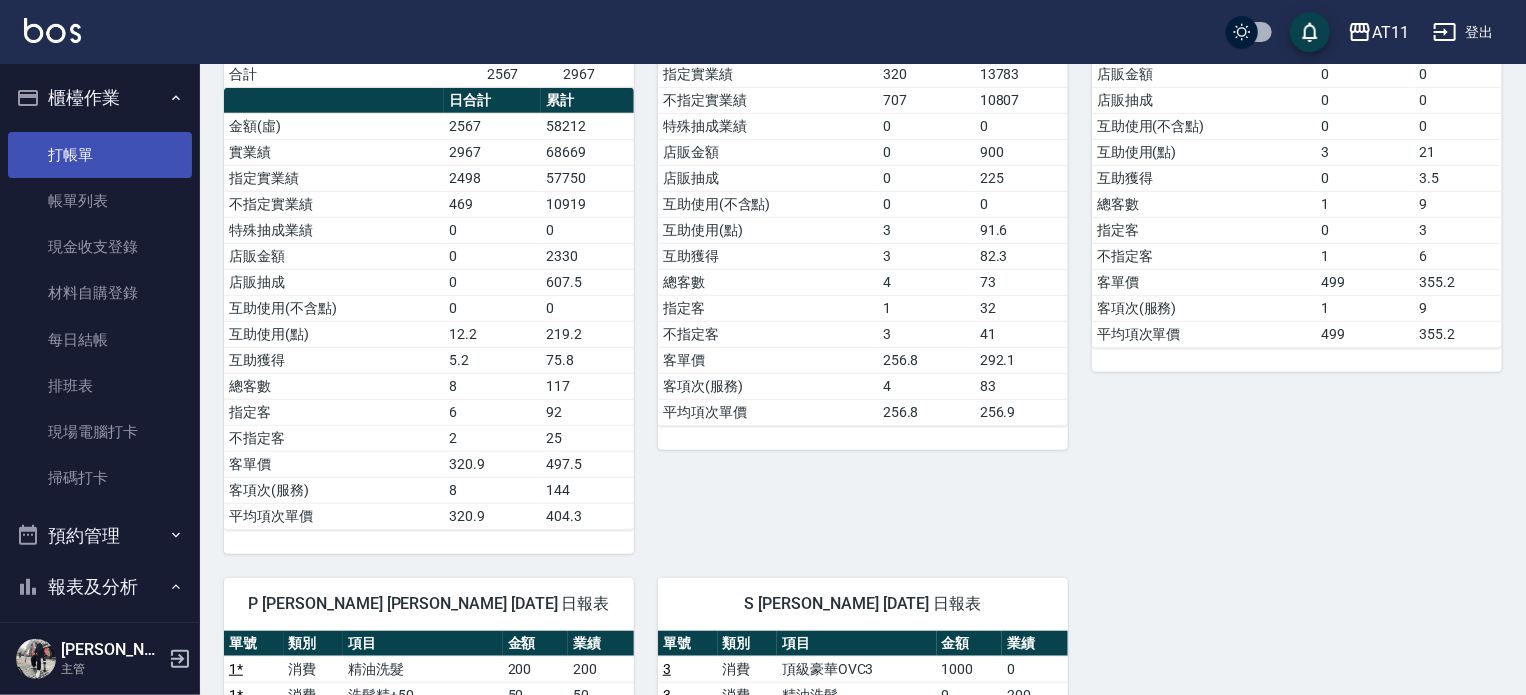 click on "打帳單" at bounding box center (100, 155) 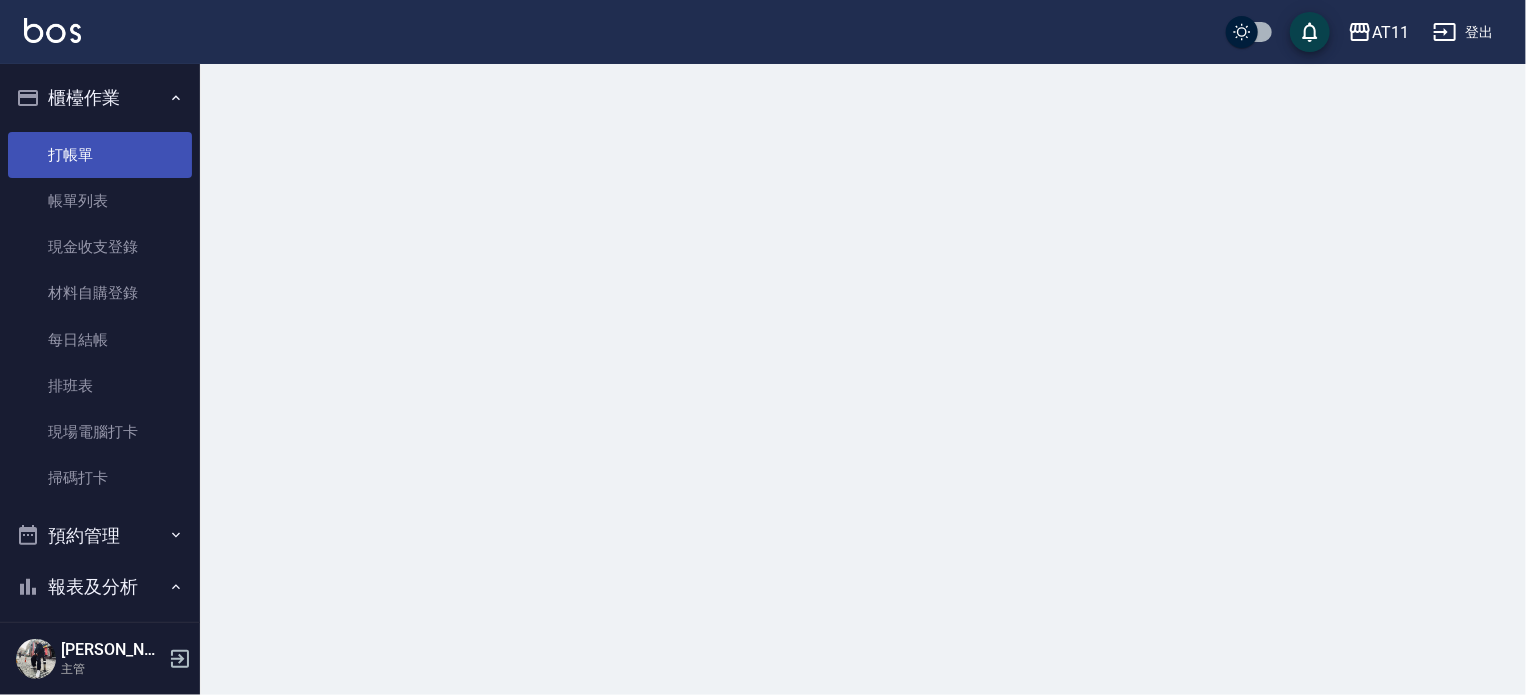 scroll, scrollTop: 0, scrollLeft: 0, axis: both 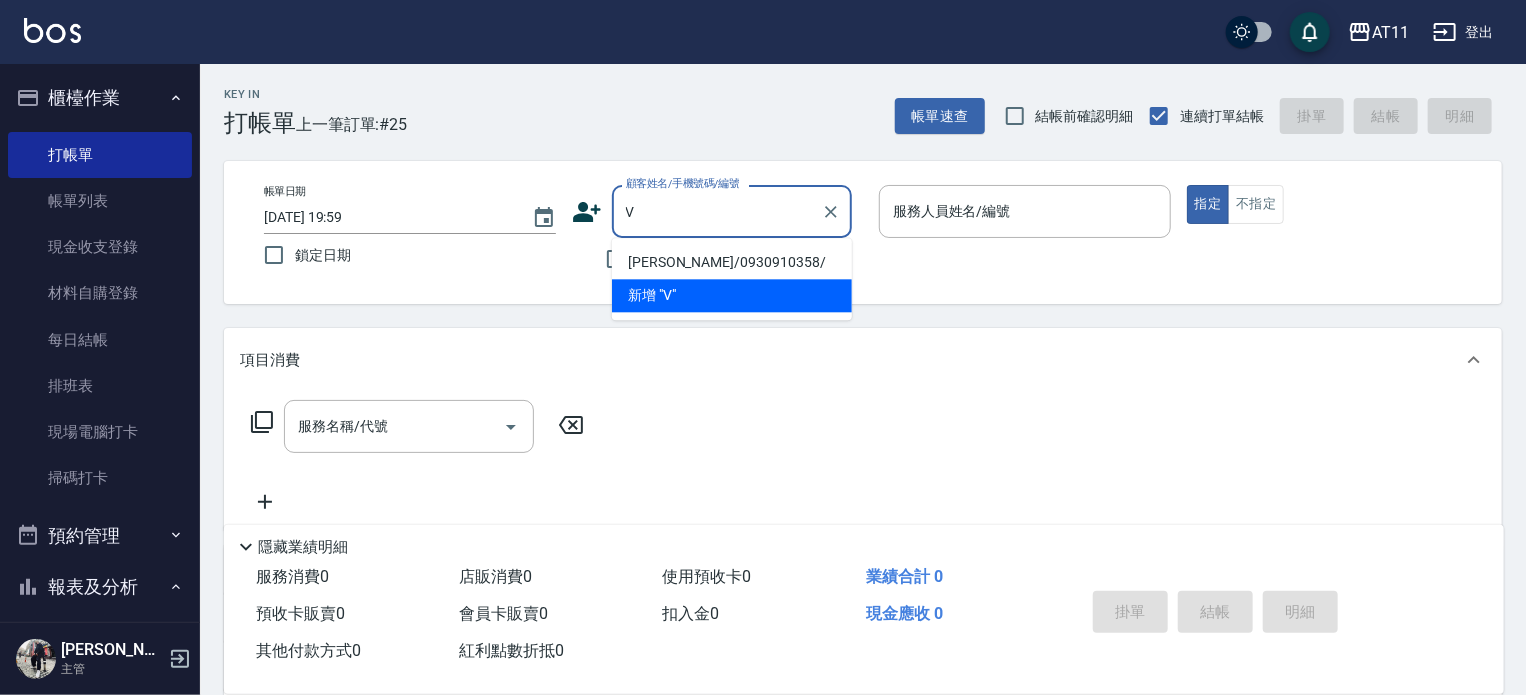 click on "[PERSON_NAME]/0930910358/" at bounding box center (732, 262) 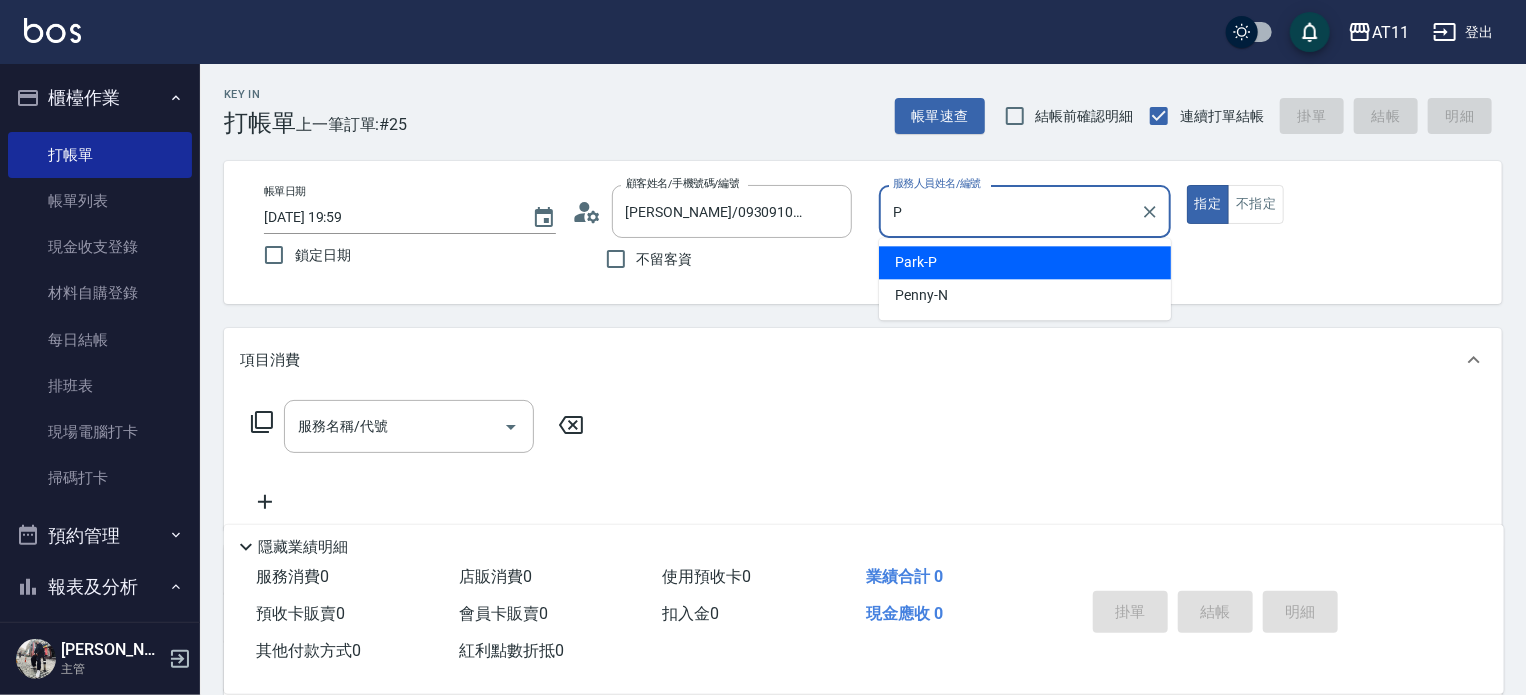 type on "Park-P" 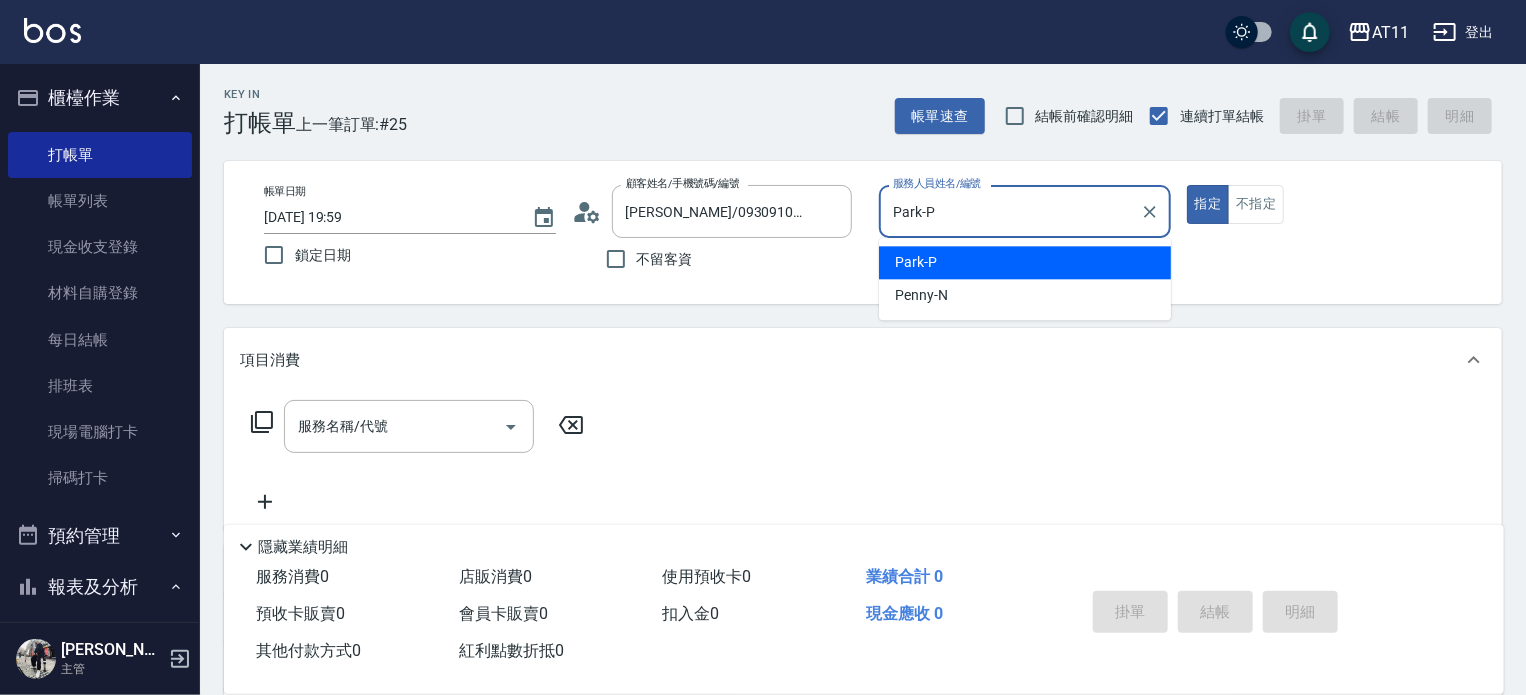 type on "true" 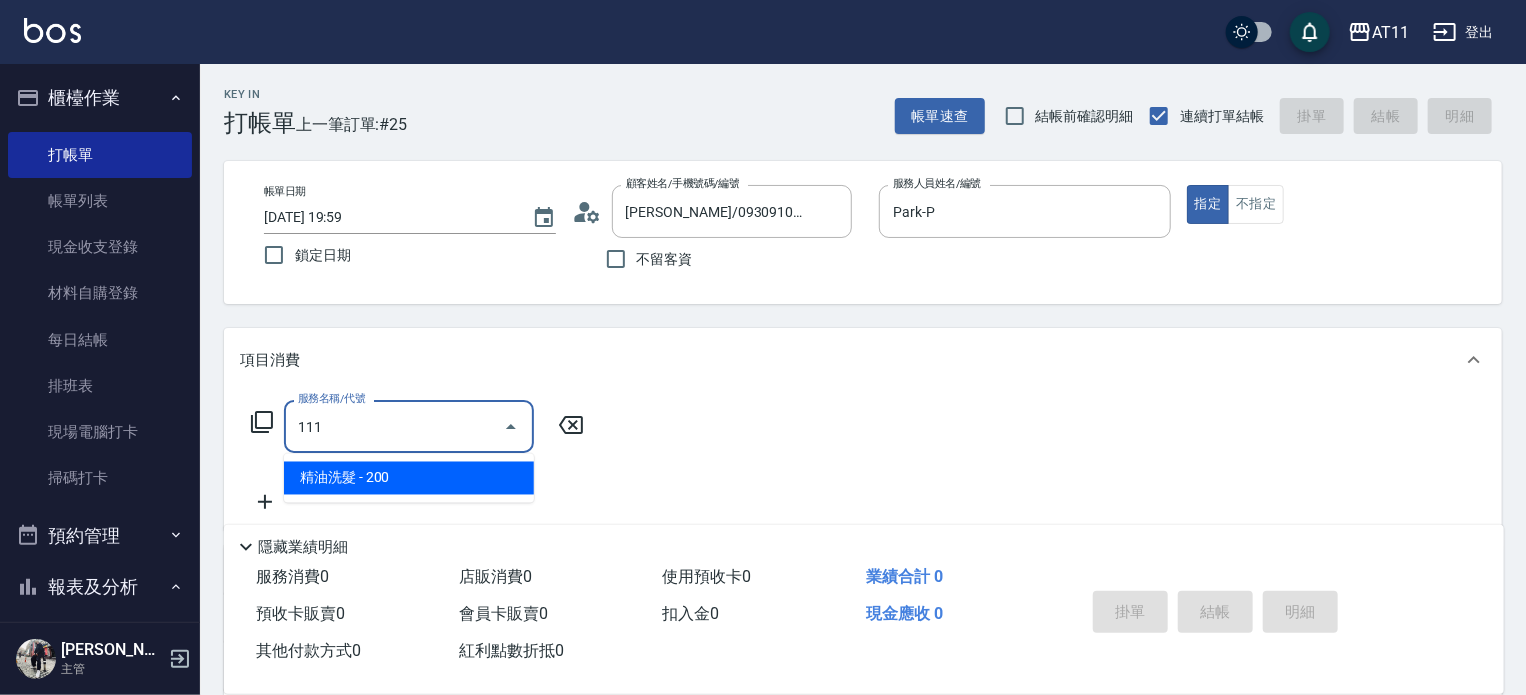 type on "精油洗髮(111)" 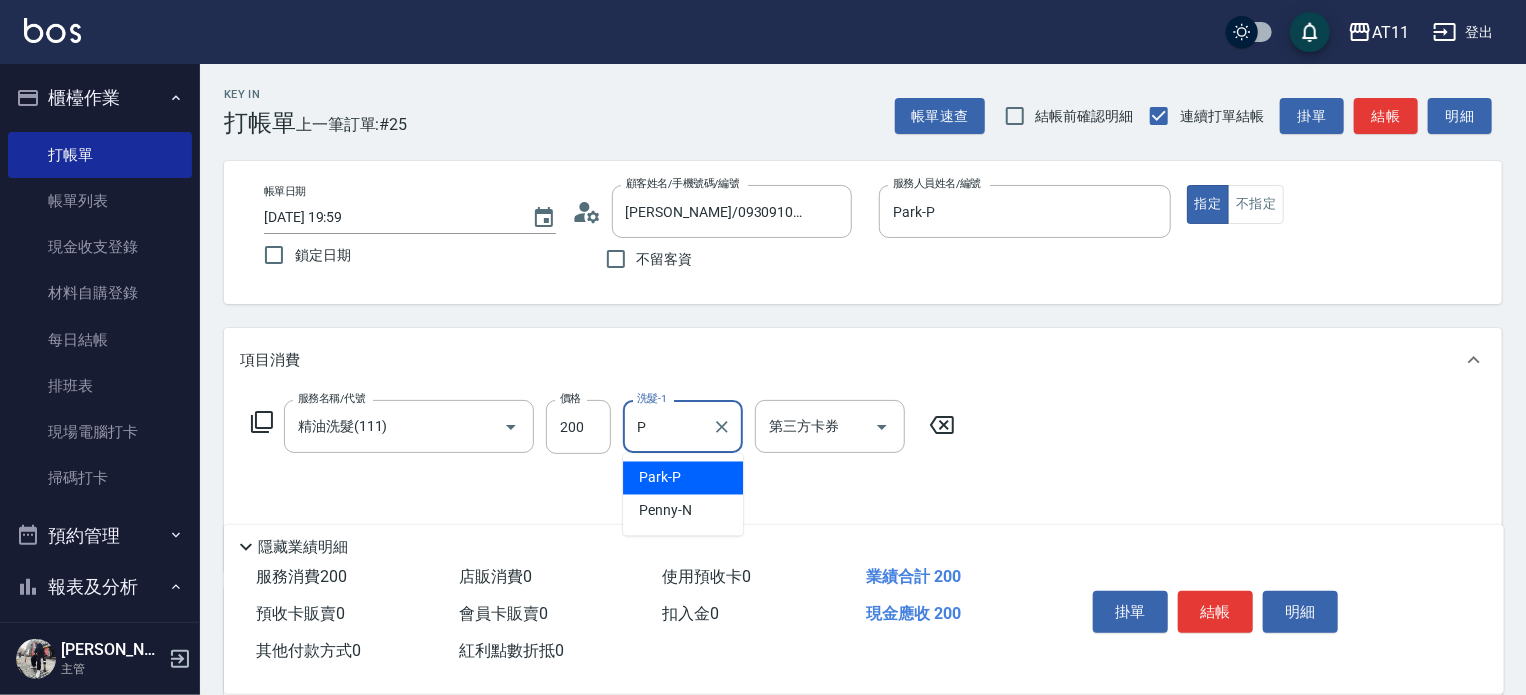 type on "Park-P" 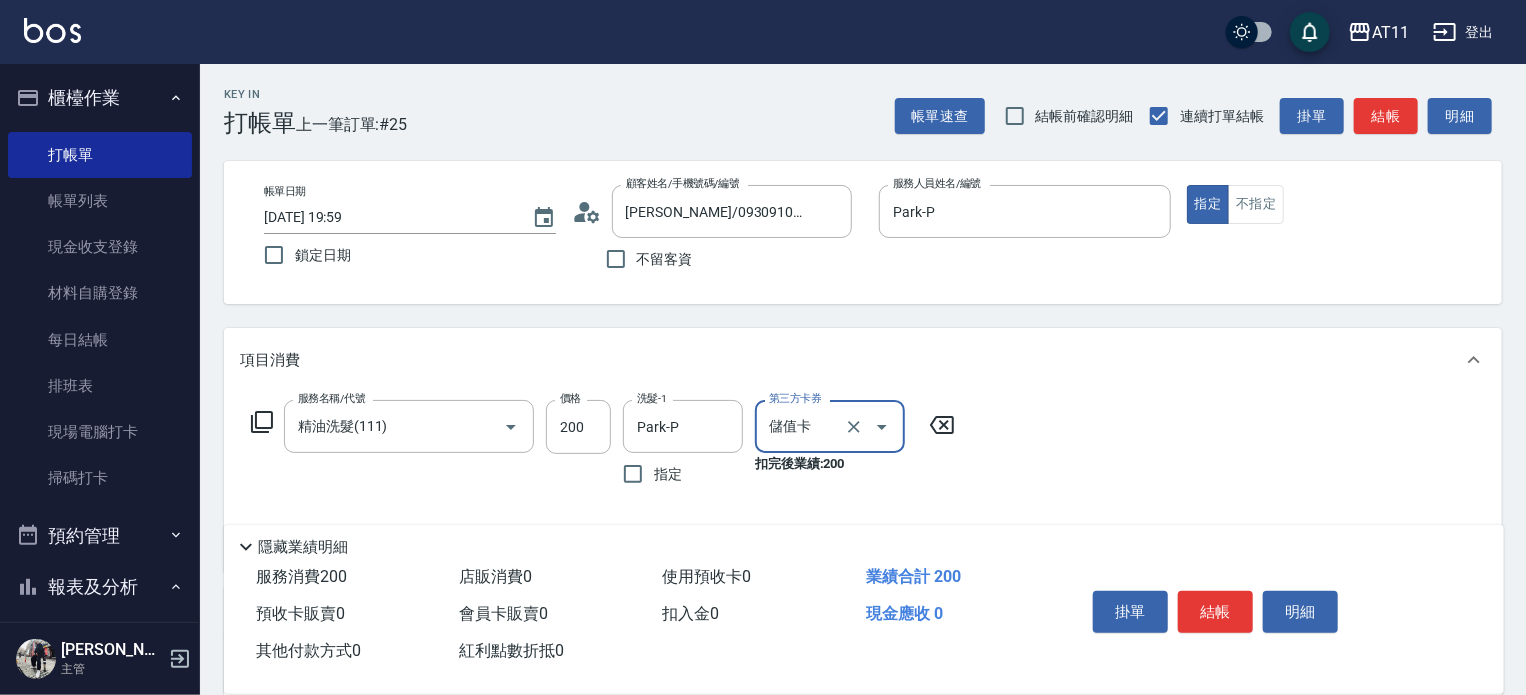 type on "儲值卡" 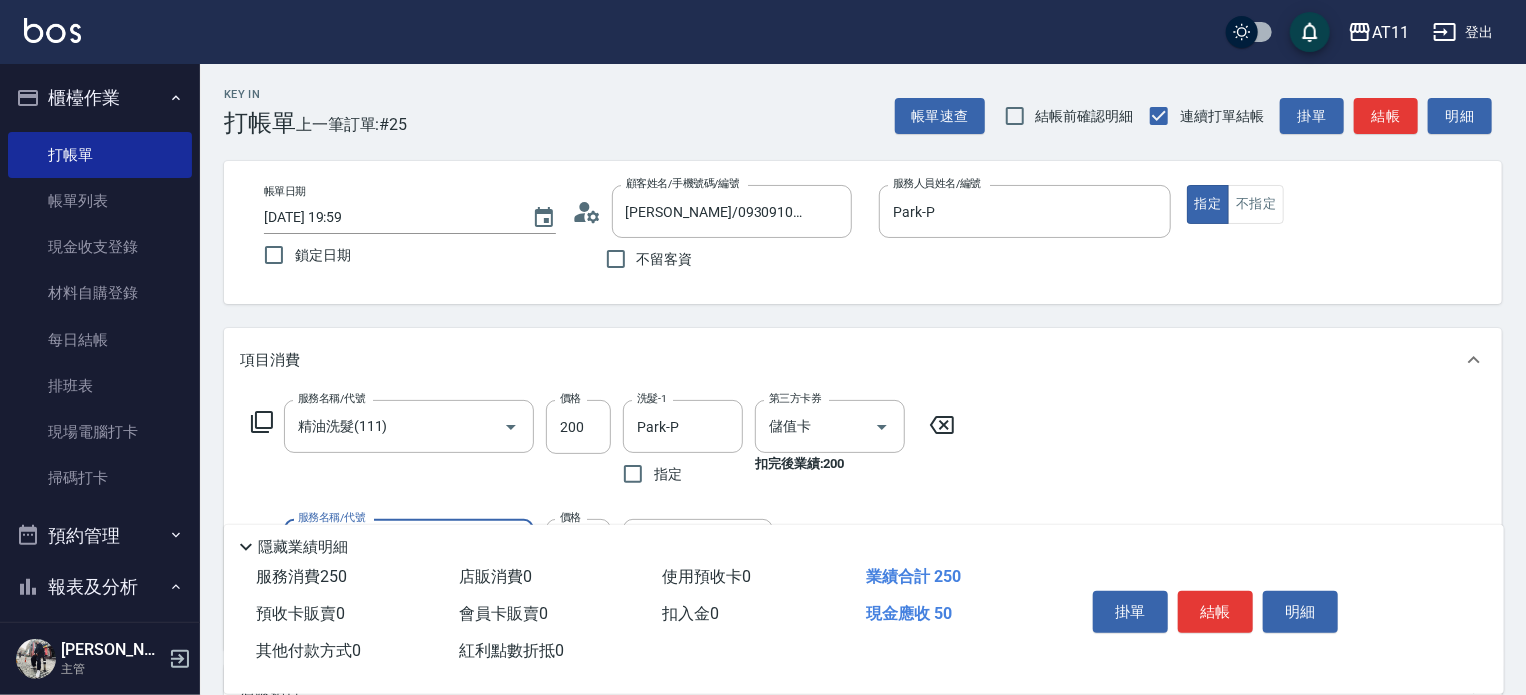 type on "洗髮精+50(50)" 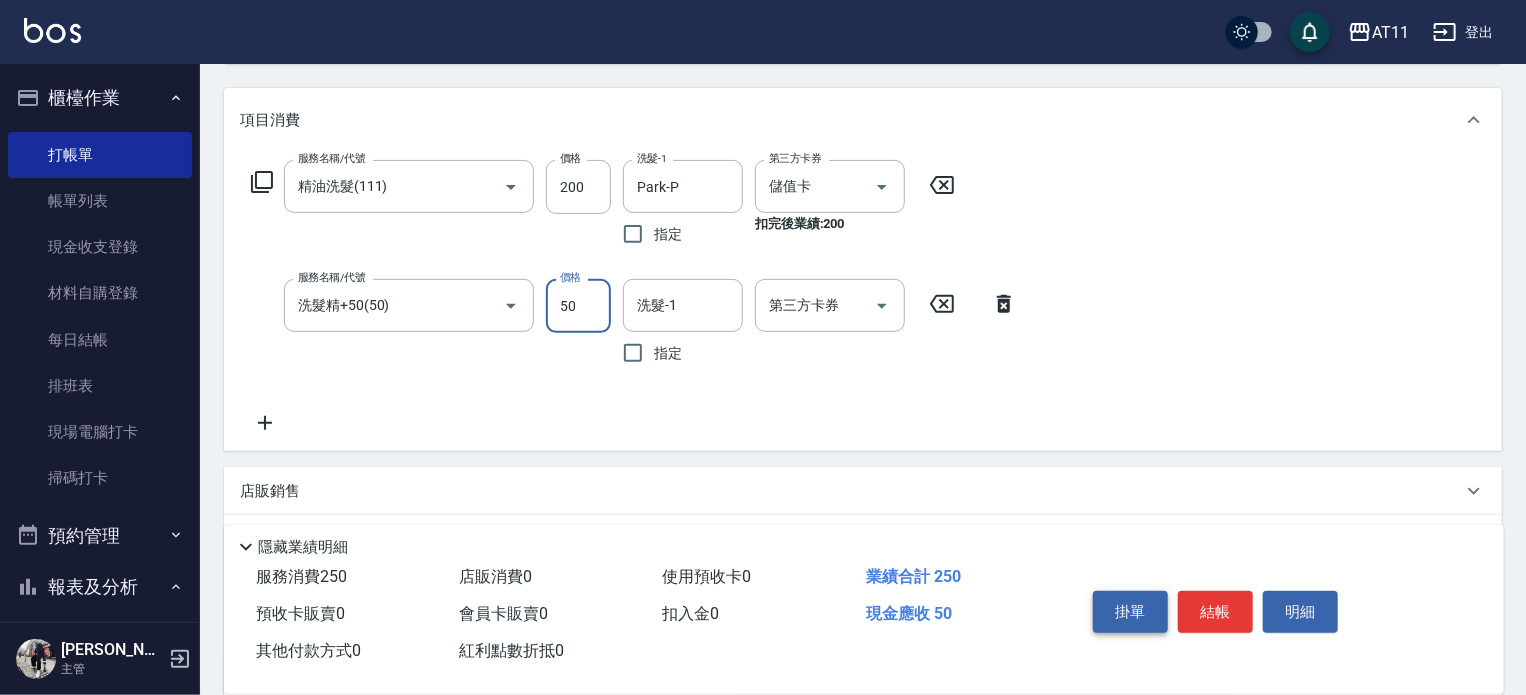 scroll, scrollTop: 300, scrollLeft: 0, axis: vertical 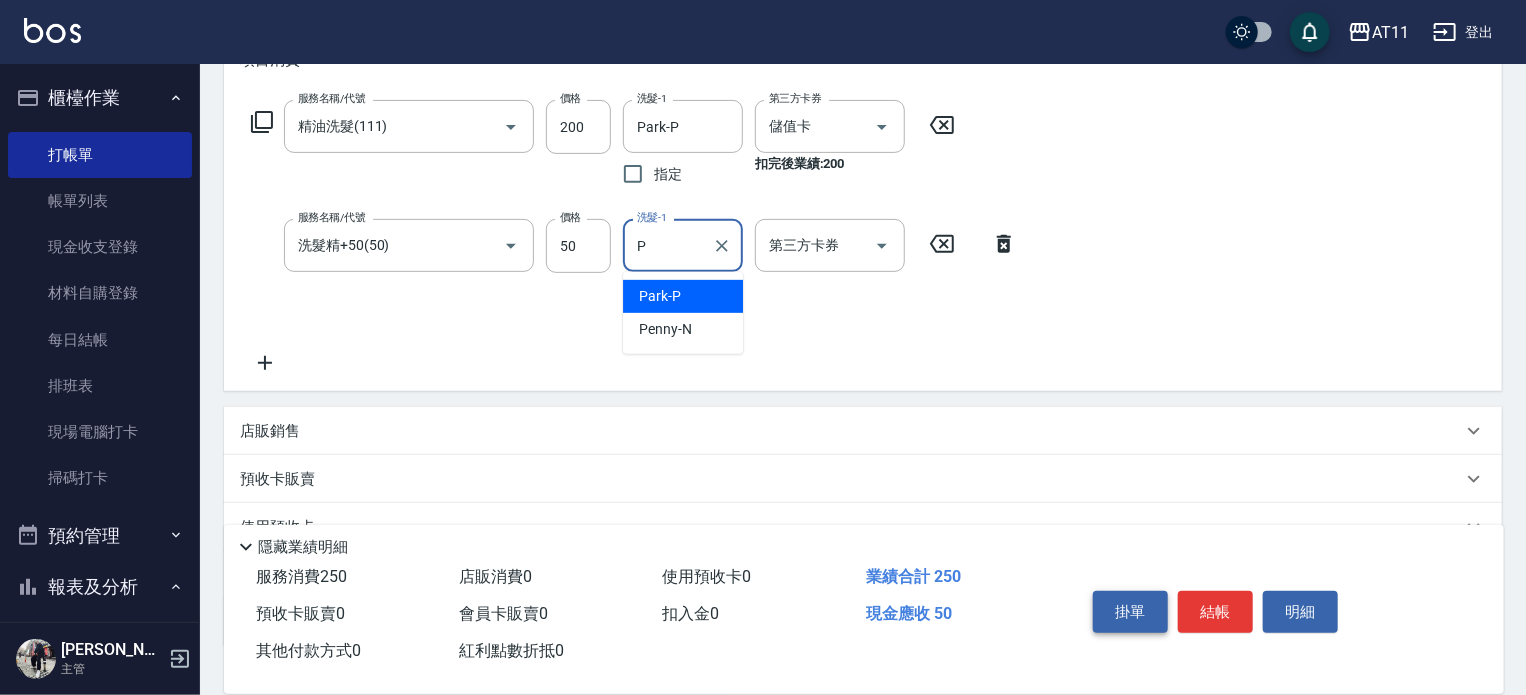 type on "Park-P" 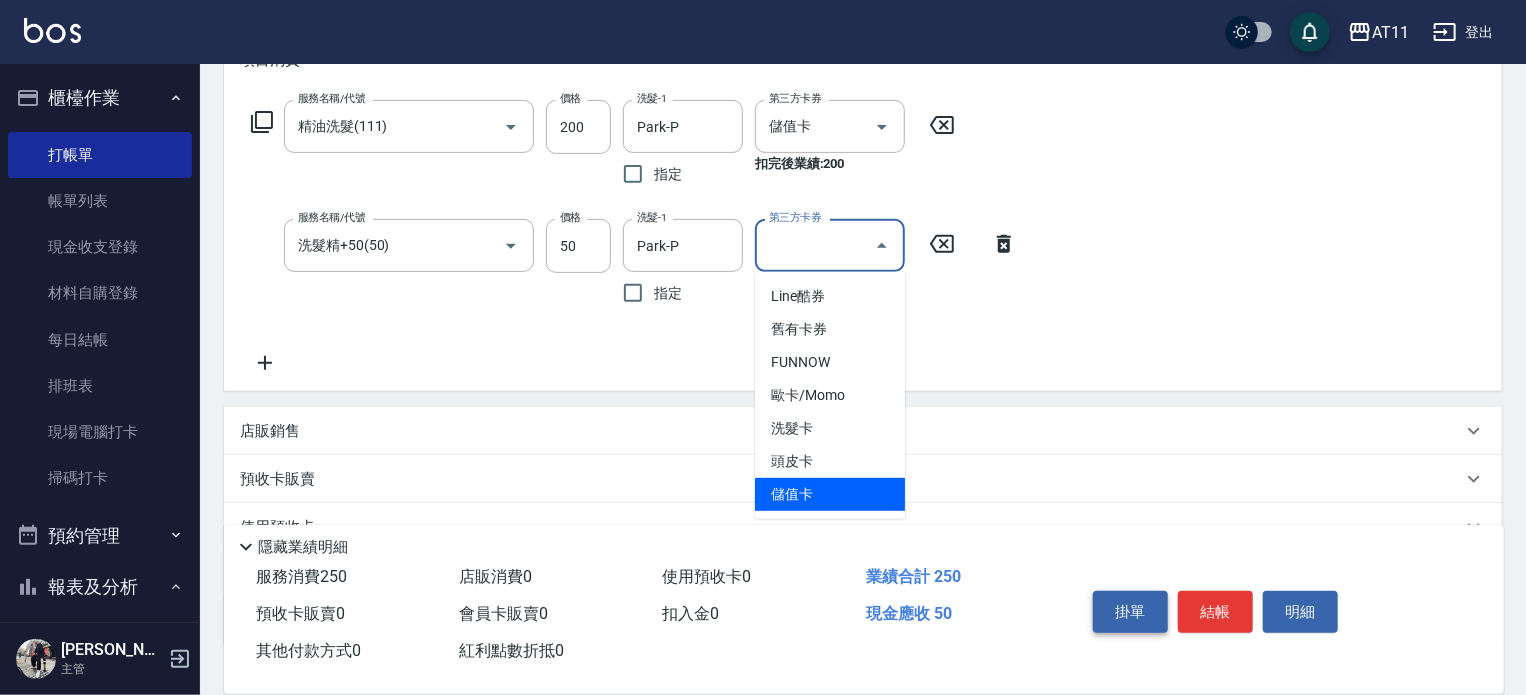 type on "儲值卡" 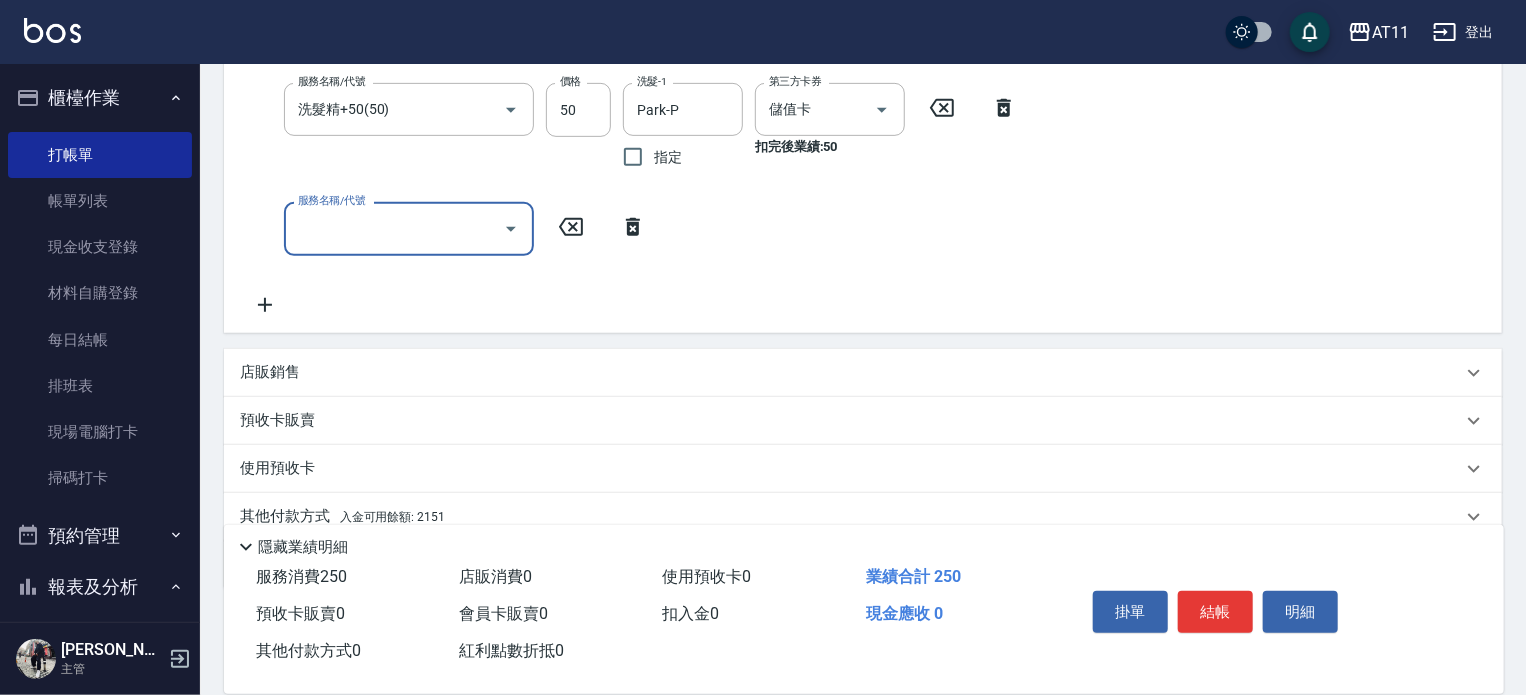 scroll, scrollTop: 519, scrollLeft: 0, axis: vertical 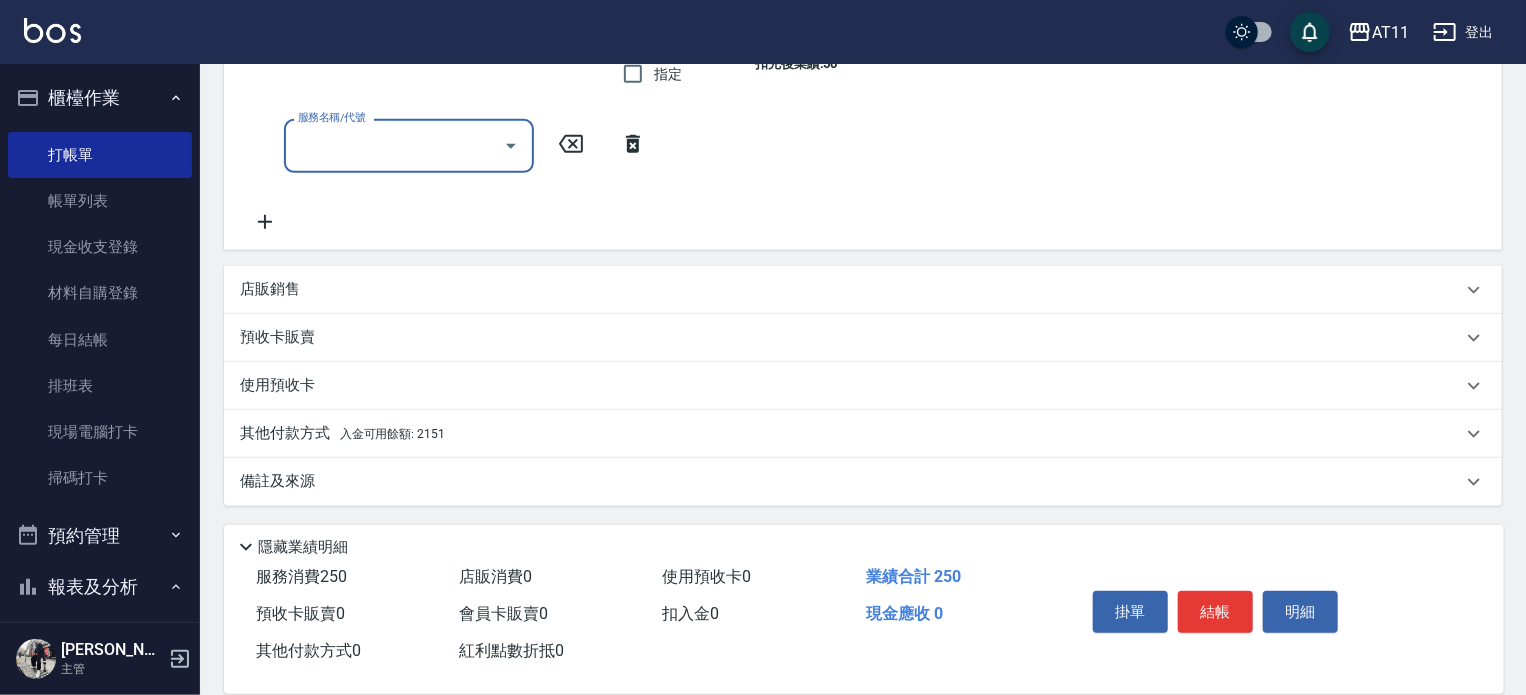click on "店販銷售" at bounding box center (851, 289) 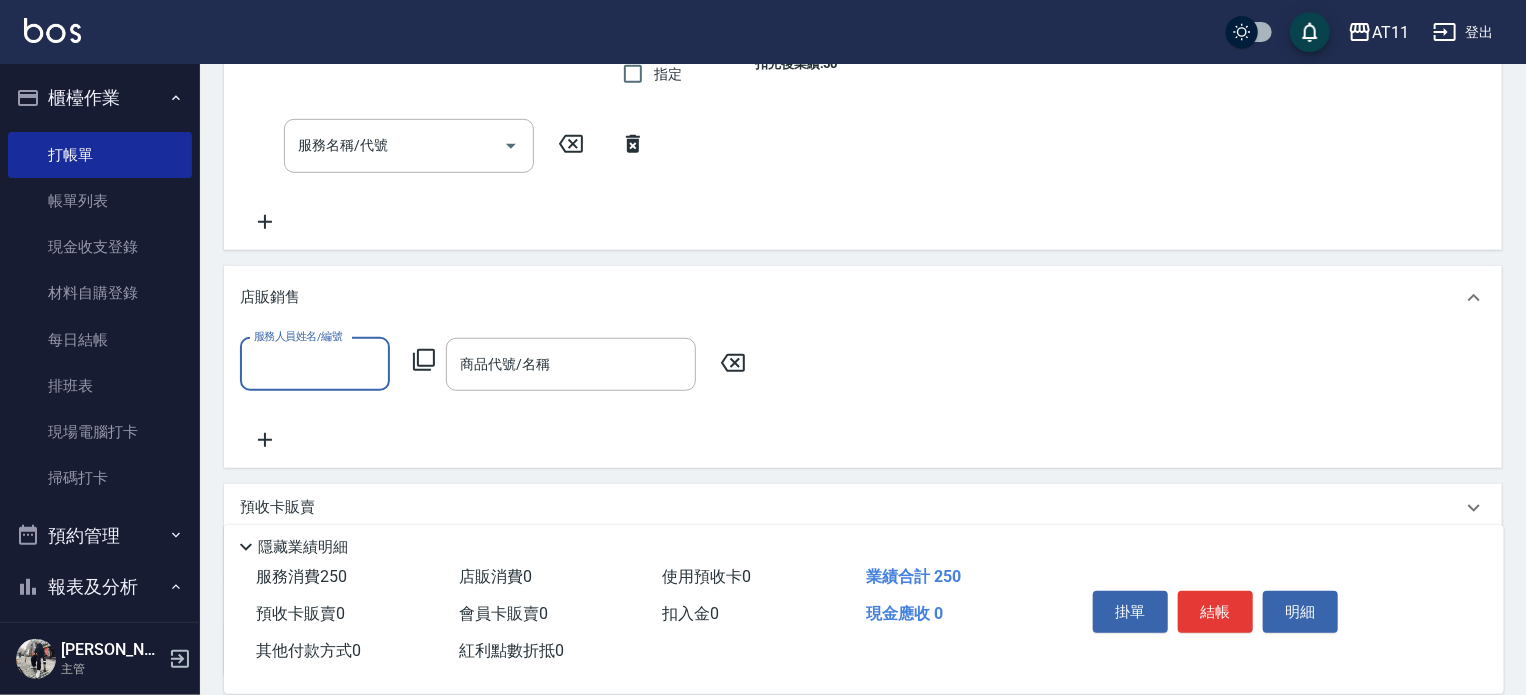 scroll, scrollTop: 0, scrollLeft: 0, axis: both 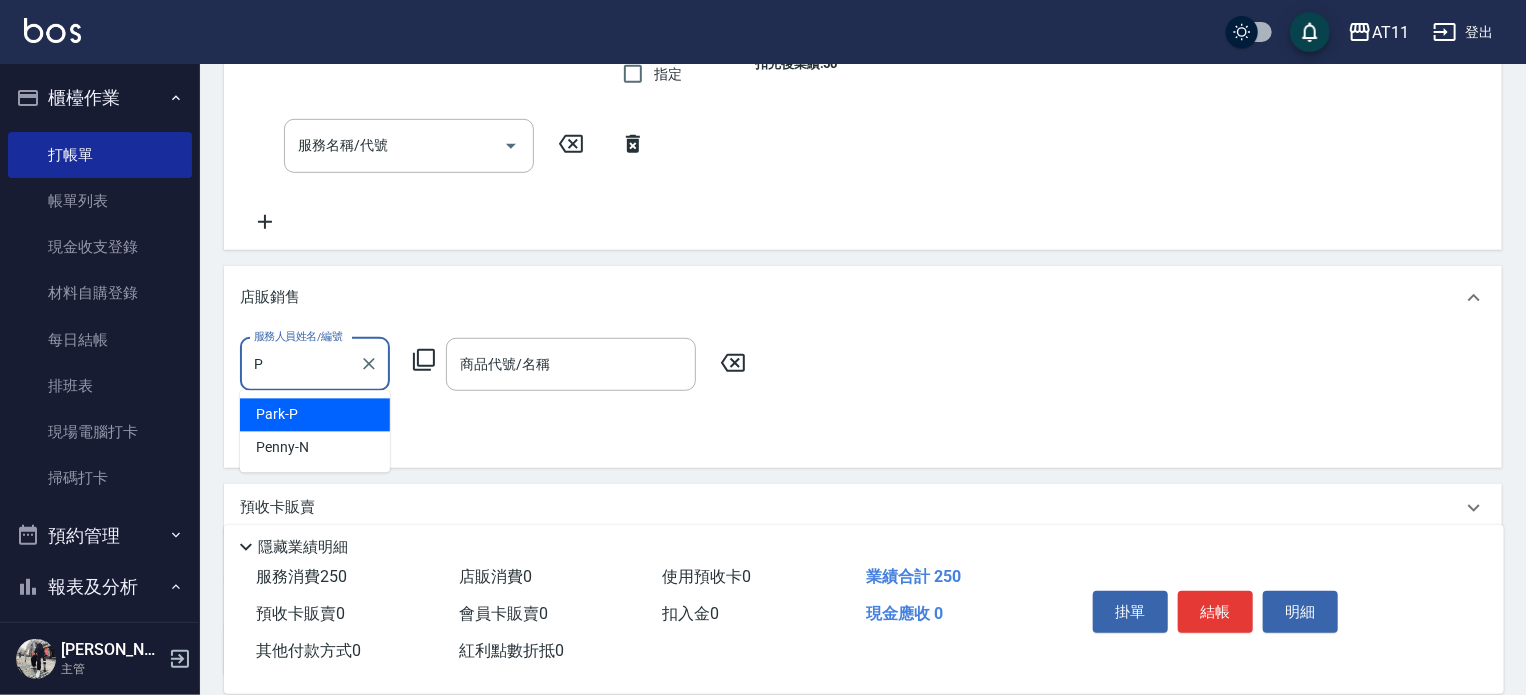 type on "Park-P" 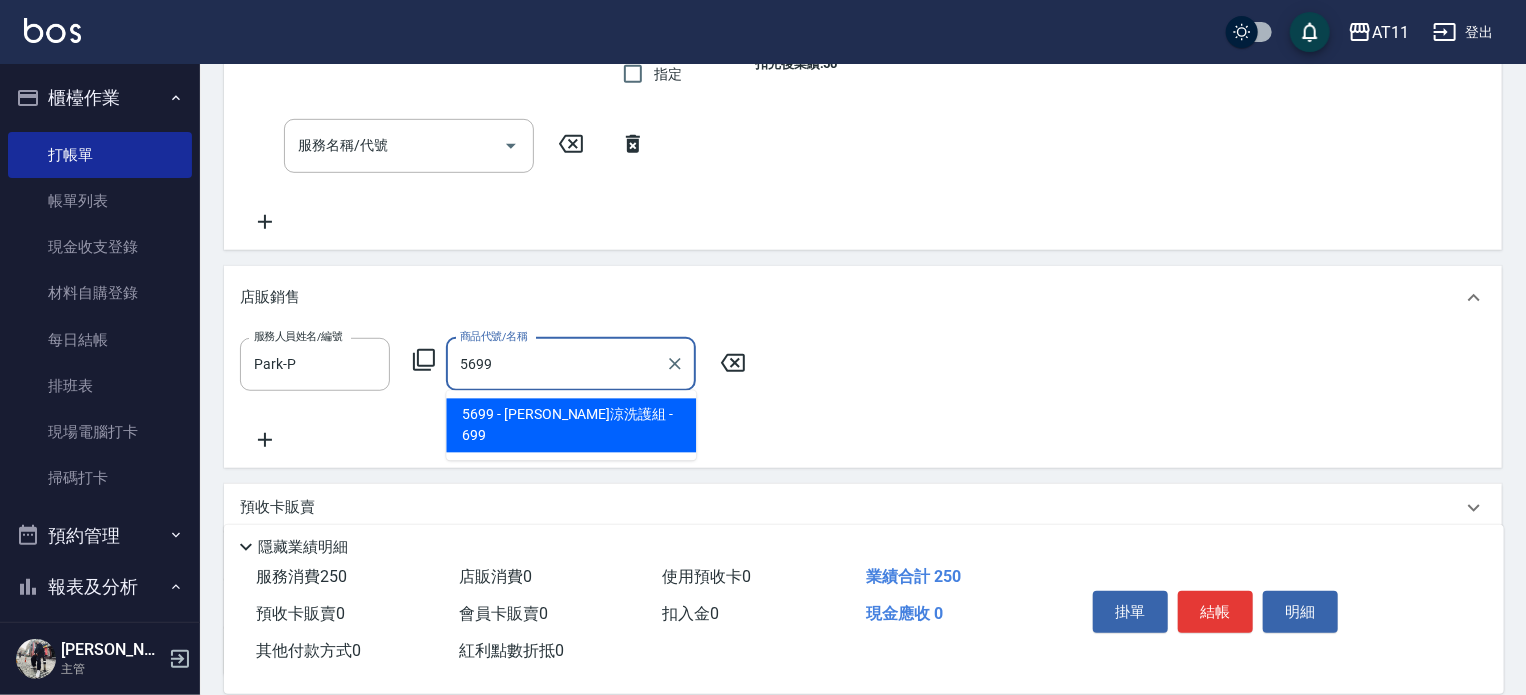 type on "水水沁涼洗護組" 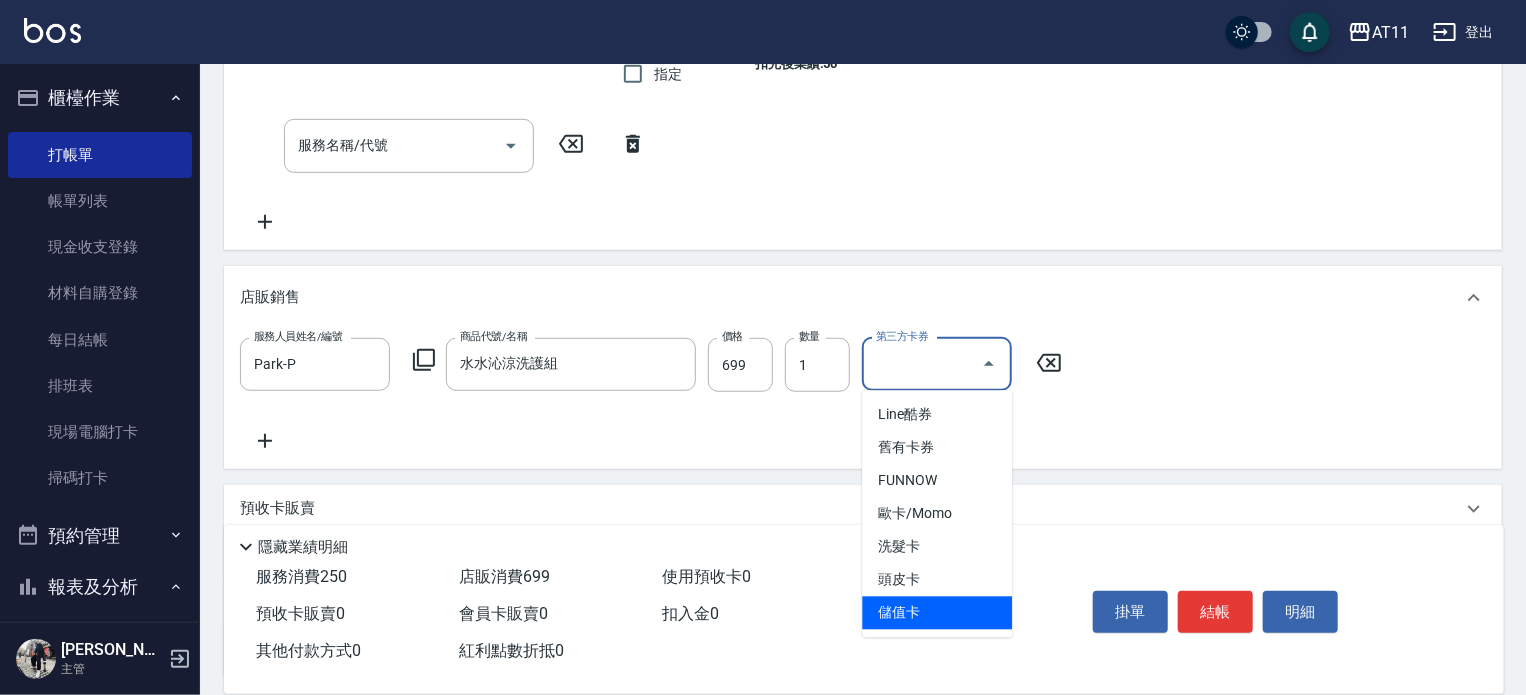 type on "儲值卡" 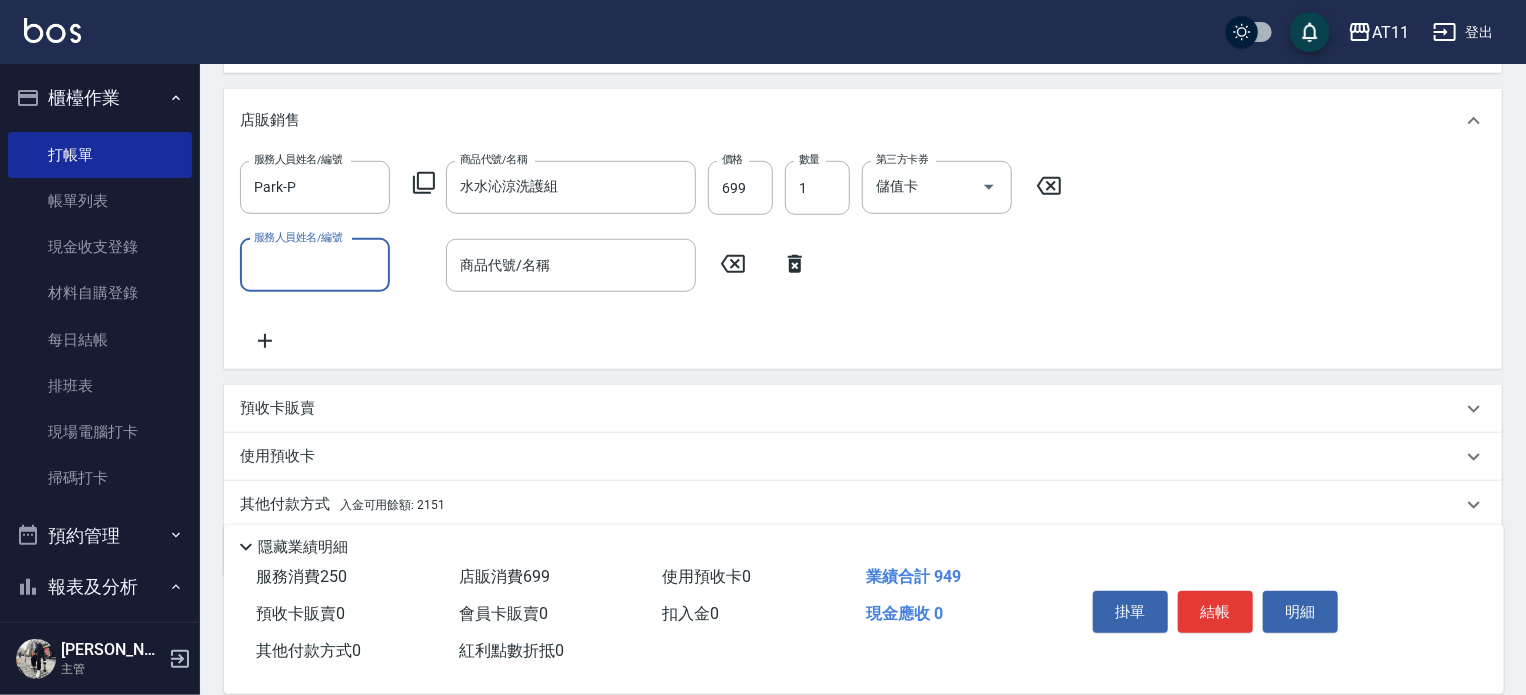 scroll, scrollTop: 767, scrollLeft: 0, axis: vertical 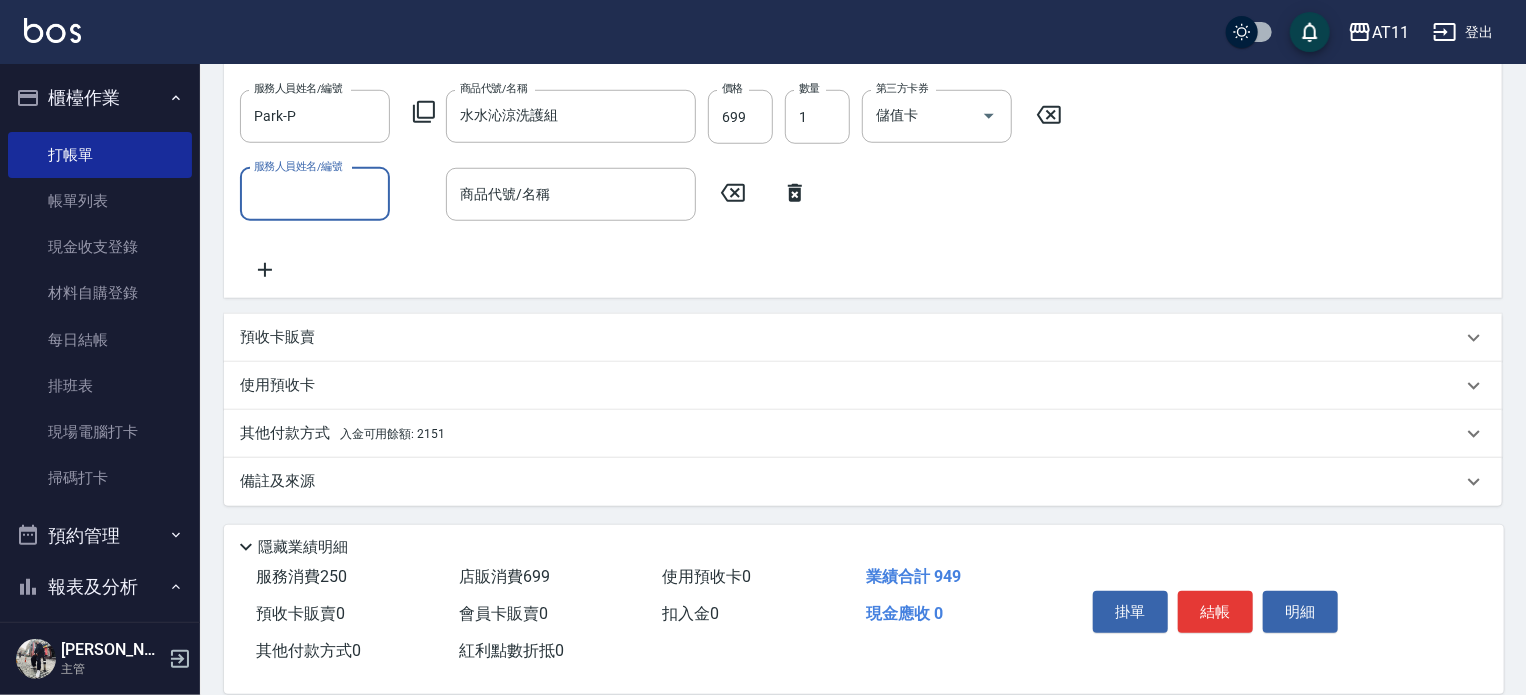 click on "入金可用餘額: 2151" at bounding box center (392, 434) 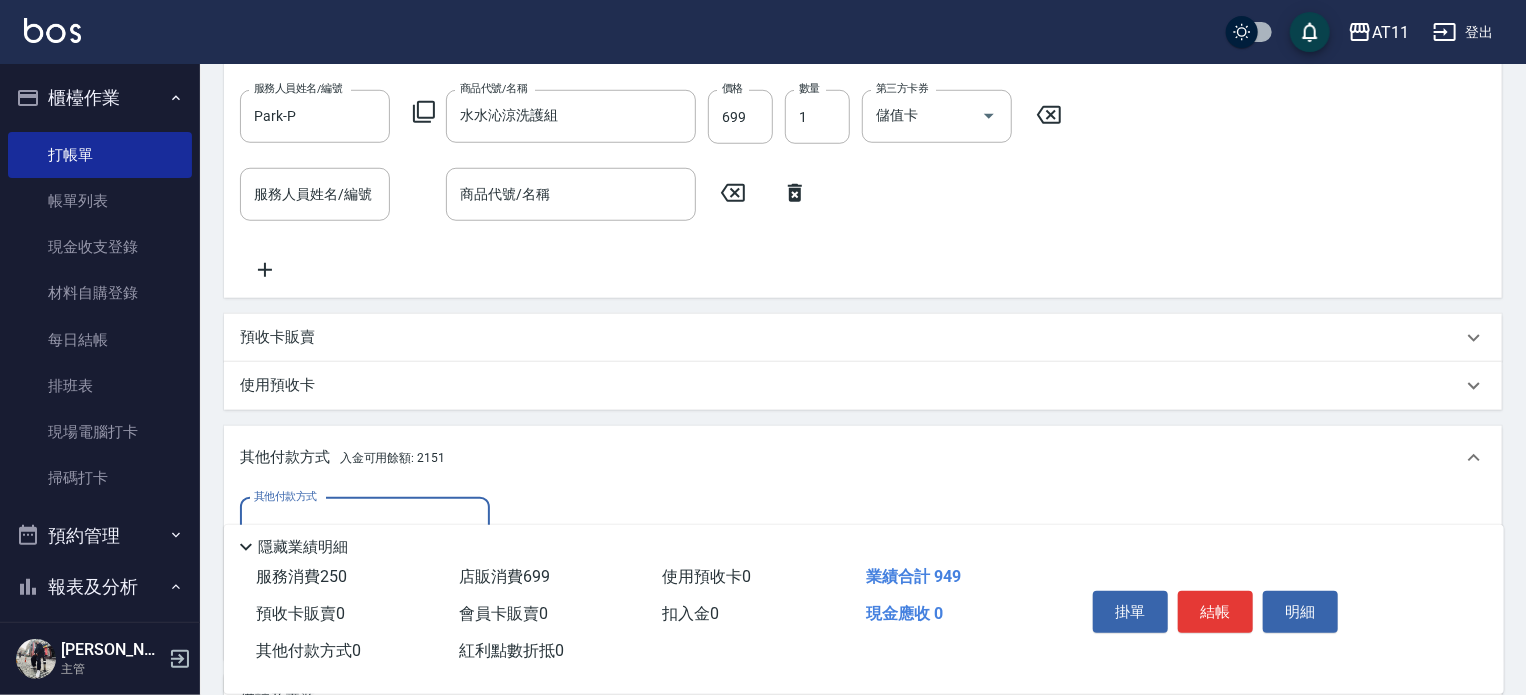 scroll, scrollTop: 0, scrollLeft: 0, axis: both 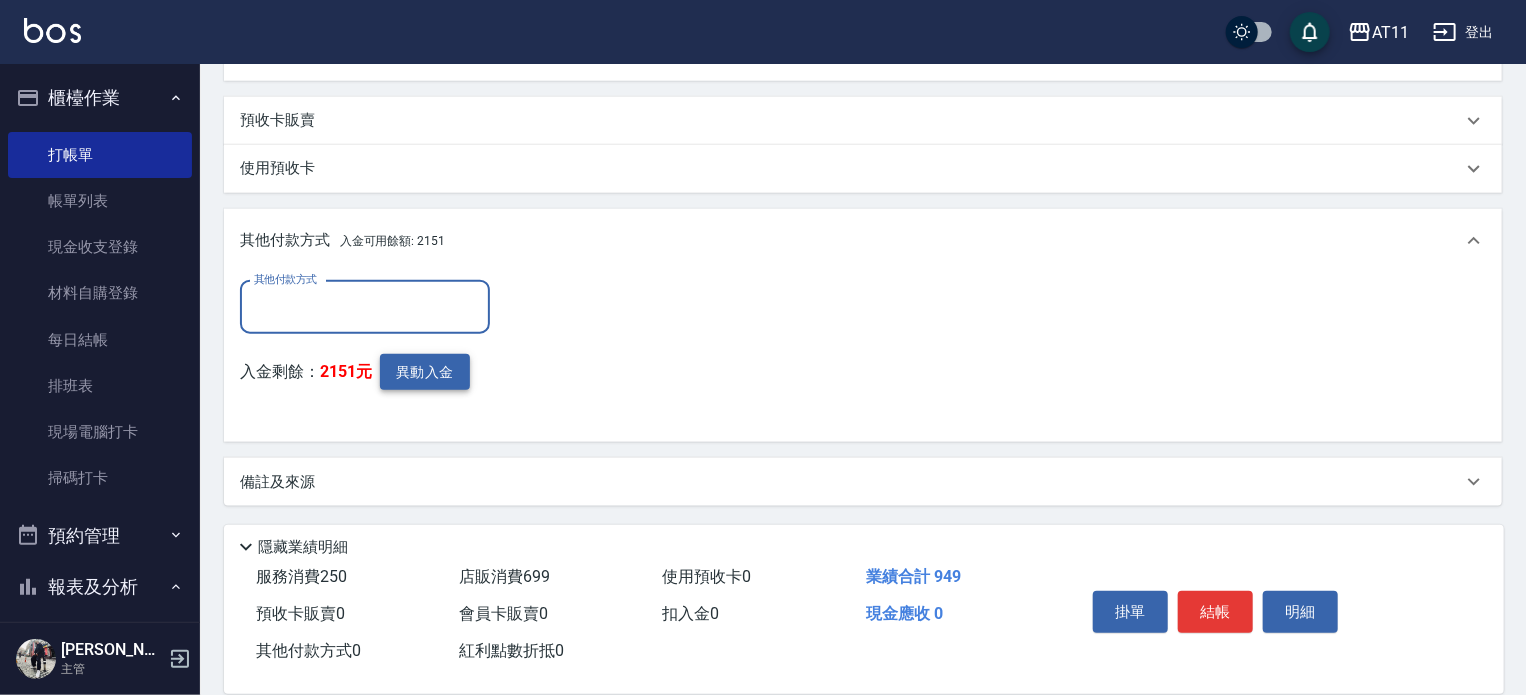 click on "異動入金" at bounding box center (425, 372) 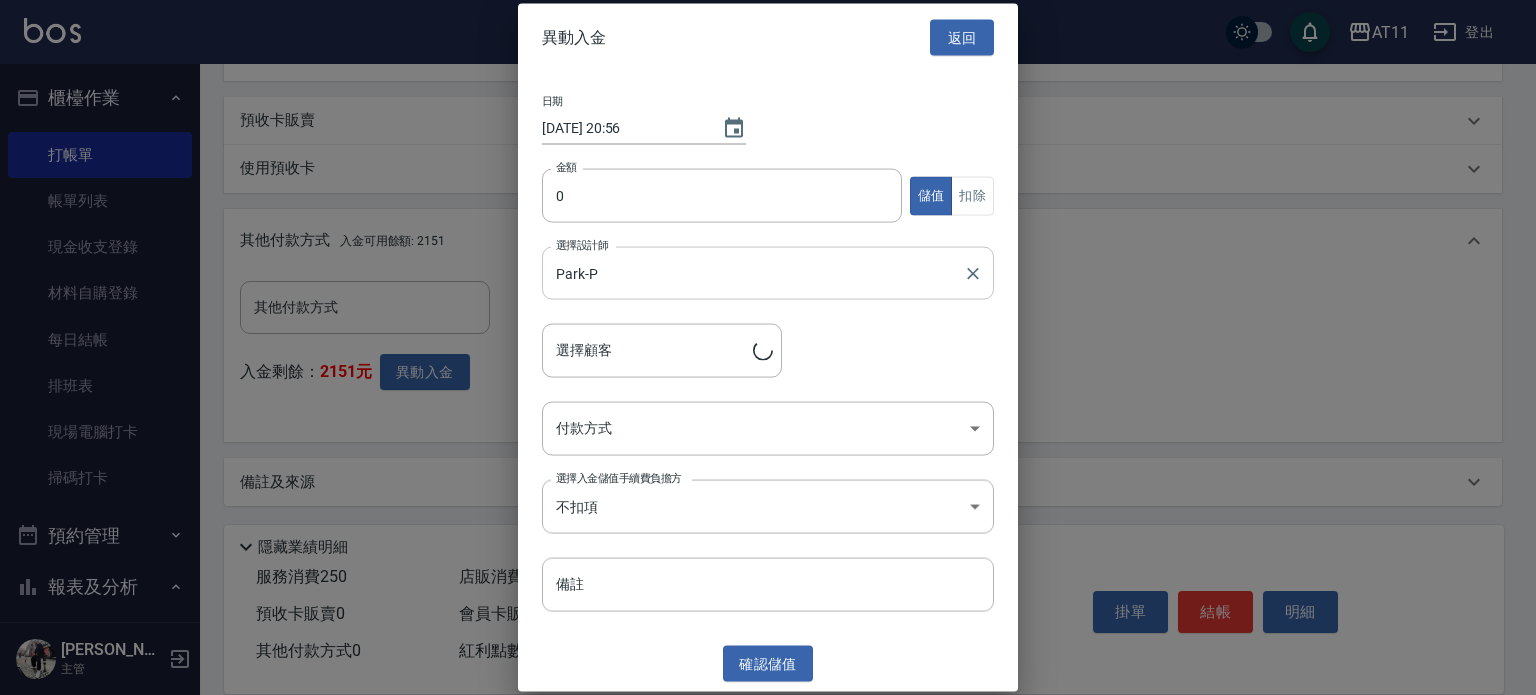 type on "[PERSON_NAME]/0930910358/" 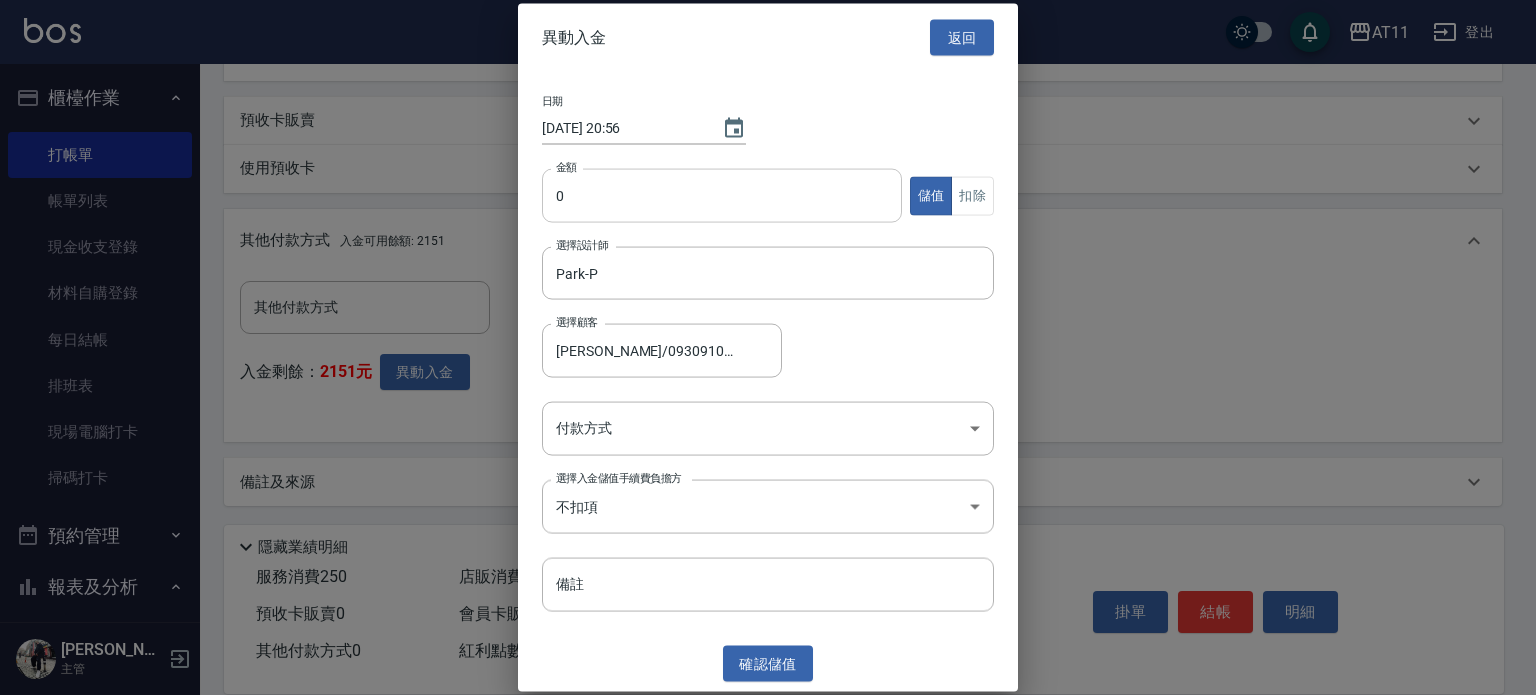 click on "0" at bounding box center [722, 196] 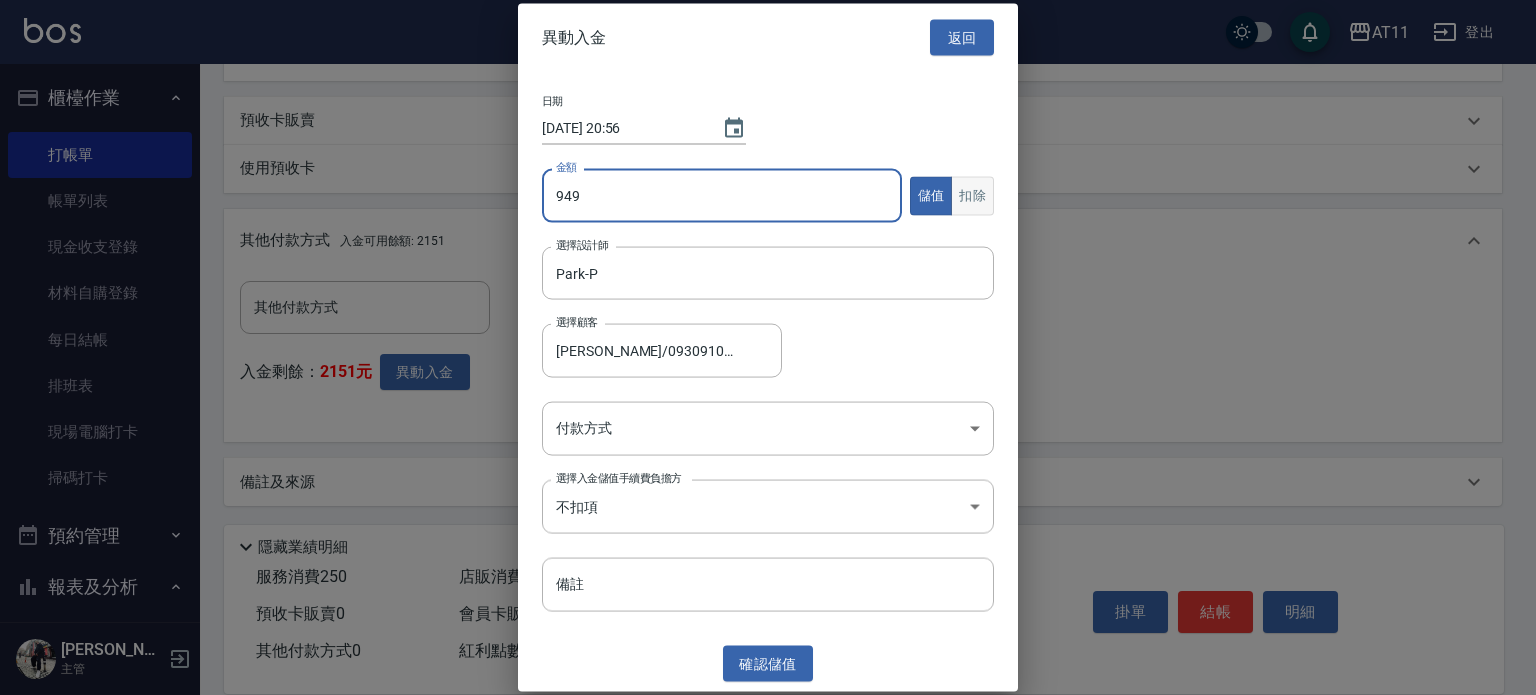 type 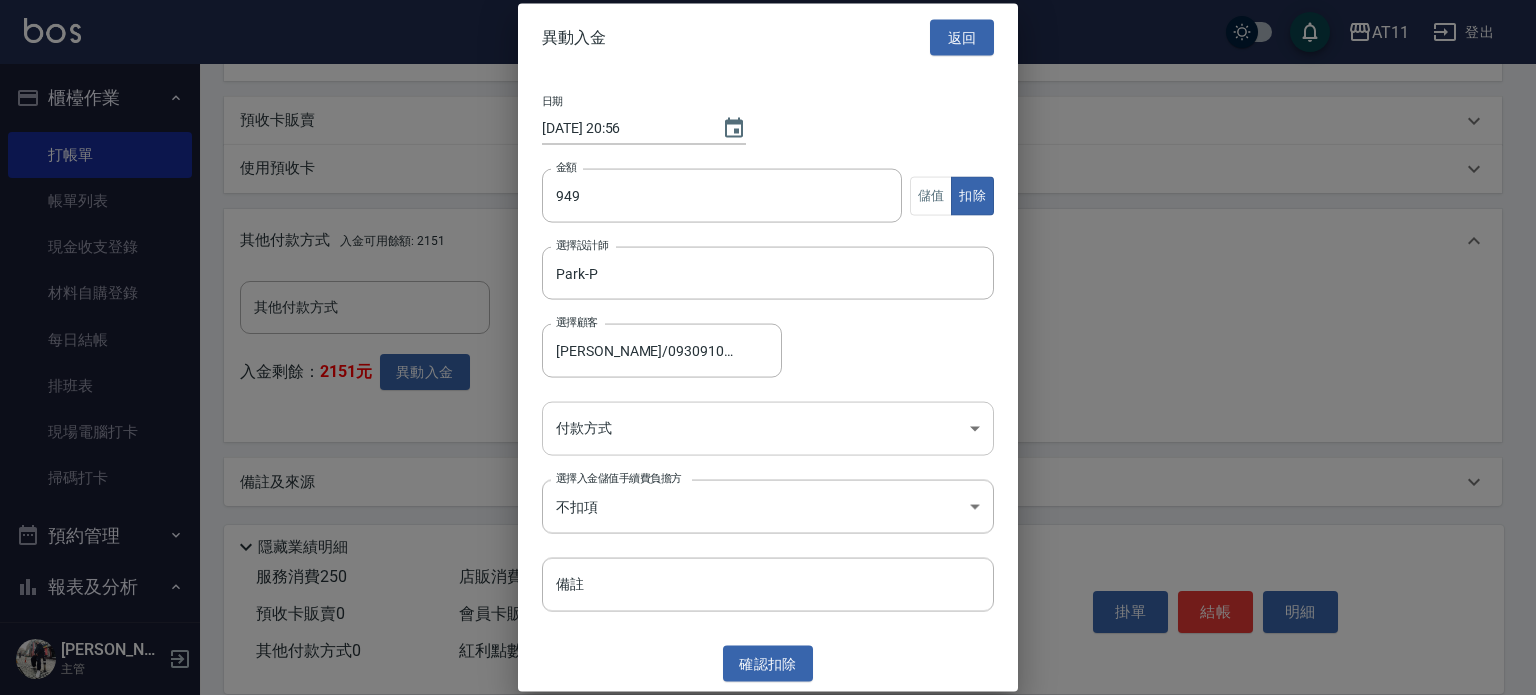 click on "AT11 登出 櫃檯作業 打帳單 帳單列表 現金收支登錄 材料自購登錄 每日結帳 排班表 現場電腦打卡 掃碼打卡 預約管理 預約管理 單日預約紀錄 單週預約紀錄 報表及分析 報表目錄 店家日報表 互助日報表 互助點數明細 設計師日報表 設計師抽成報表 店販抽成明細 客戶管理 客戶列表 卡券管理 入金管理 員工及薪資 員工列表 全店打卡記錄 商品管理 商品分類設定 商品列表 資料設定 服務分類設定 服務項目設定 預收卡設定 支付方式設定 第三方卡券設定 林宗易 主管 Key In 打帳單 上一筆訂單:#25 帳單速查 結帳前確認明細 連續打單結帳 掛單 結帳 明細 帳單日期 [DATE] 19:59 鎖定日期 顧客姓名/手機號碼/編號 [PERSON_NAME]/0930910358/ 顧客姓名/手機號碼/編號 不留客資 服務人員姓名/編號 [PERSON_NAME]-P 服務人員姓名/編號 指定 不指定 項目消費 服務名稱/代號 精油洗髮(111) 服務名稱/代號 價格 50" at bounding box center (768, -144) 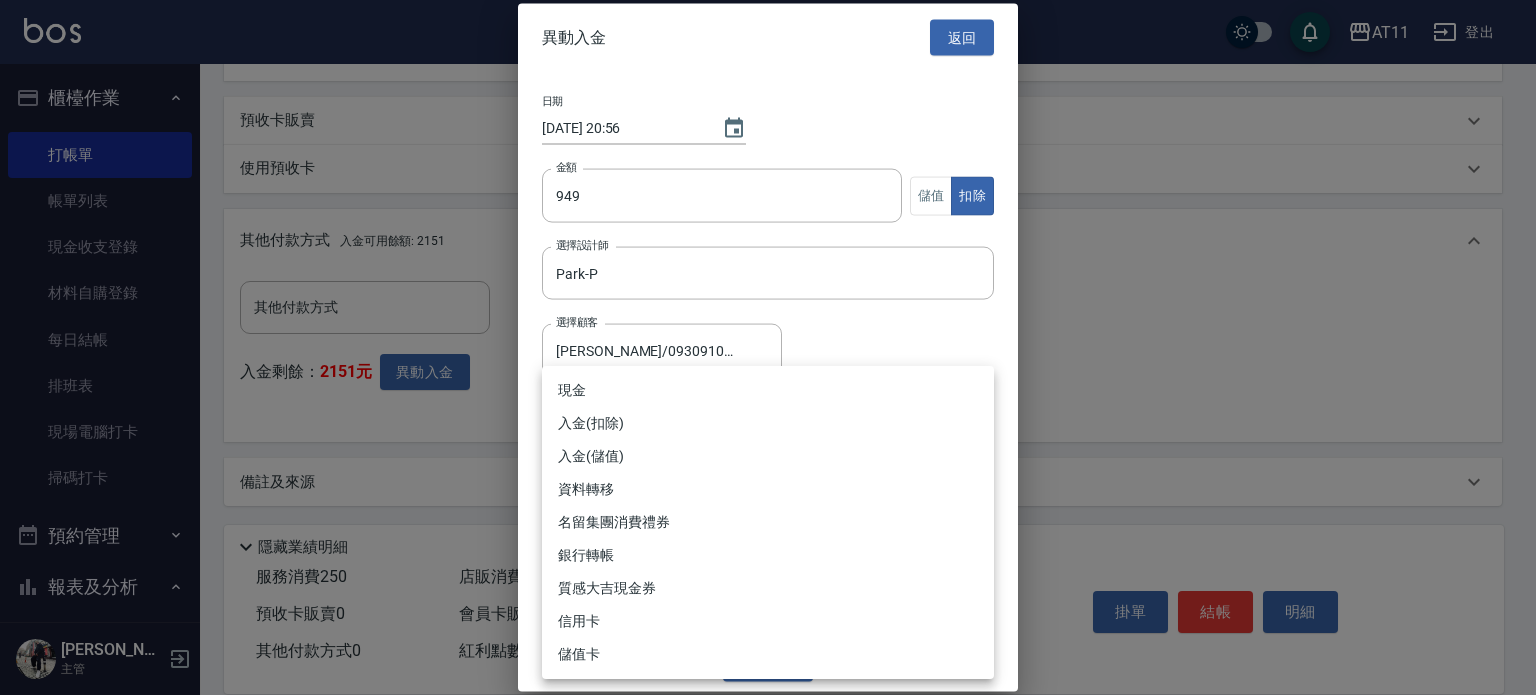 click on "入金(扣除)" at bounding box center [768, 423] 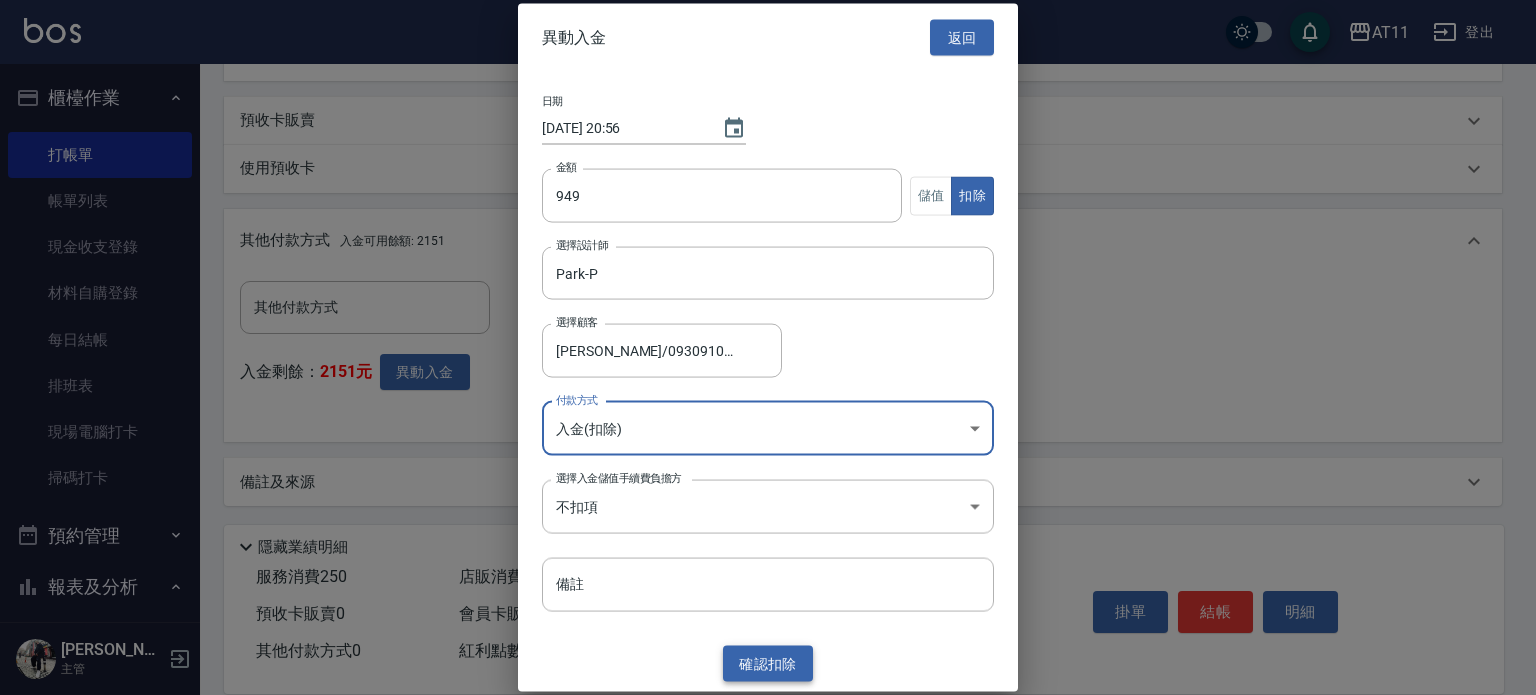 click on "確認 扣除" at bounding box center (768, 663) 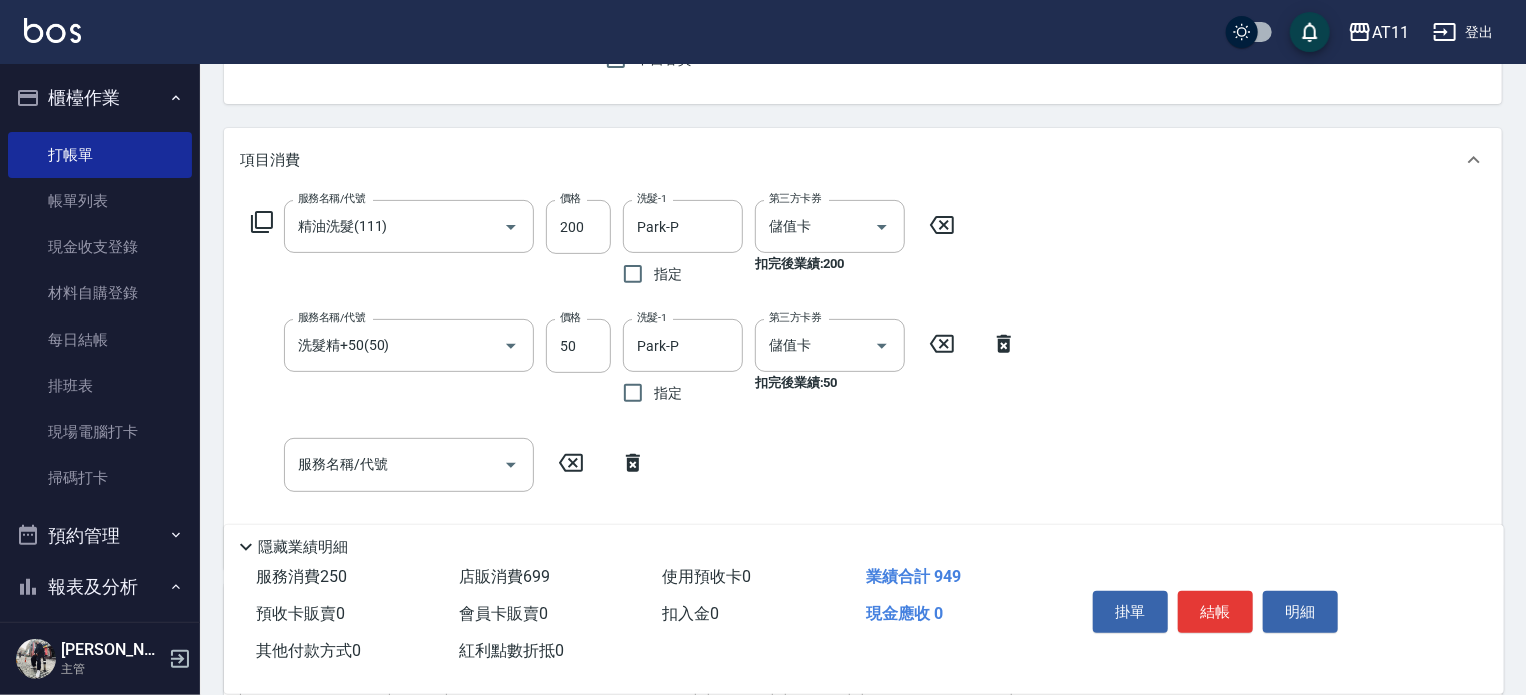 scroll, scrollTop: 184, scrollLeft: 0, axis: vertical 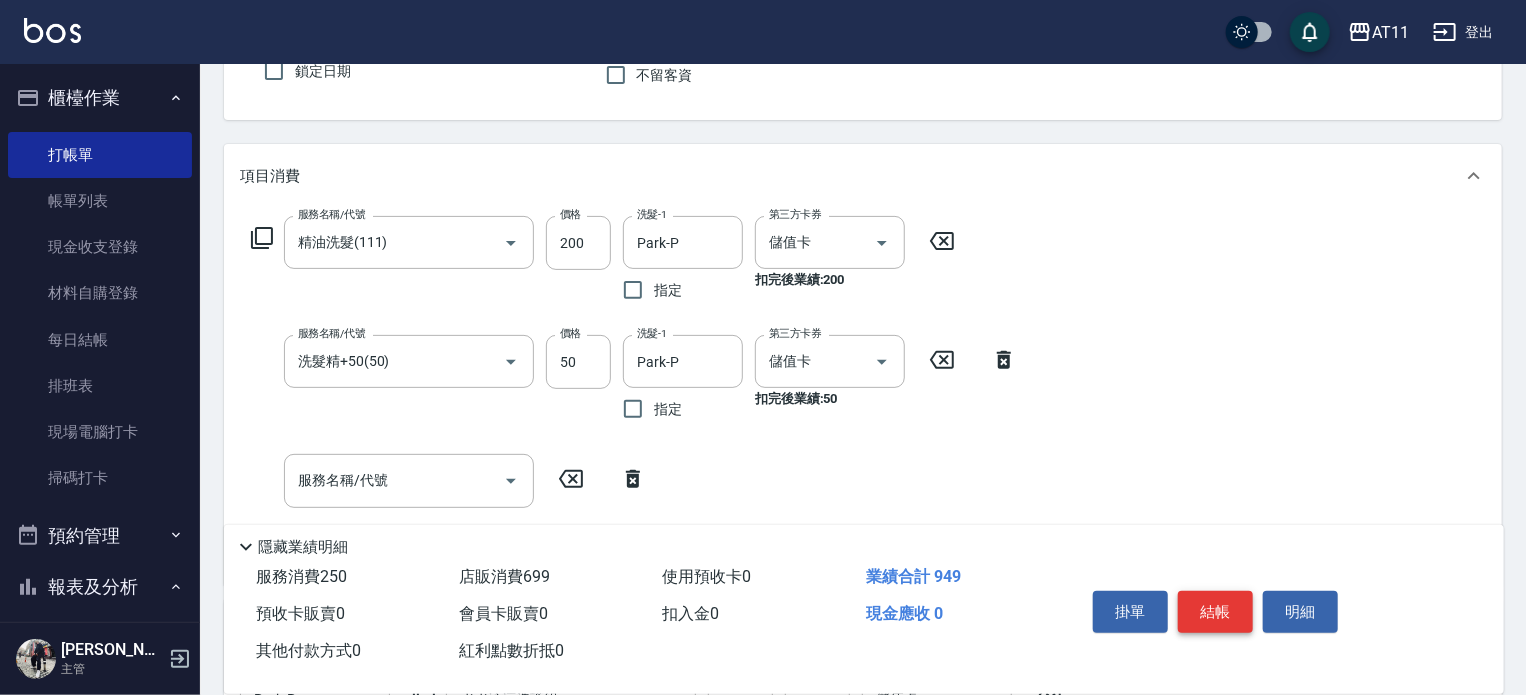 click on "結帳" at bounding box center (1215, 612) 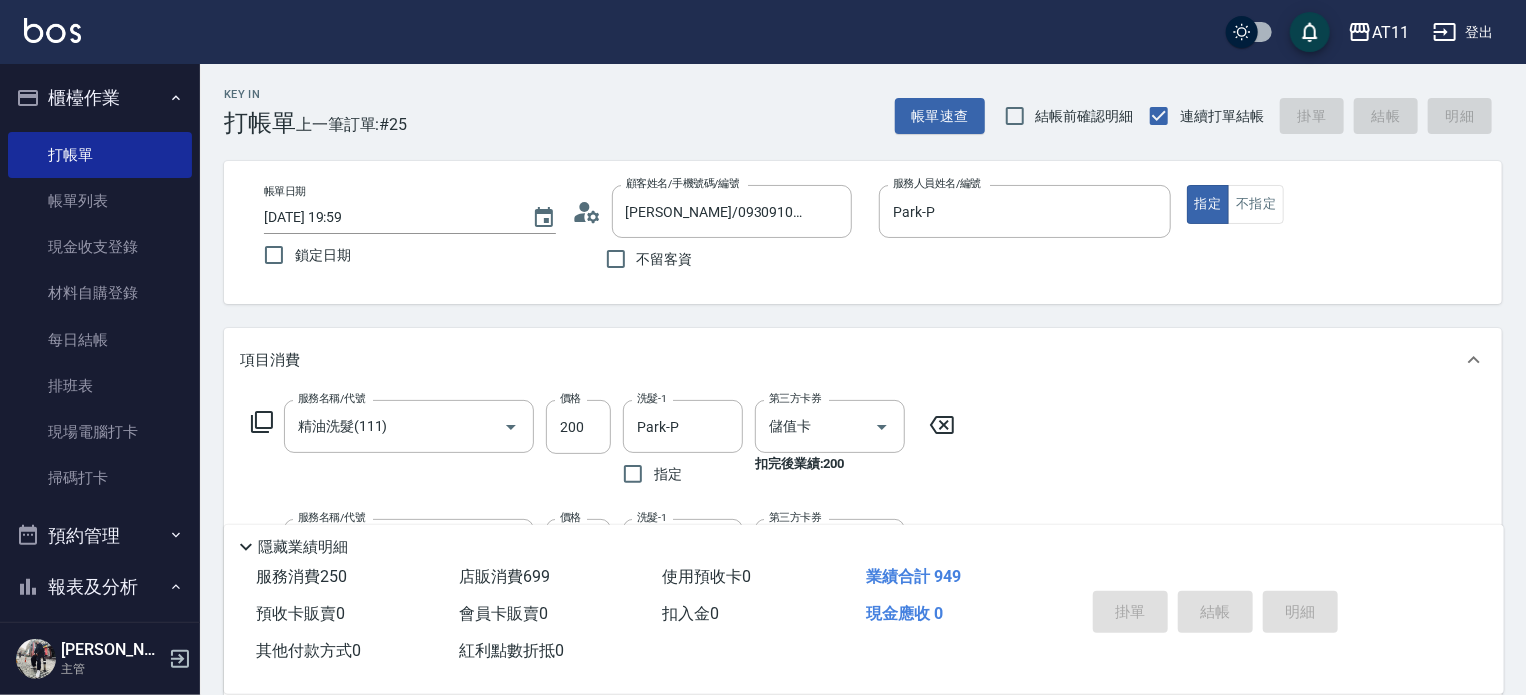 scroll, scrollTop: 0, scrollLeft: 0, axis: both 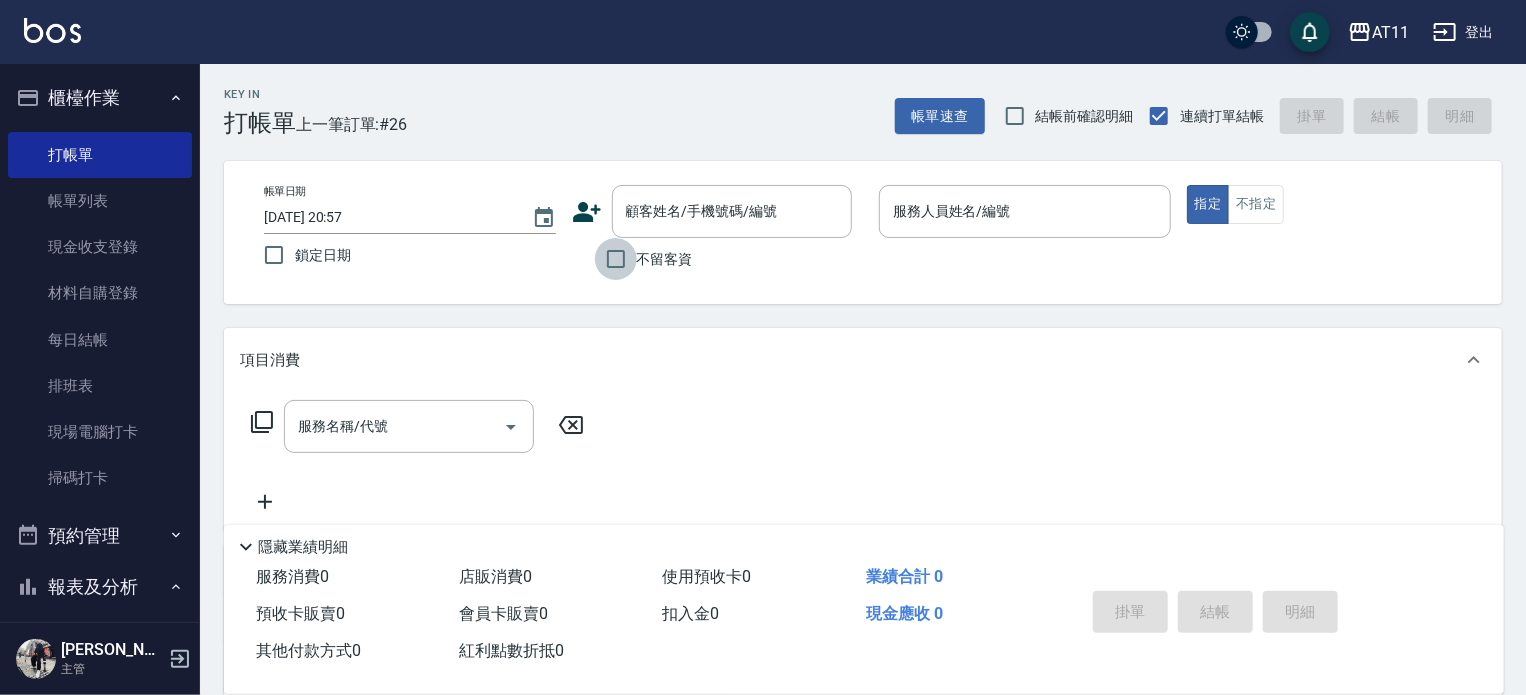 click on "不留客資" at bounding box center (616, 259) 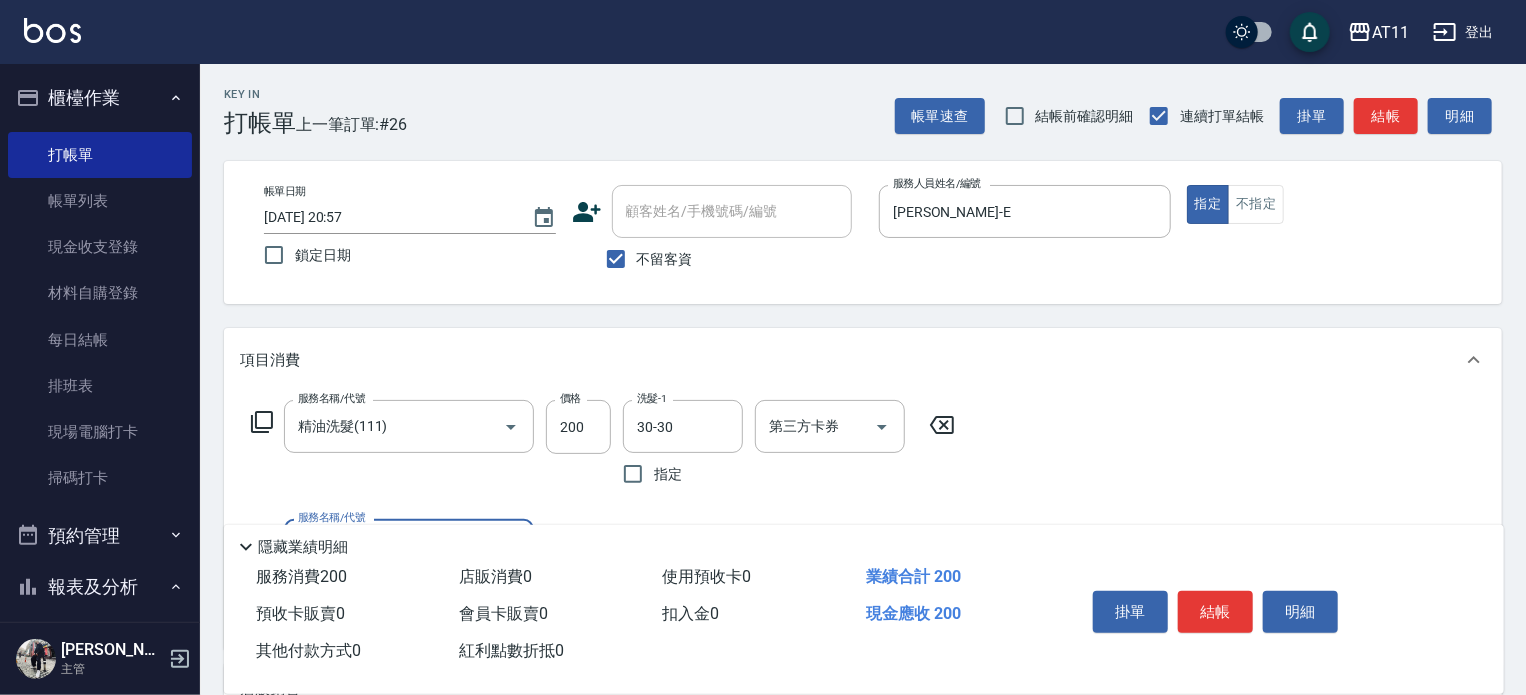 click on "結帳" at bounding box center (1215, 612) 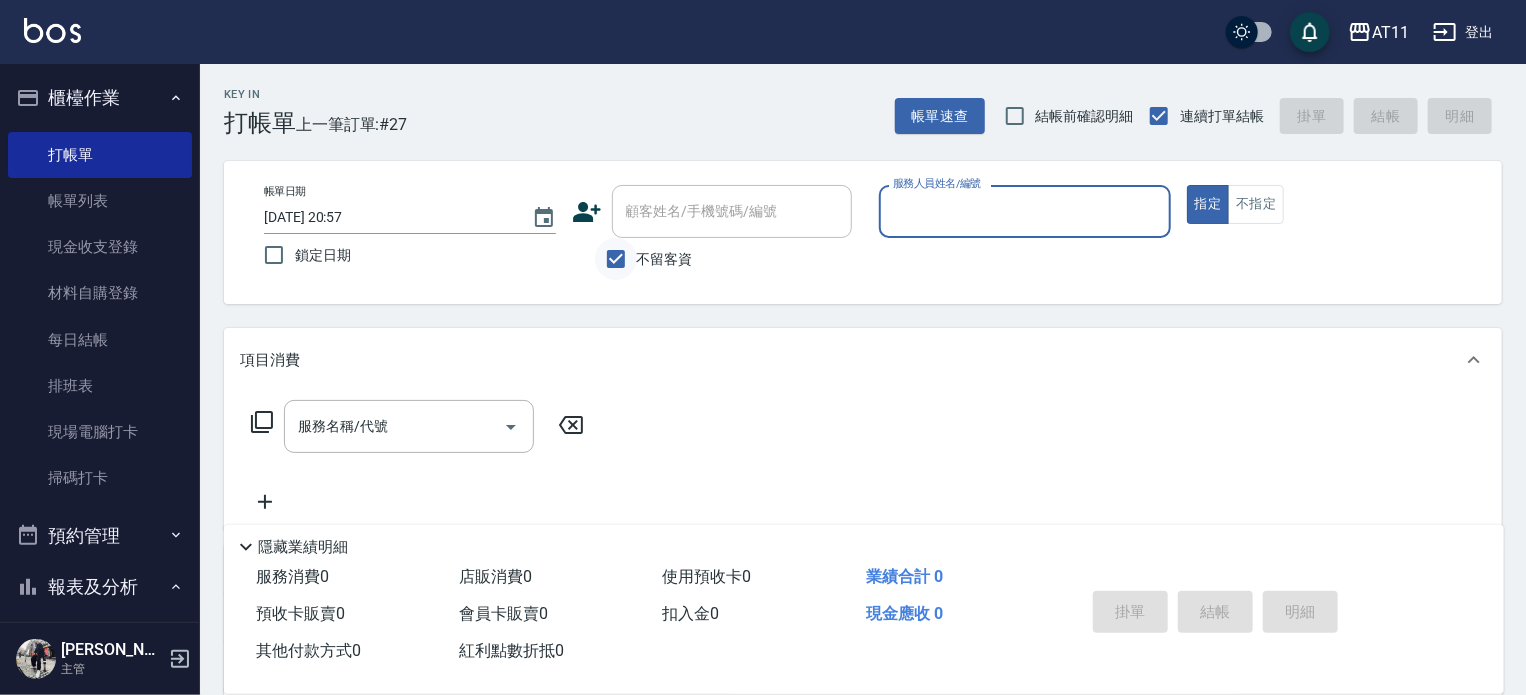 click on "不留客資" at bounding box center [616, 259] 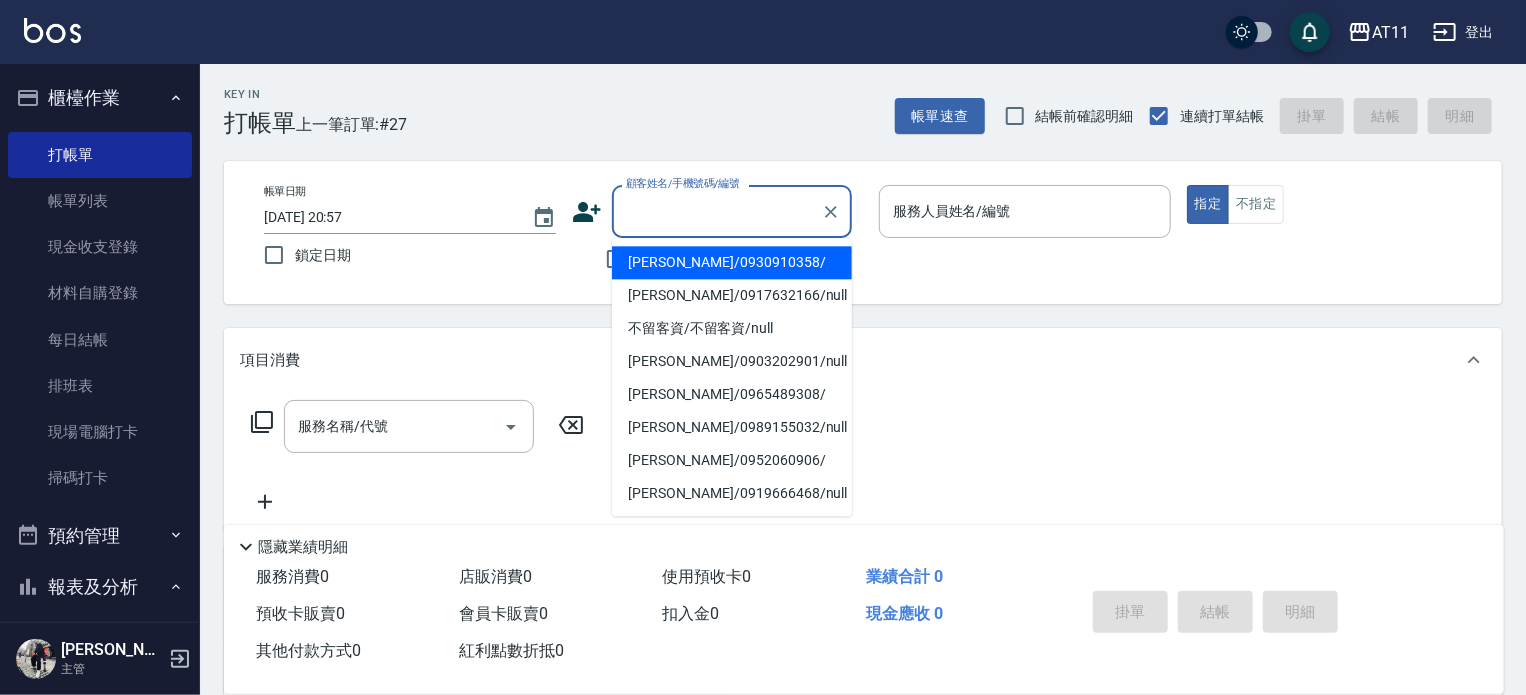 click on "顧客姓名/手機號碼/編號" at bounding box center [717, 211] 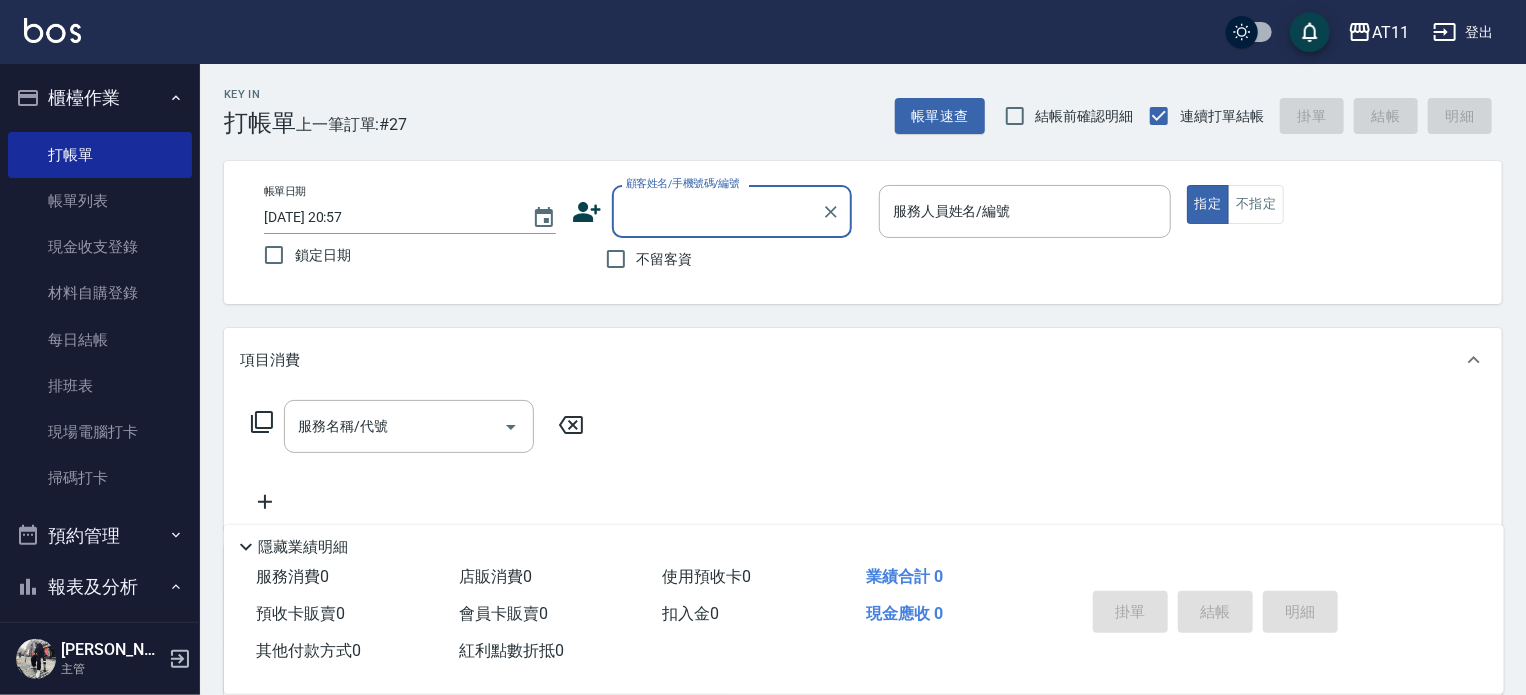 paste on "0987147287" 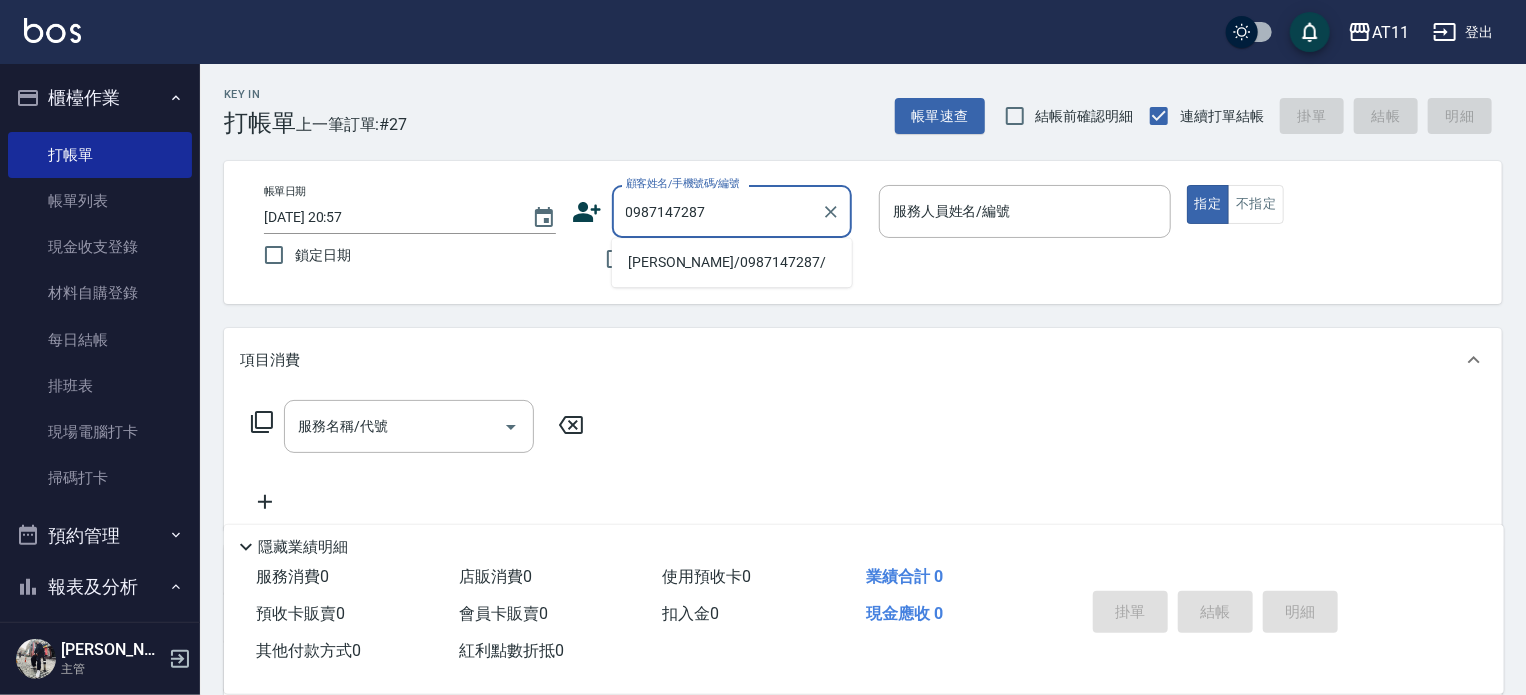 click on "[PERSON_NAME]/0987147287/" at bounding box center (732, 262) 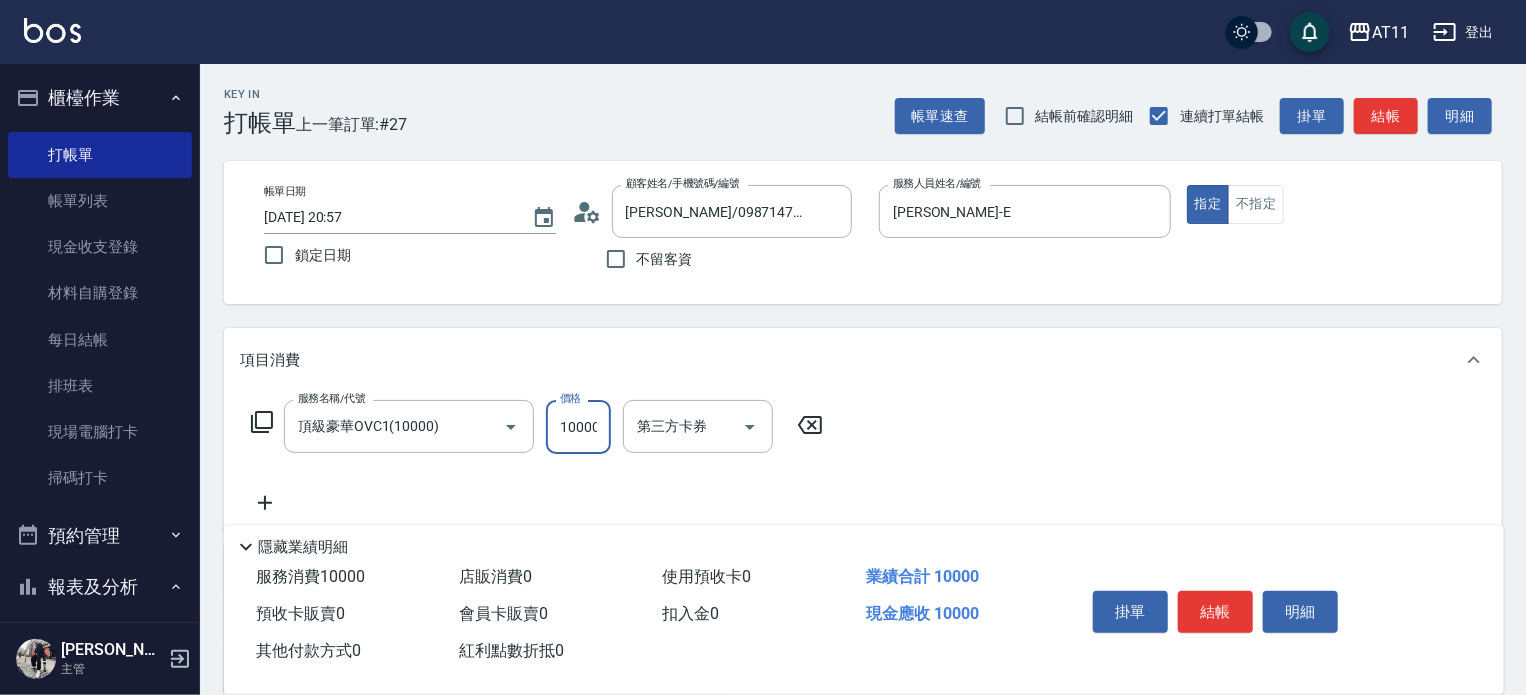 scroll, scrollTop: 0, scrollLeft: 2, axis: horizontal 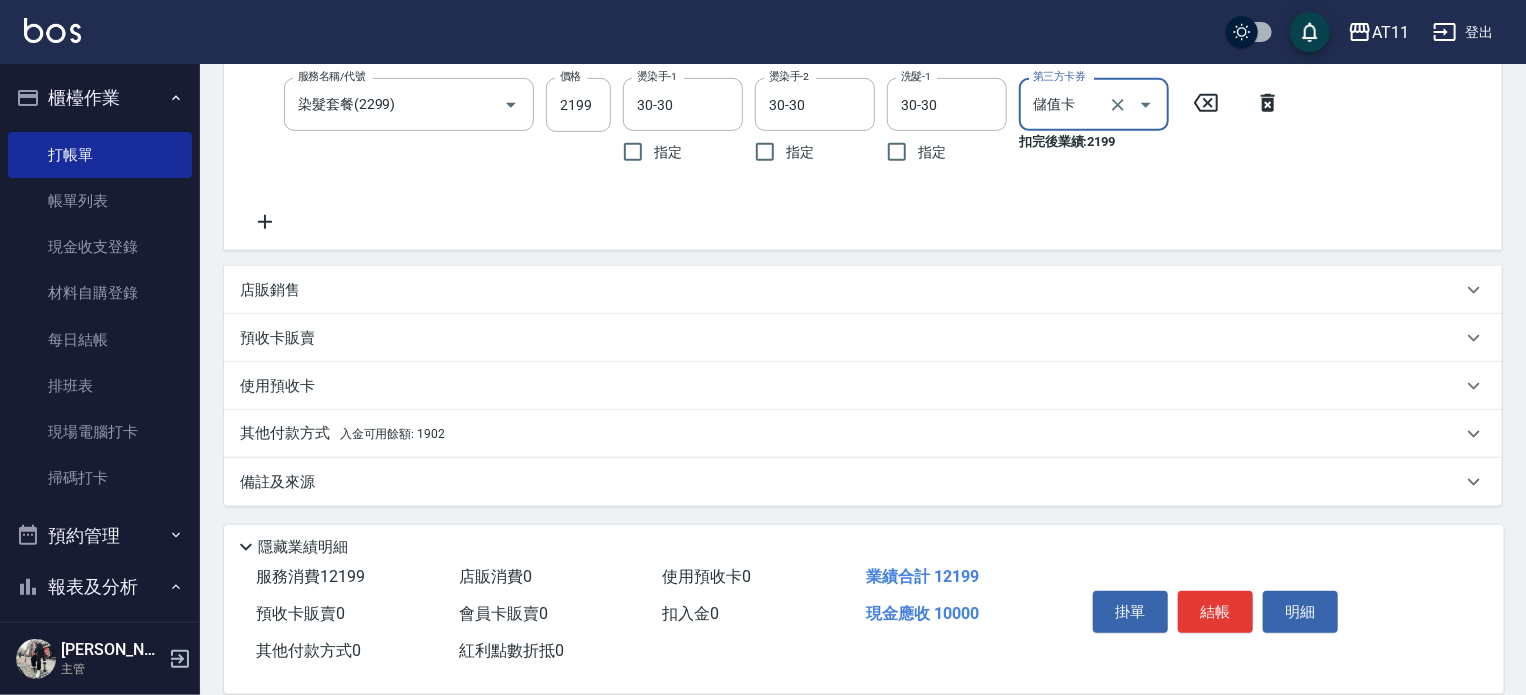 click on "其他付款方式 入金可用餘額: 1902" at bounding box center (851, 434) 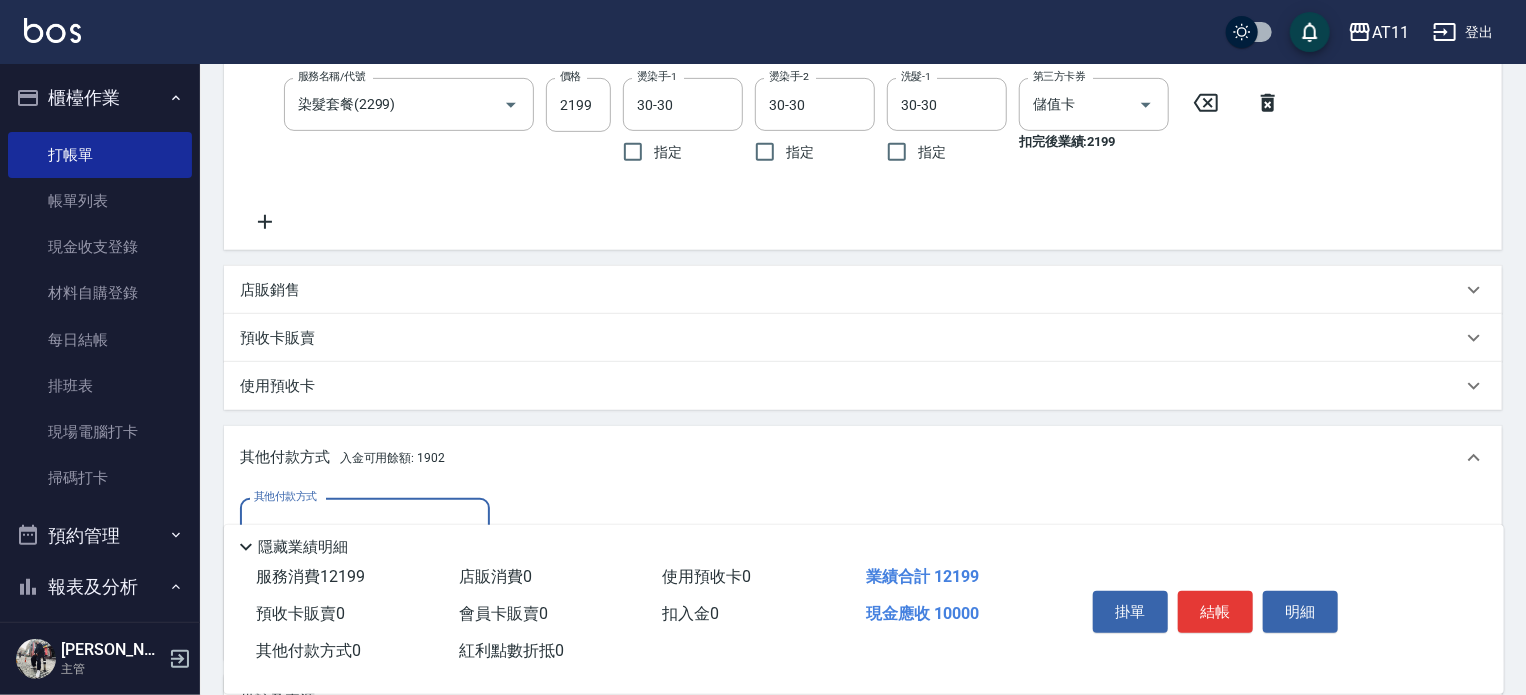 scroll, scrollTop: 0, scrollLeft: 0, axis: both 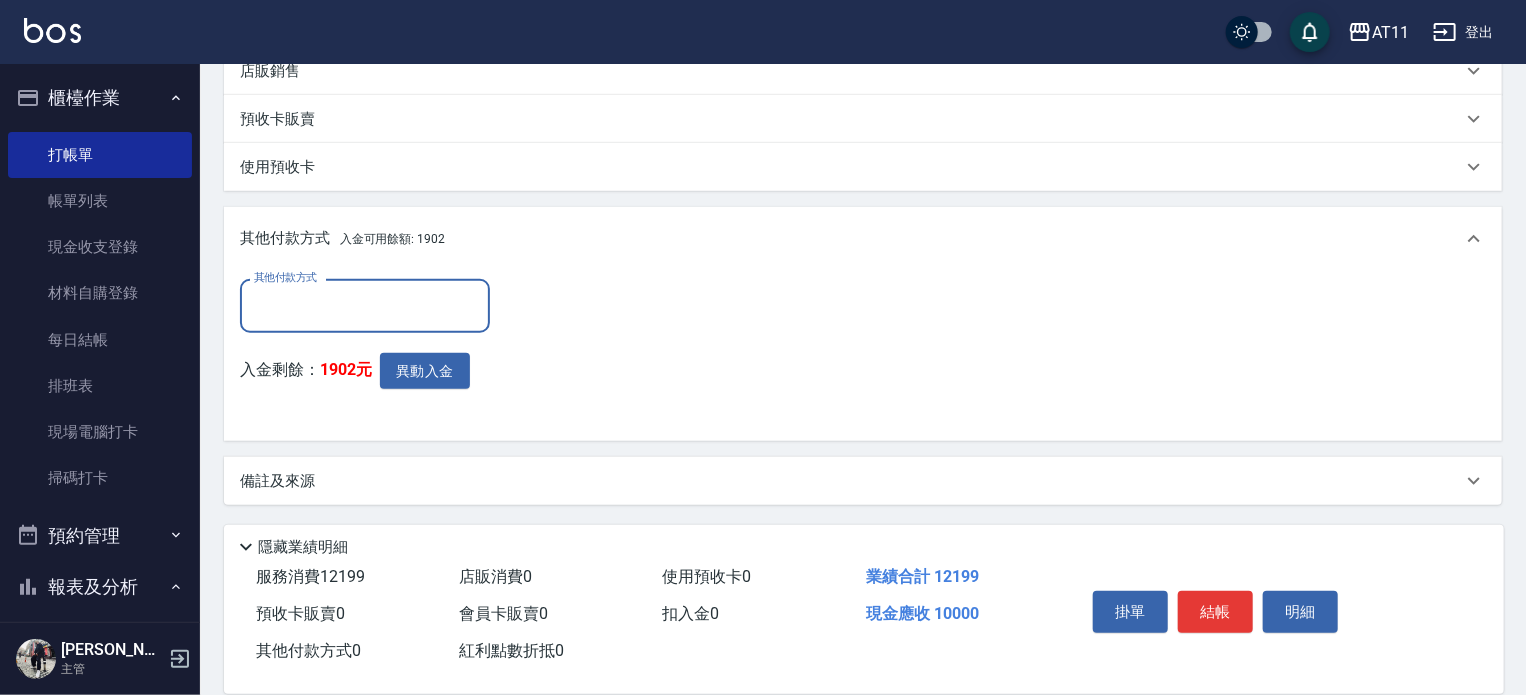 click on "其他付款方式" at bounding box center (365, 305) 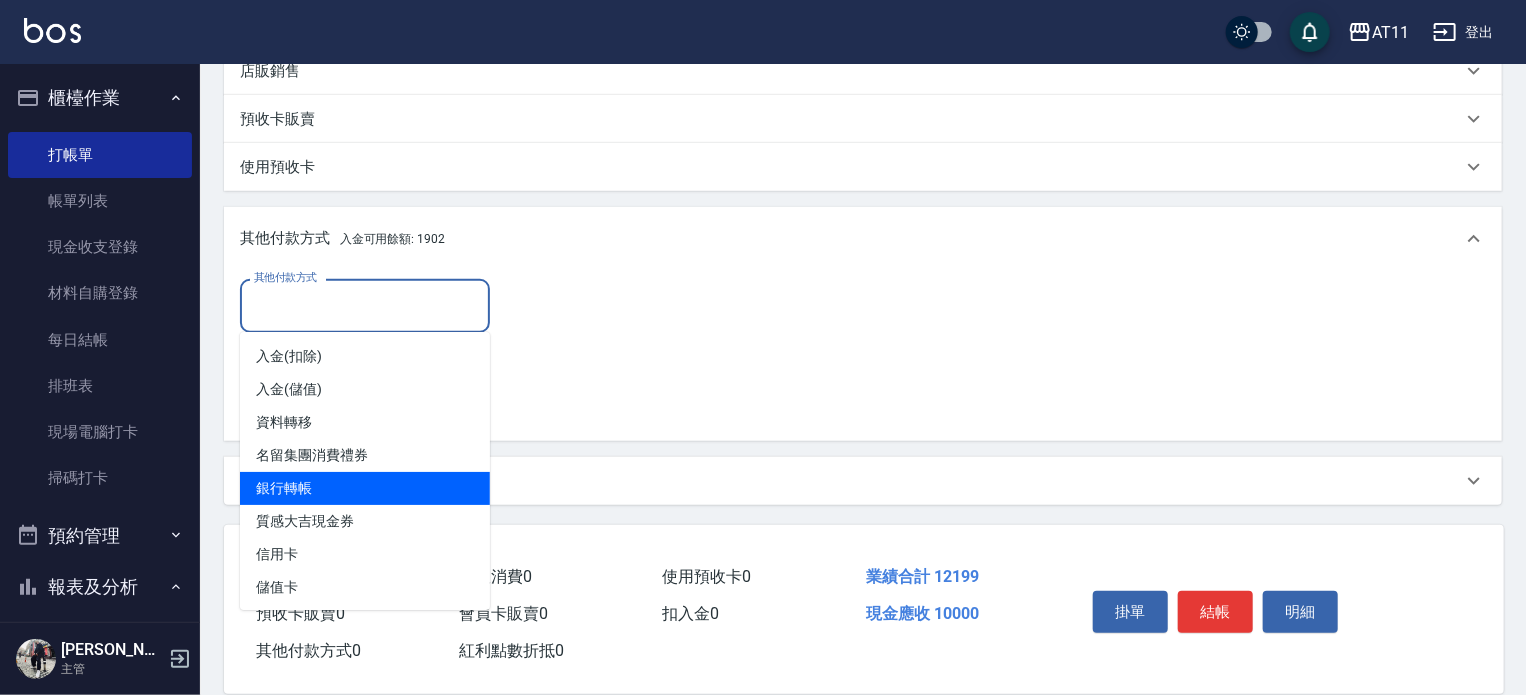 click on "銀行轉帳" at bounding box center [365, 488] 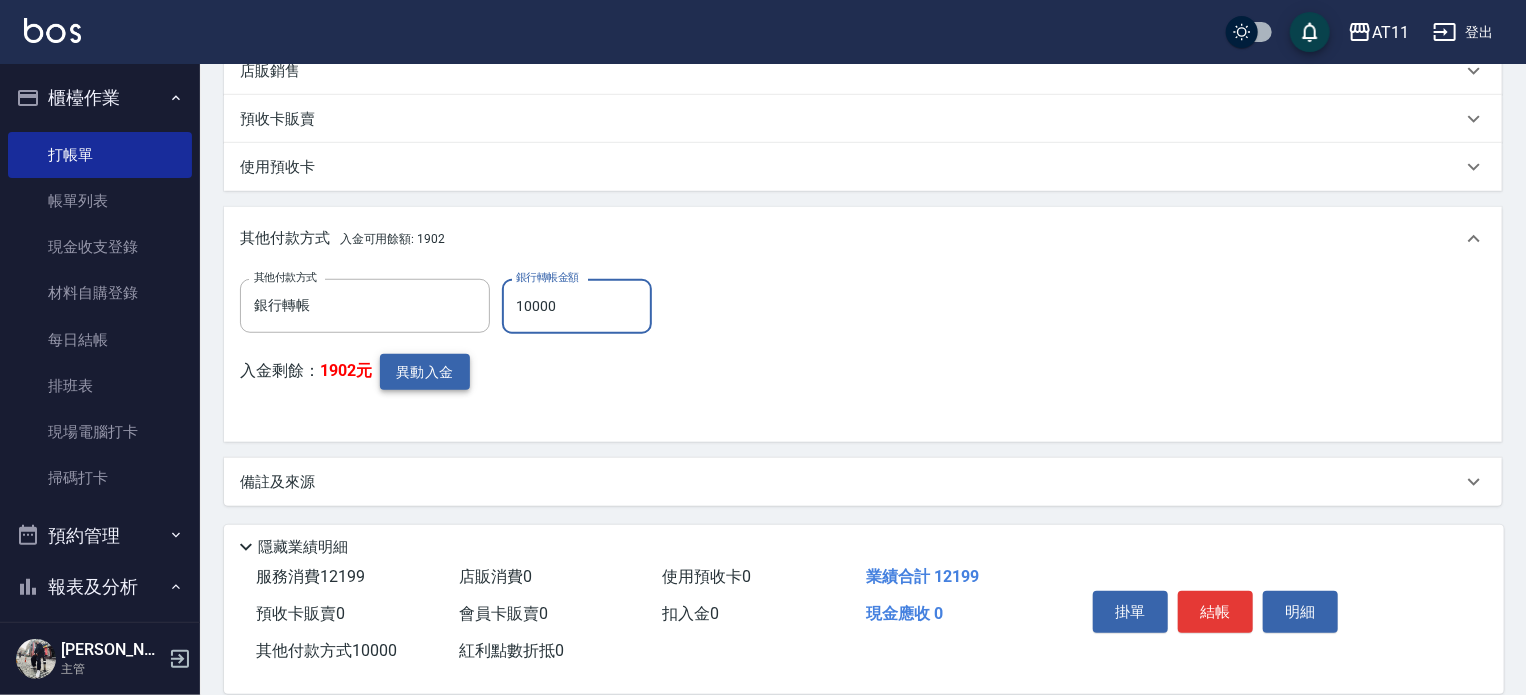 click on "異動入金" at bounding box center (425, 372) 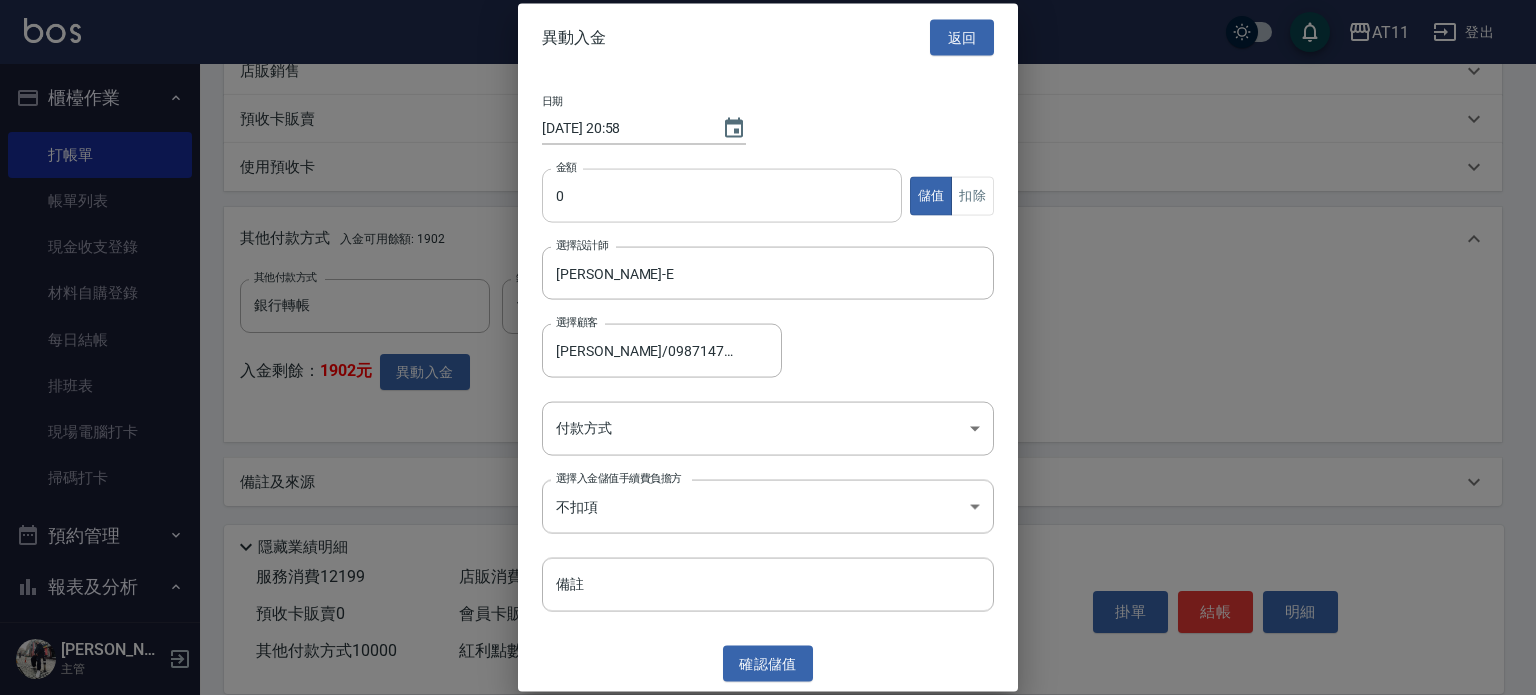click on "0" at bounding box center (722, 196) 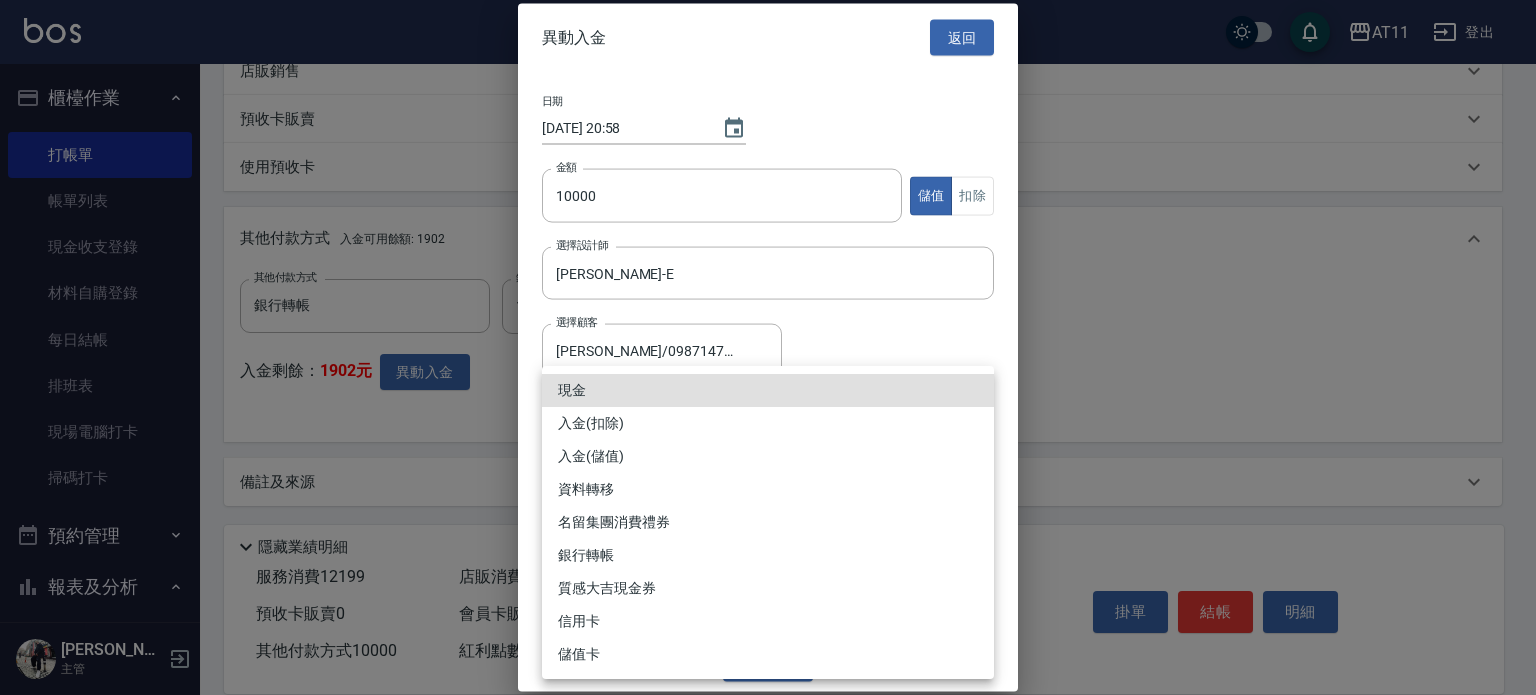 click on "AT11 登出 櫃檯作業 打帳單 帳單列表 現金收支登錄 材料自購登錄 每日結帳 排班表 現場電腦打卡 掃碼打卡 預約管理 預約管理 單日預約紀錄 單週預約紀錄 報表及分析 報表目錄 店家日報表 互助日報表 互助點數明細 設計師日報表 設計師抽成報表 店販抽成明細 客戶管理 客戶列表 卡券管理 入金管理 員工及薪資 員工列表 全店打卡記錄 商品管理 商品分類設定 商品列表 資料設定 服務分類設定 服務項目設定 預收卡設定 支付方式設定 第三方卡券設定 林宗易 主管 Key In 打帳單 上一筆訂單:#27 帳單速查 結帳前確認明細 連續打單結帳 掛單 結帳 明細 帳單日期 [DATE] 20:57 鎖定日期 顧客姓名/手機號碼/編號 [PERSON_NAME]/0987147287/ 顧客姓名/手機號碼/編號 不留客資 服務人員姓名/編號 [PERSON_NAME]-E 服務人員姓名/編號 指定 不指定 項目消費 服務名稱/代號 頂級豪華OVC1(10000) 服務名稱/代號 0" at bounding box center (768, 38) 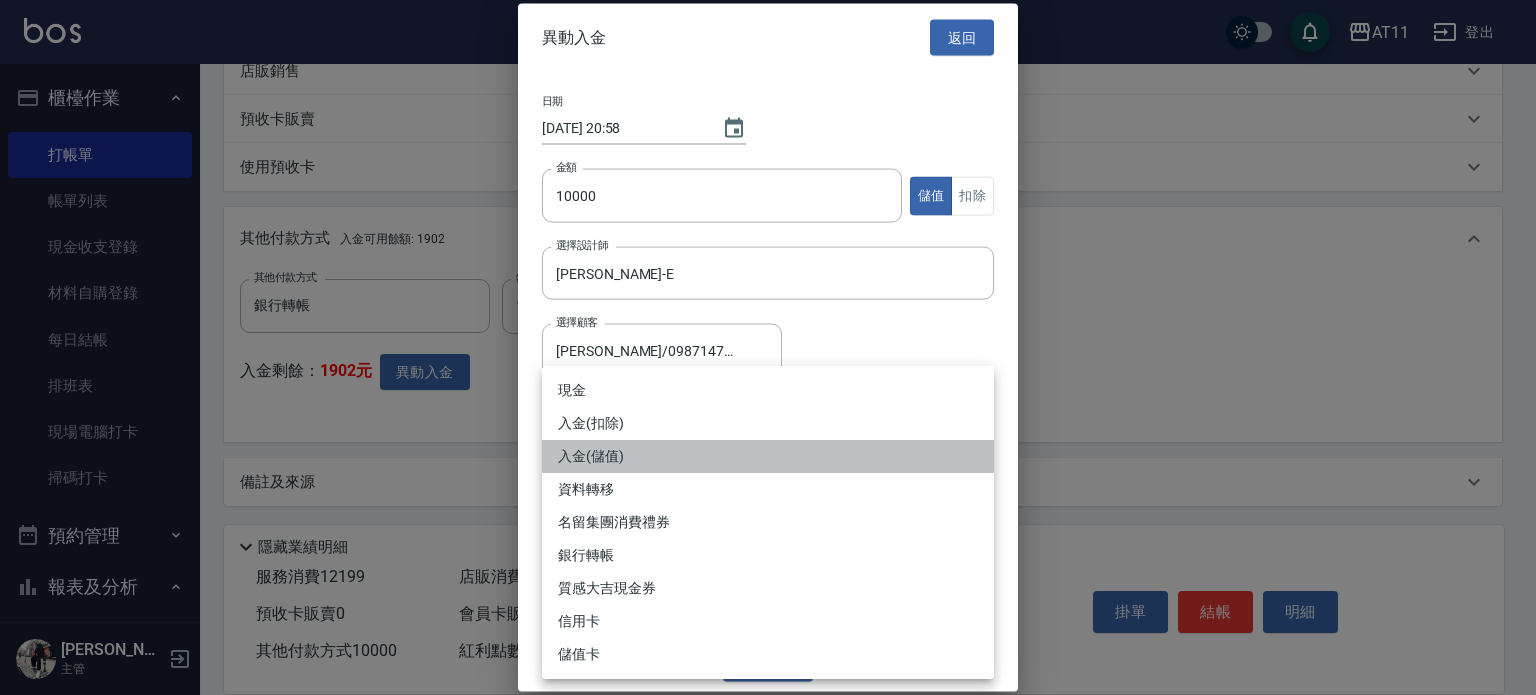 click on "入金(儲值)" at bounding box center (768, 456) 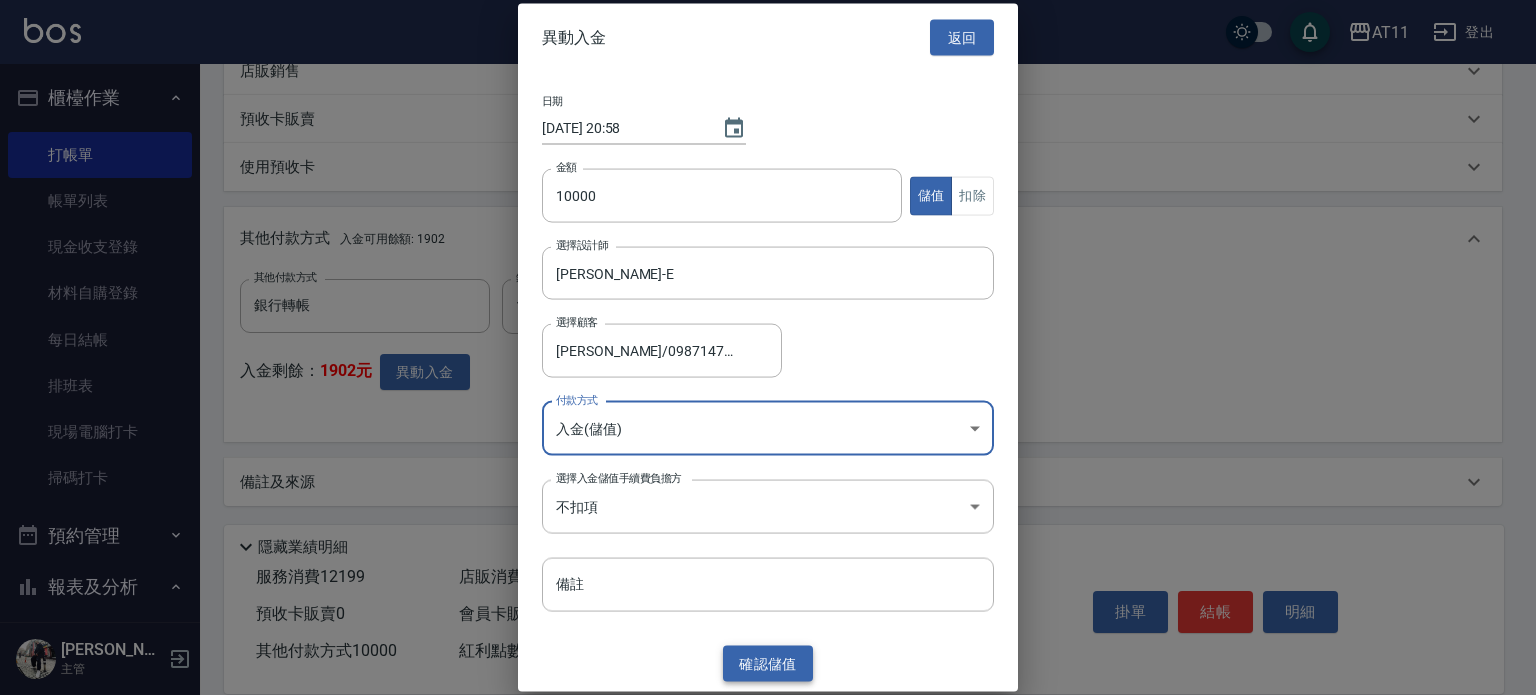 click on "確認 儲值" at bounding box center (768, 663) 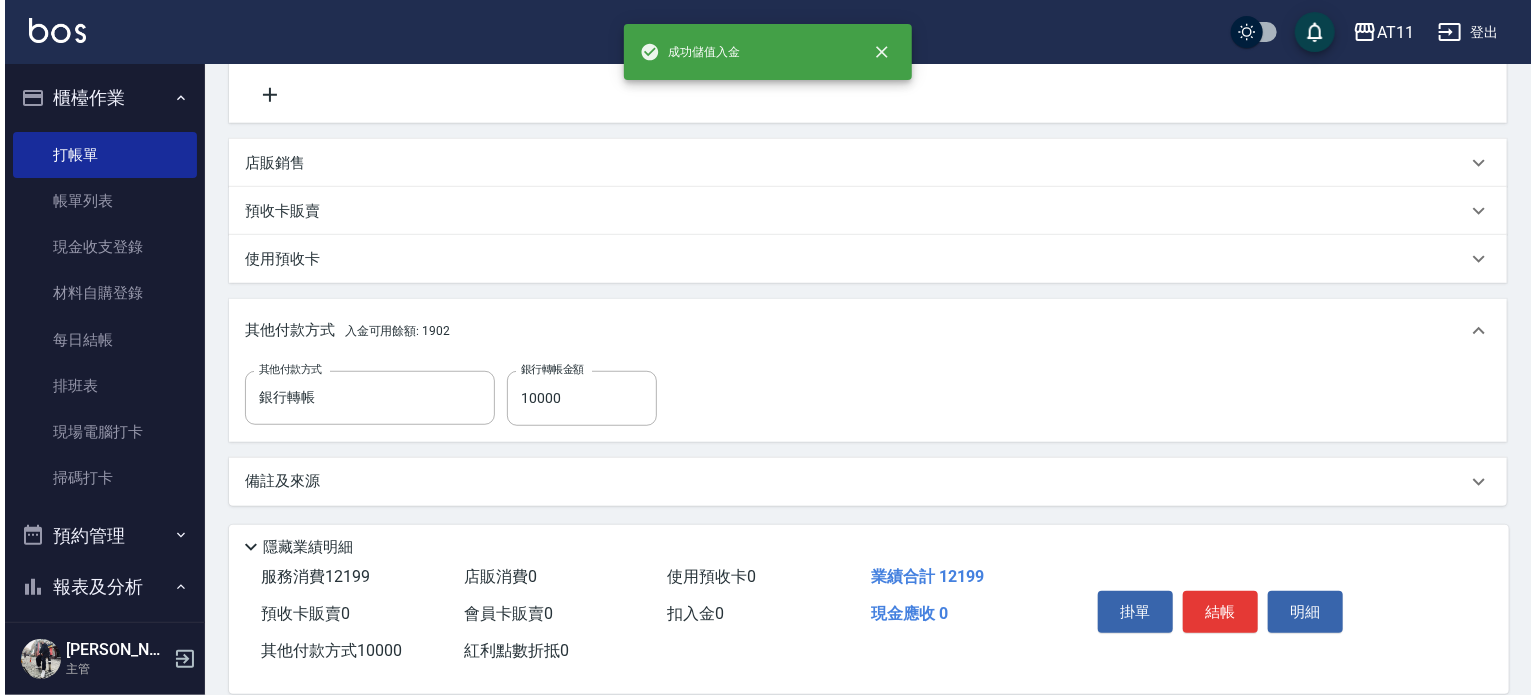 scroll, scrollTop: 619, scrollLeft: 0, axis: vertical 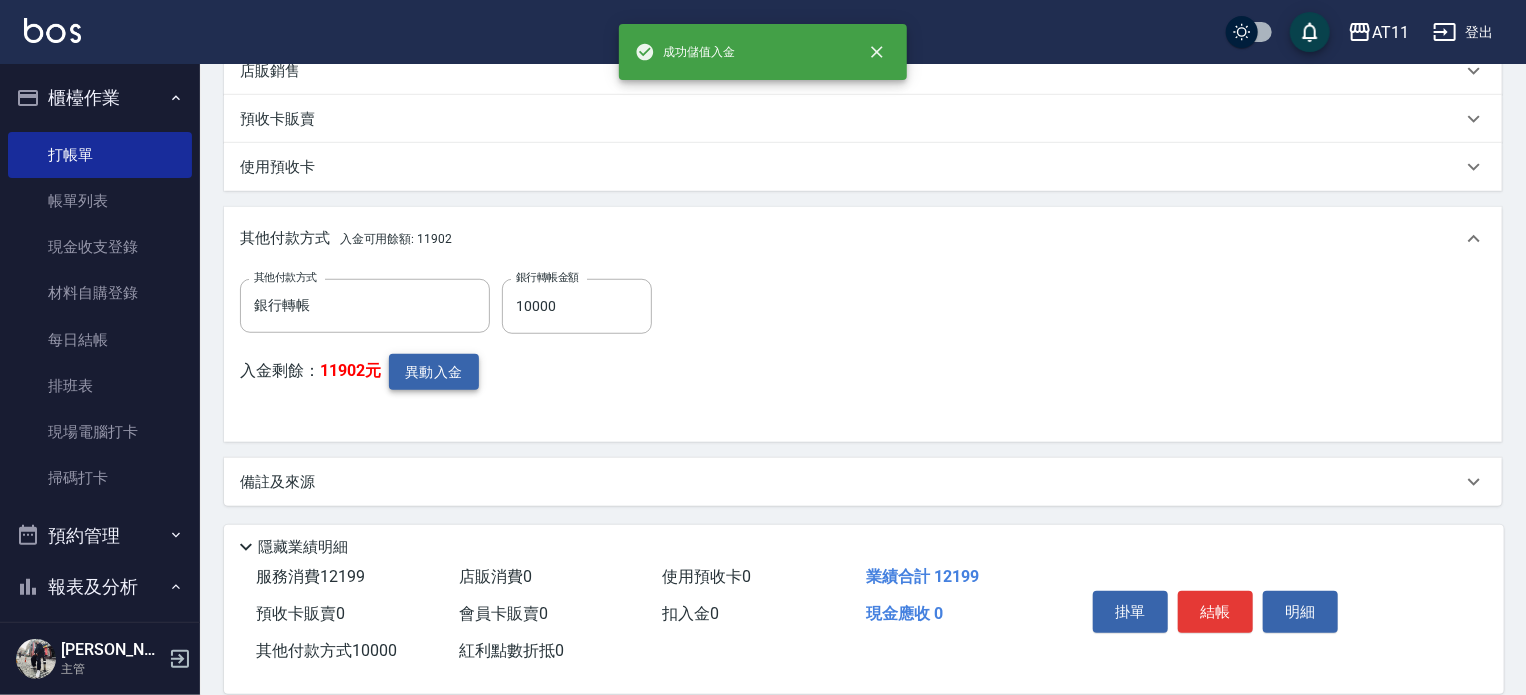 click on "異動入金" at bounding box center (434, 372) 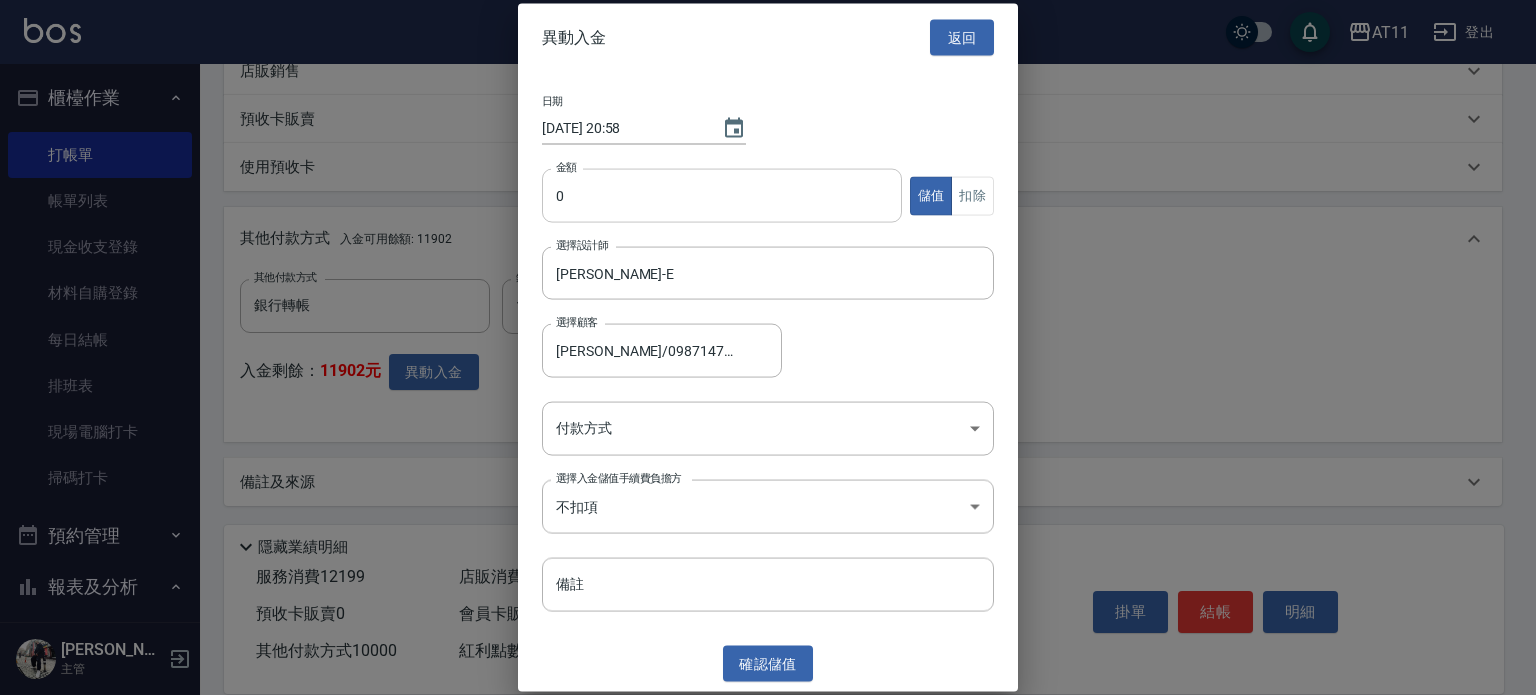 click on "0" at bounding box center (722, 196) 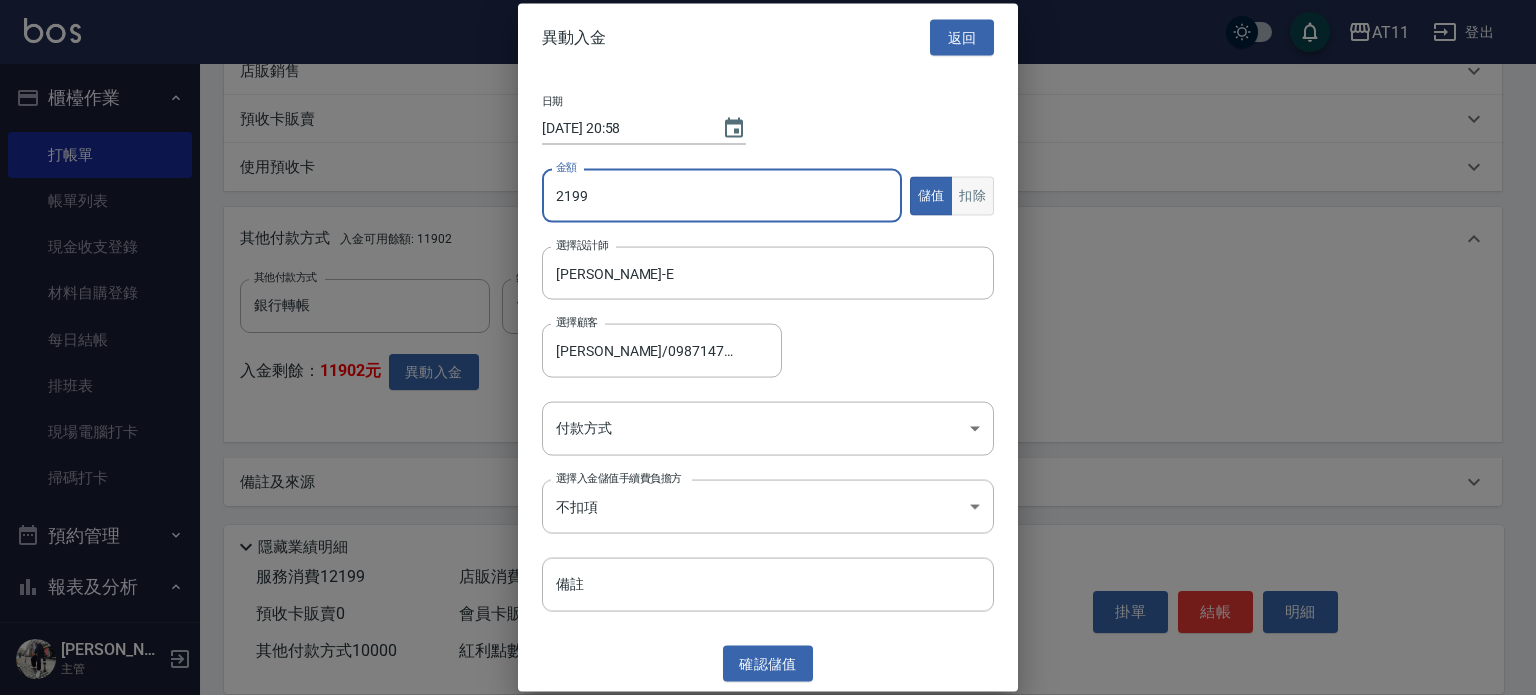 click on "扣除" at bounding box center [972, 195] 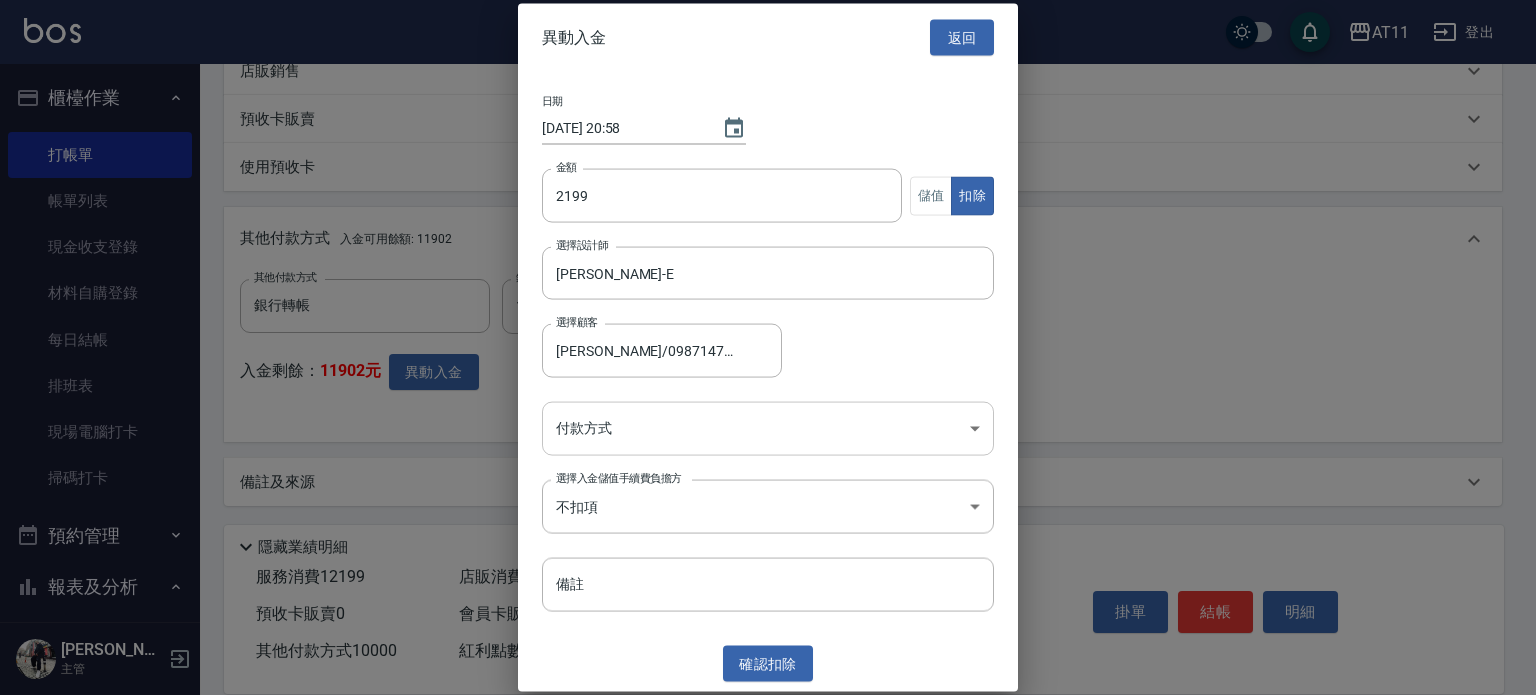 click on "AT11 登出 櫃檯作業 打帳單 帳單列表 現金收支登錄 材料自購登錄 每日結帳 排班表 現場電腦打卡 掃碼打卡 預約管理 預約管理 單日預約紀錄 單週預約紀錄 報表及分析 報表目錄 店家日報表 互助日報表 互助點數明細 設計師日報表 設計師抽成報表 店販抽成明細 客戶管理 客戶列表 卡券管理 入金管理 員工及薪資 員工列表 全店打卡記錄 商品管理 商品分類設定 商品列表 資料設定 服務分類設定 服務項目設定 預收卡設定 支付方式設定 第三方卡券設定 林宗易 主管 Key In 打帳單 上一筆訂單:#27 帳單速查 結帳前確認明細 連續打單結帳 掛單 結帳 明細 帳單日期 [DATE] 20:57 鎖定日期 顧客姓名/手機號碼/編號 [PERSON_NAME]/0987147287/ 顧客姓名/手機號碼/編號 不留客資 服務人員姓名/編號 [PERSON_NAME]-E 服務人員姓名/編號 指定 不指定 項目消費 服務名稱/代號 頂級豪華OVC1(10000) 服務名稱/代號 0" at bounding box center (768, 38) 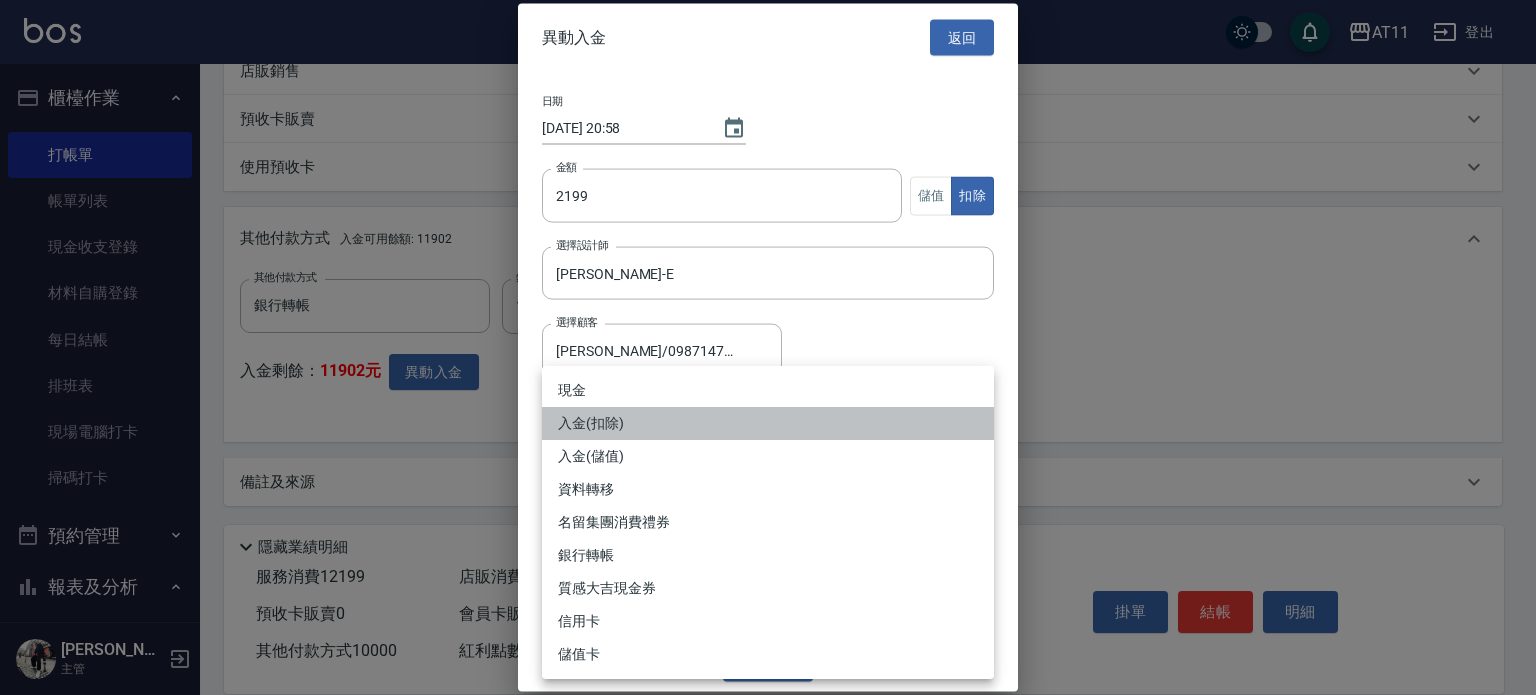 click on "入金(扣除)" at bounding box center [768, 423] 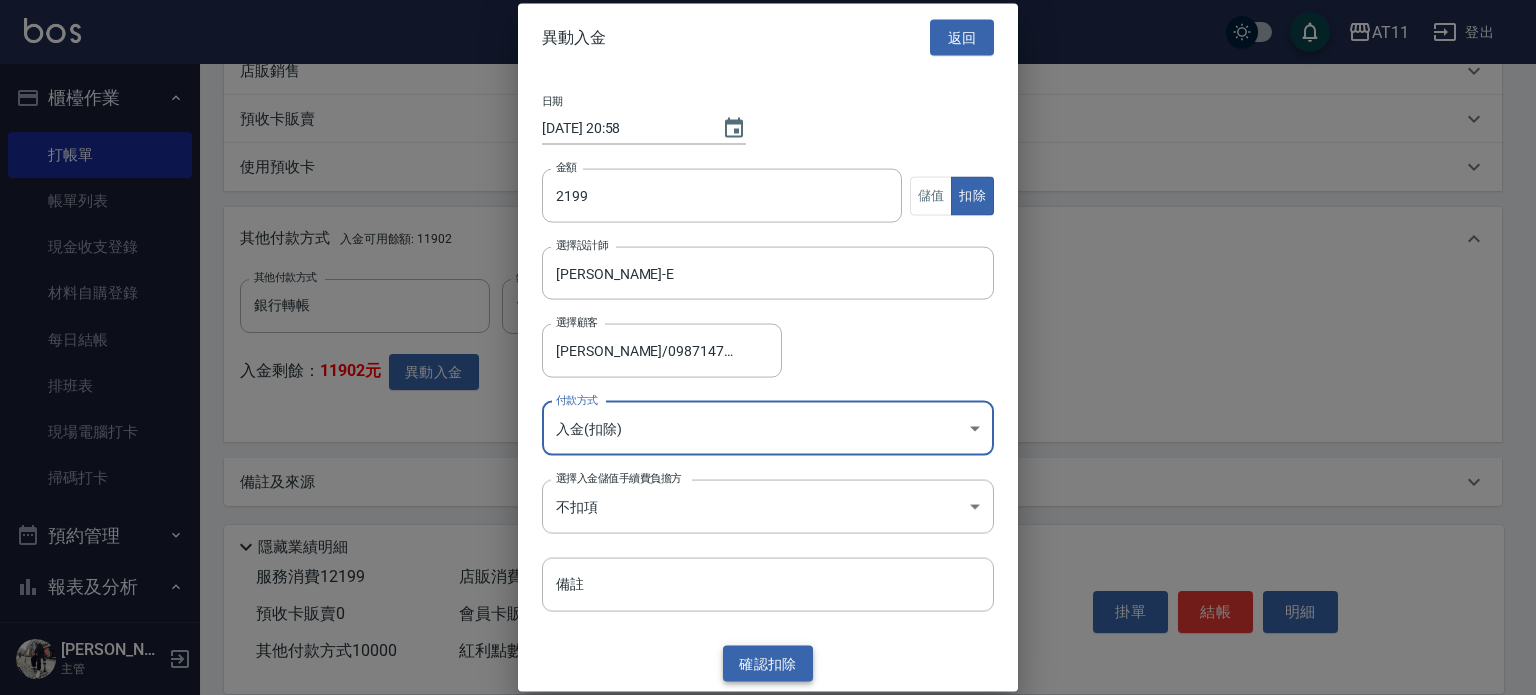 click on "確認 扣除" at bounding box center (768, 663) 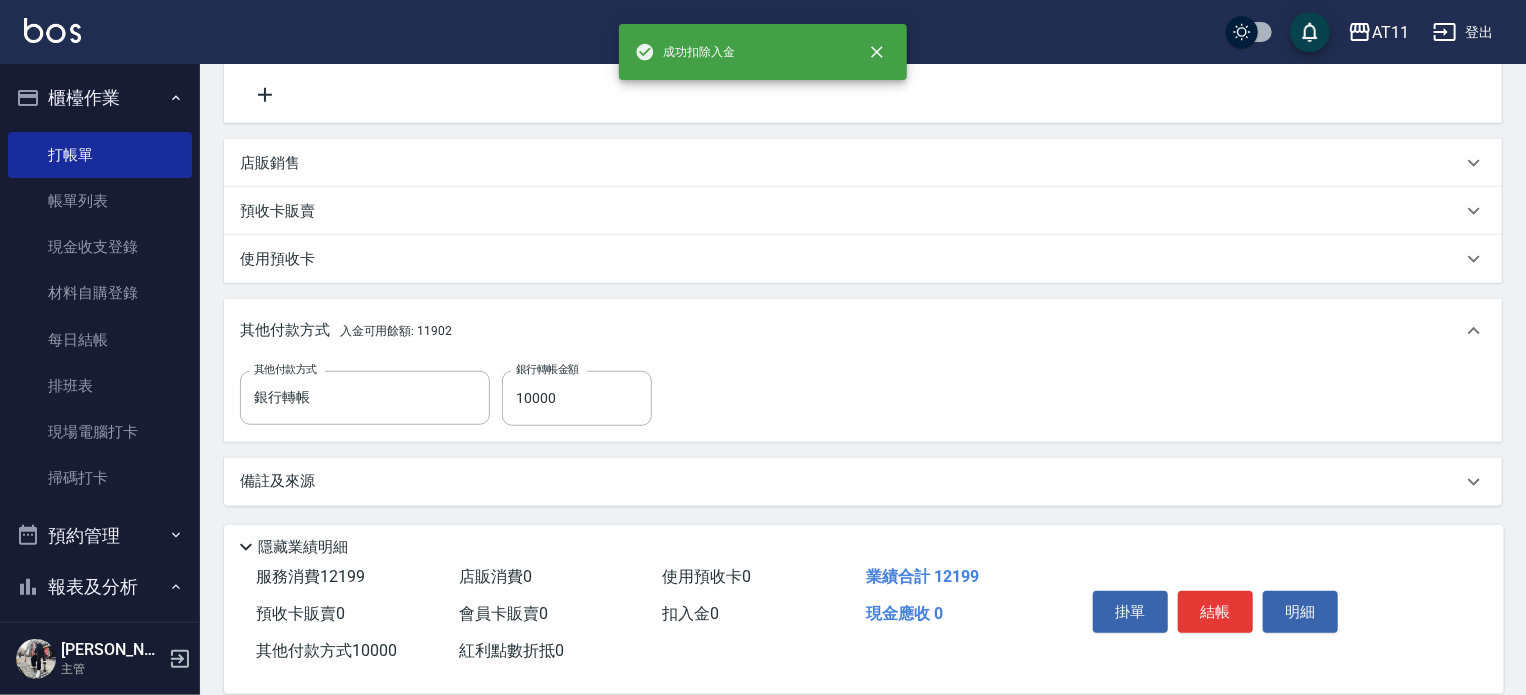 scroll, scrollTop: 619, scrollLeft: 0, axis: vertical 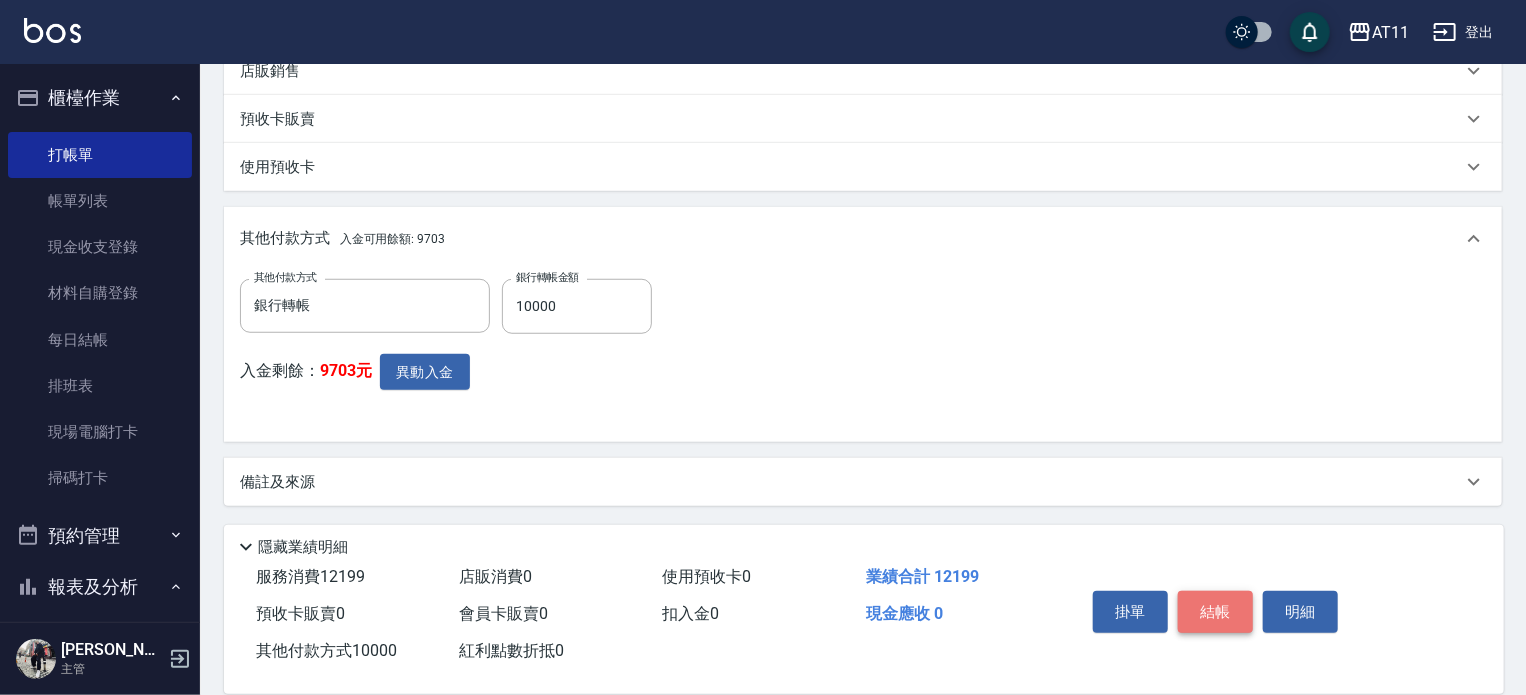 click on "結帳" at bounding box center (1215, 612) 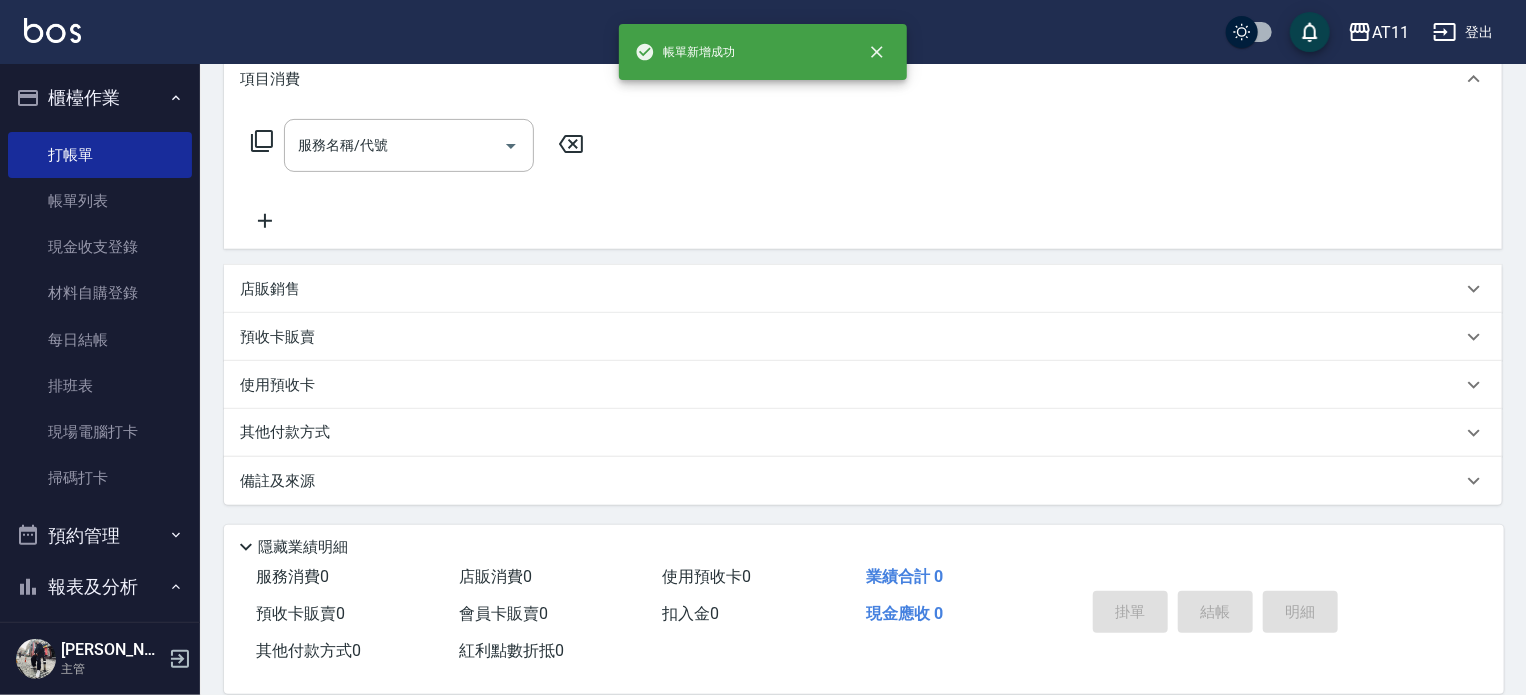 scroll, scrollTop: 0, scrollLeft: 0, axis: both 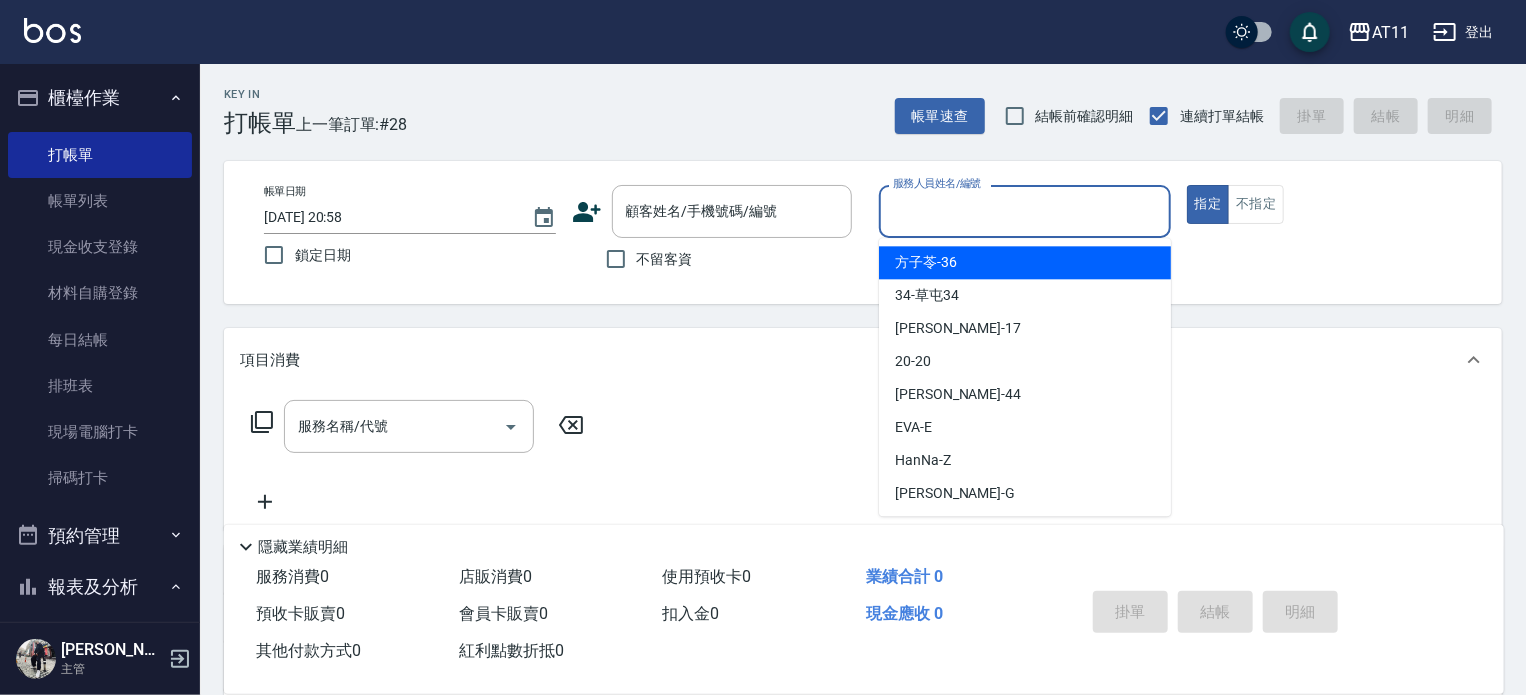 click on "服務人員姓名/編號" at bounding box center (1025, 211) 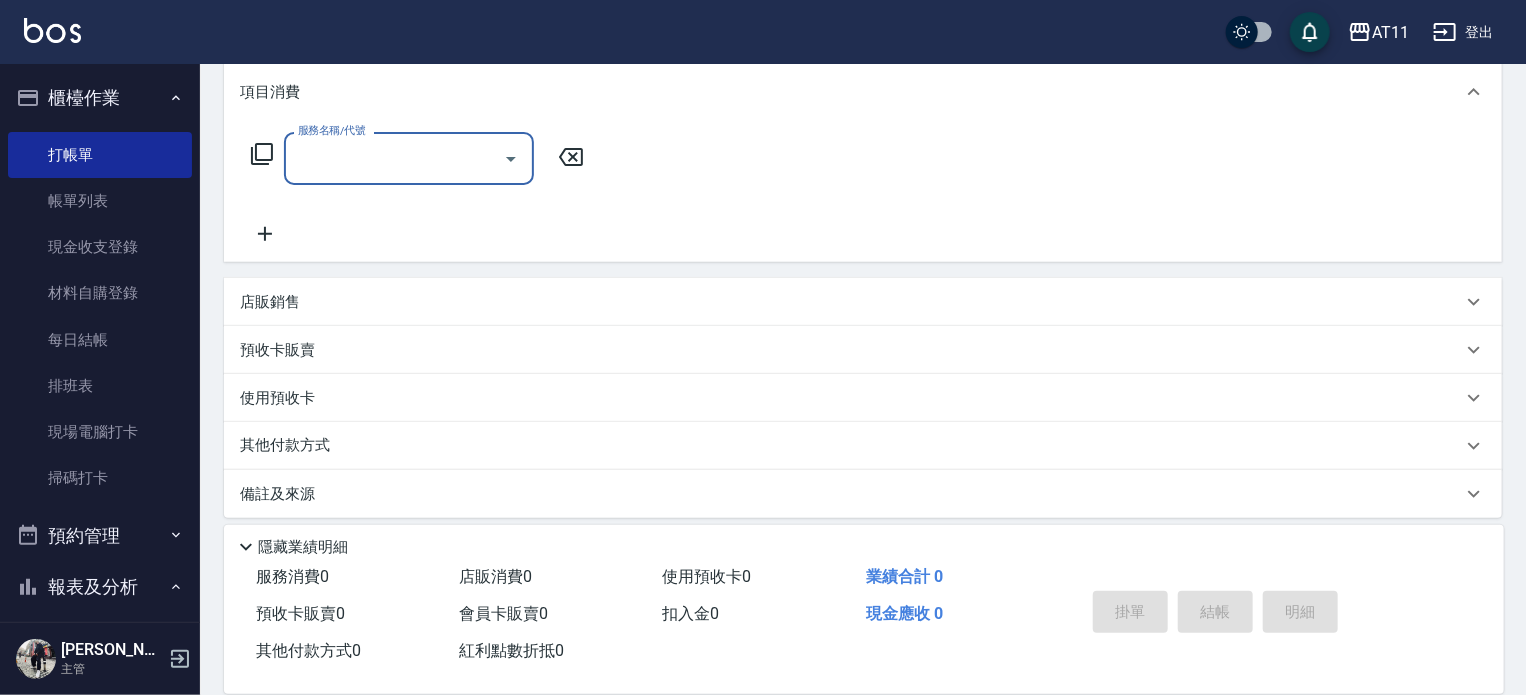 scroll, scrollTop: 280, scrollLeft: 0, axis: vertical 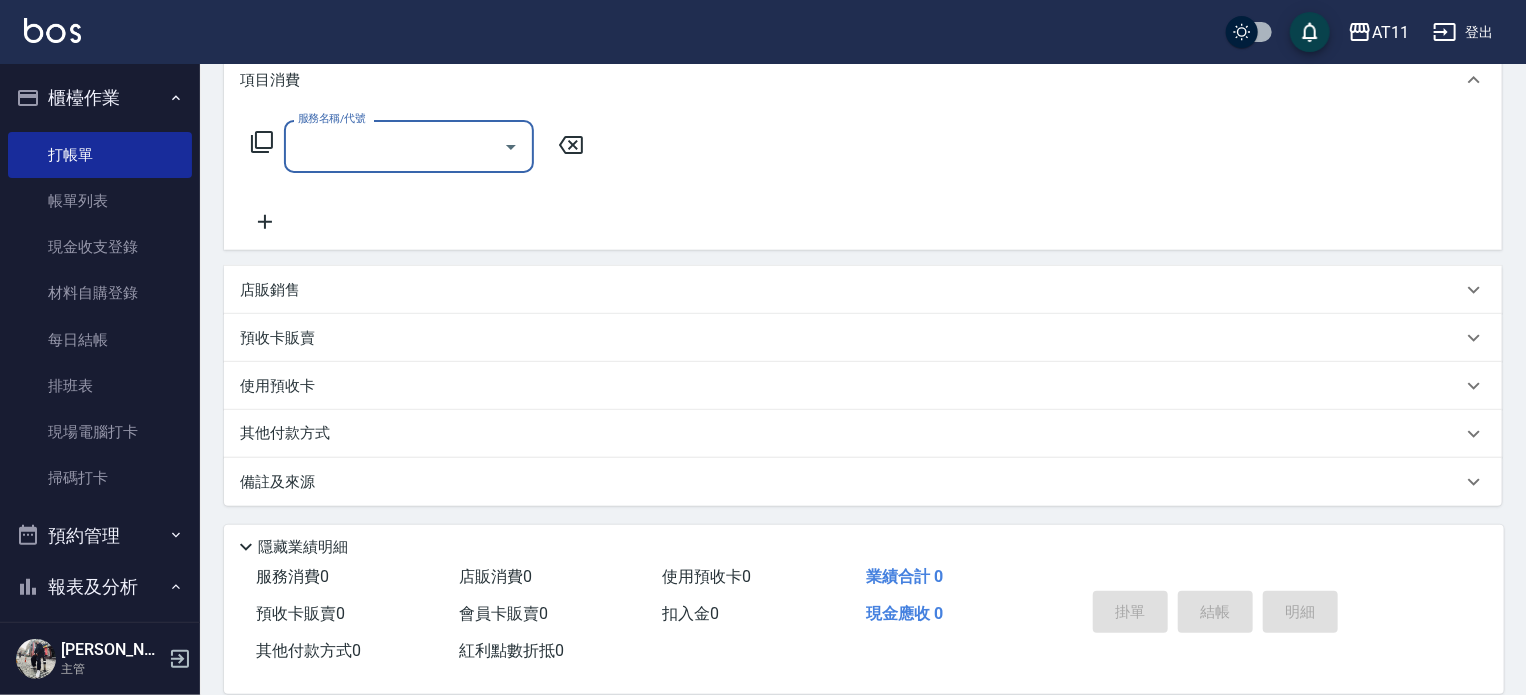 click on "店販銷售" at bounding box center [851, 290] 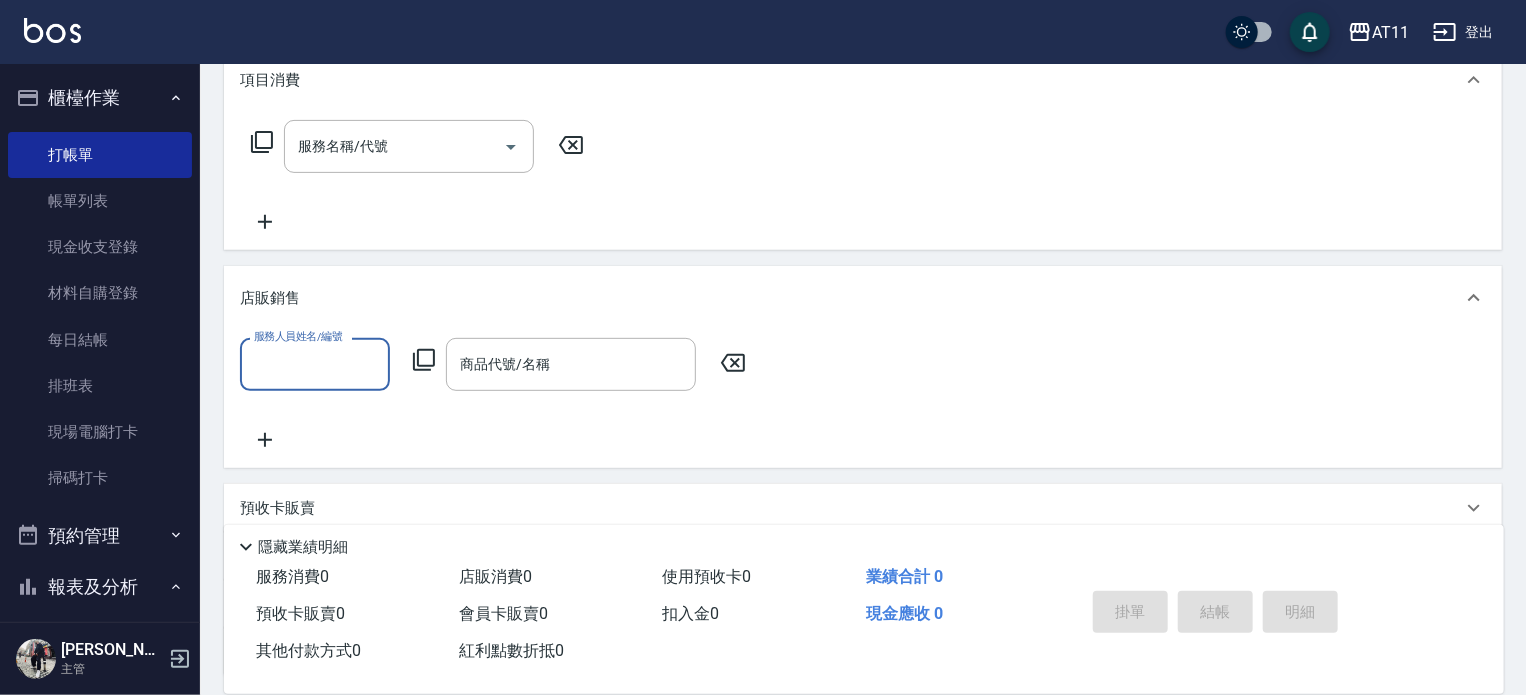 scroll, scrollTop: 0, scrollLeft: 0, axis: both 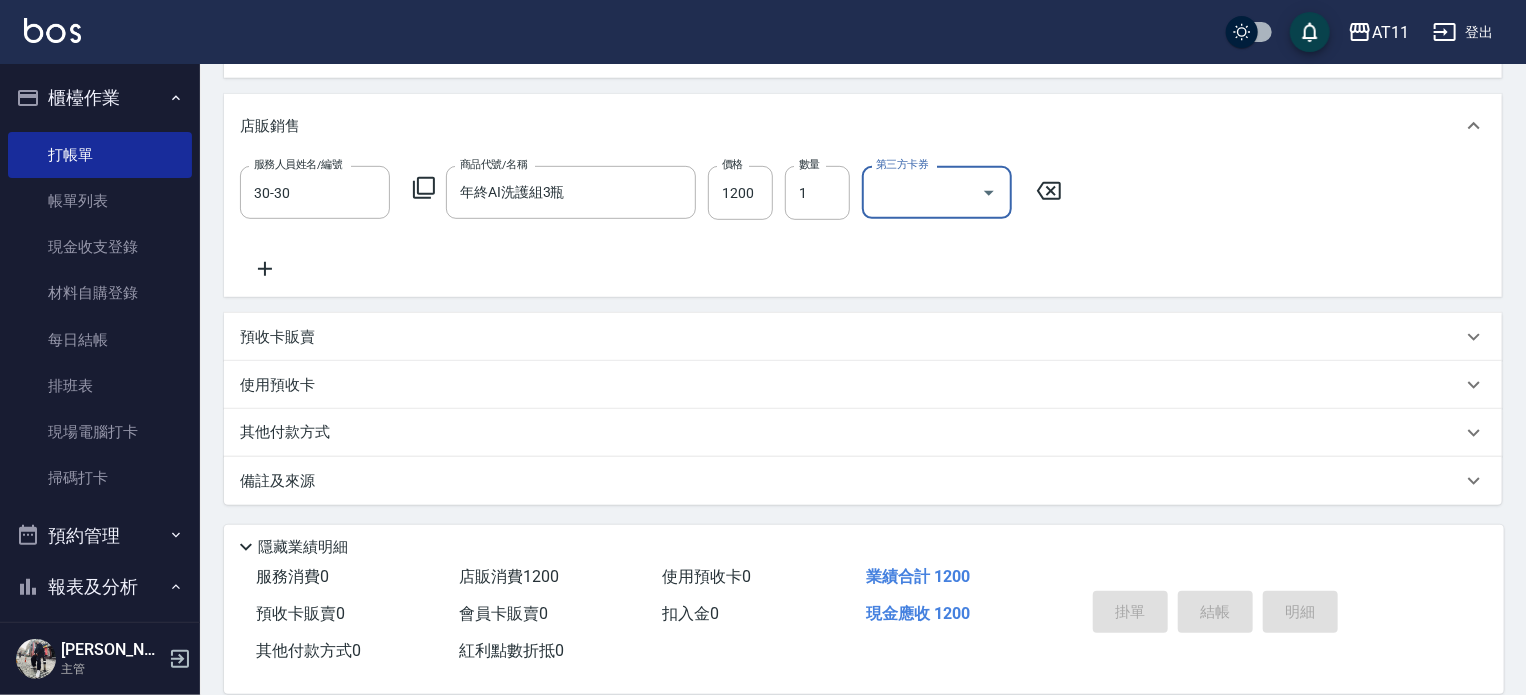 click on "其他付款方式" at bounding box center (851, 433) 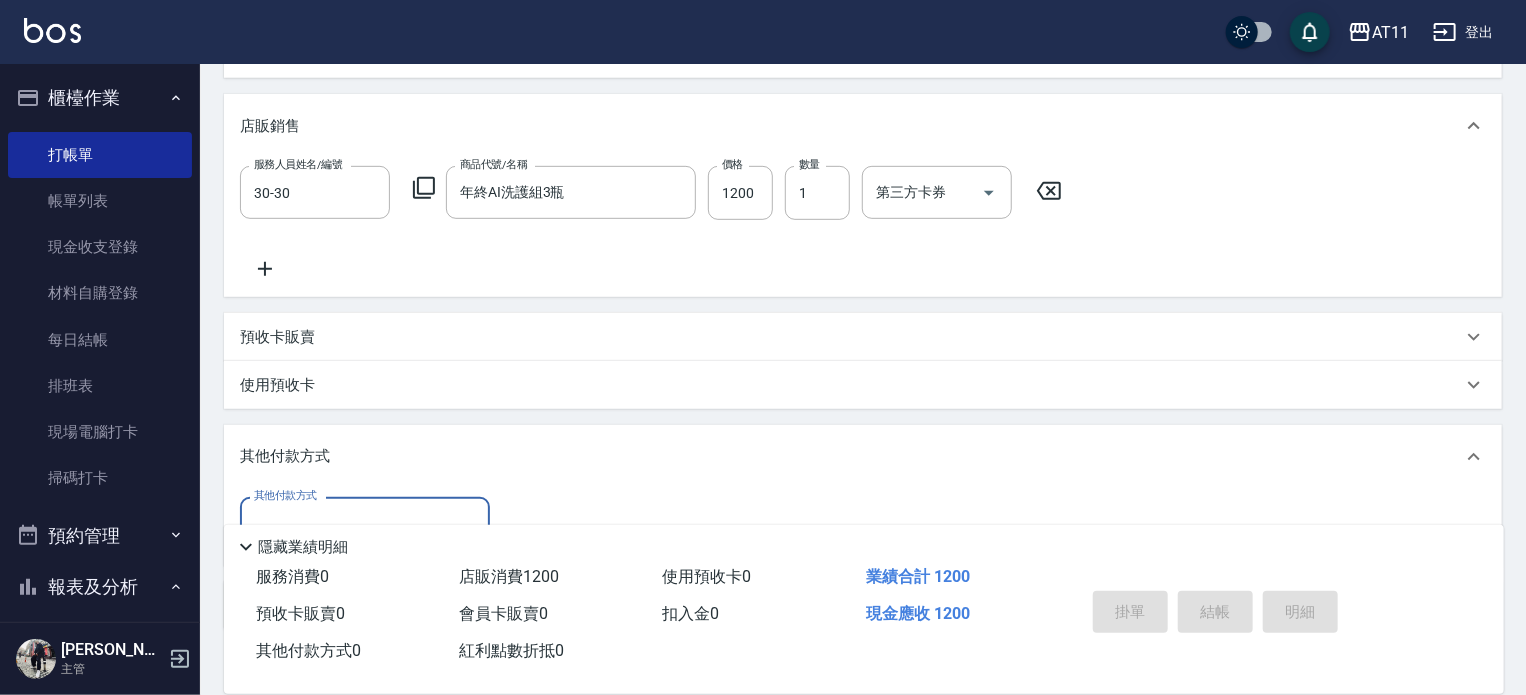 scroll, scrollTop: 0, scrollLeft: 0, axis: both 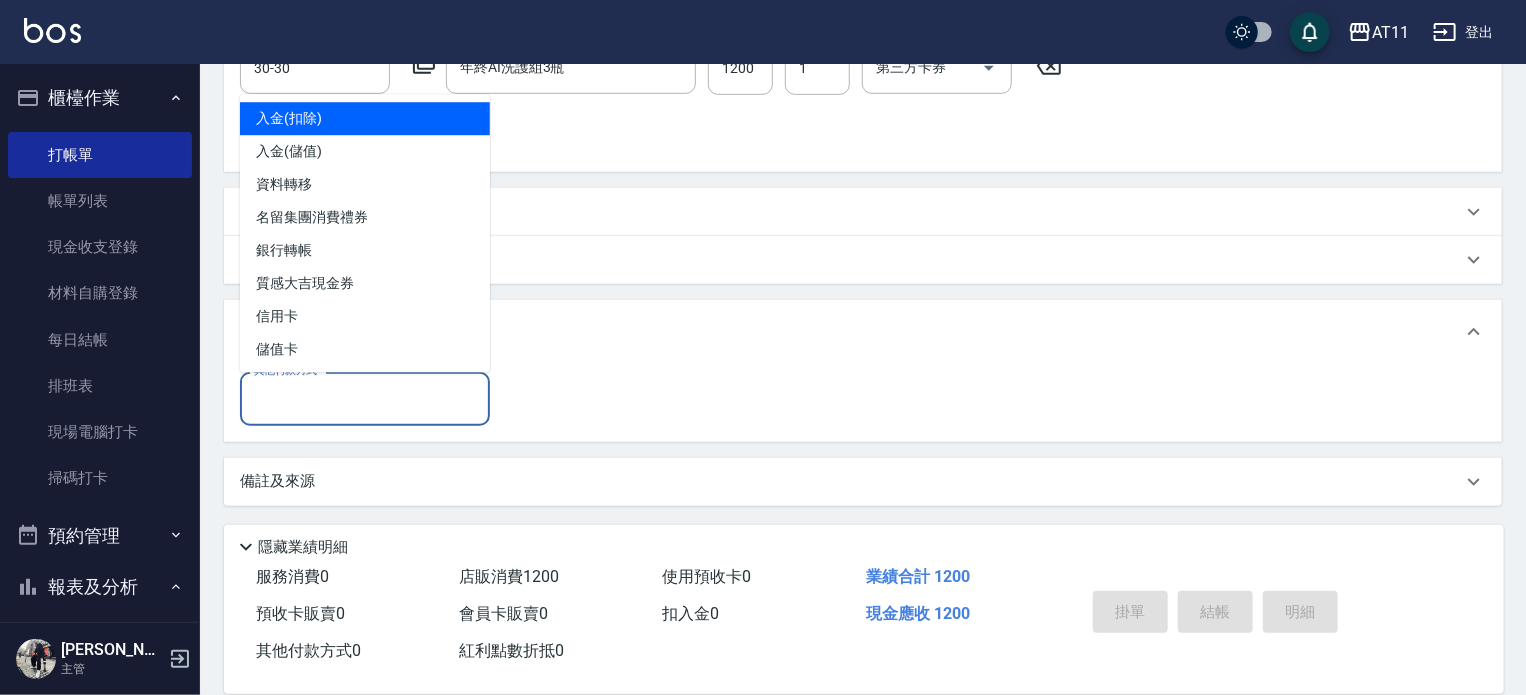 click on "其他付款方式" at bounding box center [365, 398] 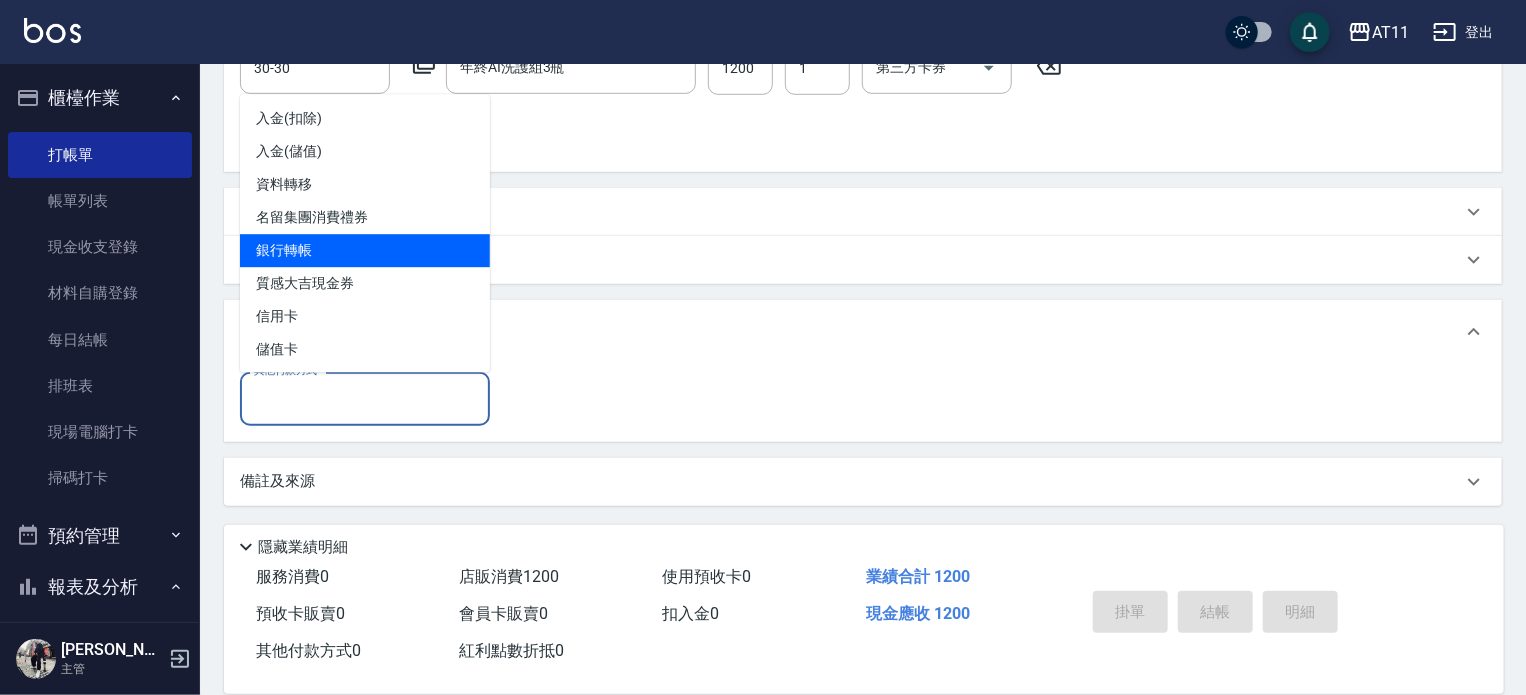 click on "銀行轉帳" at bounding box center (365, 250) 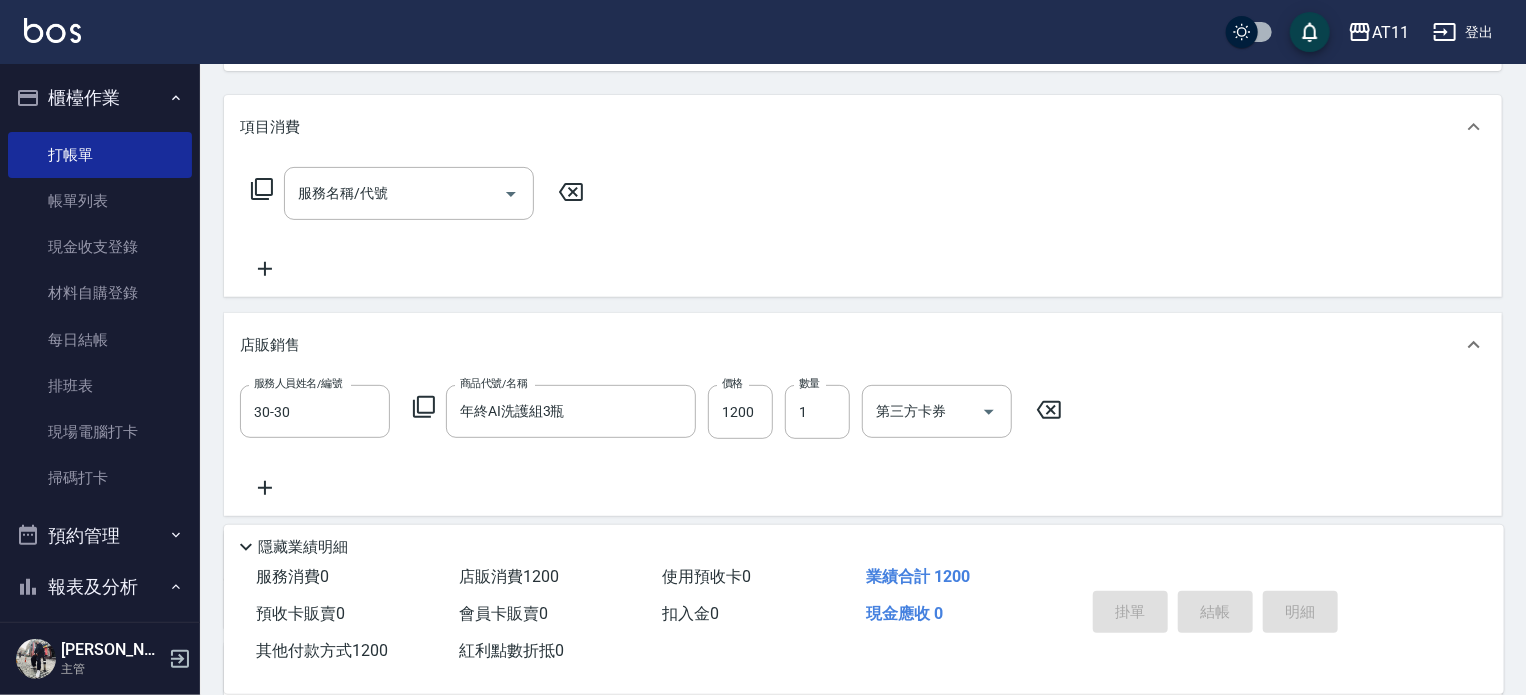 scroll, scrollTop: 0, scrollLeft: 0, axis: both 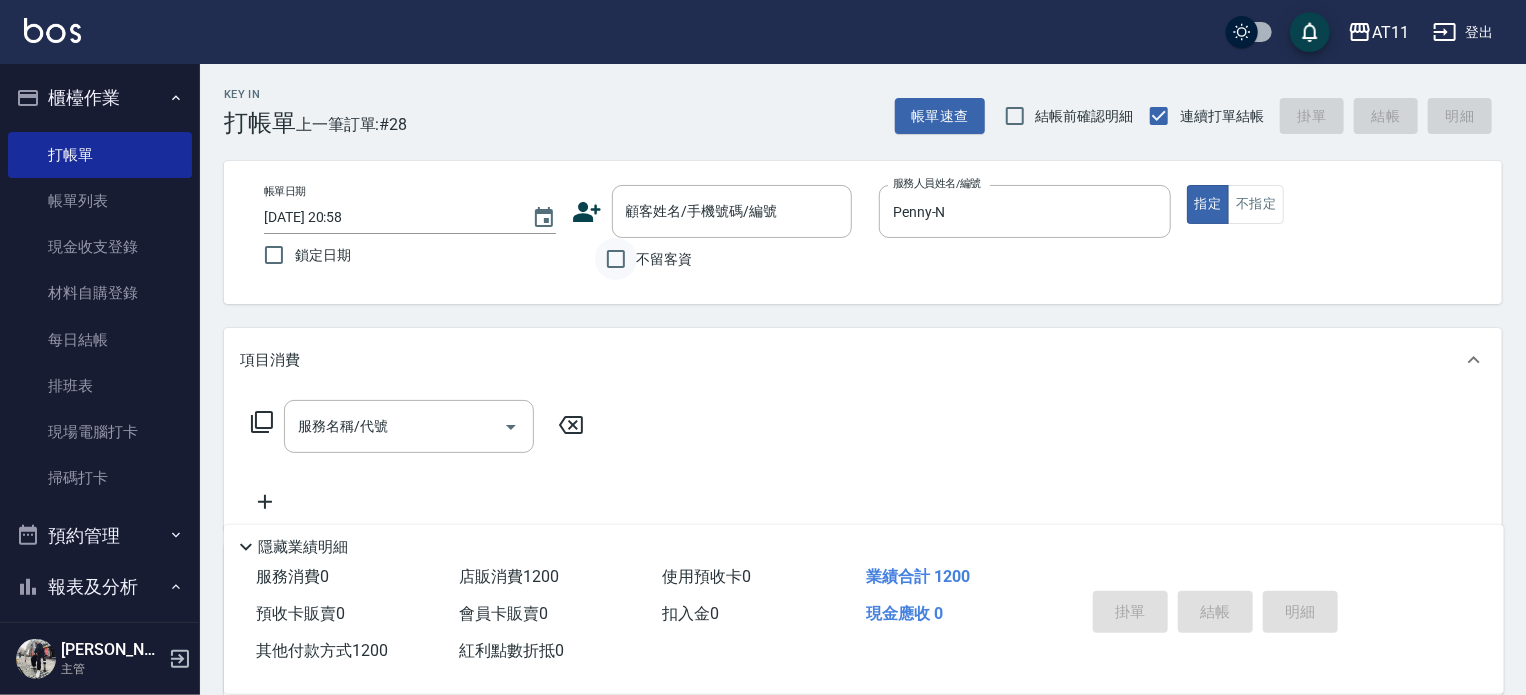 click on "不留客資" at bounding box center (616, 259) 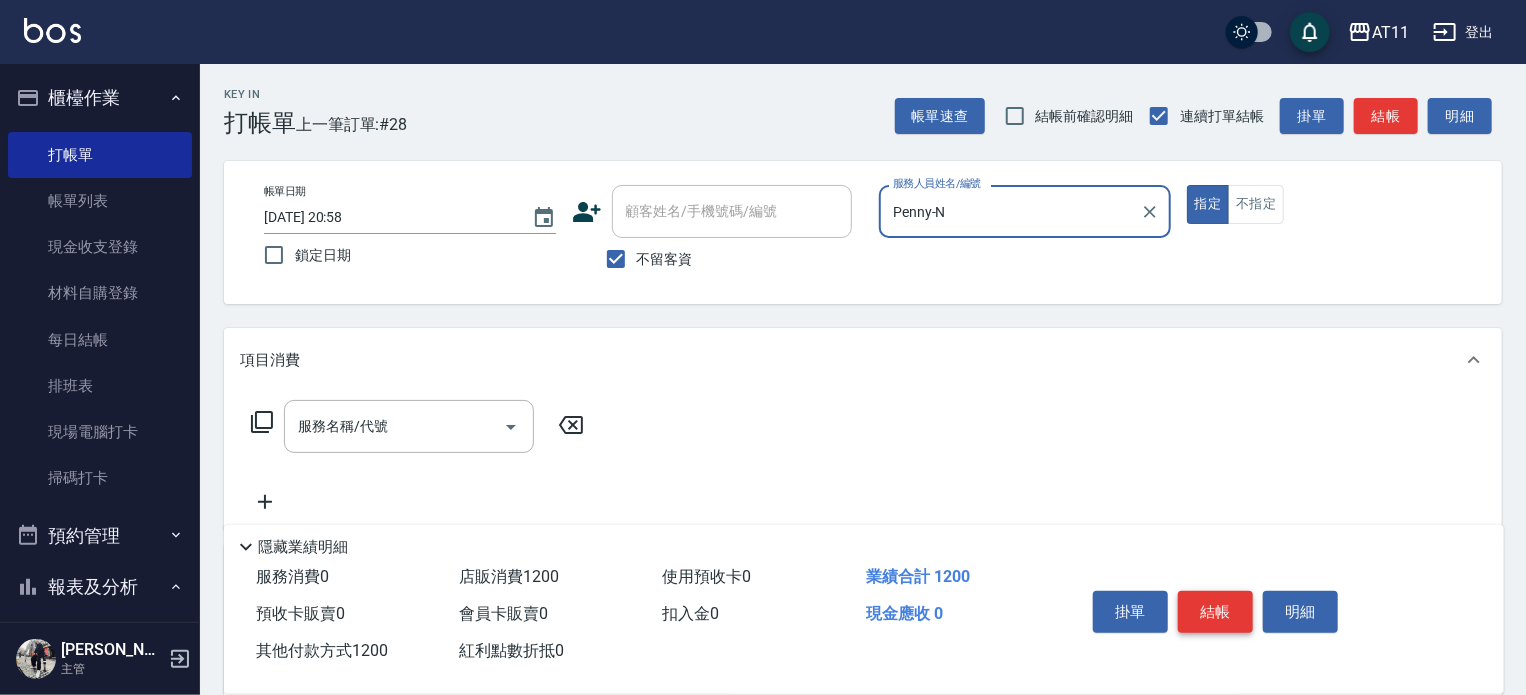 click on "結帳" at bounding box center [1215, 612] 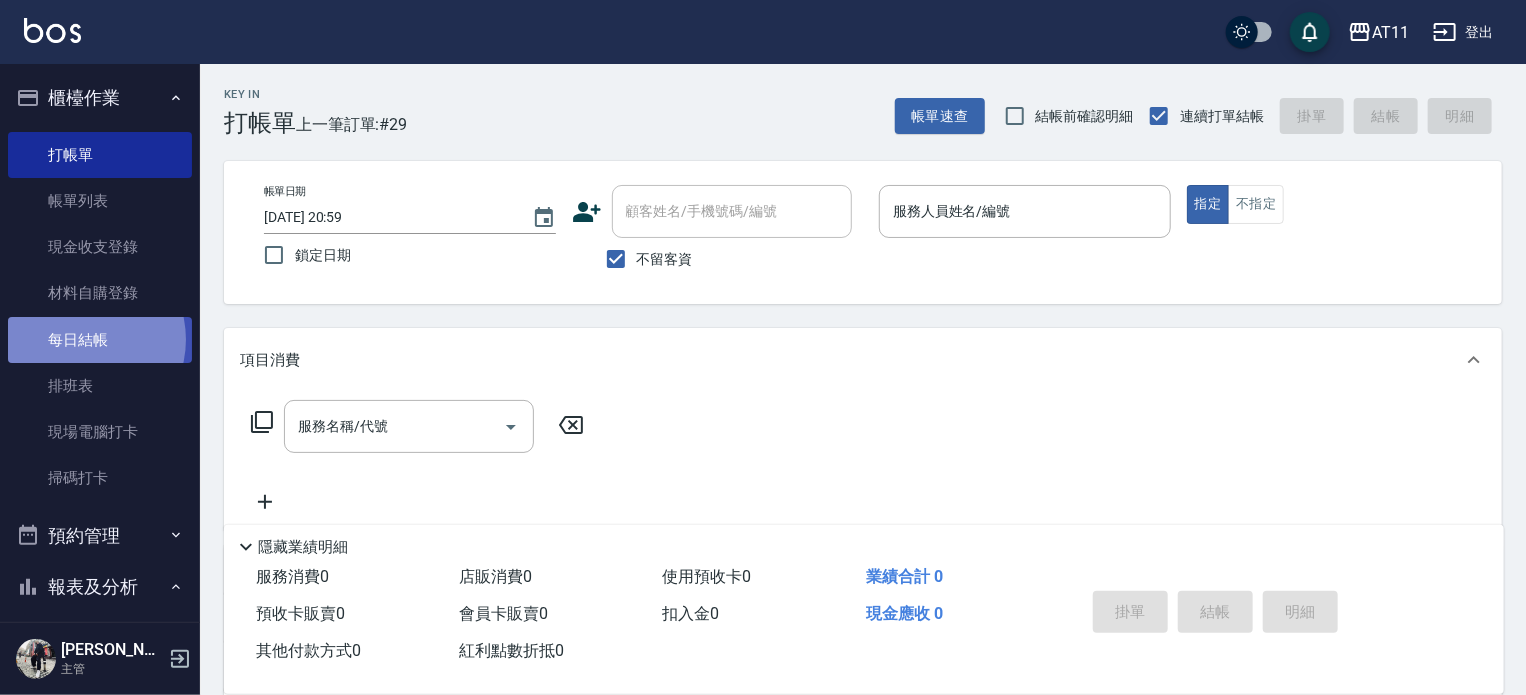 click on "每日結帳" at bounding box center [100, 340] 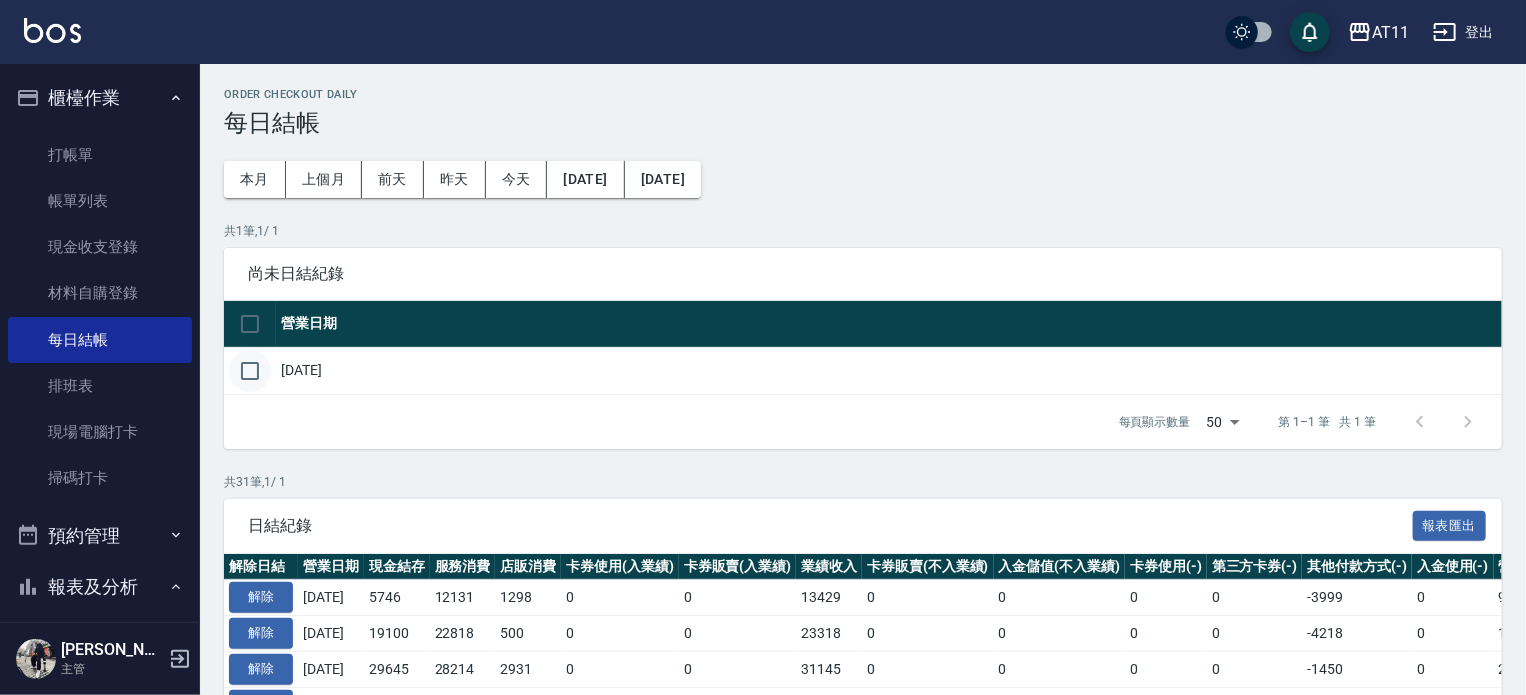 click at bounding box center [250, 371] 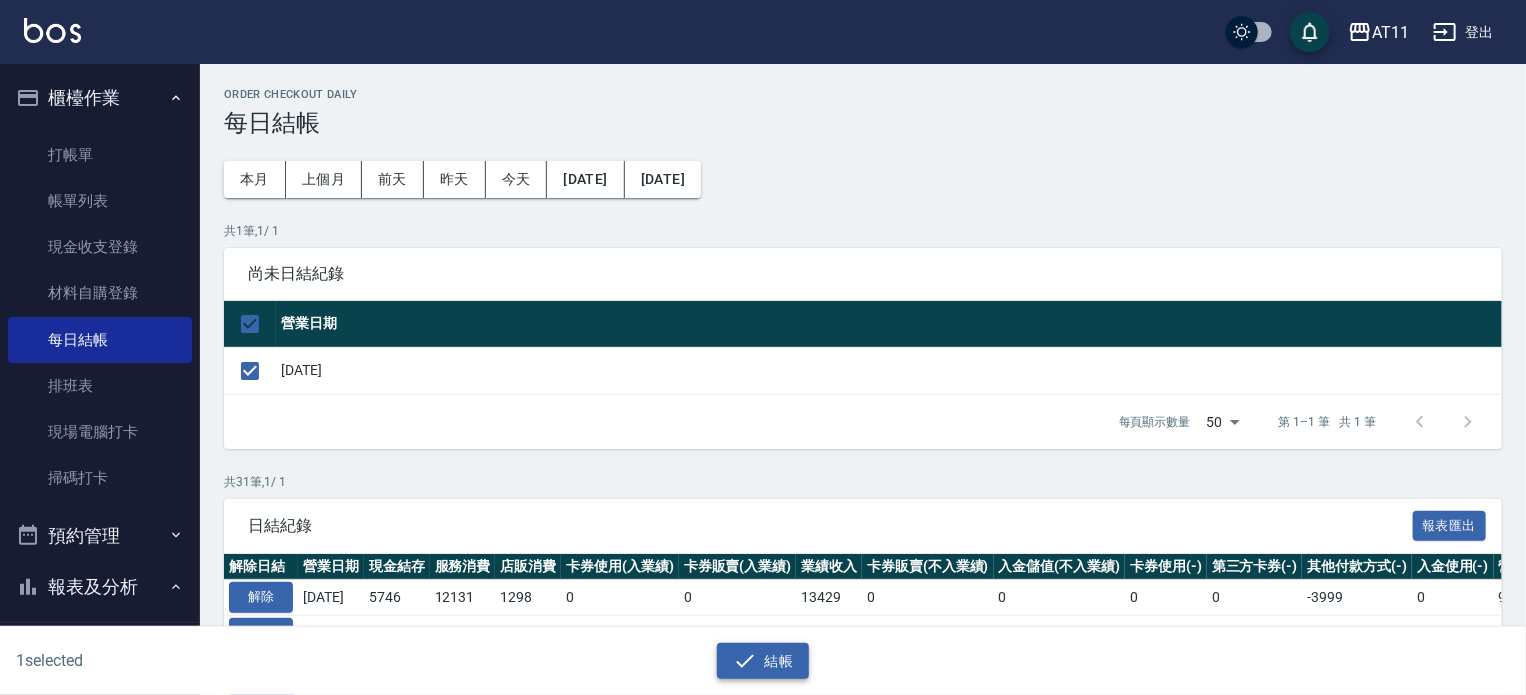 click on "結帳" at bounding box center (763, 661) 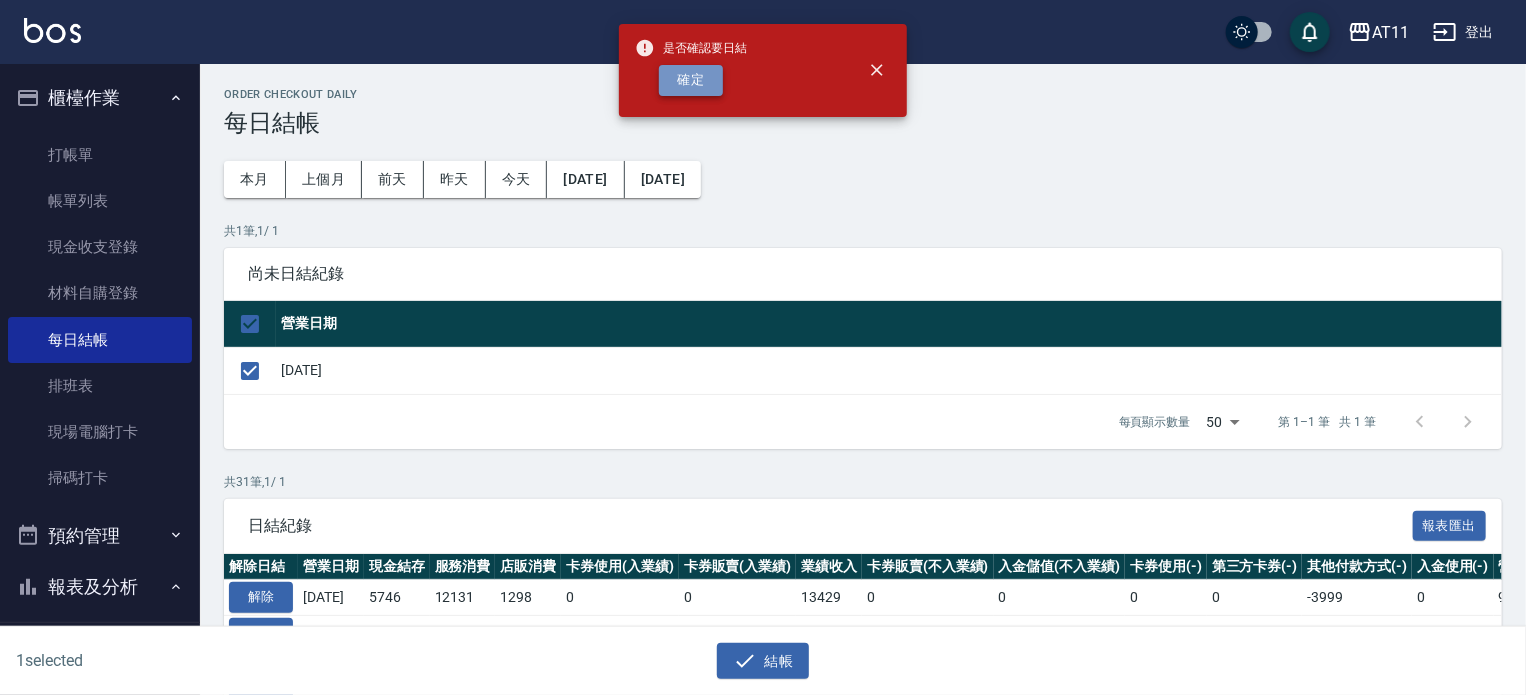 click on "確定" at bounding box center [691, 80] 